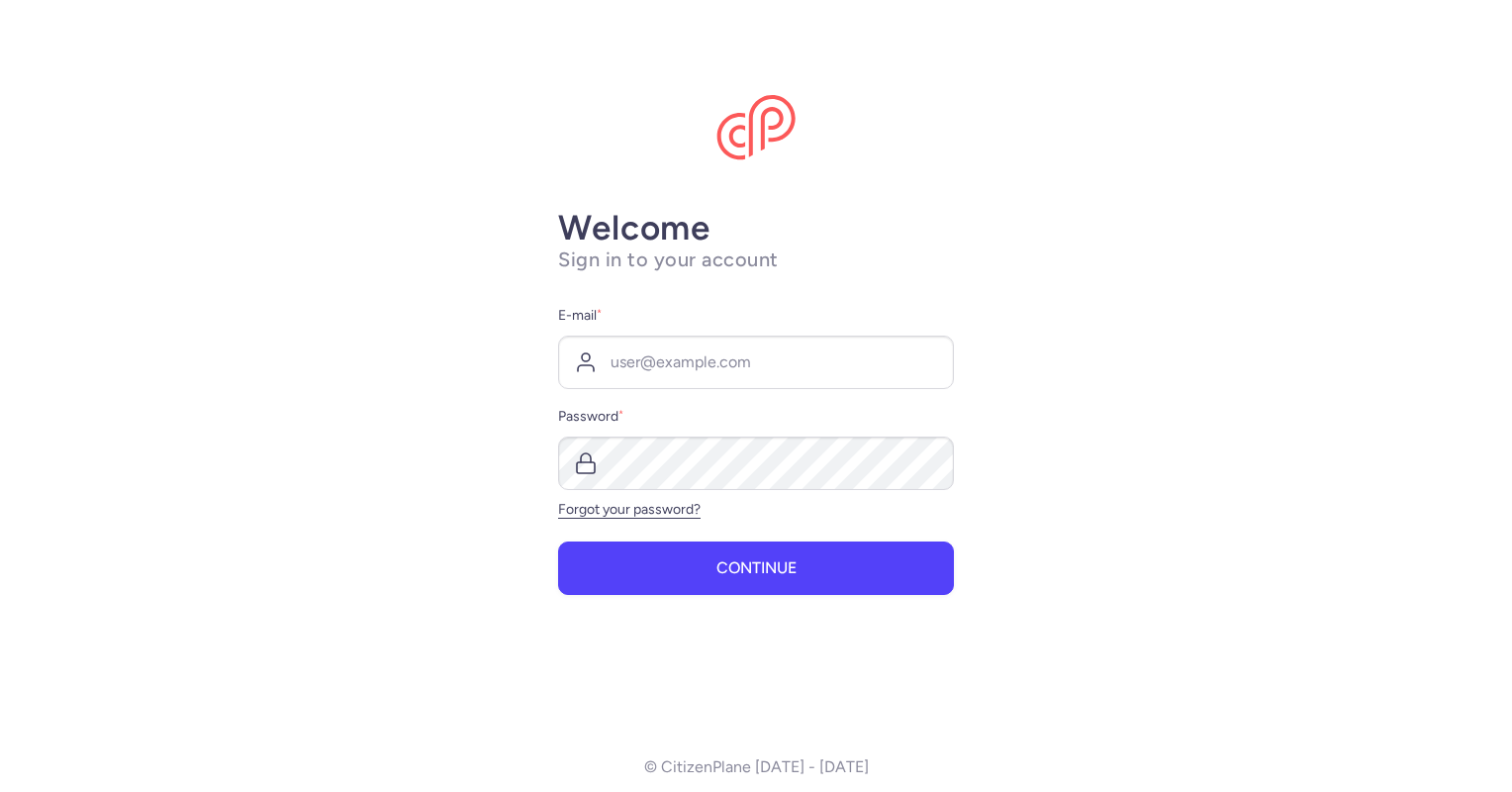scroll, scrollTop: 0, scrollLeft: 0, axis: both 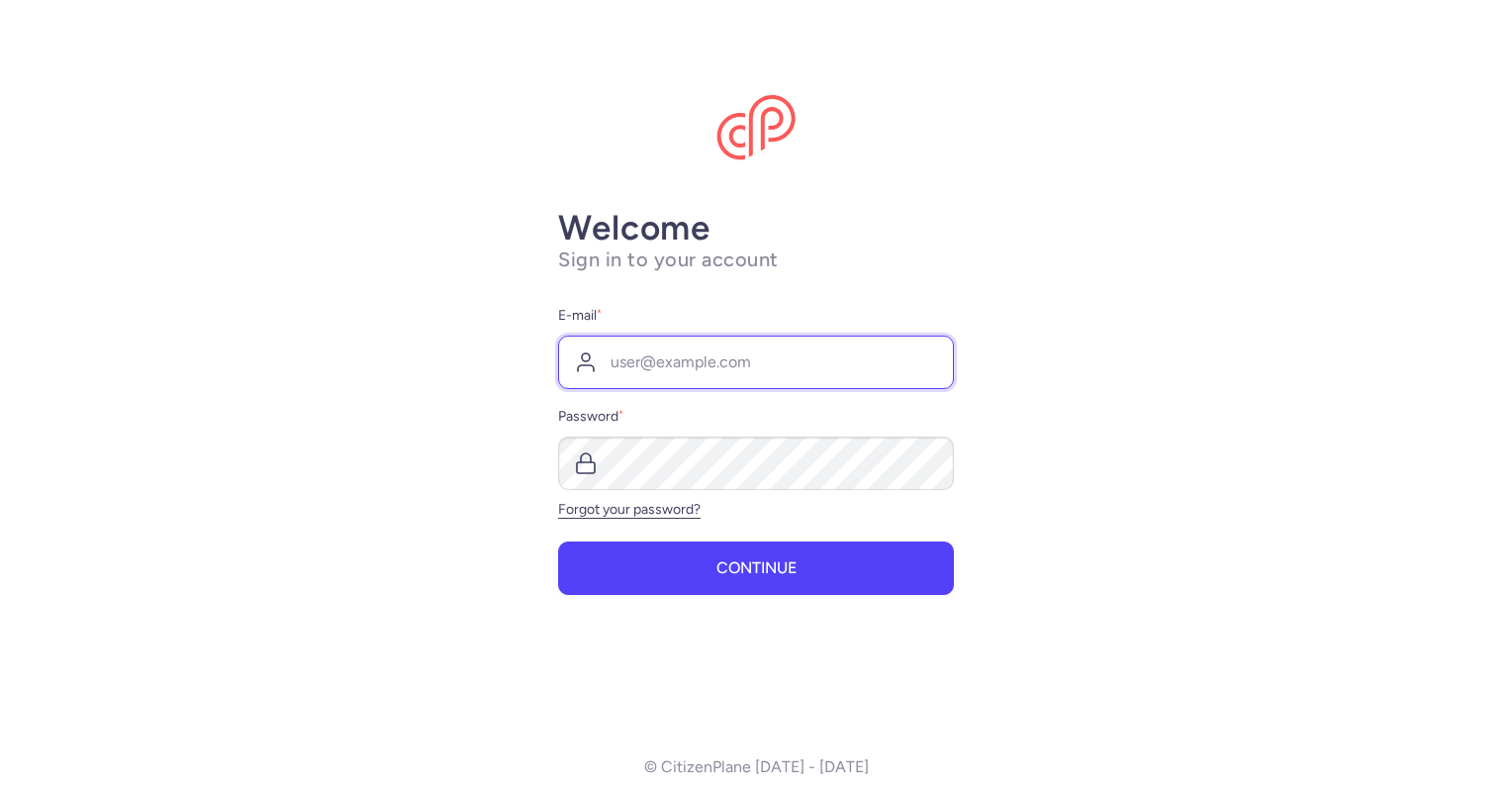 click on "E-mail  *" at bounding box center [756, 362] 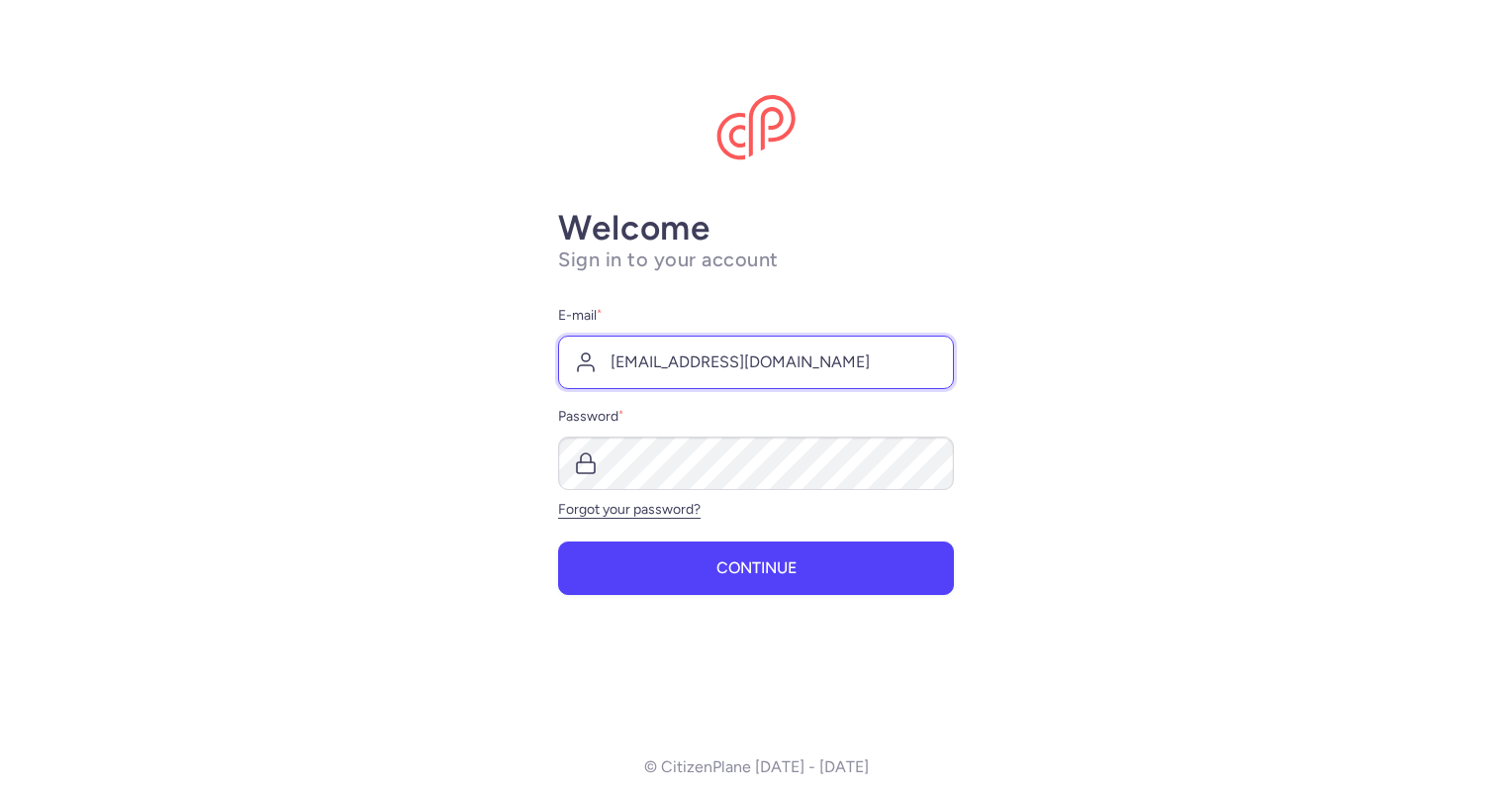 type on "[EMAIL_ADDRESS][DOMAIN_NAME]" 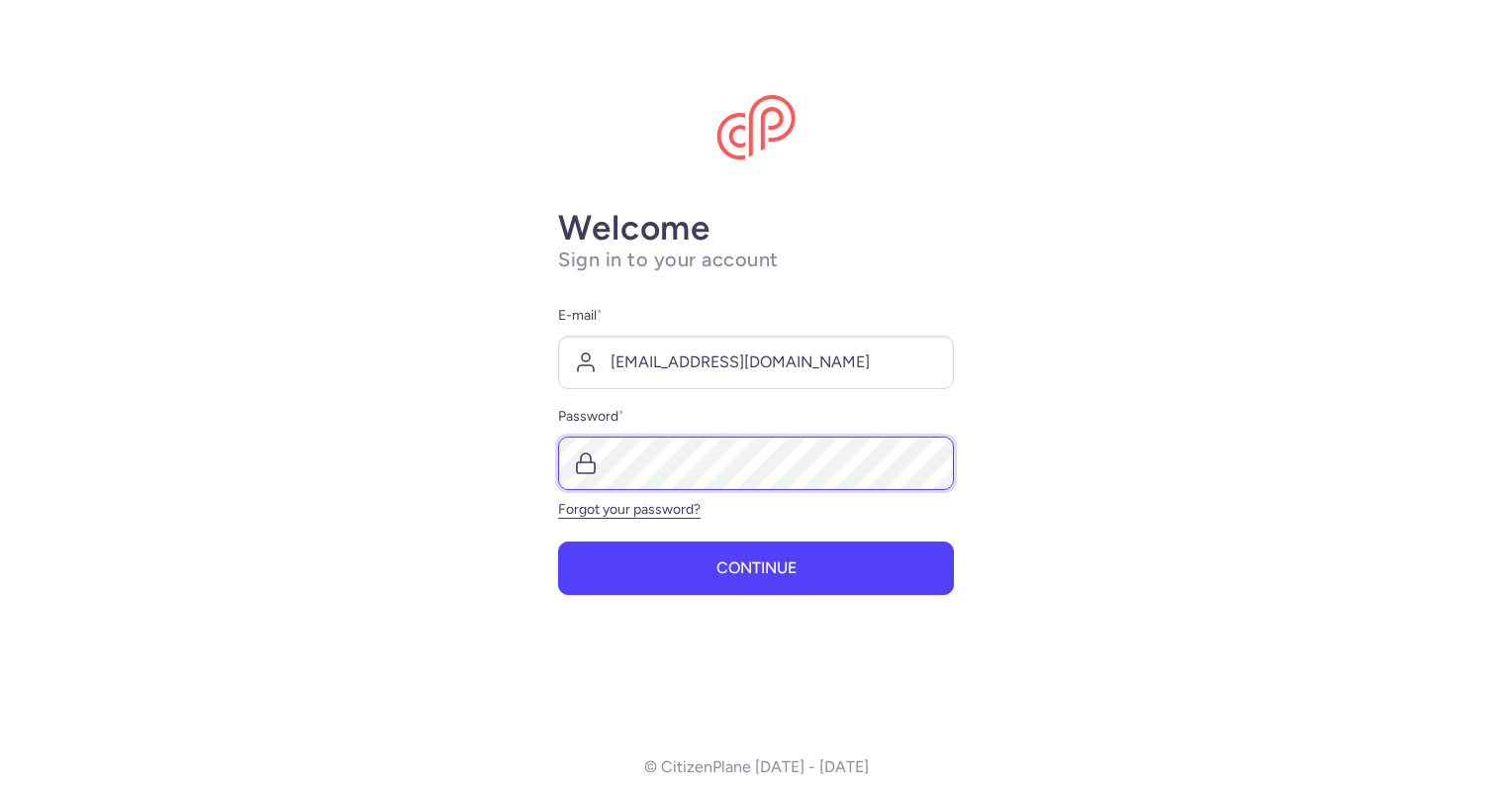 click on "Continue" at bounding box center (756, 568) 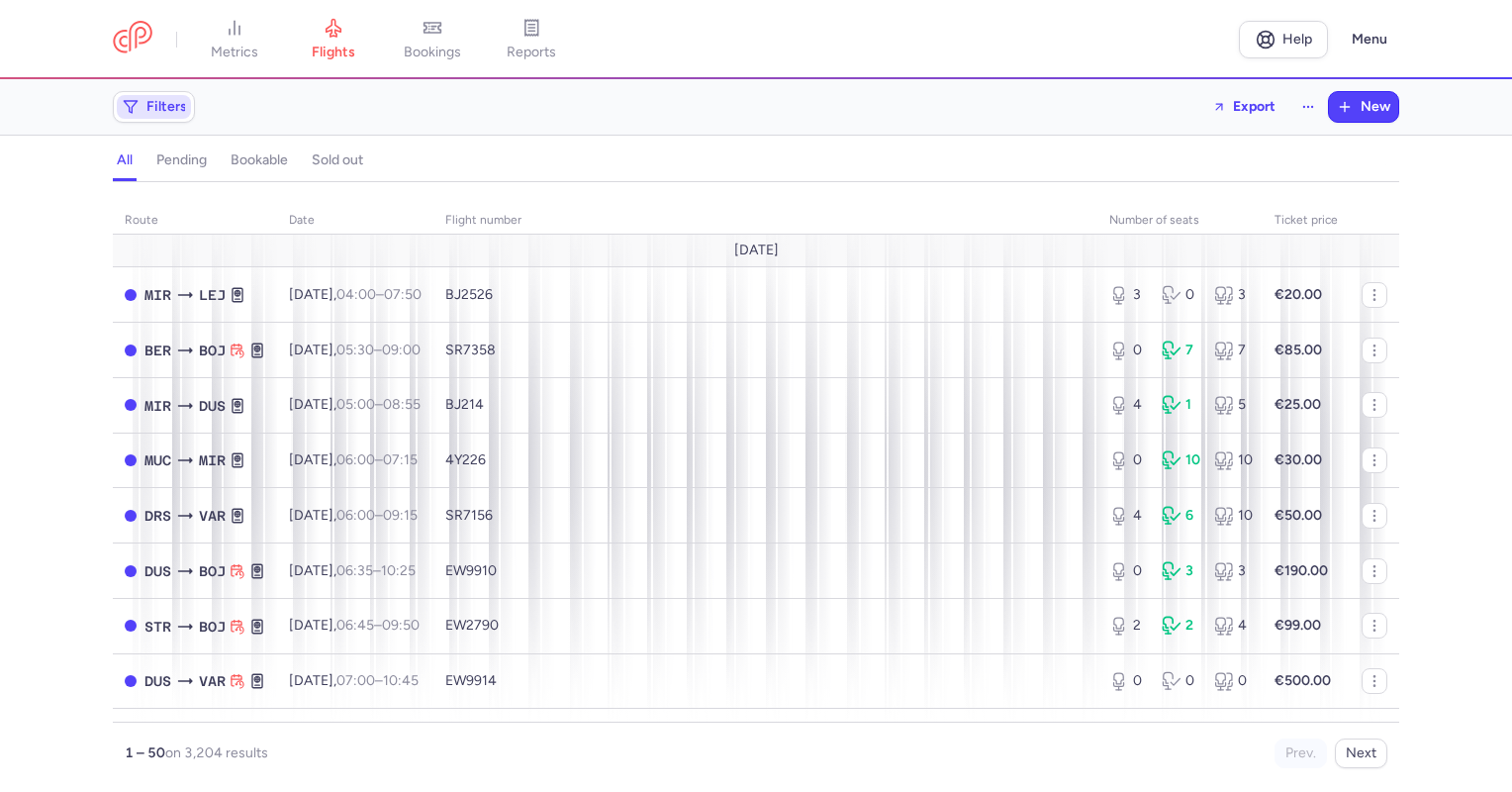 click on "Filters" at bounding box center [153, 107] 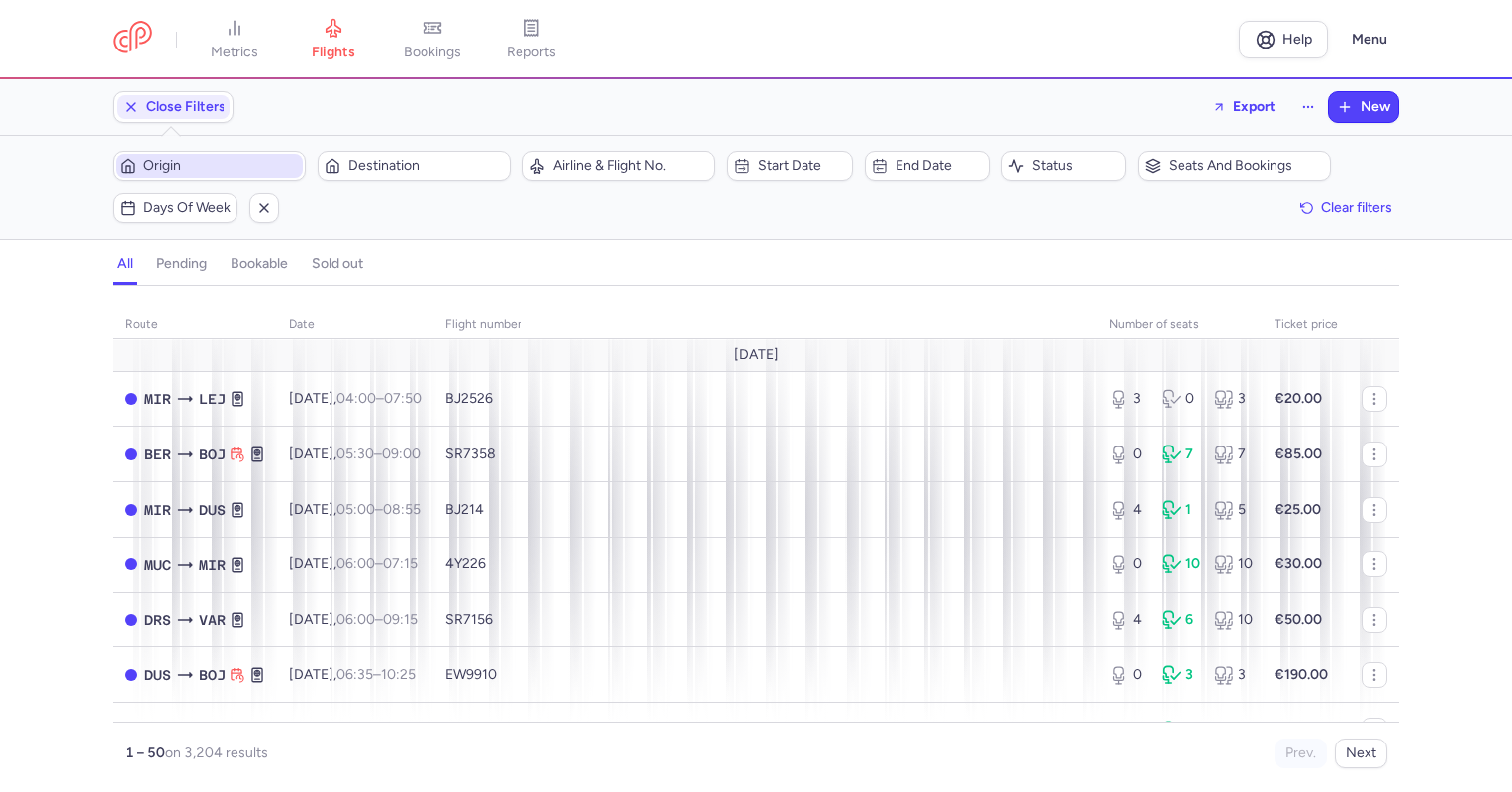 scroll, scrollTop: 0, scrollLeft: 0, axis: both 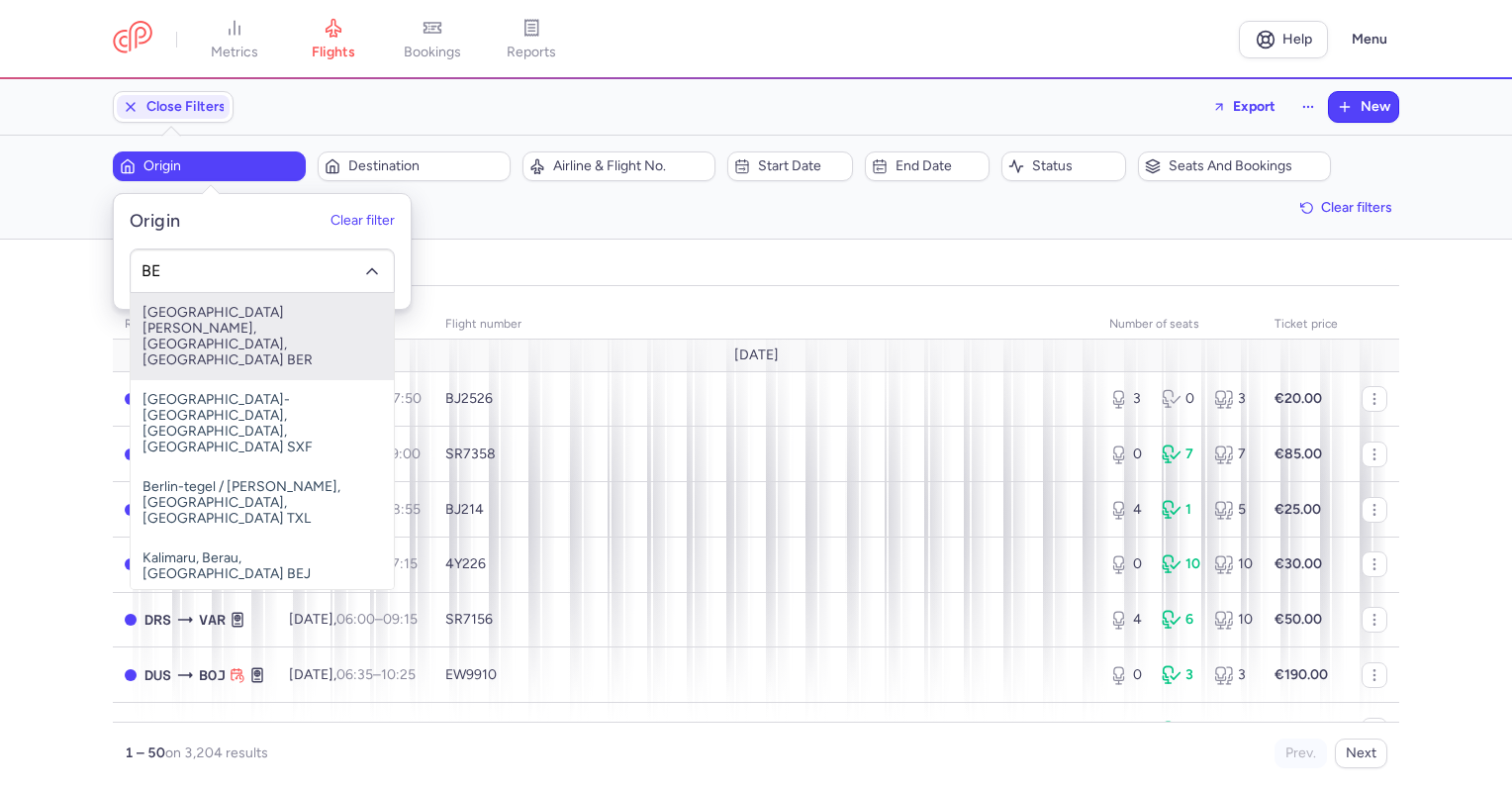 type on "B" 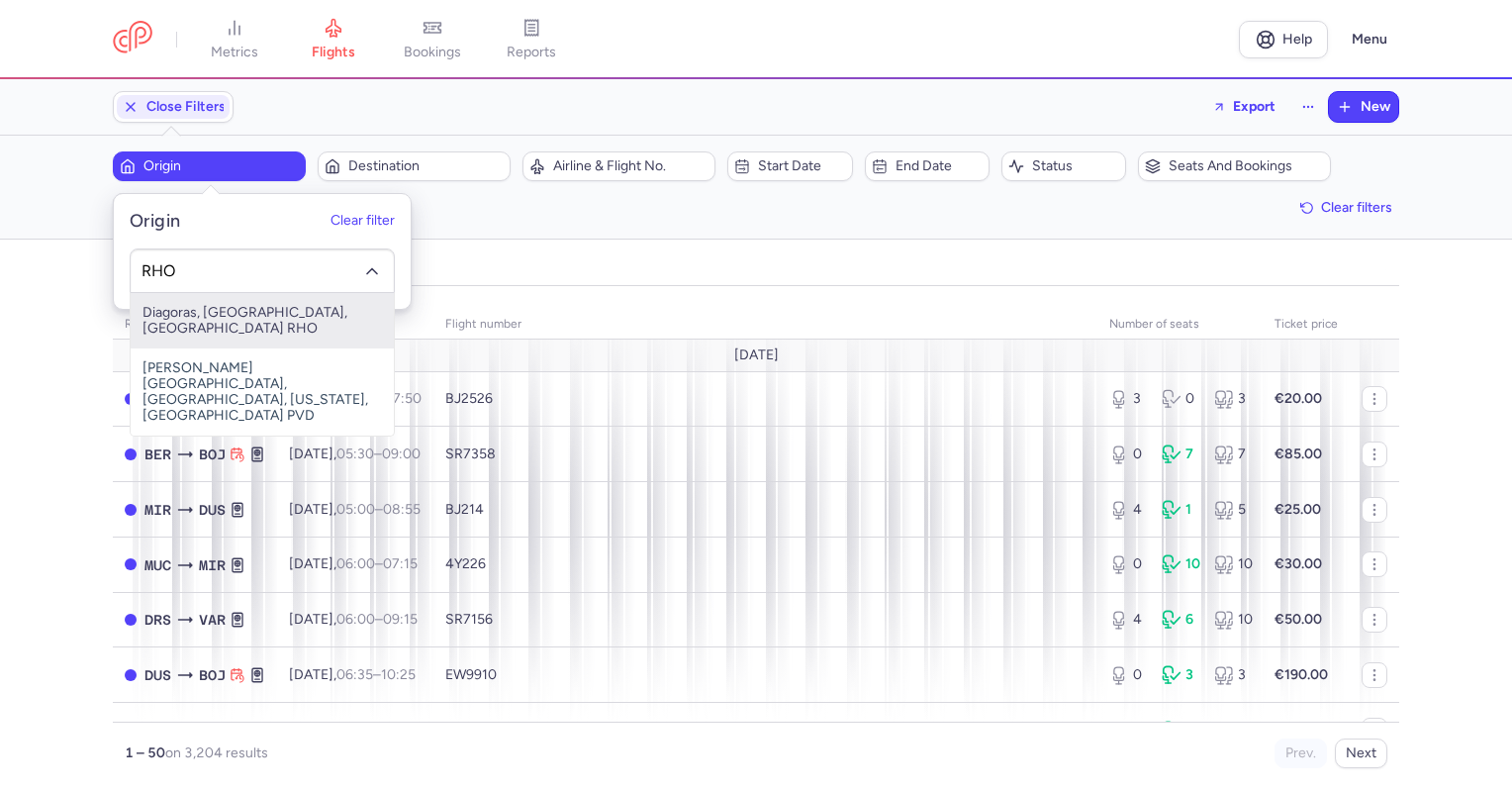 click on "Diagoras, [GEOGRAPHIC_DATA], [GEOGRAPHIC_DATA] RHO" at bounding box center [262, 321] 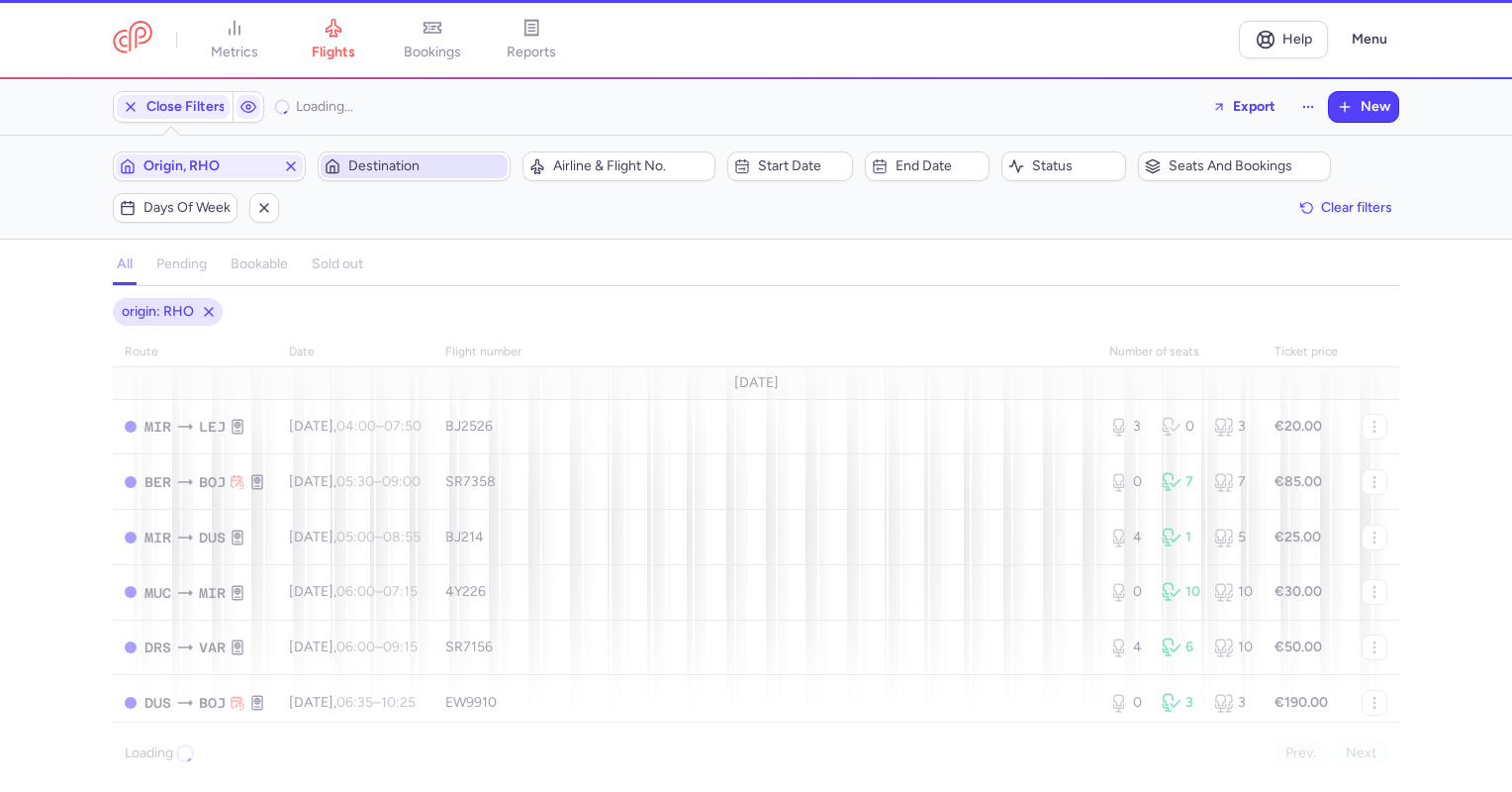 click on "Destination" at bounding box center [425, 166] 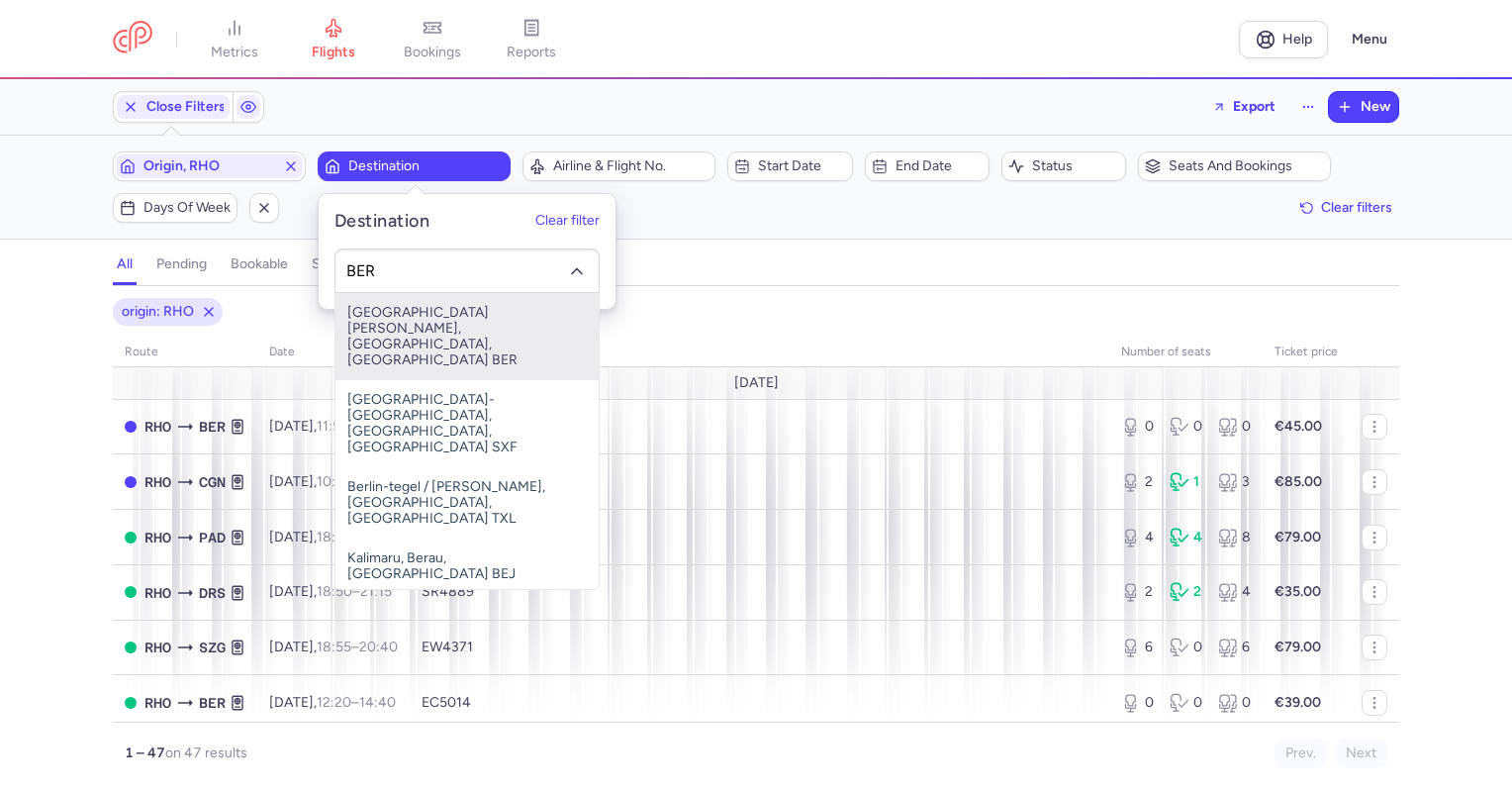 click on "[GEOGRAPHIC_DATA][PERSON_NAME], [GEOGRAPHIC_DATA], [GEOGRAPHIC_DATA] BER" at bounding box center (467, 337) 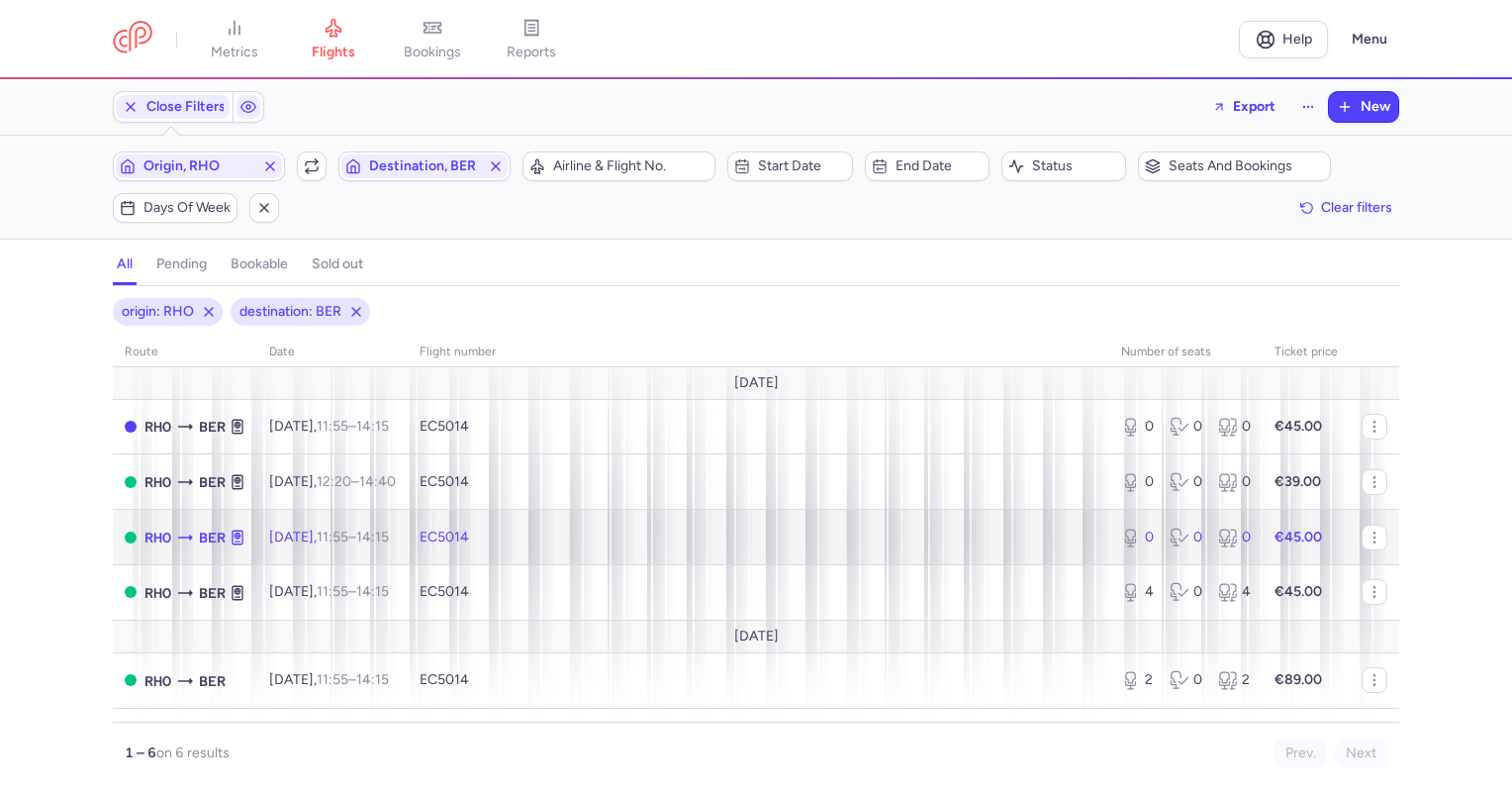 click on "[DATE]  11:55  –  14:15  +0" 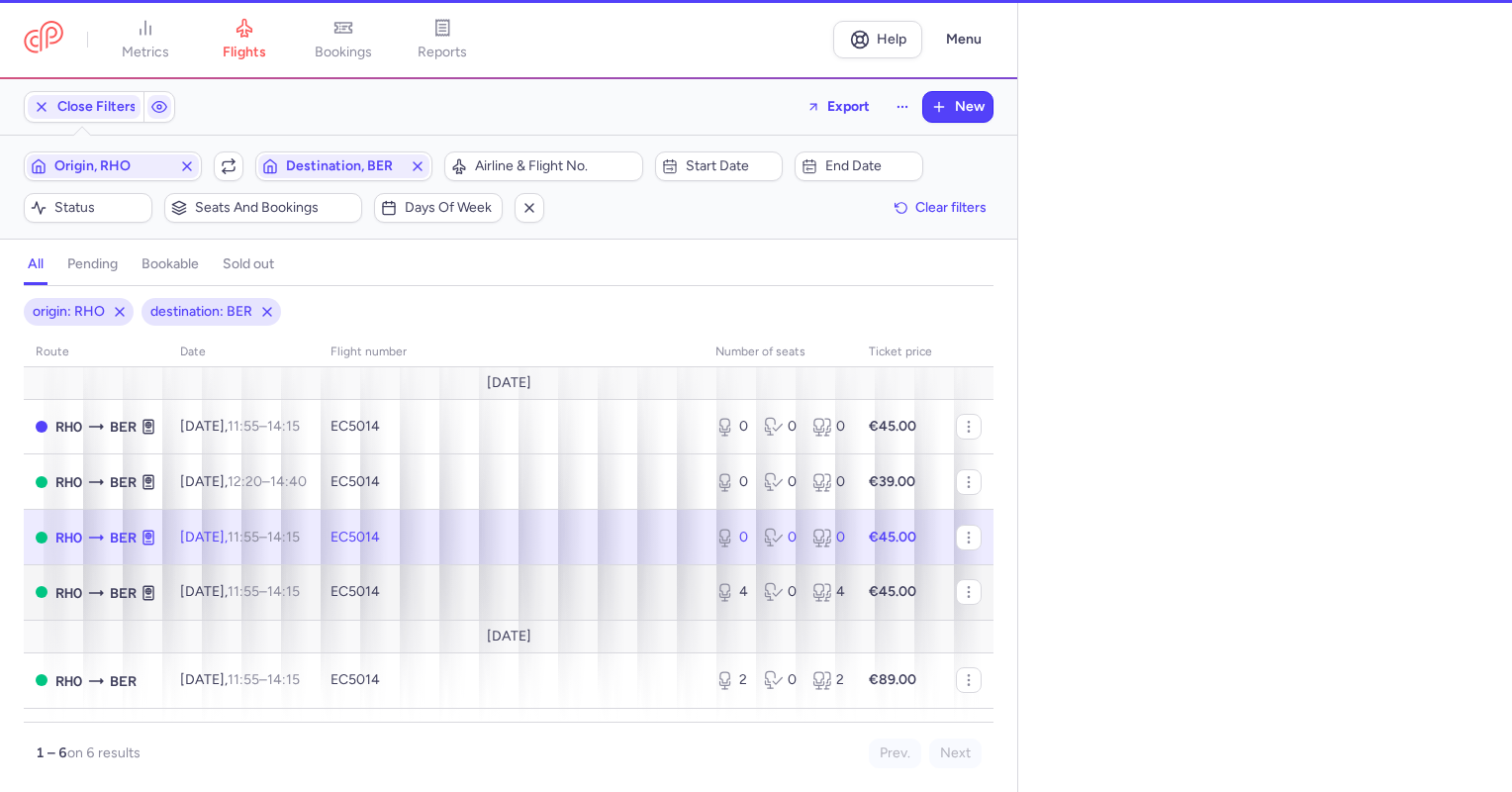 select on "days" 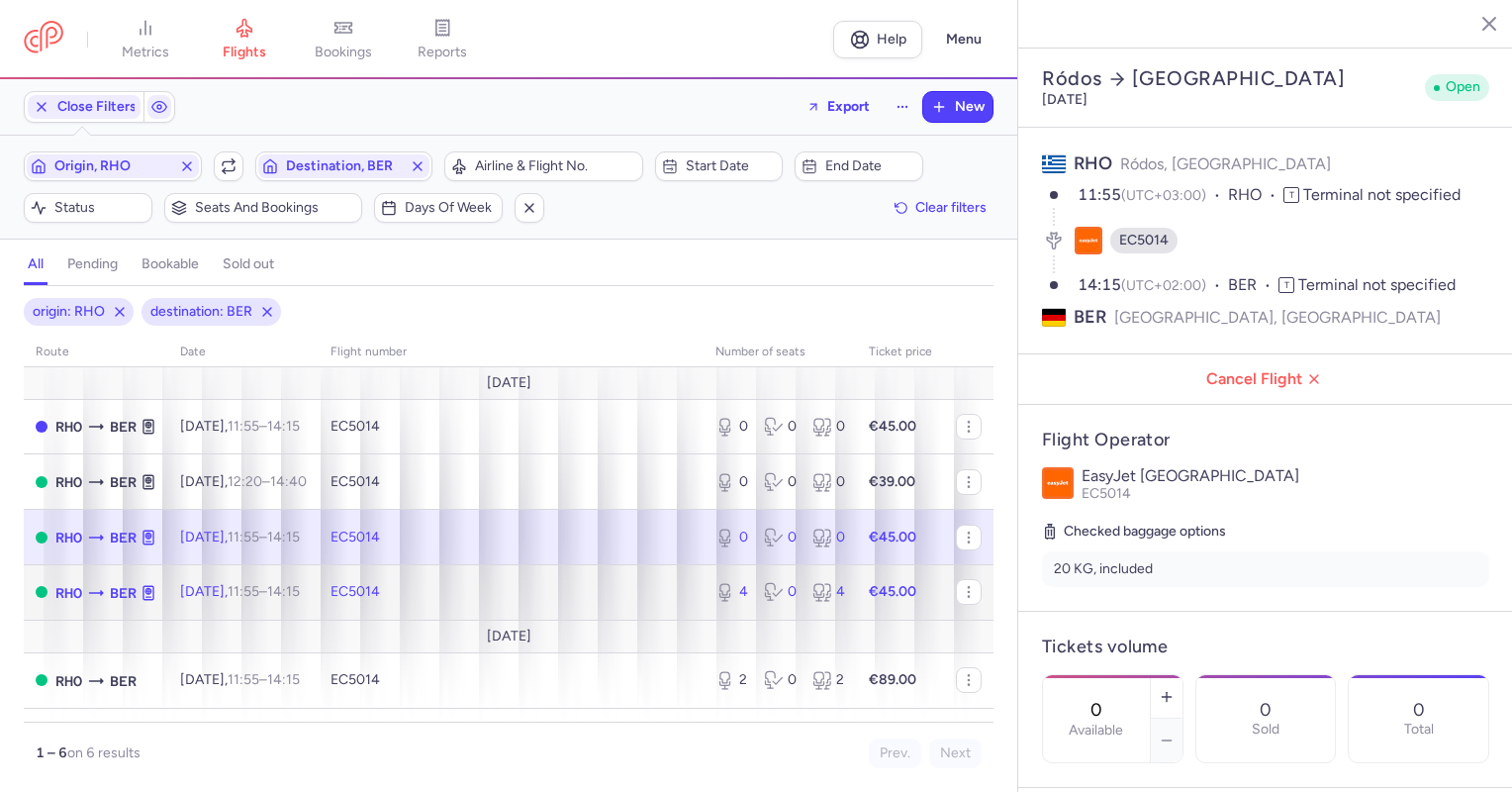 click on "14:15  +0" at bounding box center [283, 591] 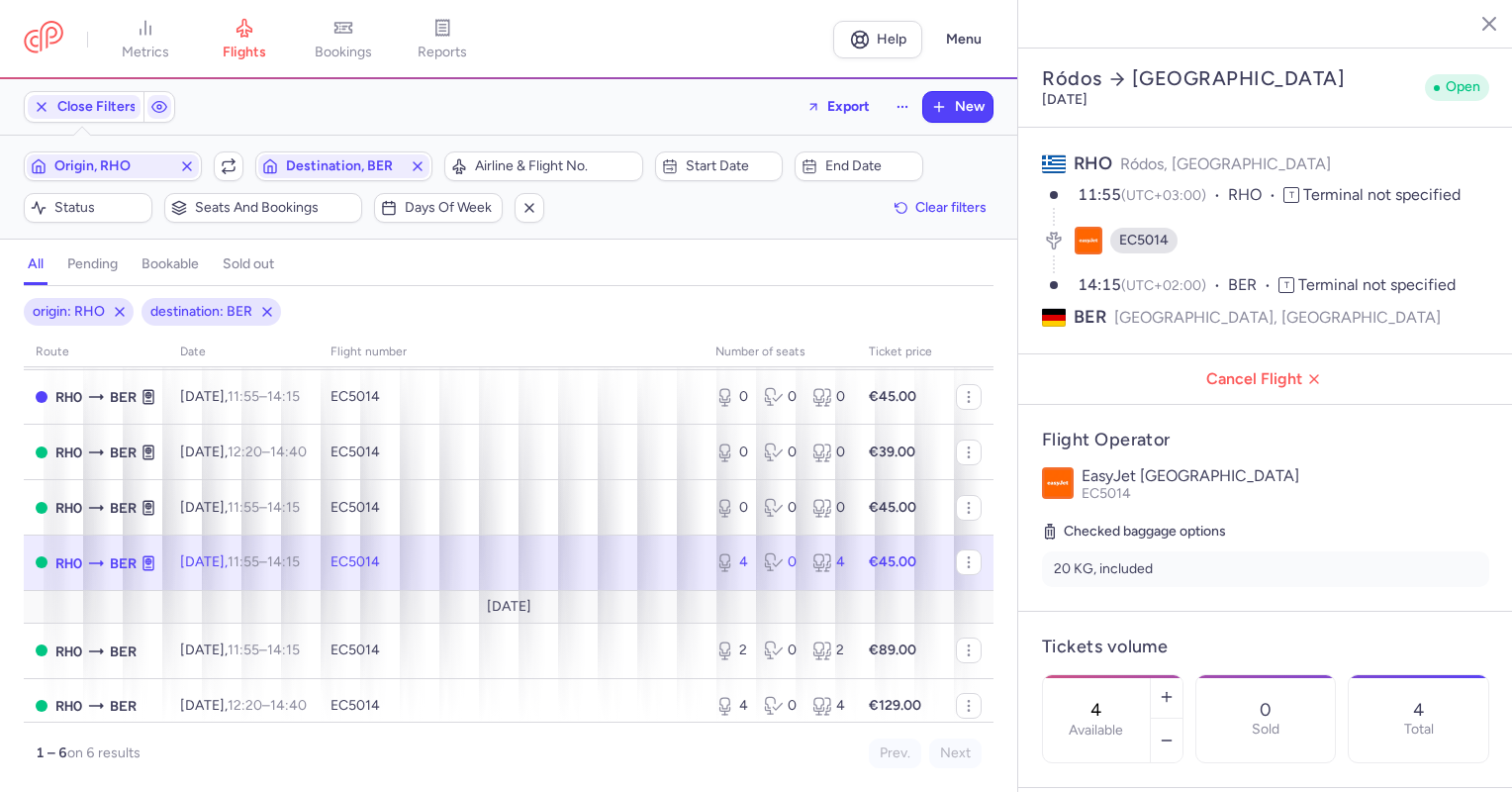 scroll, scrollTop: 46, scrollLeft: 0, axis: vertical 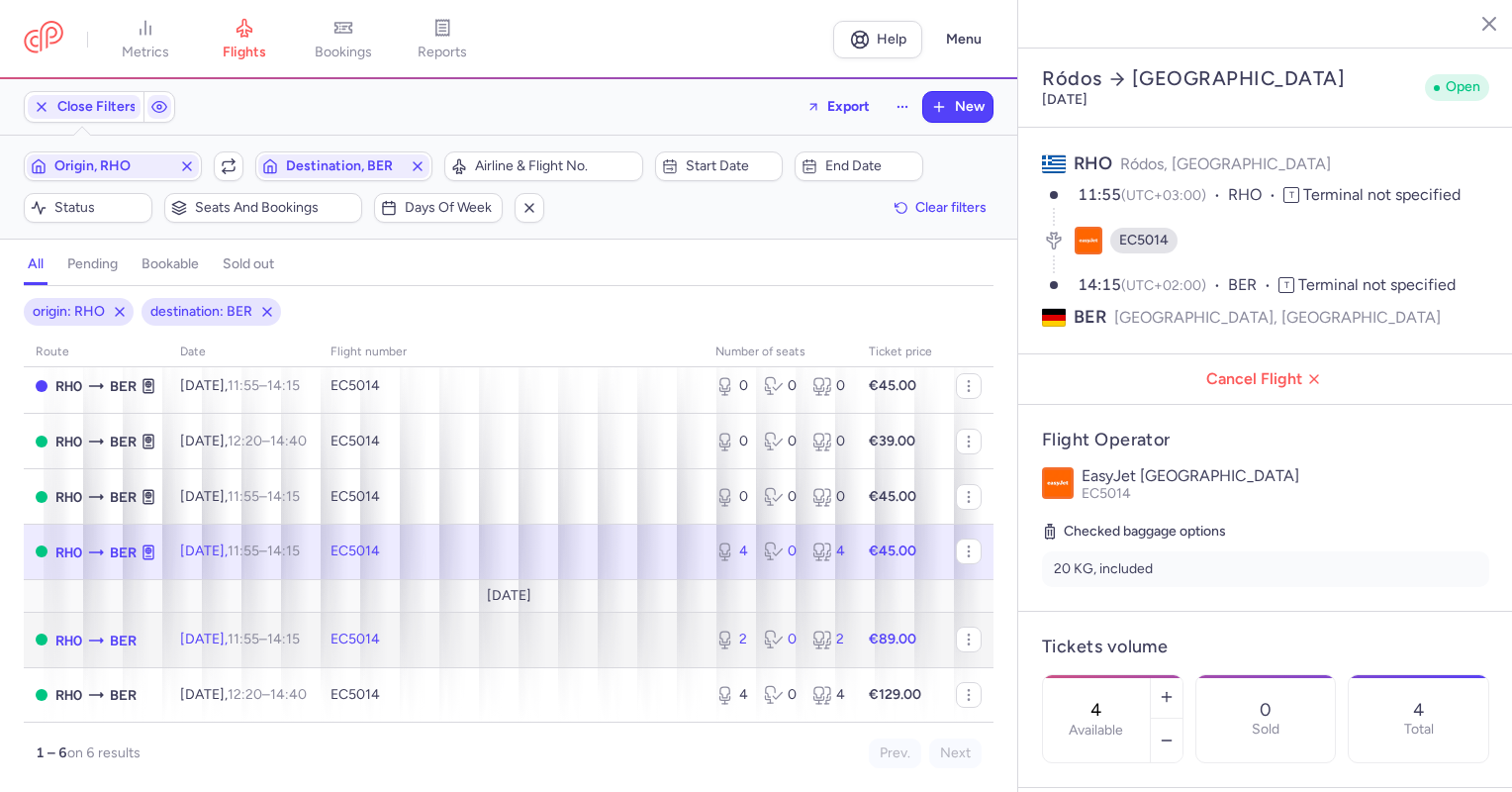 click on "EC5014" 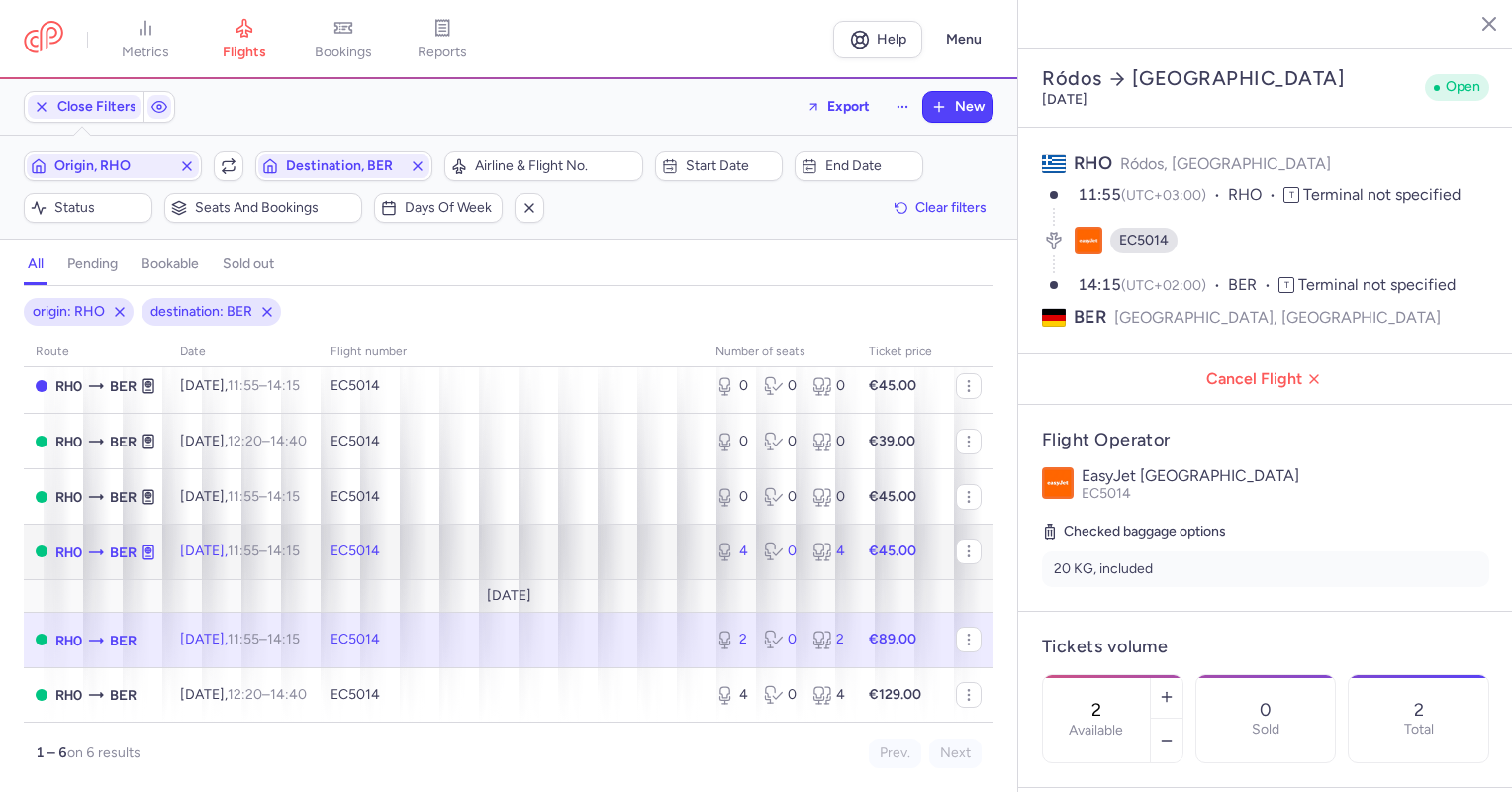 click on "EC5014" 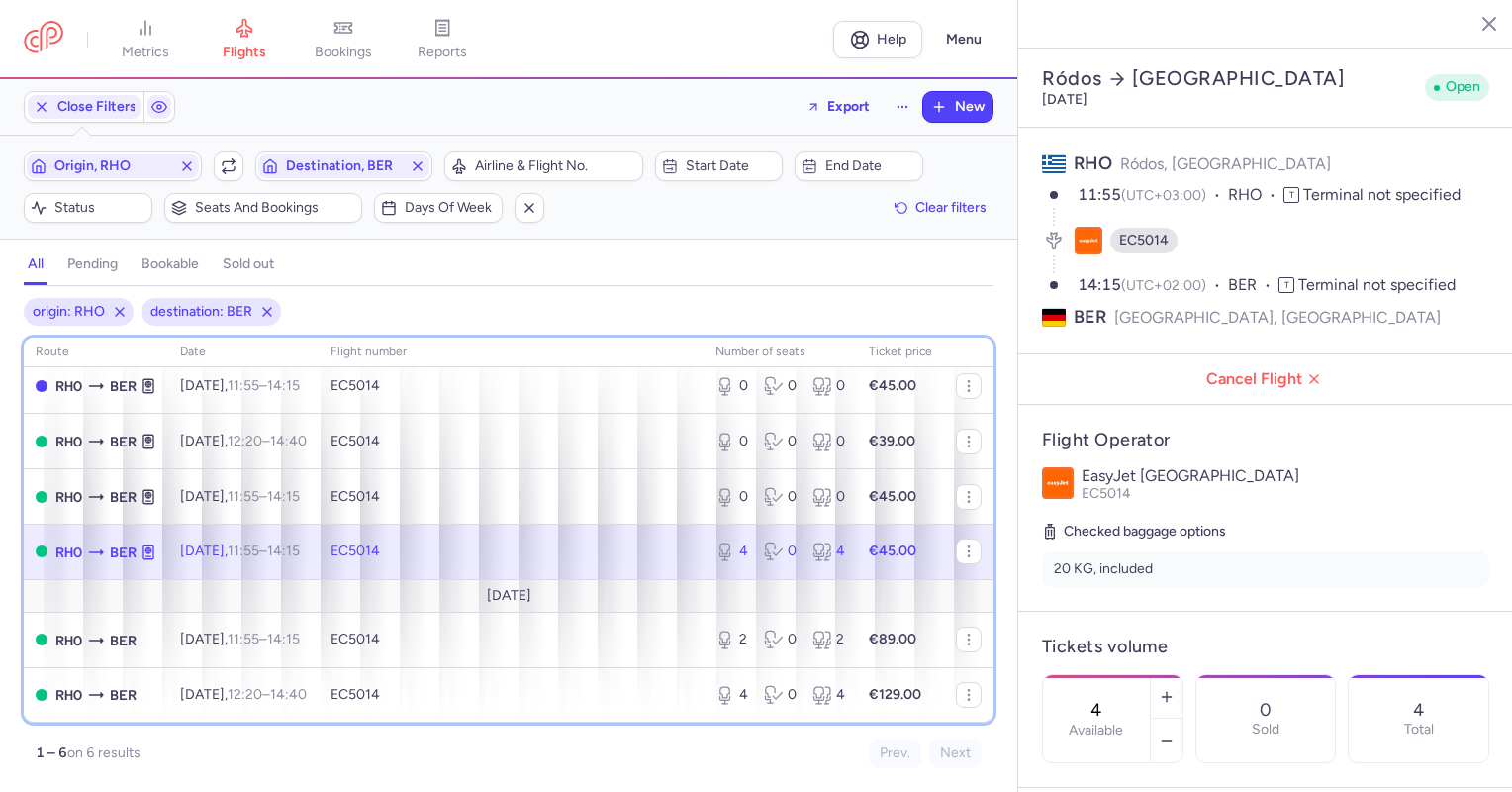 scroll, scrollTop: 0, scrollLeft: 0, axis: both 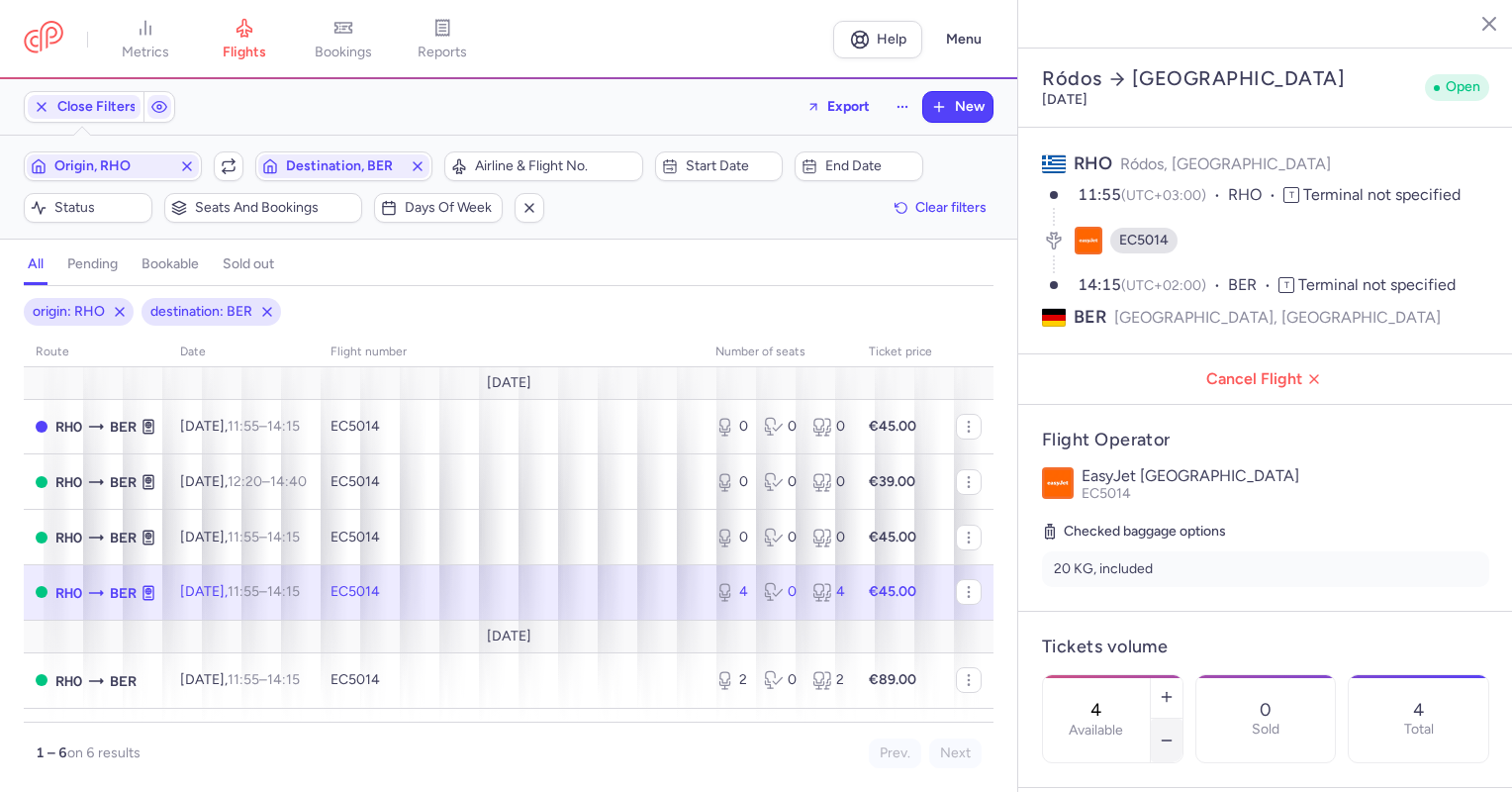 click at bounding box center (1167, 741) 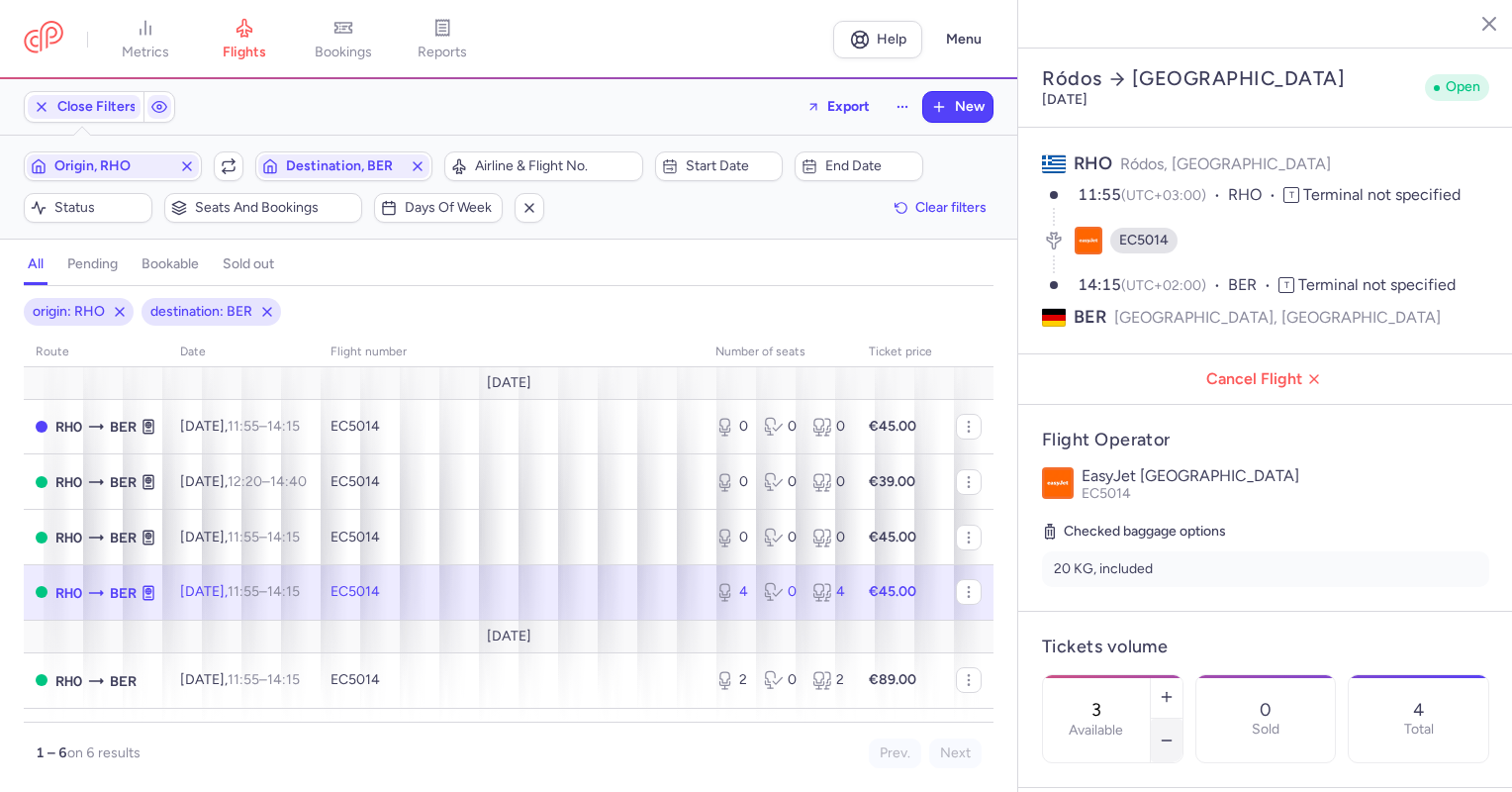 click at bounding box center [1167, 741] 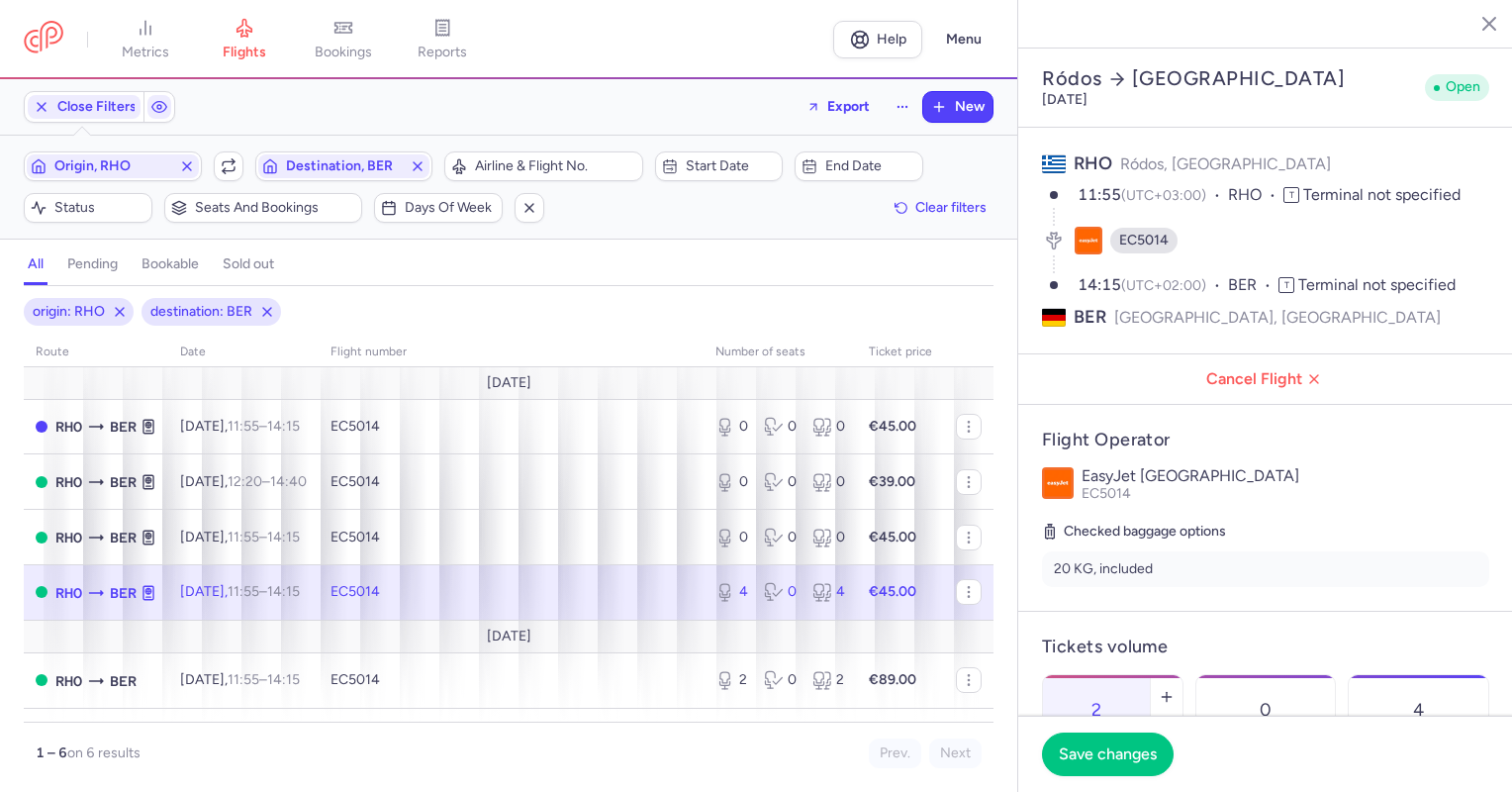 drag, startPoint x: 1244, startPoint y: 696, endPoint x: 1229, endPoint y: 703, distance: 16.552945 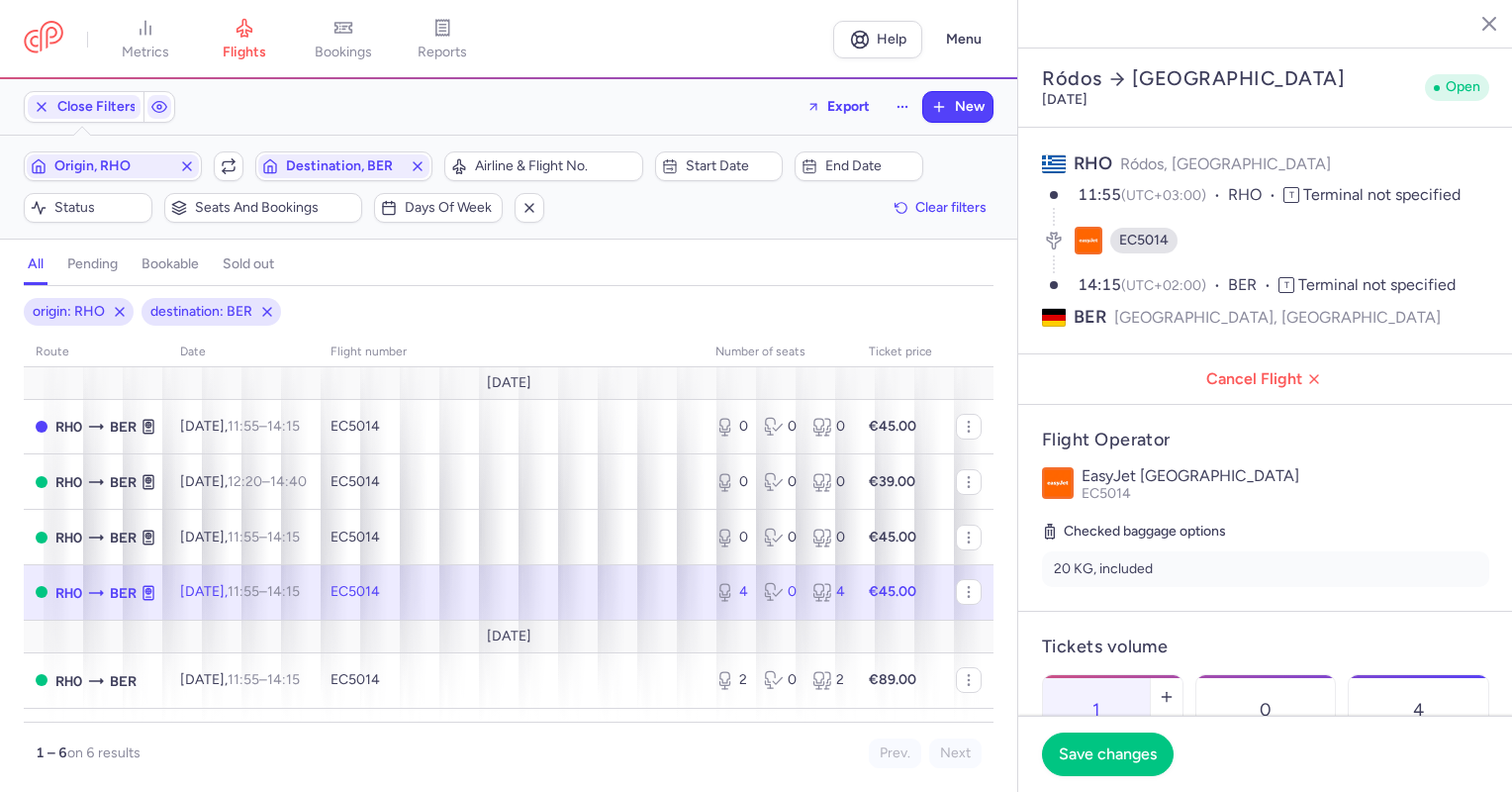 click 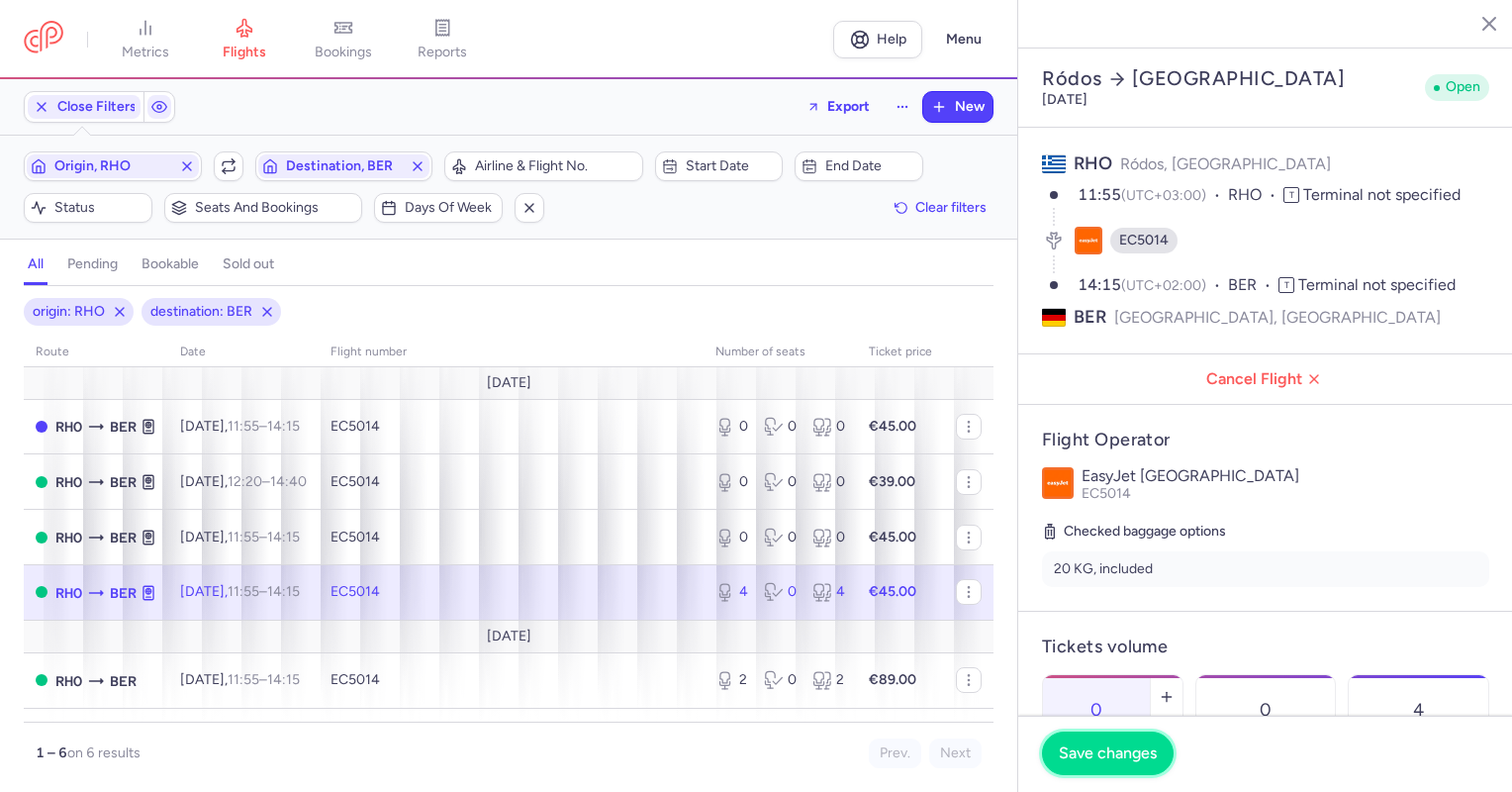 click on "Save changes" at bounding box center (1107, 753) 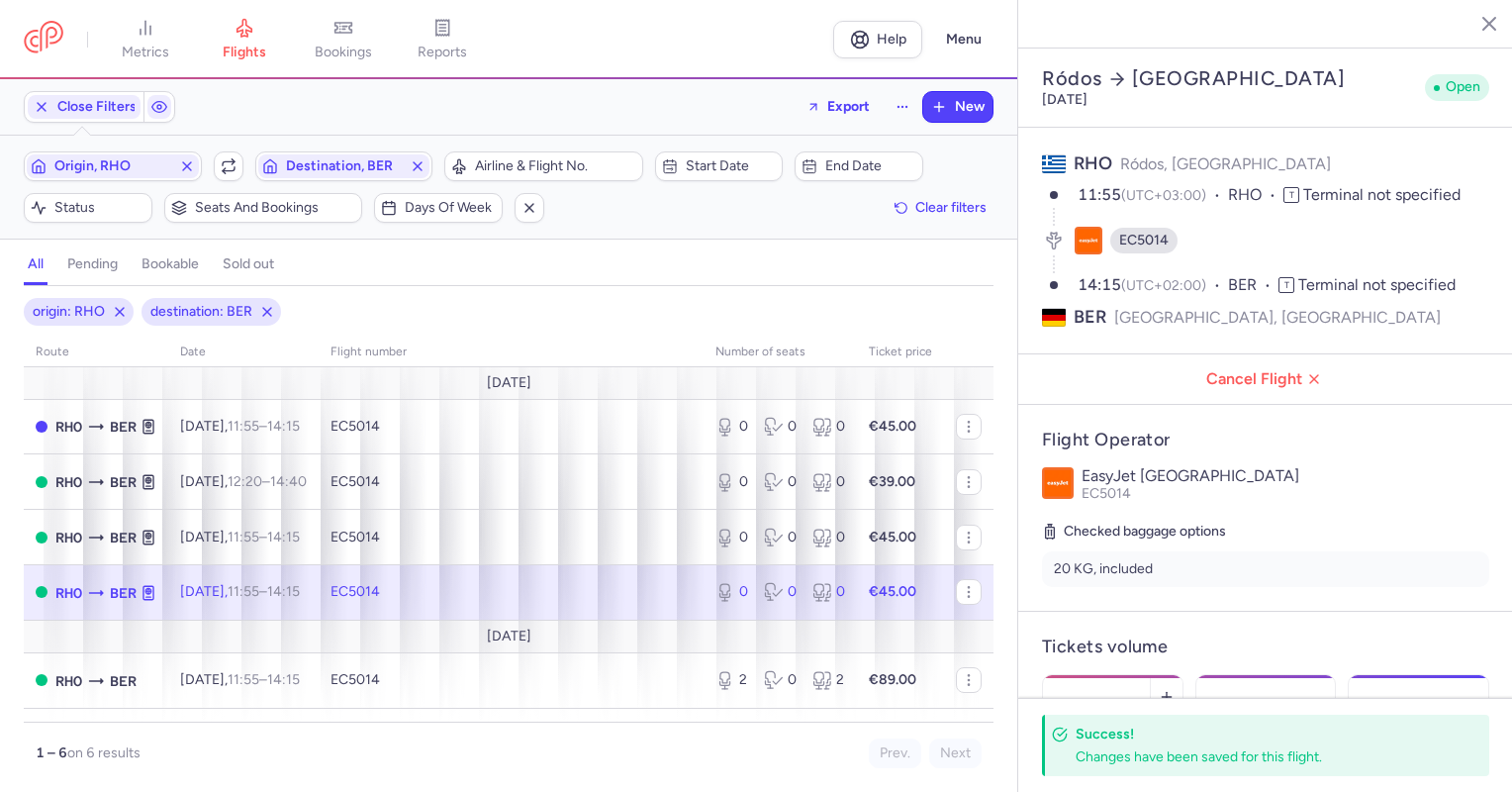 scroll, scrollTop: 46, scrollLeft: 0, axis: vertical 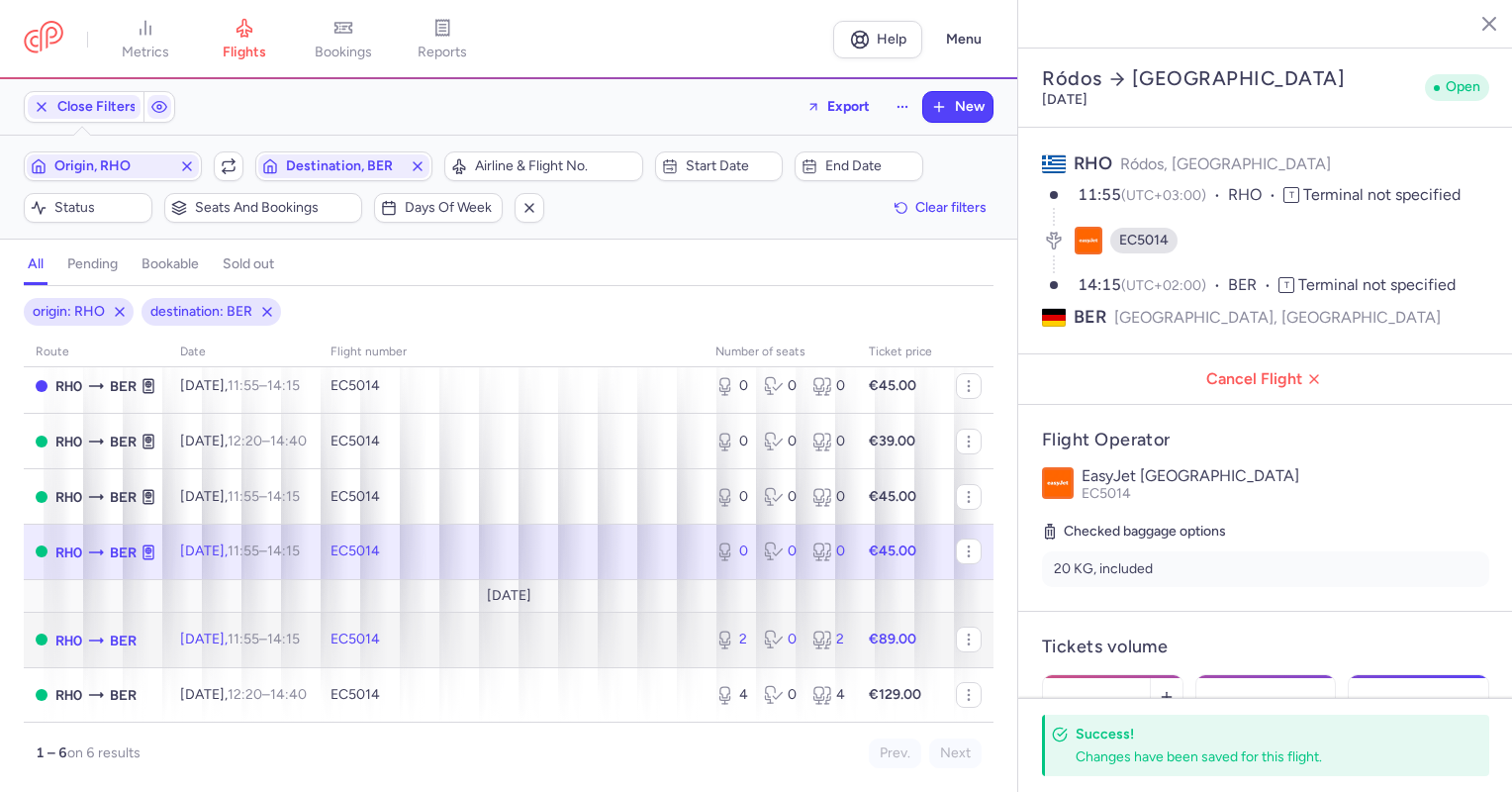 click on "EC5014" 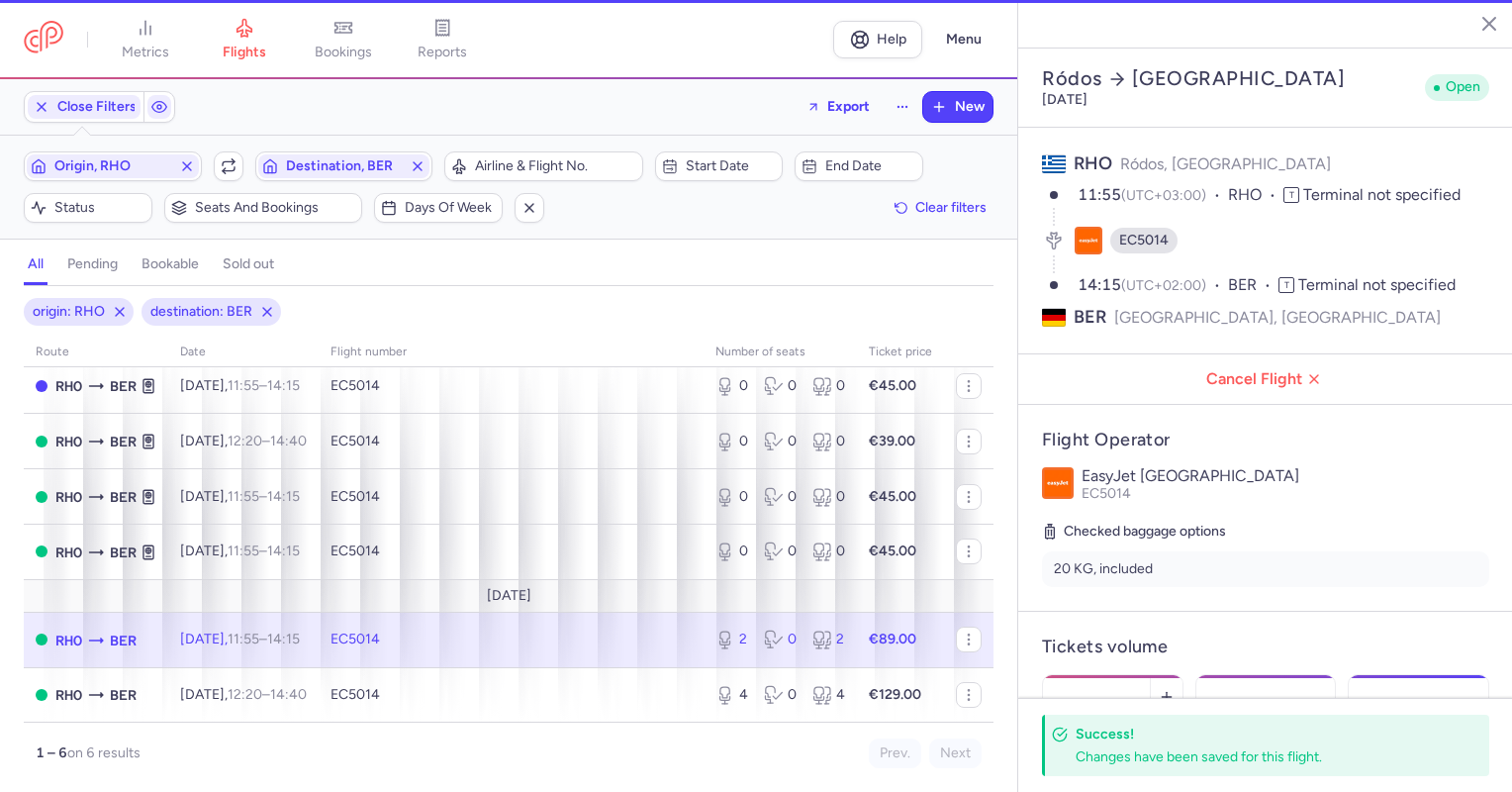 type on "2" 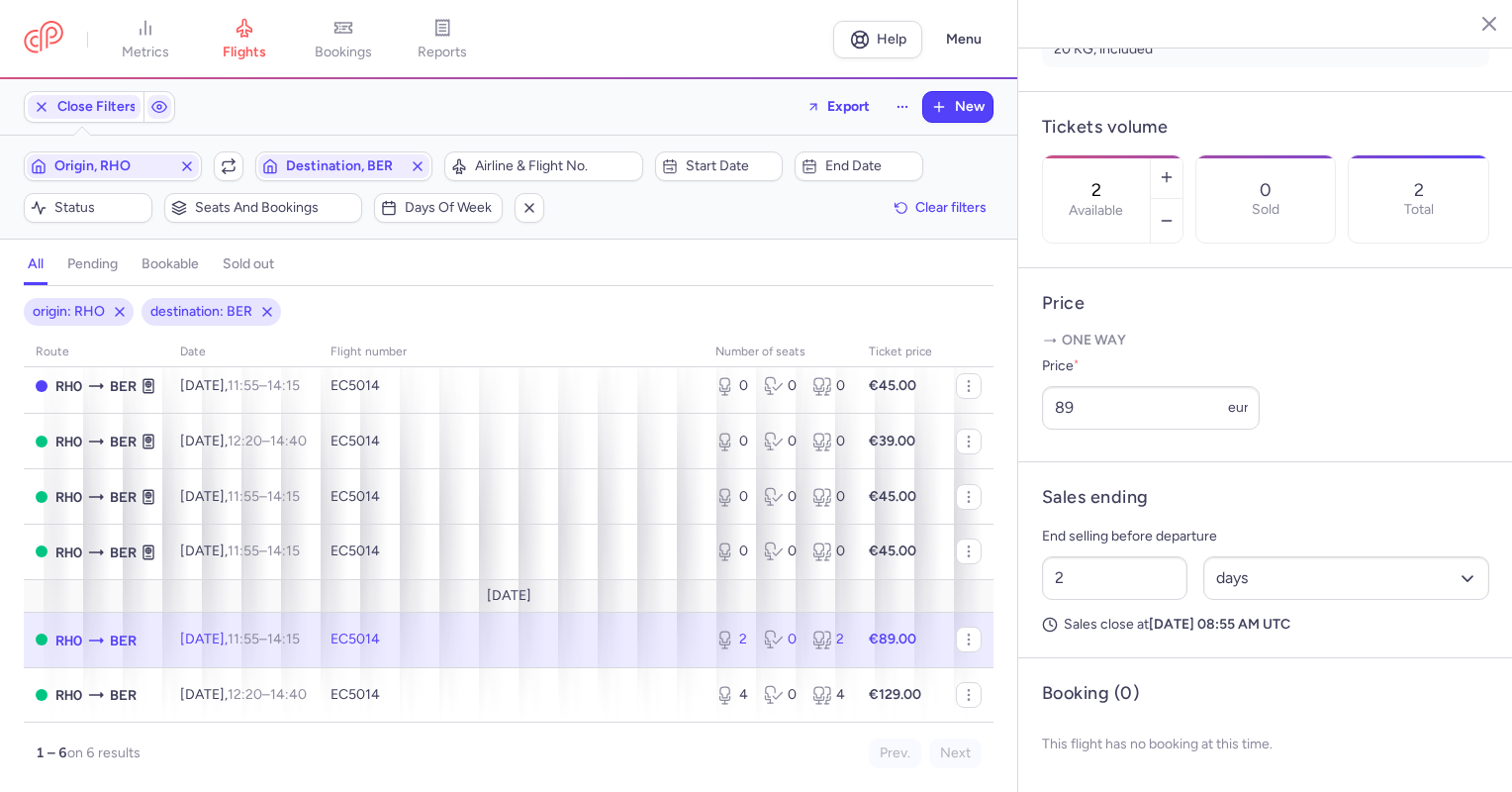 scroll, scrollTop: 572, scrollLeft: 0, axis: vertical 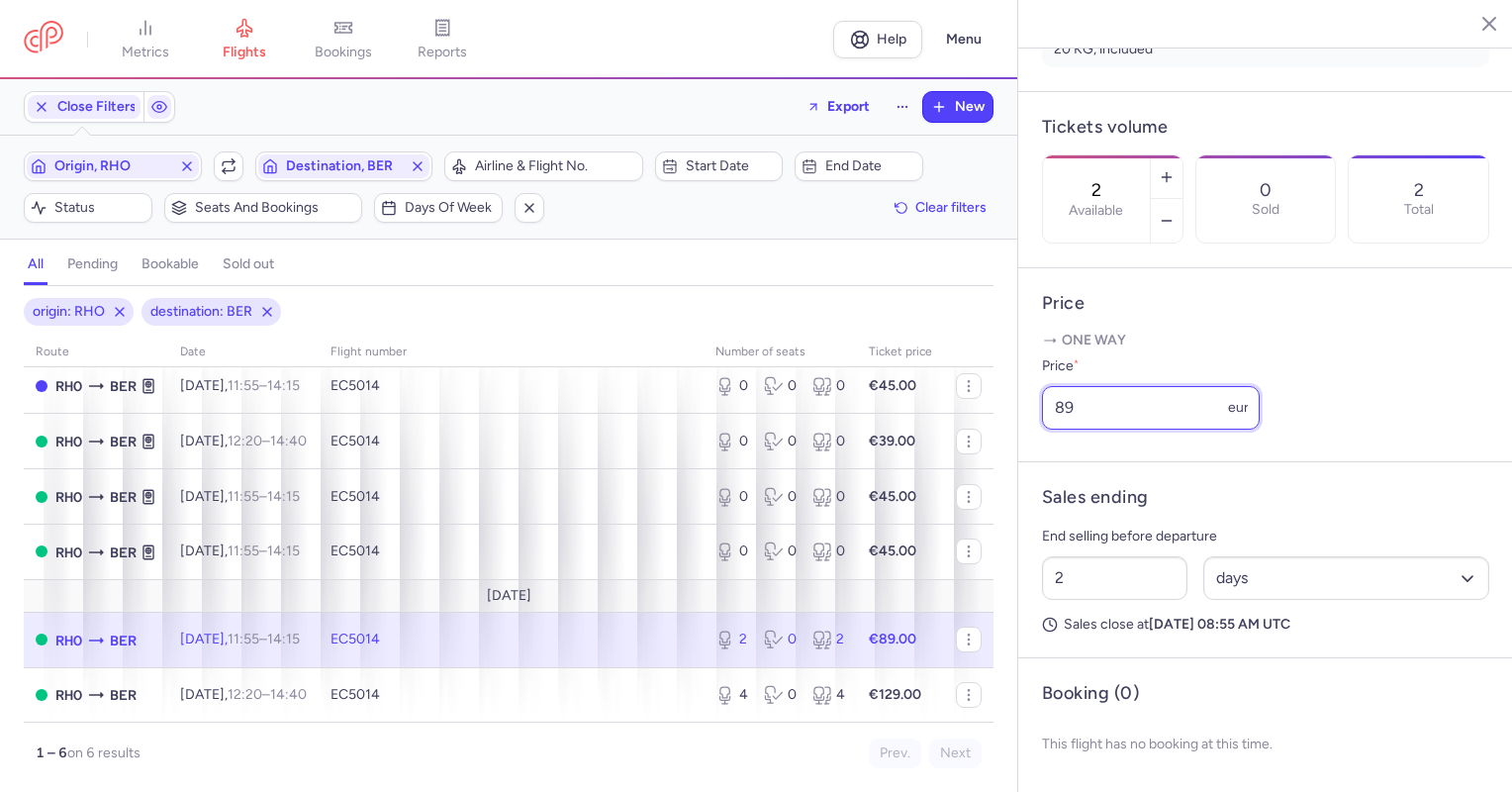 drag, startPoint x: 1097, startPoint y: 398, endPoint x: 1021, endPoint y: 412, distance: 77.27872 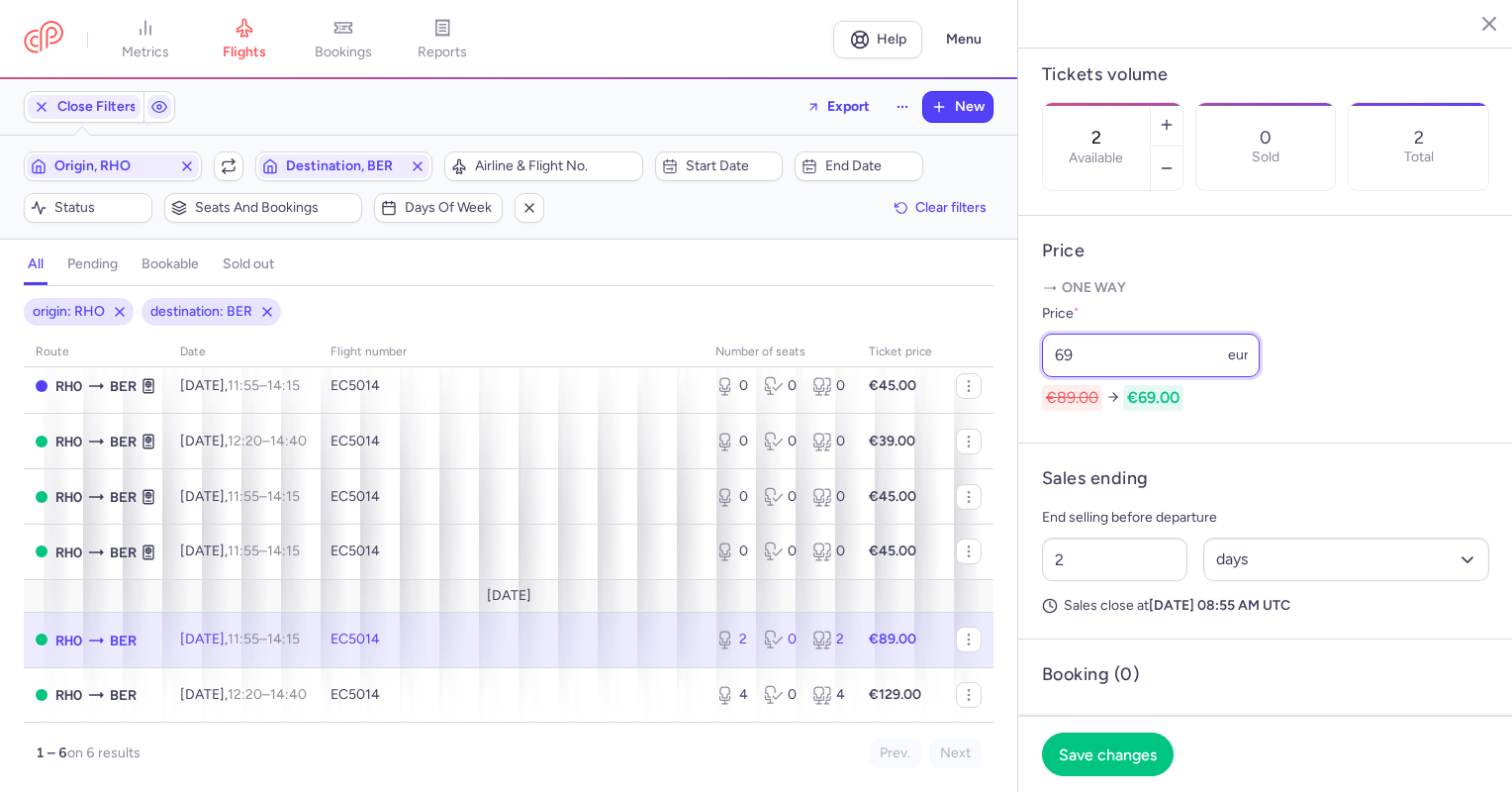 type on "6" 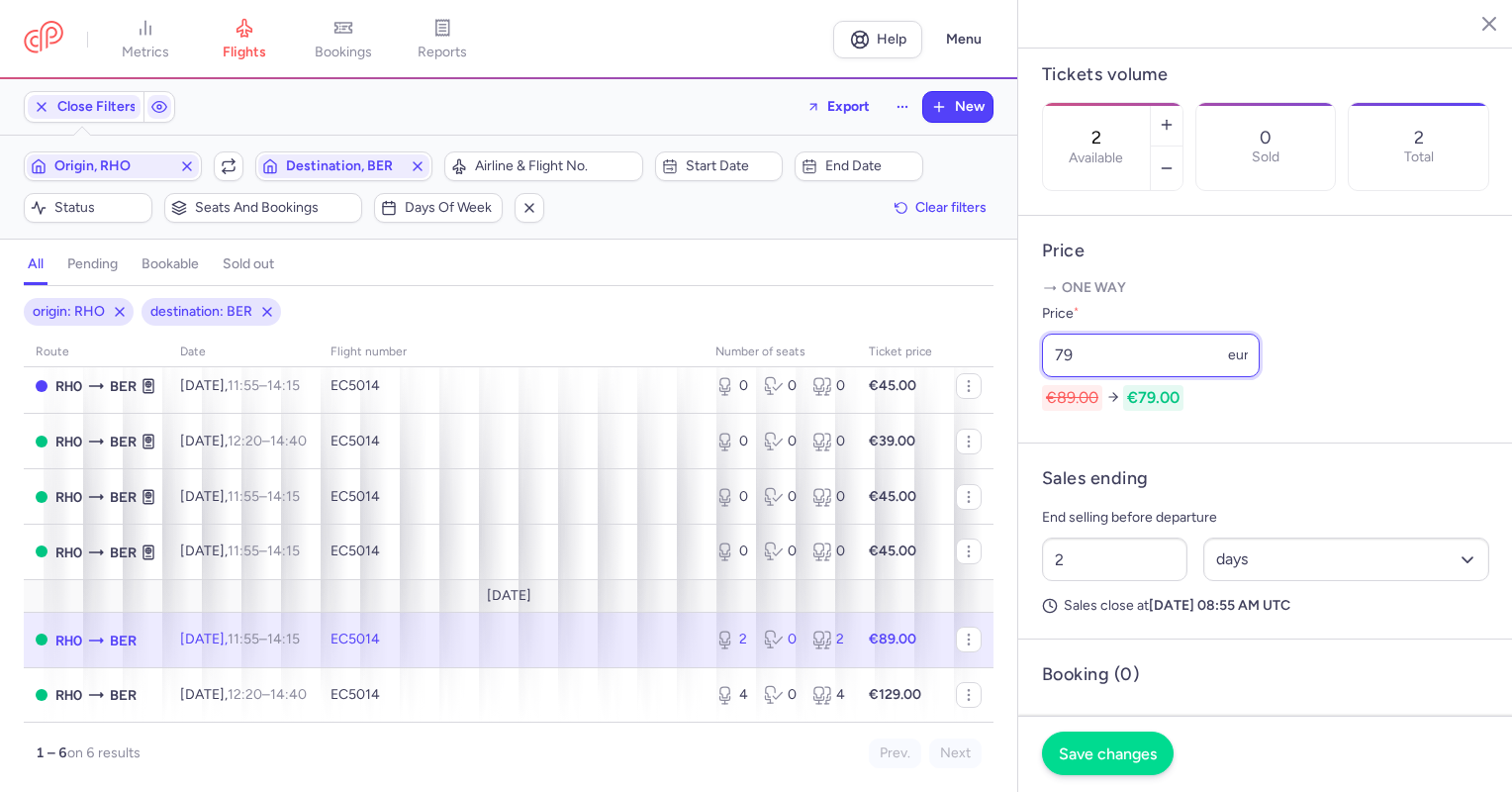 type on "79" 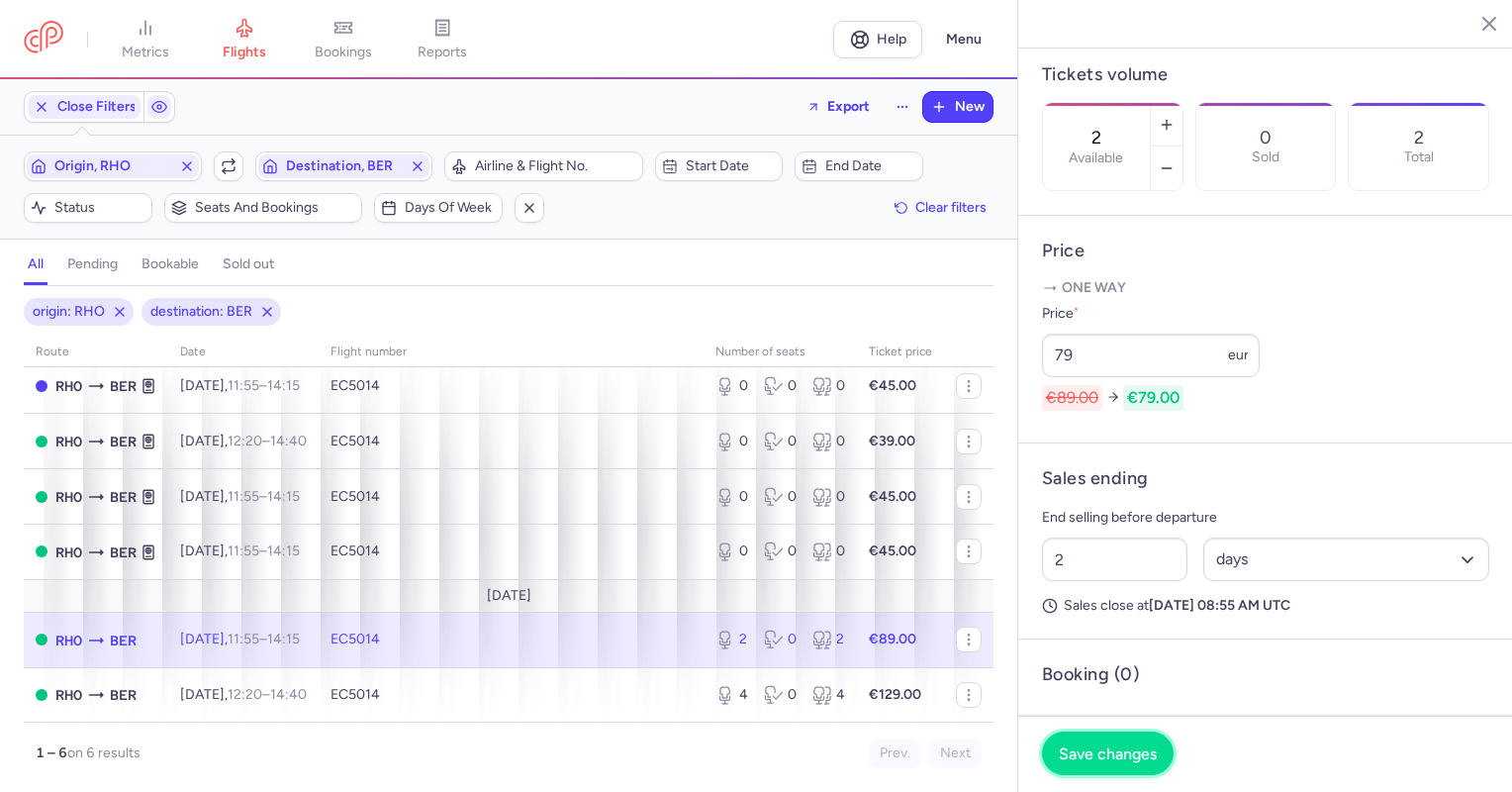 click on "Save changes" at bounding box center (1107, 753) 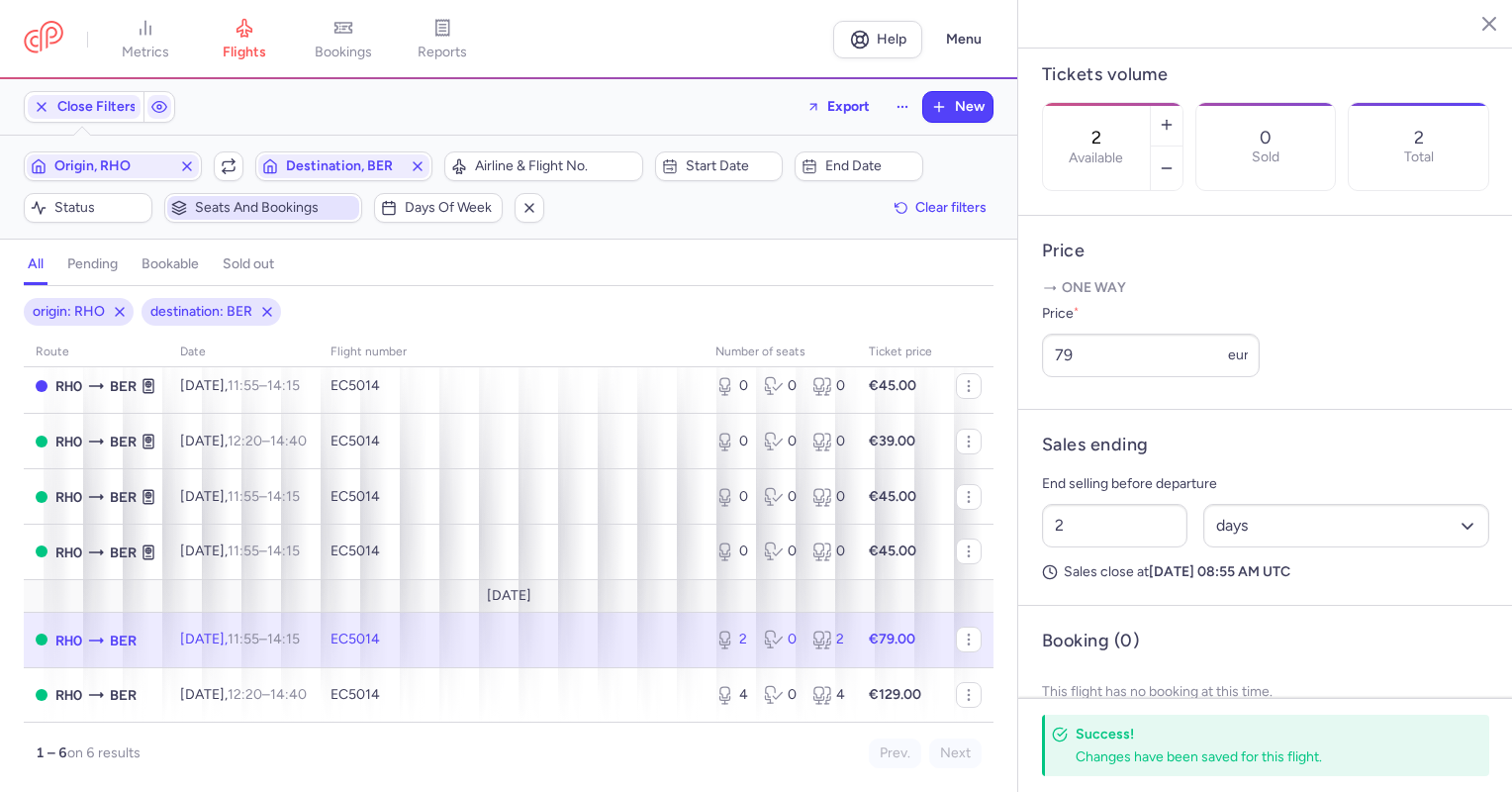click on "Seats and bookings" at bounding box center (275, 208) 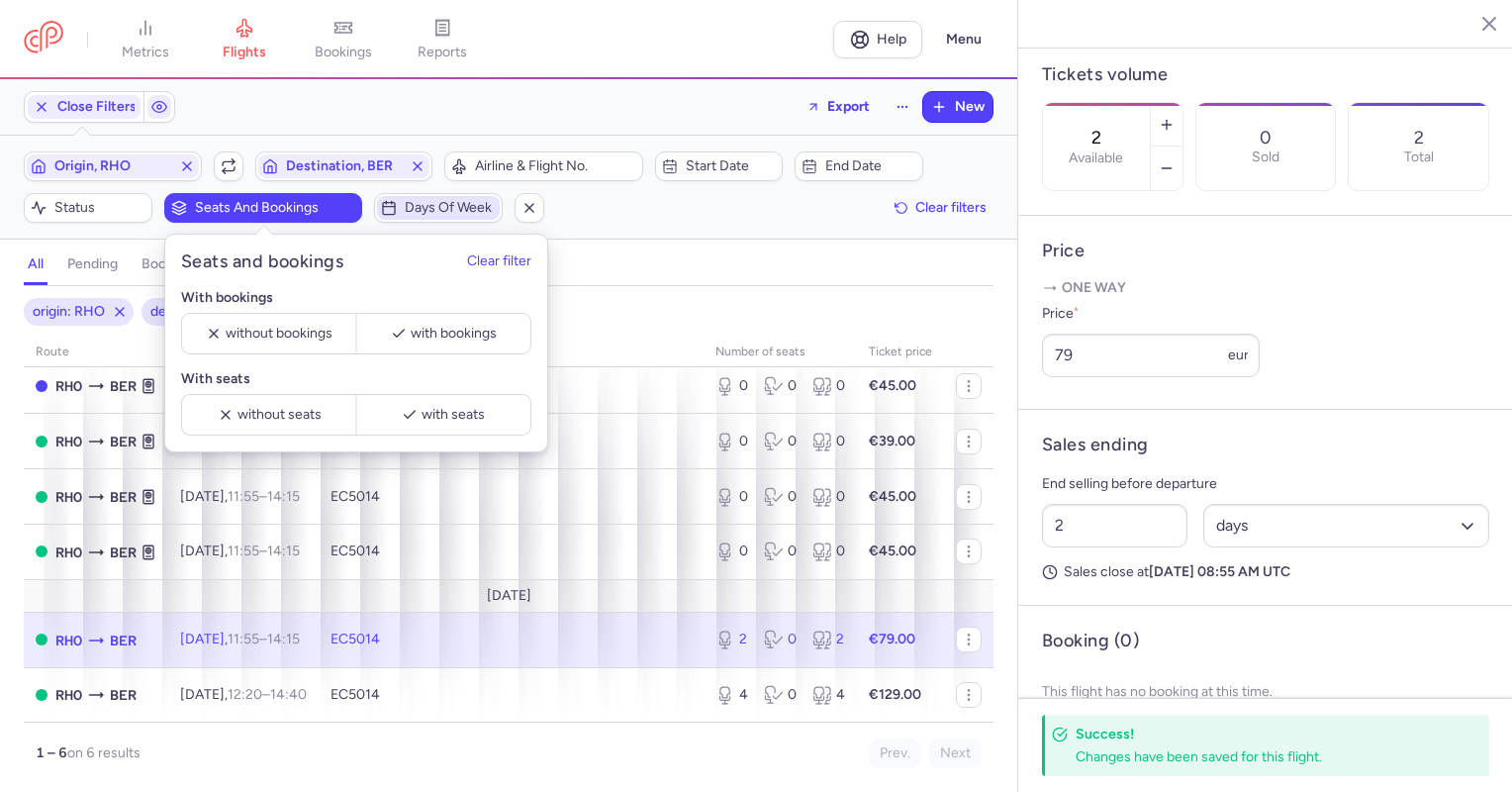 click on "Days of week" at bounding box center (438, 208) 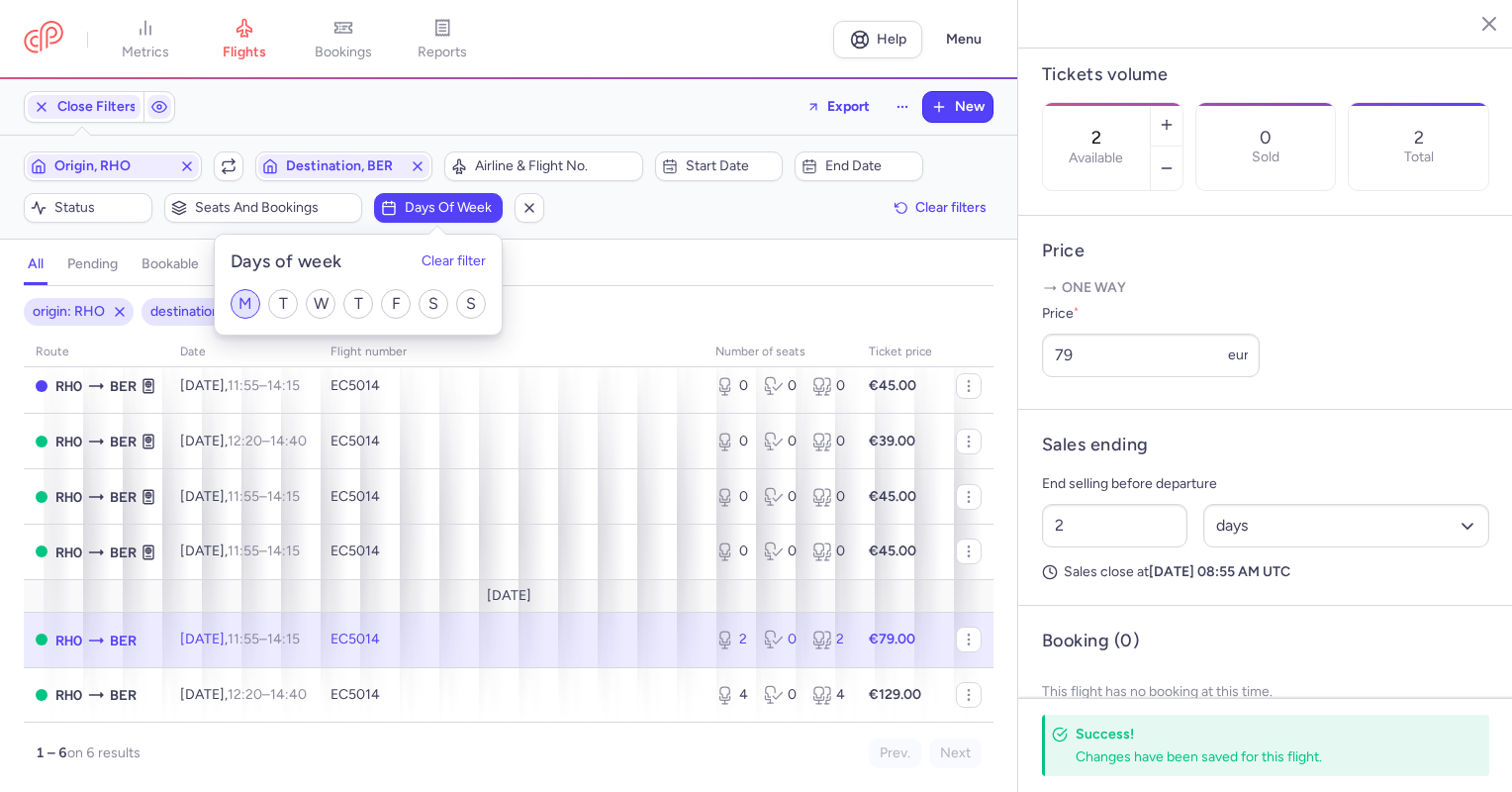 click on "M" at bounding box center [245, 304] 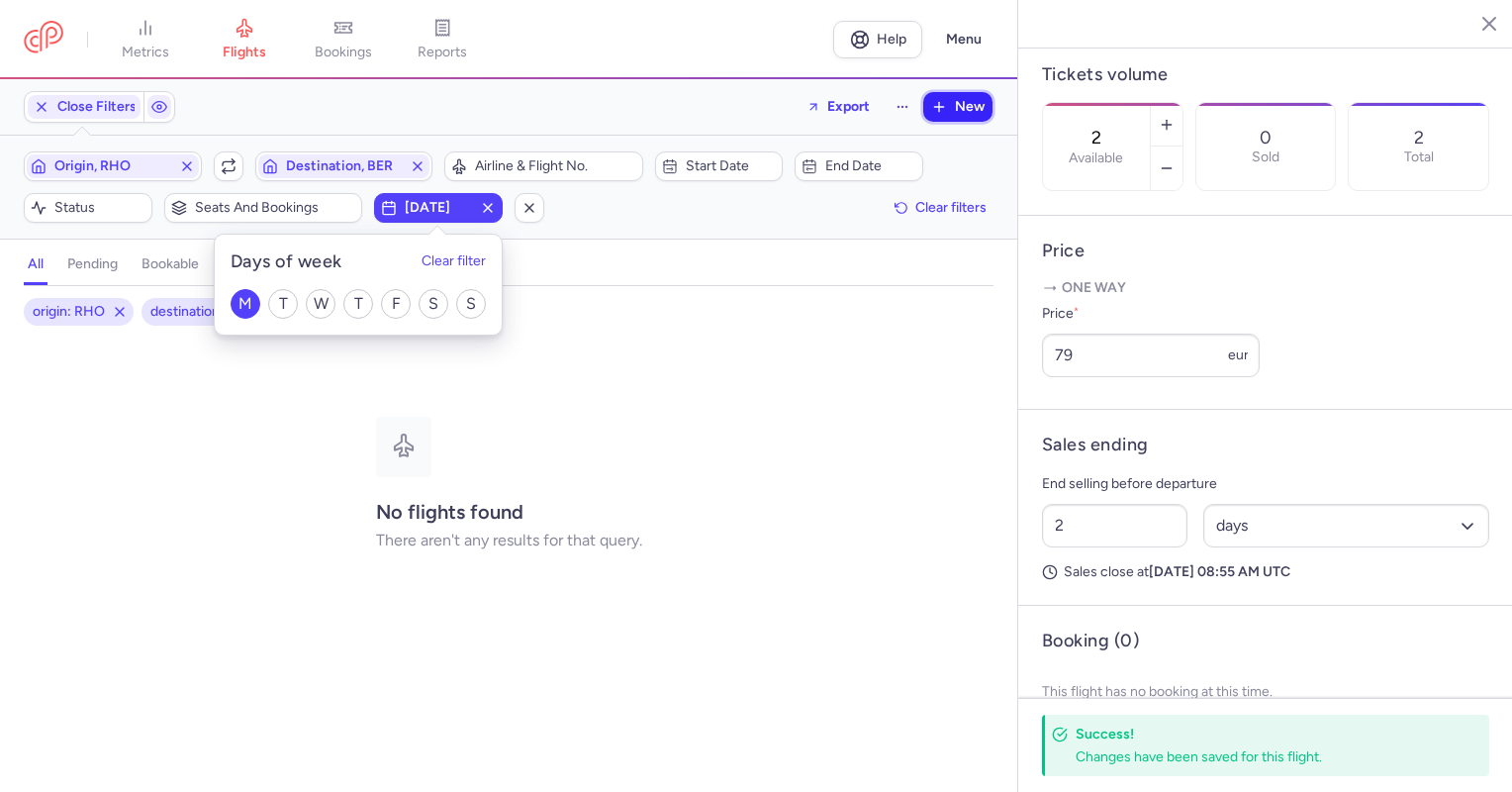 drag, startPoint x: 958, startPoint y: 103, endPoint x: 945, endPoint y: 107, distance: 13.601471 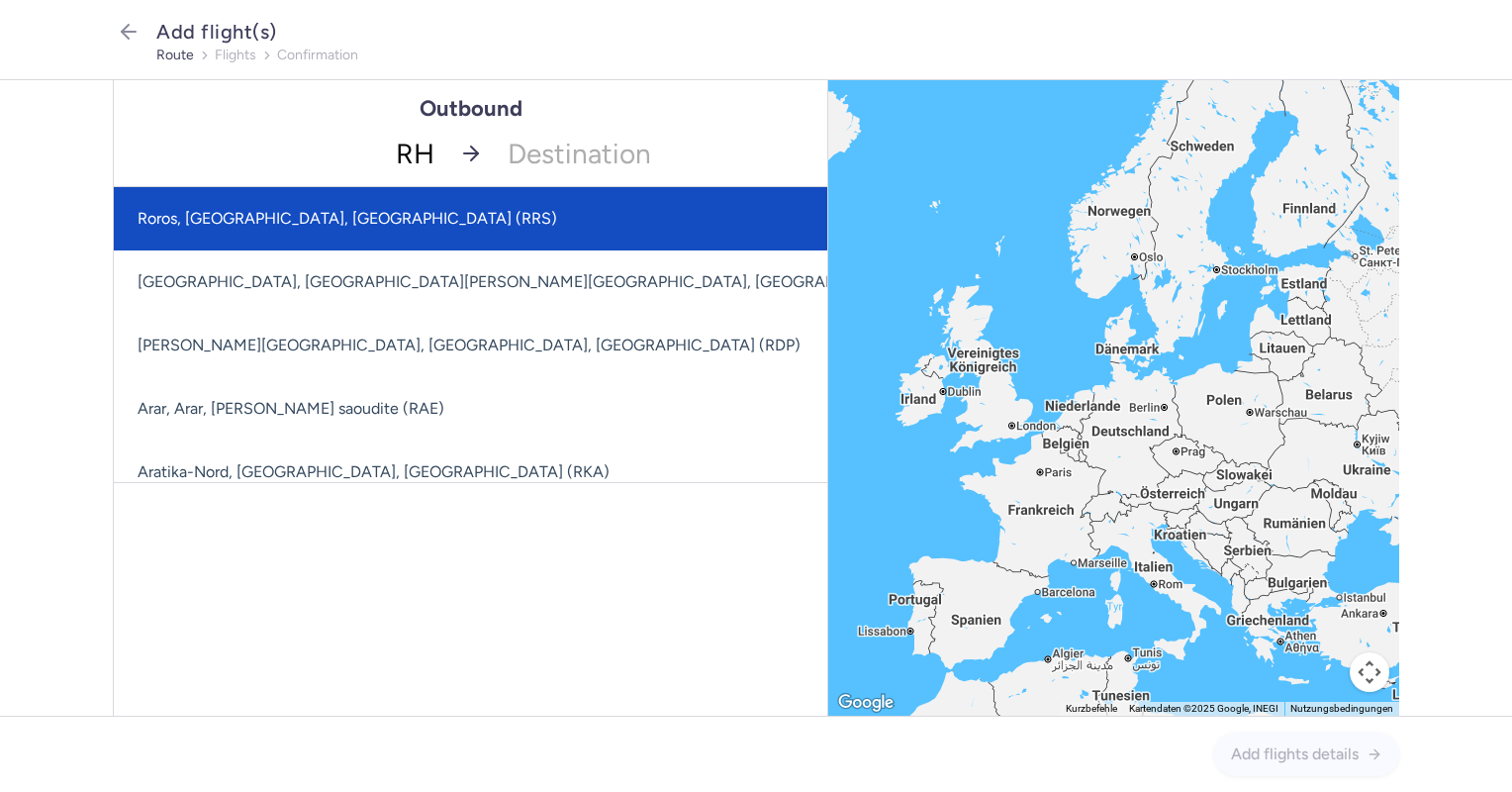type on "RHO" 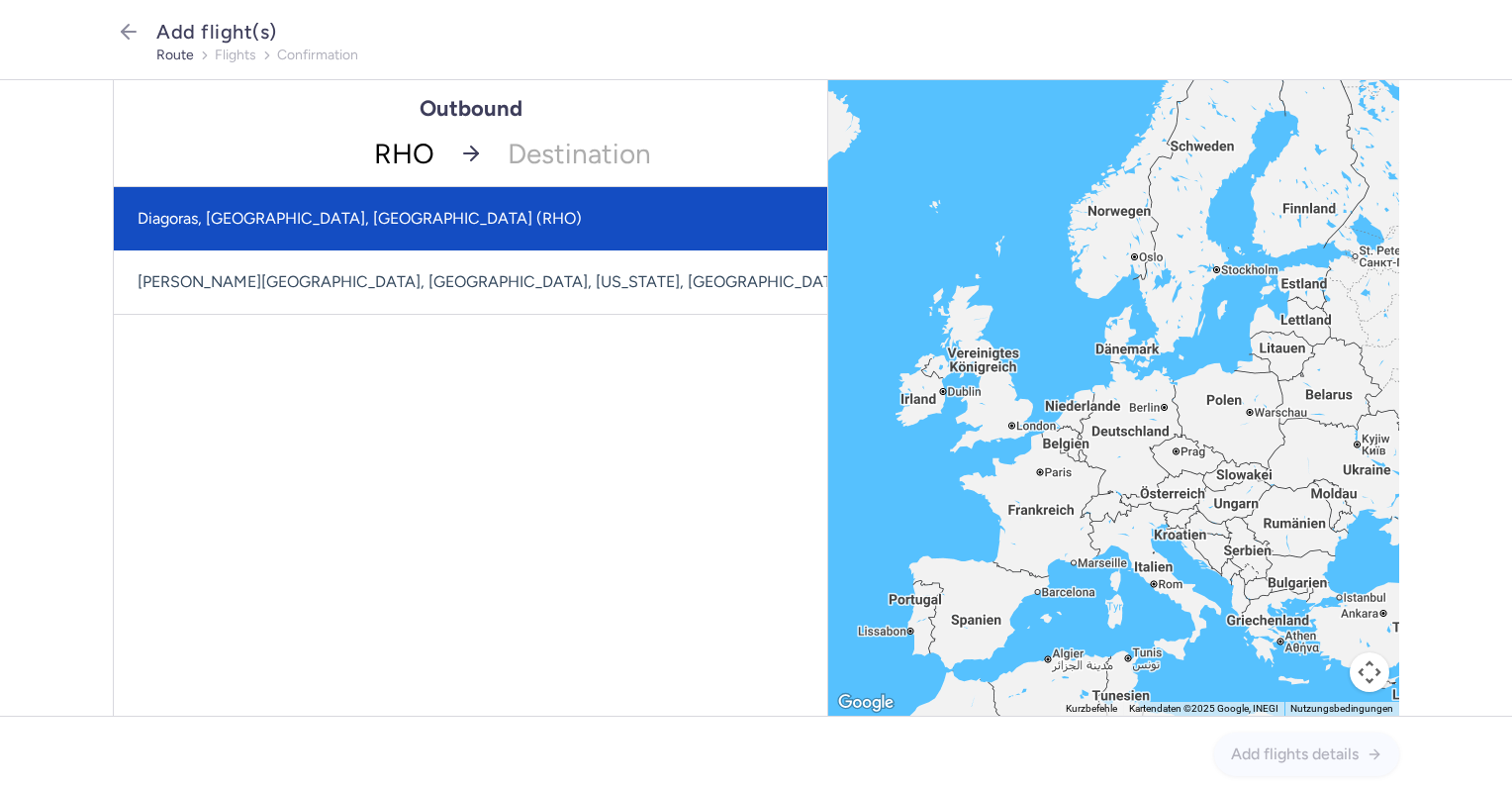 click on "Diagoras, [GEOGRAPHIC_DATA], [GEOGRAPHIC_DATA] (RHO)" 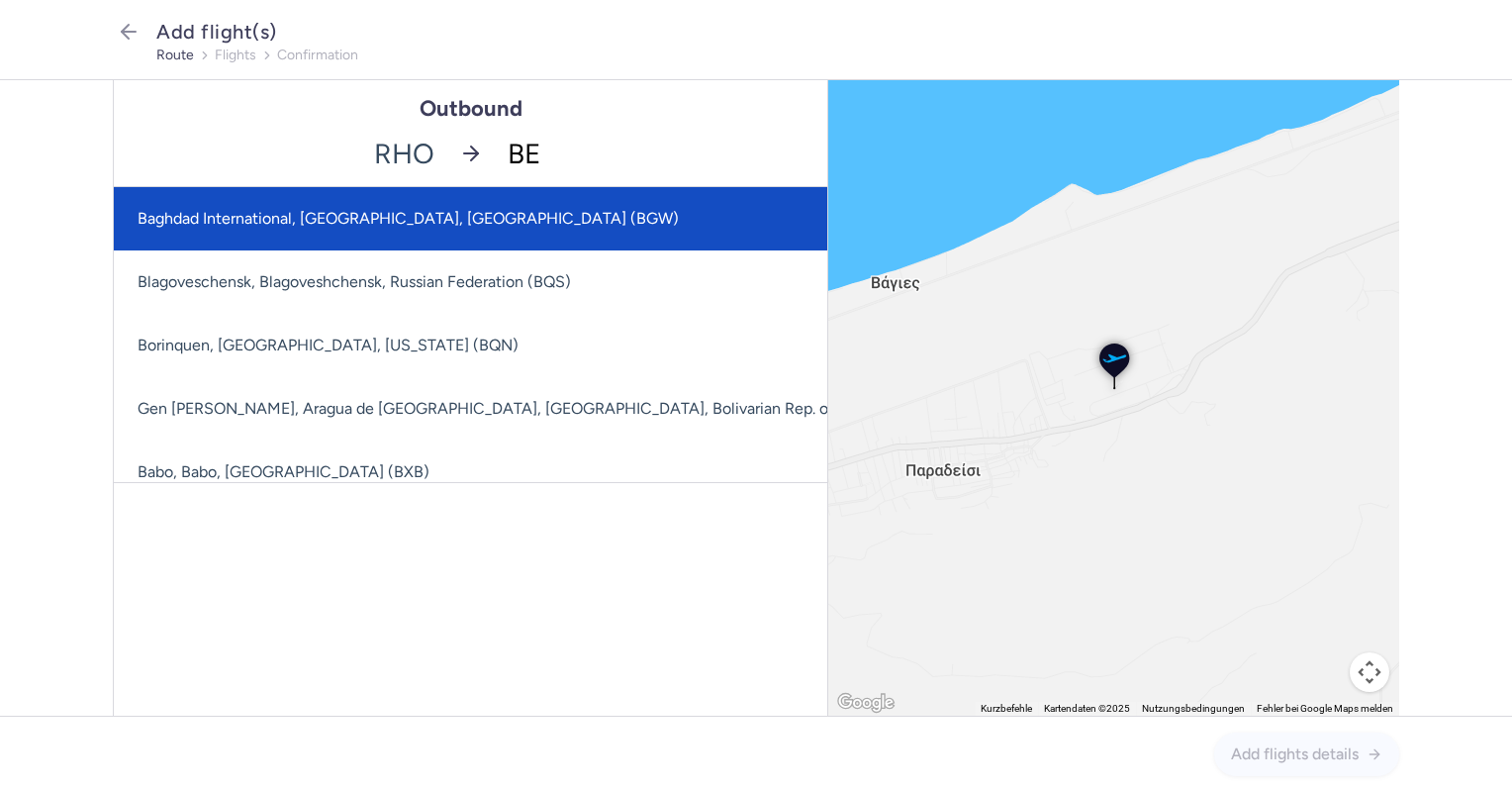 type on "BER" 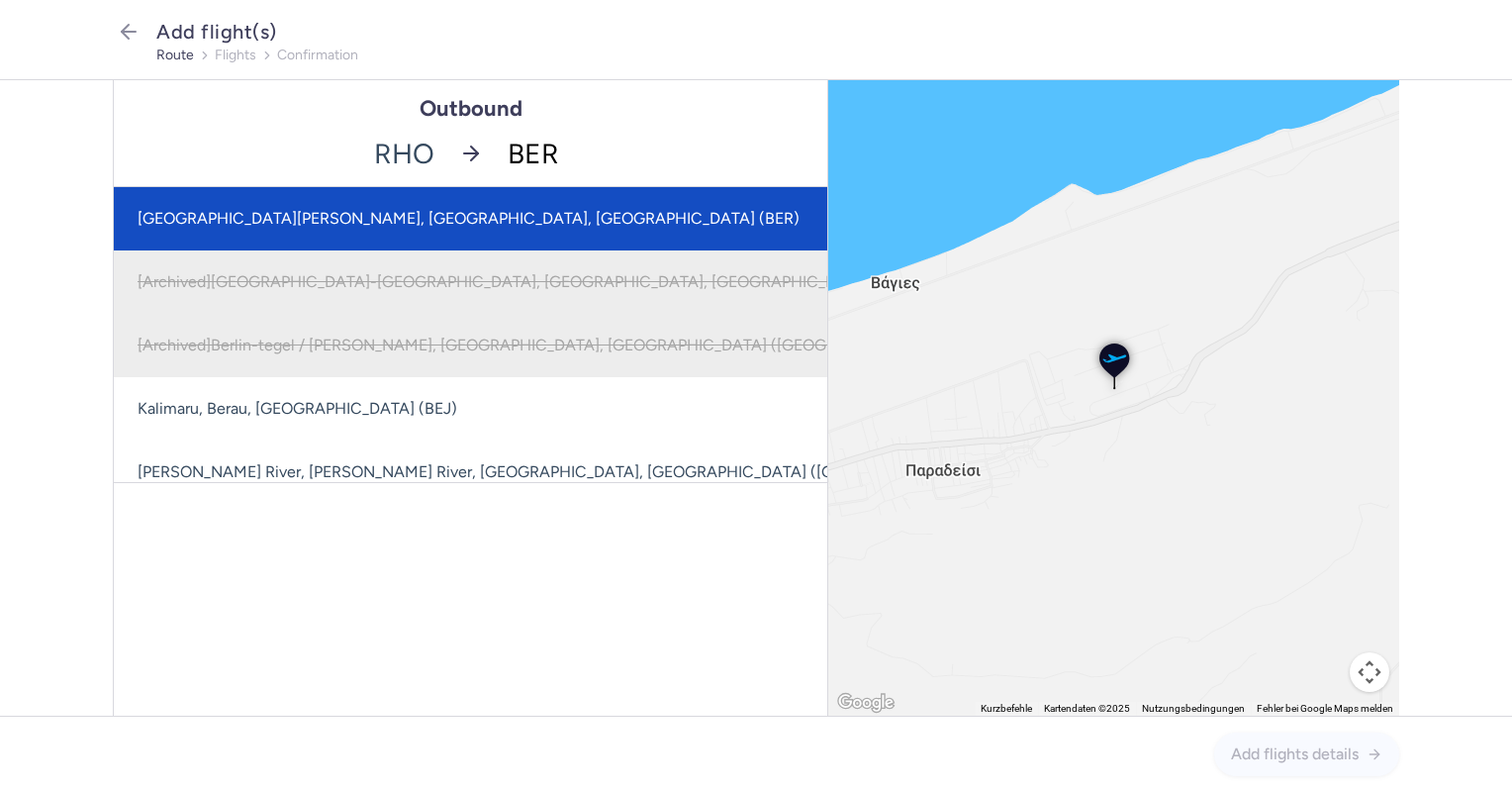 click on "[GEOGRAPHIC_DATA][PERSON_NAME], [GEOGRAPHIC_DATA], [GEOGRAPHIC_DATA] (BER)" at bounding box center (559, 219) 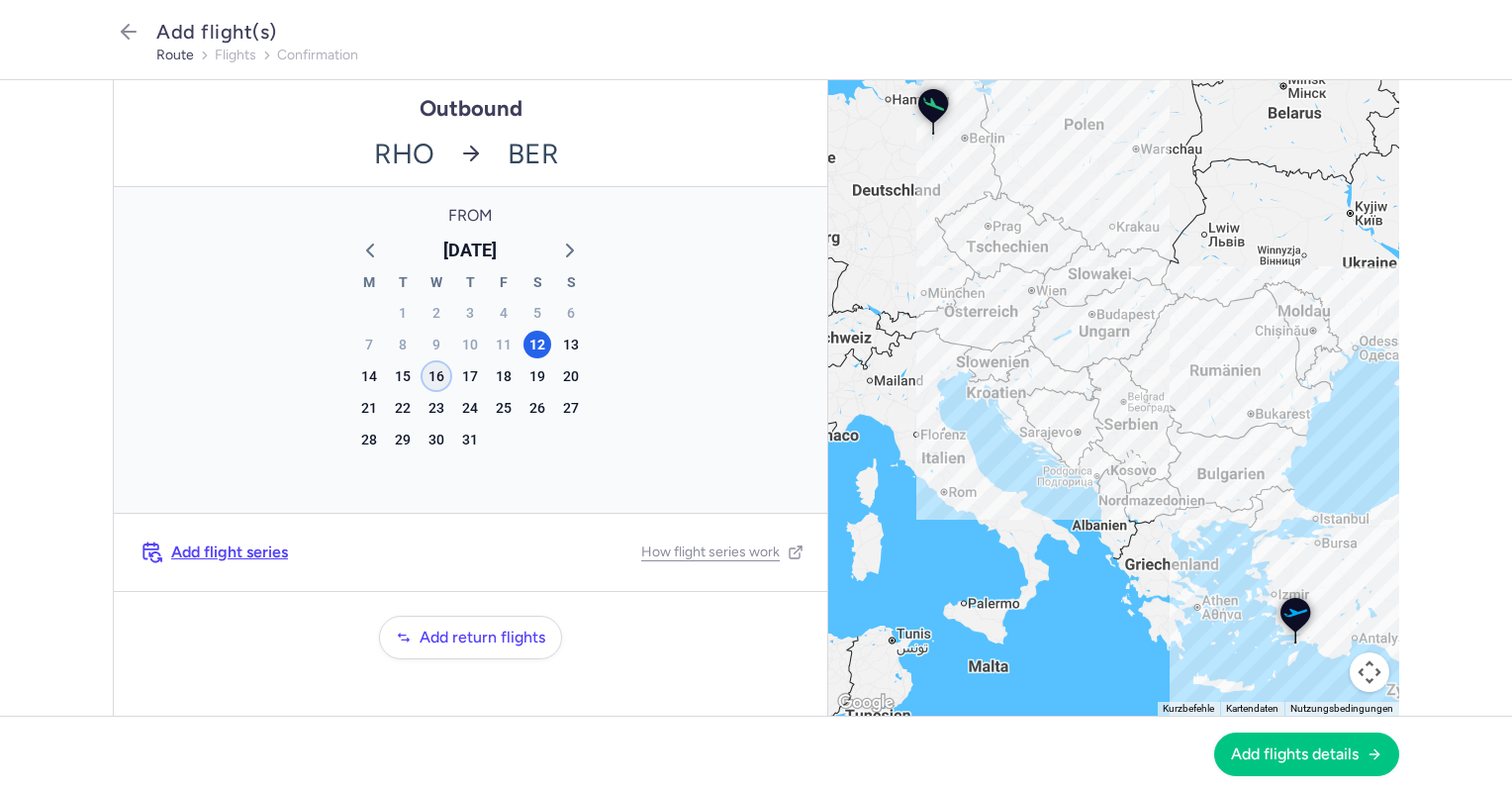 click on "16" 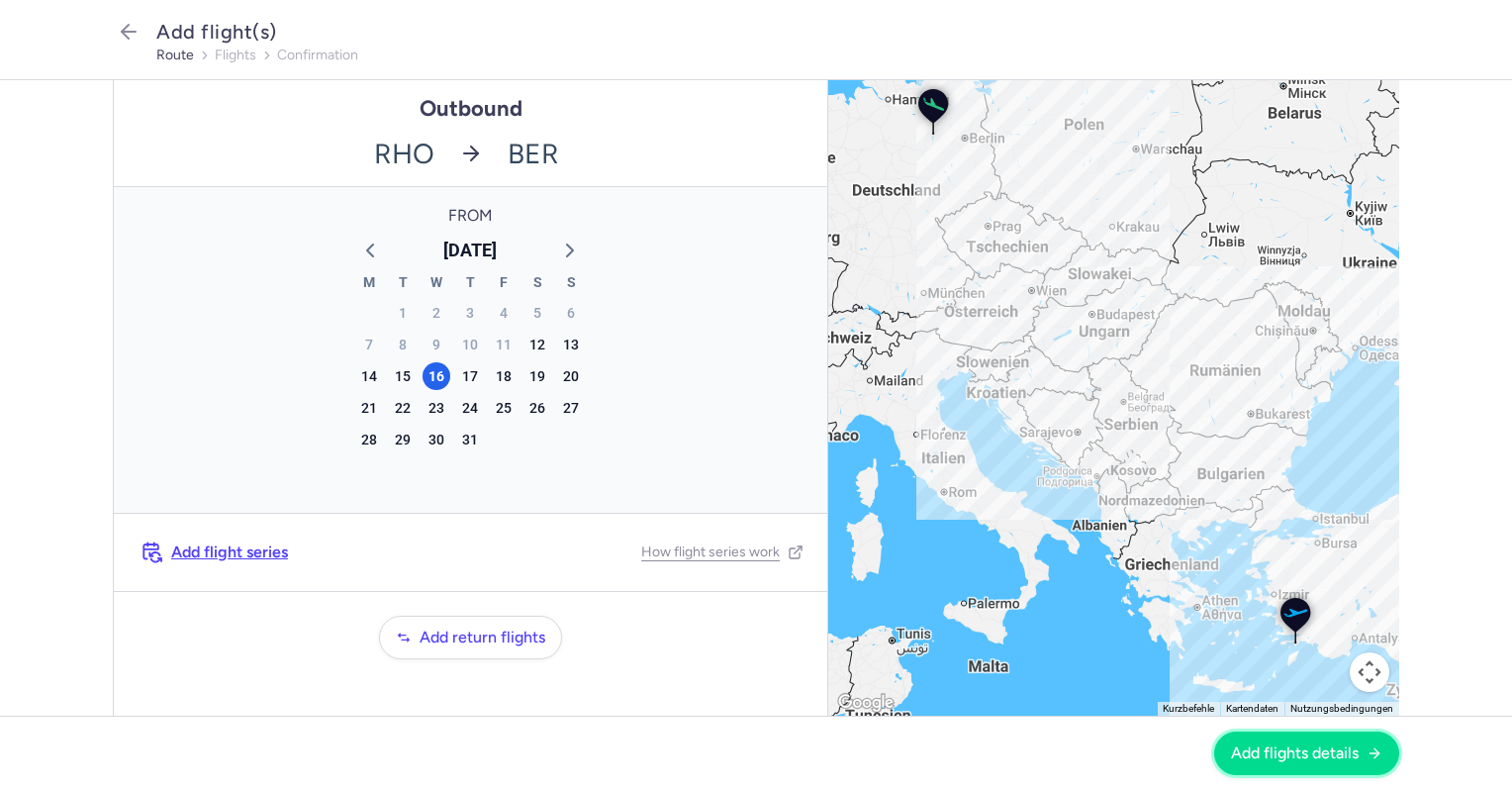 click on "Add flights details" at bounding box center (1294, 753) 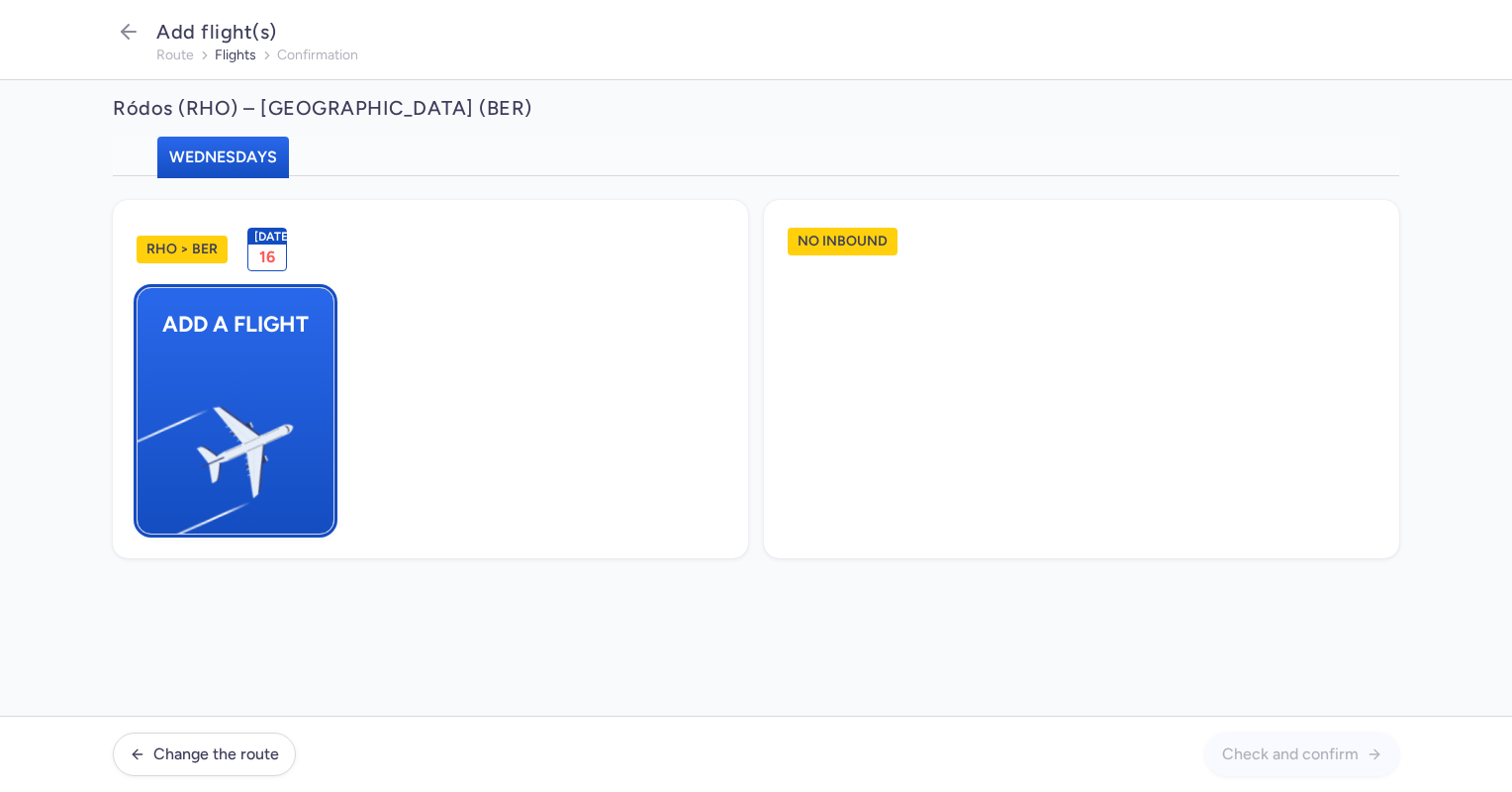 click at bounding box center [147, 444] 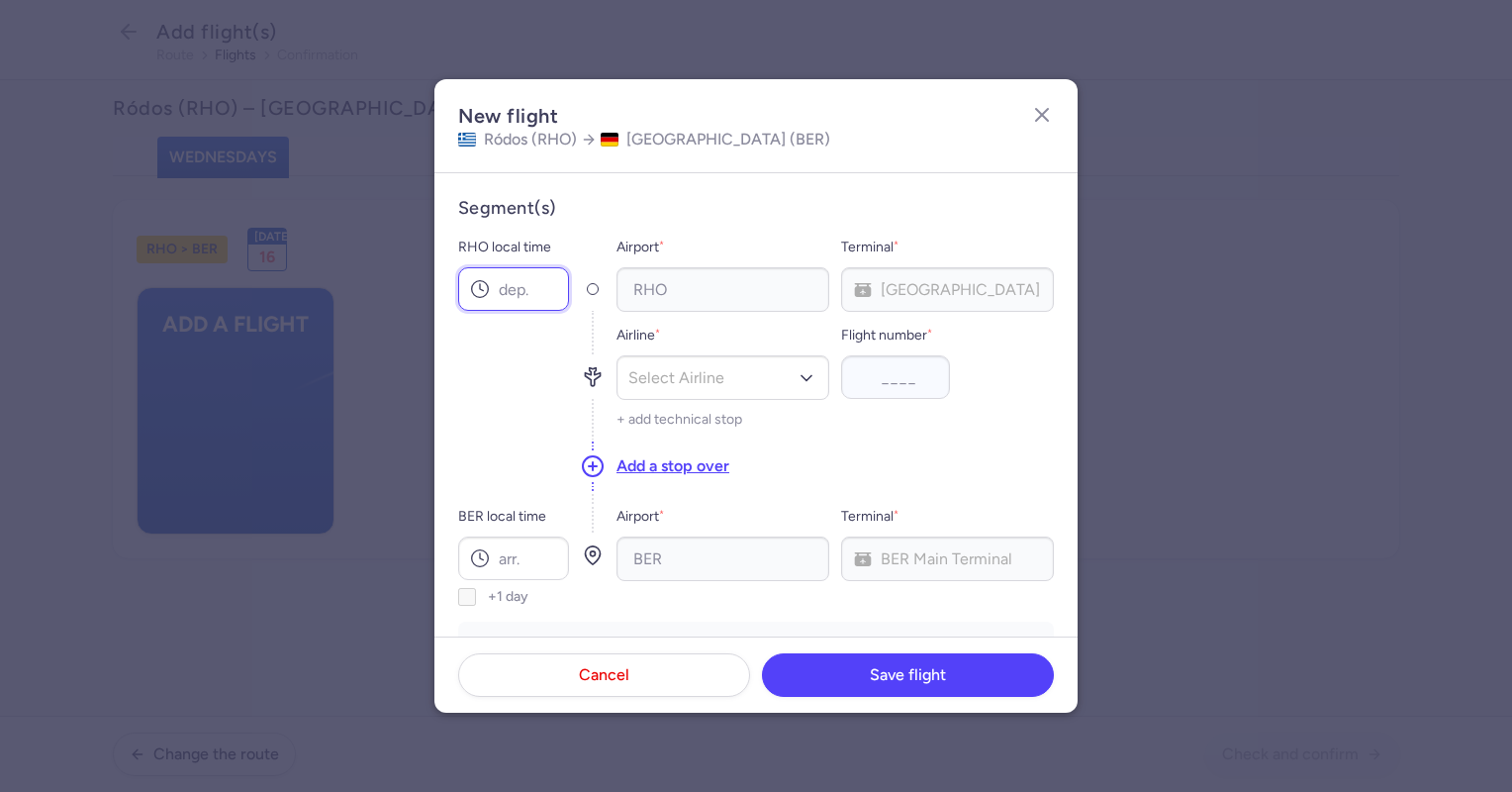 click on "RHO local time" at bounding box center [514, 289] 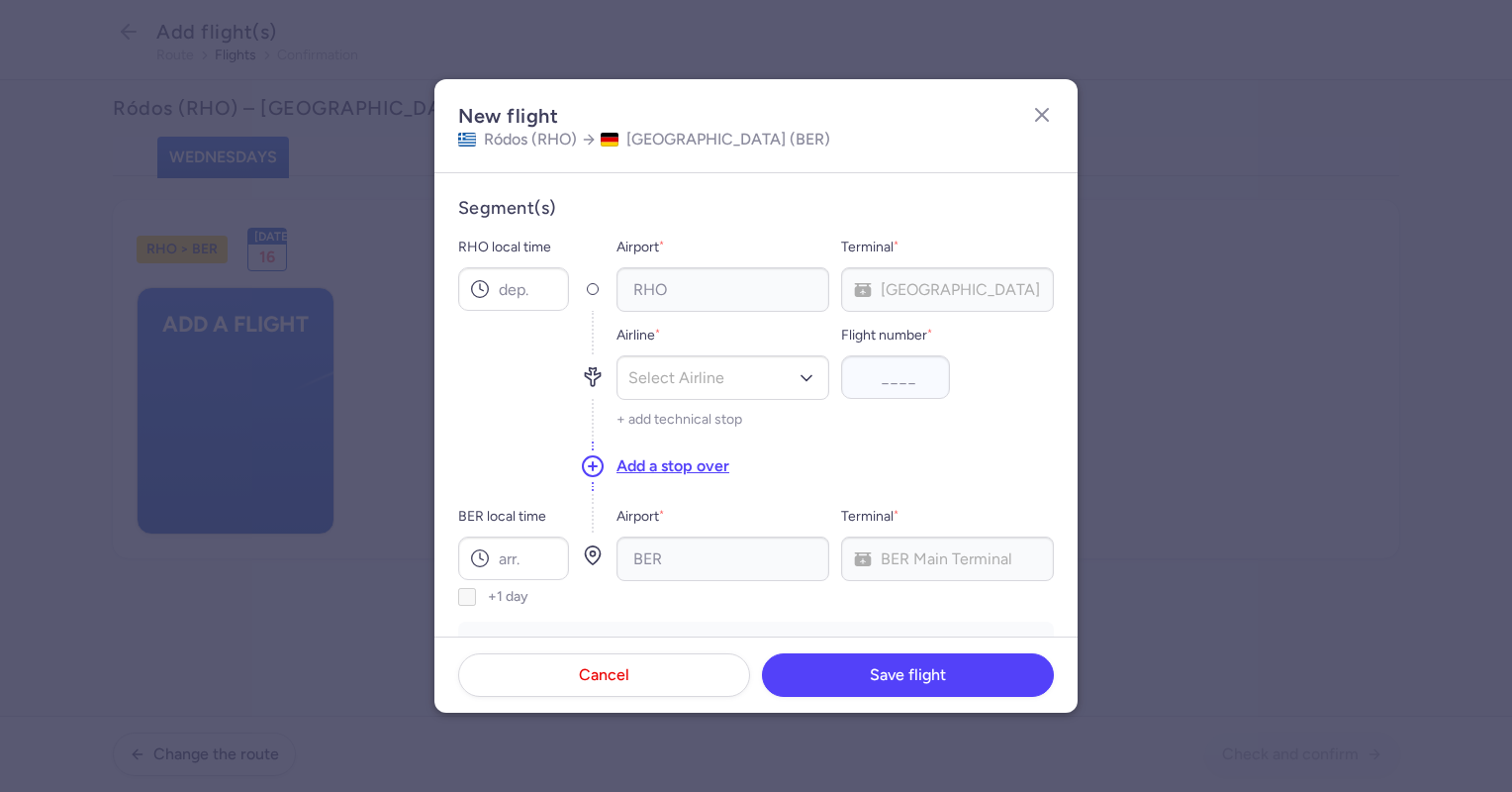 click on "Add a stop over" 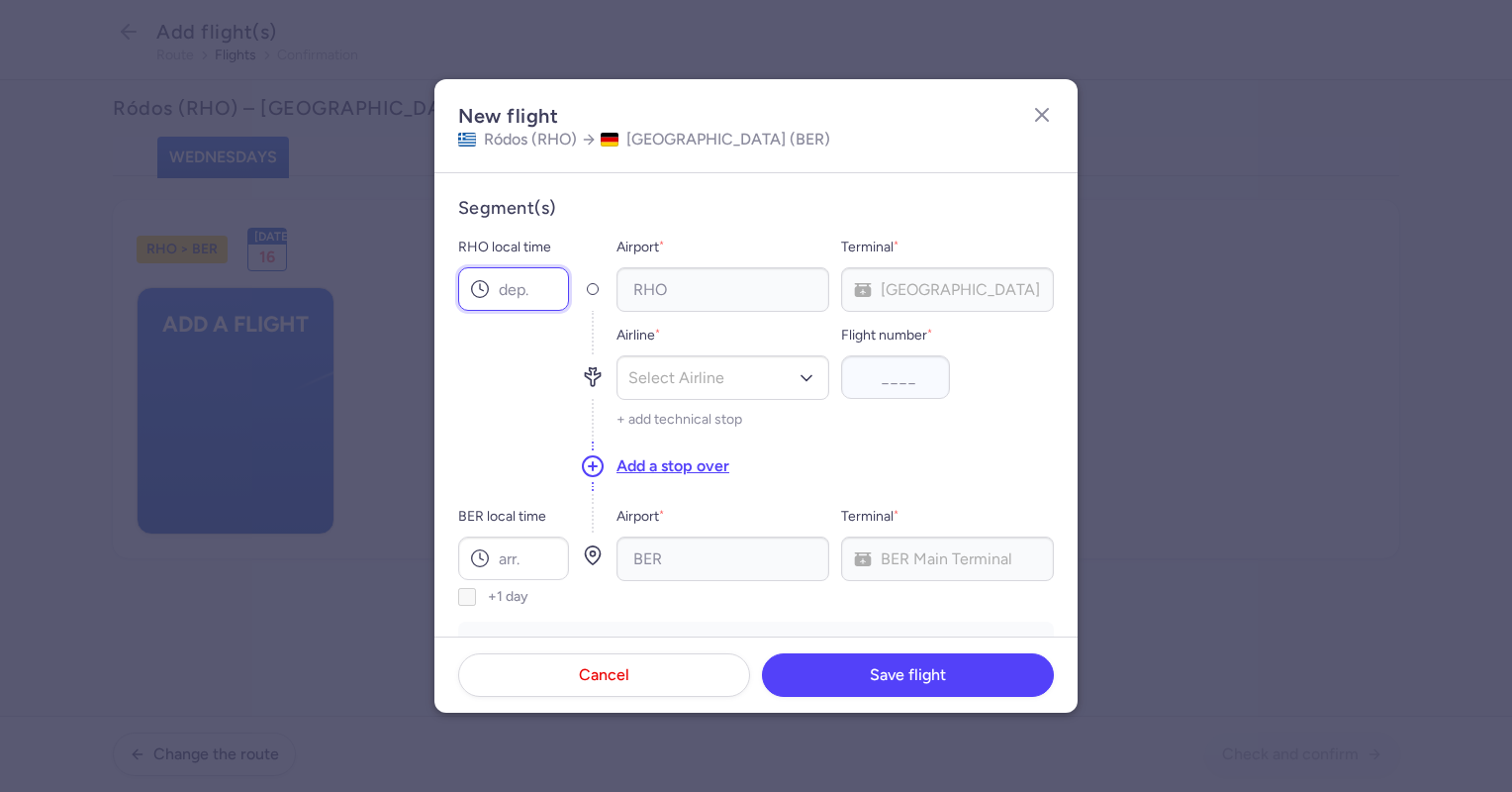click on "RHO local time" at bounding box center (514, 289) 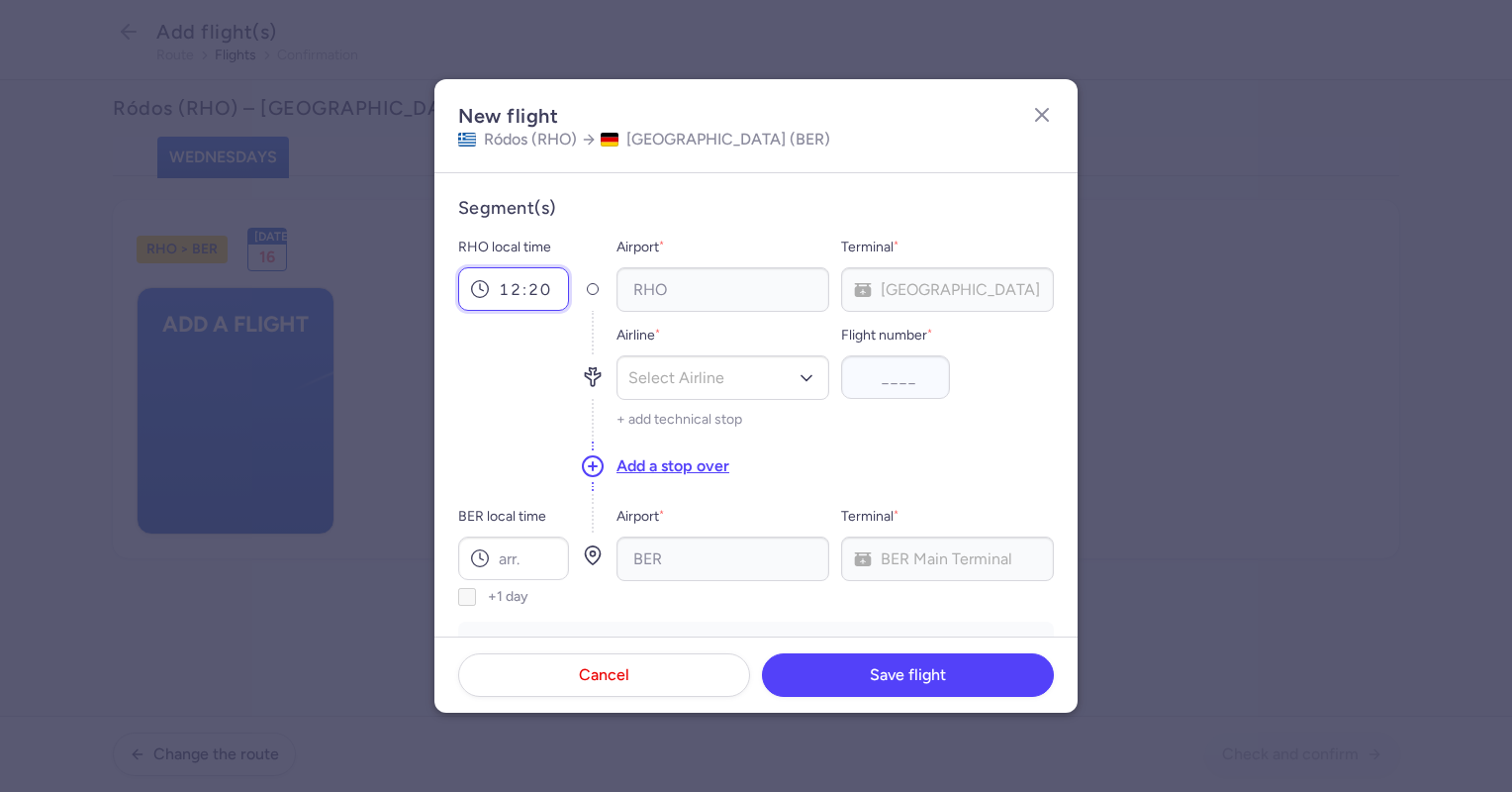 type on "12:20" 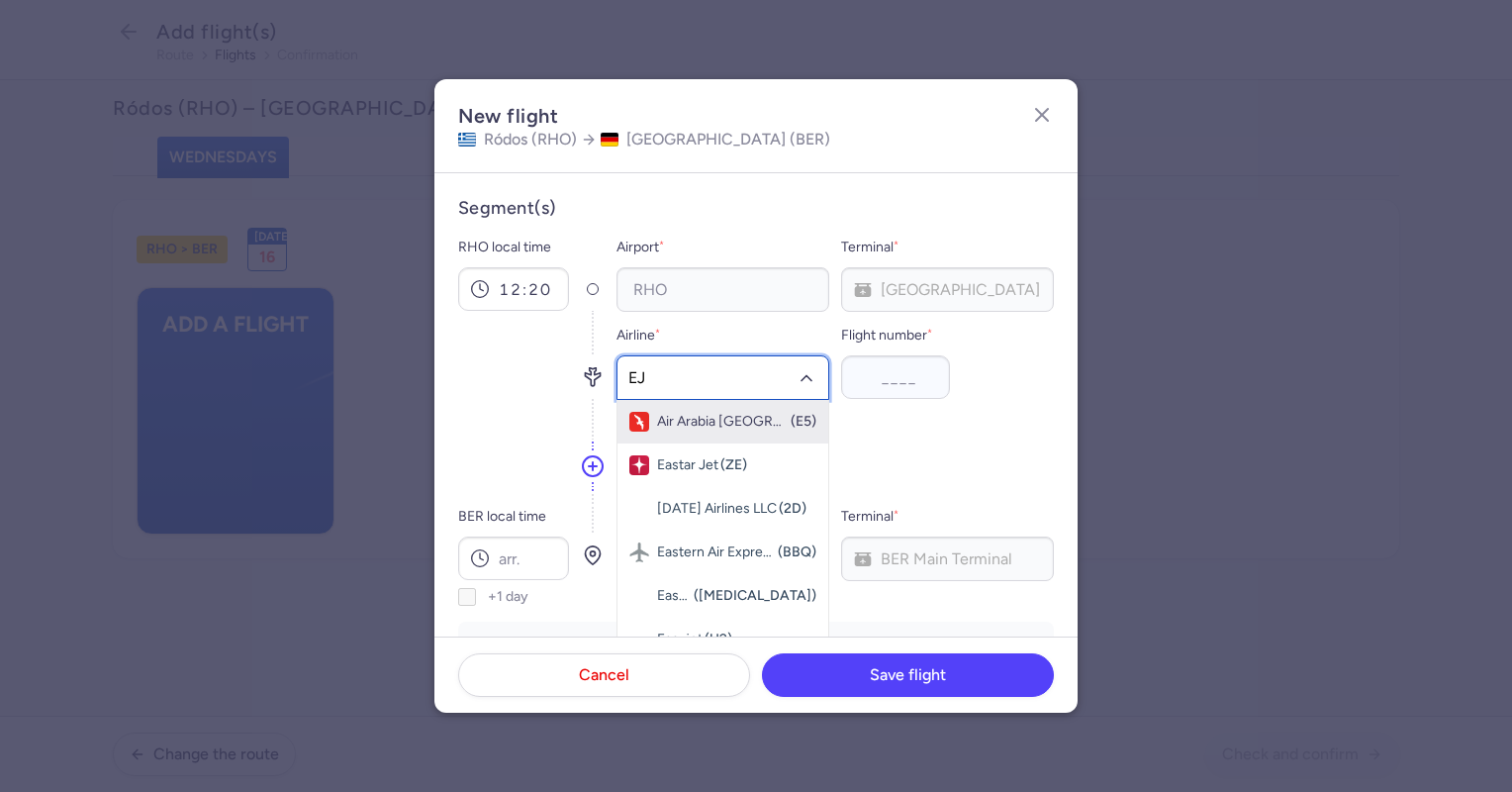 type on "EJU" 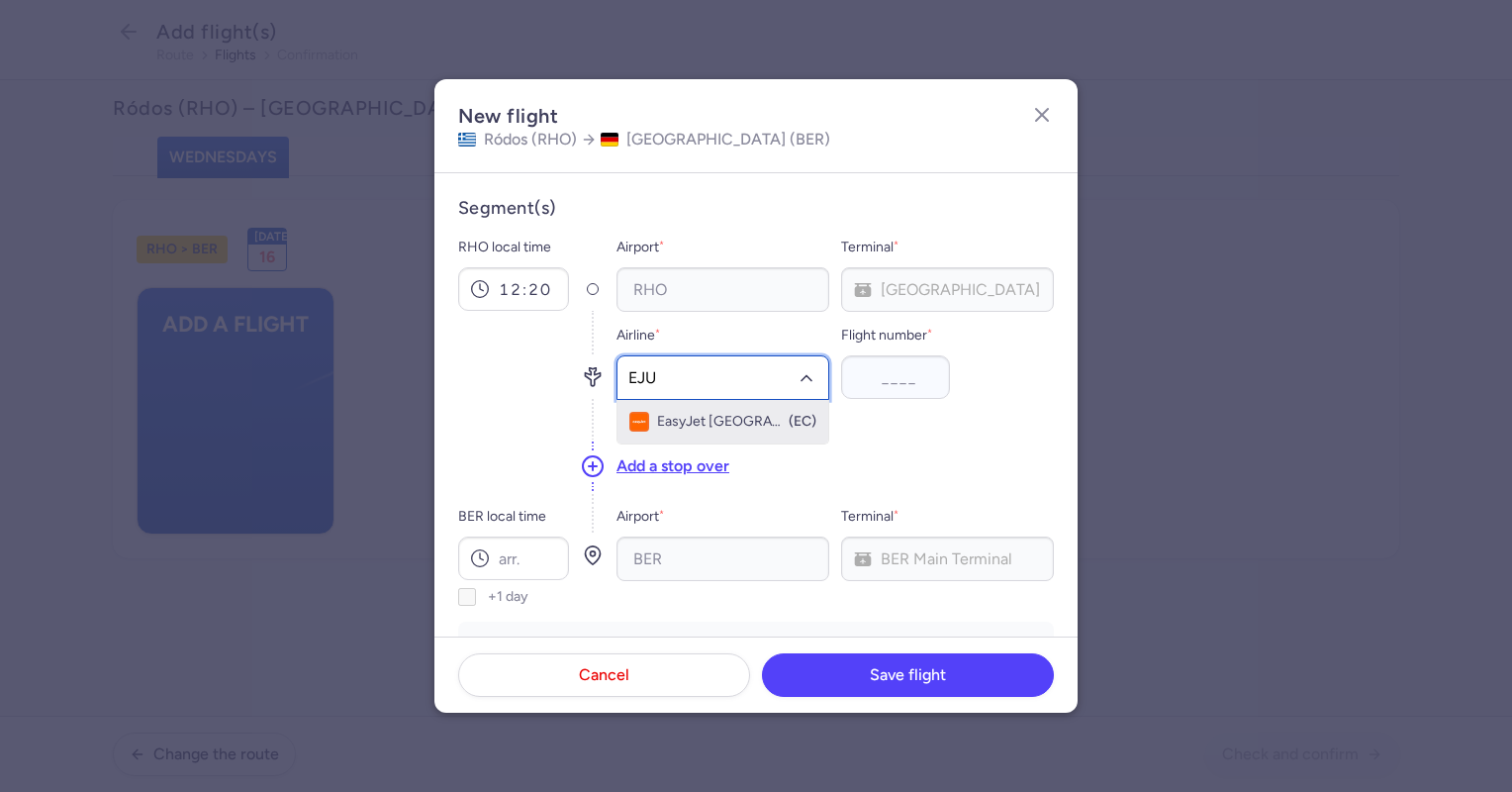 click on "EasyJet [GEOGRAPHIC_DATA]" at bounding box center [721, 422] 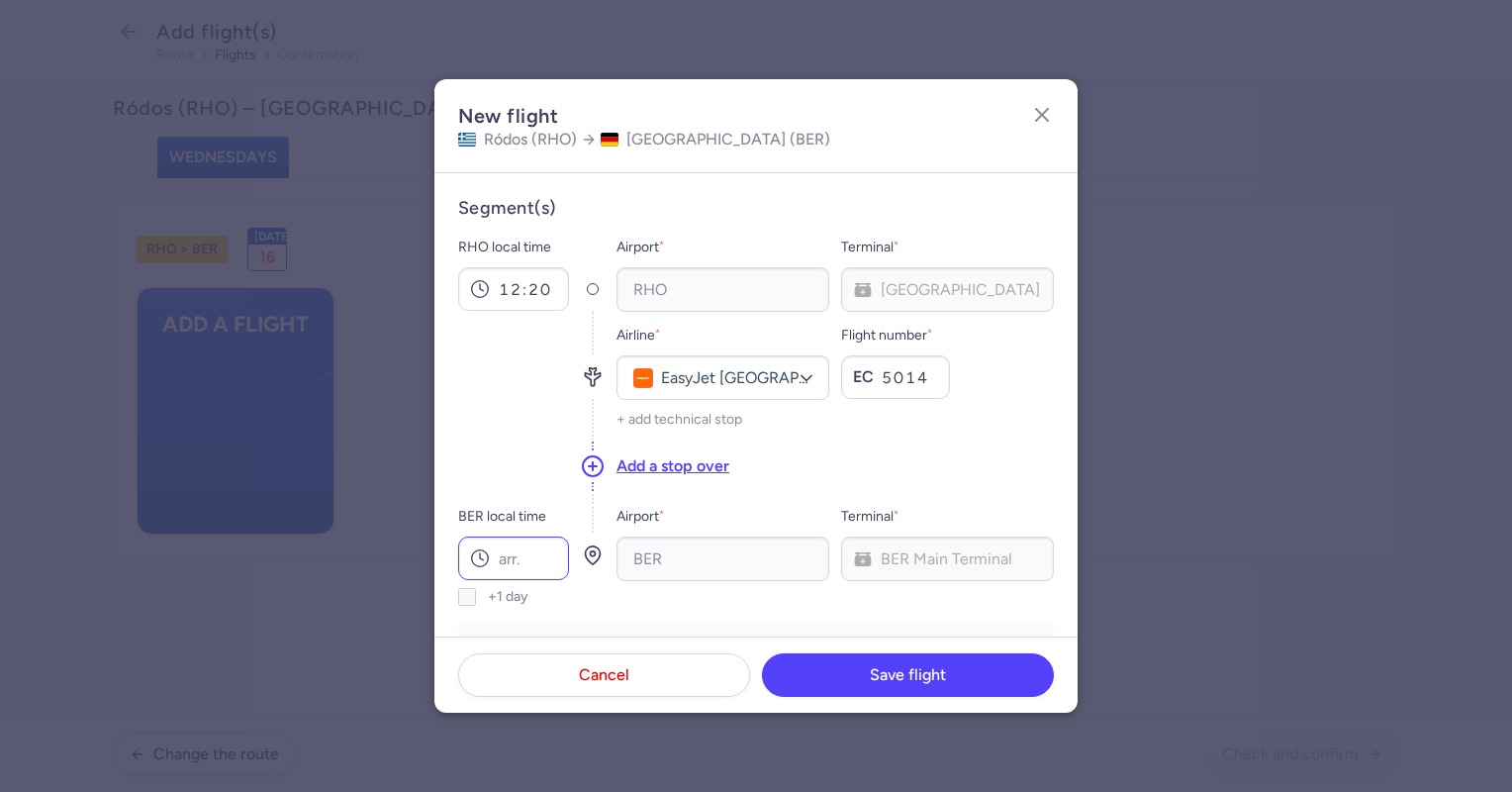 type on "5014" 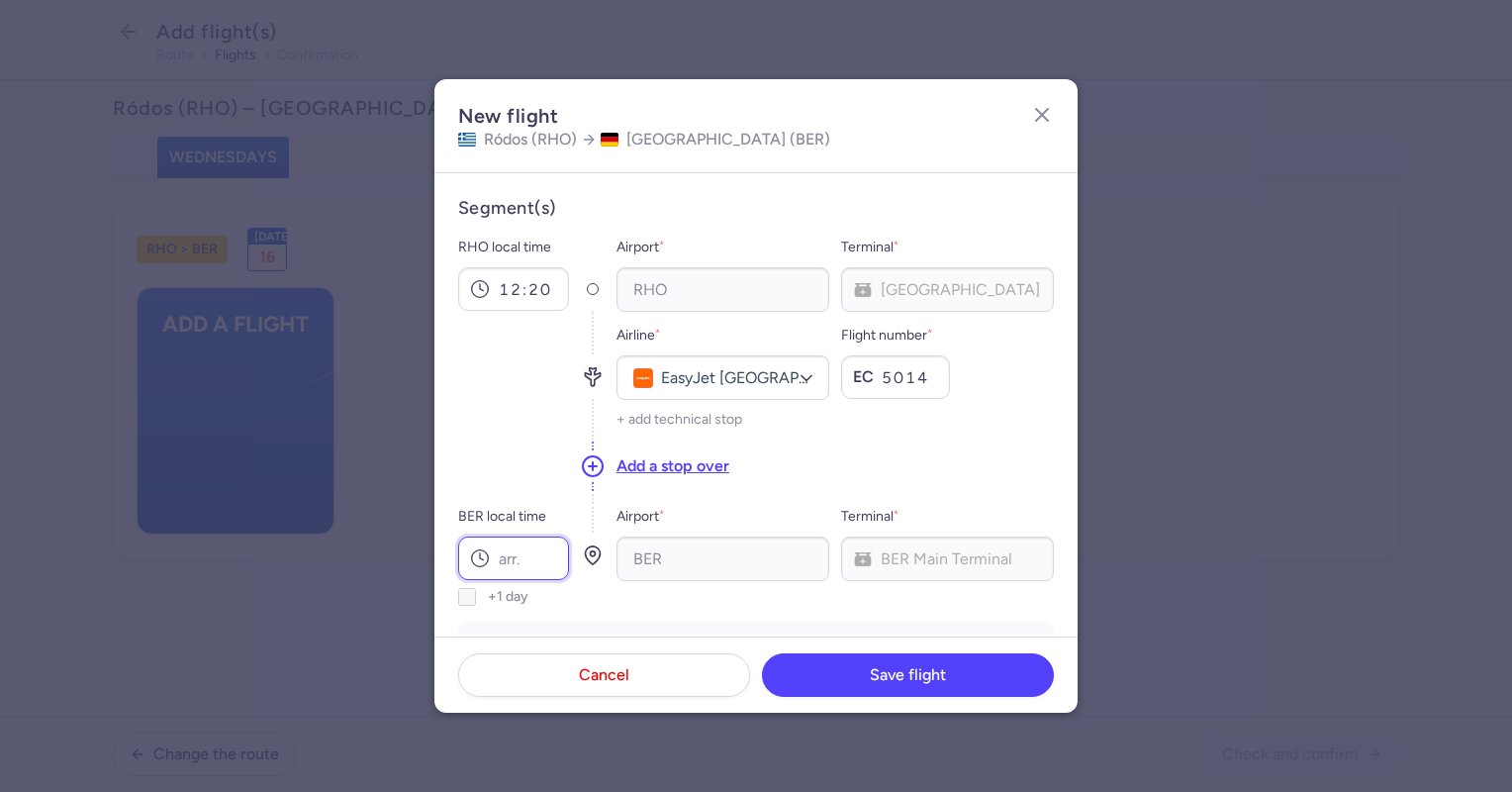 click on "BER local time" at bounding box center [514, 558] 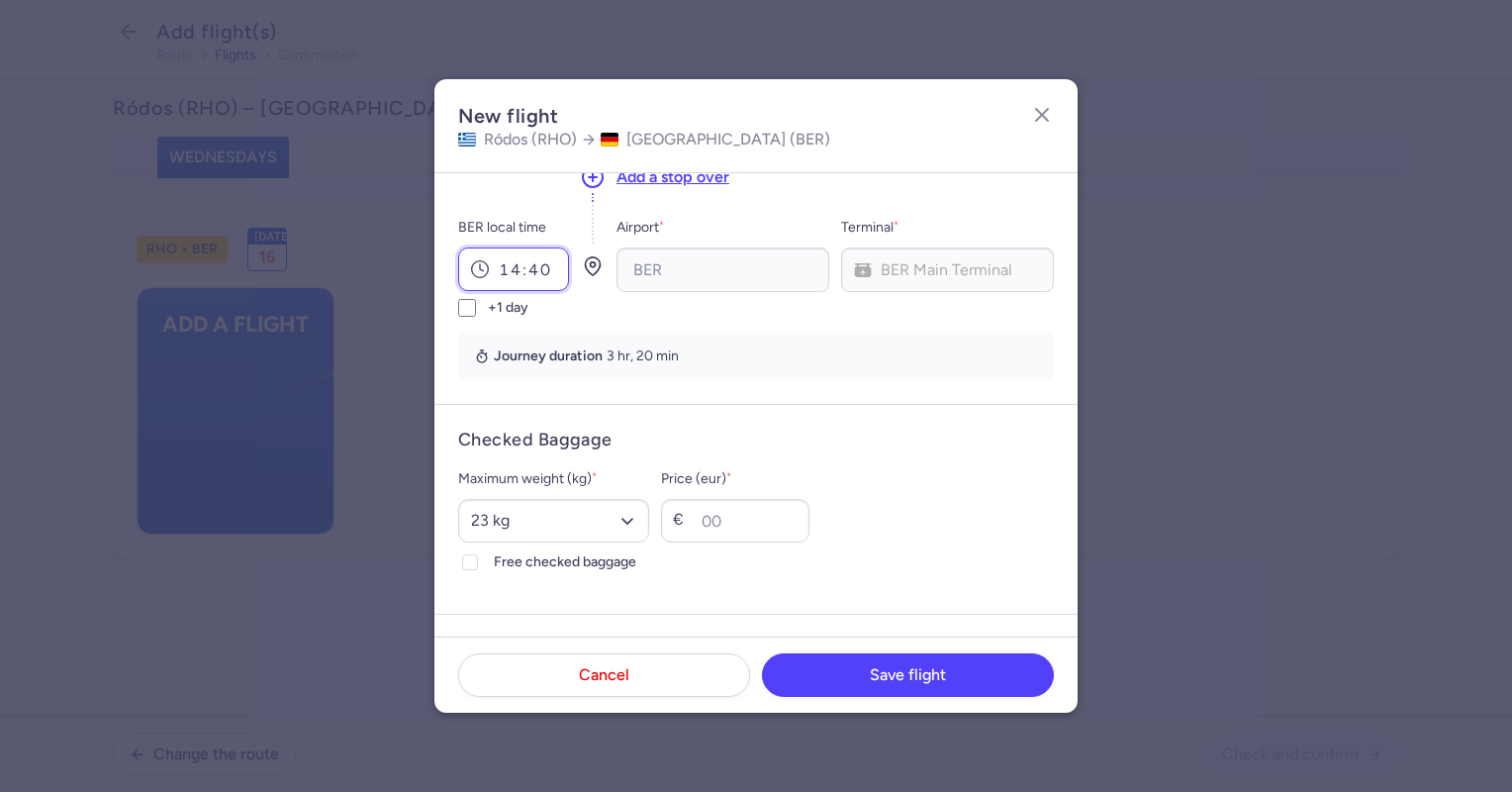 scroll, scrollTop: 396, scrollLeft: 0, axis: vertical 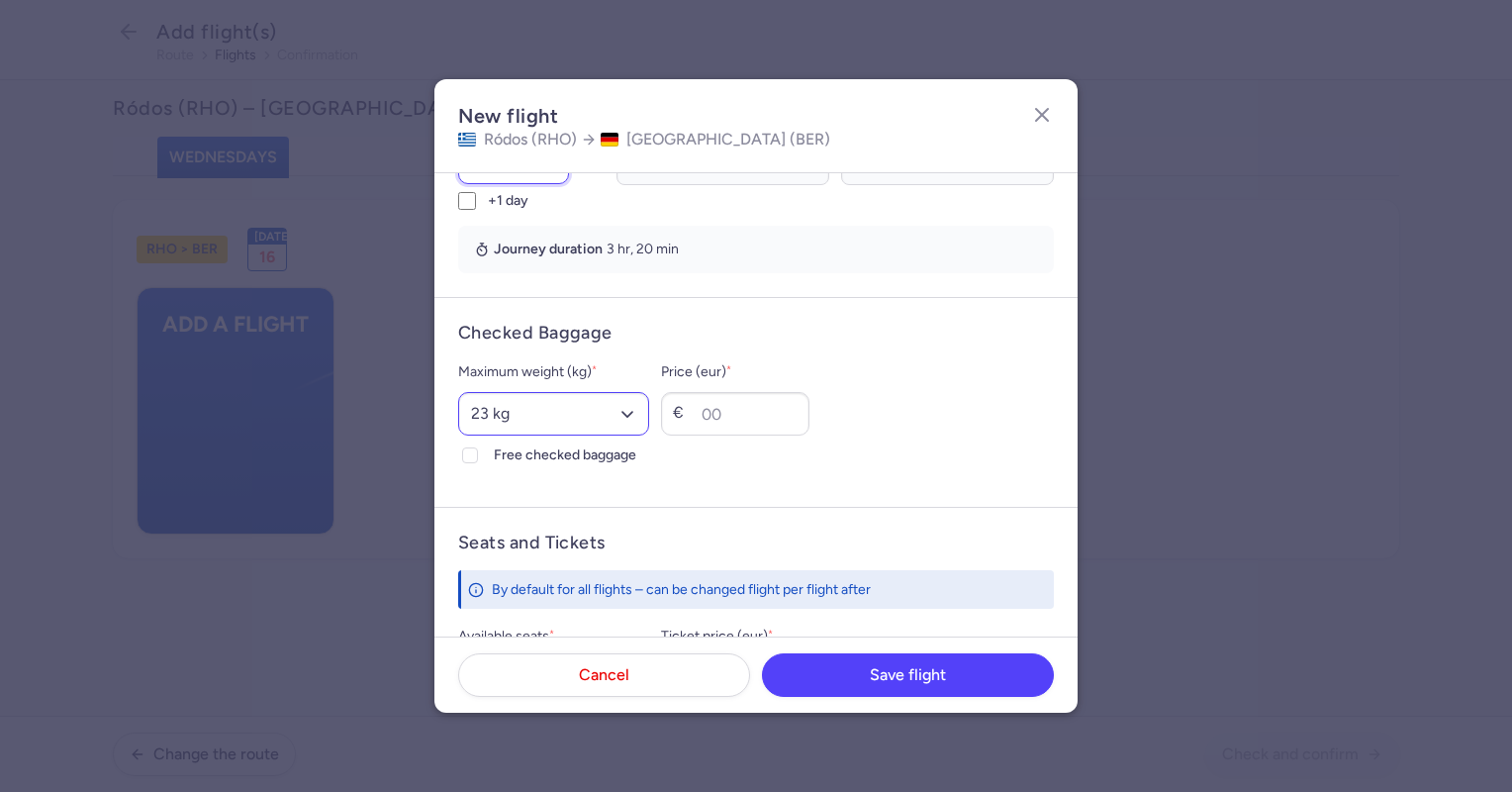 type on "14:40" 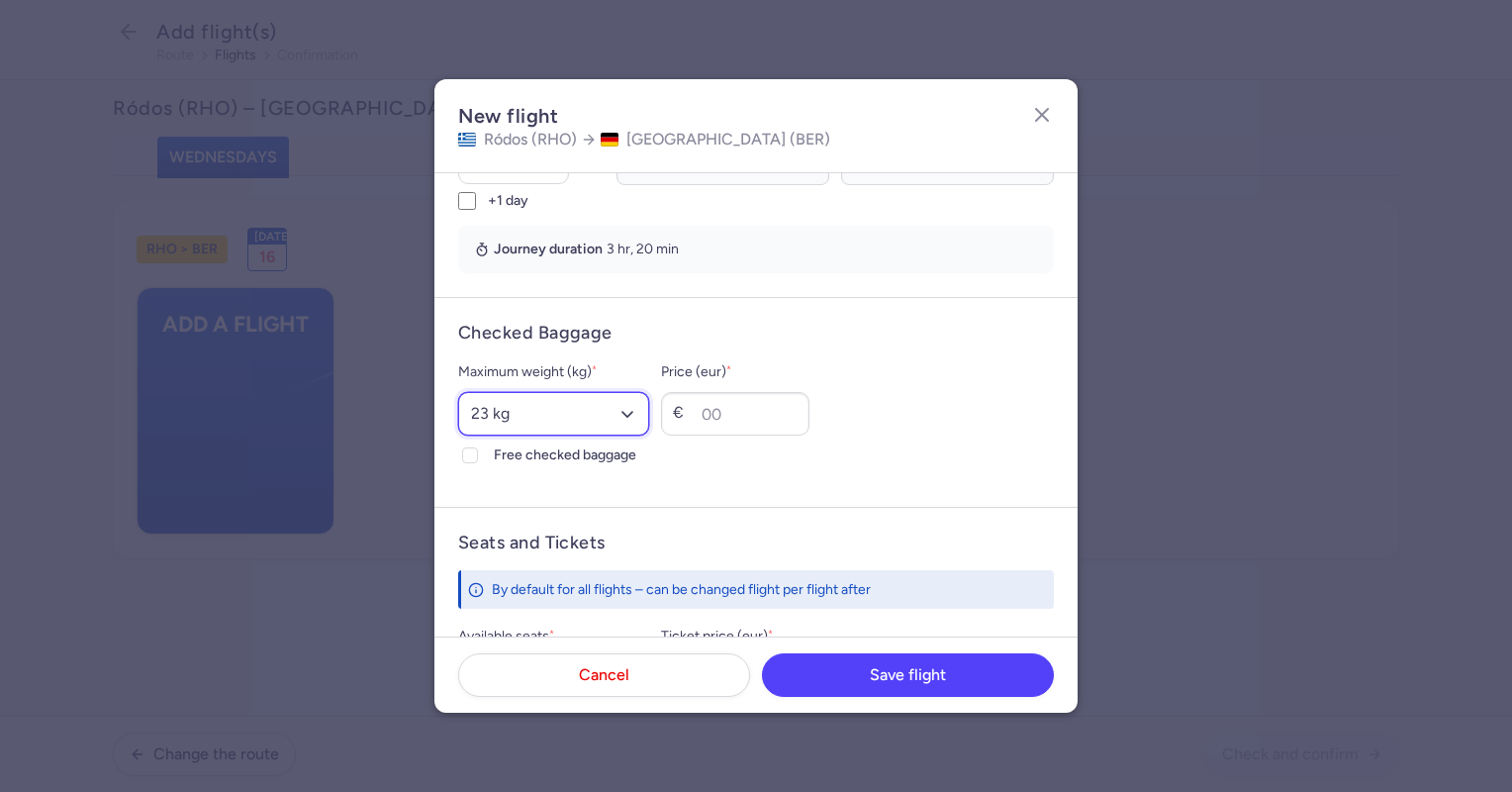 click on "Select an option 15 kg 16 kg 17 kg 18 kg 19 kg 20 kg 21 kg 22 kg 23 kg 24 kg 25 kg 26 kg 27 kg 28 kg 29 kg 30 kg 31 kg 32 kg 33 kg 34 kg 35 kg" at bounding box center (553, 414) 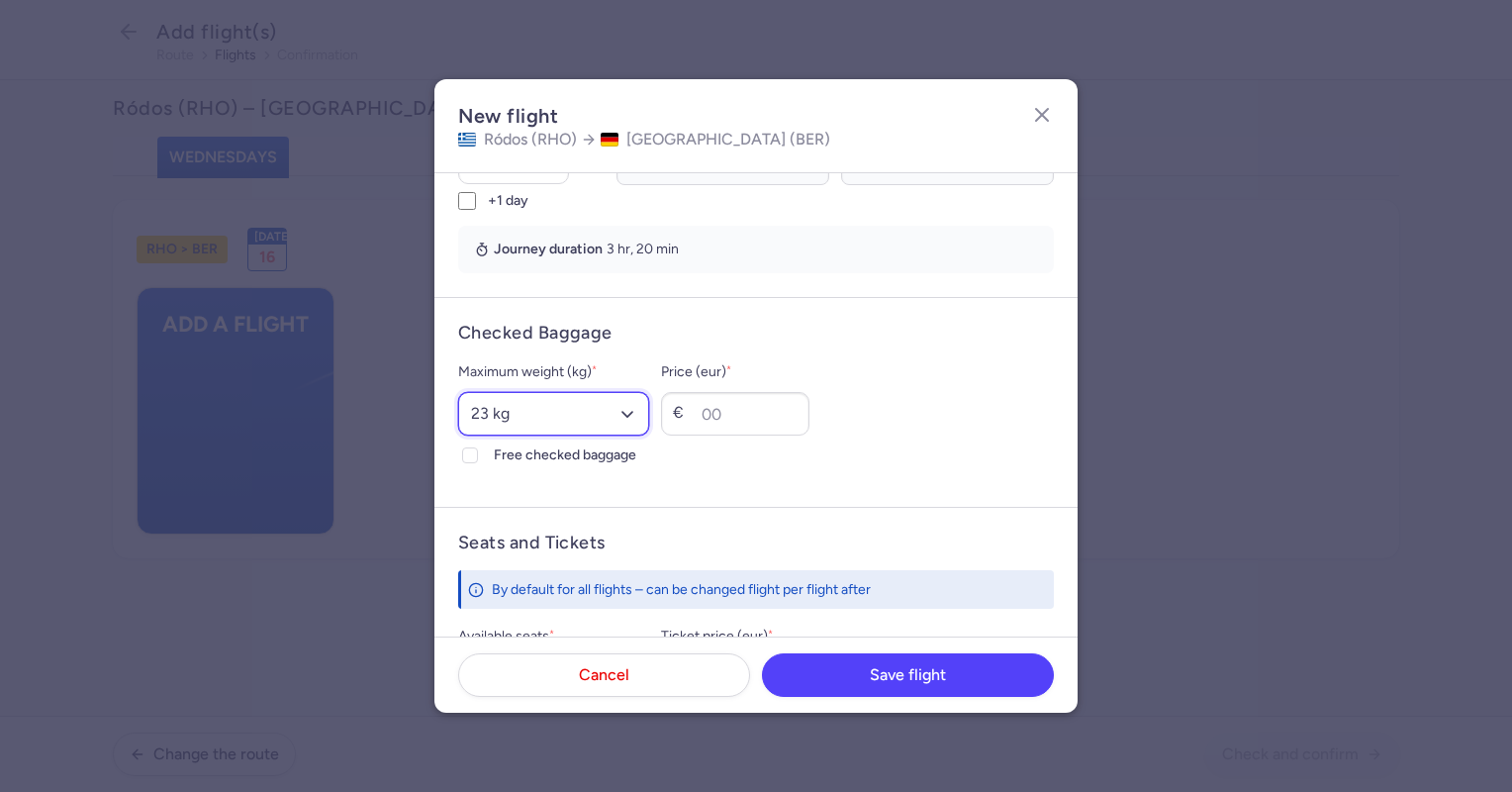 select on "20" 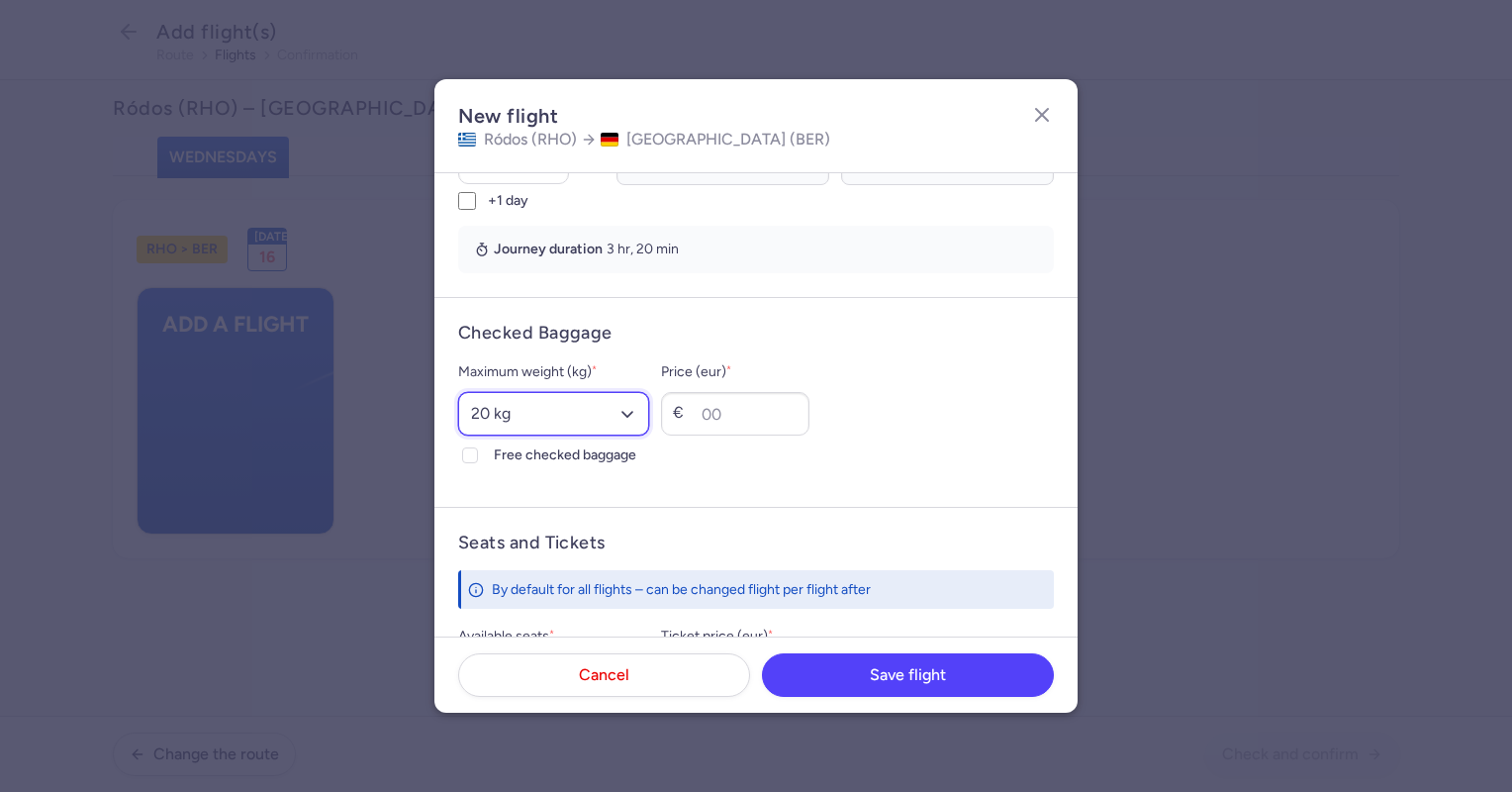 click on "Select an option 15 kg 16 kg 17 kg 18 kg 19 kg 20 kg 21 kg 22 kg 23 kg 24 kg 25 kg 26 kg 27 kg 28 kg 29 kg 30 kg 31 kg 32 kg 33 kg 34 kg 35 kg" at bounding box center [553, 414] 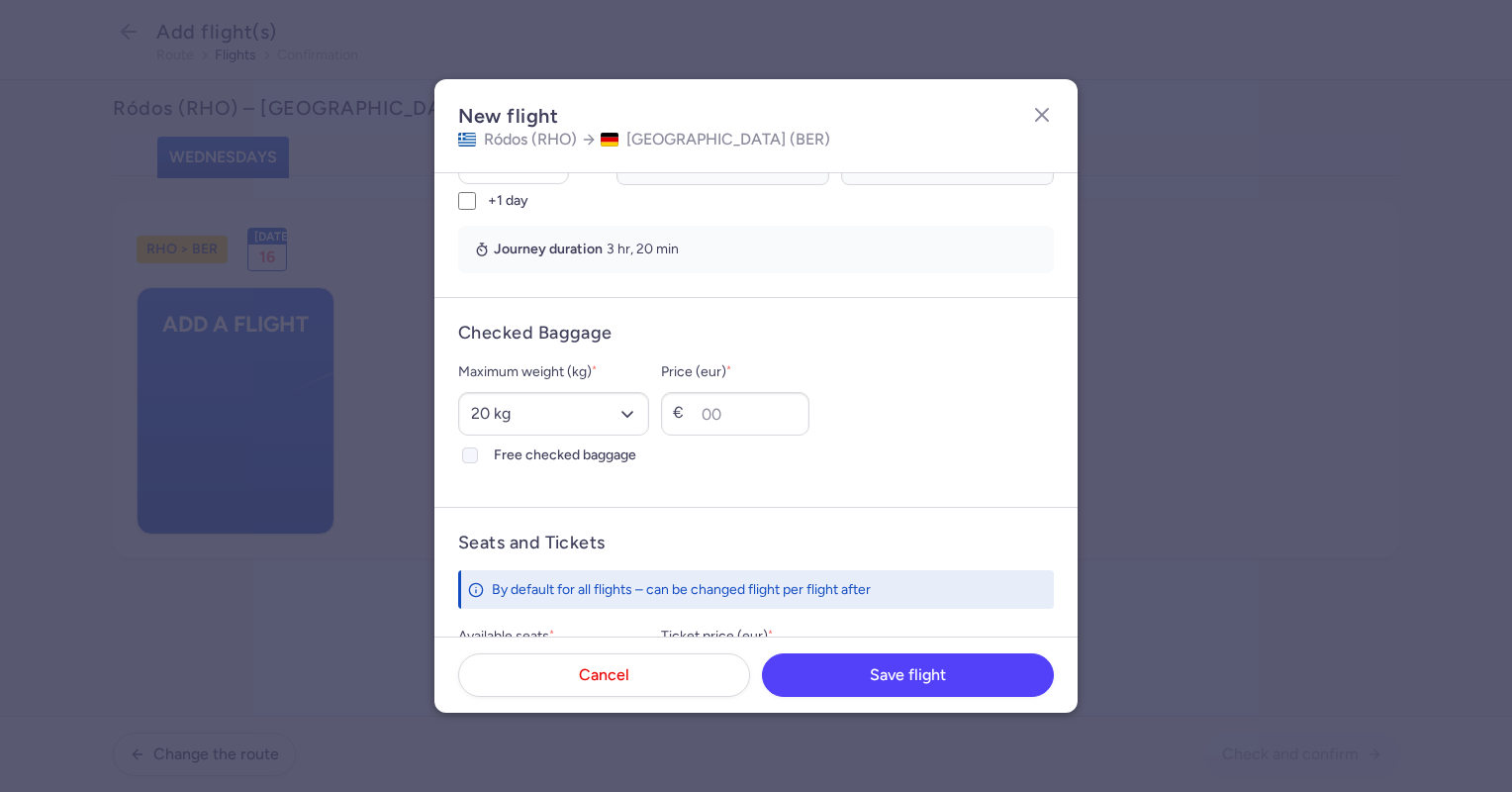 click at bounding box center [470, 455] 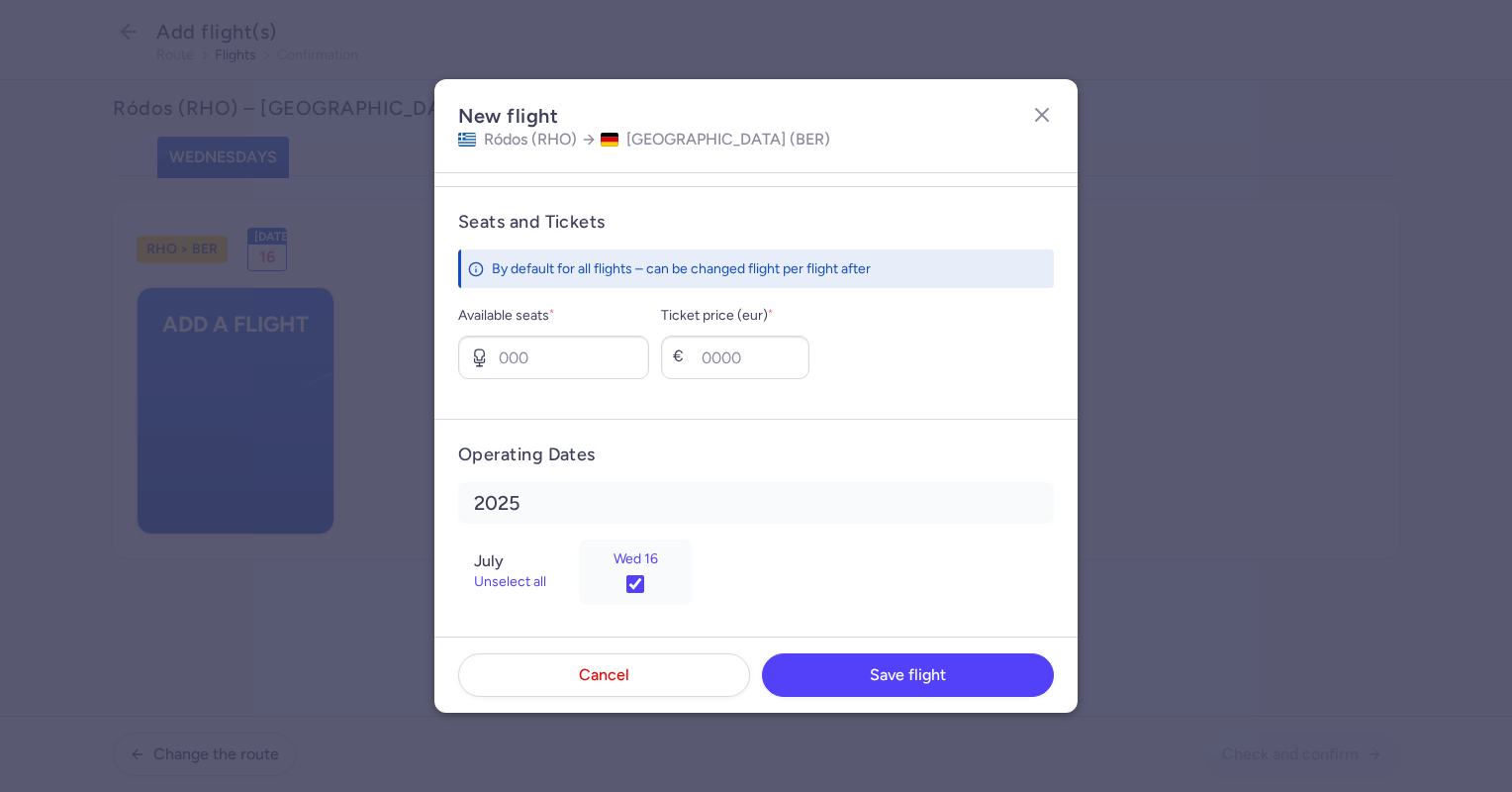 scroll, scrollTop: 723, scrollLeft: 0, axis: vertical 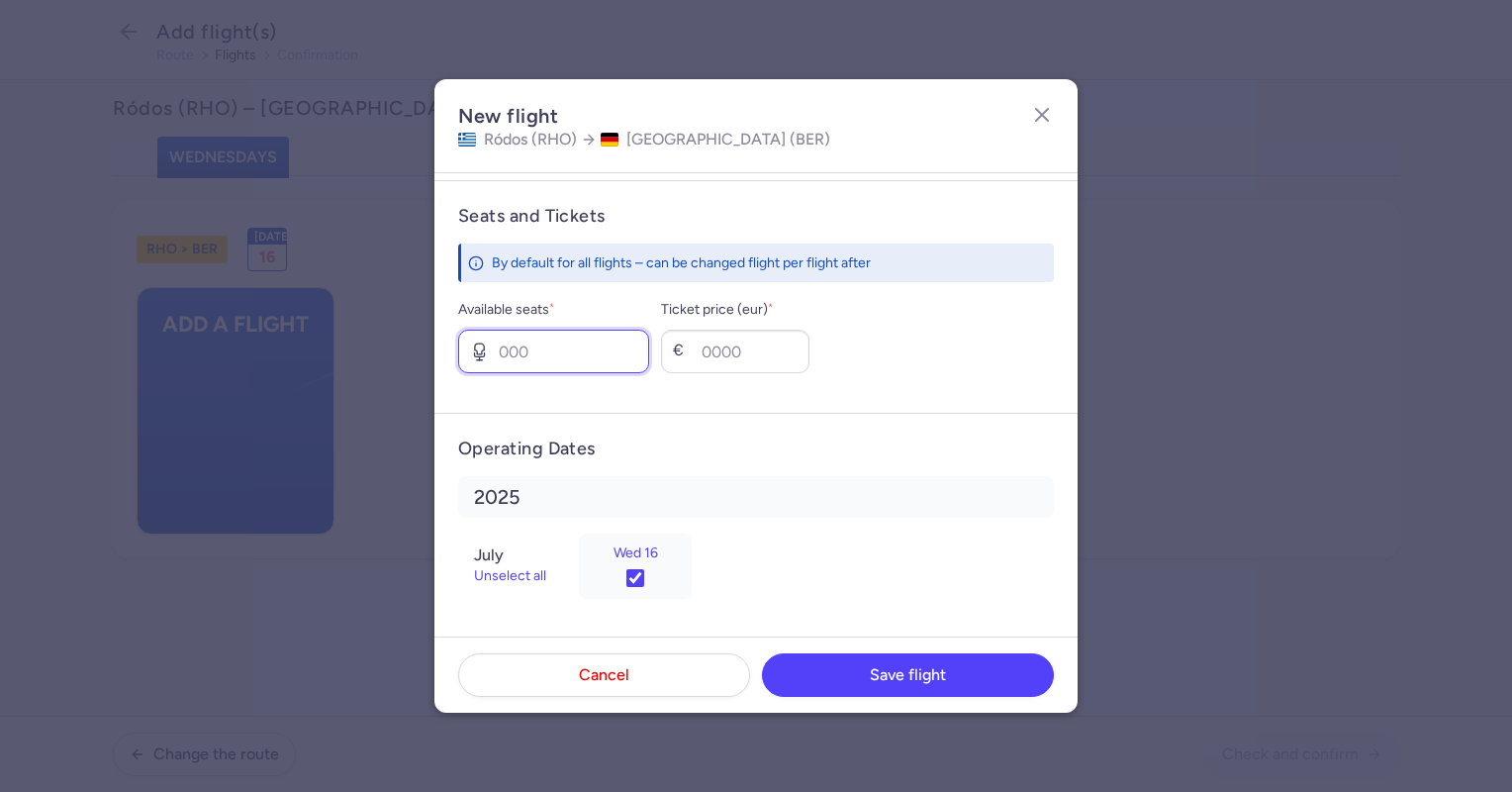 click on "Available seats  *" at bounding box center (553, 351) 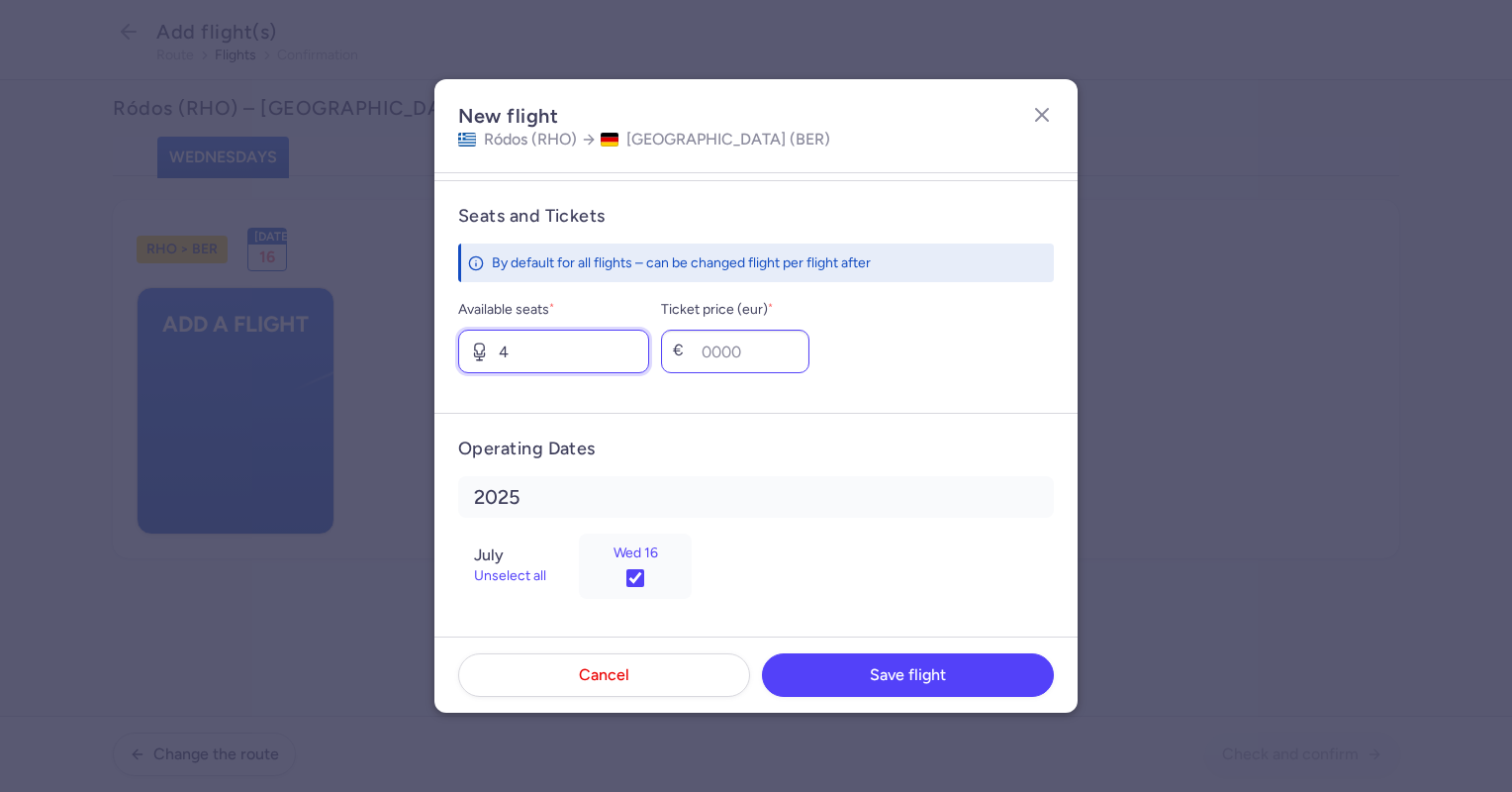 type on "4" 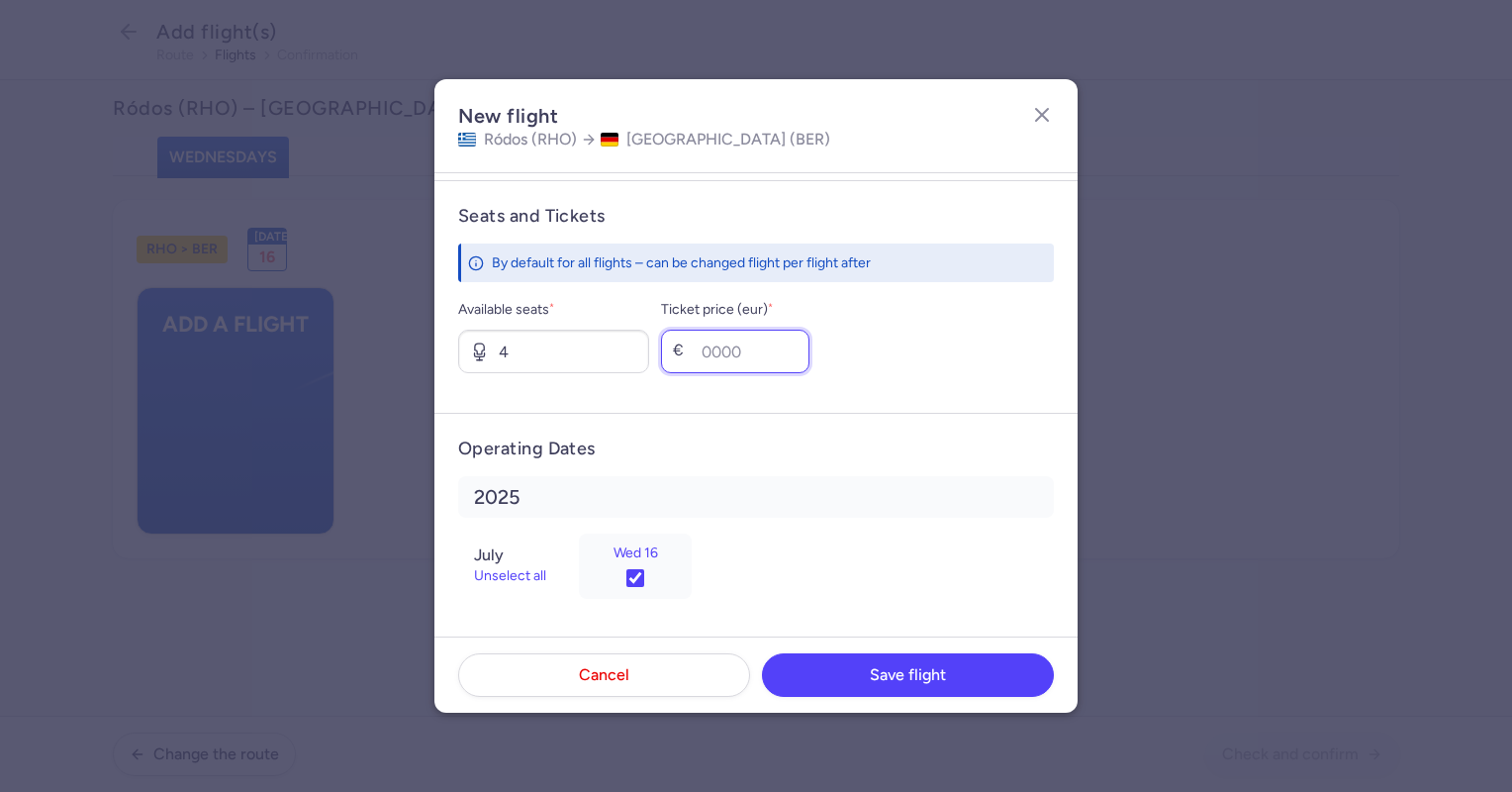 click on "Ticket price (eur)  *" at bounding box center [735, 351] 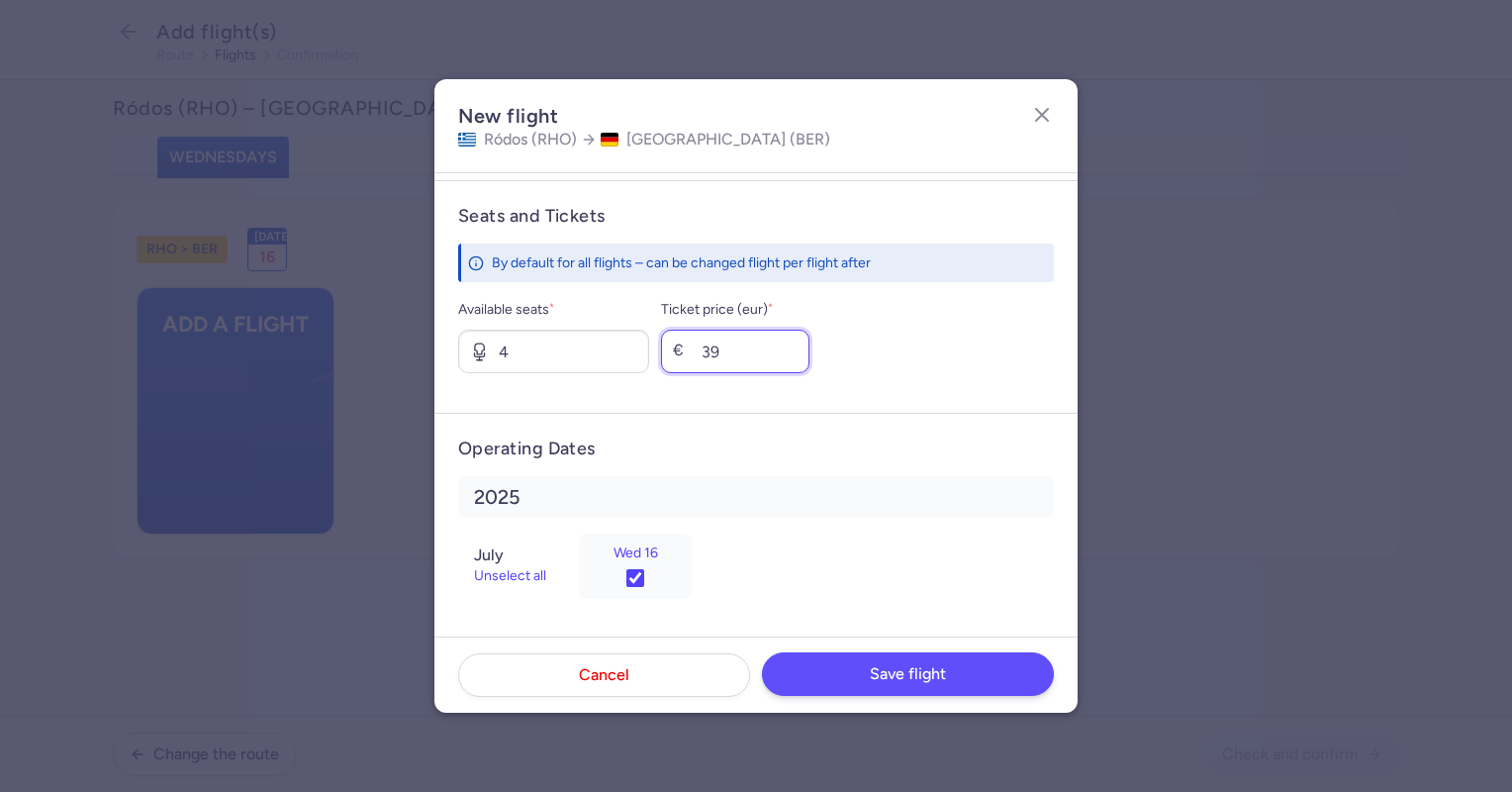 type on "39" 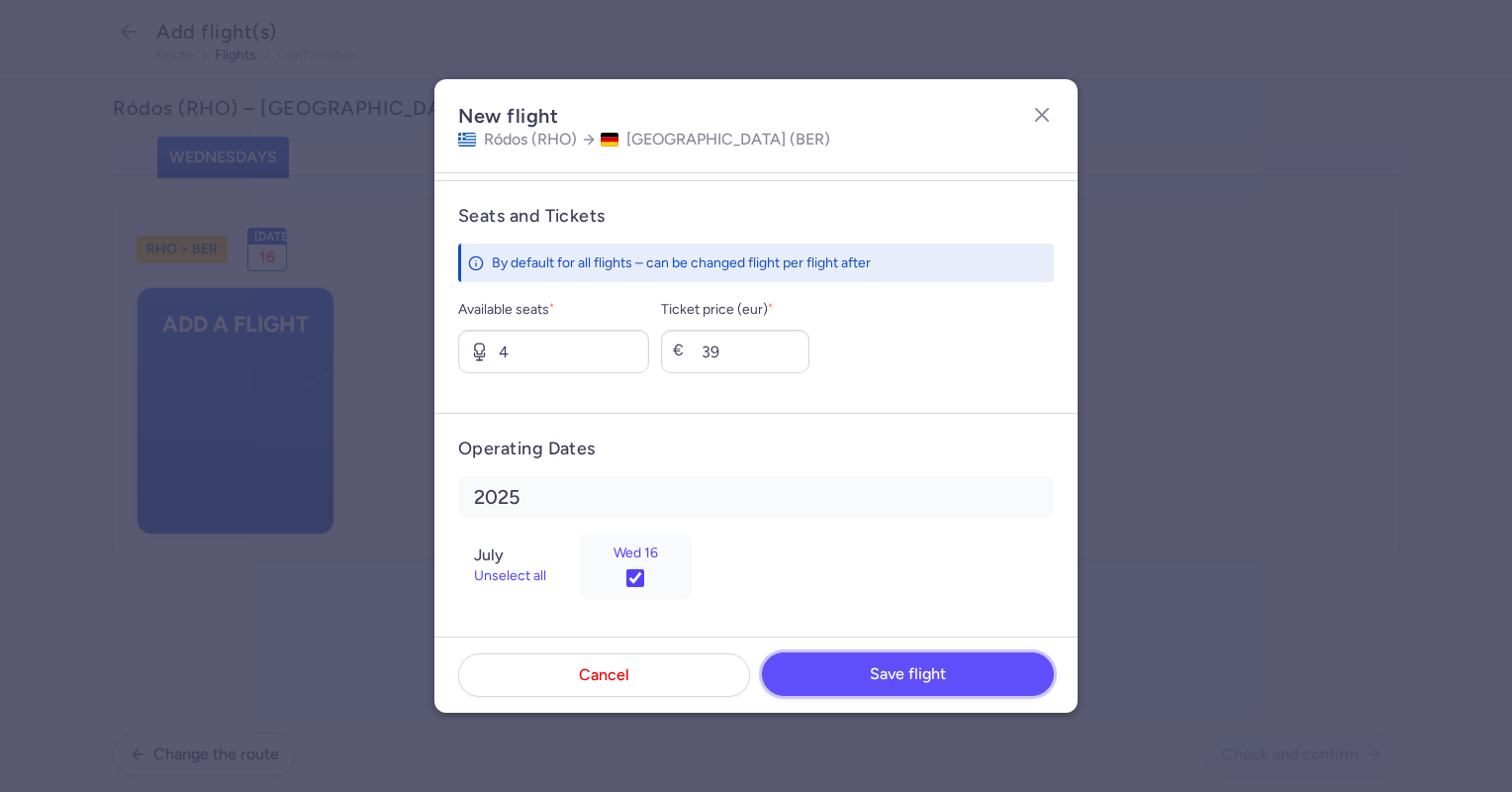 click on "Save flight" at bounding box center [907, 674] 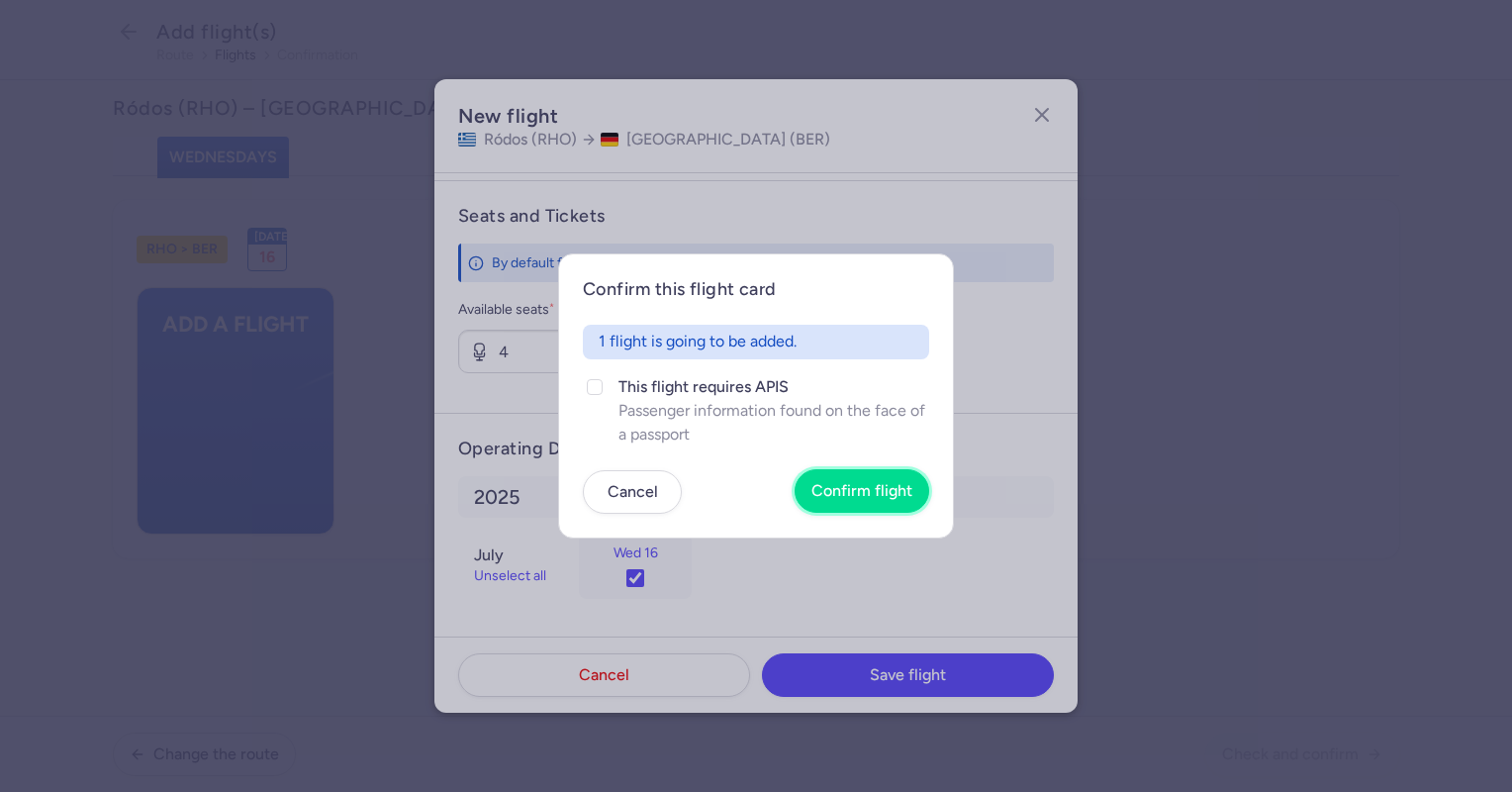 click on "Confirm flight" at bounding box center [862, 491] 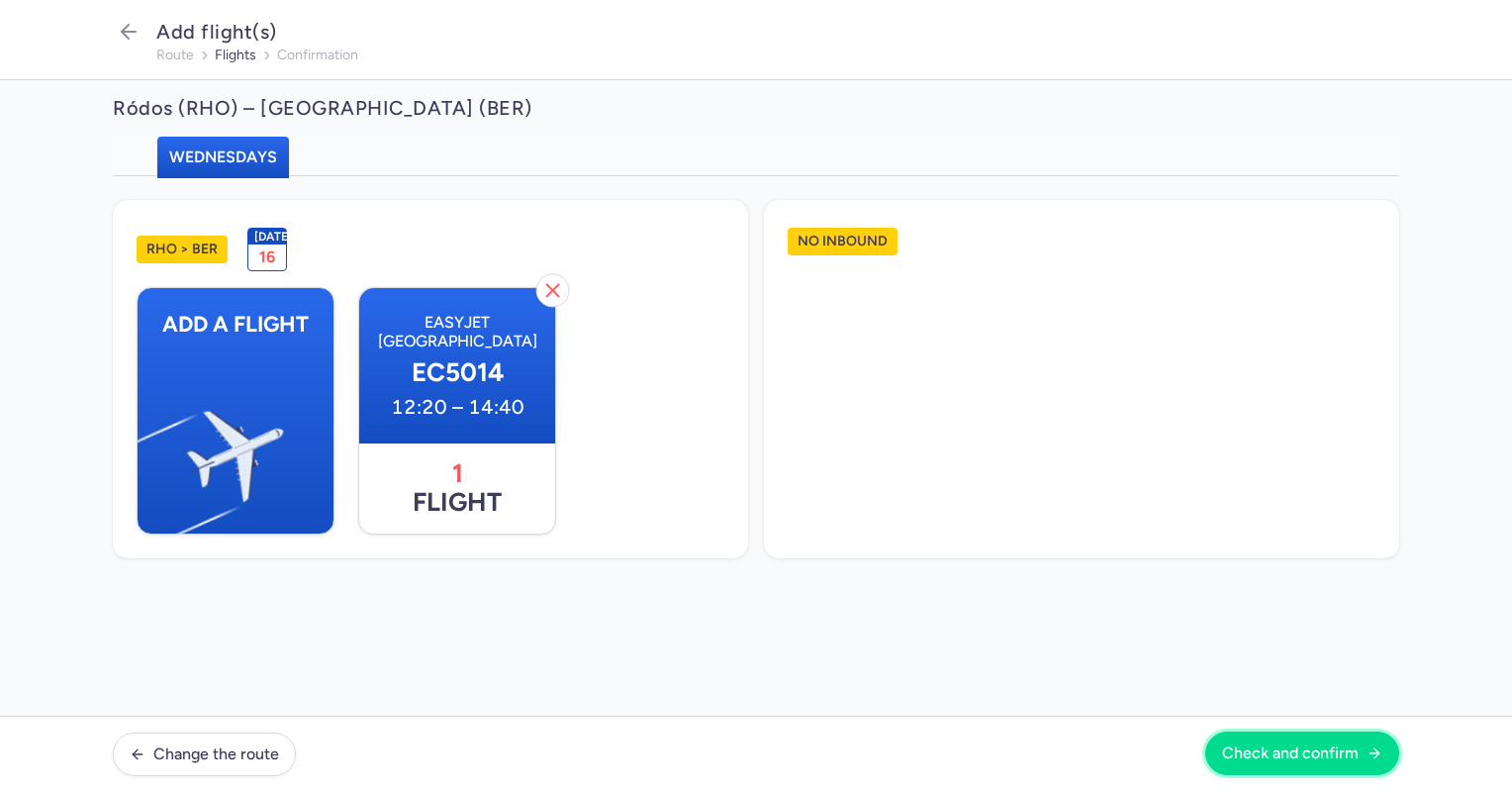 click on "Check and confirm" at bounding box center [1290, 753] 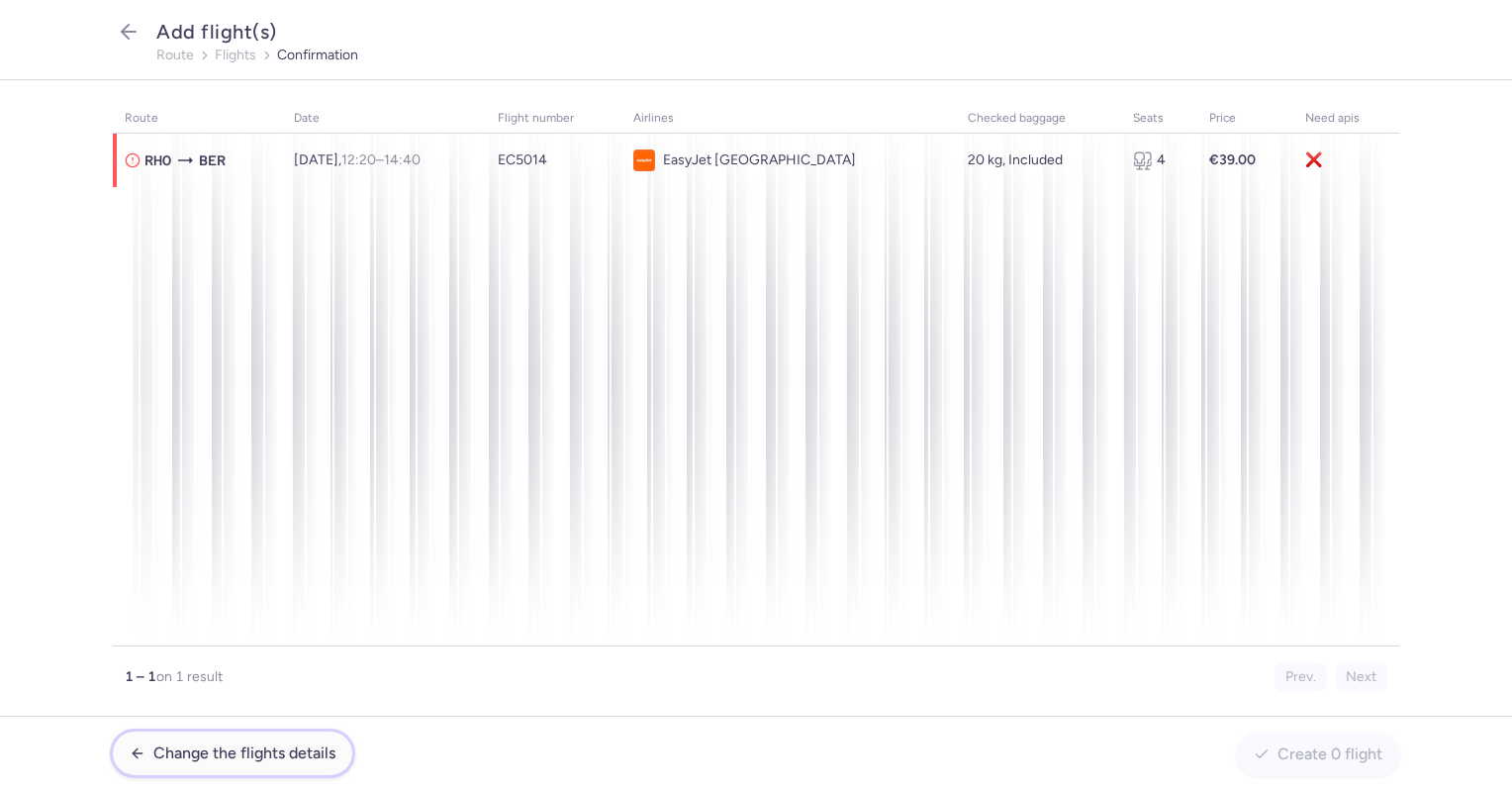 click on "Change the flights details" at bounding box center (244, 753) 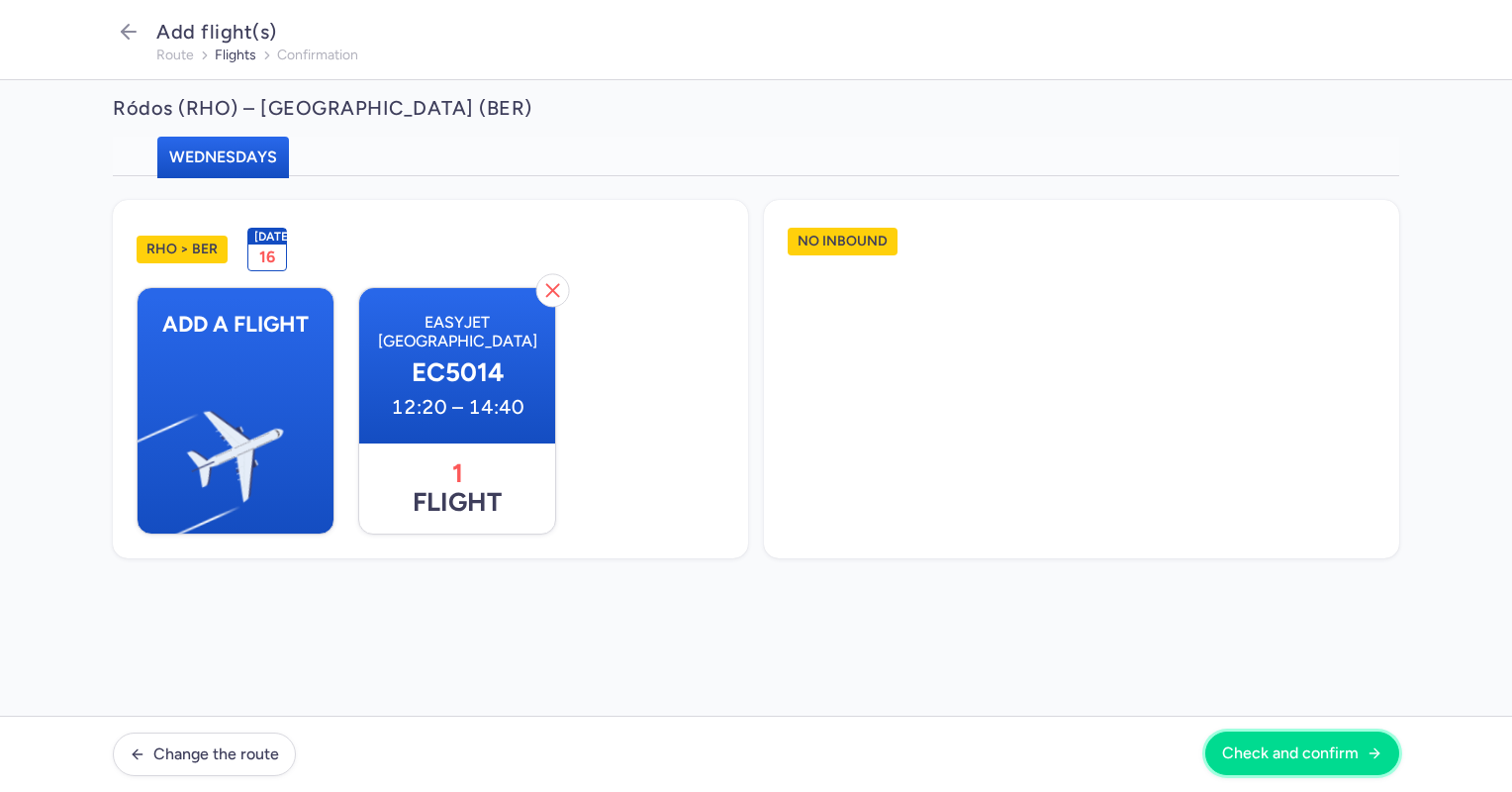 click on "Check and confirm" at bounding box center (1302, 753) 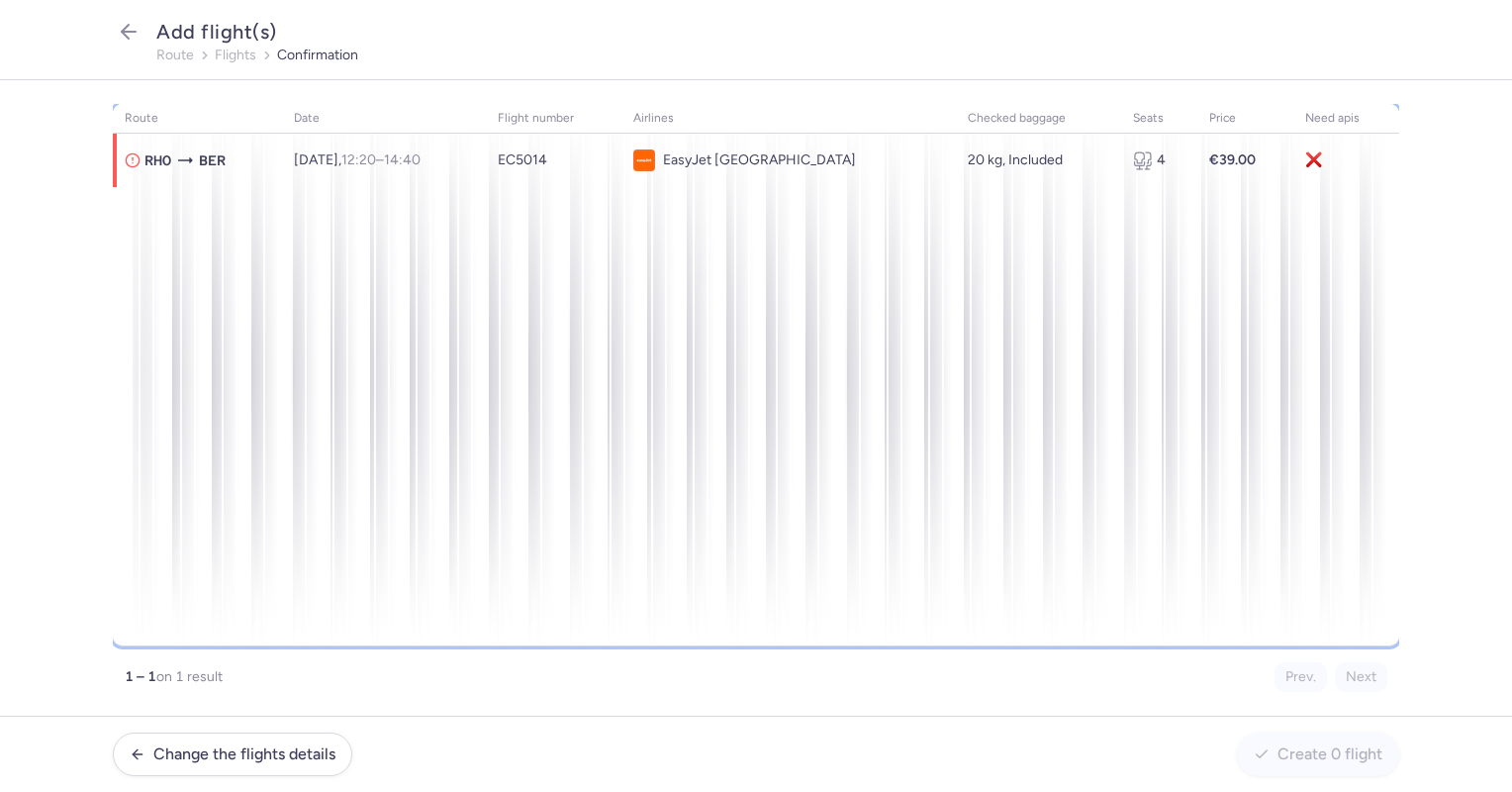 click on "route date flight number airlines checked baggage seats price need apis  RHO  BER Wed, 16 Jul,  12:20  –  14:40  +0  EC5014  EasyJet Europe 20 kg, Included 4 €39.00 ❌" at bounding box center (756, 375) 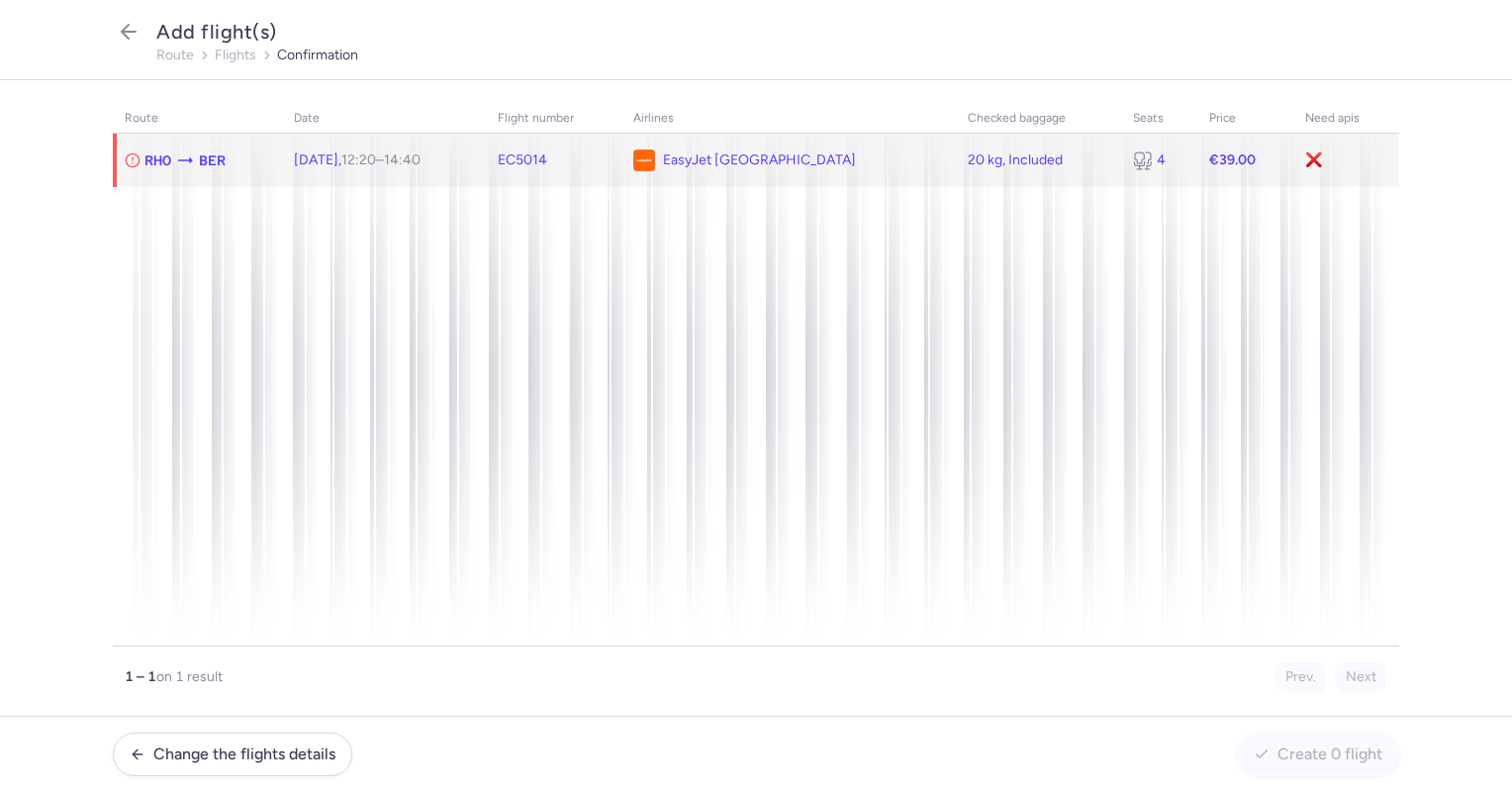 click on "20 kg, Included" 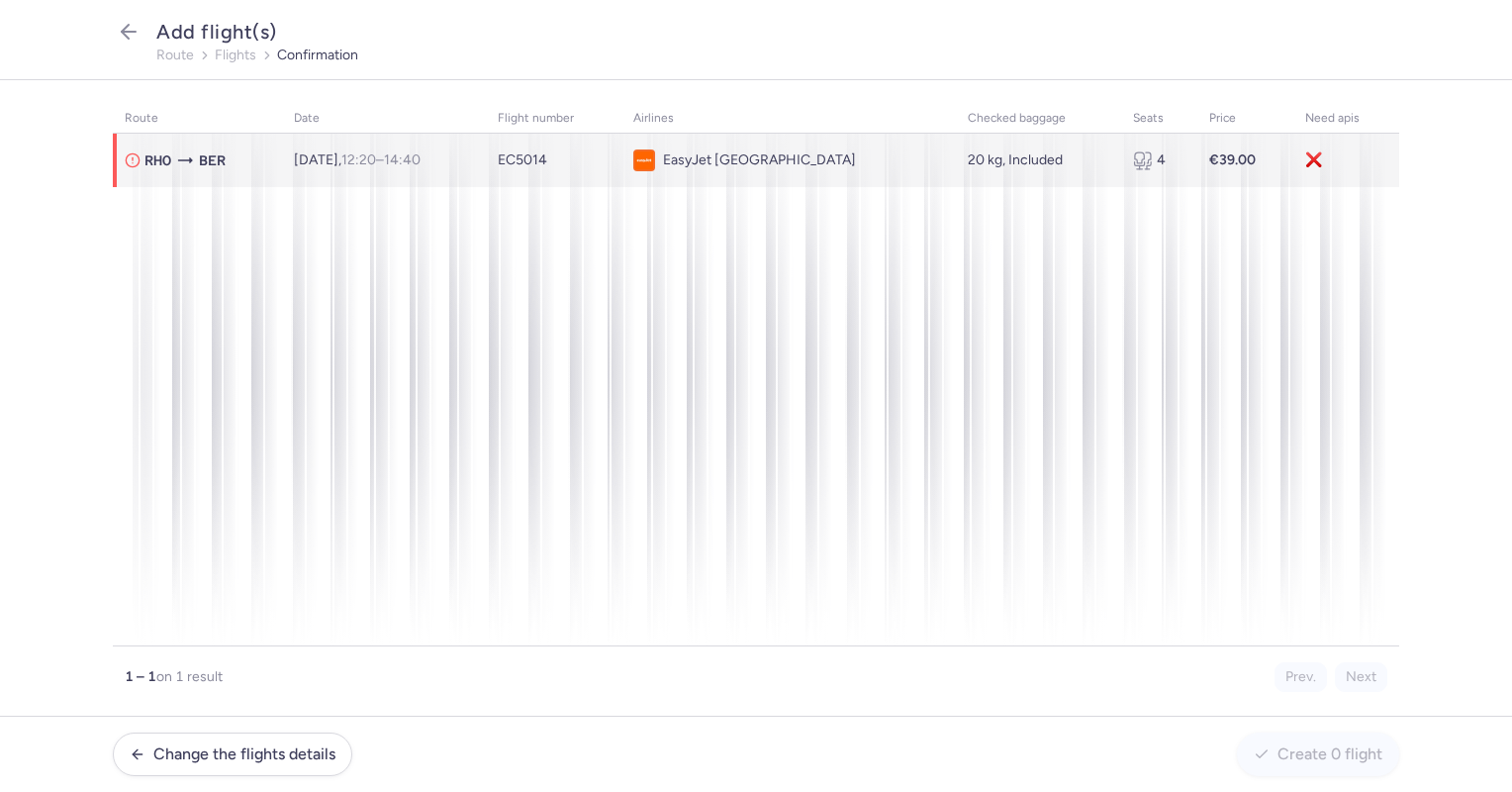 select on "20" 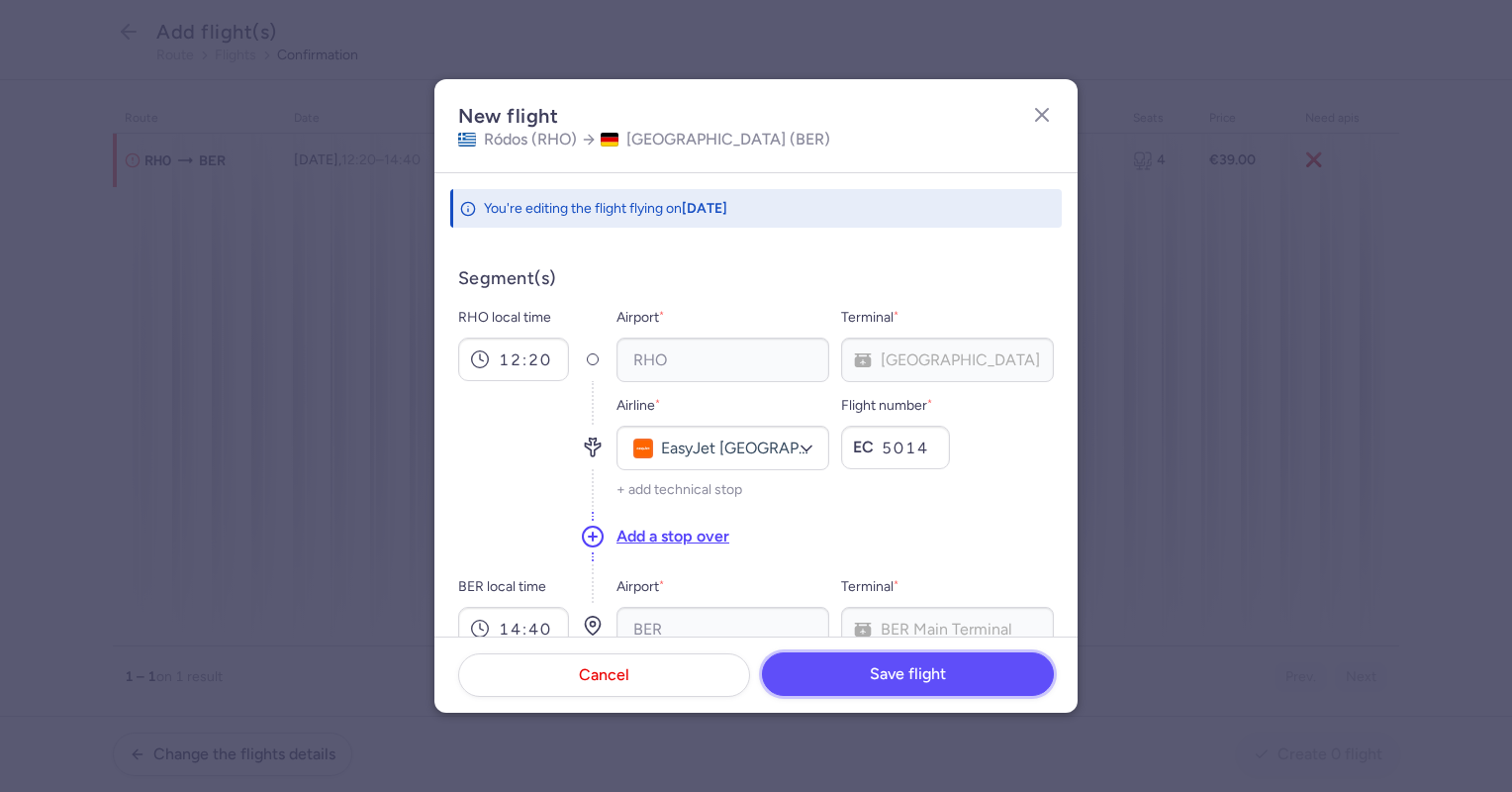 click on "Save flight" at bounding box center (907, 674) 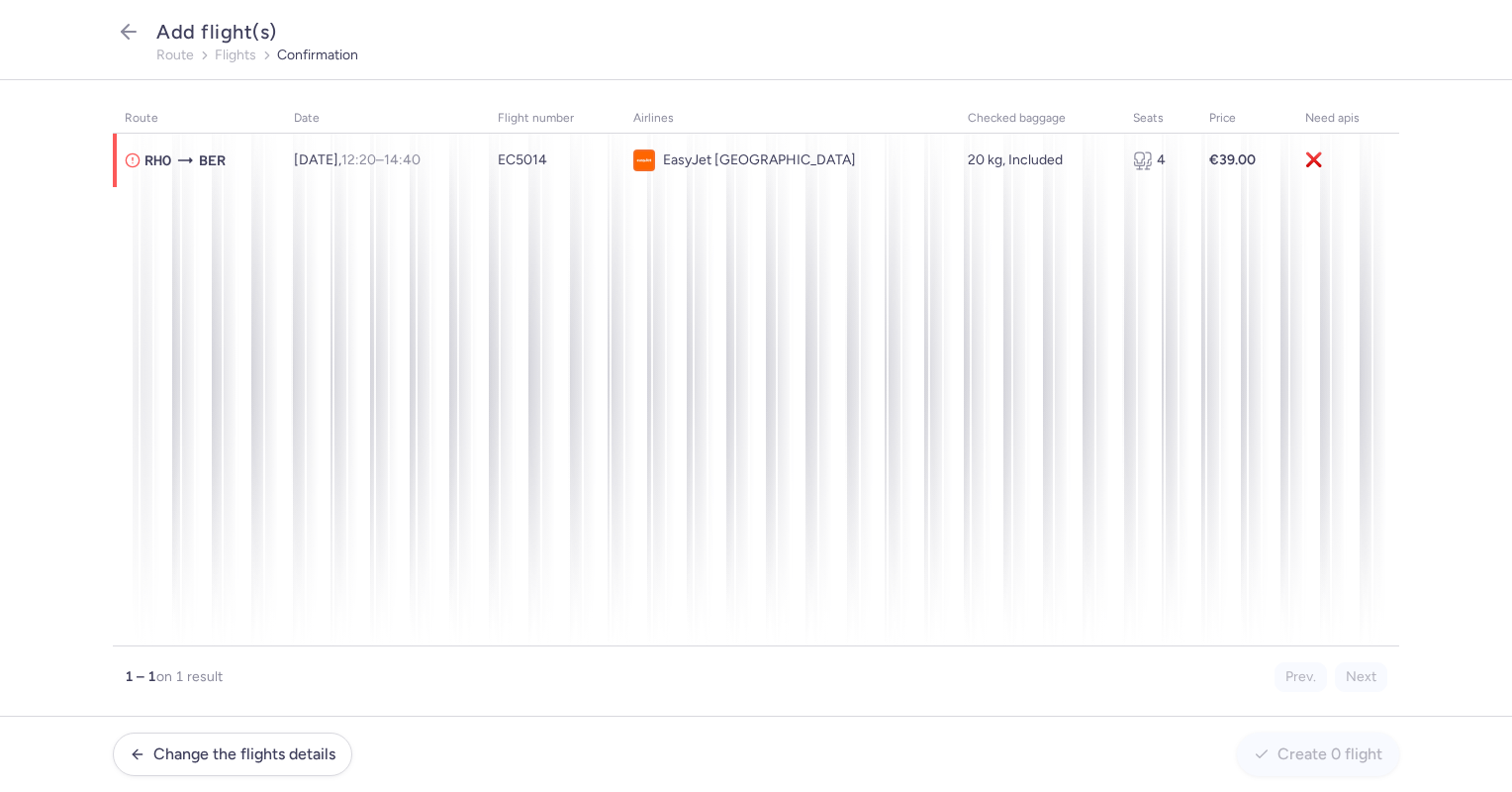 click on "route date flight number airlines checked baggage seats price need apis  RHO  BER Wed, 16 Jul,  12:20  –  14:40  +0  EC5014  EasyJet Europe 20 kg, Included 4 €39.00 ❌ 1 – 1  on 1 result Prev. Next" 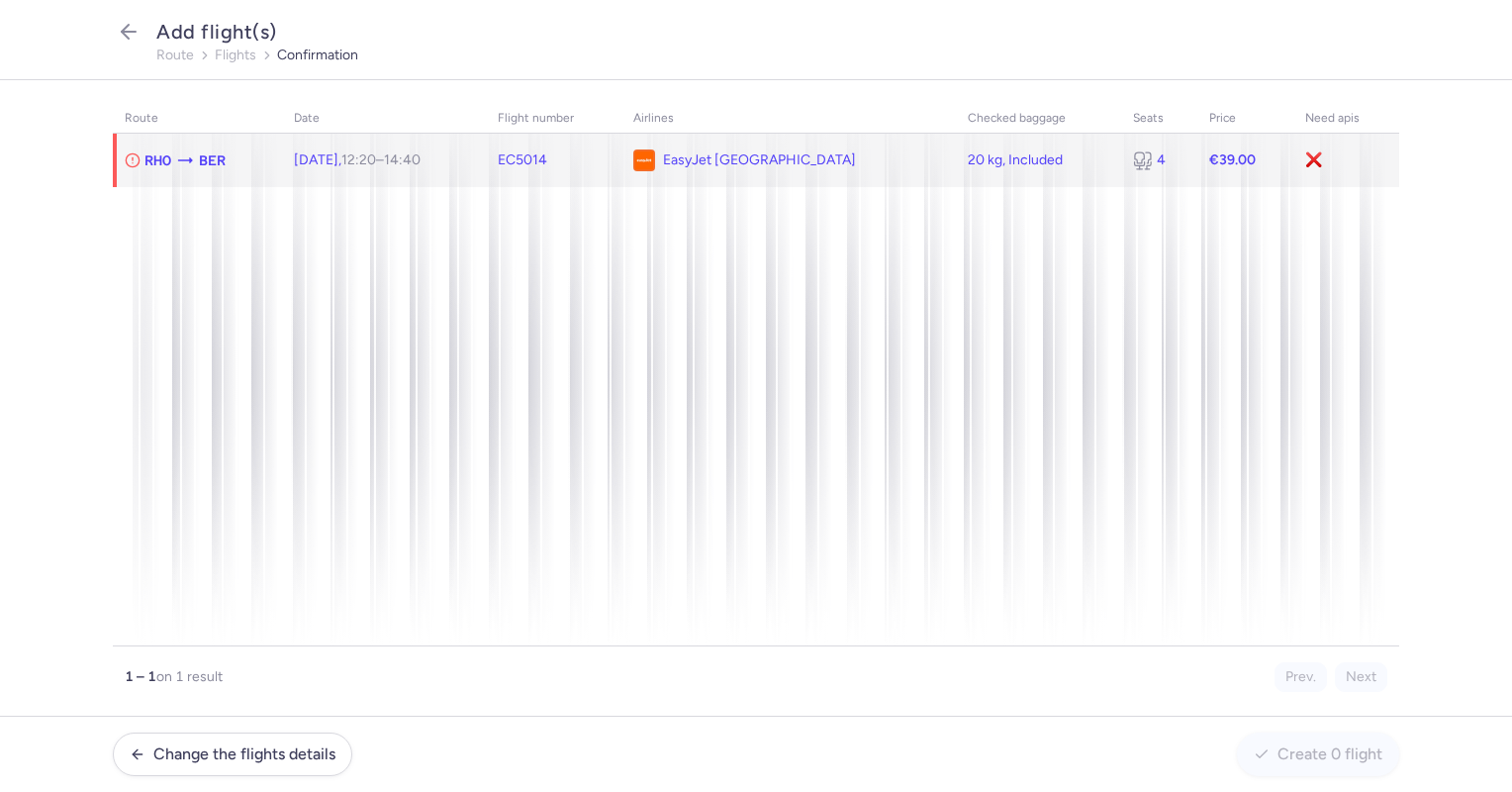 click on "❌" 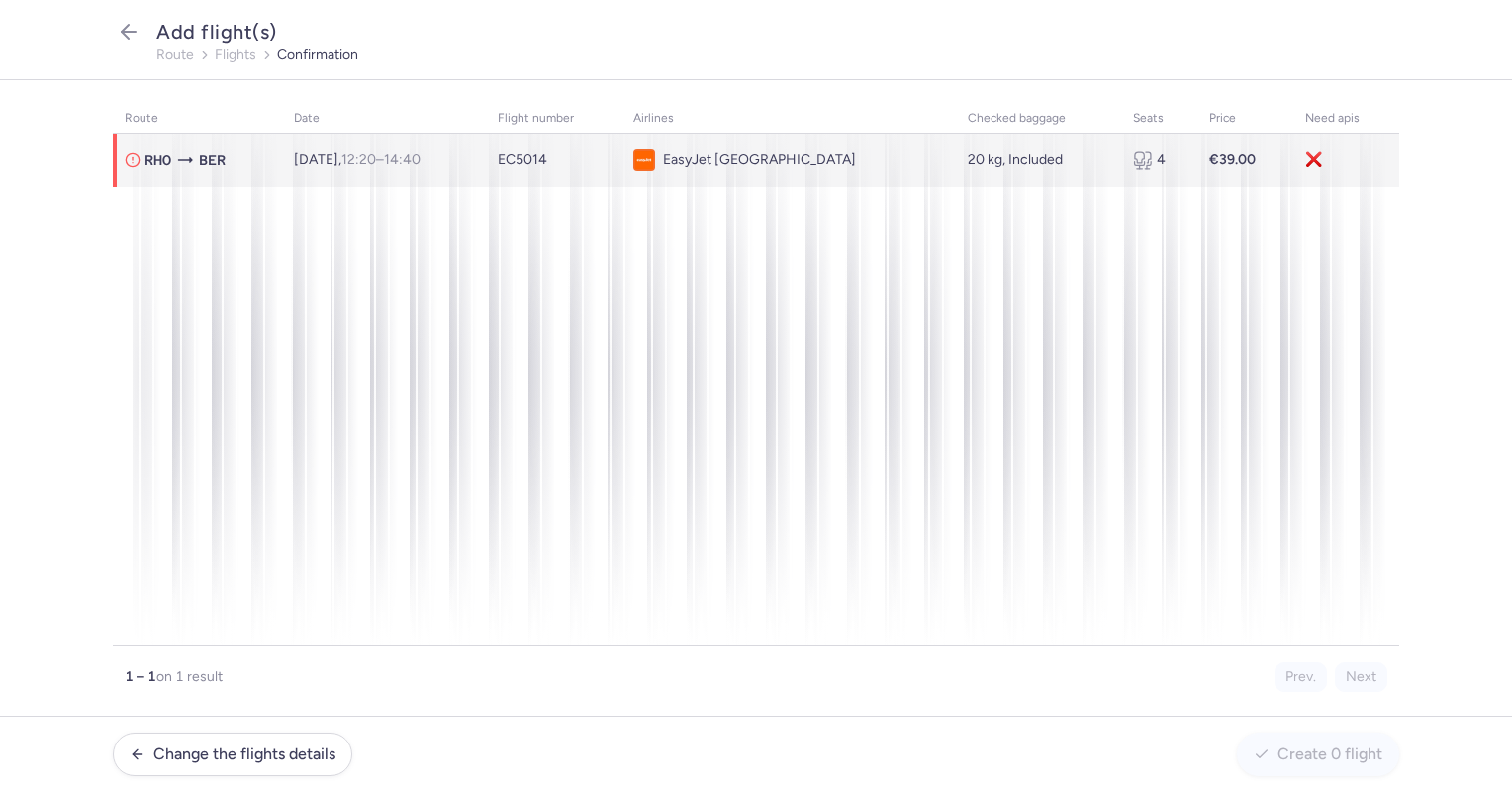 select on "20" 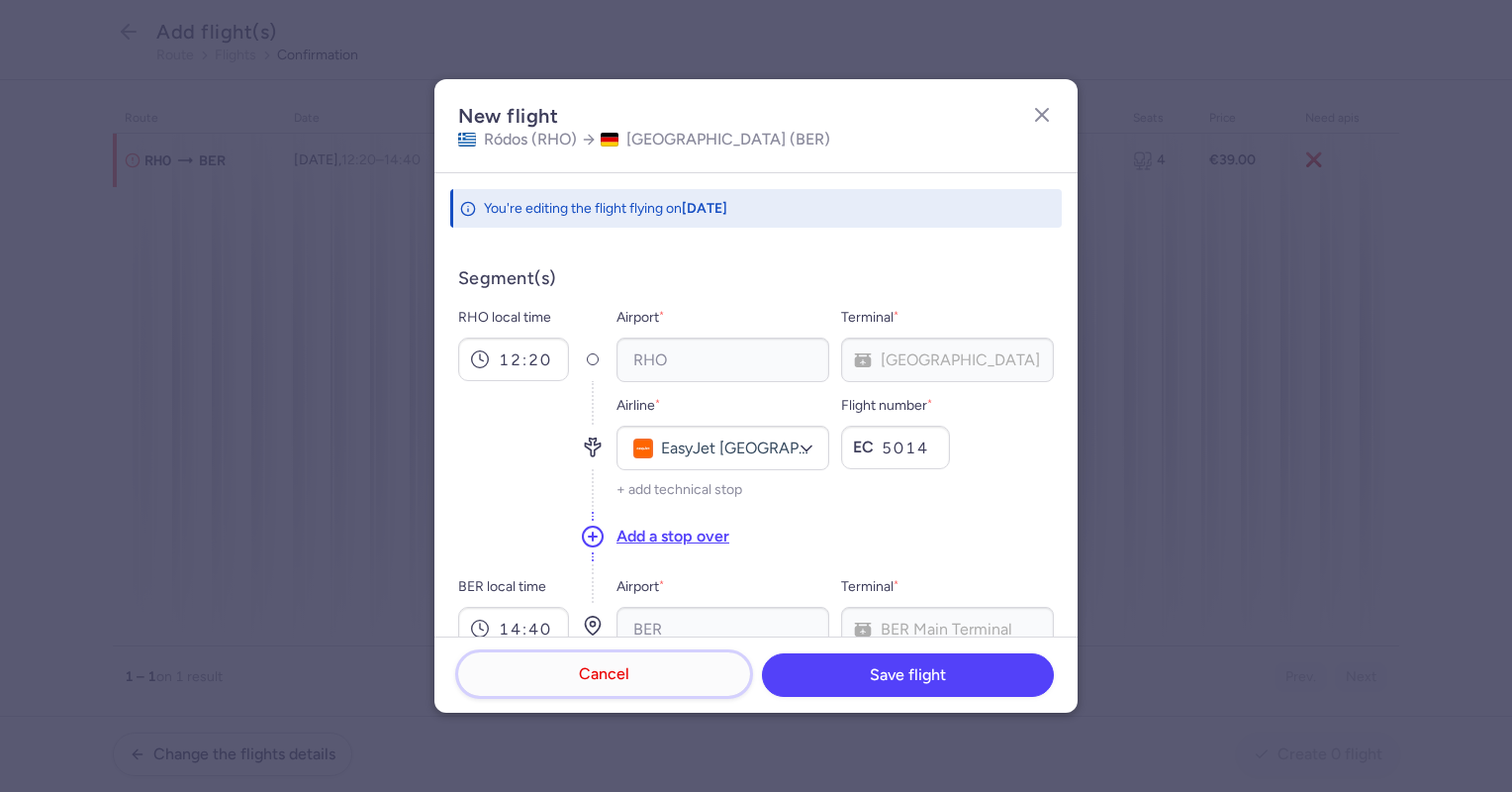 click on "Cancel" at bounding box center [604, 674] 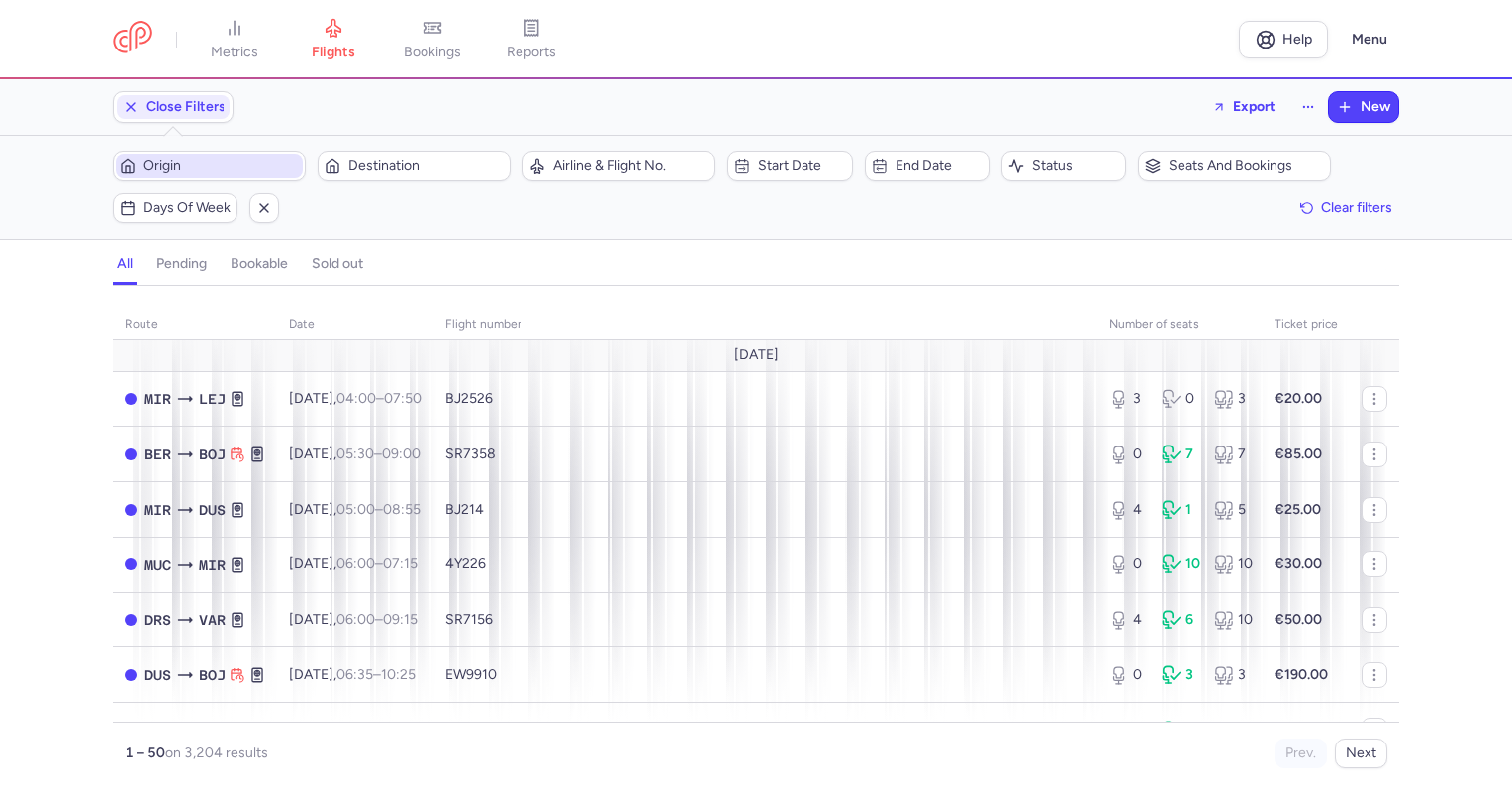 scroll, scrollTop: 0, scrollLeft: 0, axis: both 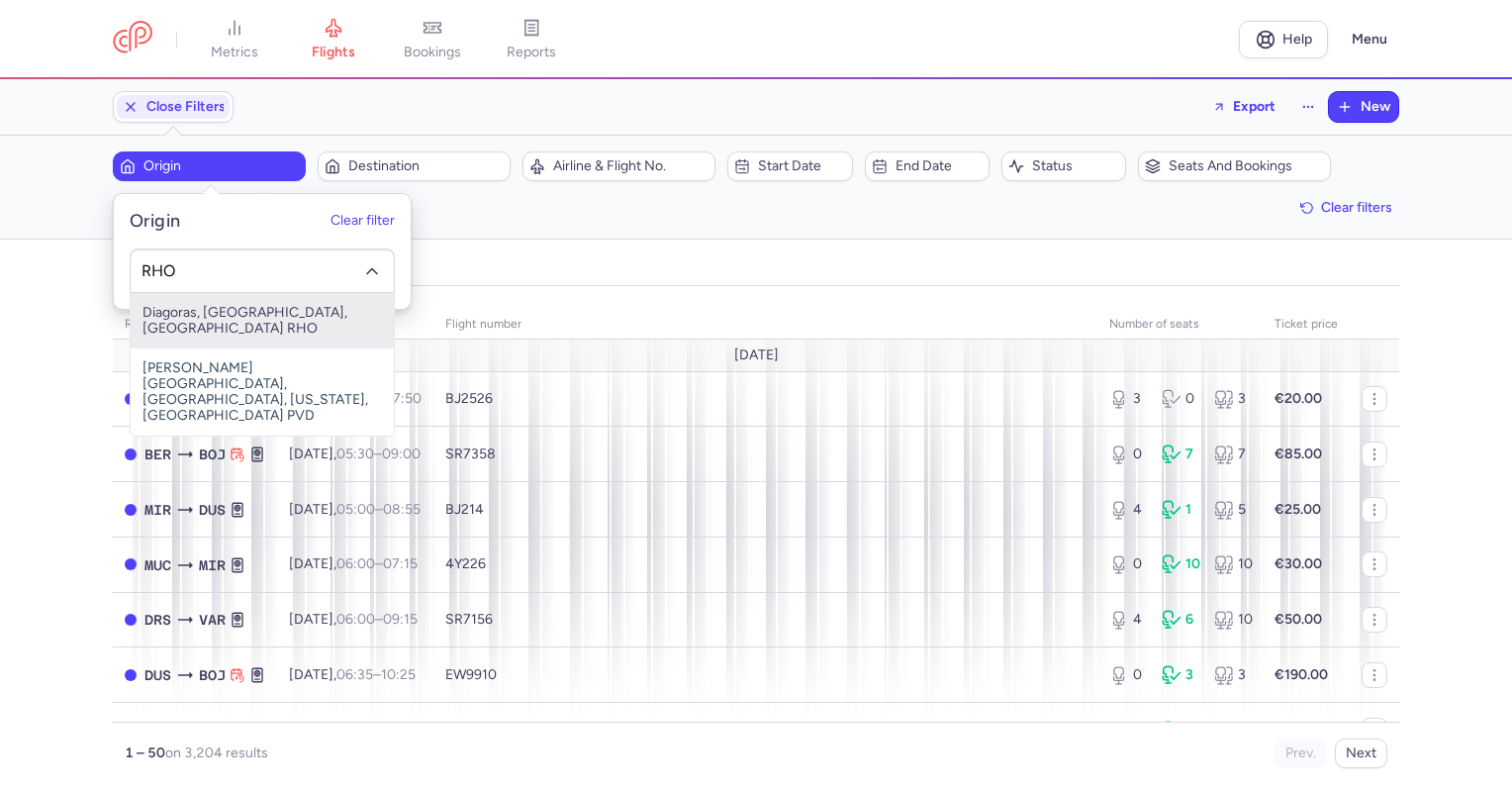 click on "Diagoras, [GEOGRAPHIC_DATA], [GEOGRAPHIC_DATA] RHO" at bounding box center [262, 321] 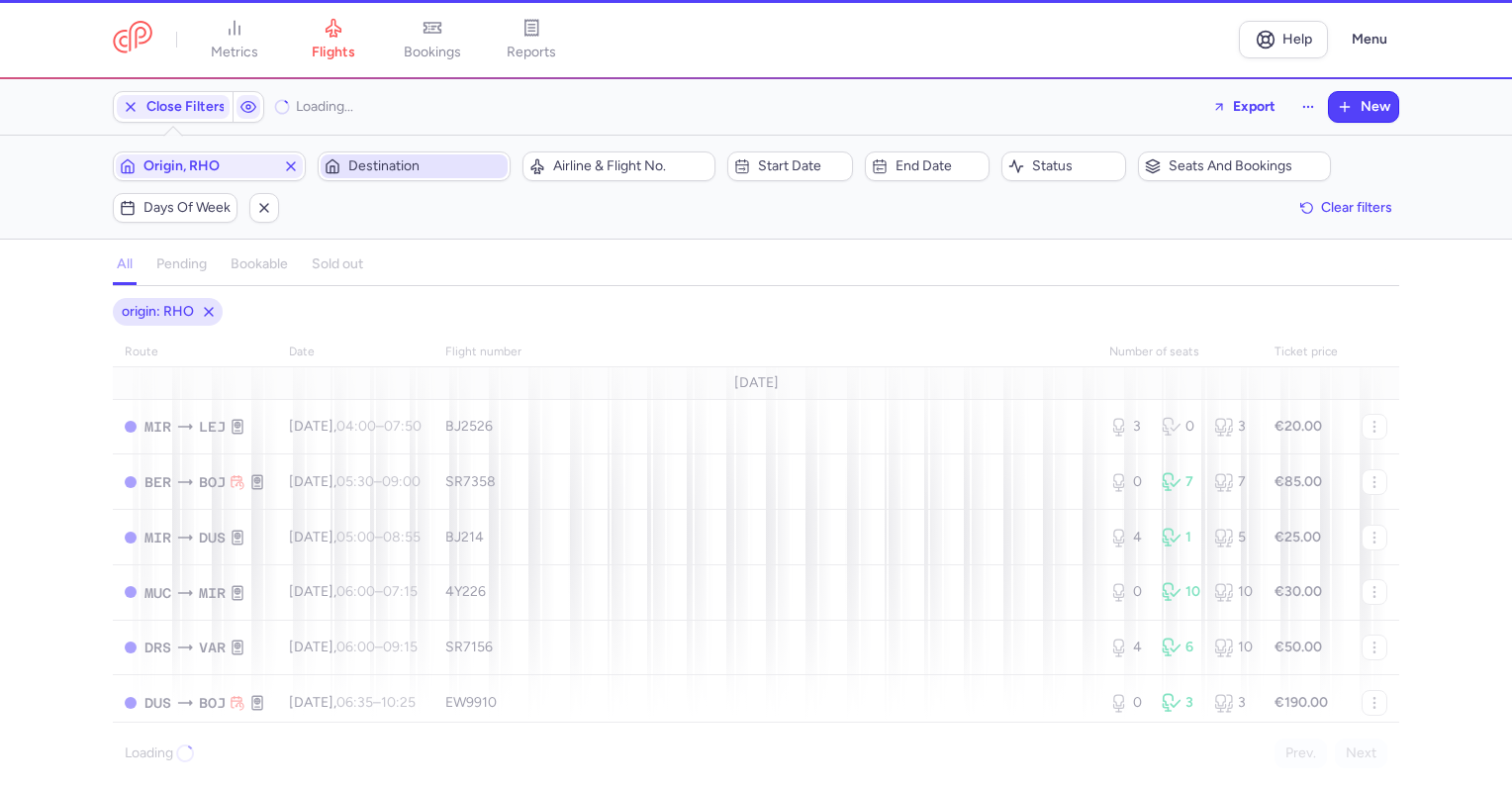click on "Destination" at bounding box center [425, 166] 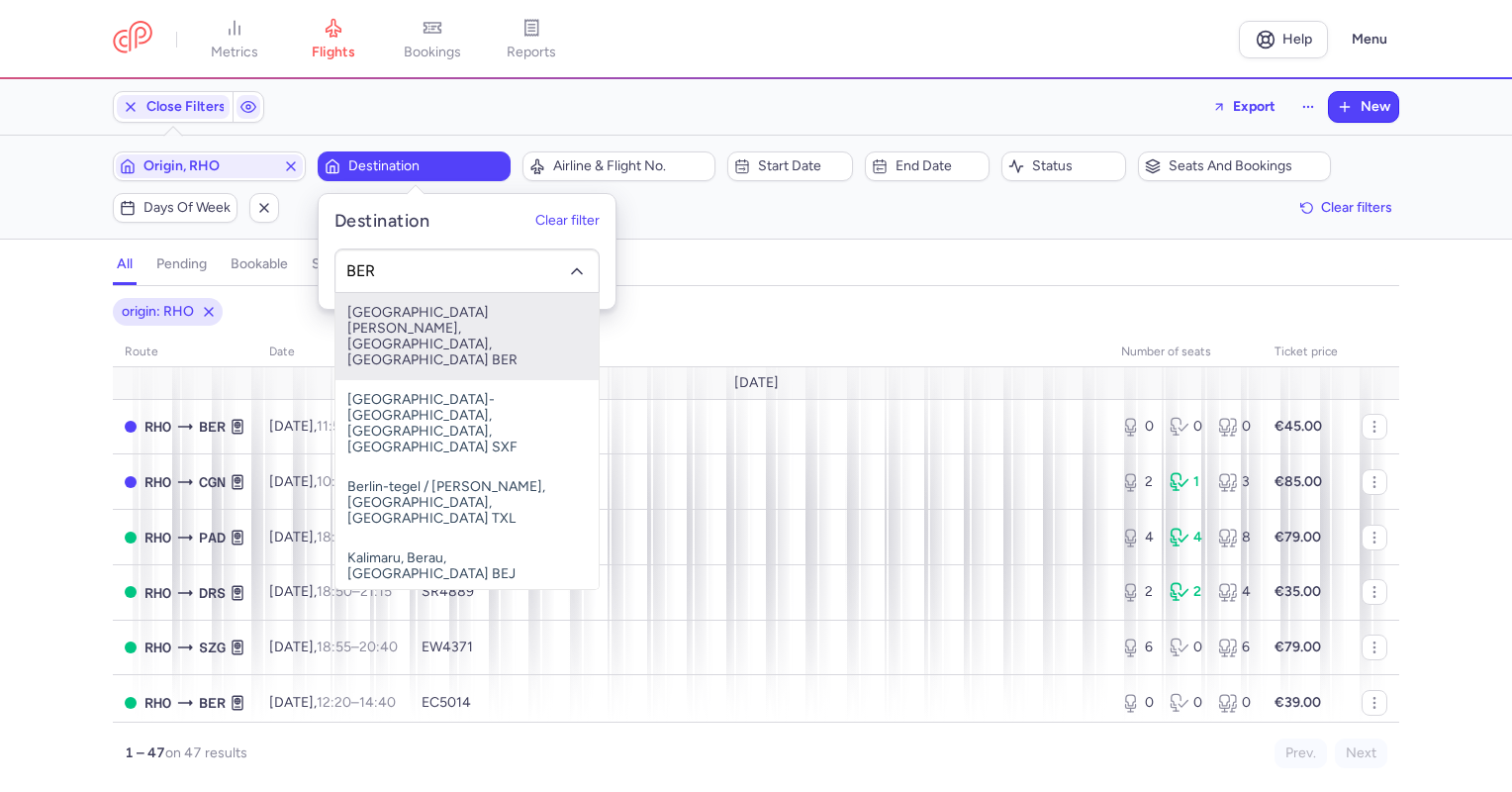 click on "[GEOGRAPHIC_DATA][PERSON_NAME], [GEOGRAPHIC_DATA], [GEOGRAPHIC_DATA] BER" at bounding box center [467, 337] 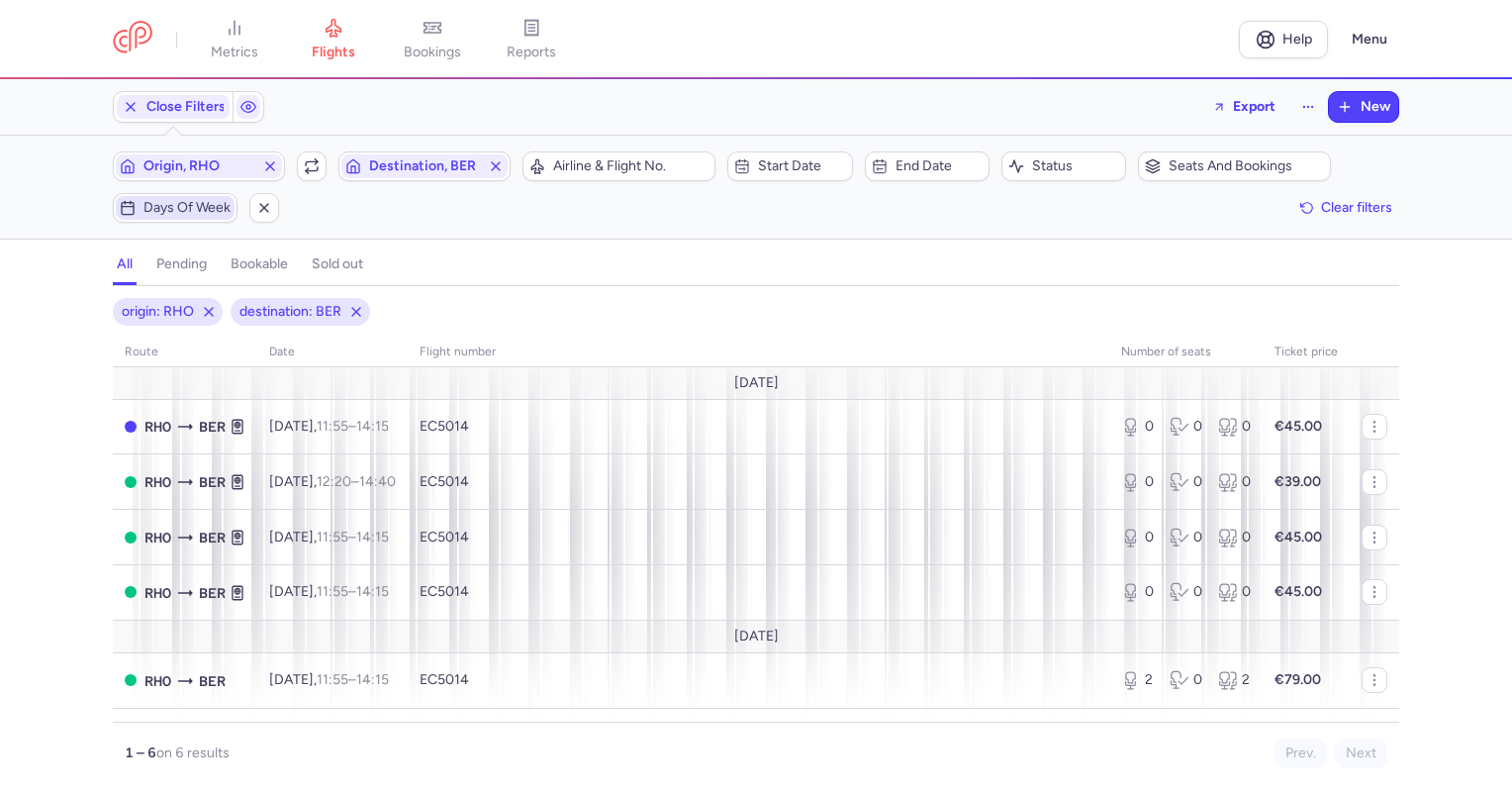 click on "Days of week" at bounding box center (175, 208) 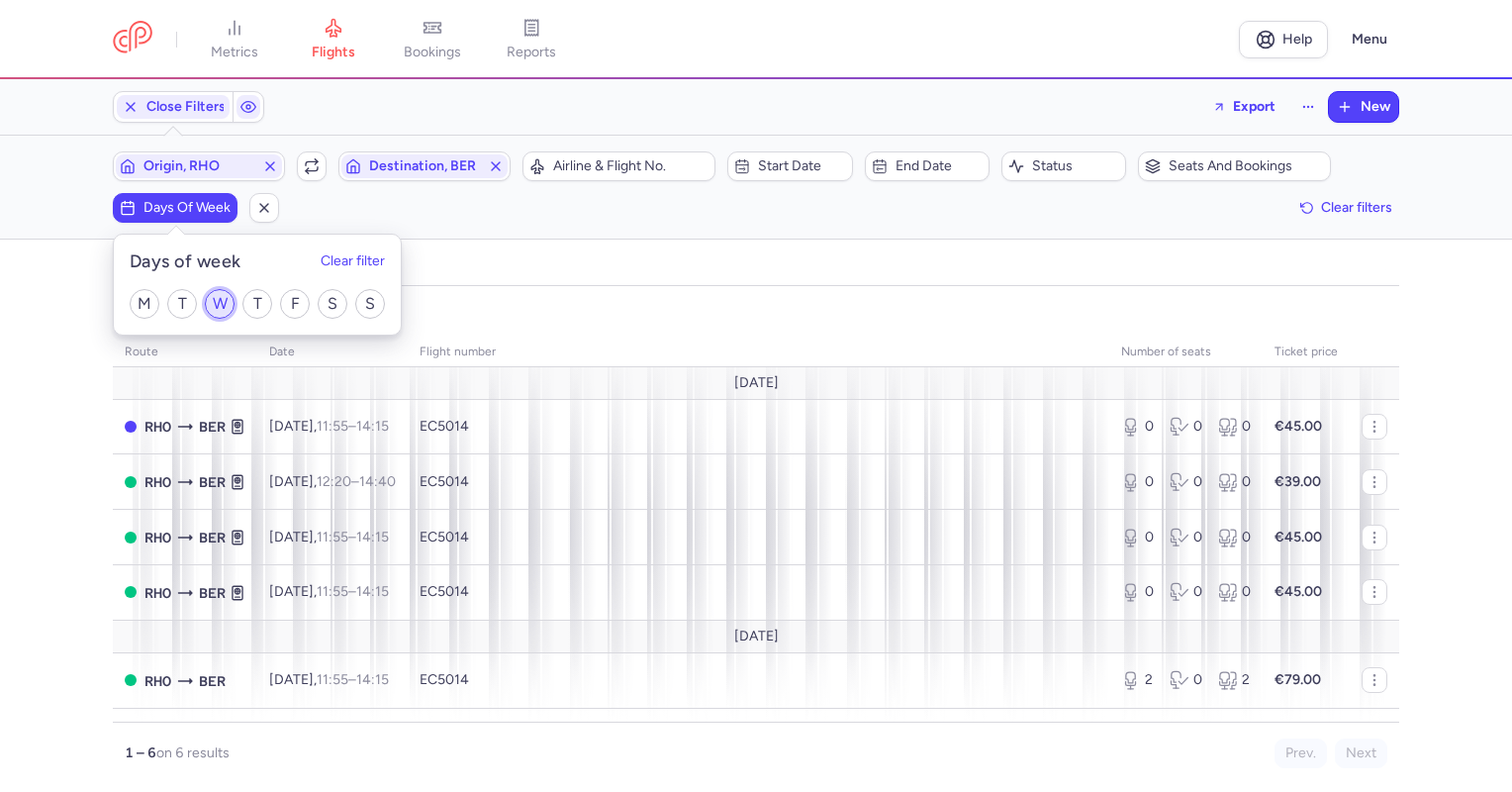 click on "W" at bounding box center (220, 304) 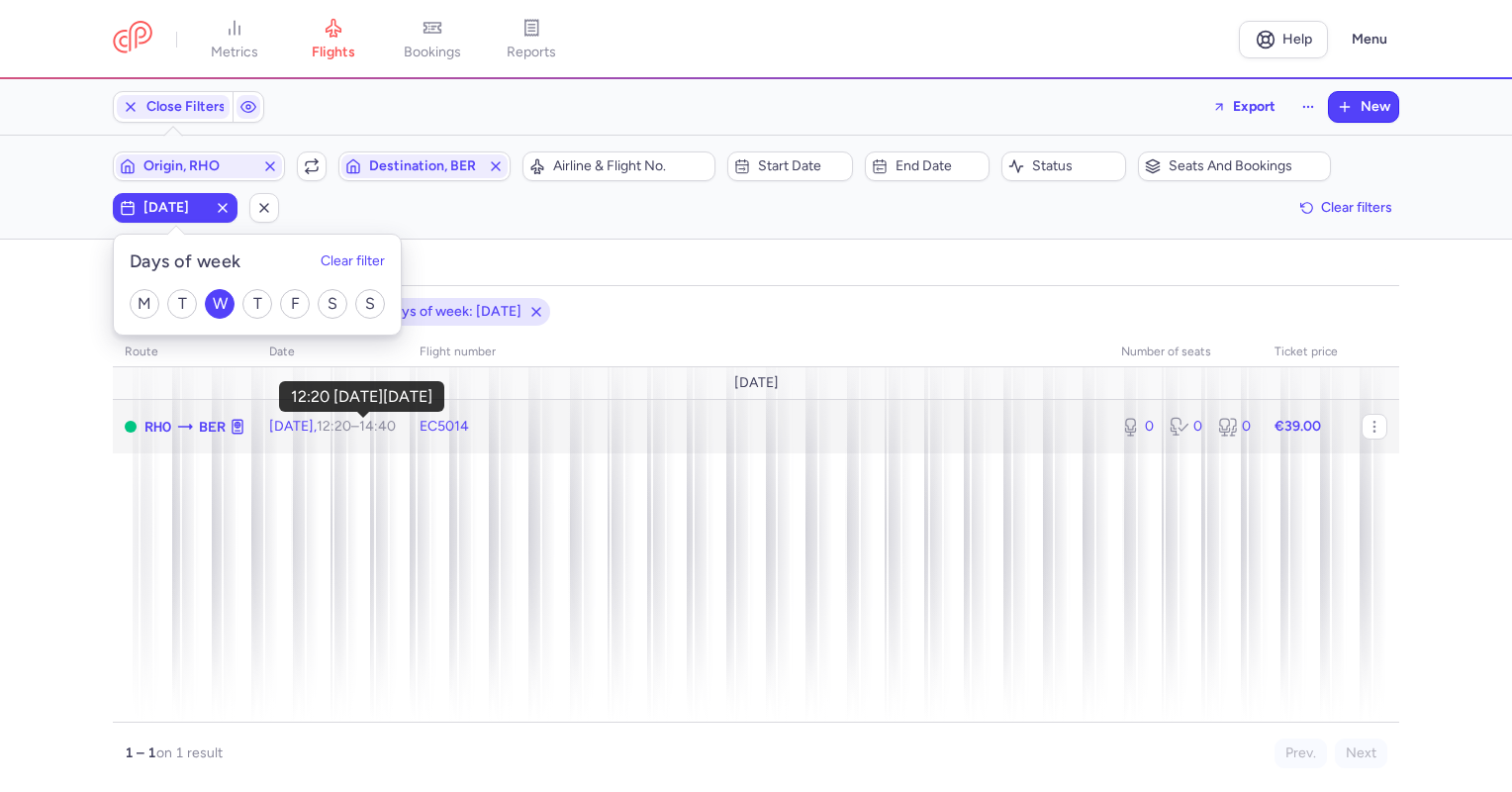 click on "12:20" at bounding box center (333, 426) 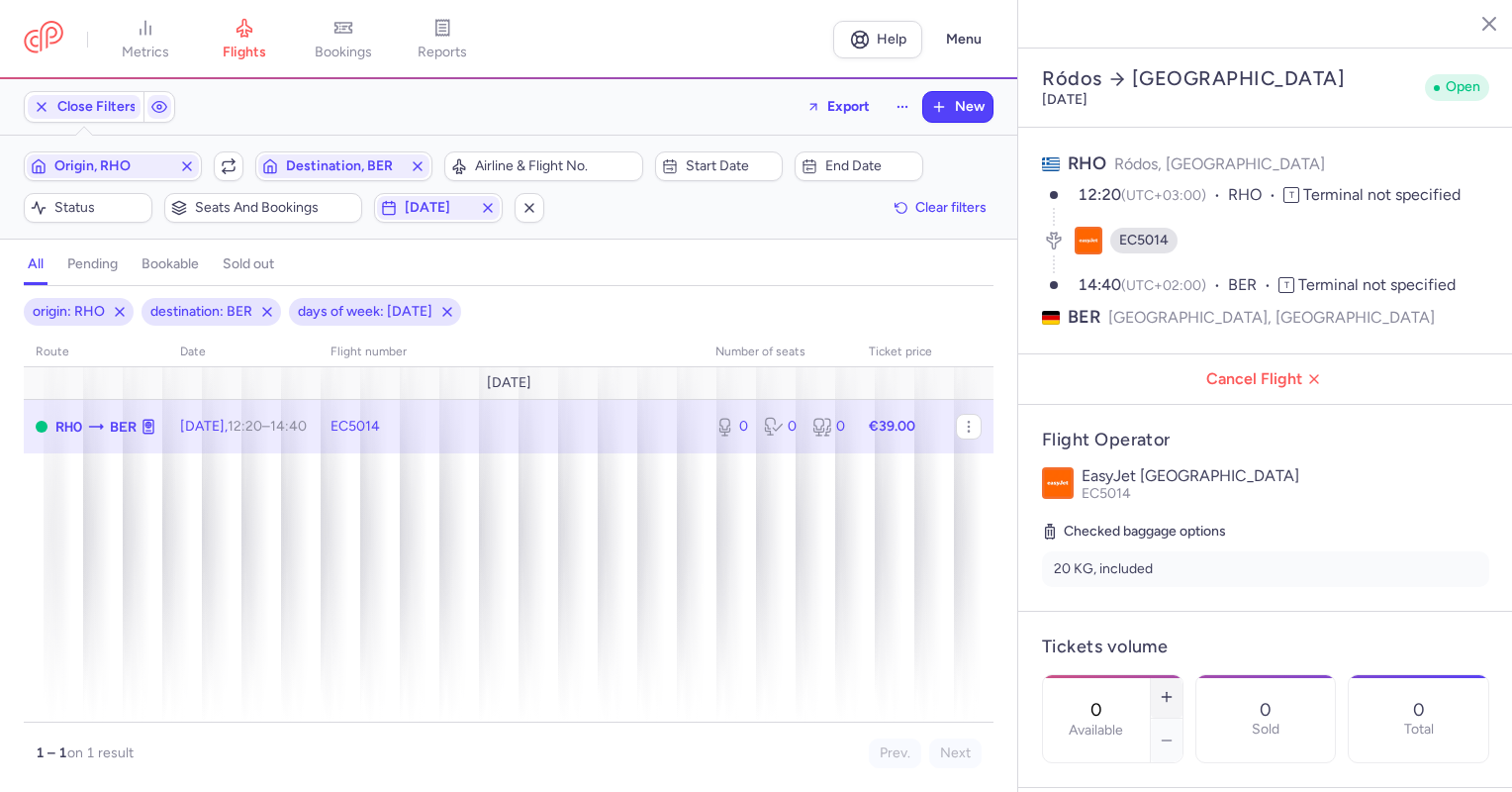 click 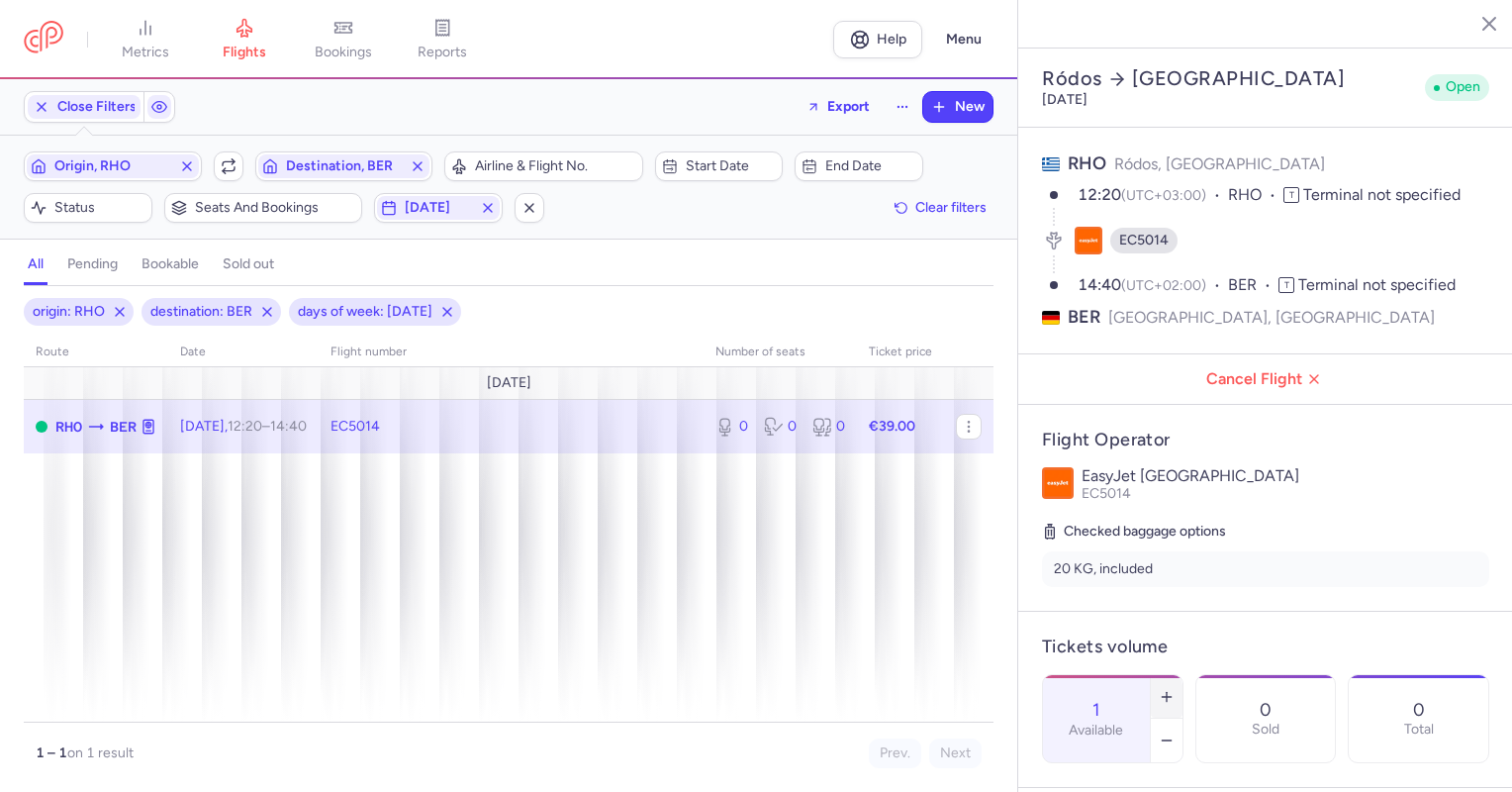 click 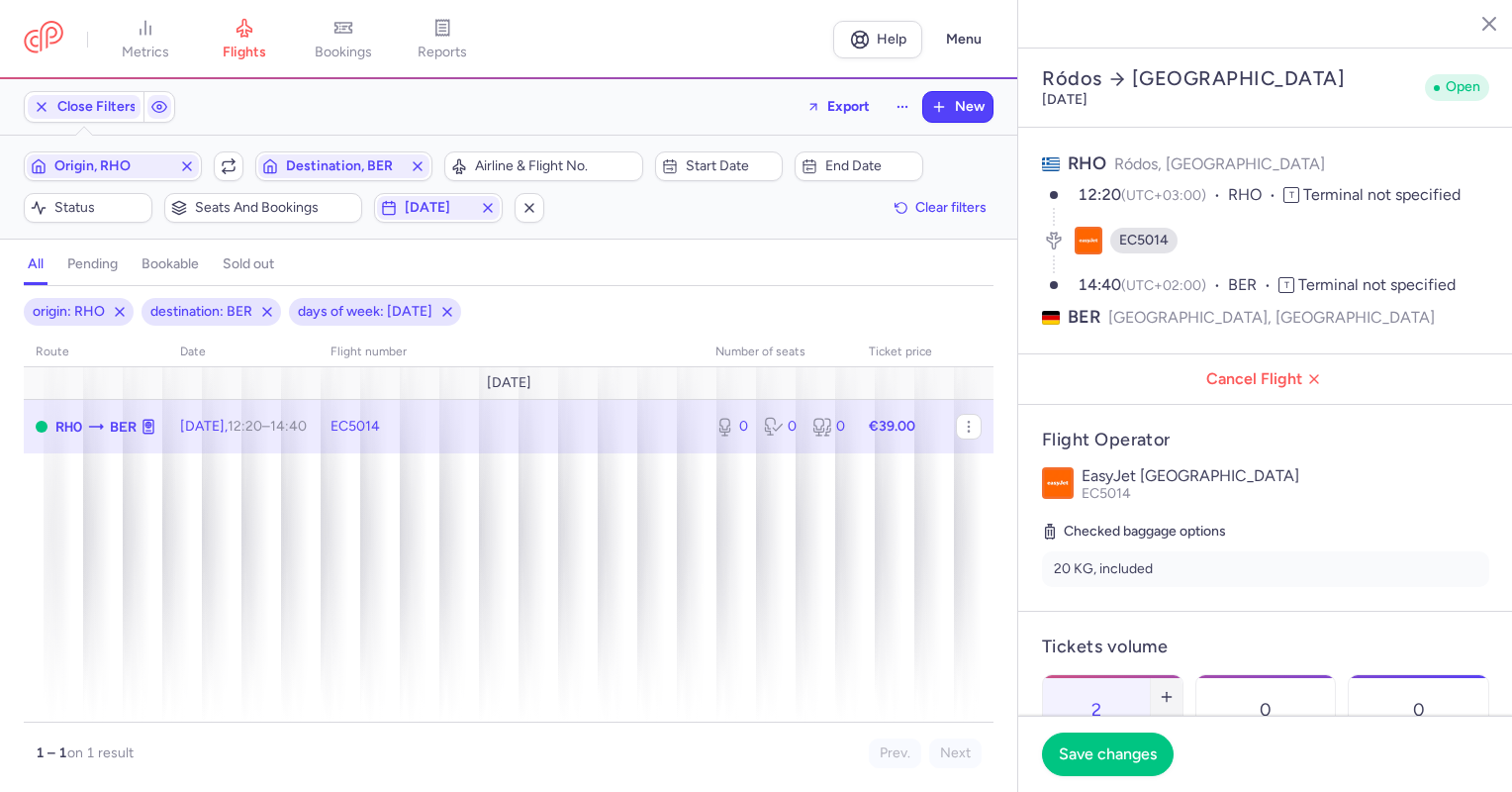 click 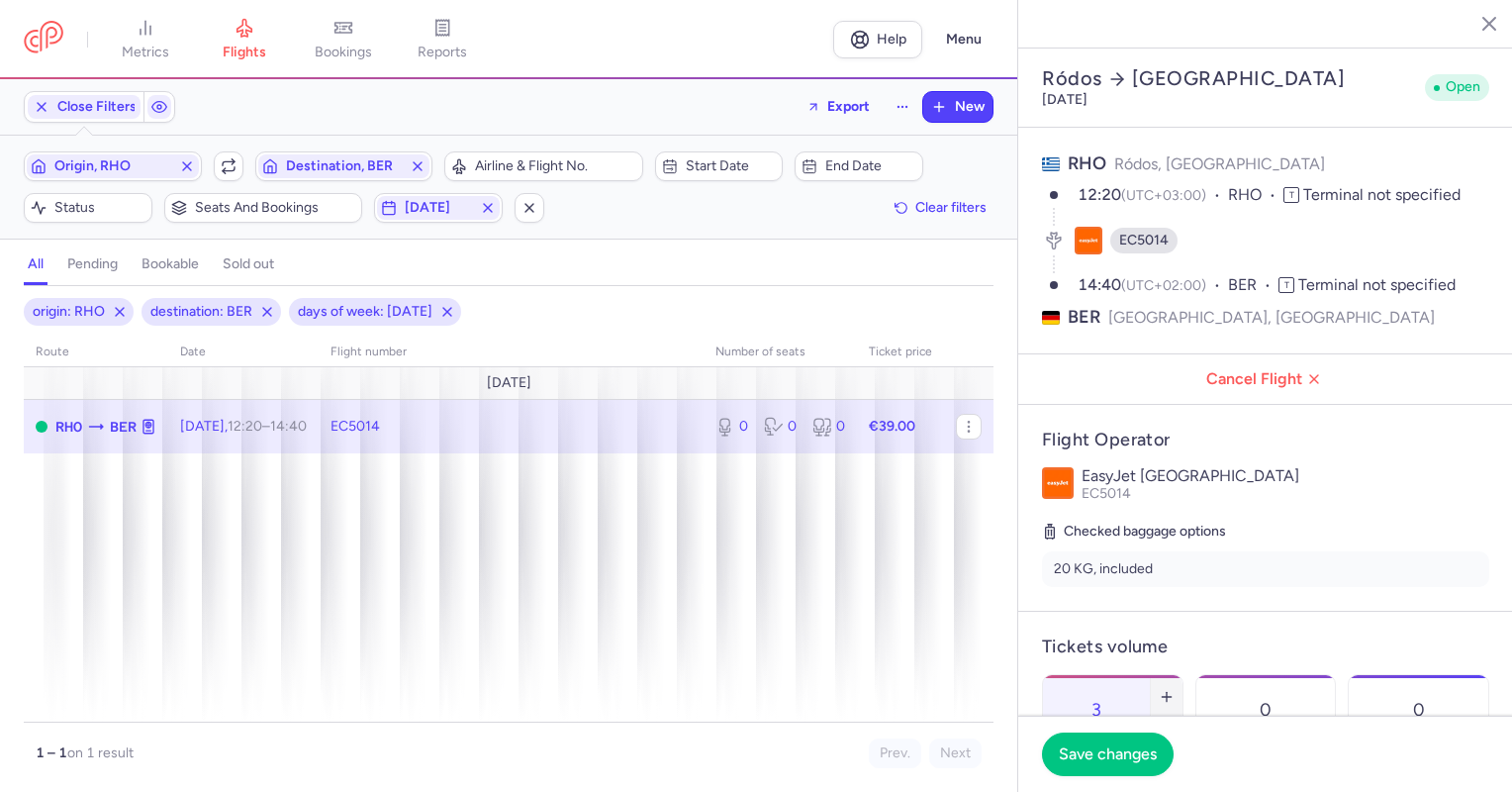 click 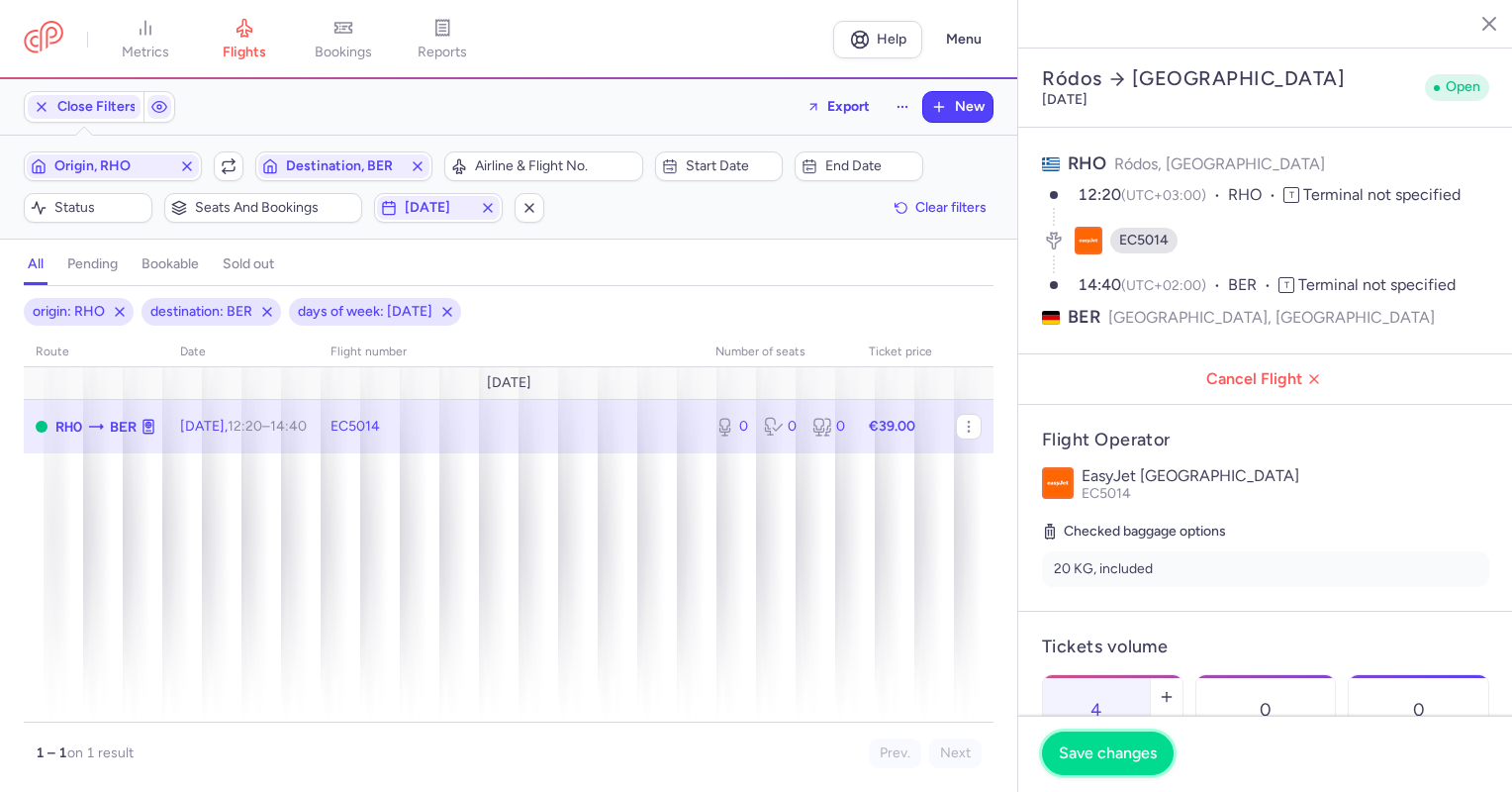click on "Save changes" at bounding box center [1107, 753] 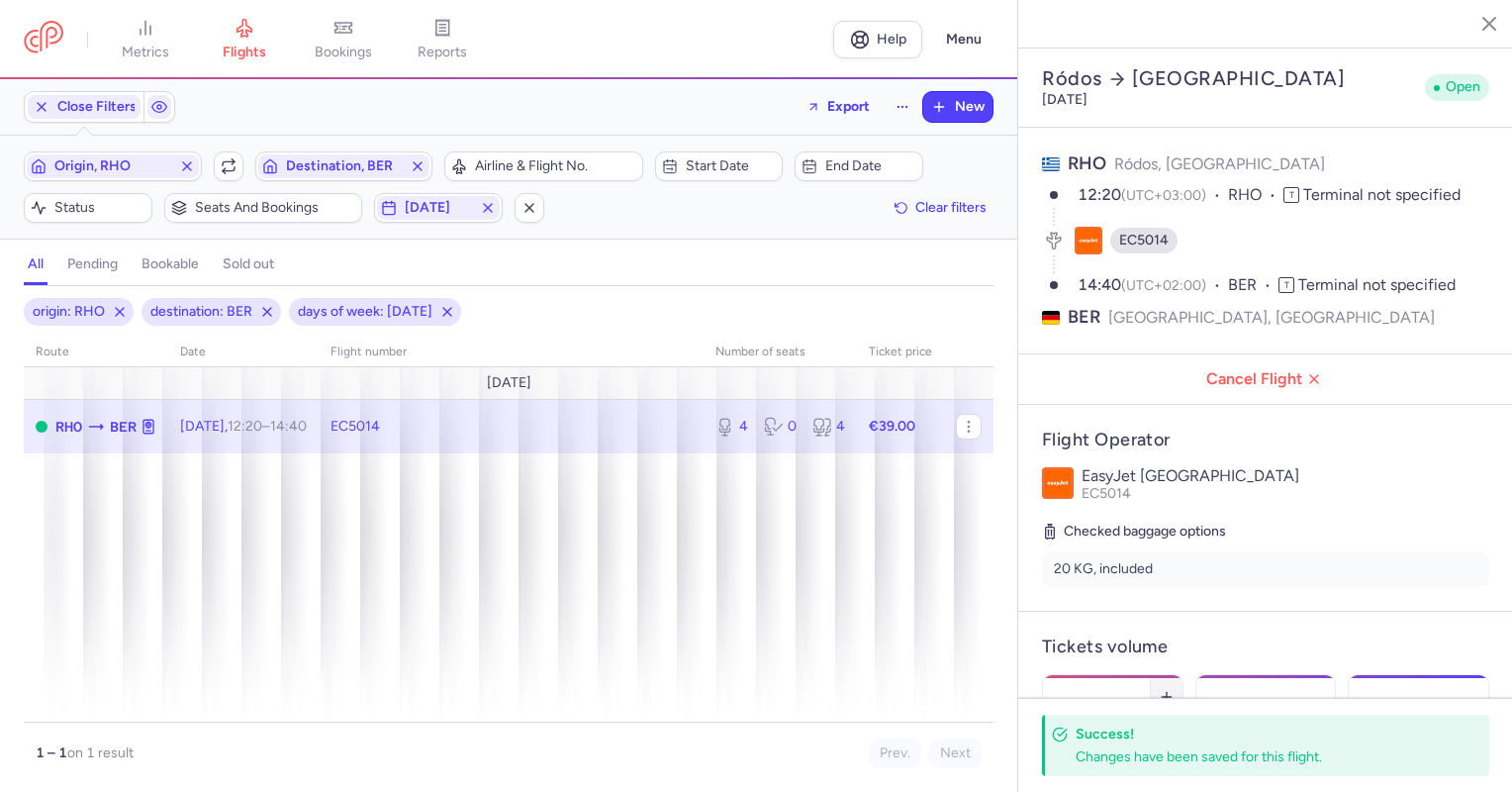 click 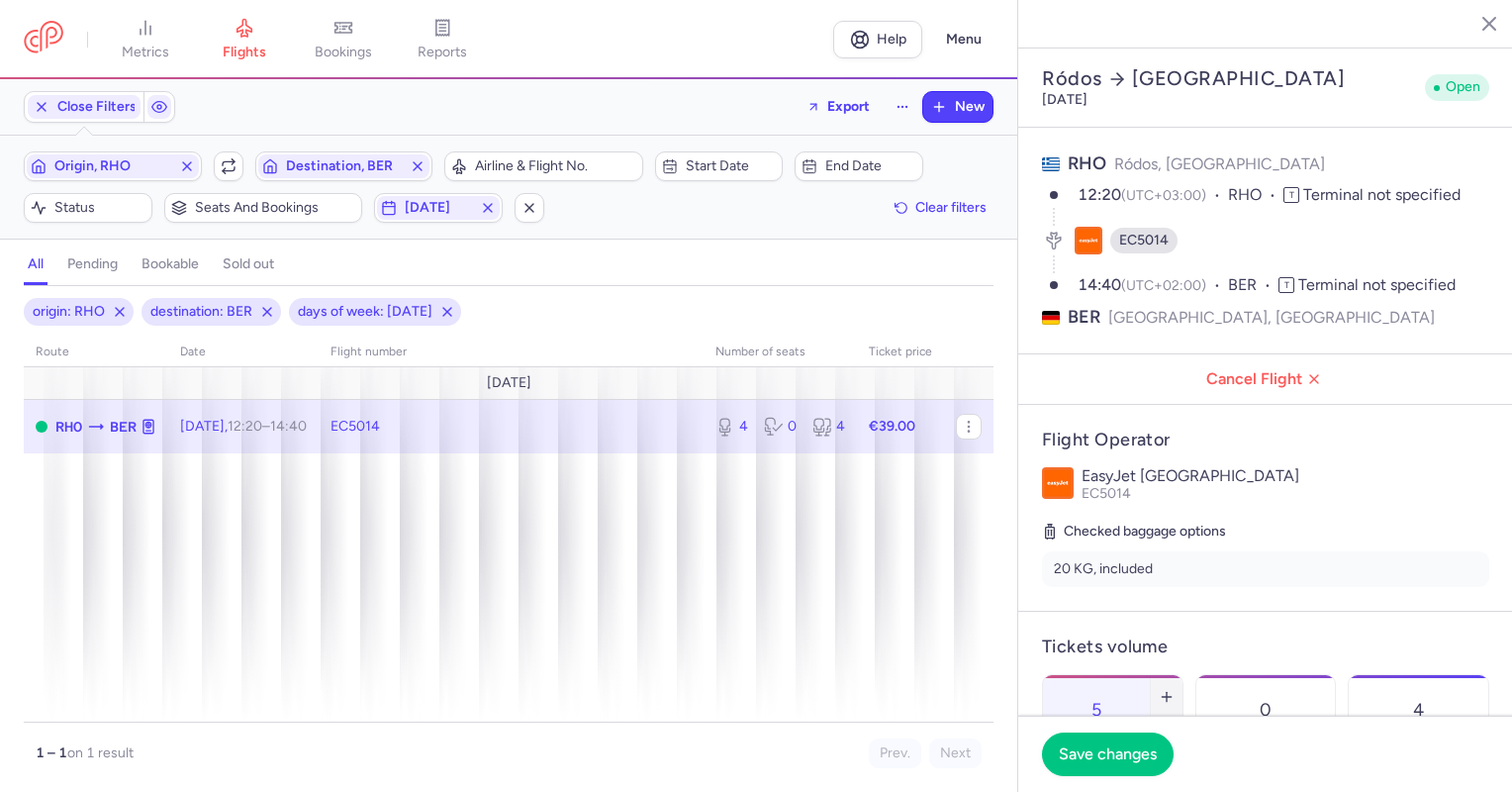 click 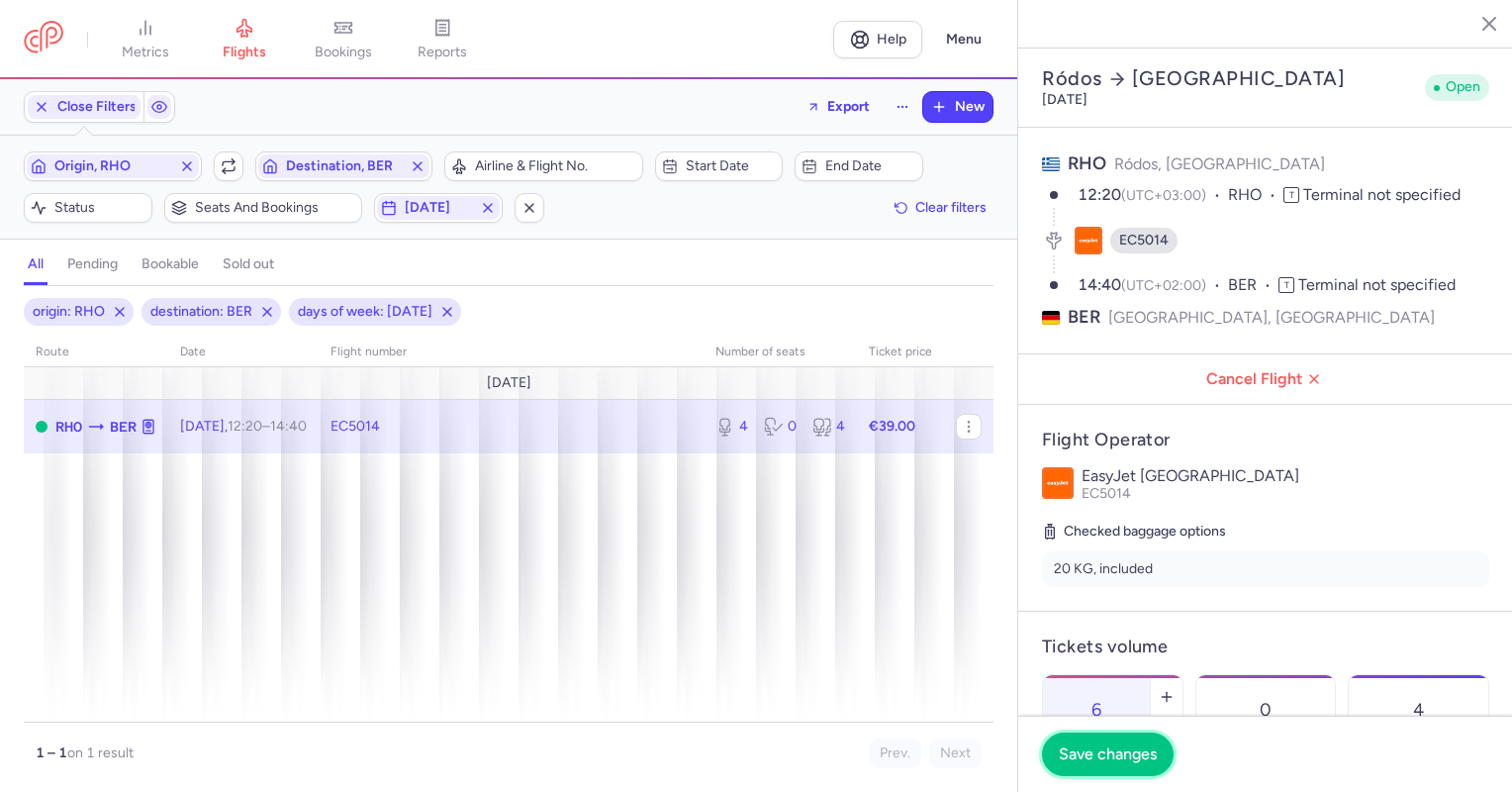 drag, startPoint x: 1116, startPoint y: 764, endPoint x: 1166, endPoint y: 726, distance: 62.801274 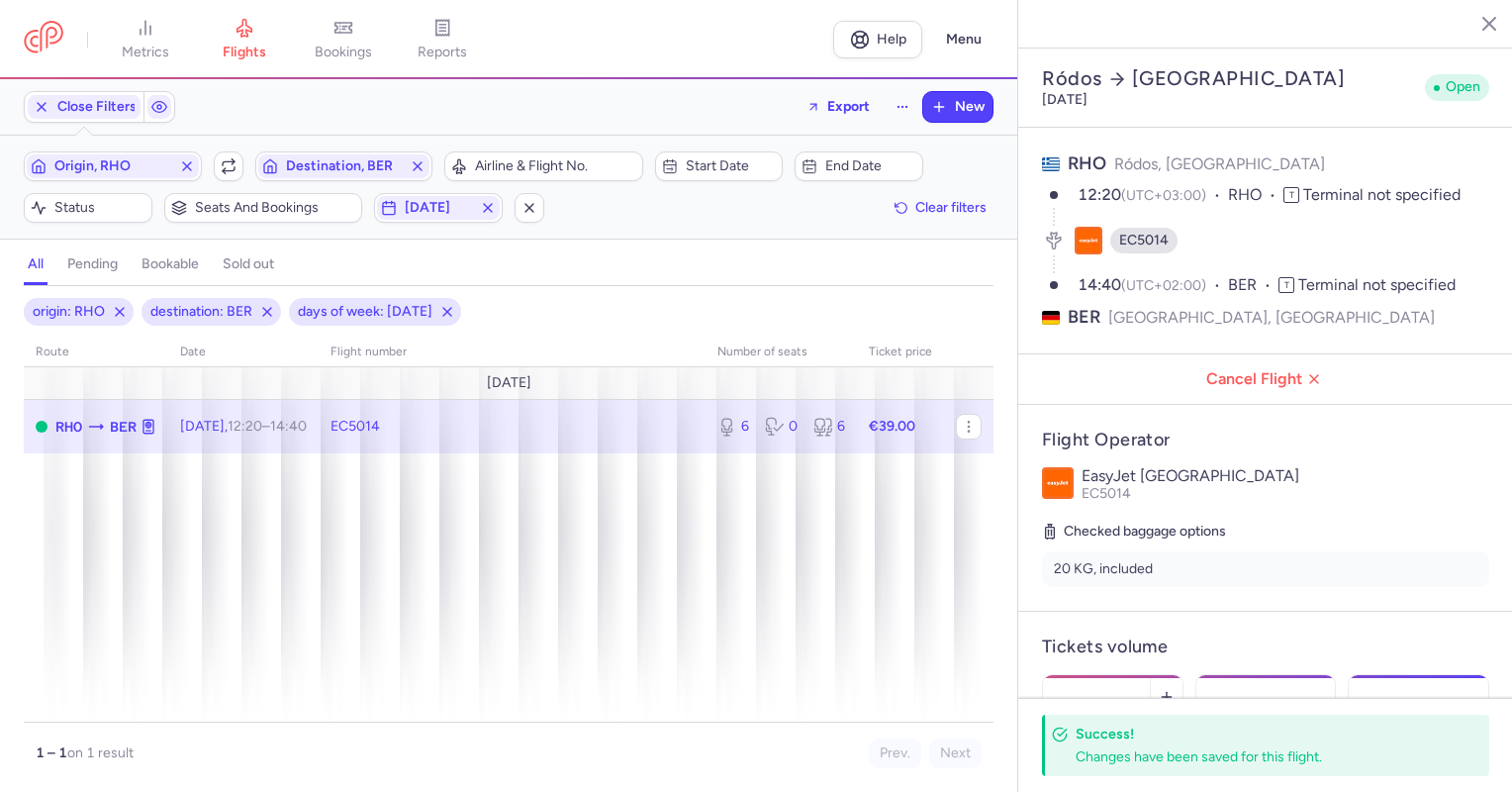 click 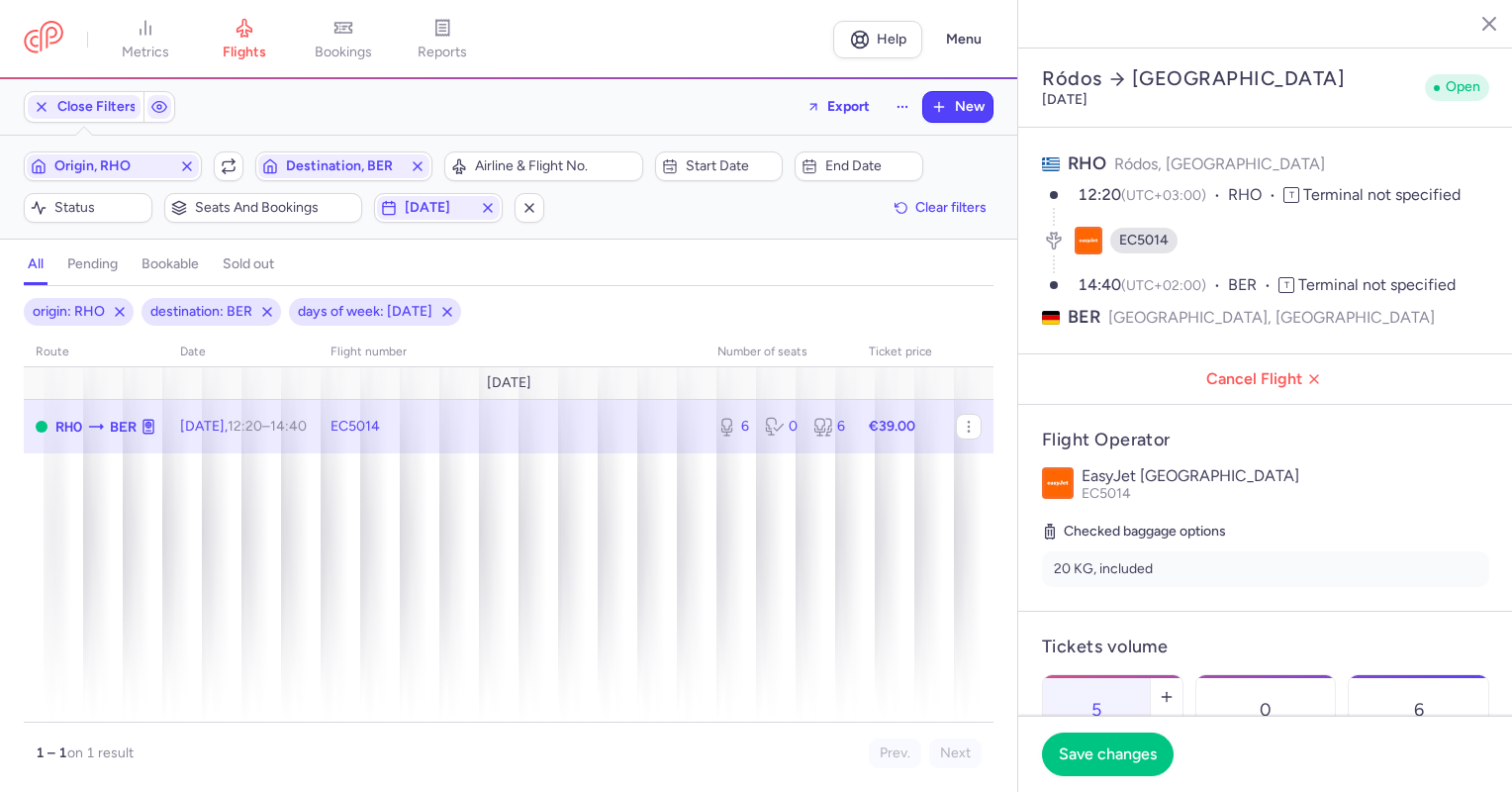 click 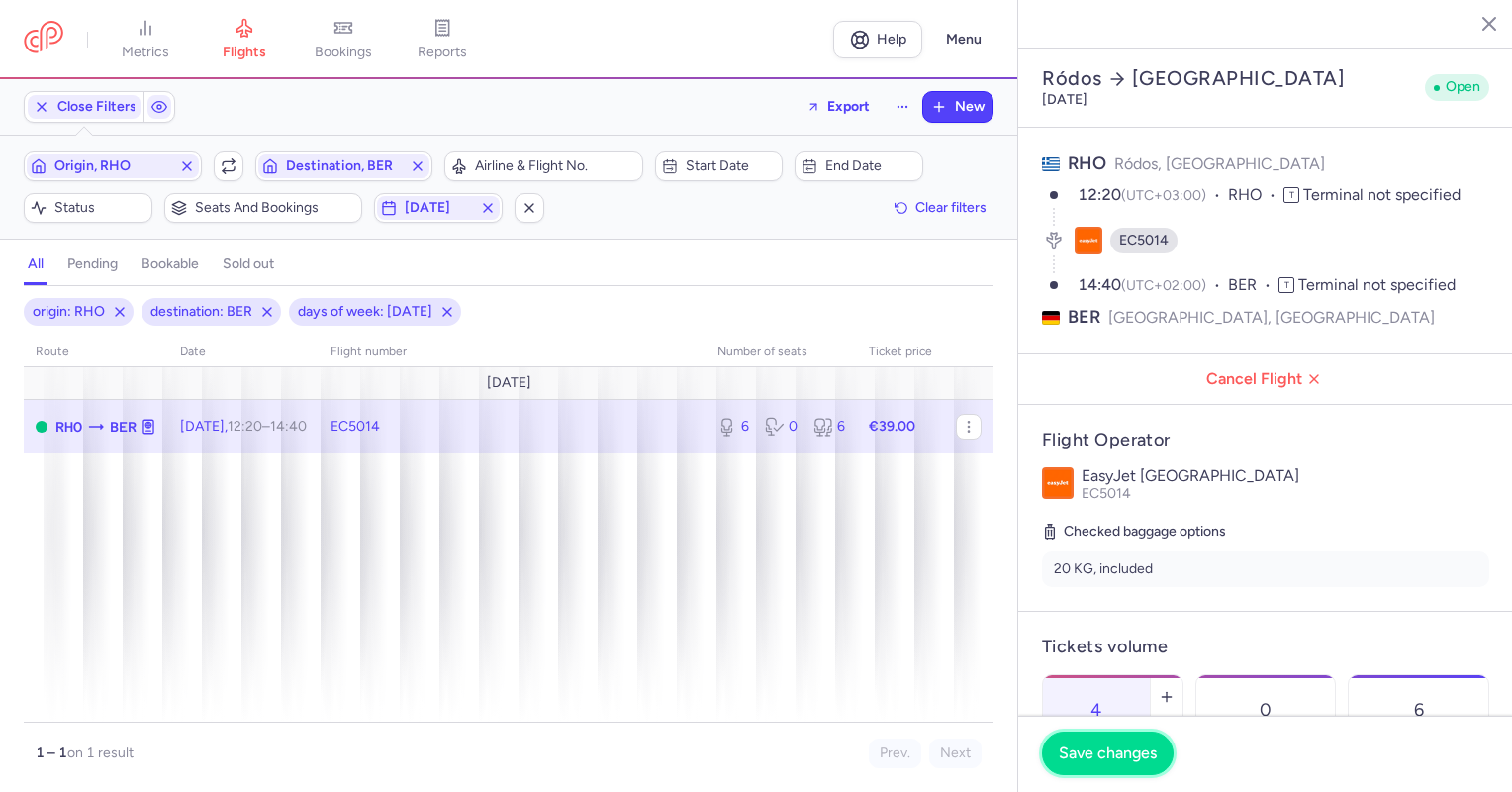click on "Save changes" at bounding box center [1107, 753] 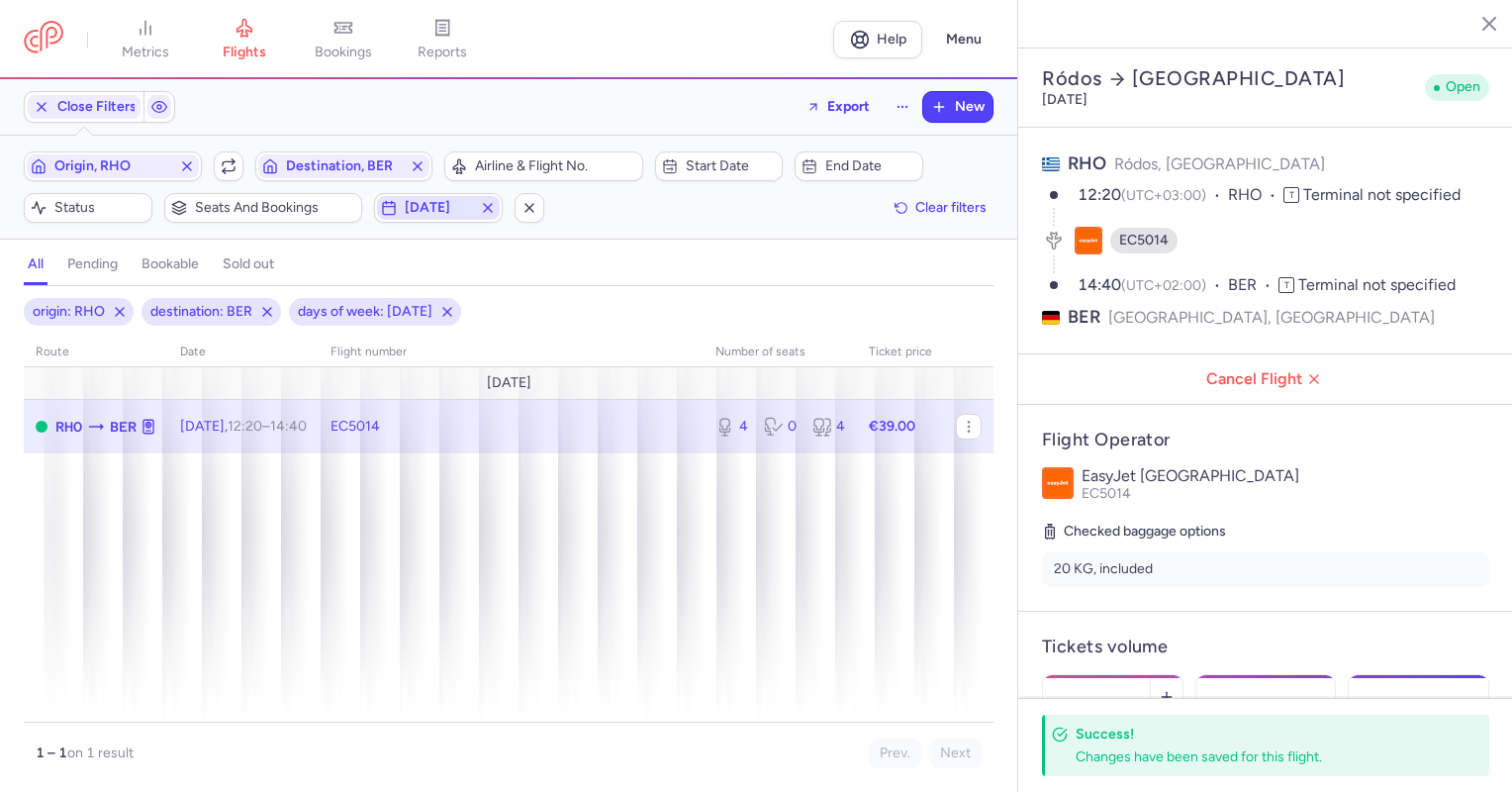 click 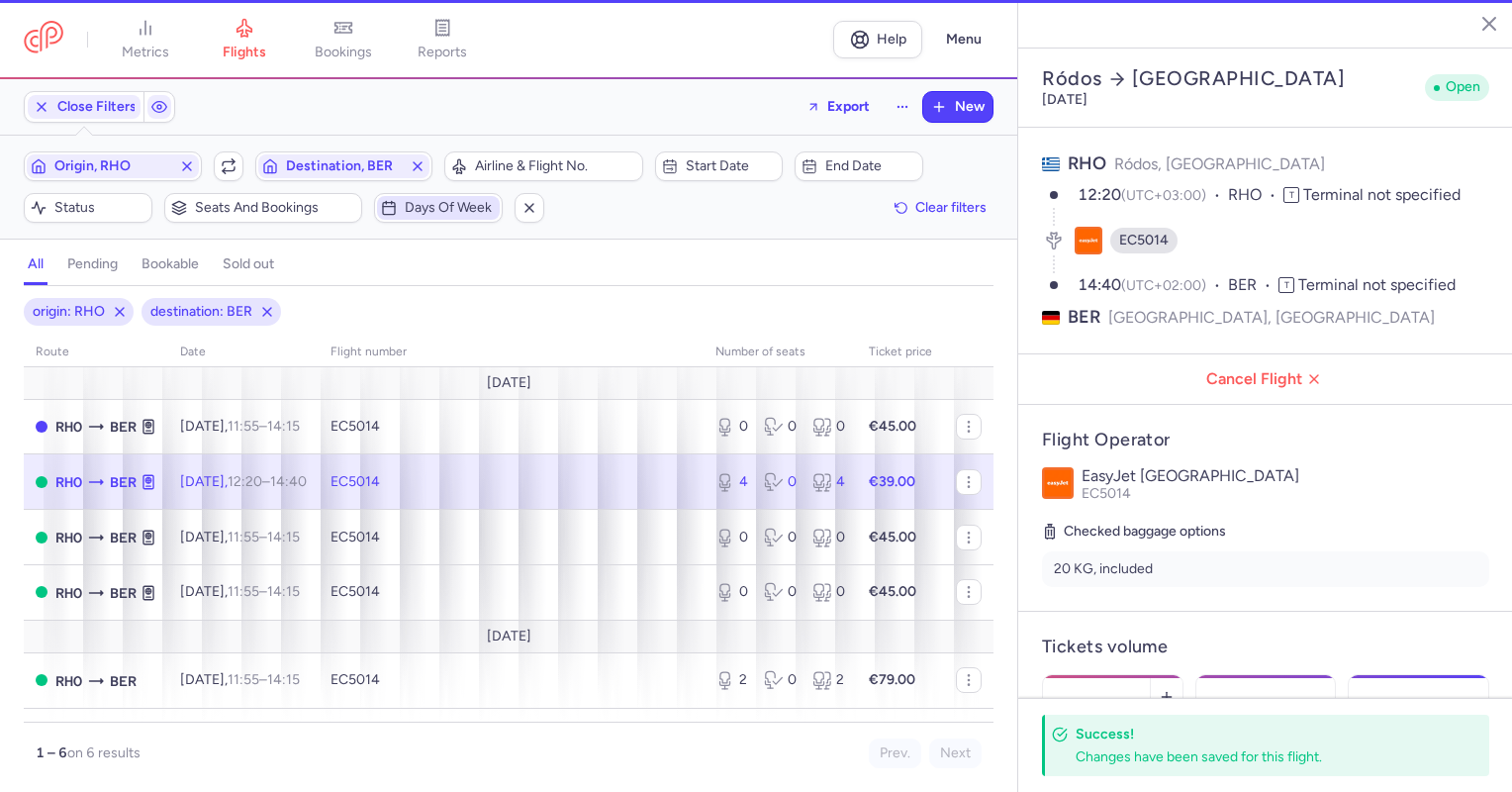 click on "Days of week" at bounding box center [450, 208] 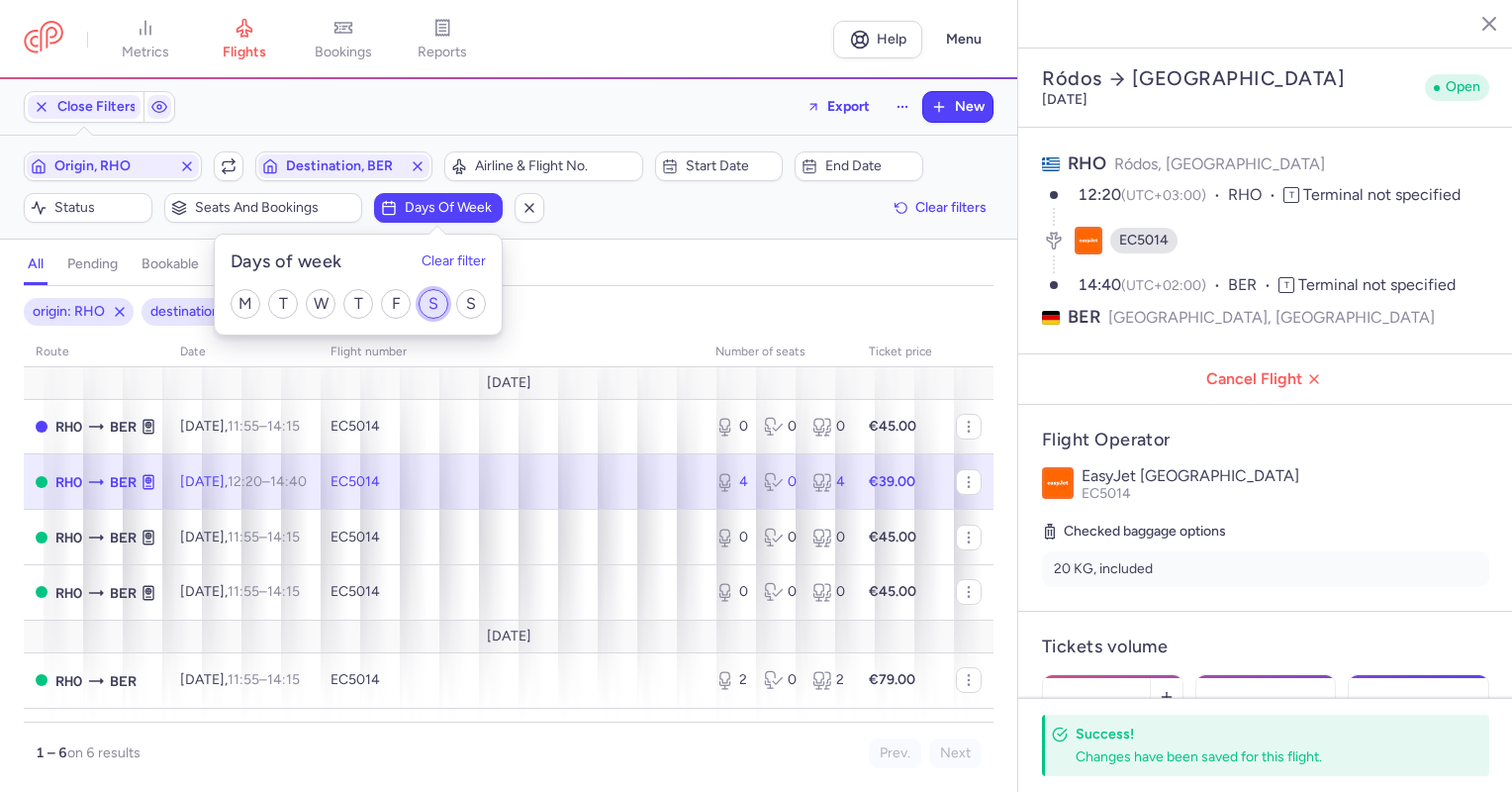 click on "S" at bounding box center (433, 304) 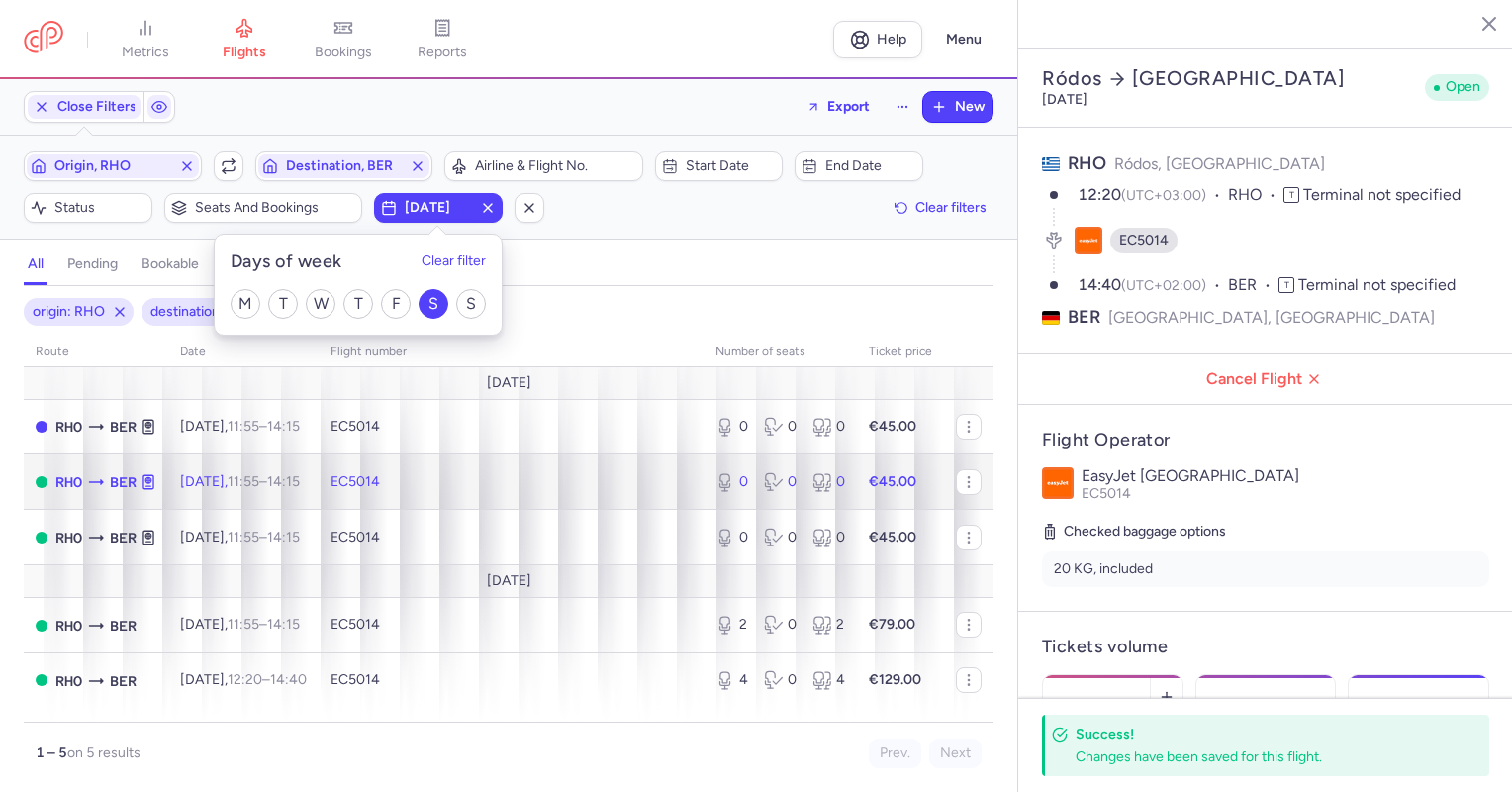 click on "[DATE]  11:55  –  14:15  +0" 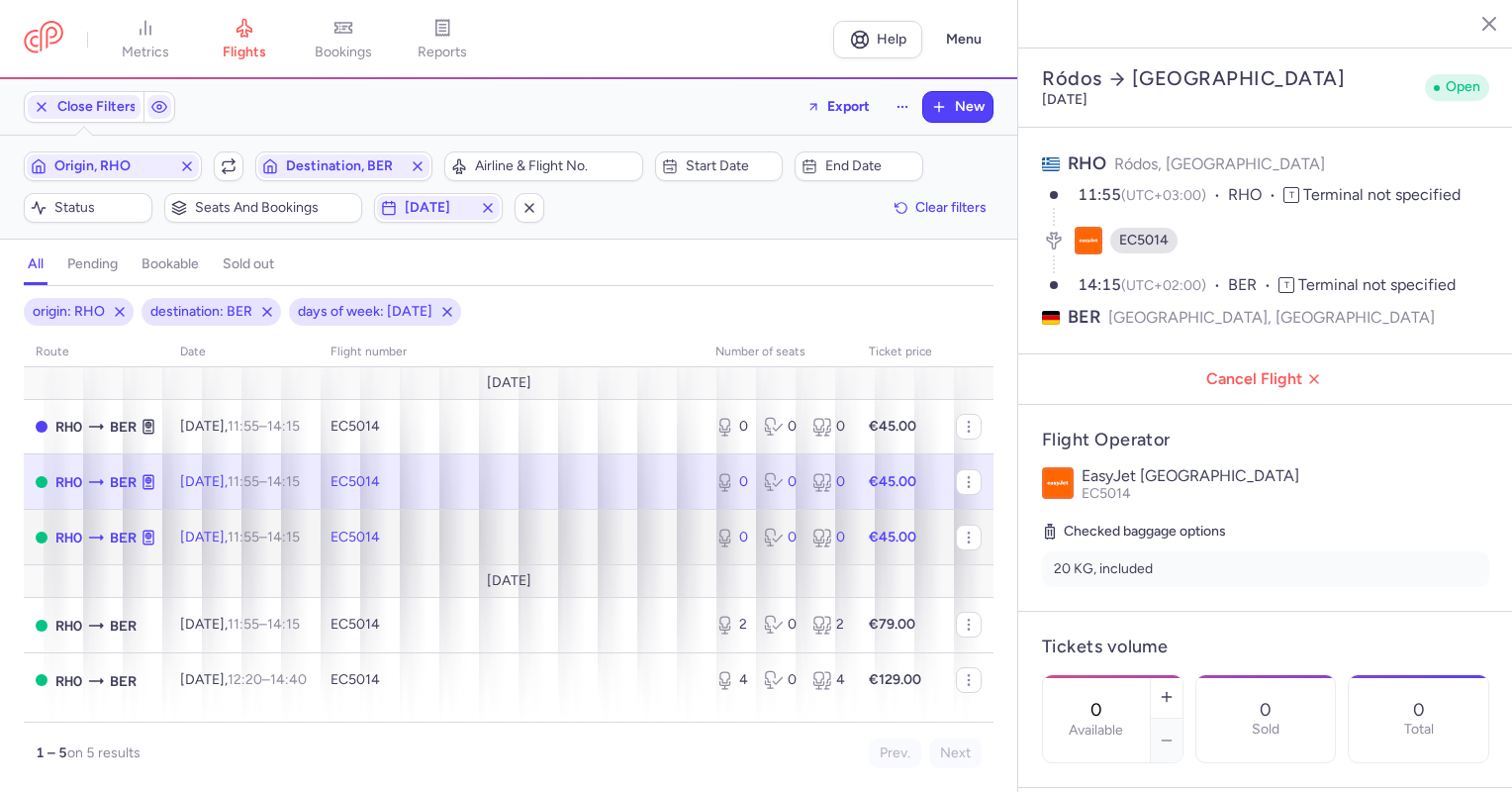 click on "EC5014" 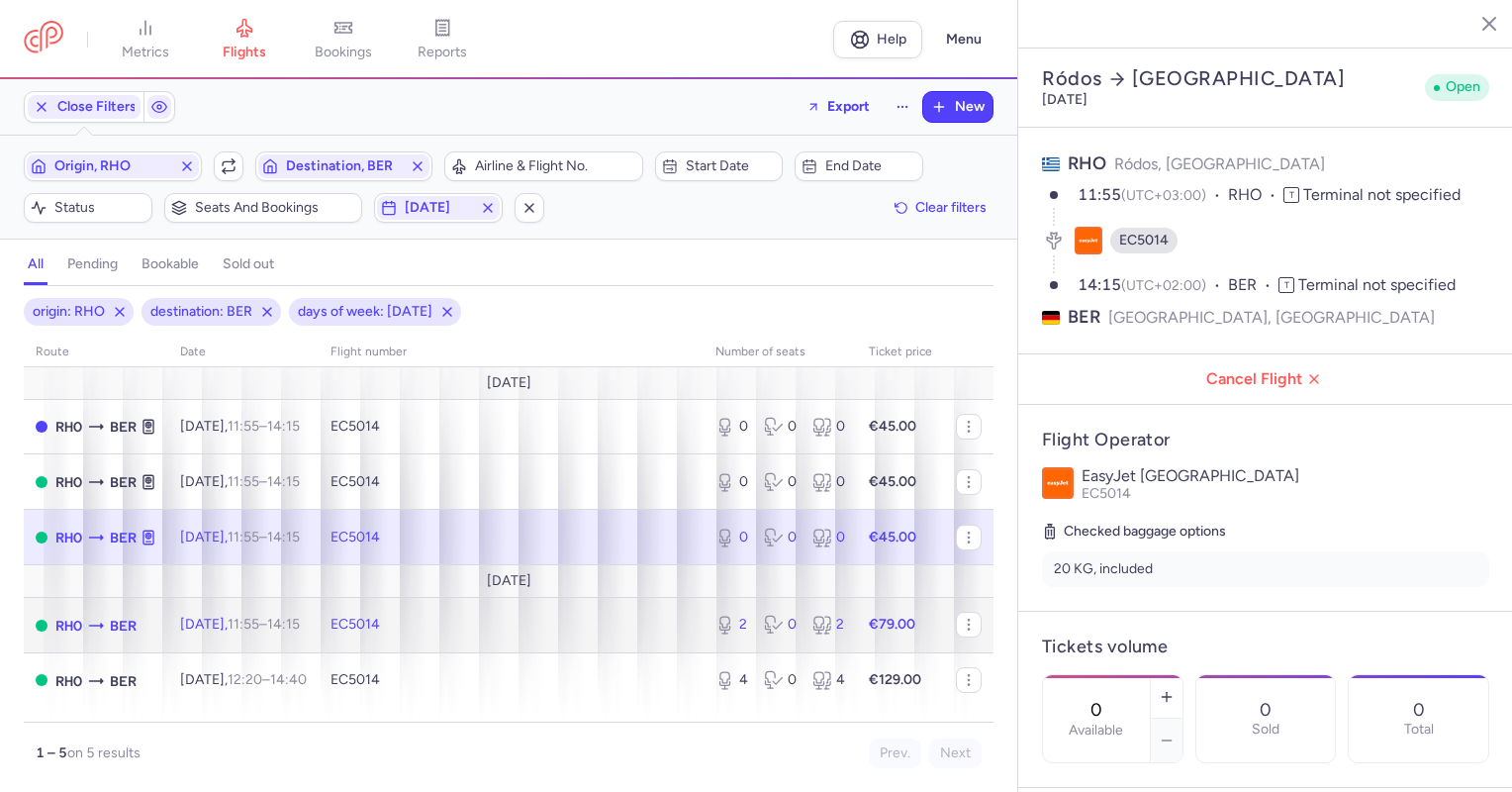 click on "EC5014" 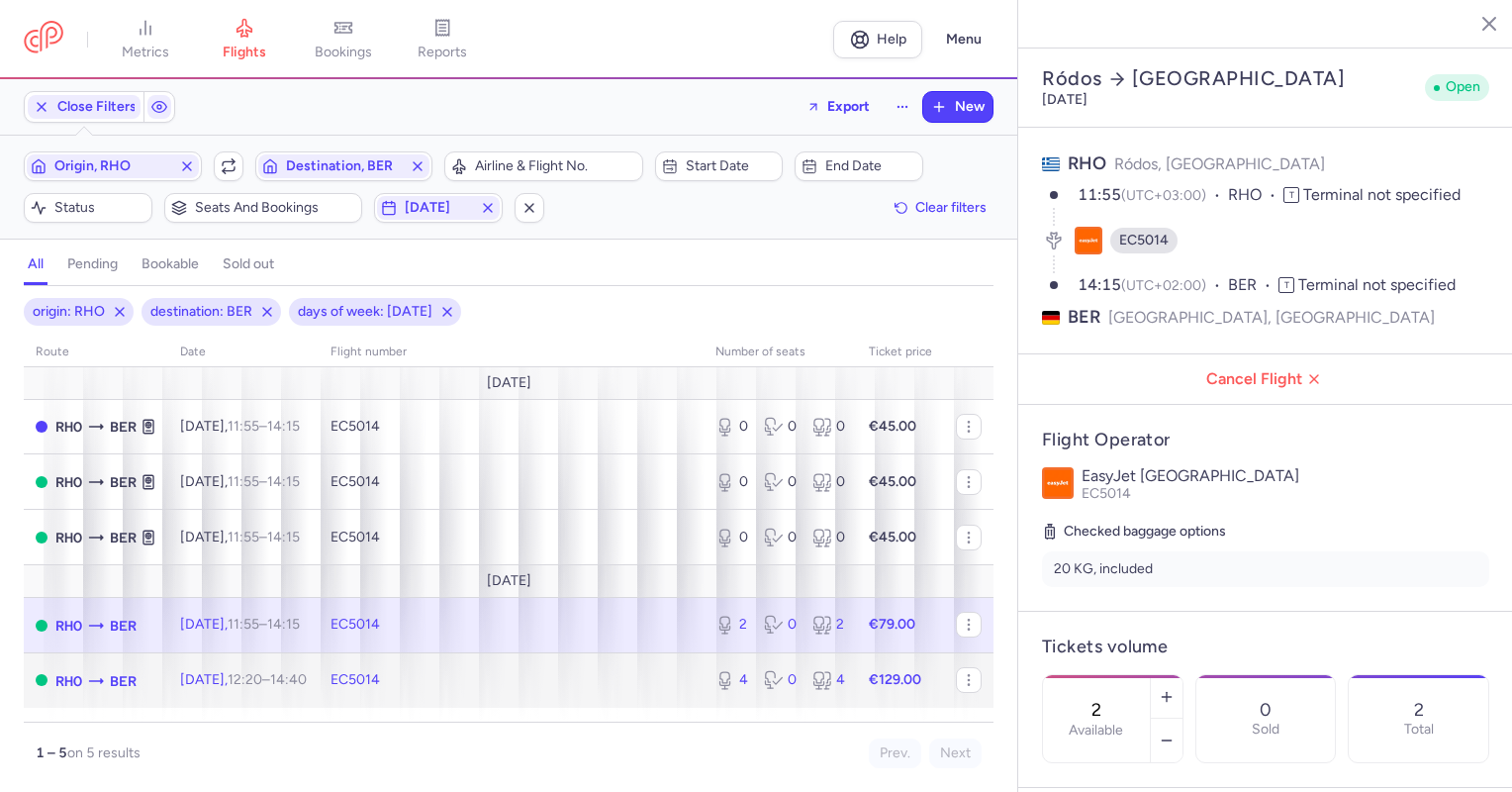 click on "[DATE]  12:20  –  14:40  +0" 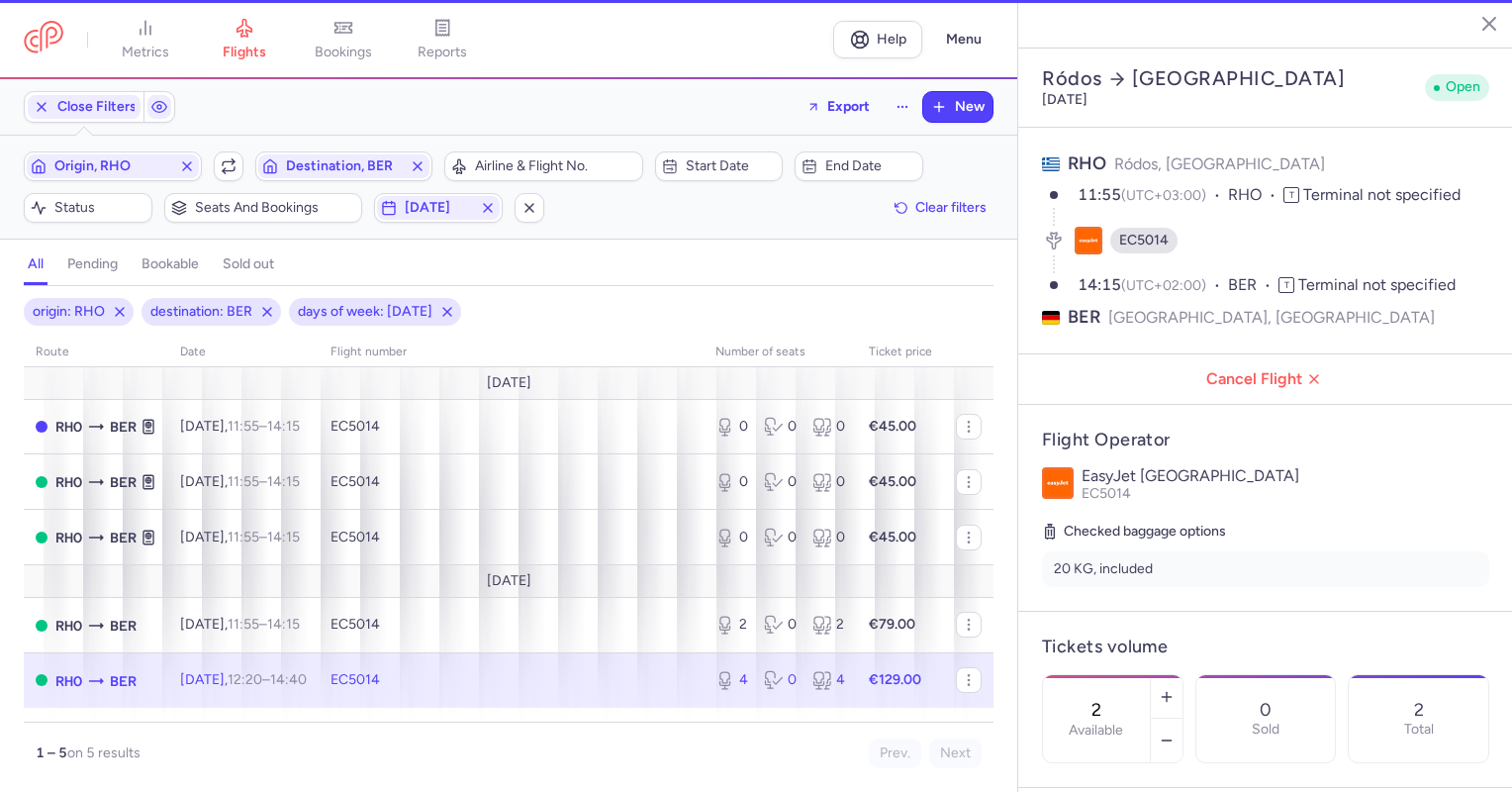 type on "4" 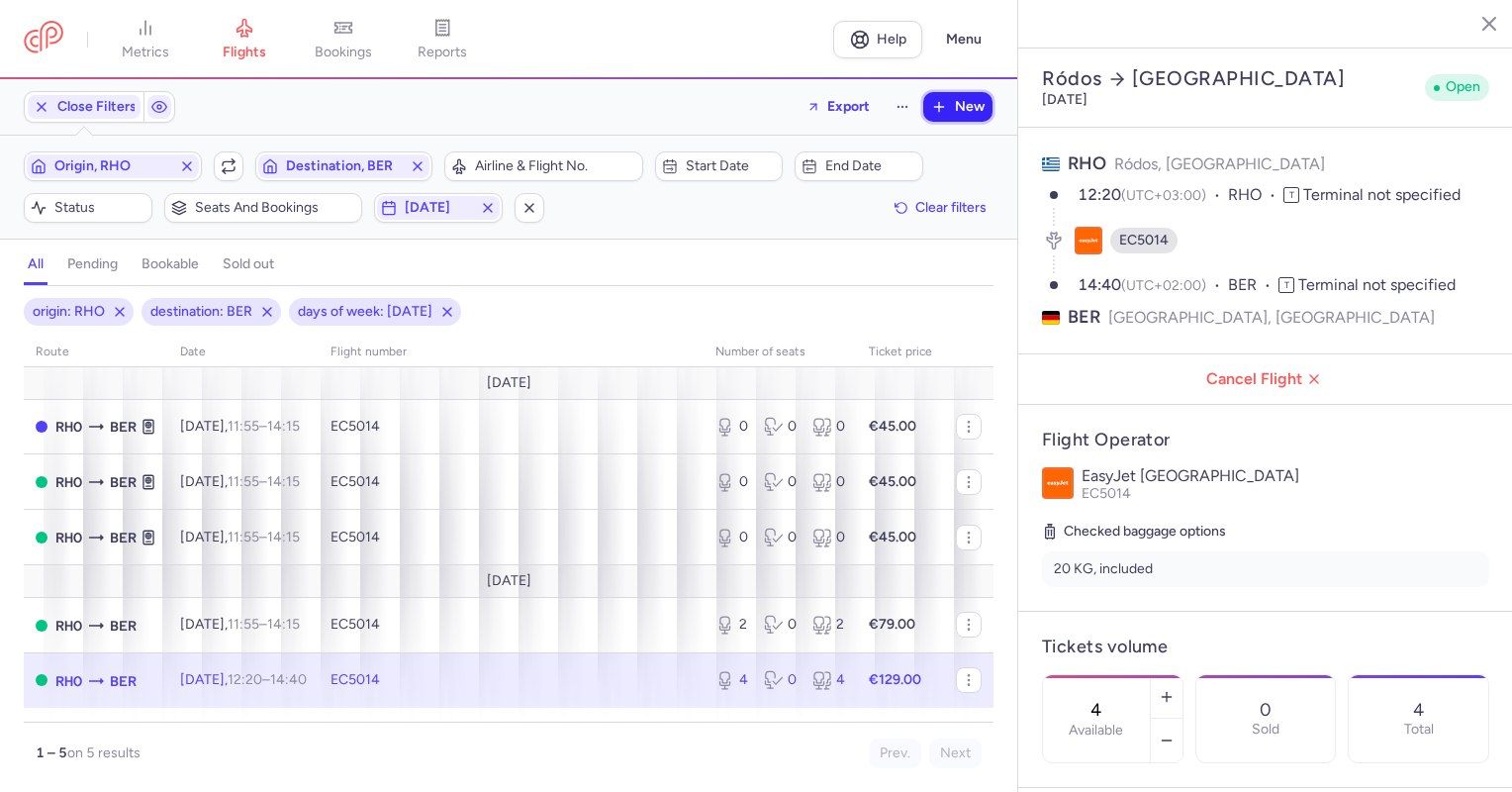 click on "New" at bounding box center (970, 107) 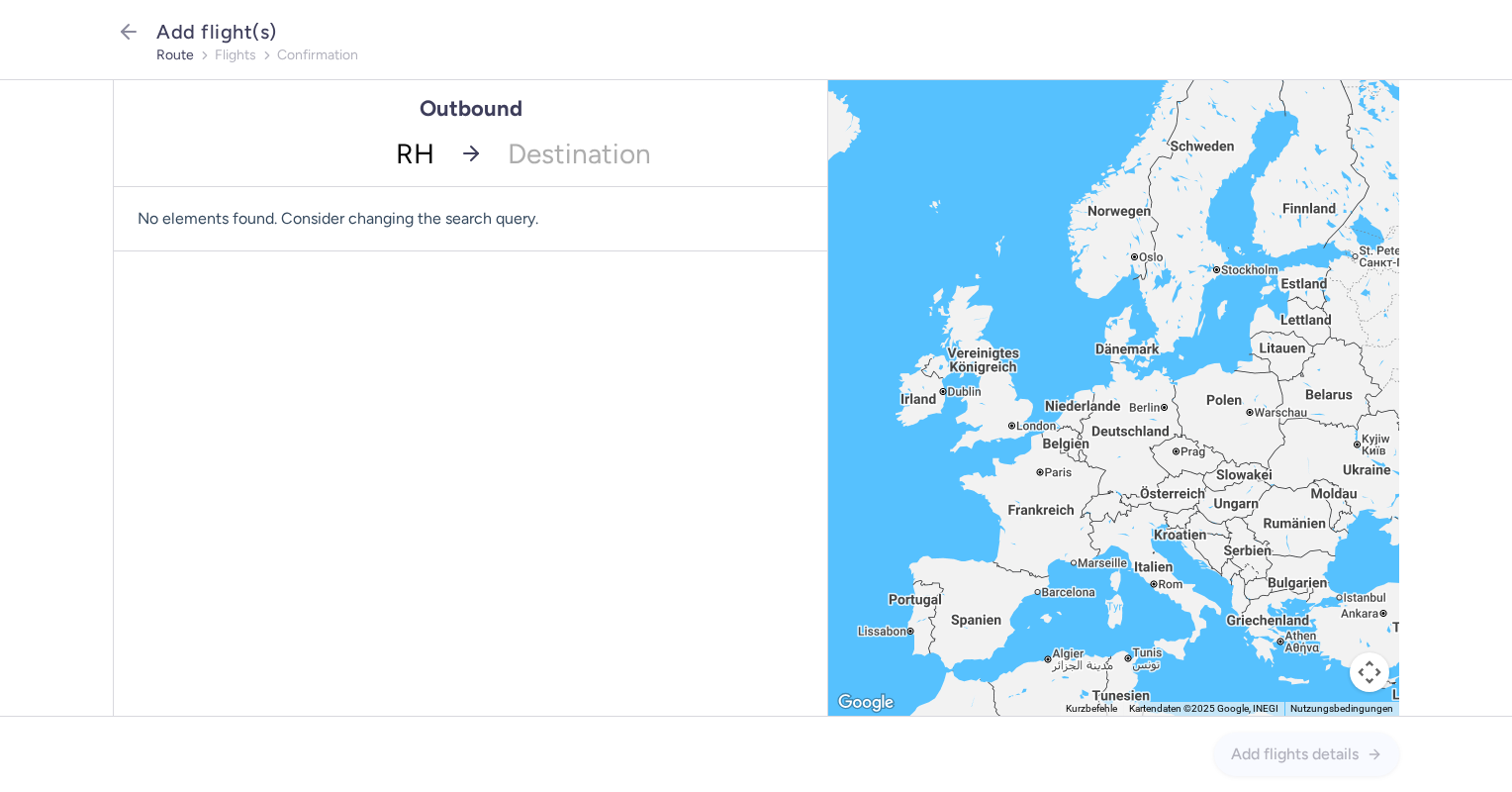 type on "RHO" 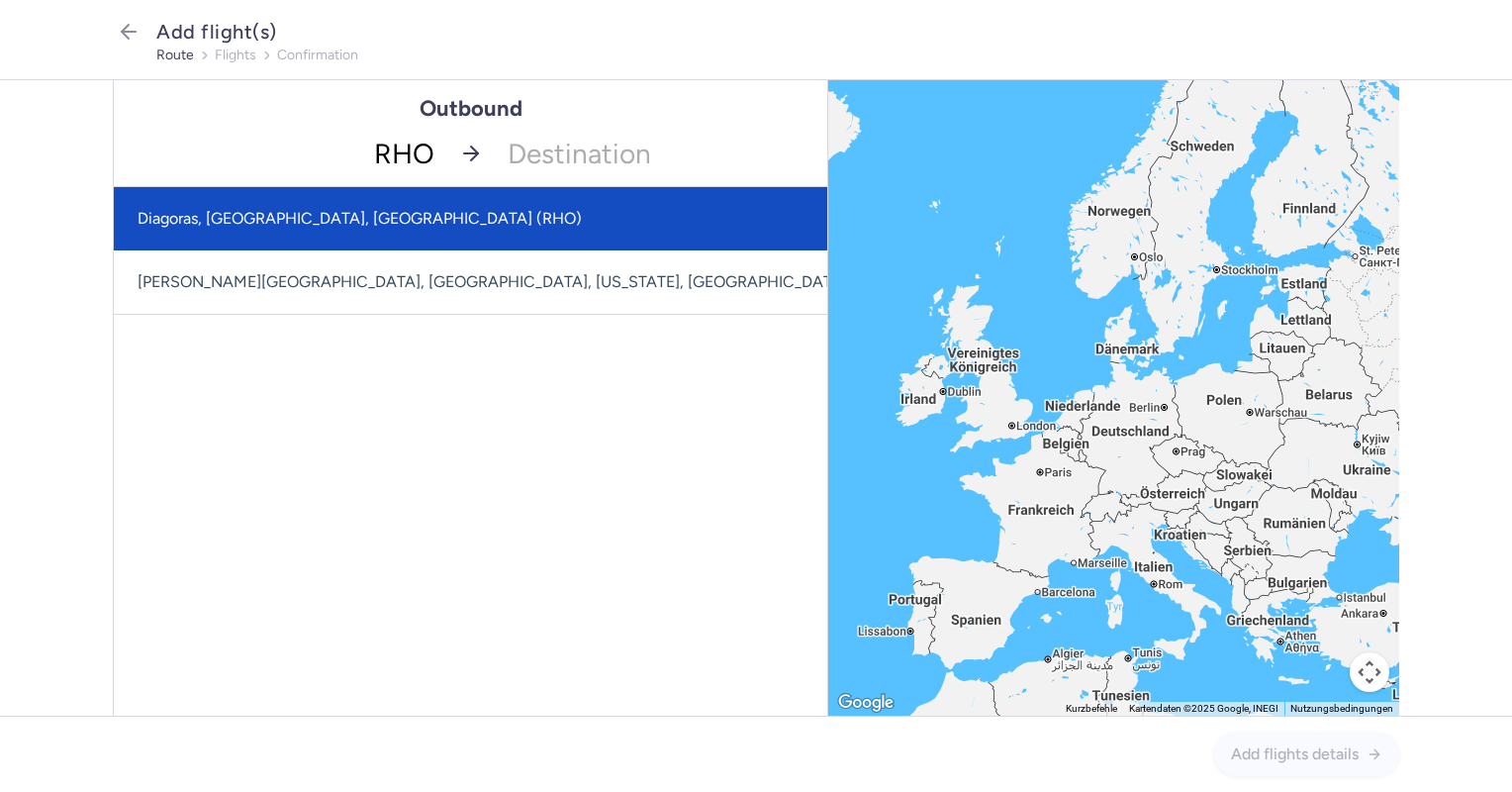 click on "Diagoras, [GEOGRAPHIC_DATA], [GEOGRAPHIC_DATA] (RHO)" at bounding box center (516, 219) 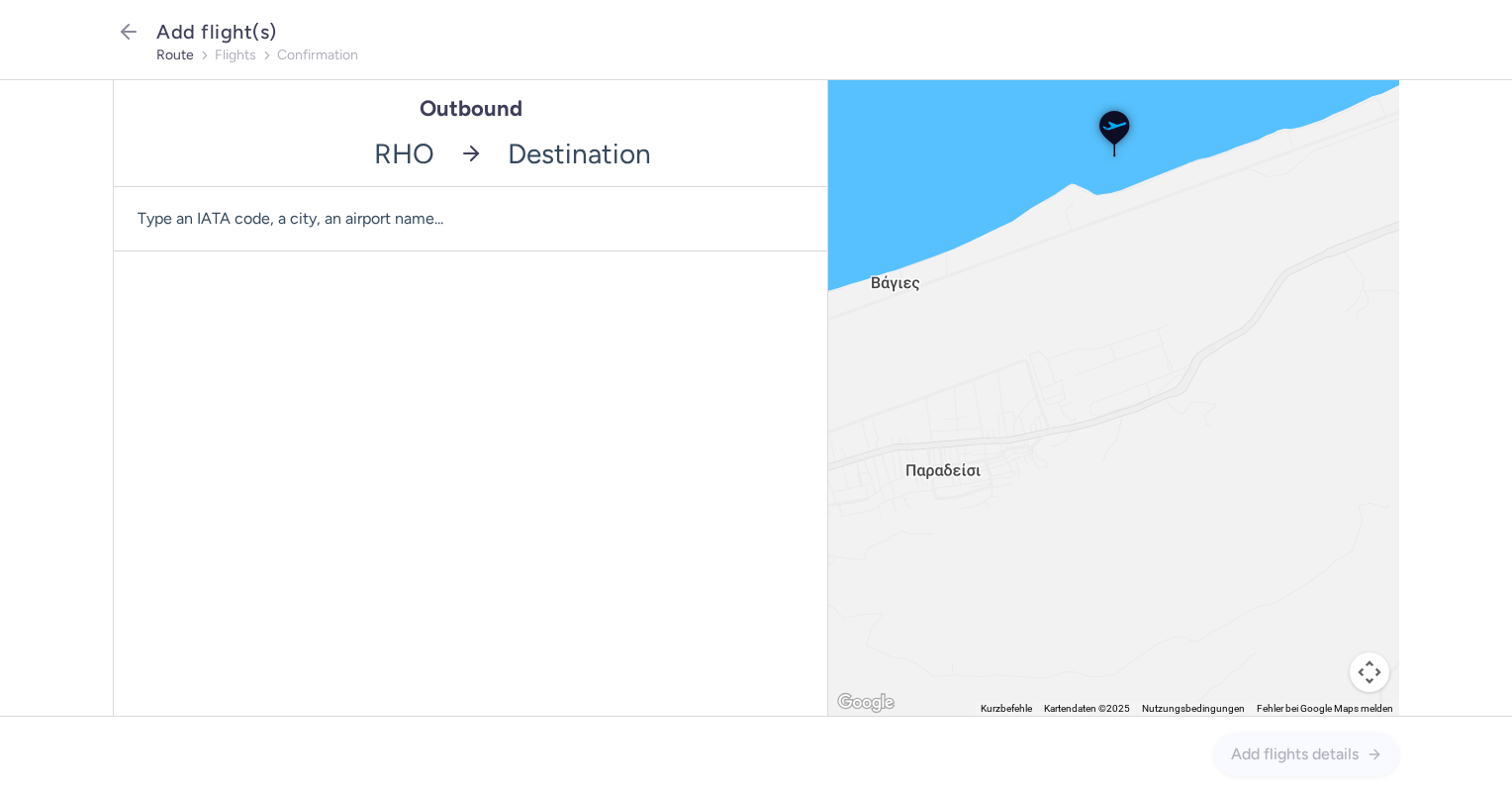 click 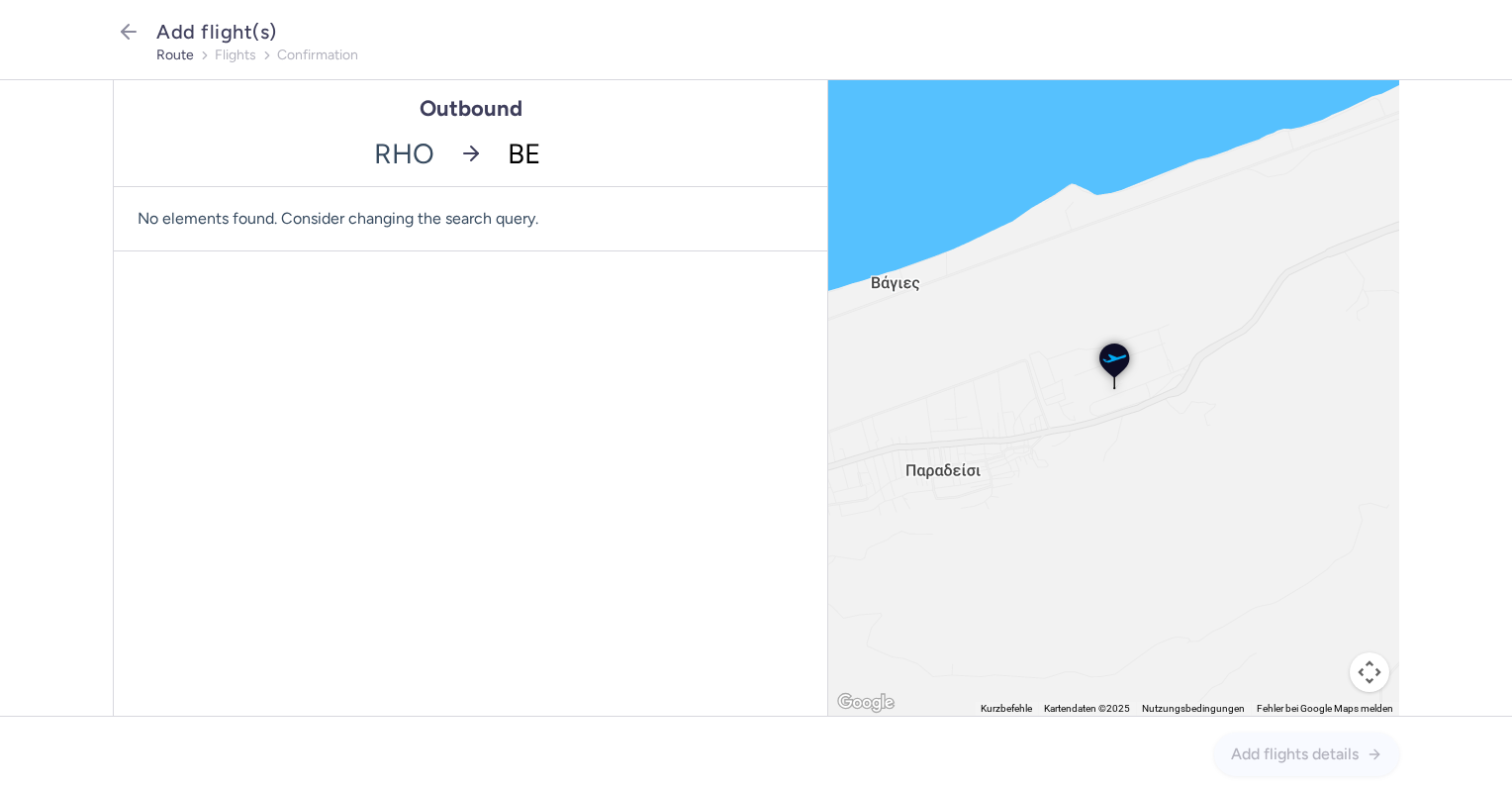 type on "BER" 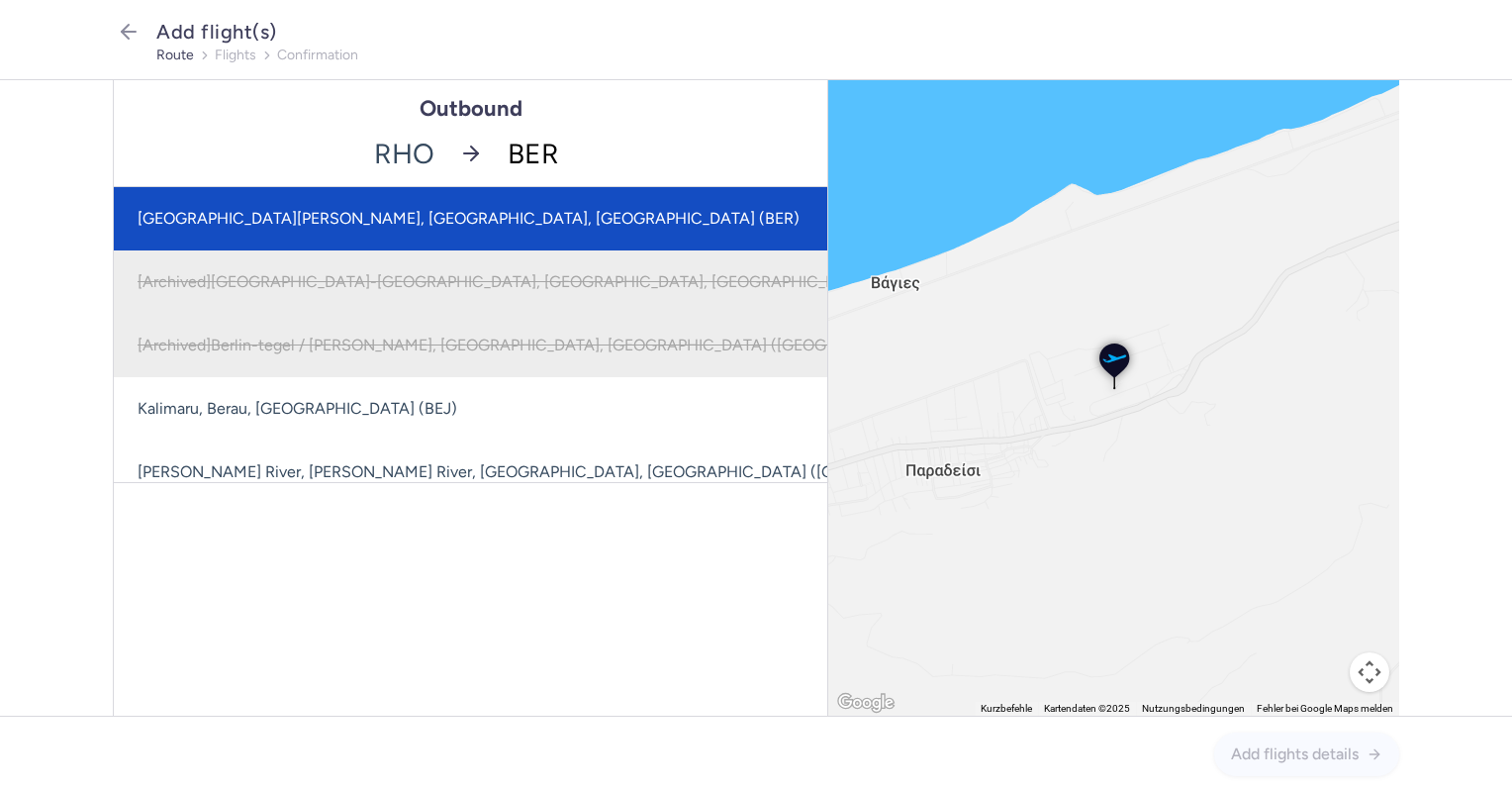 click on "[GEOGRAPHIC_DATA][PERSON_NAME], [GEOGRAPHIC_DATA], [GEOGRAPHIC_DATA] (BER)" at bounding box center (559, 219) 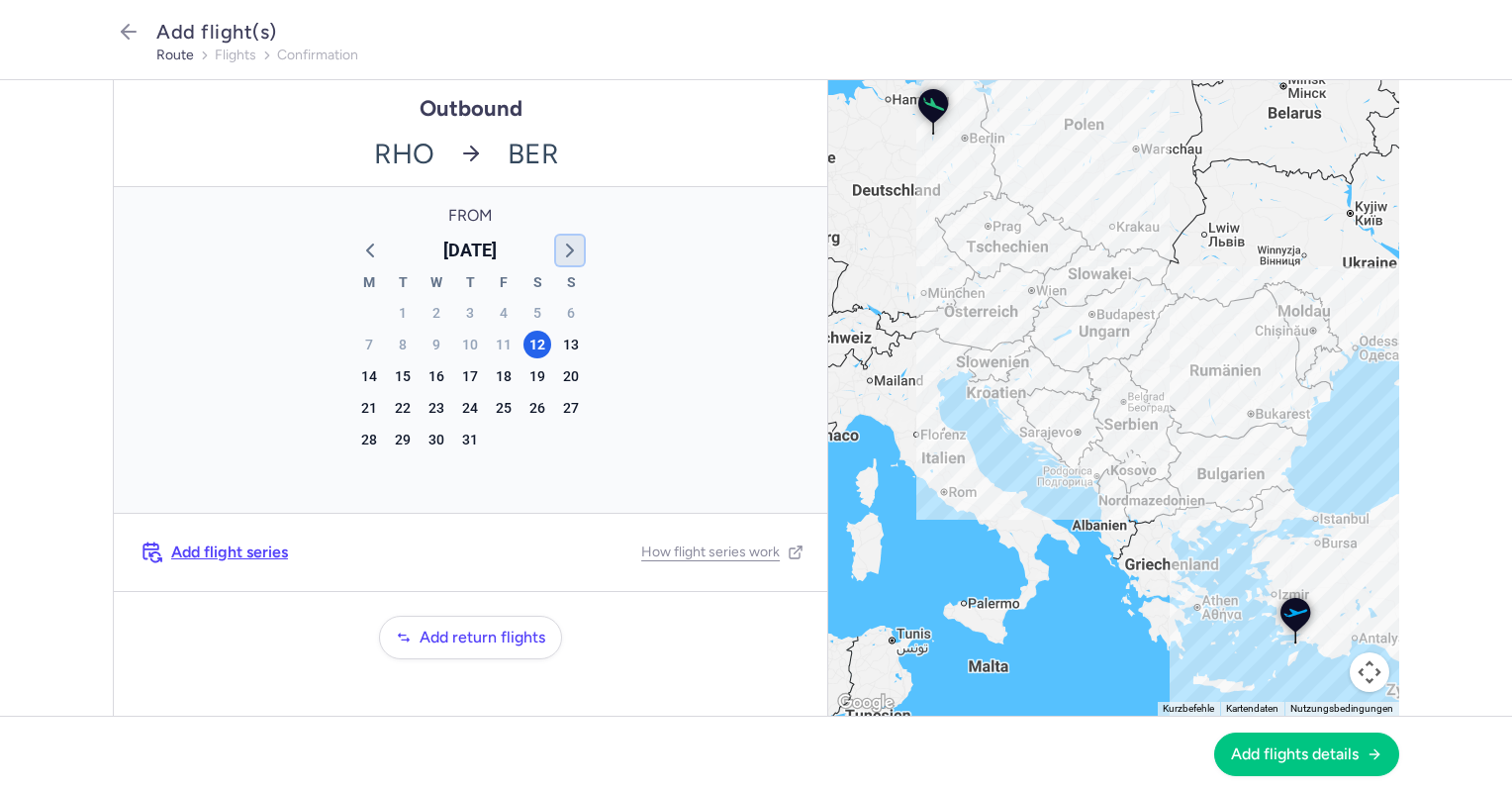click 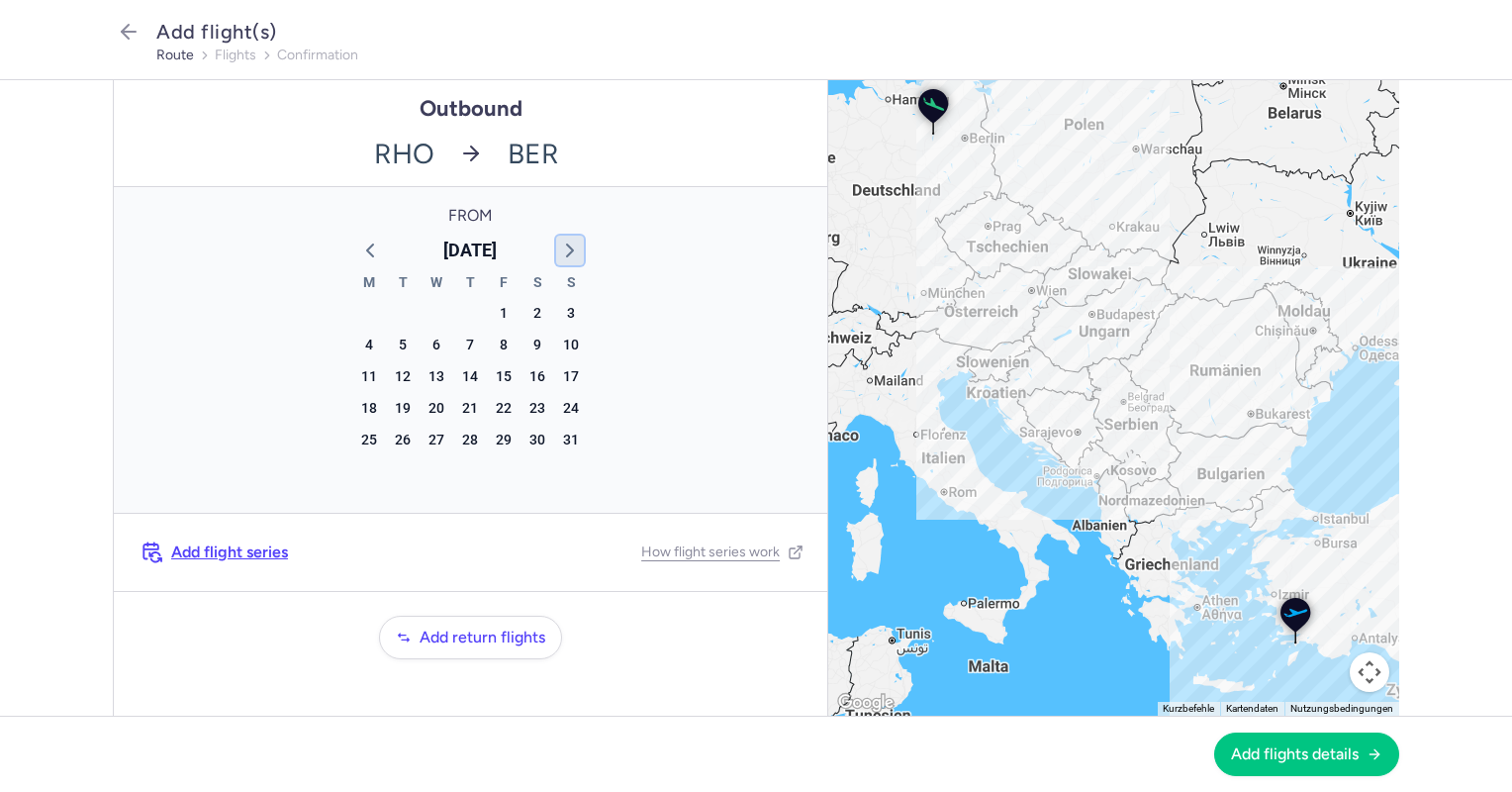 click 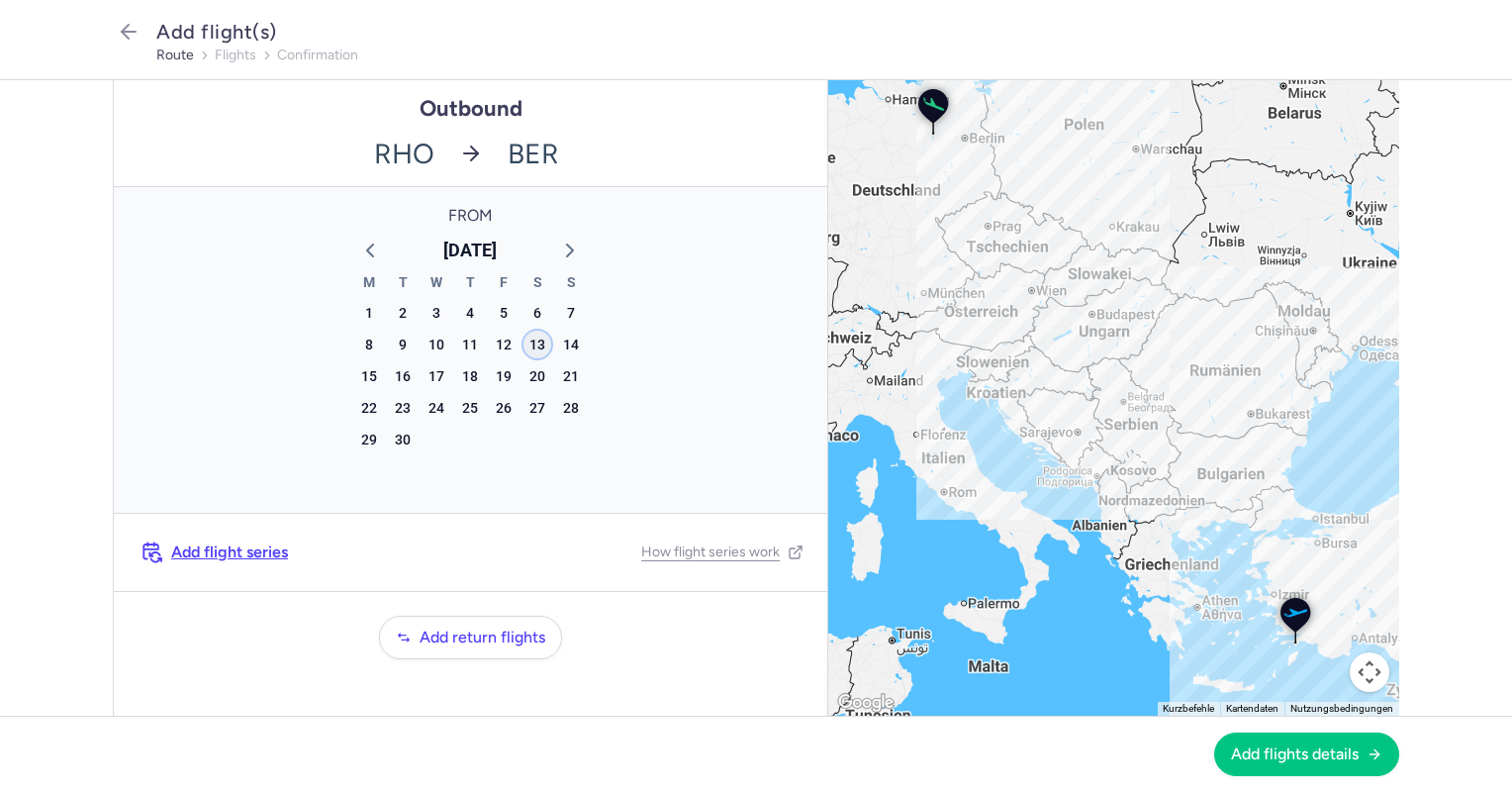 click on "13" 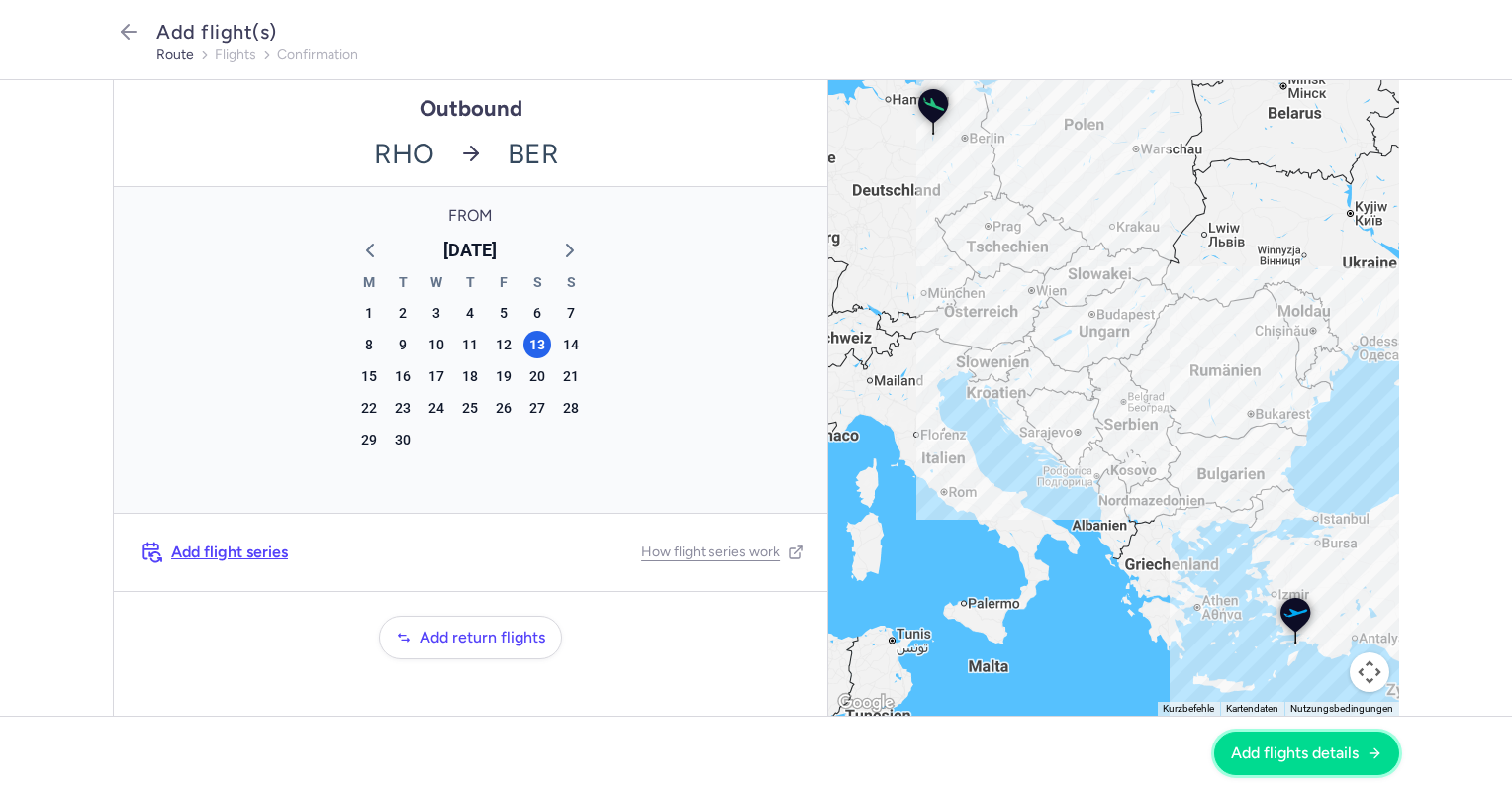 click on "Add flights details" at bounding box center [1306, 753] 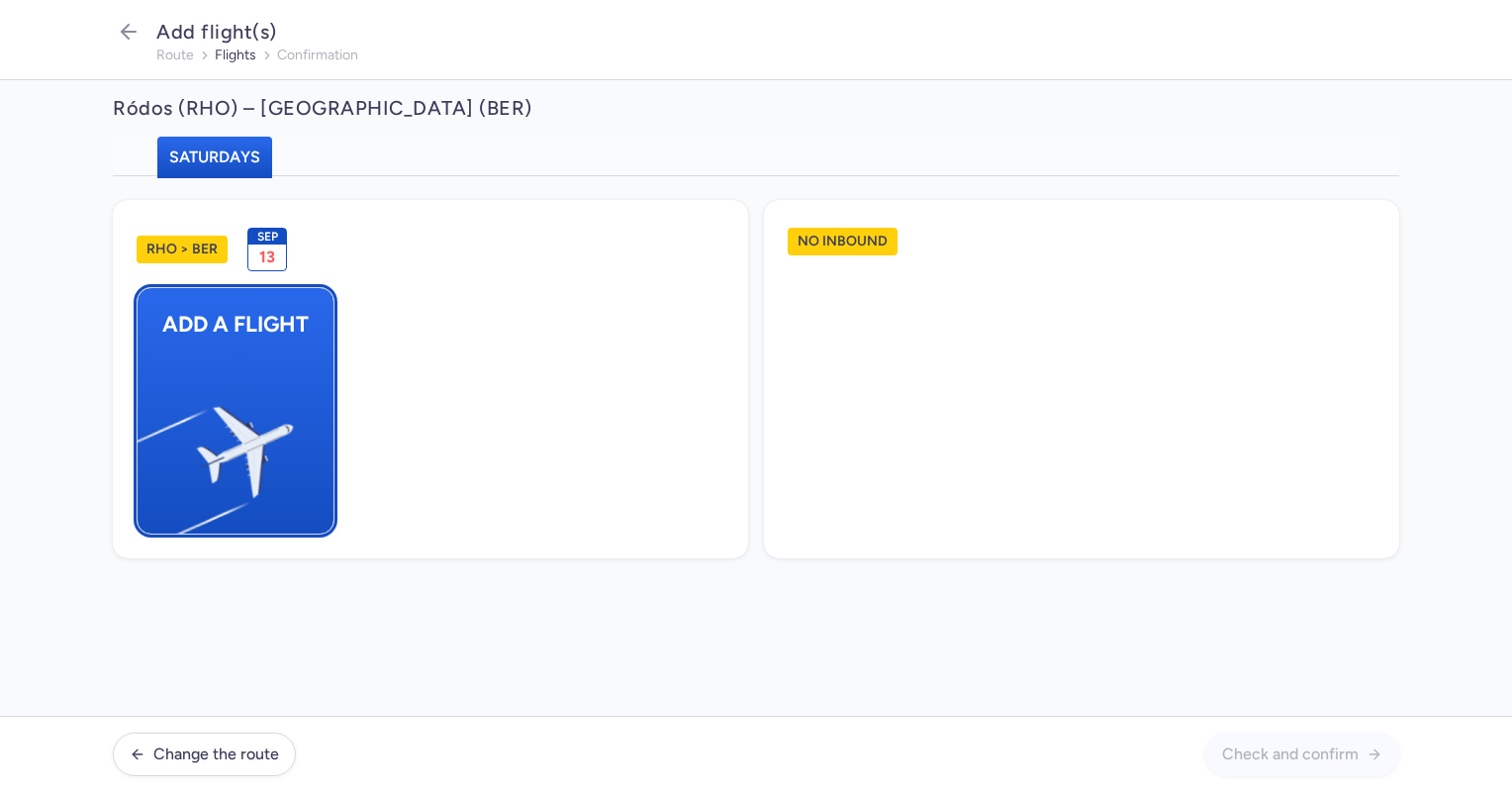 click at bounding box center [147, 444] 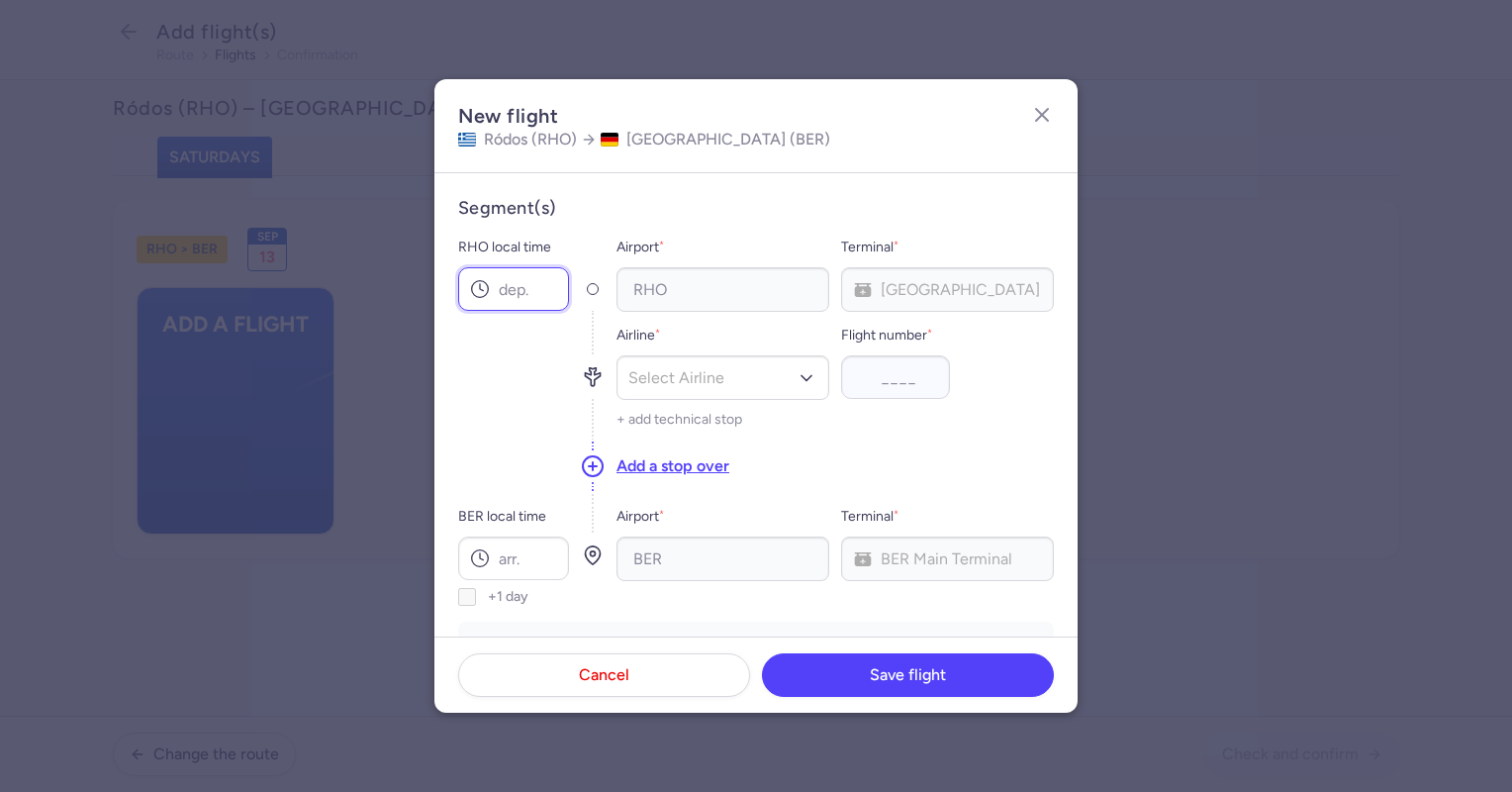 click on "RHO local time" at bounding box center [514, 289] 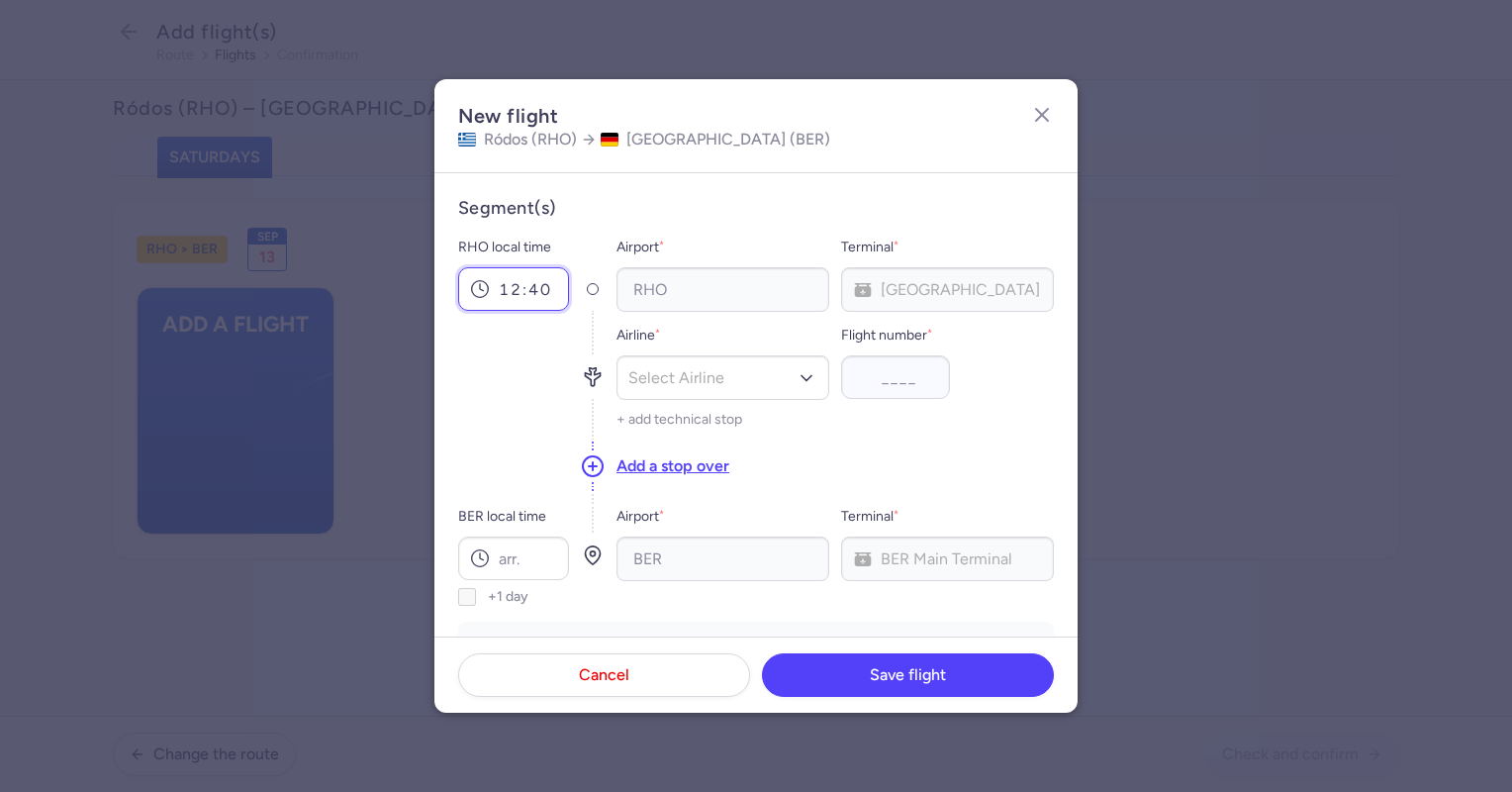 type on "12:40" 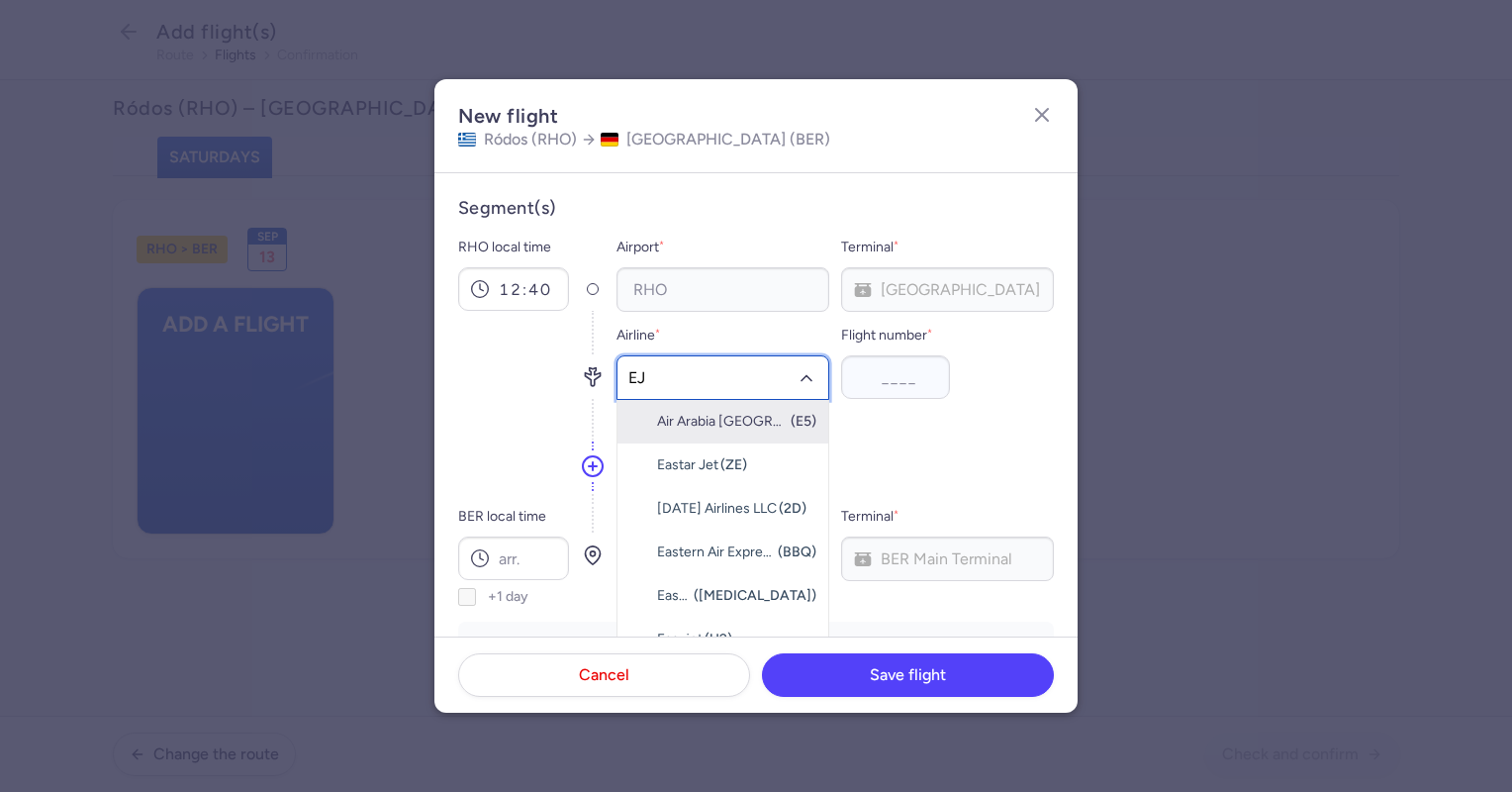 type on "EJU" 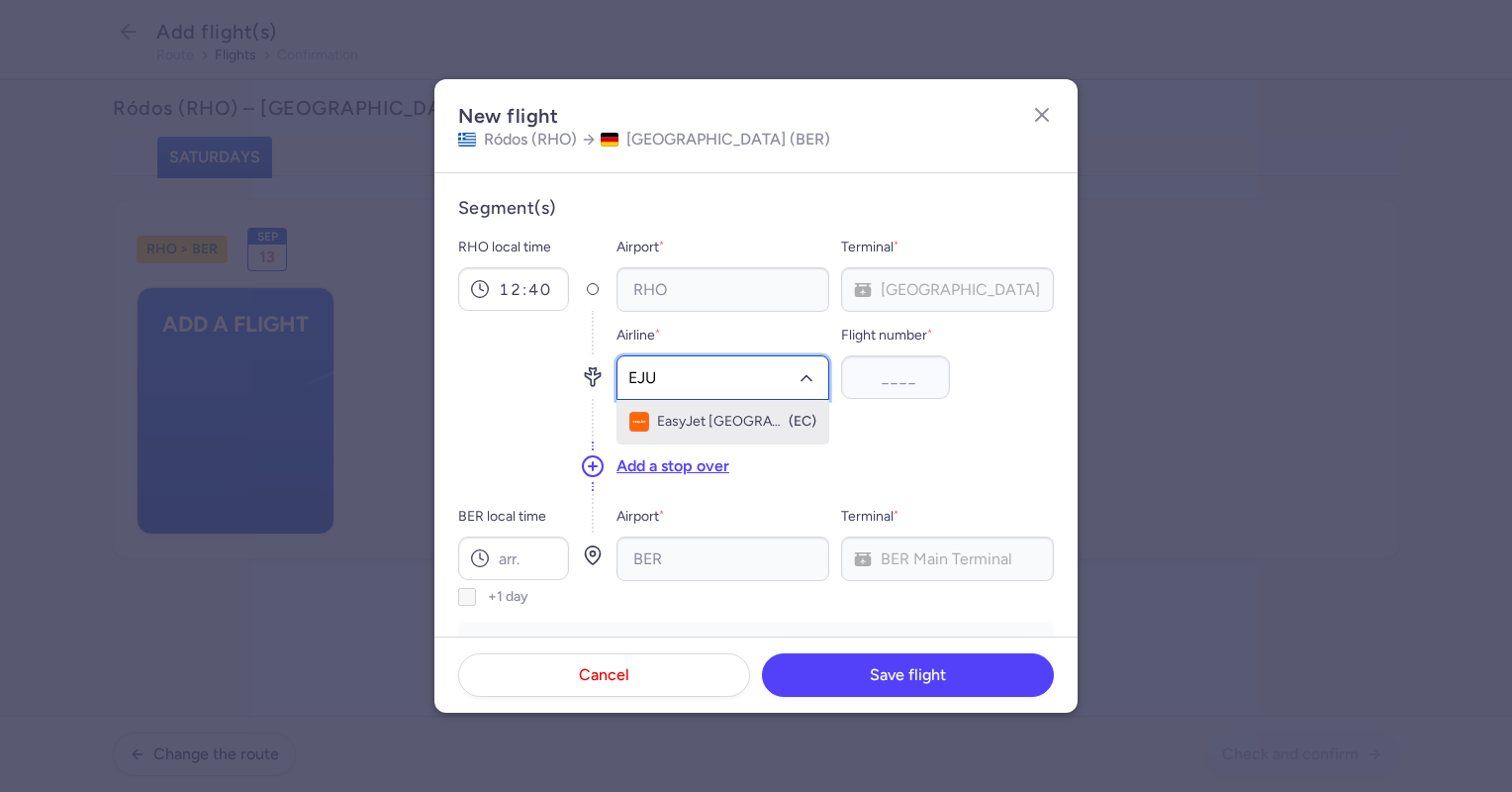 click on "EasyJet [GEOGRAPHIC_DATA]" at bounding box center (721, 422) 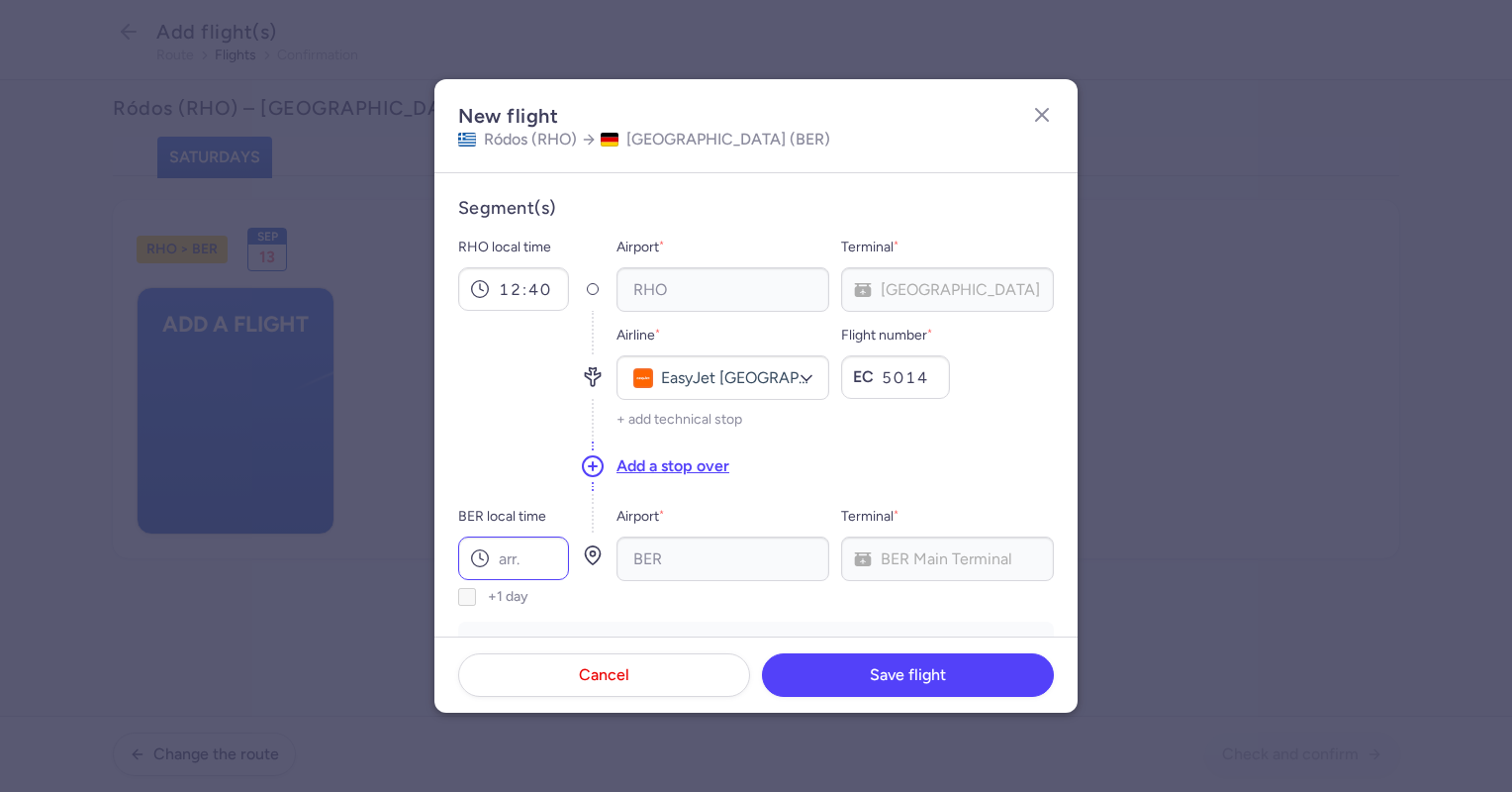 type on "5014" 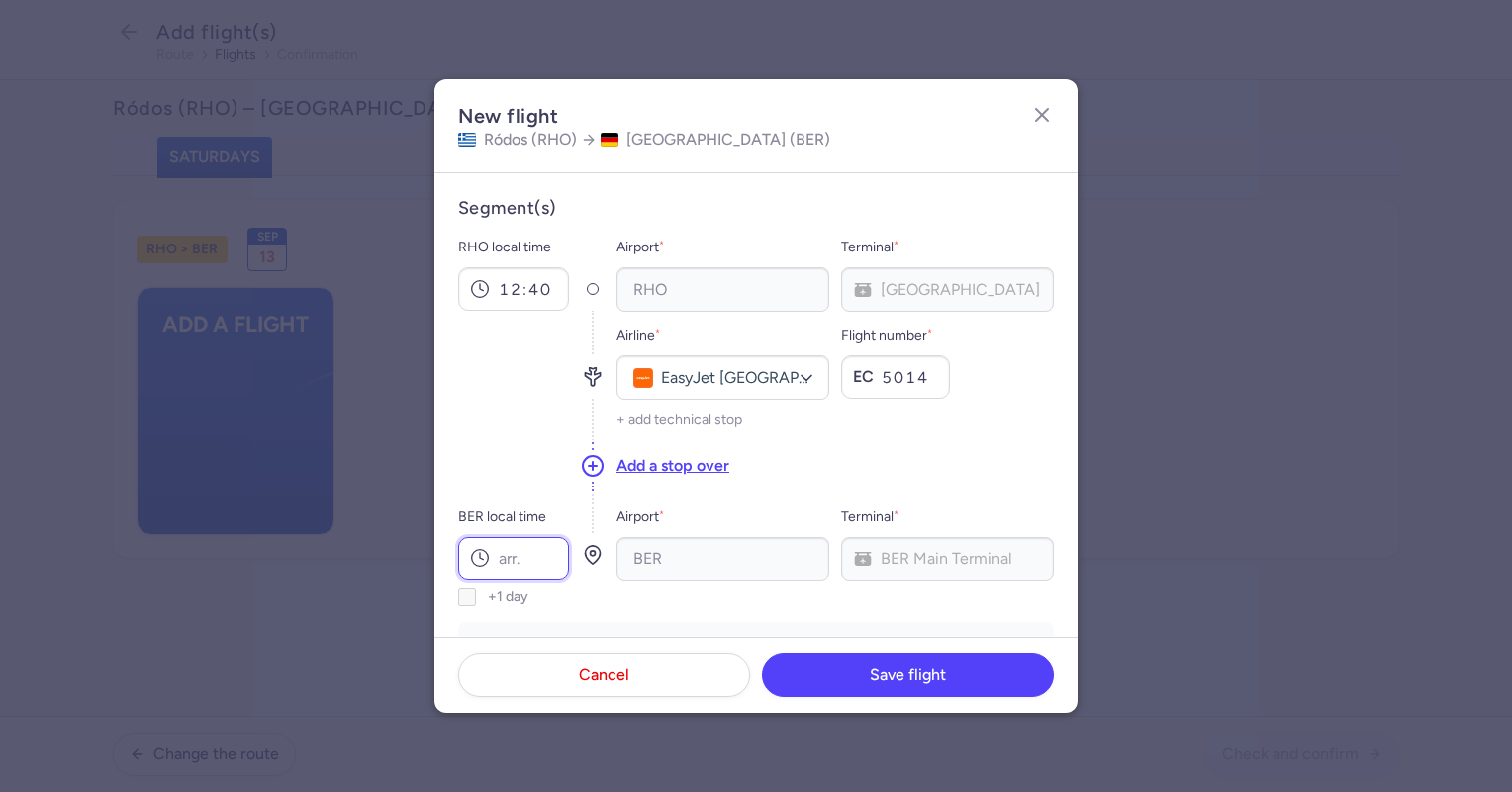 click on "BER local time" at bounding box center [514, 558] 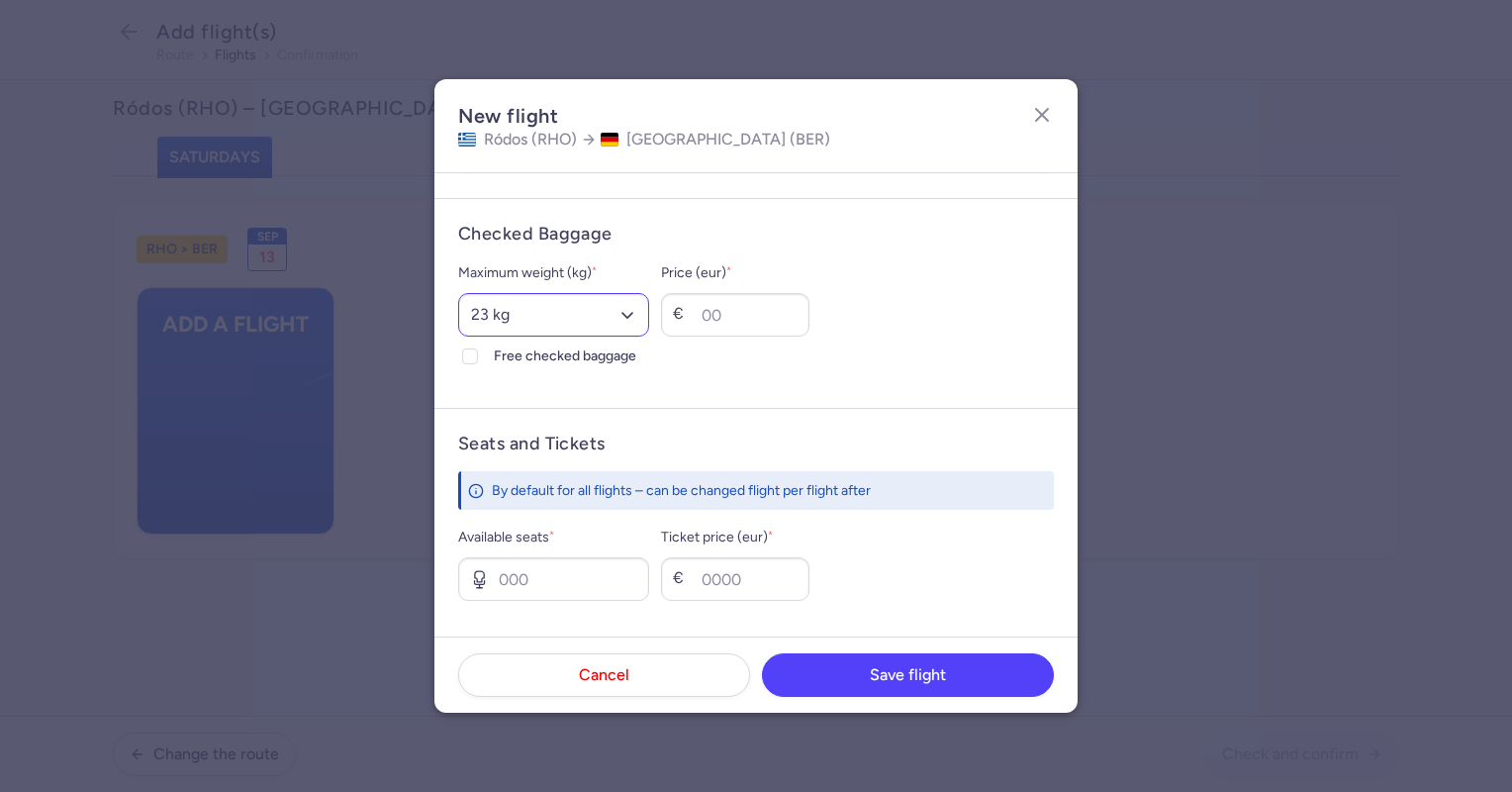 type on "14:55" 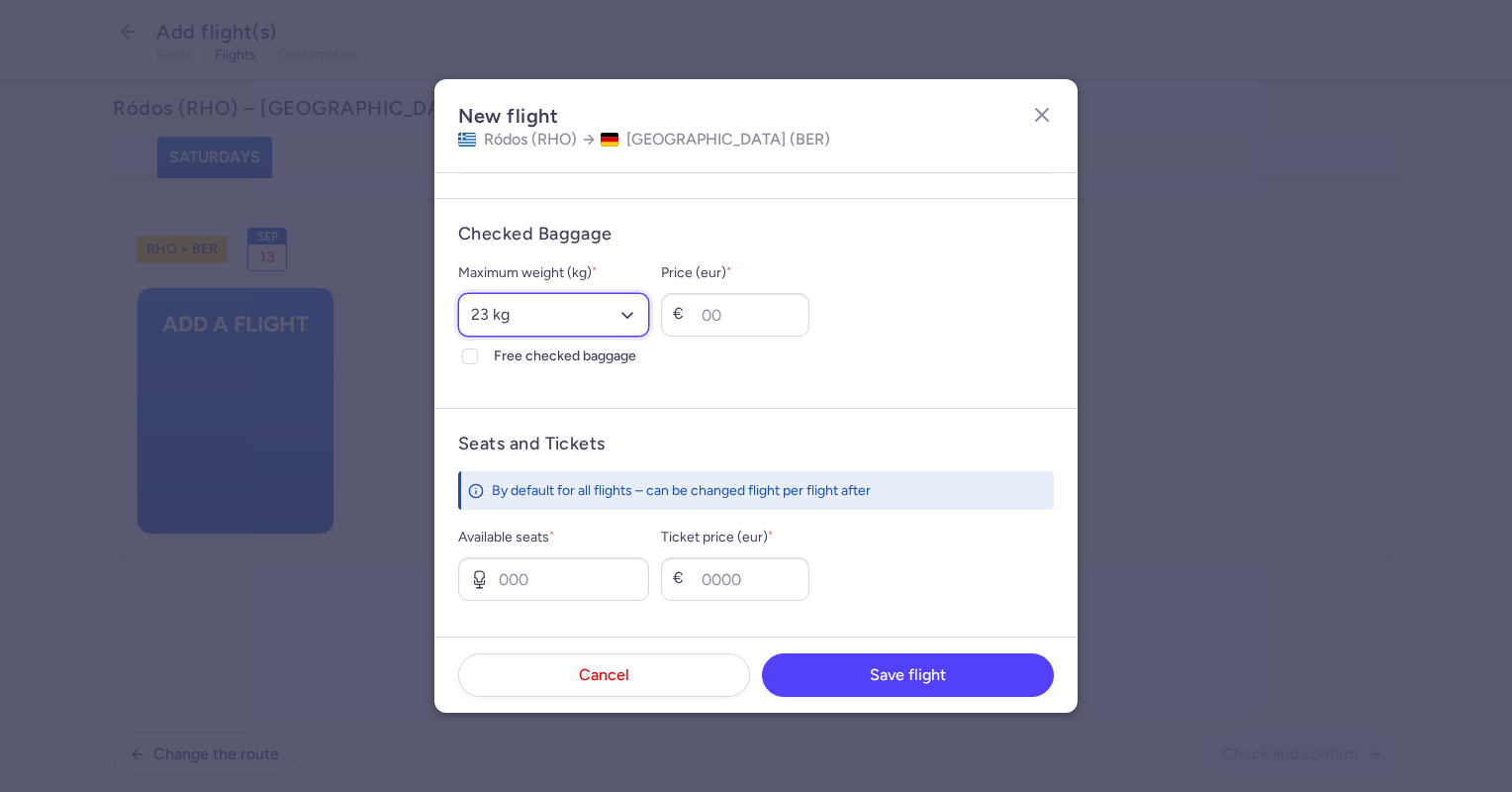 click on "Select an option 15 kg 16 kg 17 kg 18 kg 19 kg 20 kg 21 kg 22 kg 23 kg 24 kg 25 kg 26 kg 27 kg 28 kg 29 kg 30 kg 31 kg 32 kg 33 kg 34 kg 35 kg" at bounding box center [553, 315] 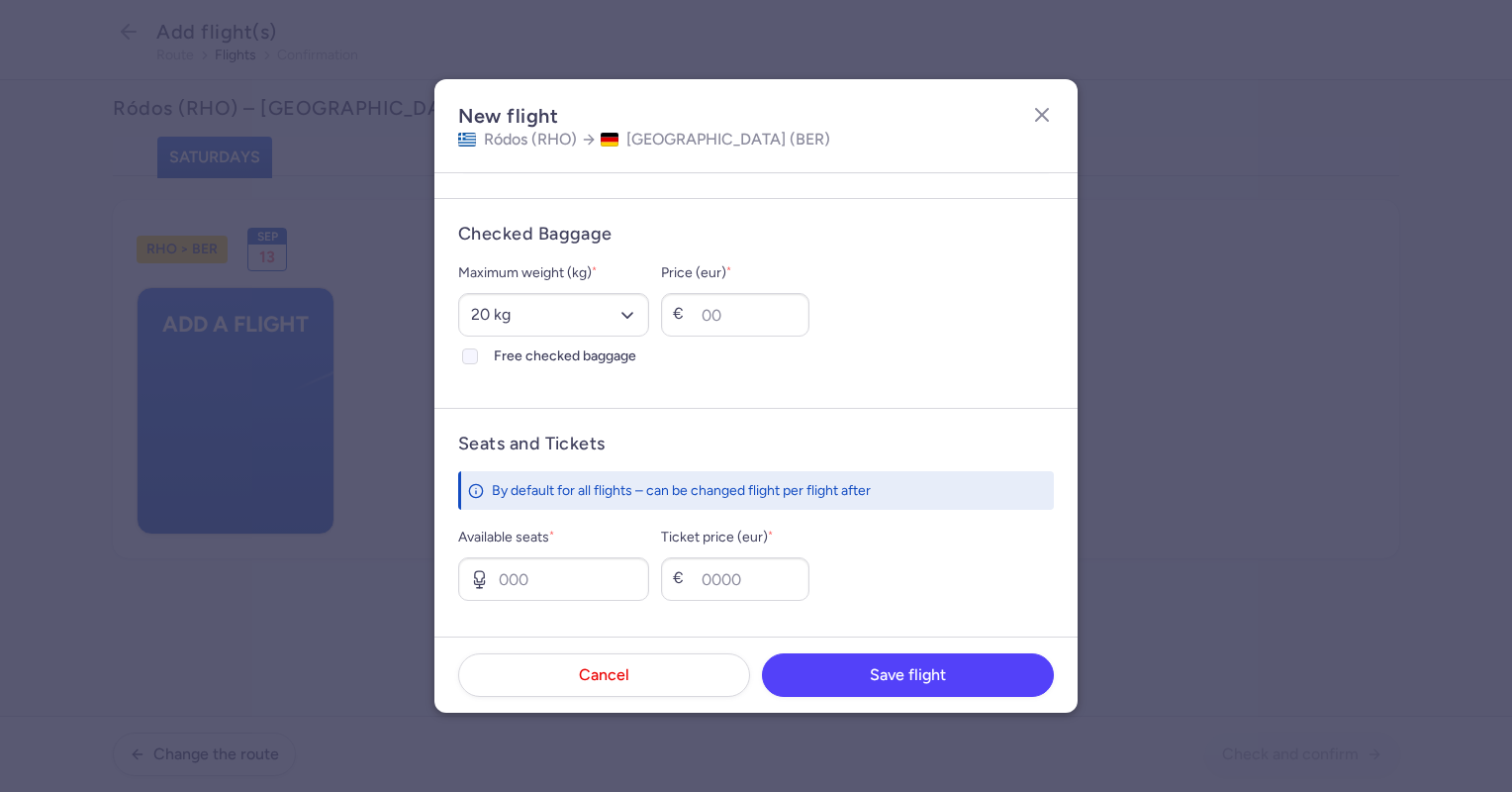 click at bounding box center [470, 356] 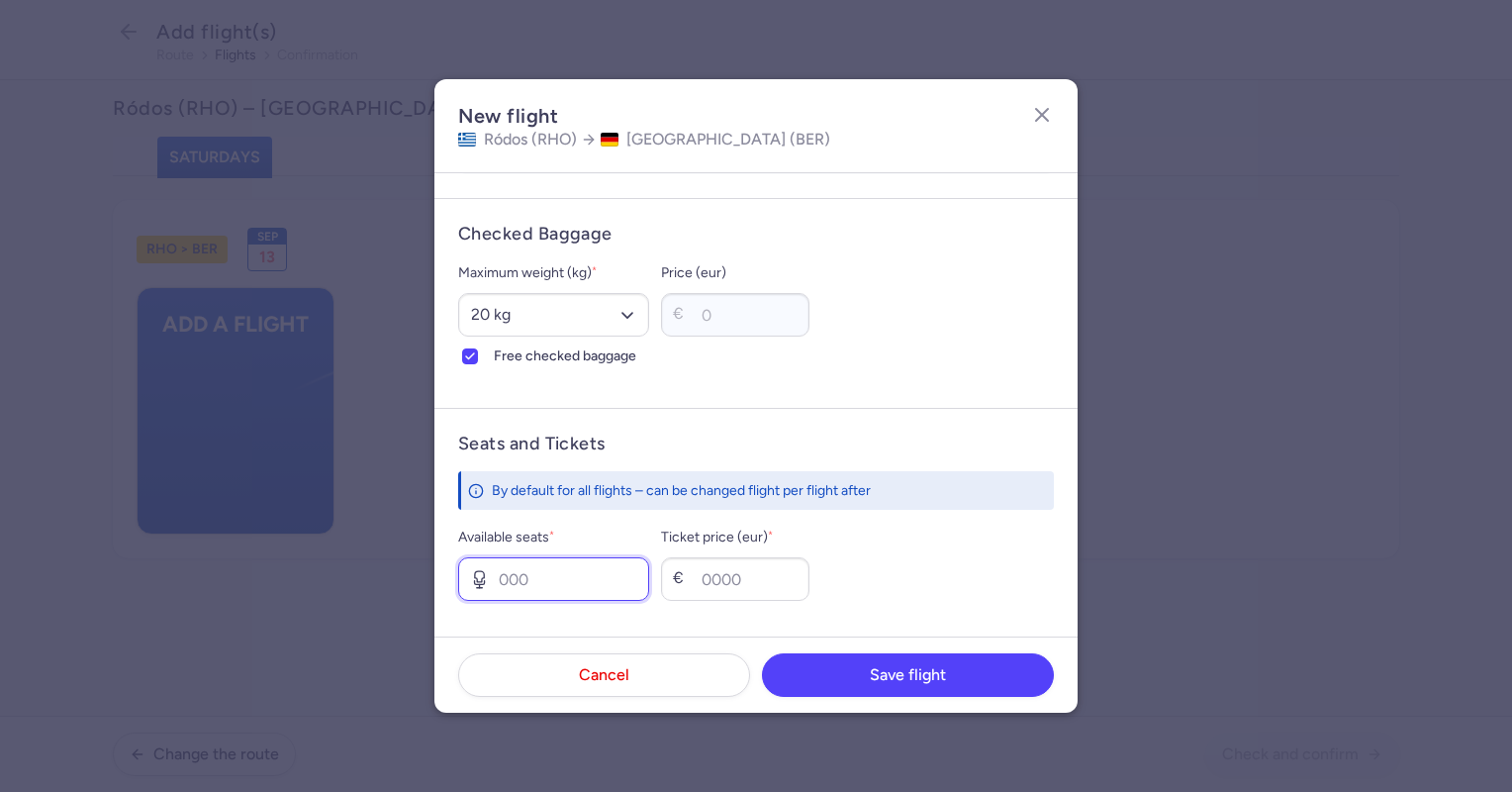 click on "Available seats  *" at bounding box center (553, 579) 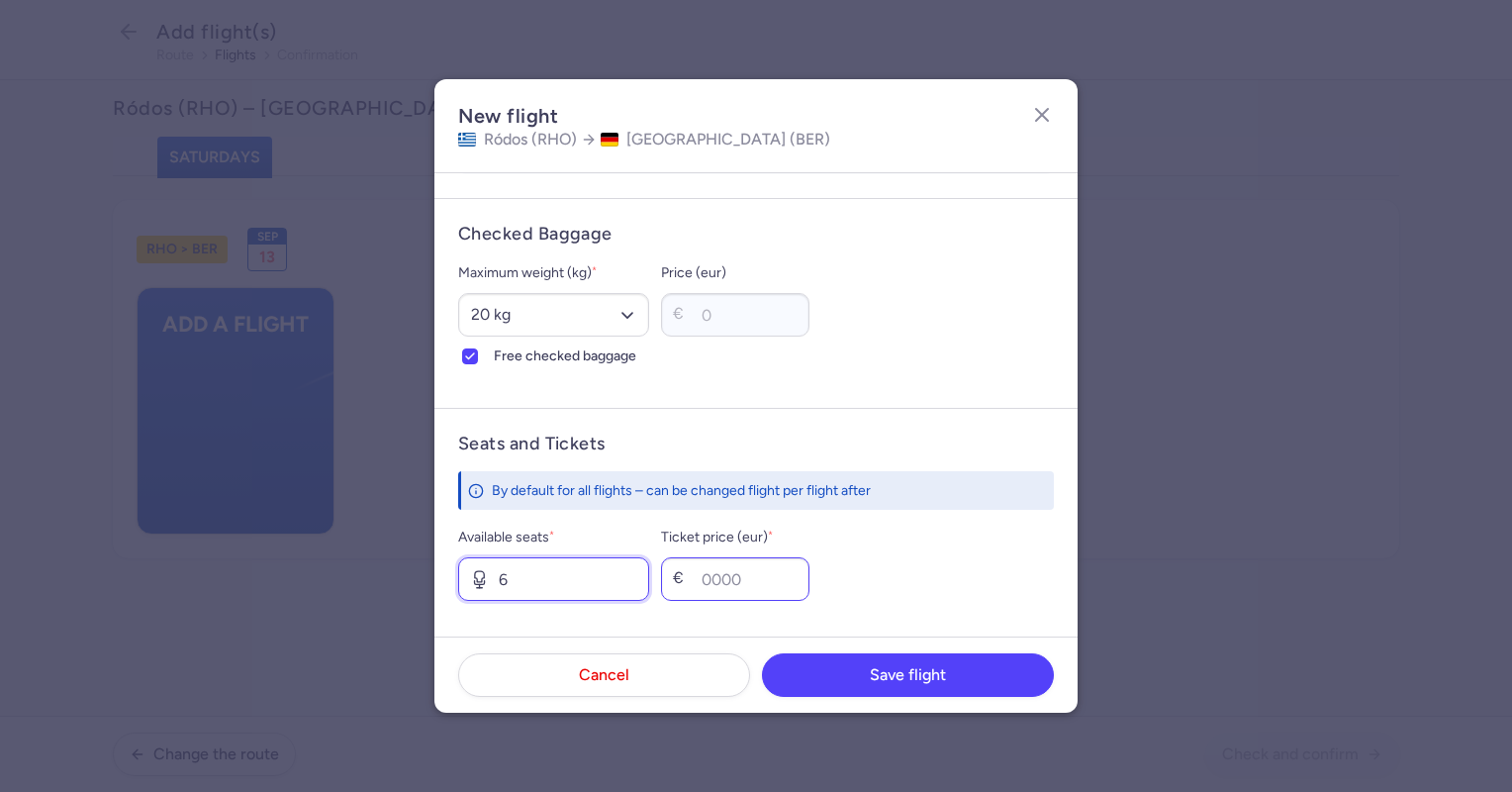 type on "6" 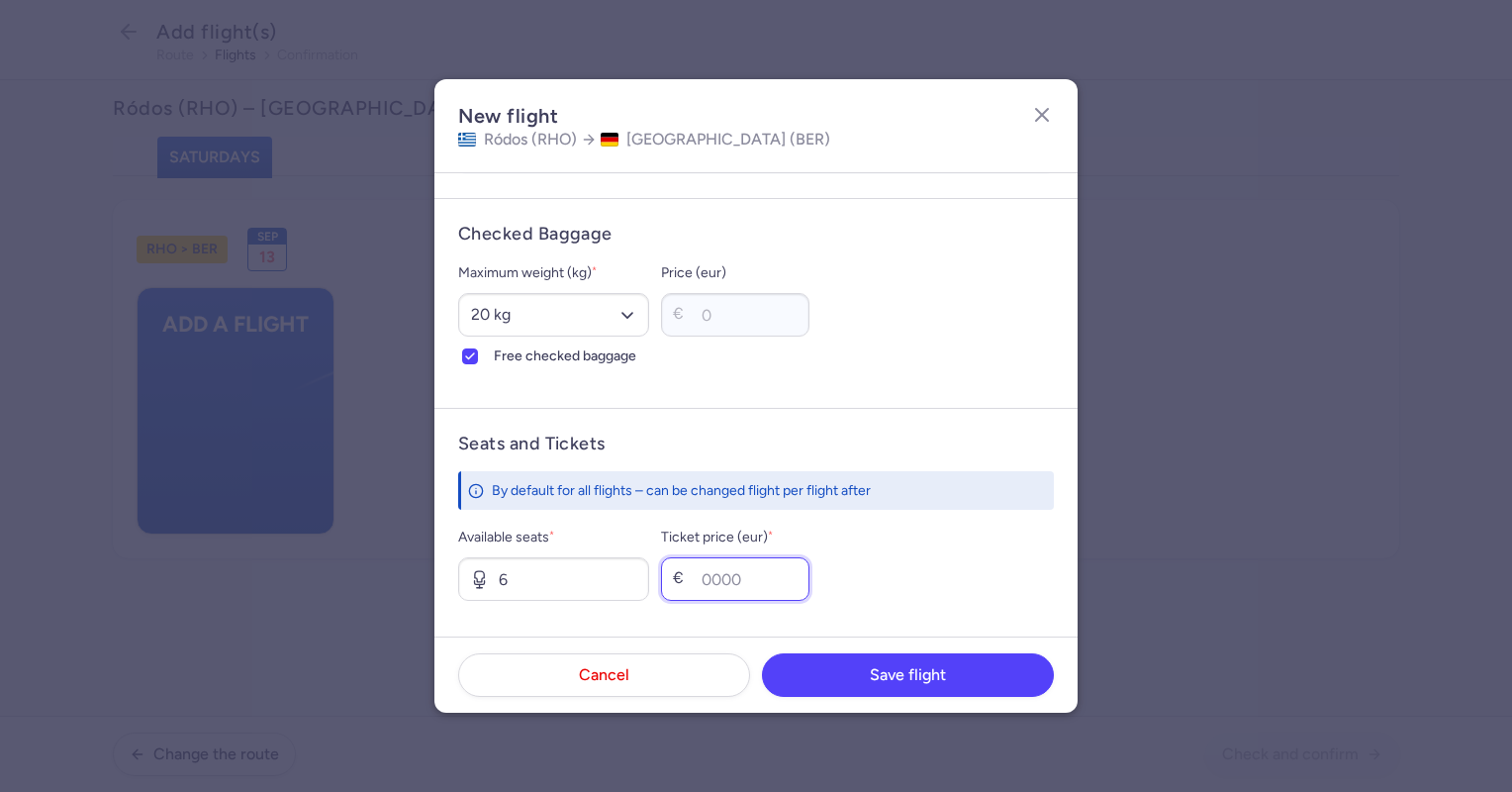 click on "Ticket price (eur)  *" at bounding box center (735, 579) 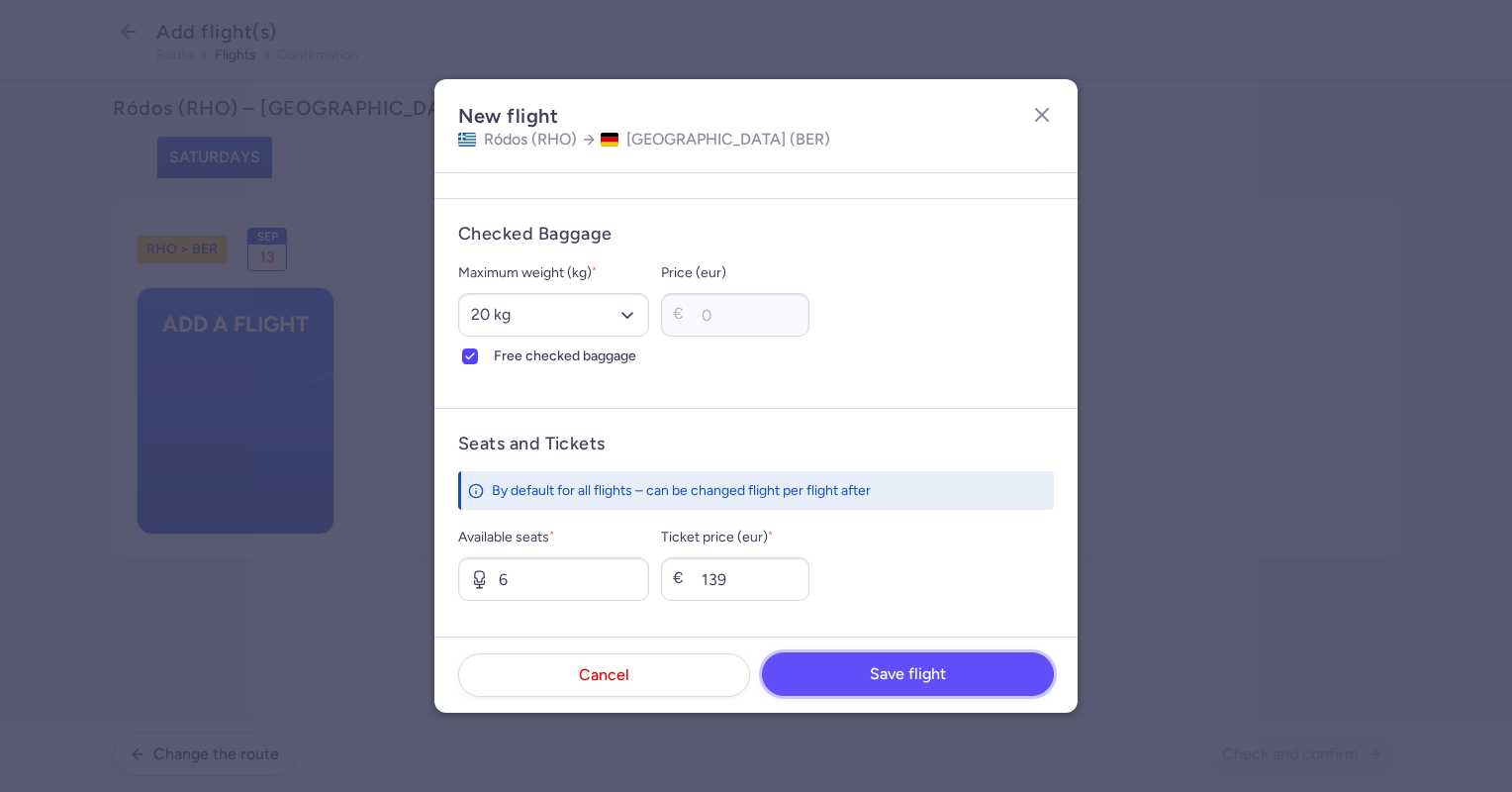 click on "Save flight" at bounding box center [907, 674] 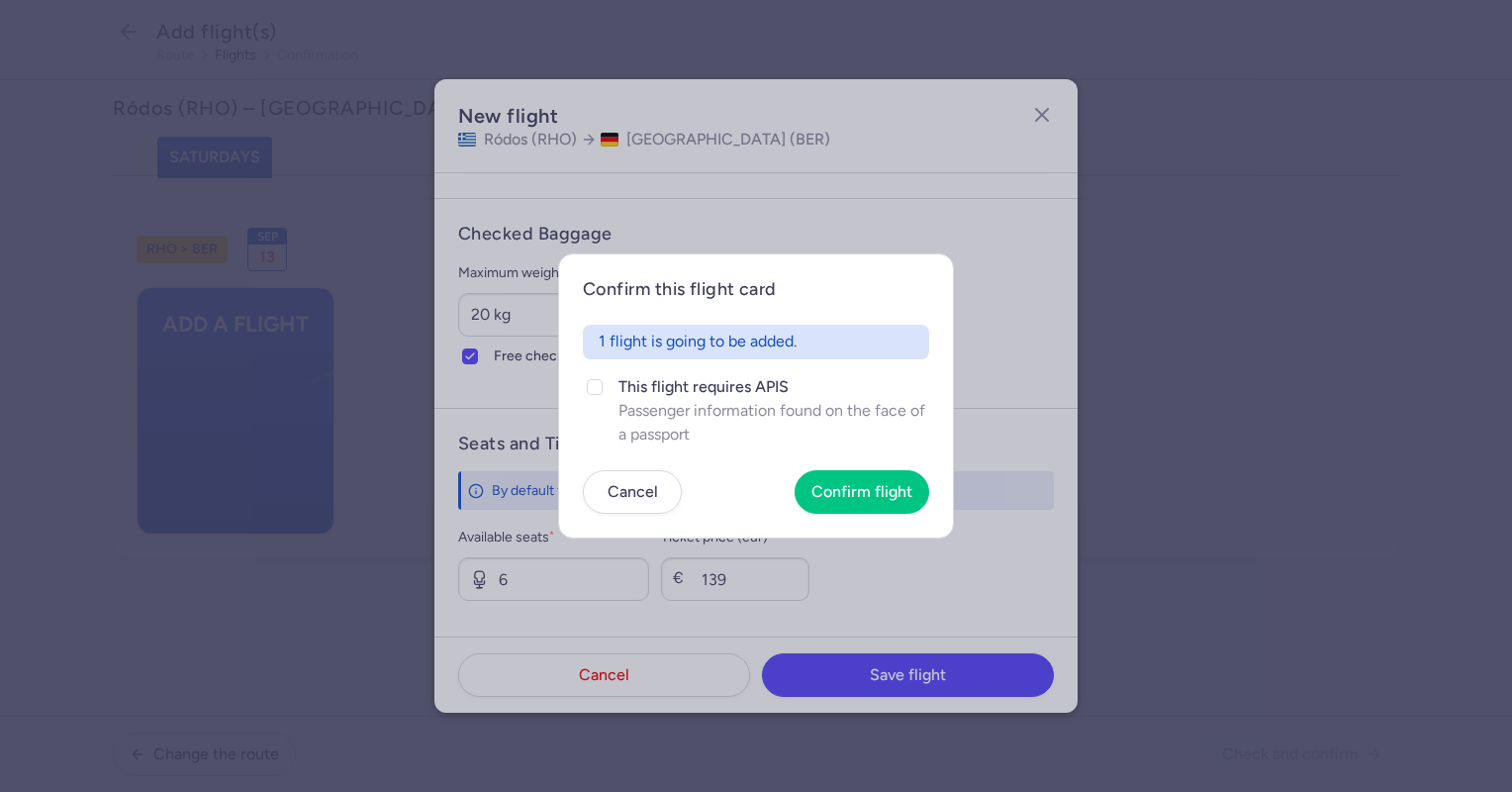 drag, startPoint x: 1233, startPoint y: 496, endPoint x: 1108, endPoint y: 566, distance: 143.2655 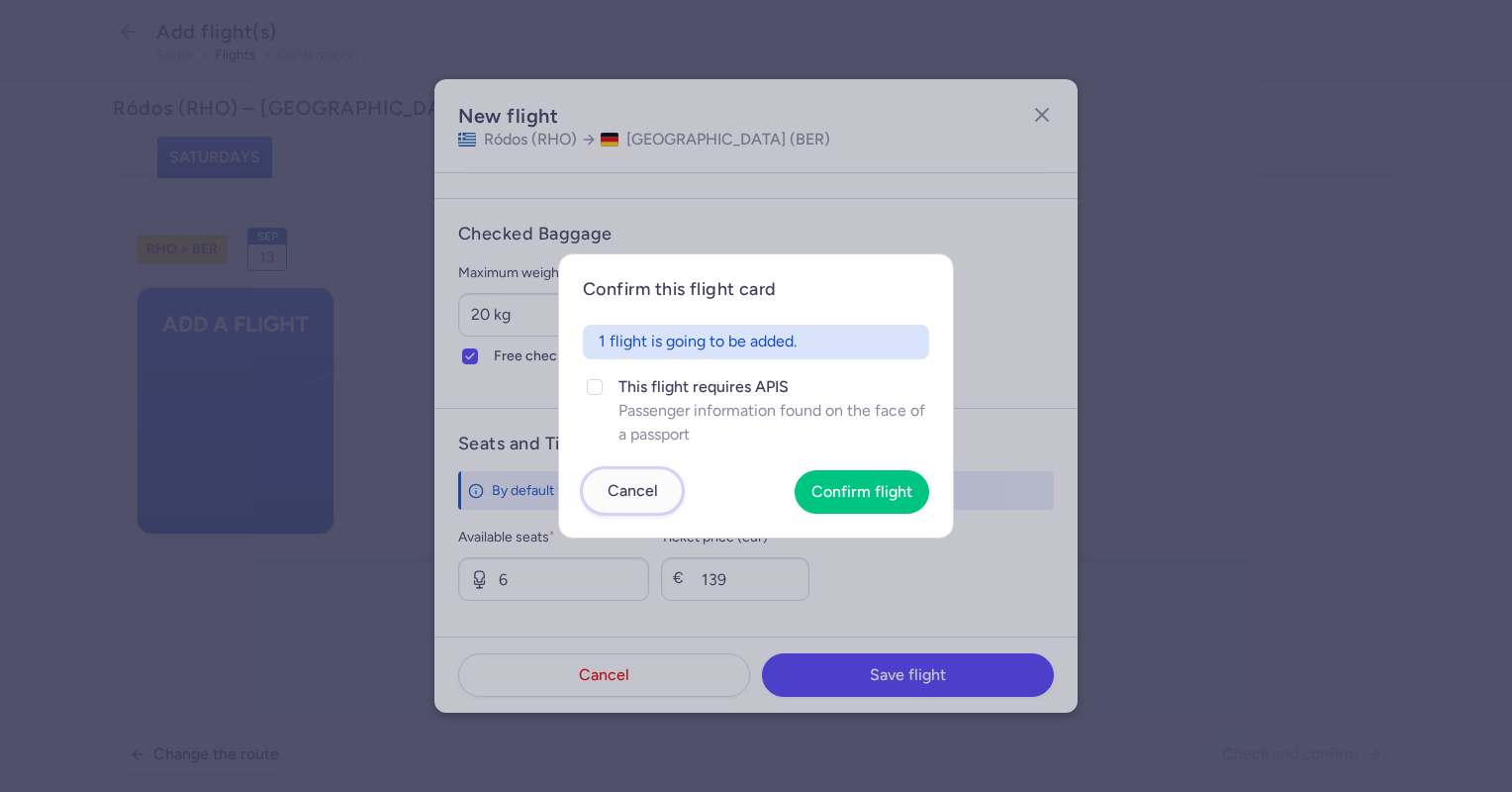 click on "Cancel" at bounding box center [632, 491] 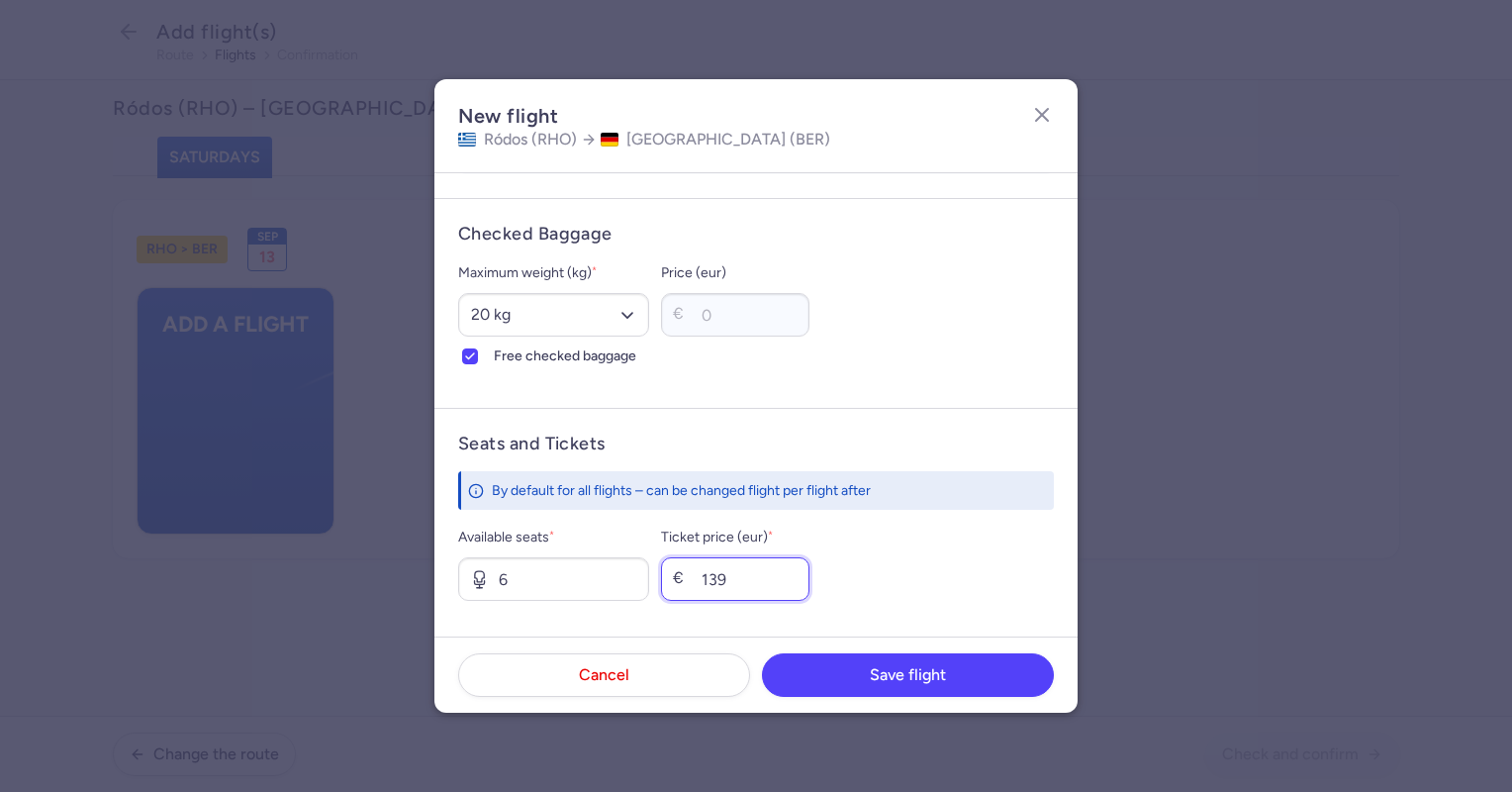 click on "139" at bounding box center [735, 579] 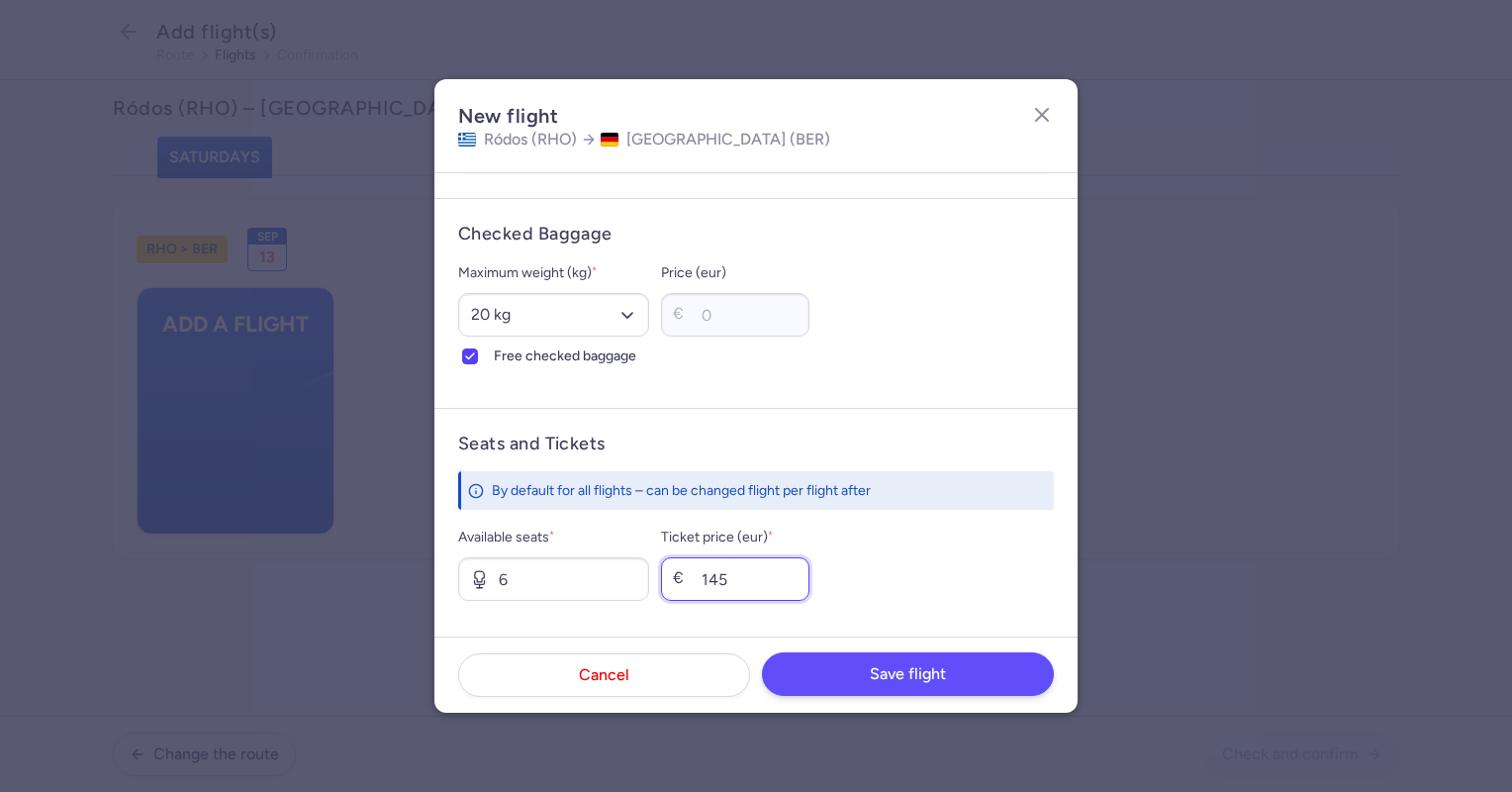 type on "145" 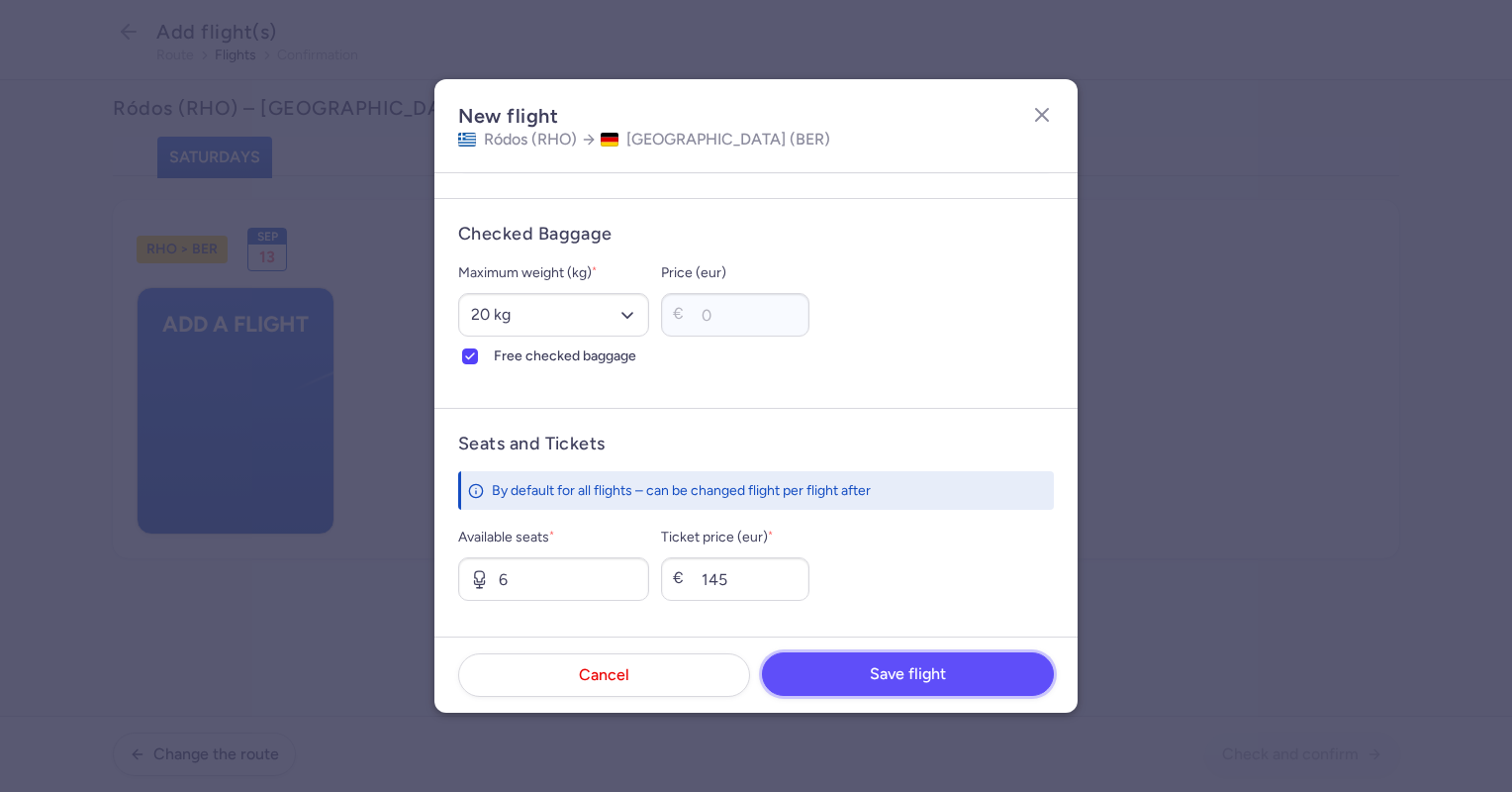 click on "Save flight" at bounding box center [907, 674] 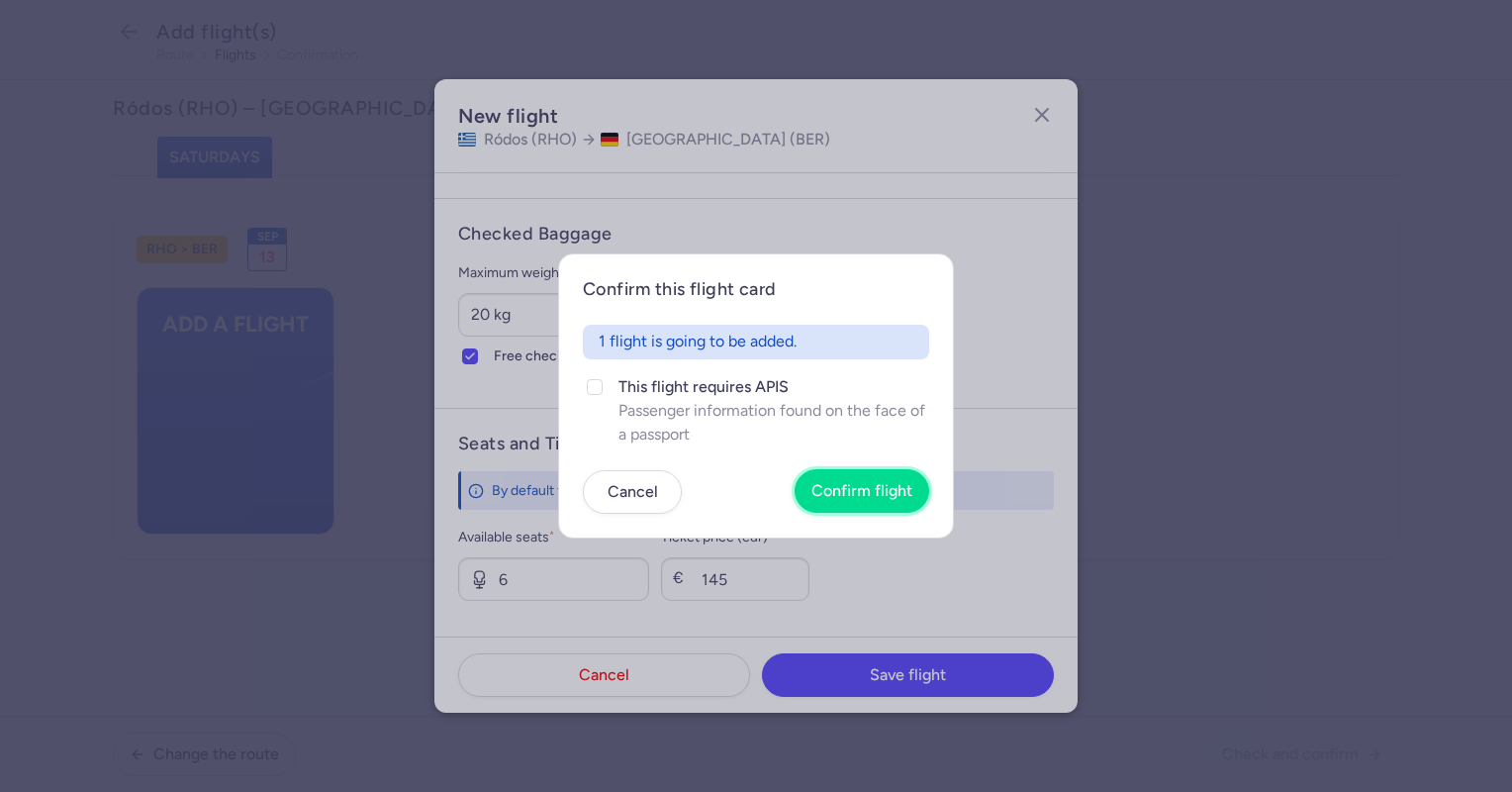 click on "Confirm flight" at bounding box center (862, 491) 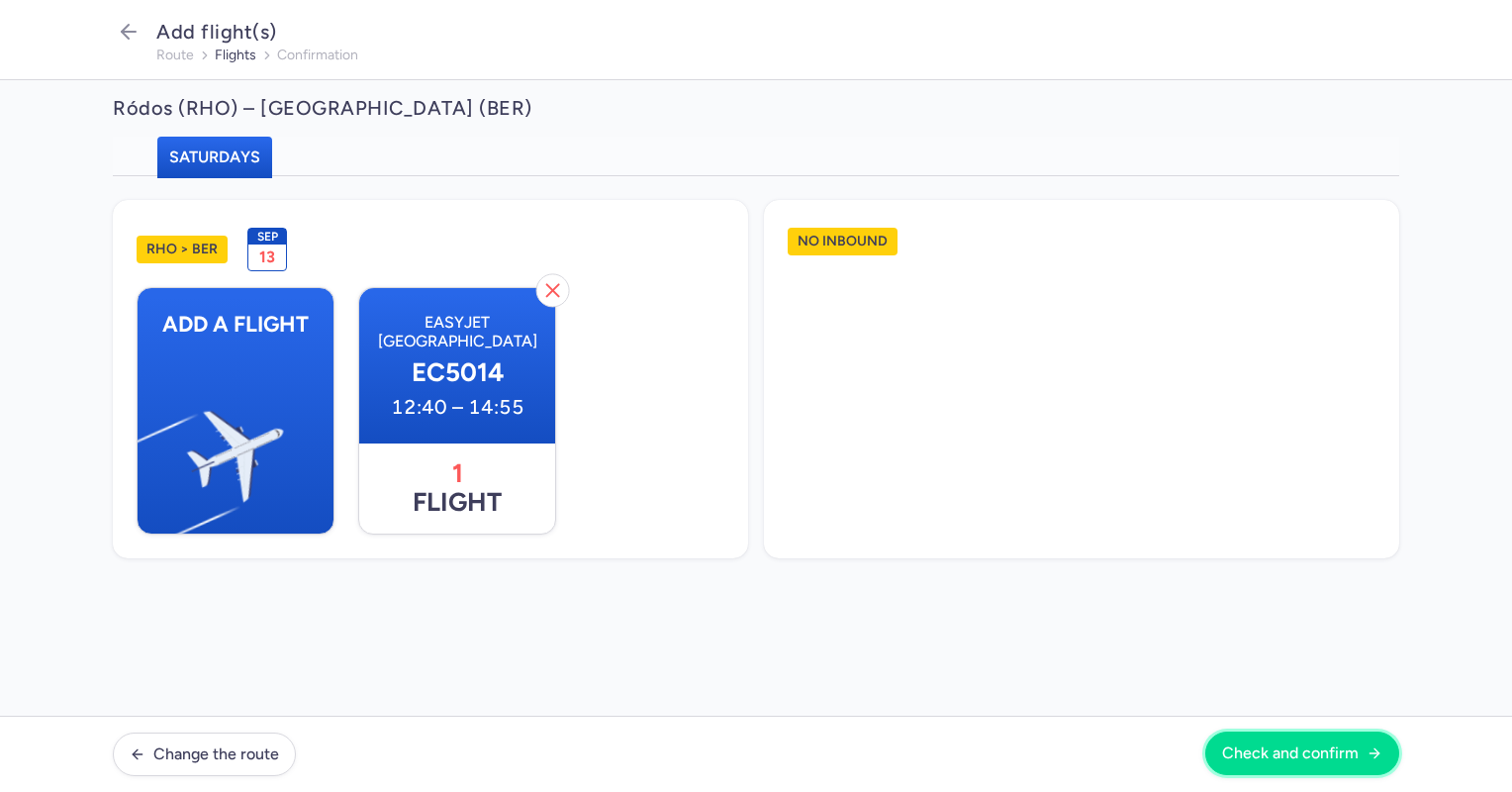 click on "Check and confirm" at bounding box center [1290, 753] 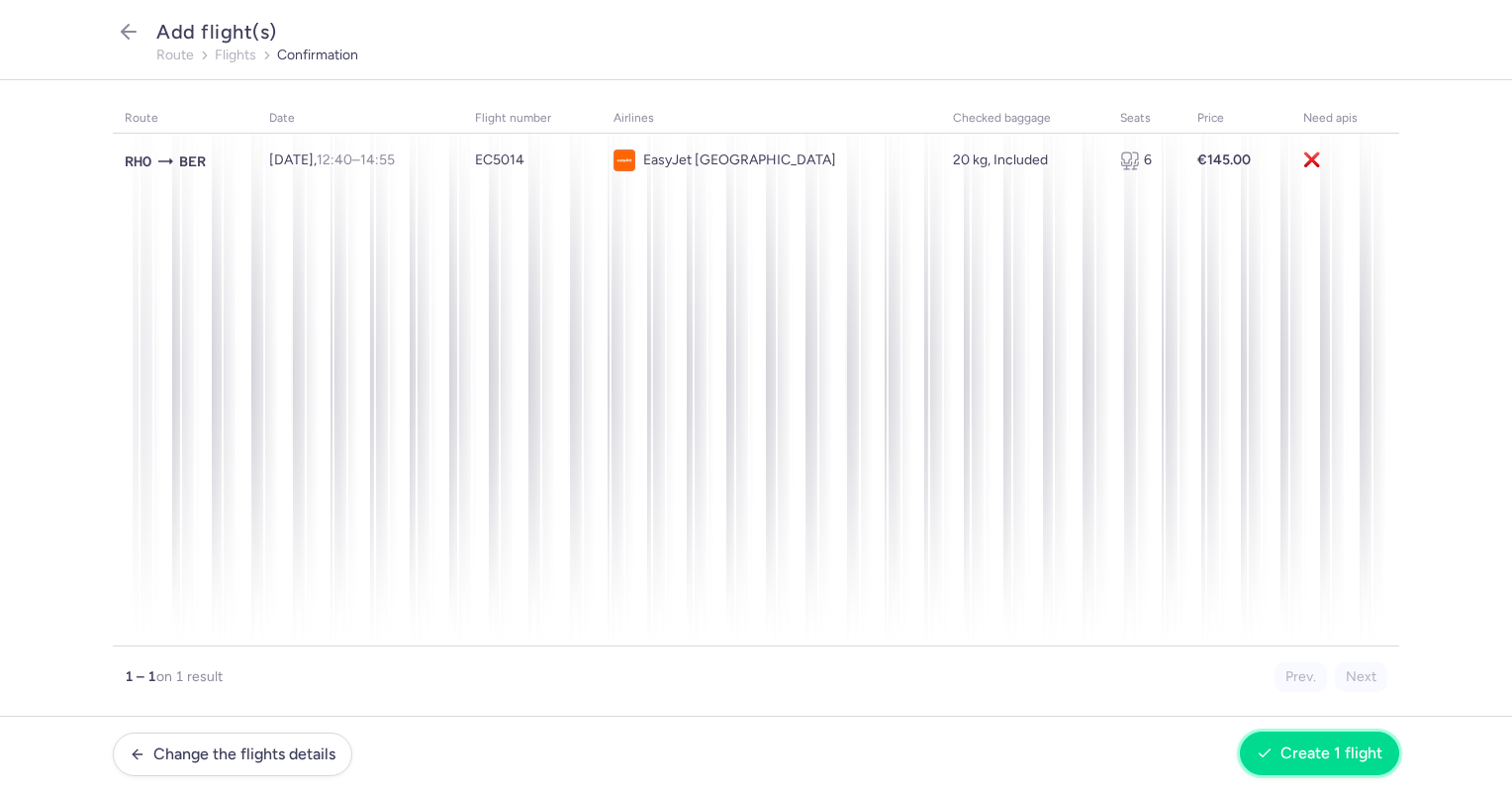 click on "Create 1 flight" at bounding box center [1331, 753] 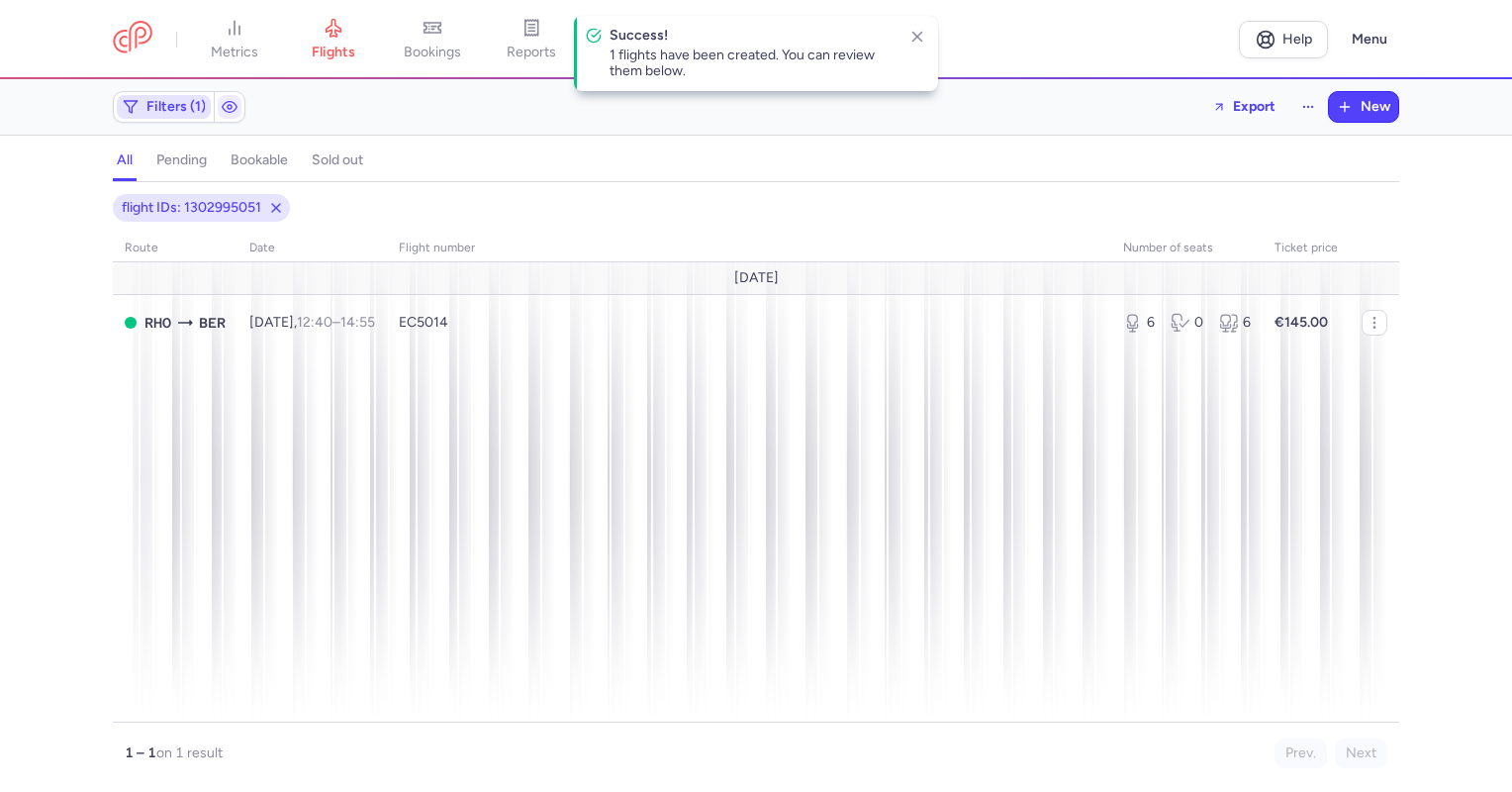 click on "Filters (1)" at bounding box center [163, 107] 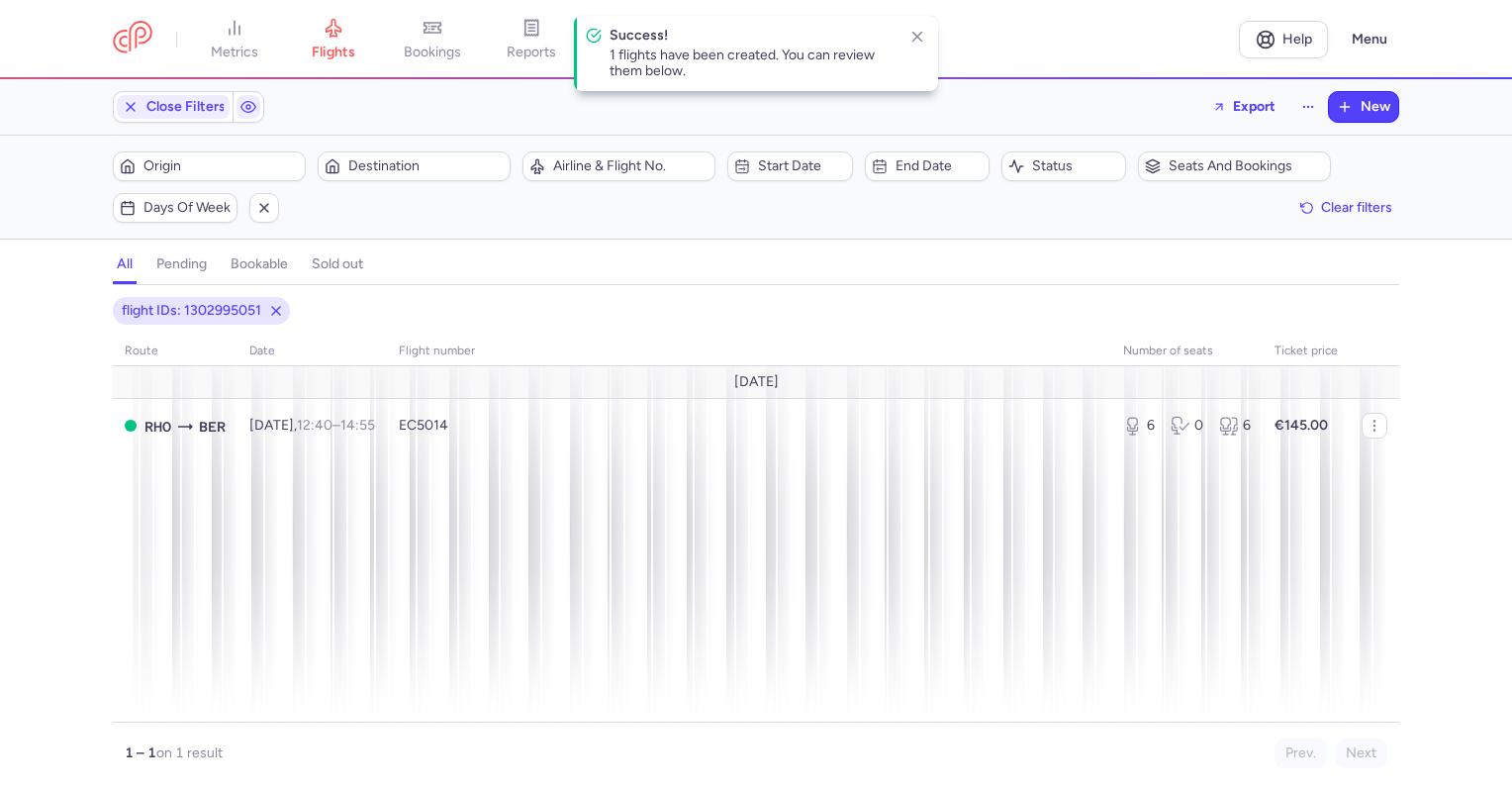 scroll, scrollTop: 4, scrollLeft: 0, axis: vertical 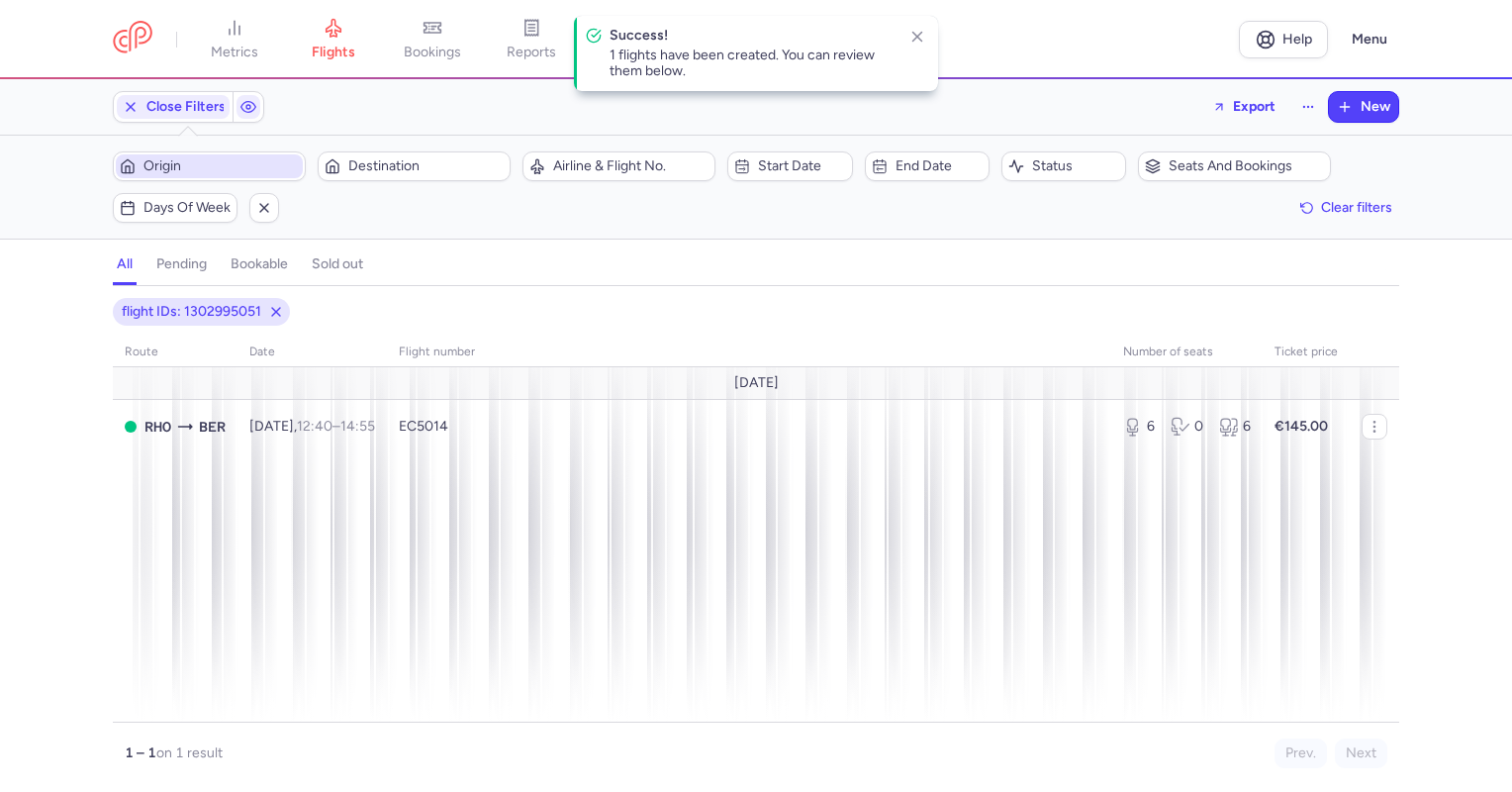 click on "Origin" at bounding box center [221, 166] 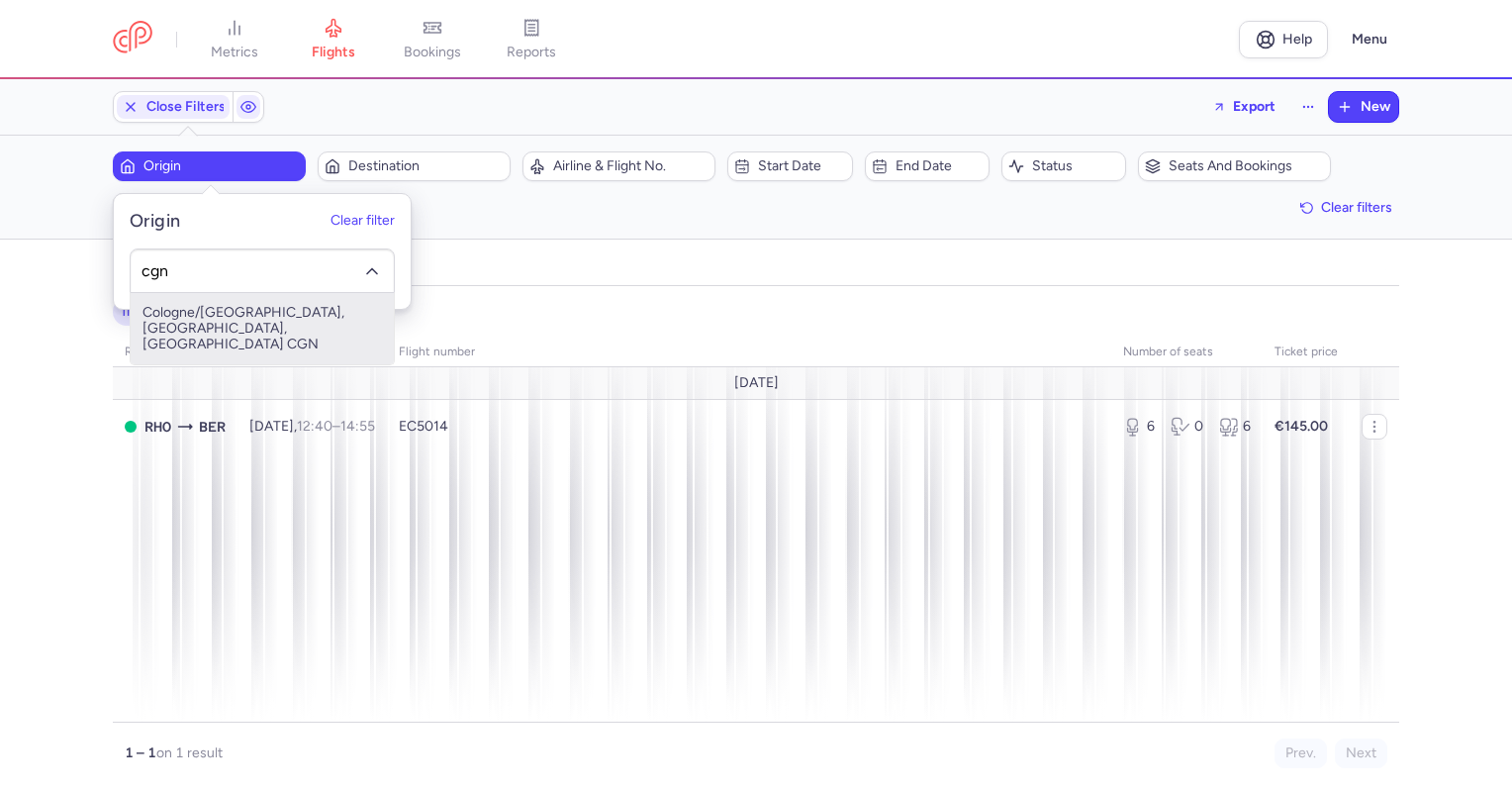click on "Cologne/[GEOGRAPHIC_DATA], [GEOGRAPHIC_DATA], [GEOGRAPHIC_DATA] CGN" at bounding box center (262, 329) 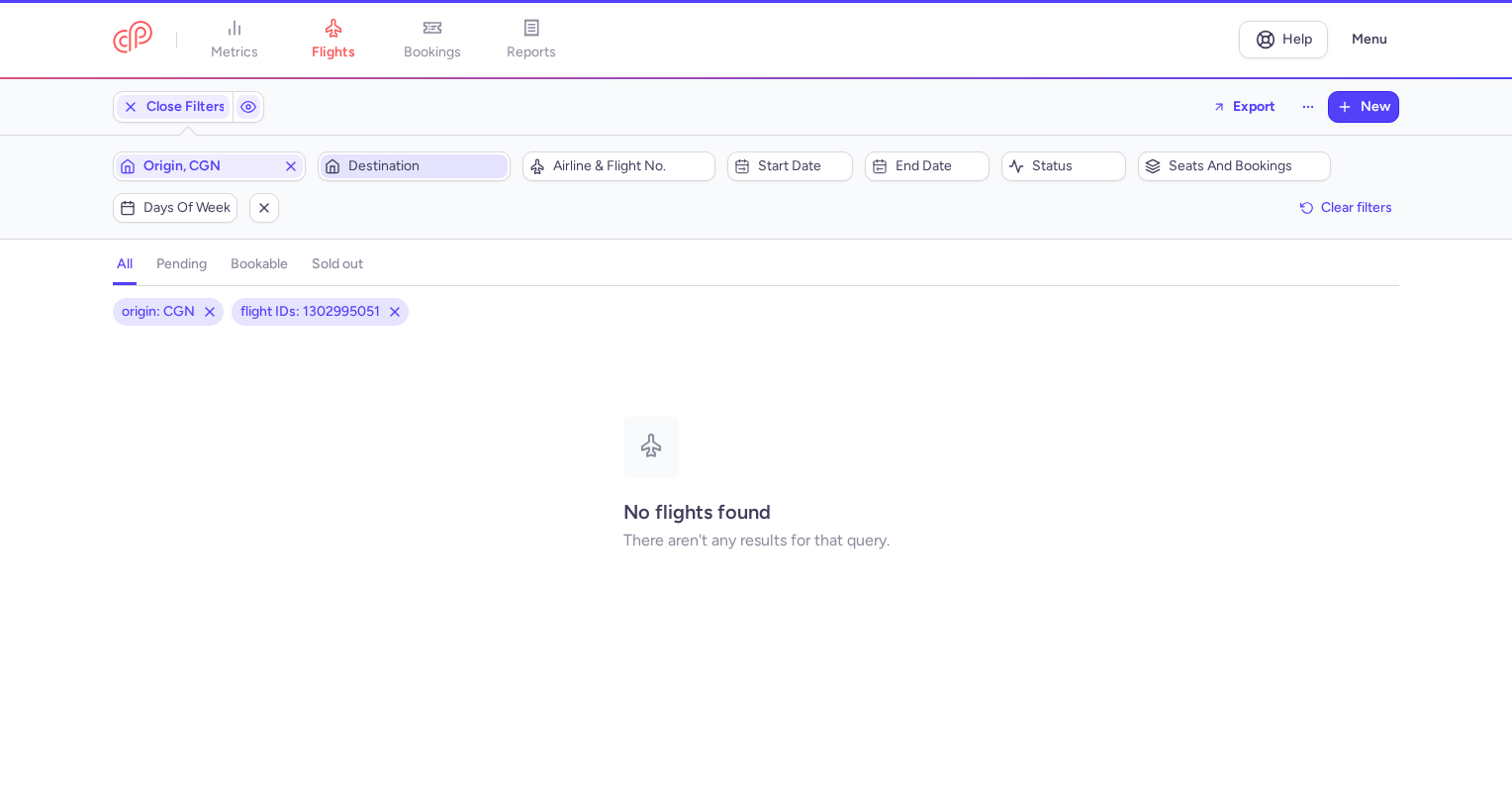click on "Destination" at bounding box center (425, 166) 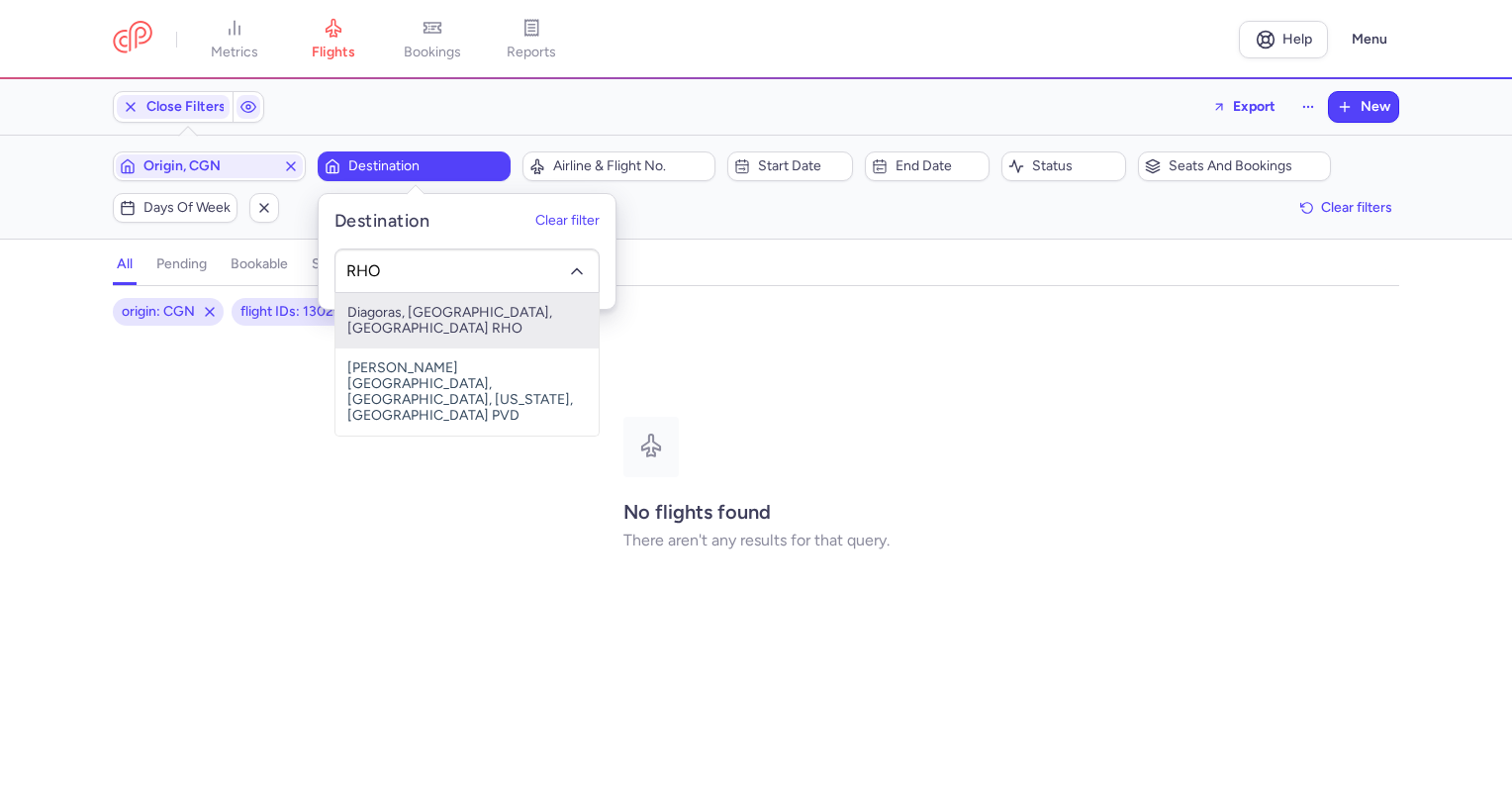 click on "Diagoras, [GEOGRAPHIC_DATA], [GEOGRAPHIC_DATA] RHO" at bounding box center [467, 321] 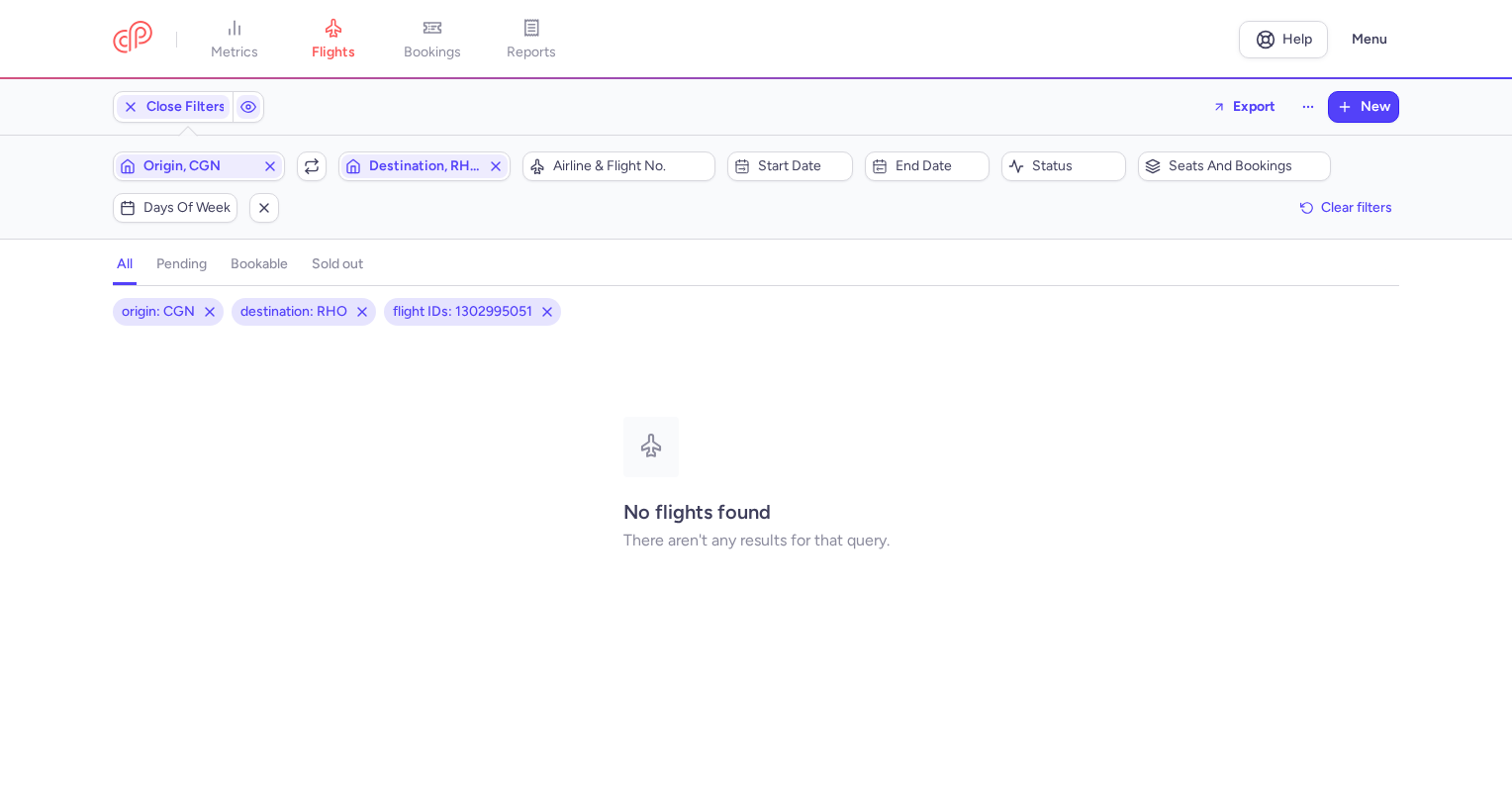 click on "Origin, CGN  Include return  Destination, RHO  Airline & Flight No.  Start date  End date  Status  Seats and bookings  Days of week  Clear filters" 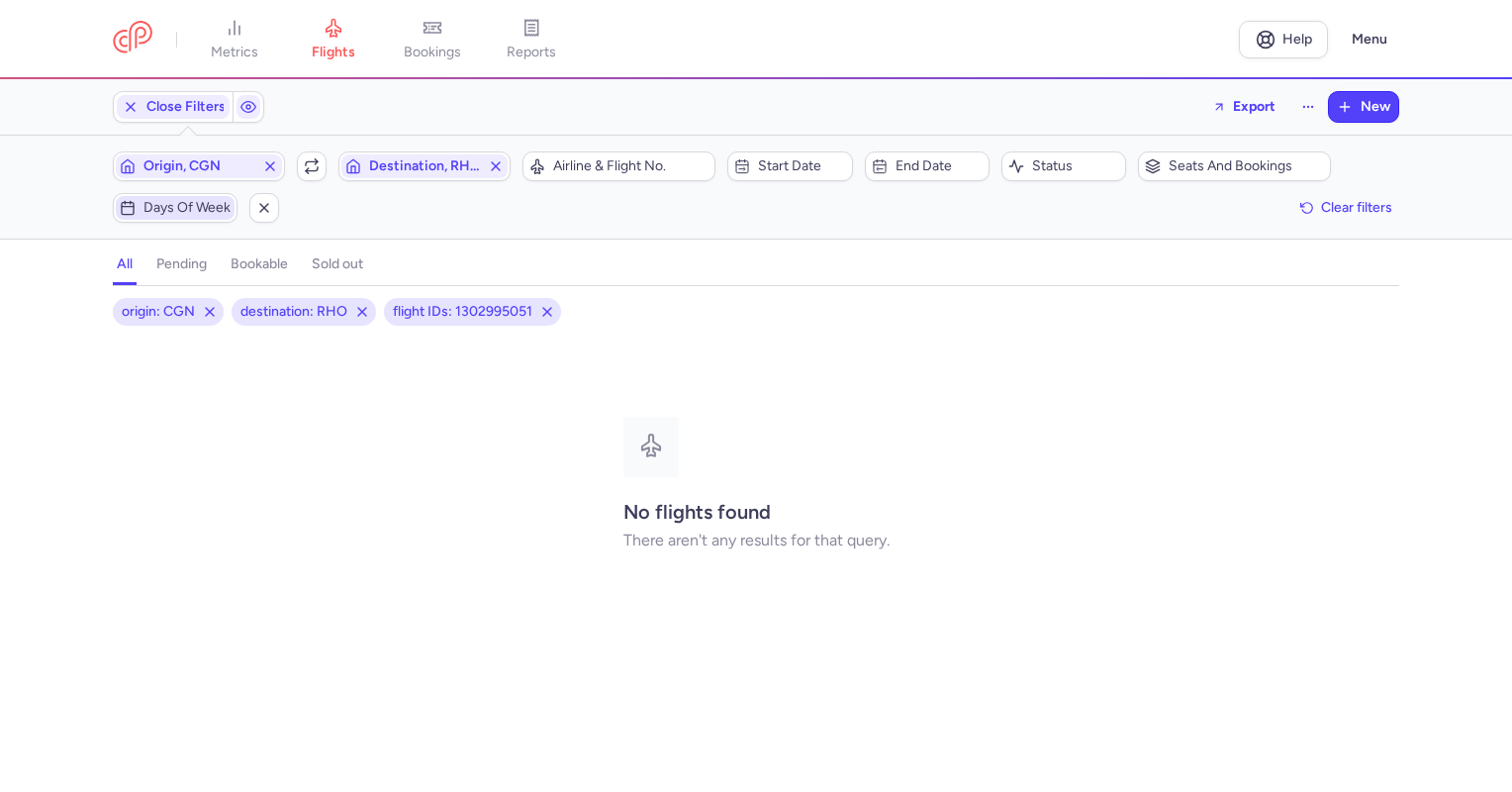 click on "Days of week" at bounding box center (187, 208) 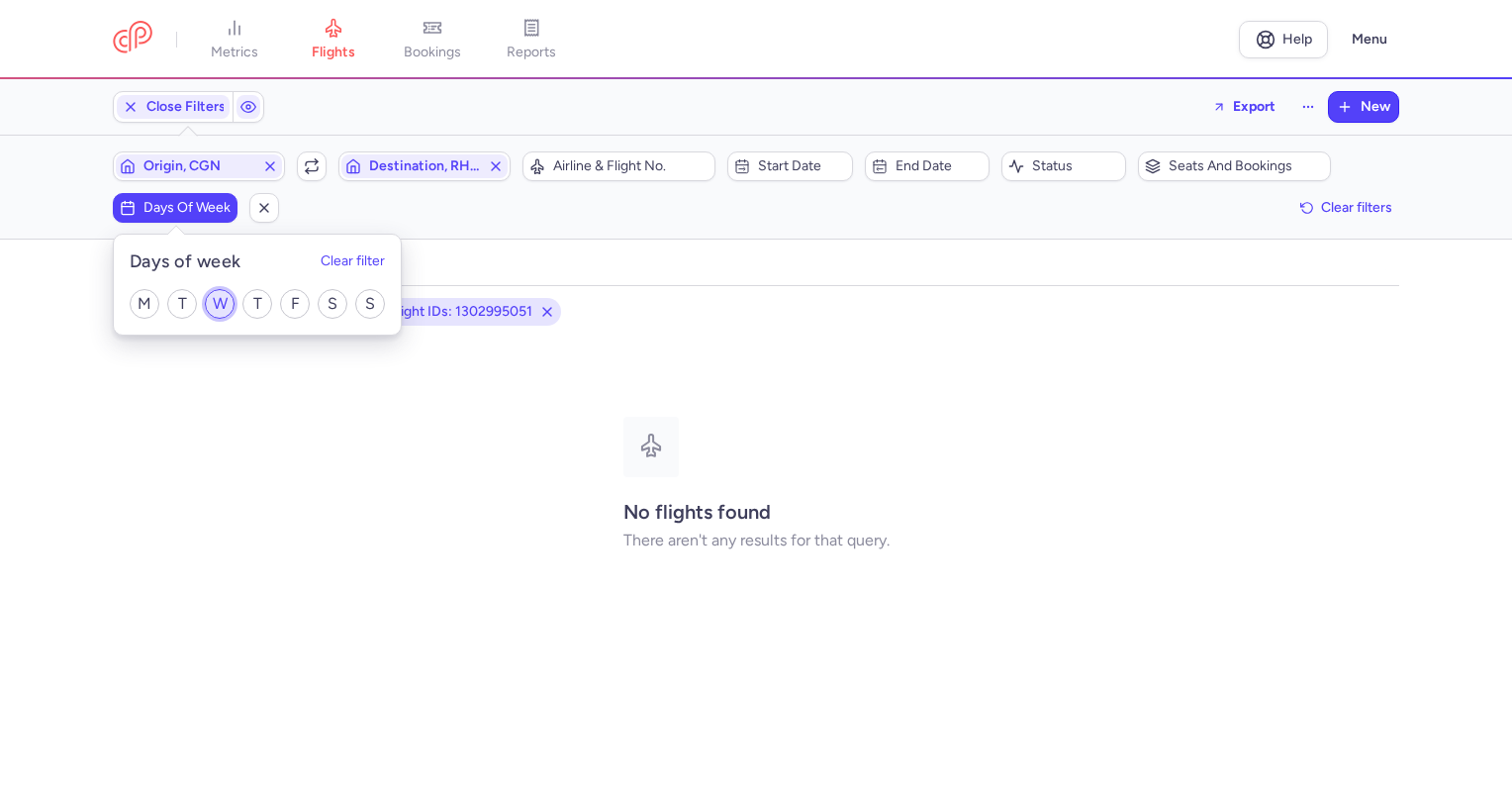click on "W" at bounding box center (220, 304) 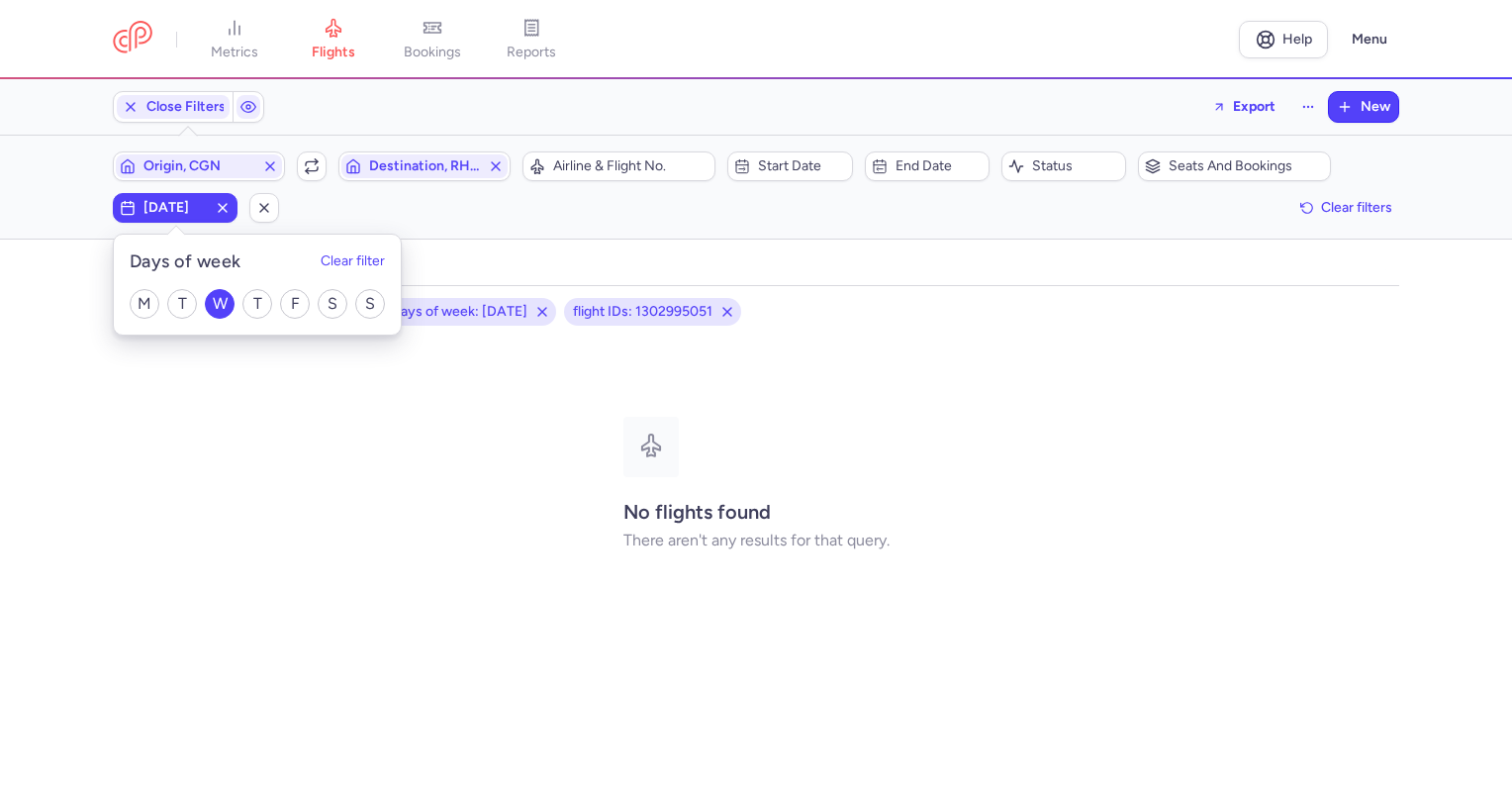 click on "Filters (4) – 0 result  Origin, CGN  Include return  Destination, RHO  Airline & Flight No.  Start date  End date  Status  Seats and bookings  [DATE]  Clear filters" at bounding box center (756, 187) 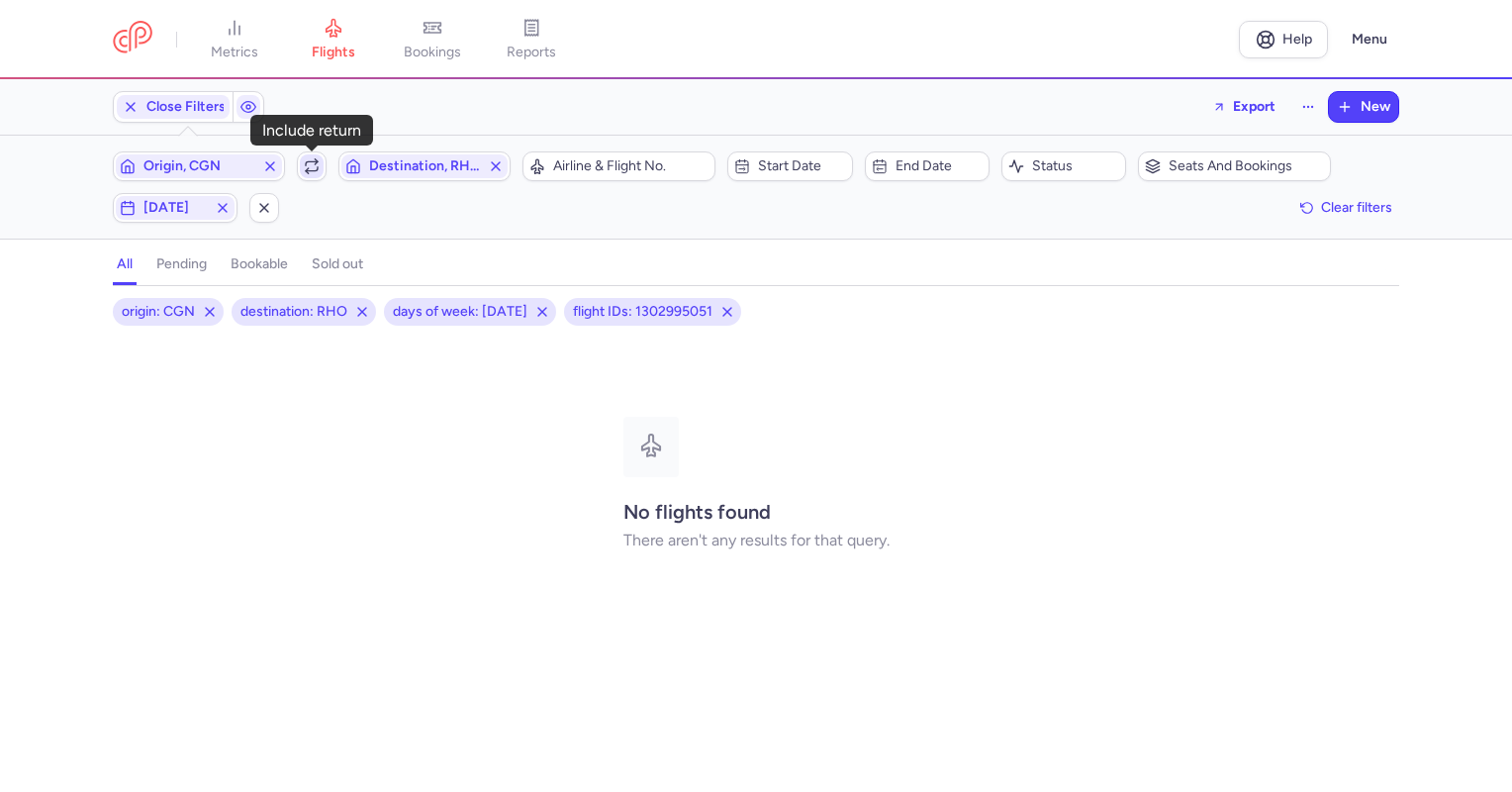 click at bounding box center (312, 166) 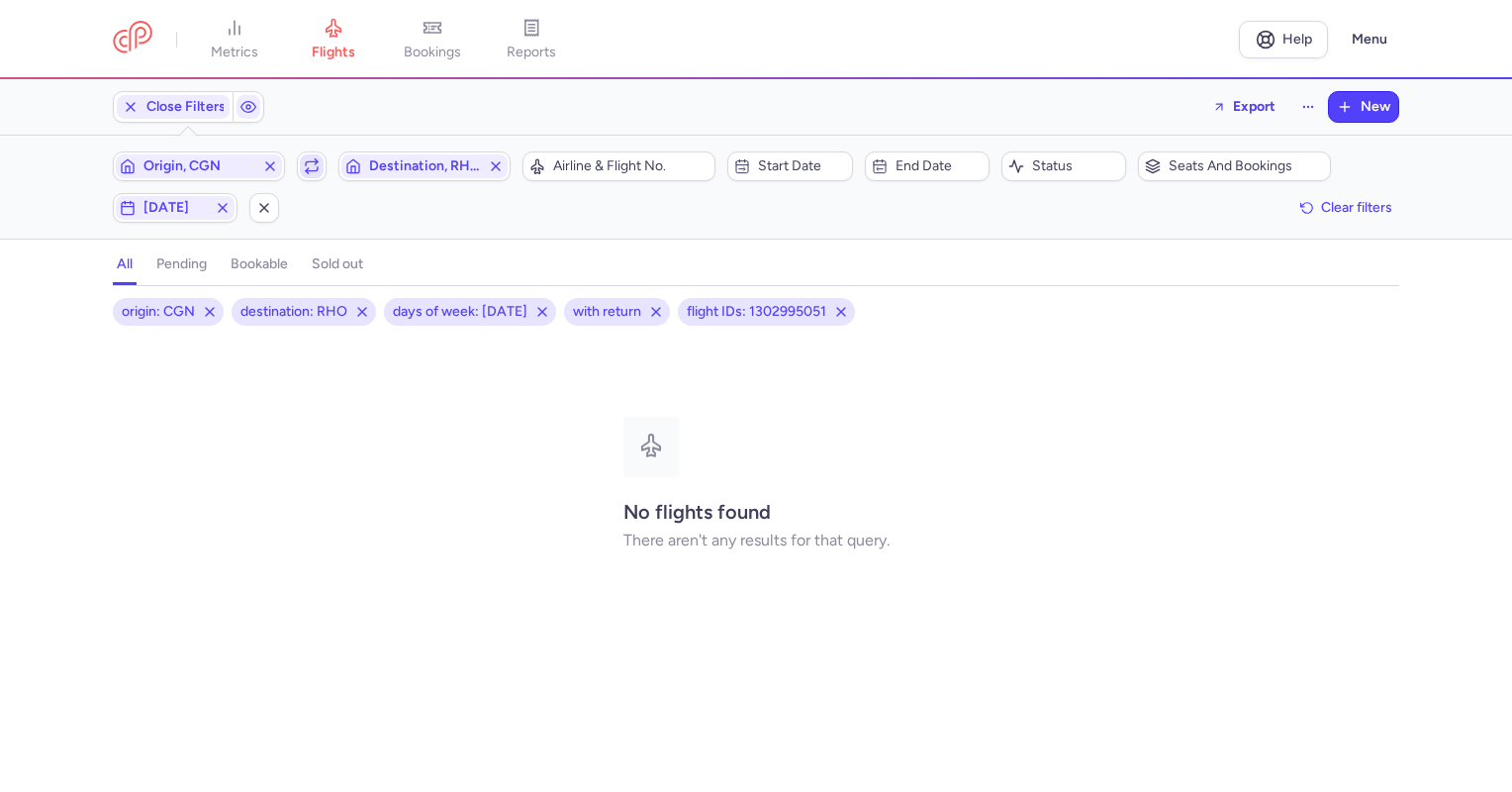 click at bounding box center (312, 166) 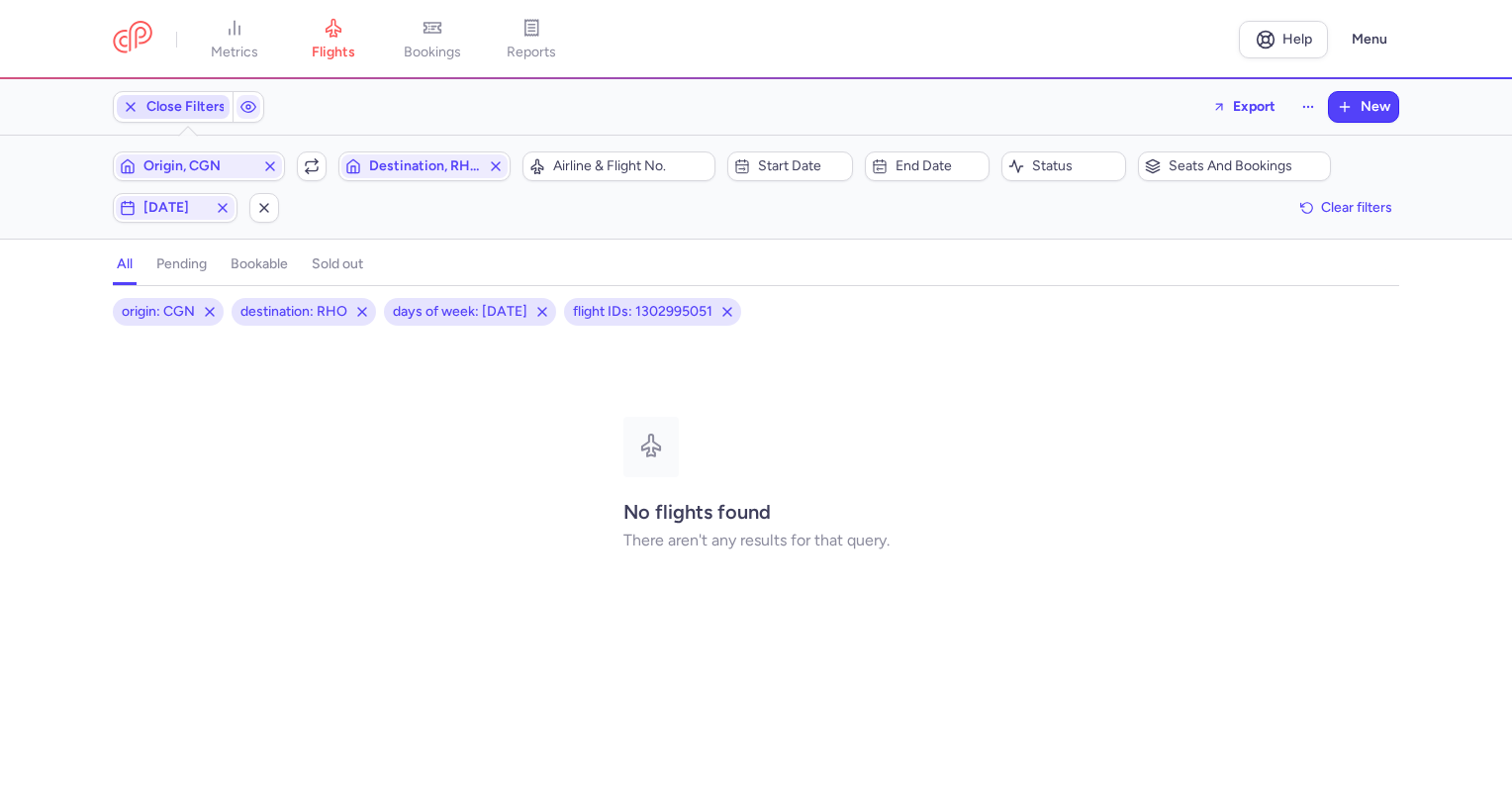 click 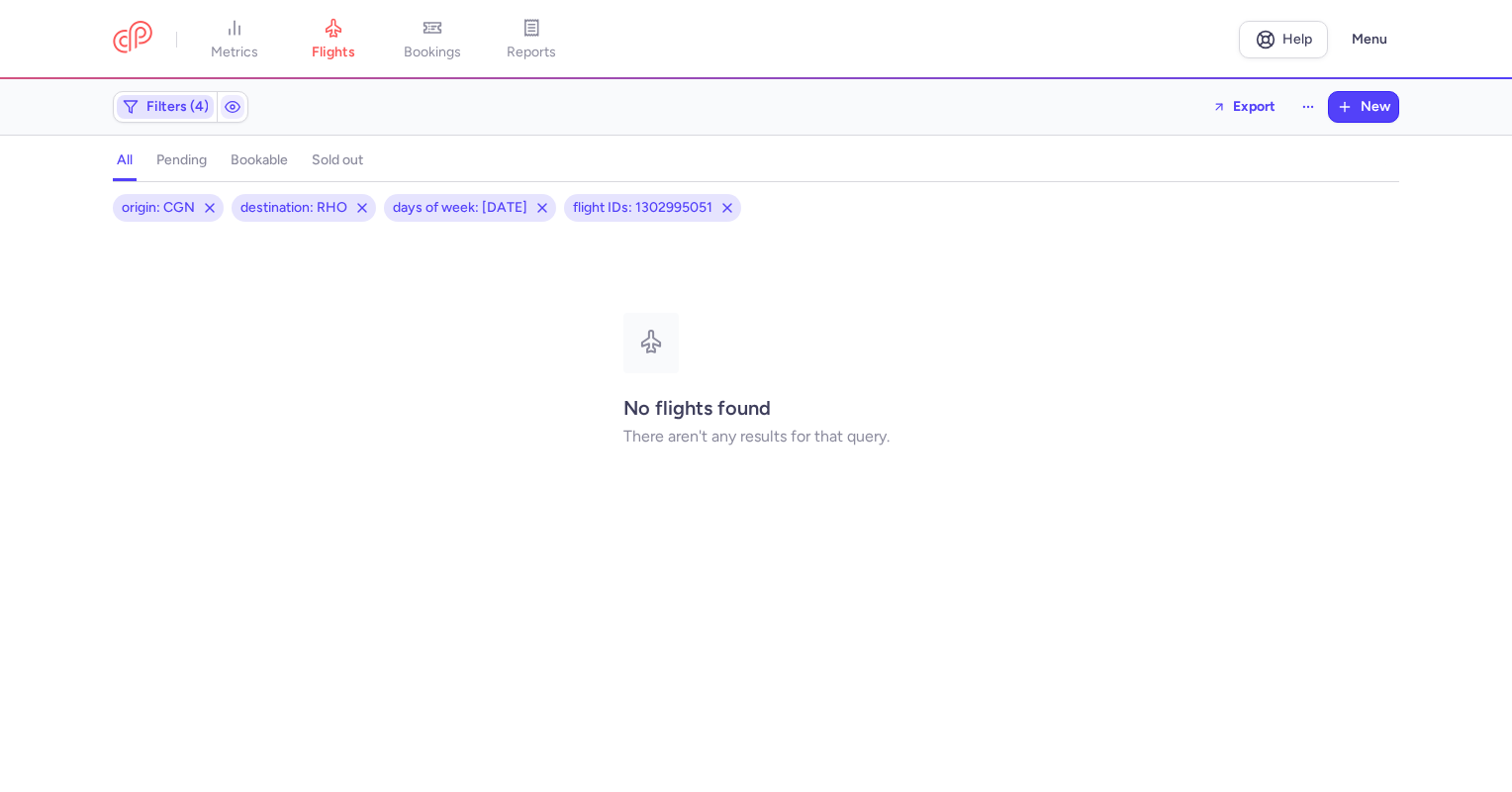 click 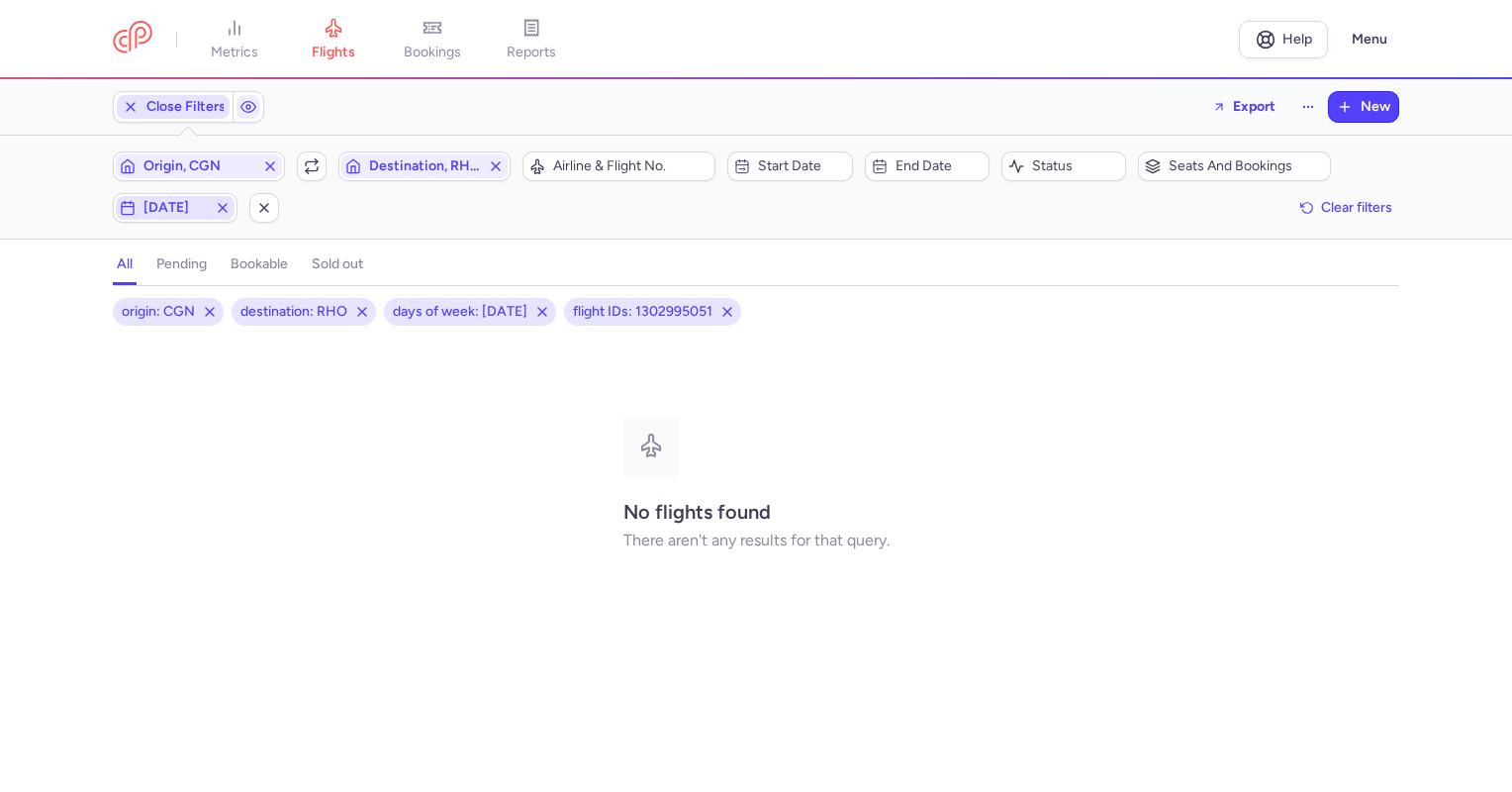 scroll, scrollTop: 0, scrollLeft: 0, axis: both 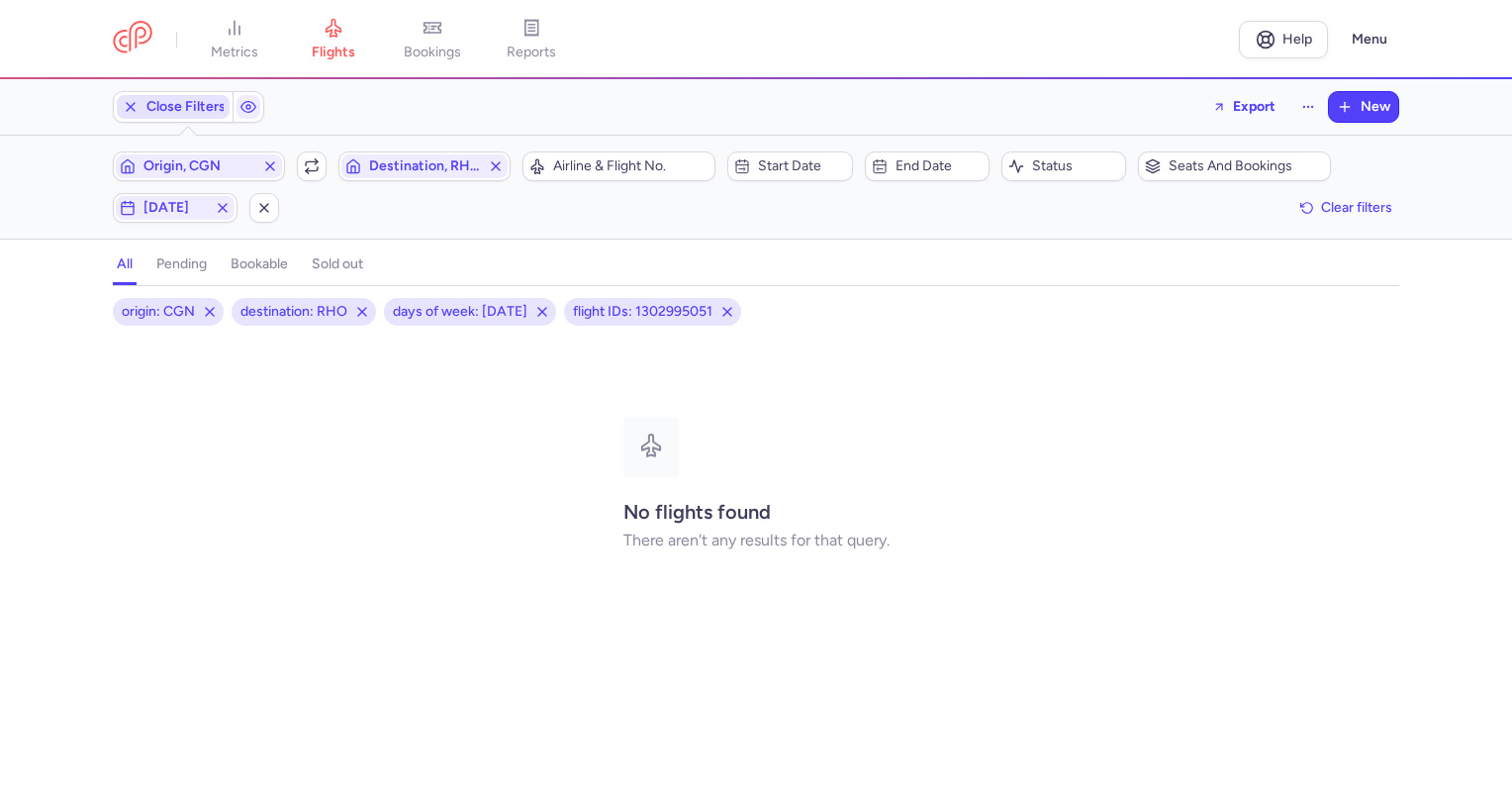 click 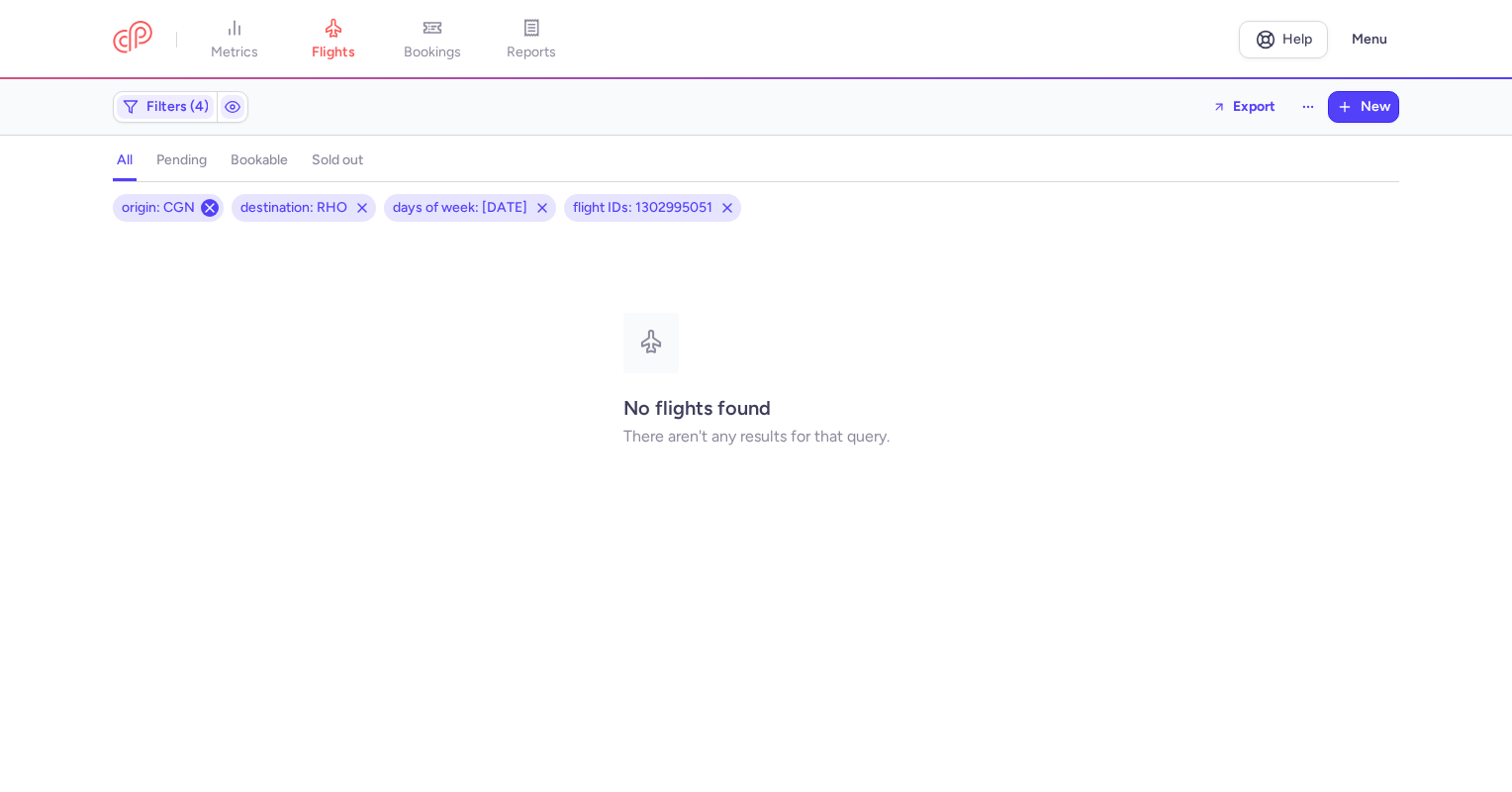 click 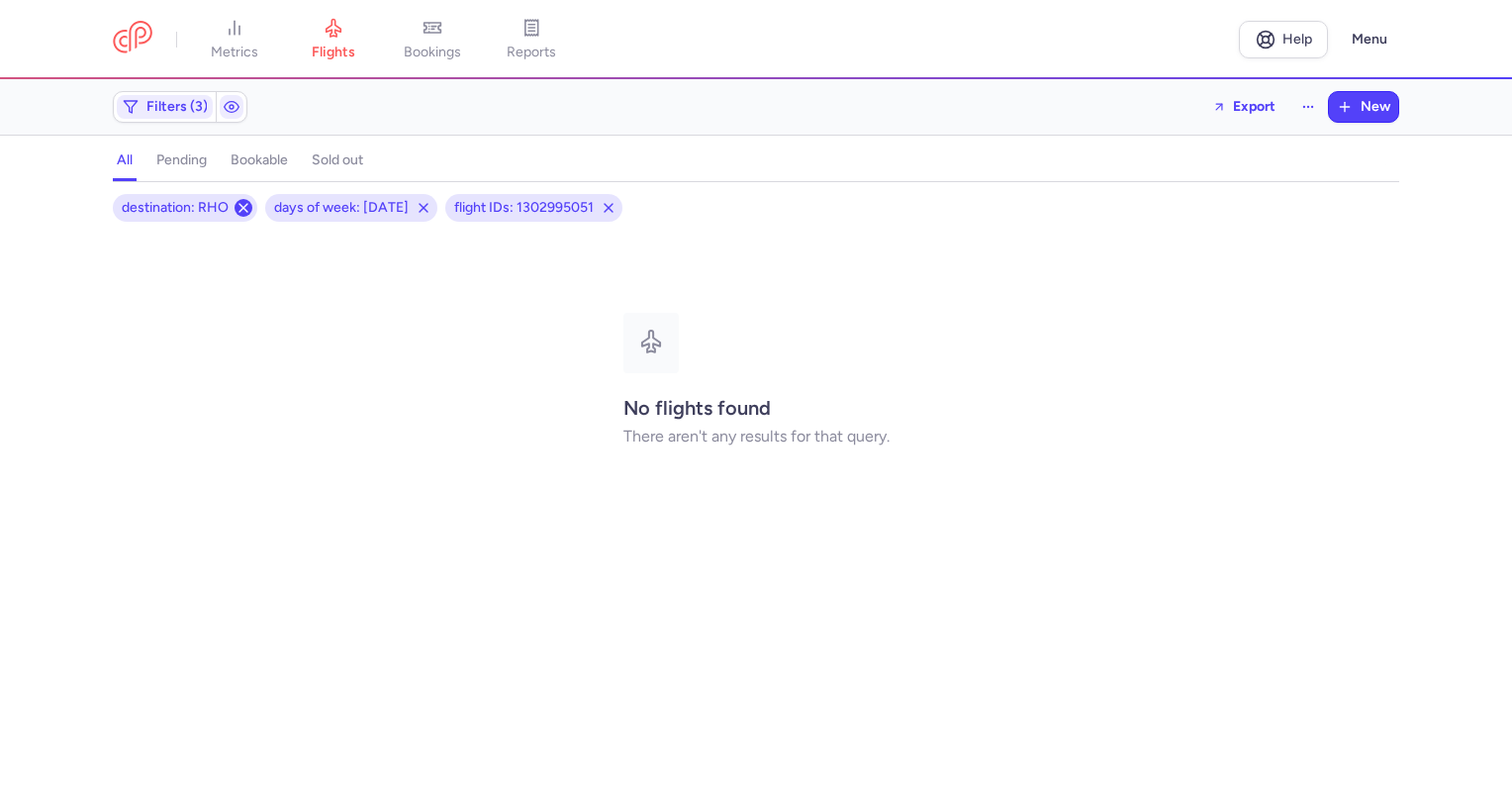 click 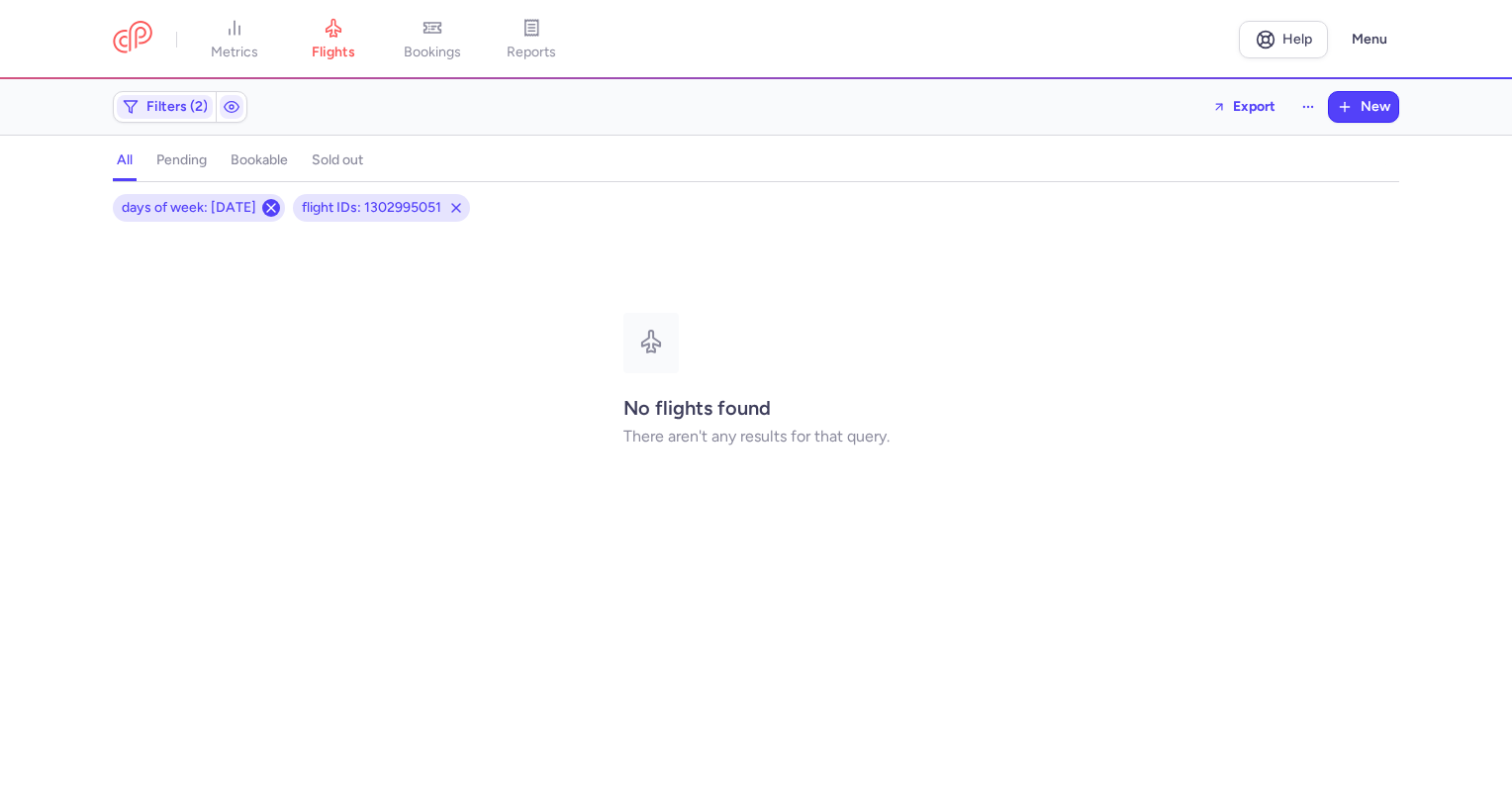 click 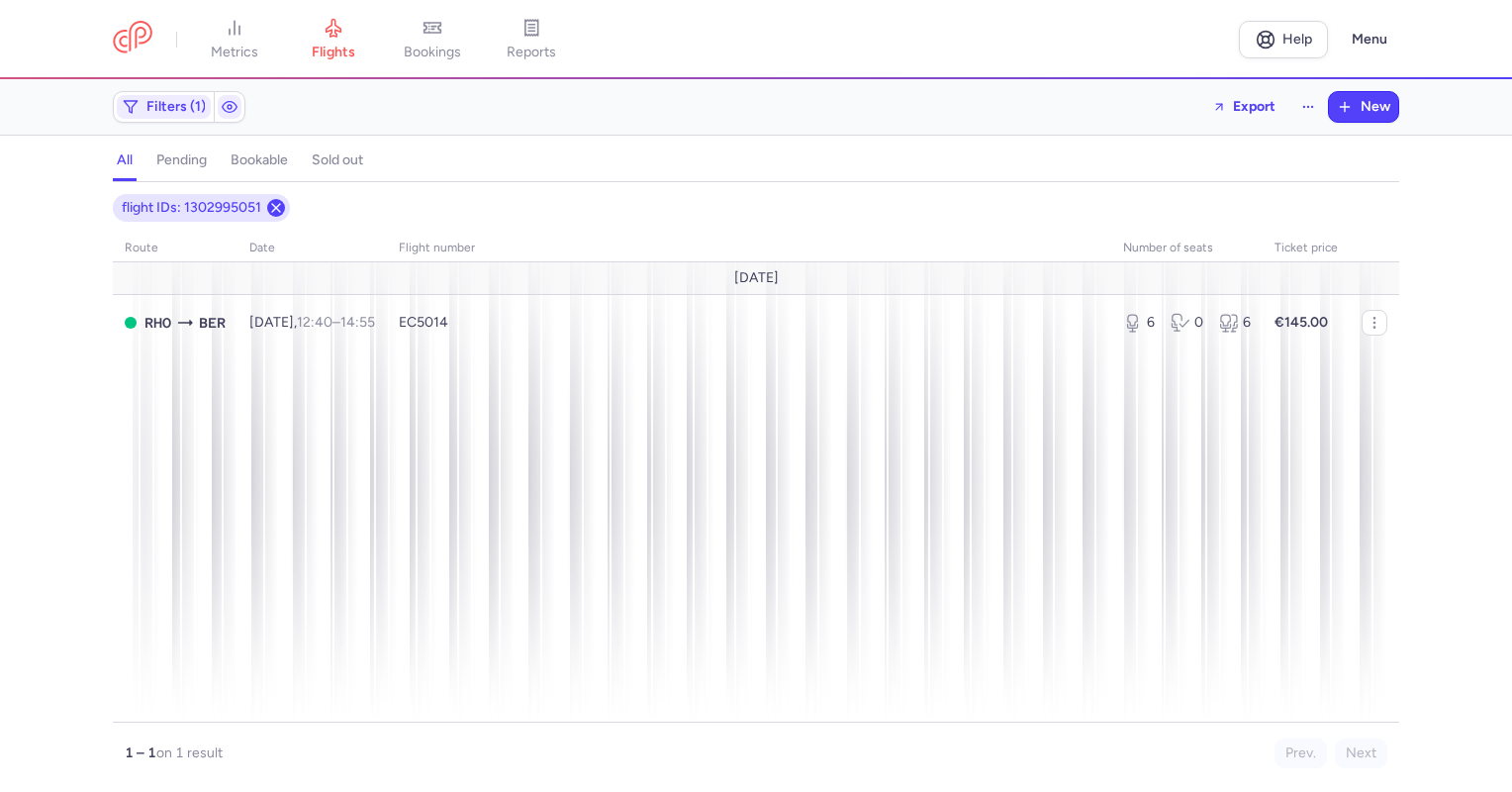 click 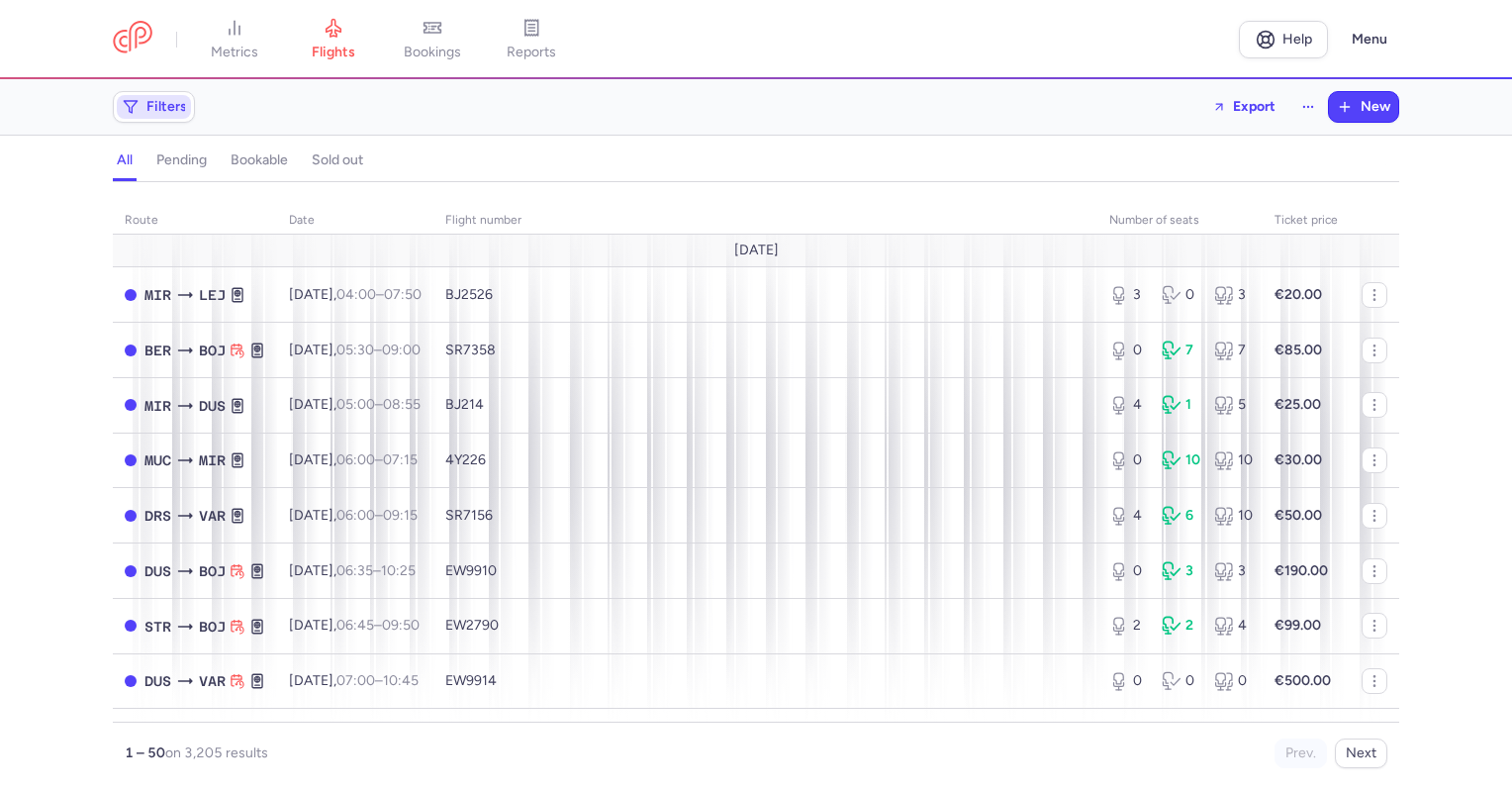 click on "Filters" 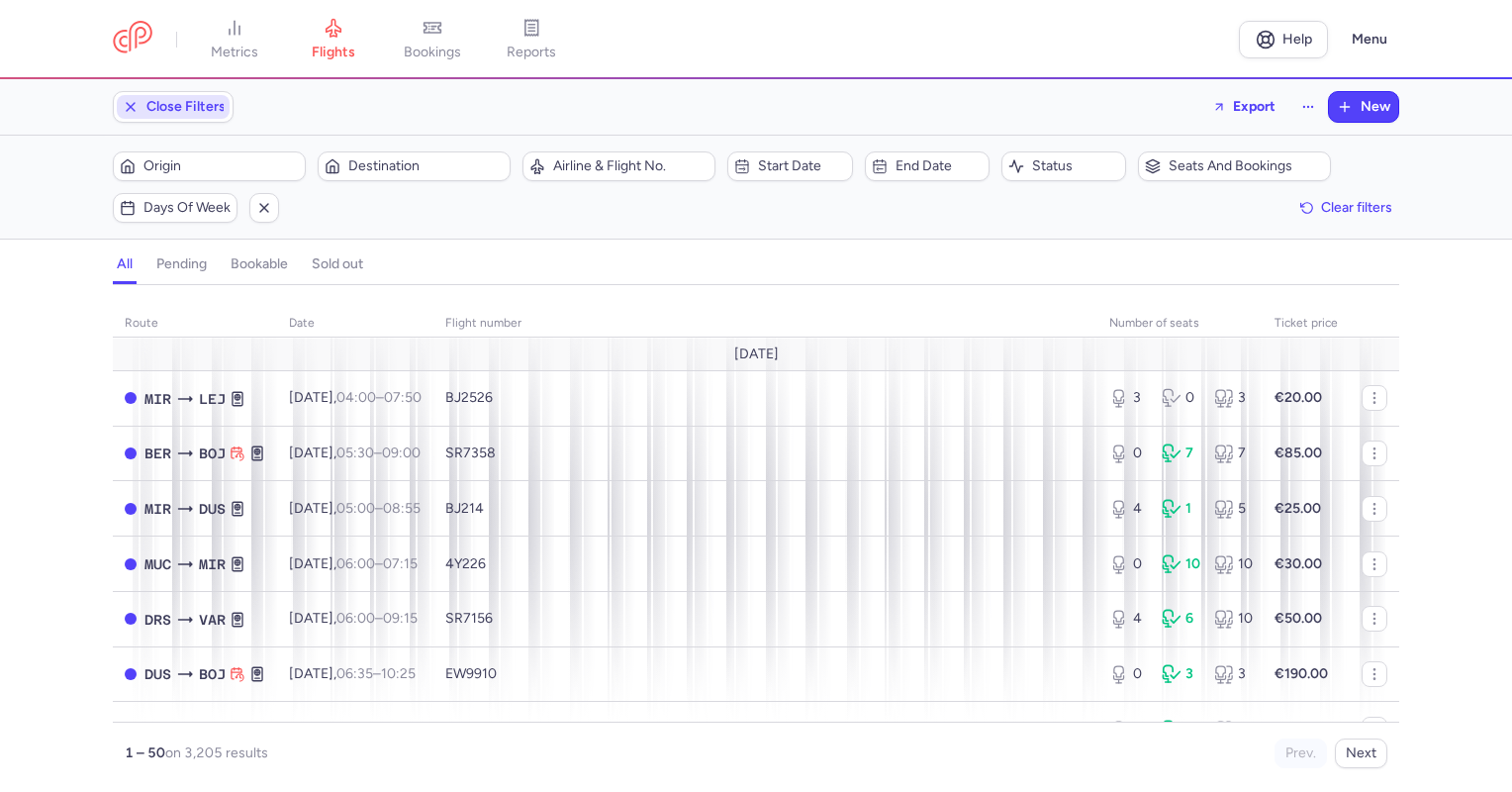 scroll, scrollTop: 0, scrollLeft: 0, axis: both 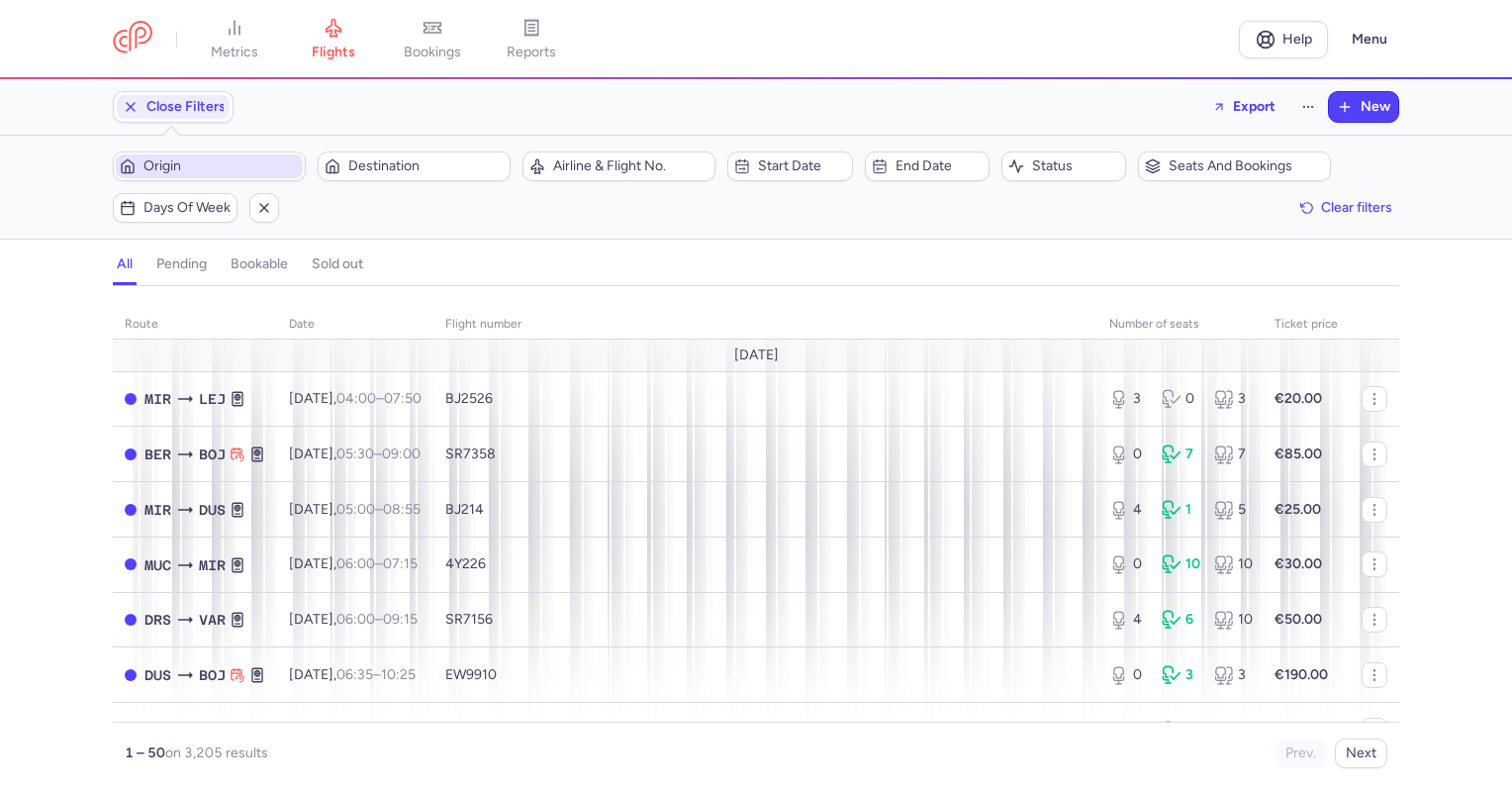 click on "Origin" at bounding box center [221, 166] 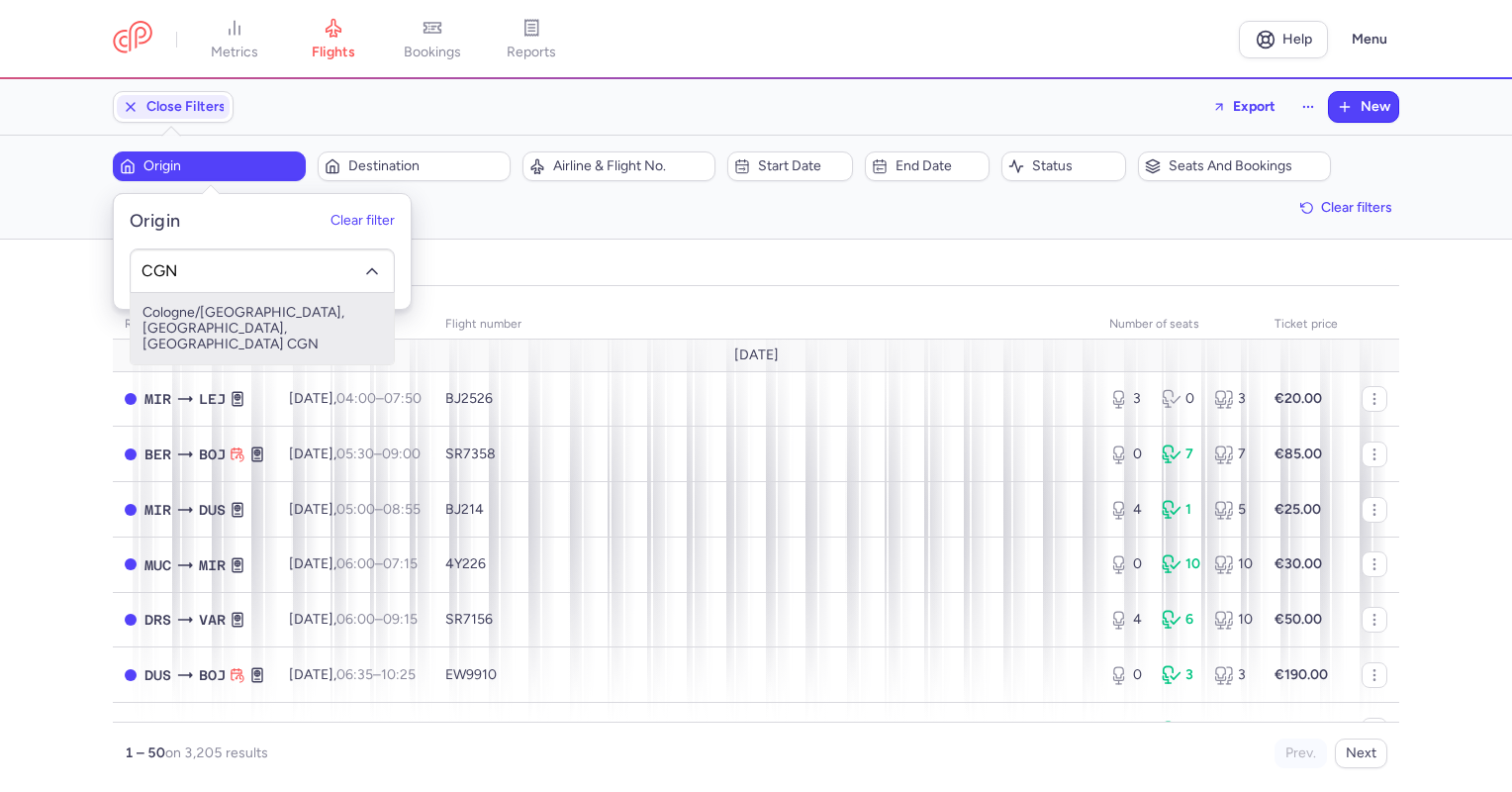 click on "Cologne/[GEOGRAPHIC_DATA], [GEOGRAPHIC_DATA], [GEOGRAPHIC_DATA] CGN" at bounding box center (262, 329) 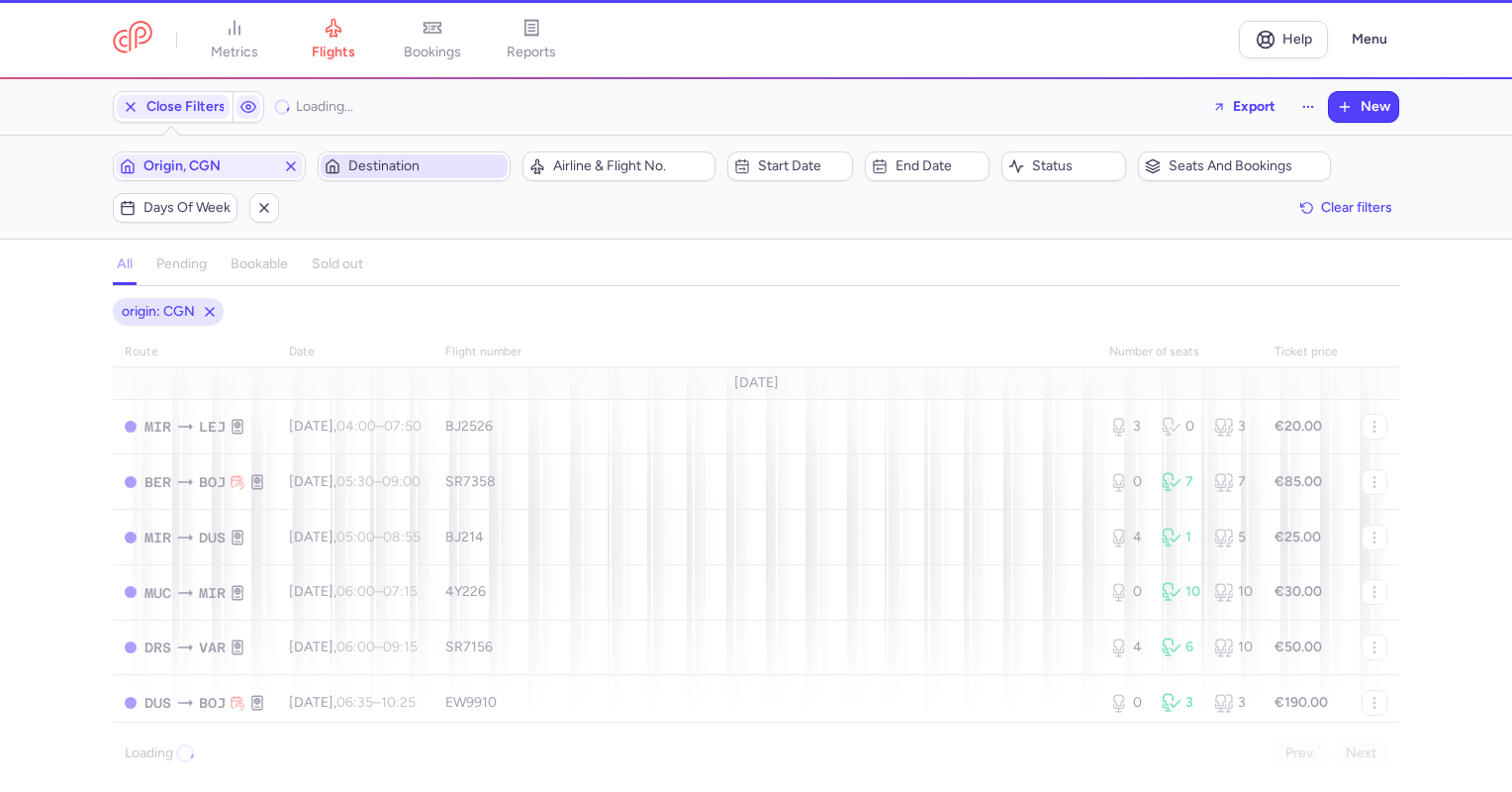 click on "Destination" at bounding box center [425, 166] 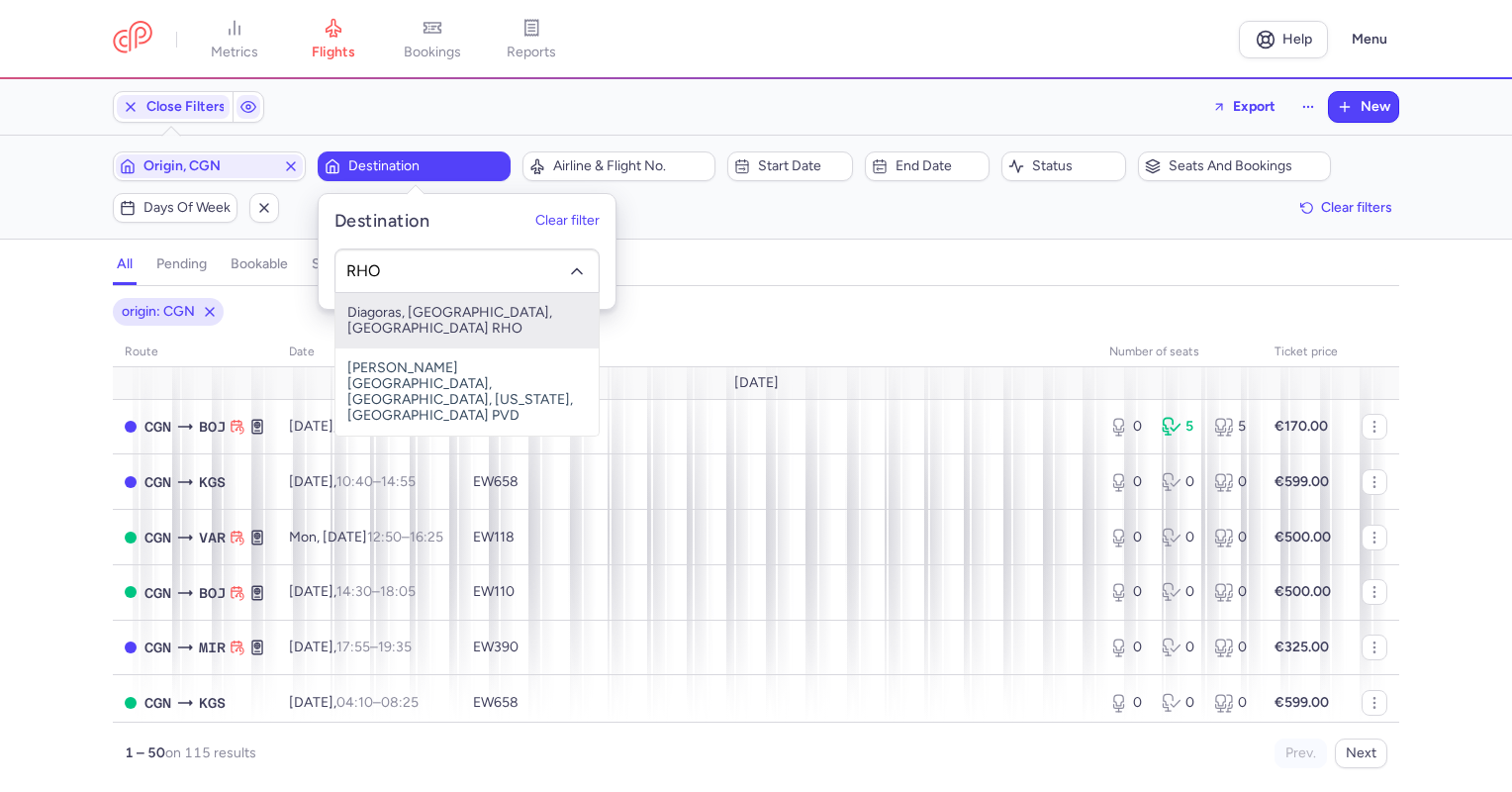 click on "Diagoras, [GEOGRAPHIC_DATA], [GEOGRAPHIC_DATA] RHO" at bounding box center (467, 321) 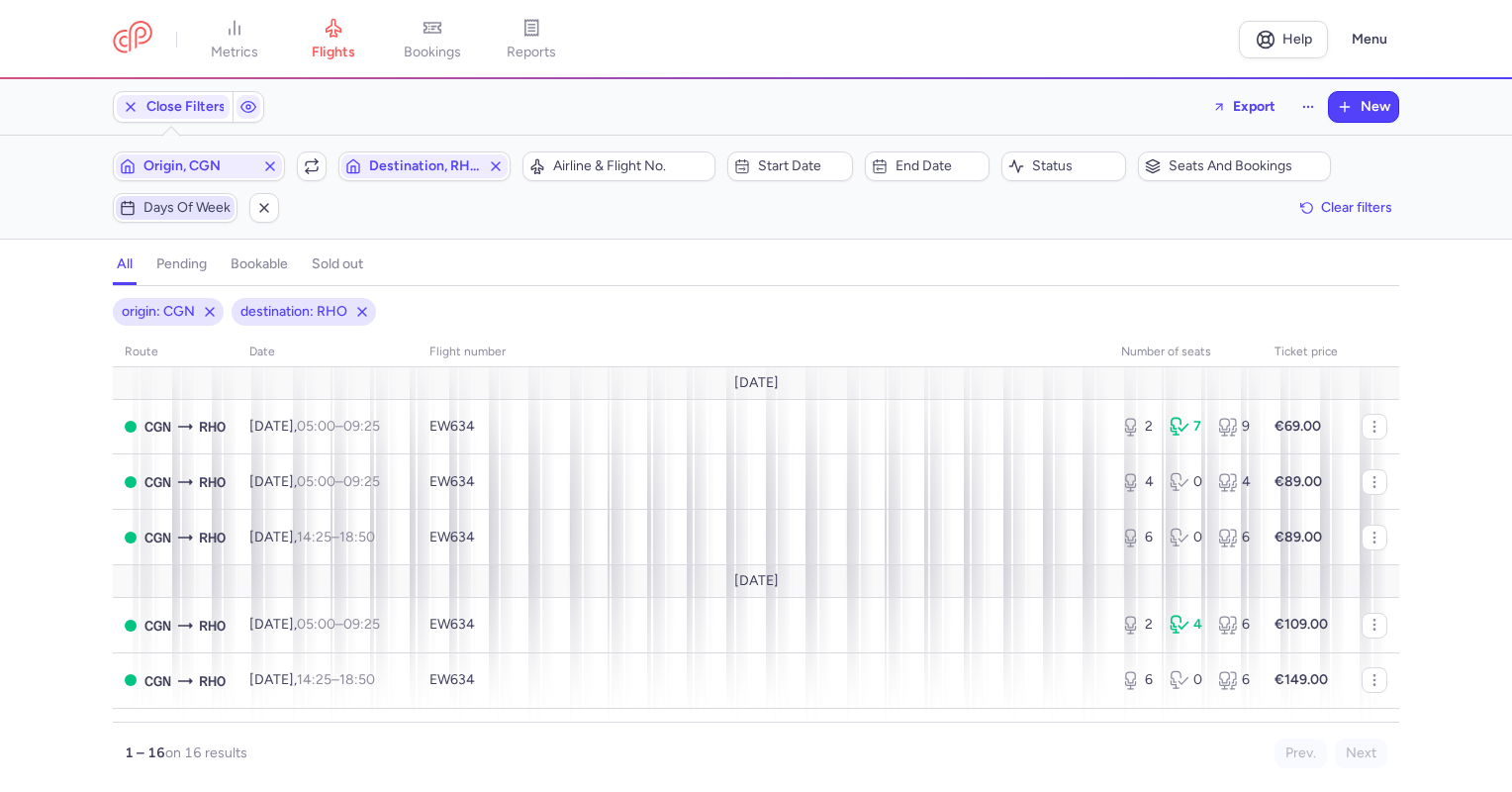 click on "Days of week" at bounding box center (175, 208) 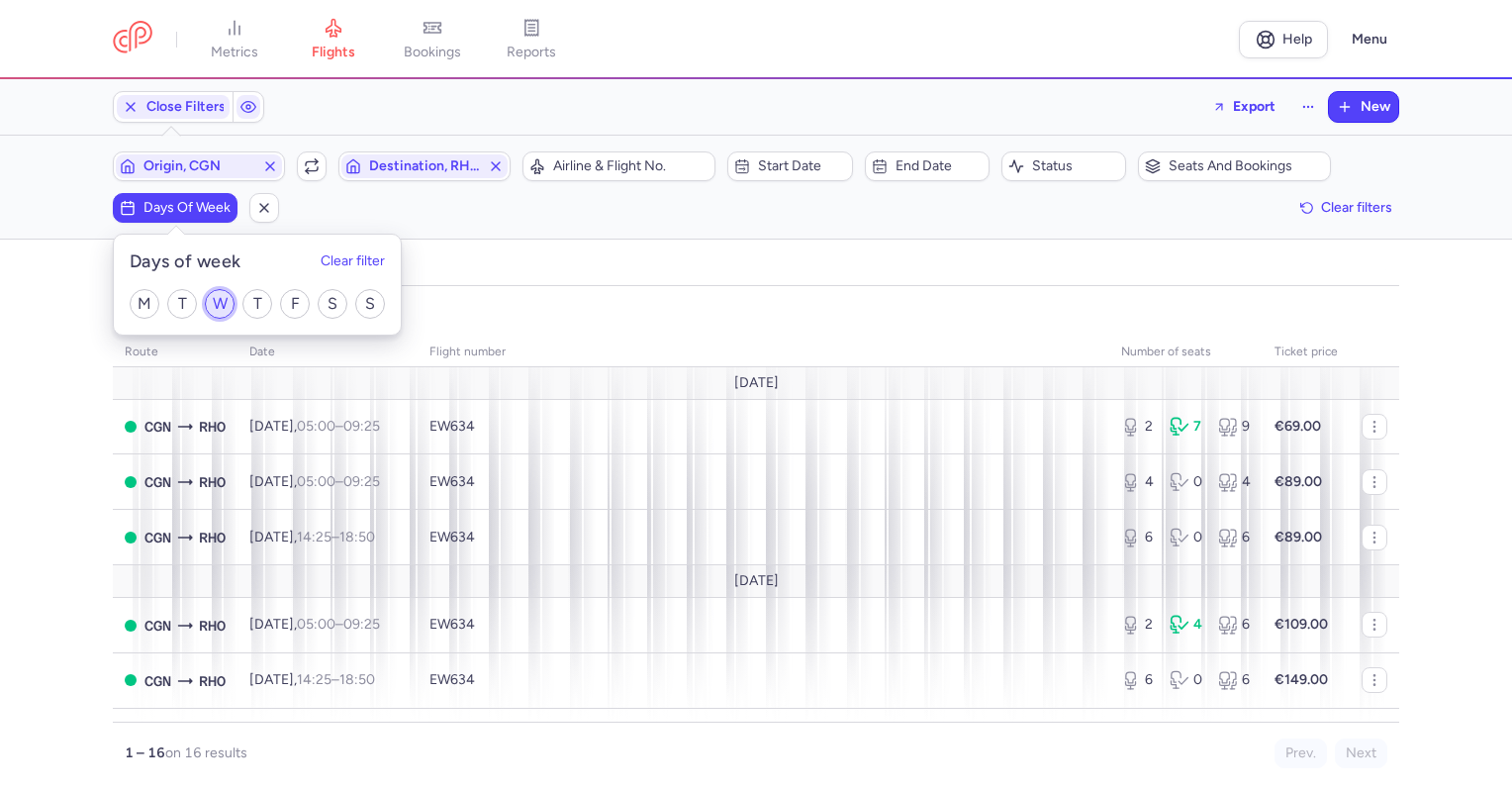click on "W" at bounding box center [220, 304] 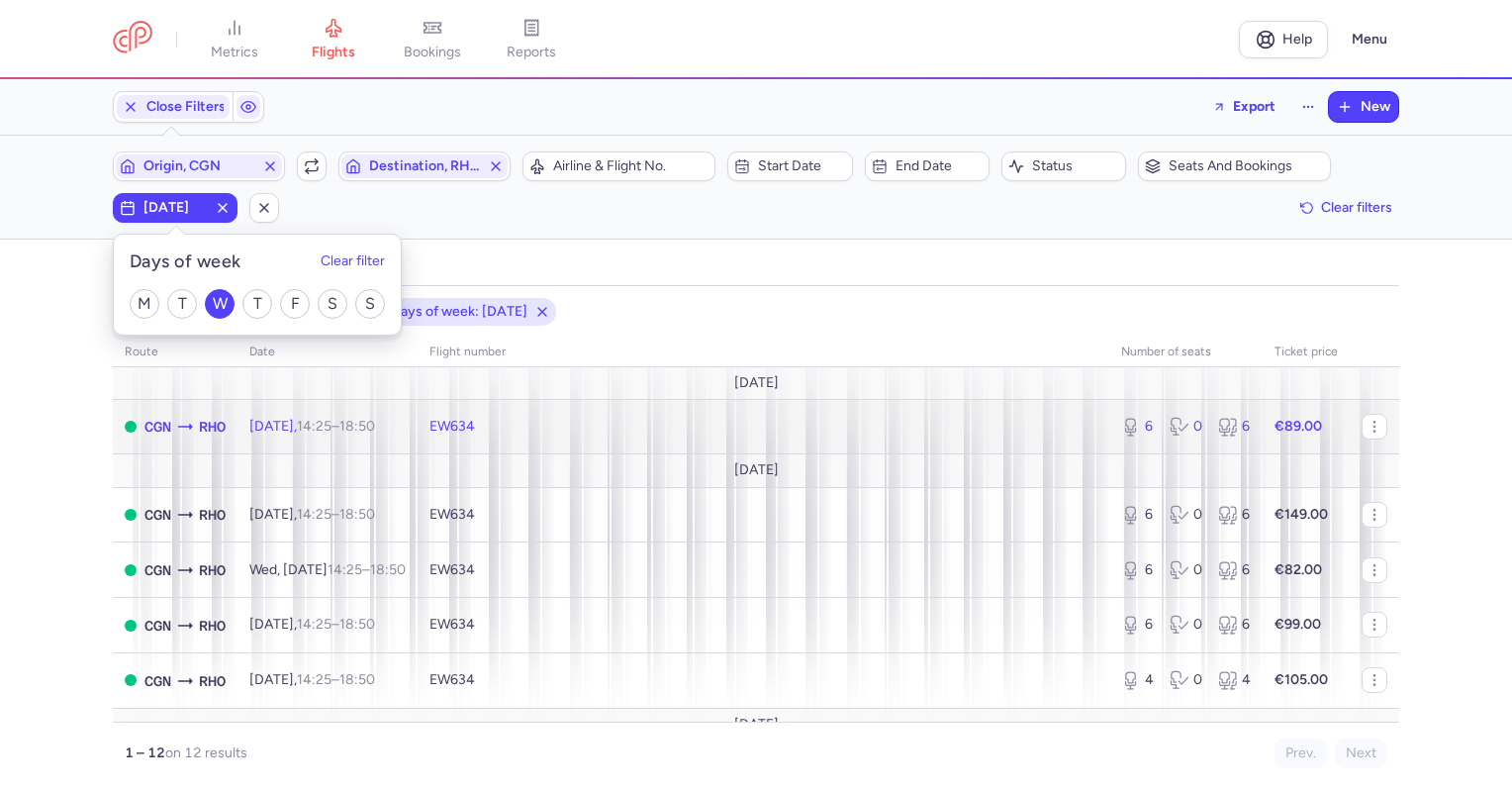 click on "EW634" 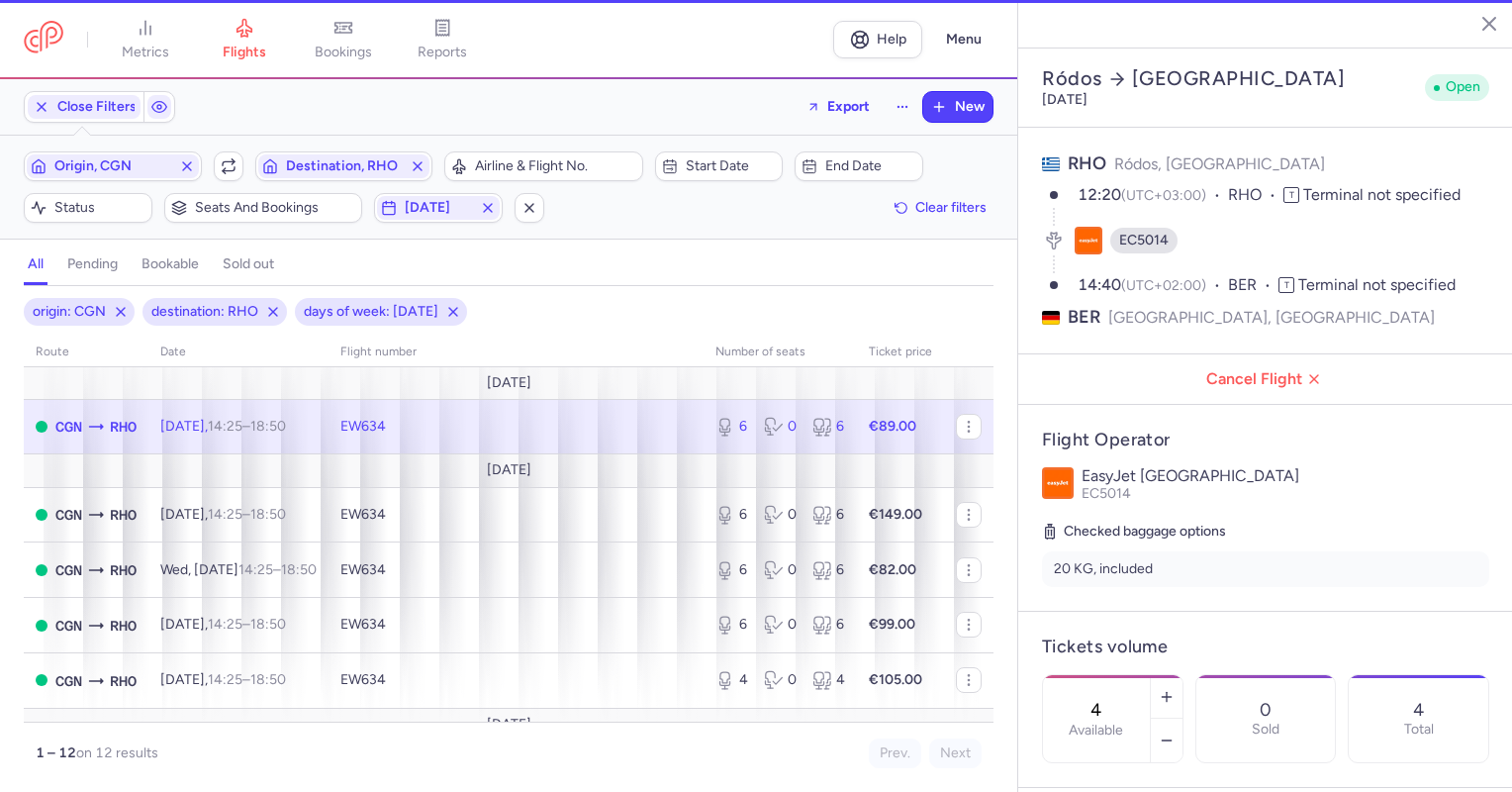 type on "6" 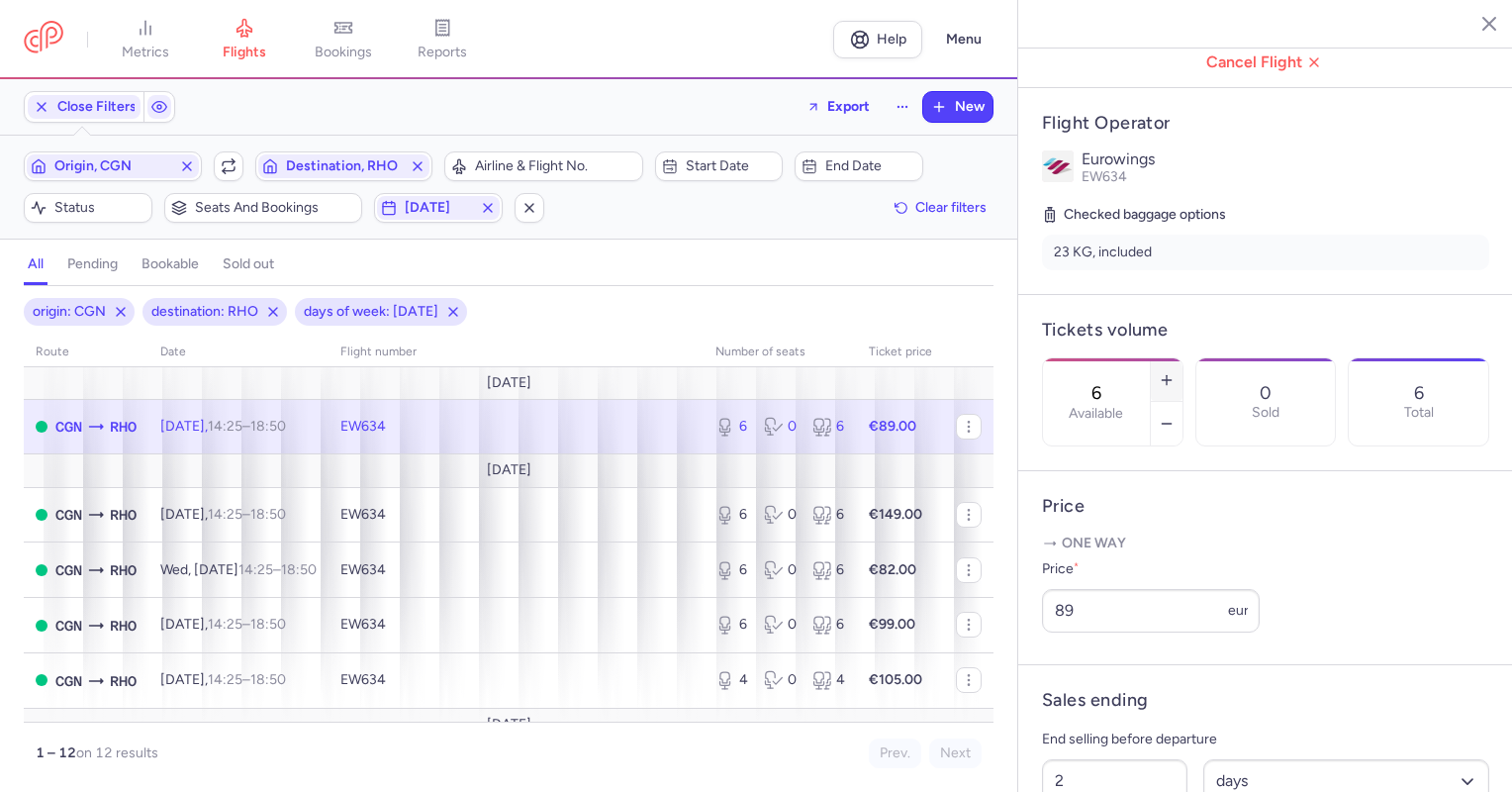 scroll, scrollTop: 396, scrollLeft: 0, axis: vertical 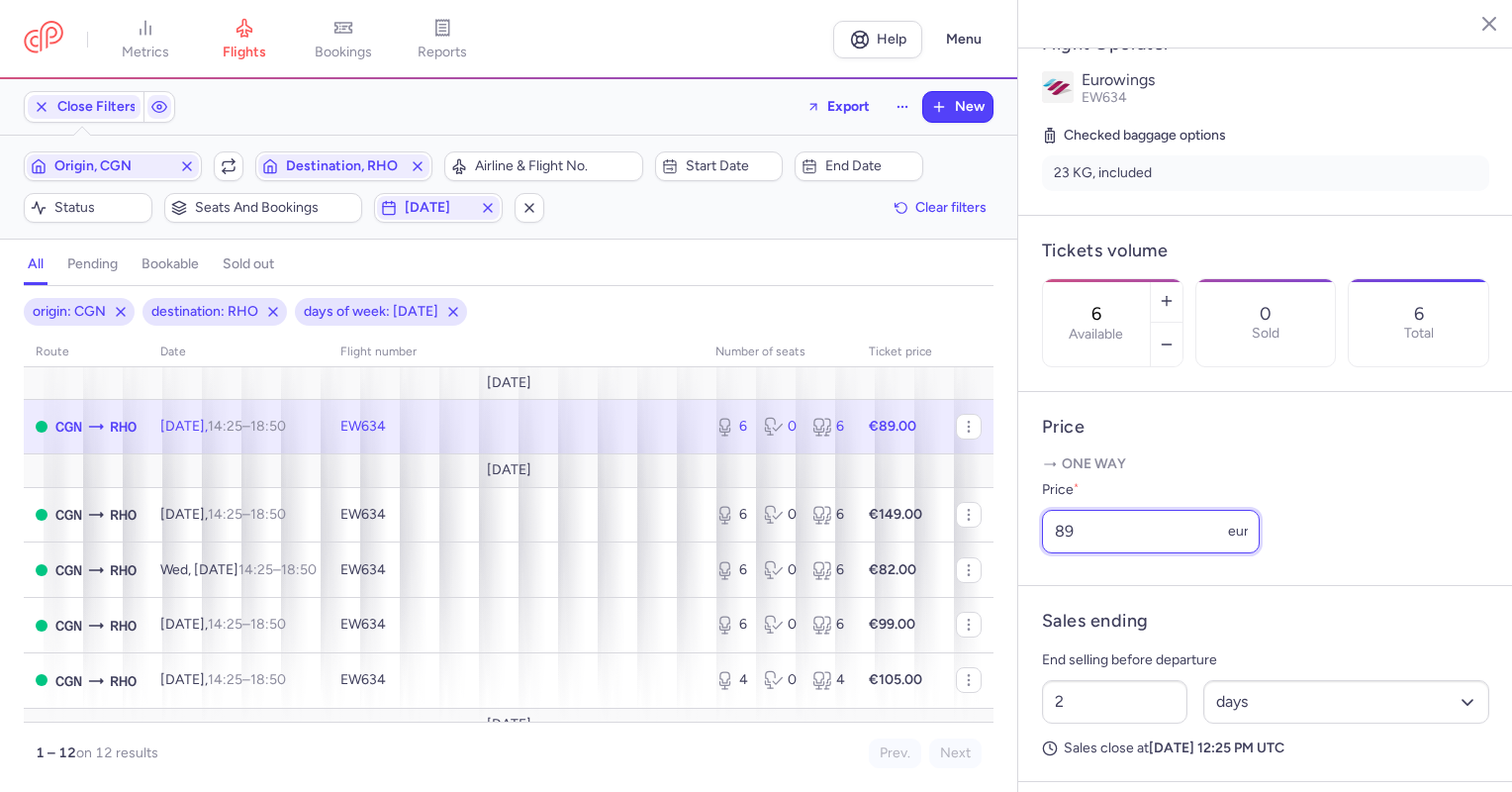 drag, startPoint x: 1065, startPoint y: 587, endPoint x: 1035, endPoint y: 597, distance: 31.622777 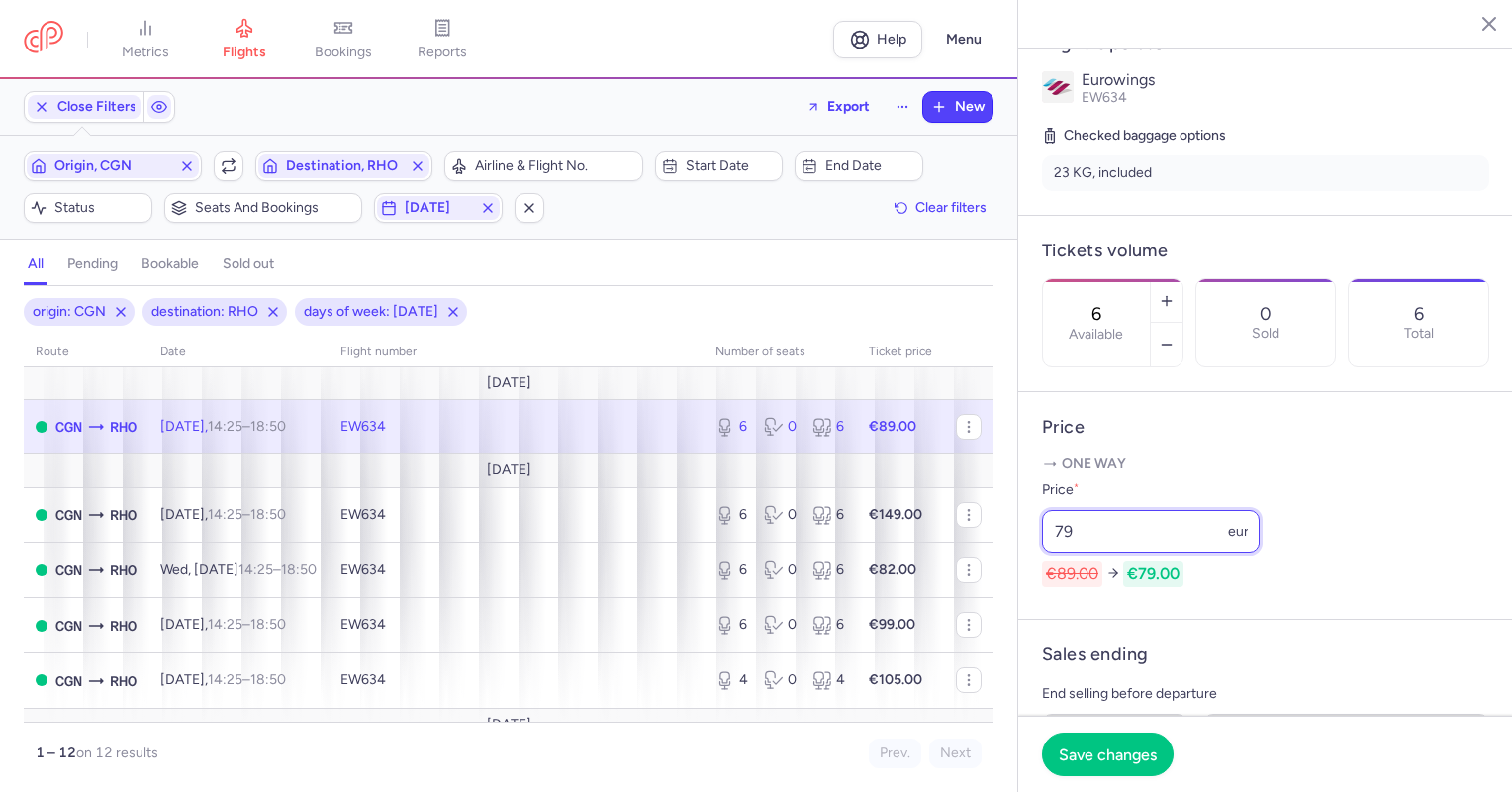 type on "79" 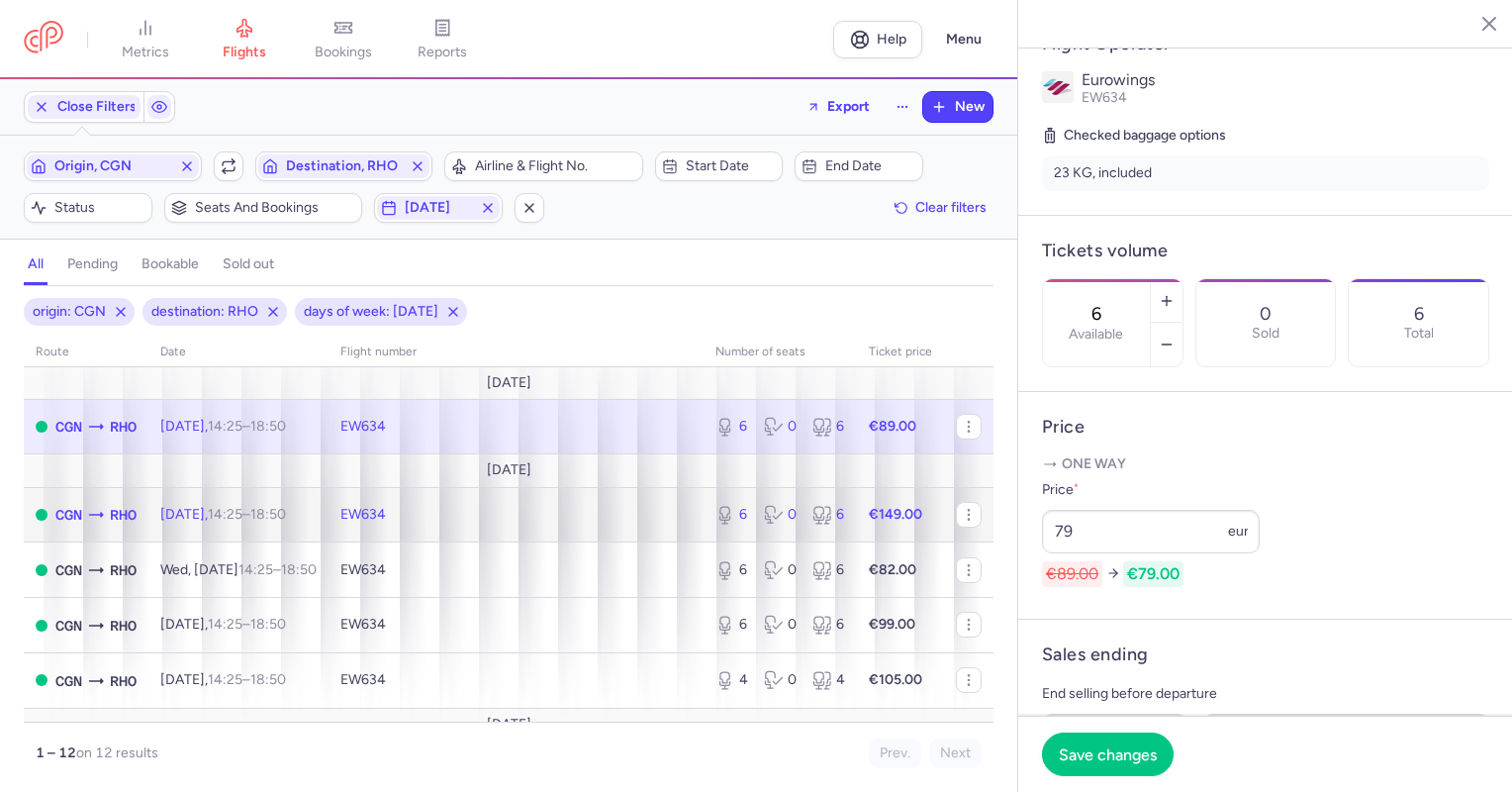 click on "EW634" 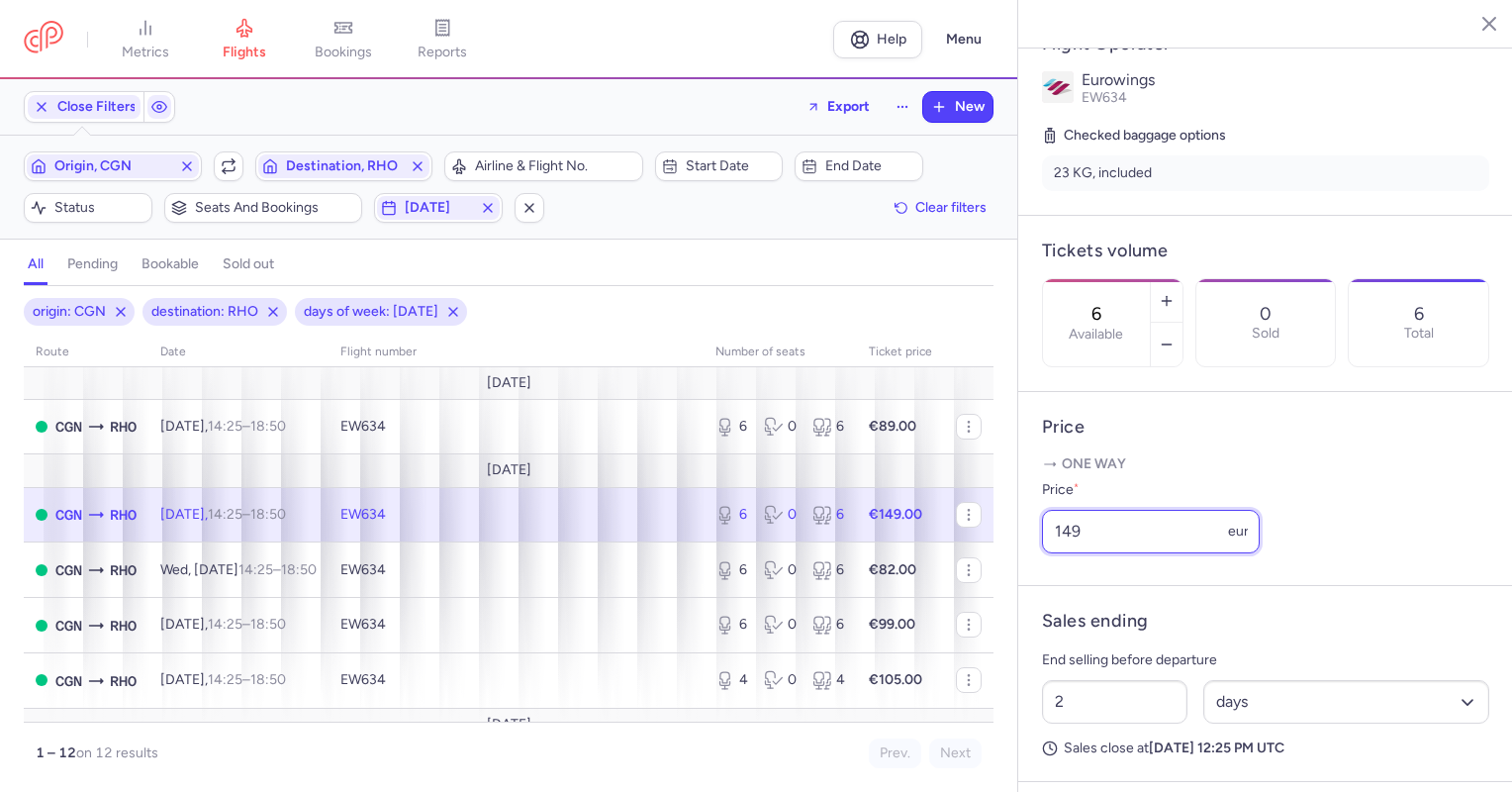 drag, startPoint x: 1124, startPoint y: 590, endPoint x: 979, endPoint y: 577, distance: 145.58159 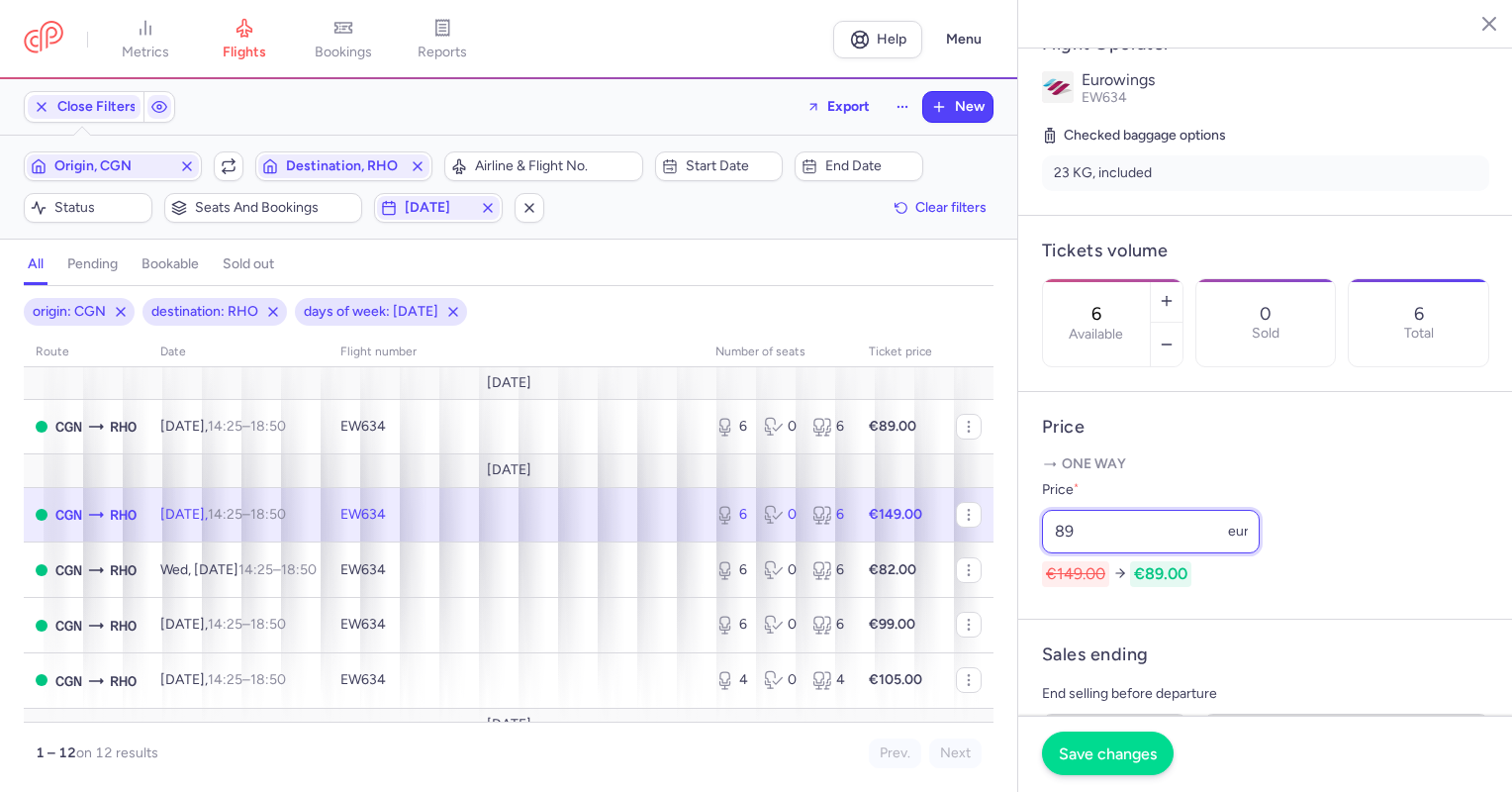 type on "89" 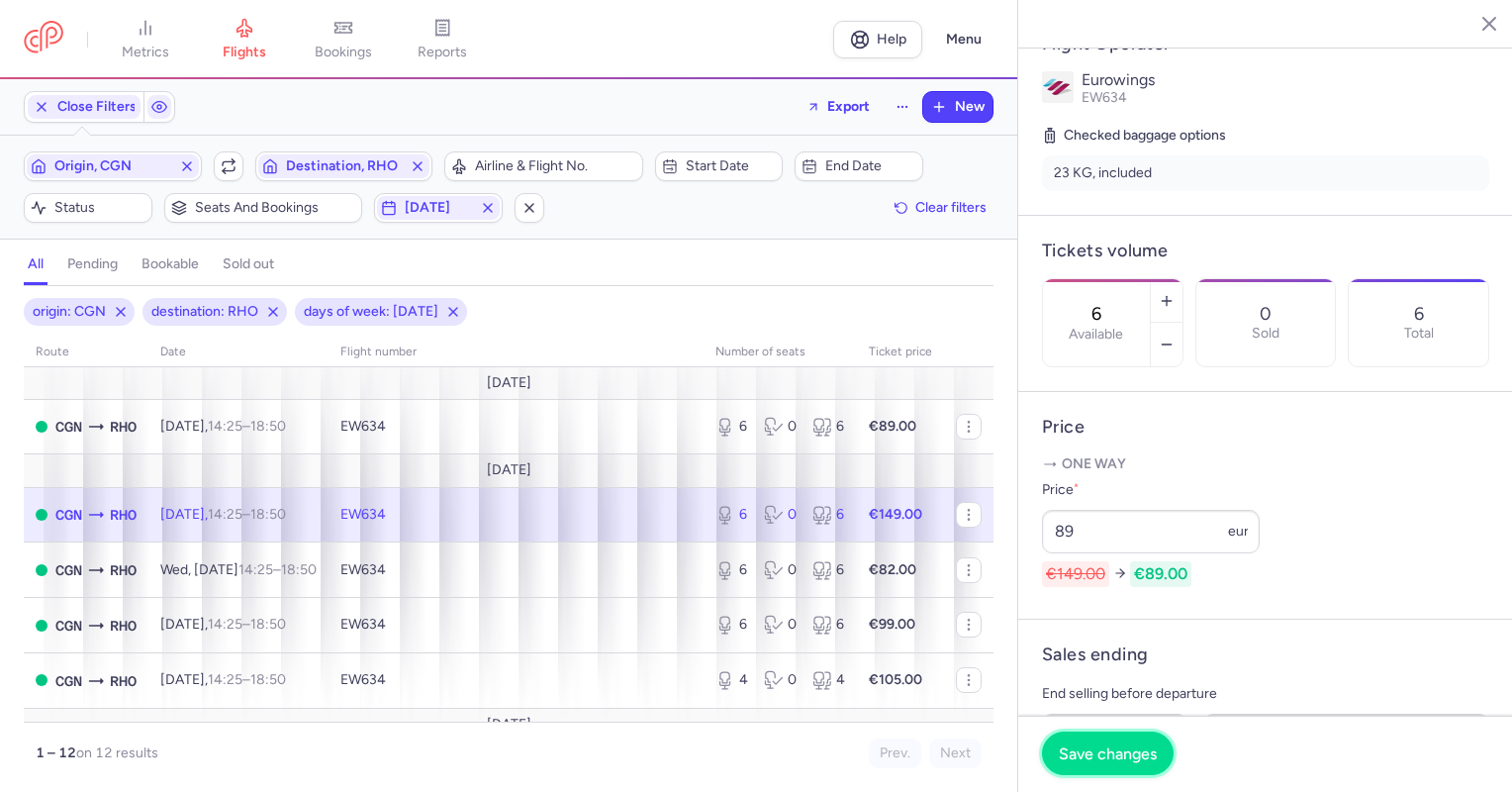 click on "Save changes" at bounding box center (1107, 753) 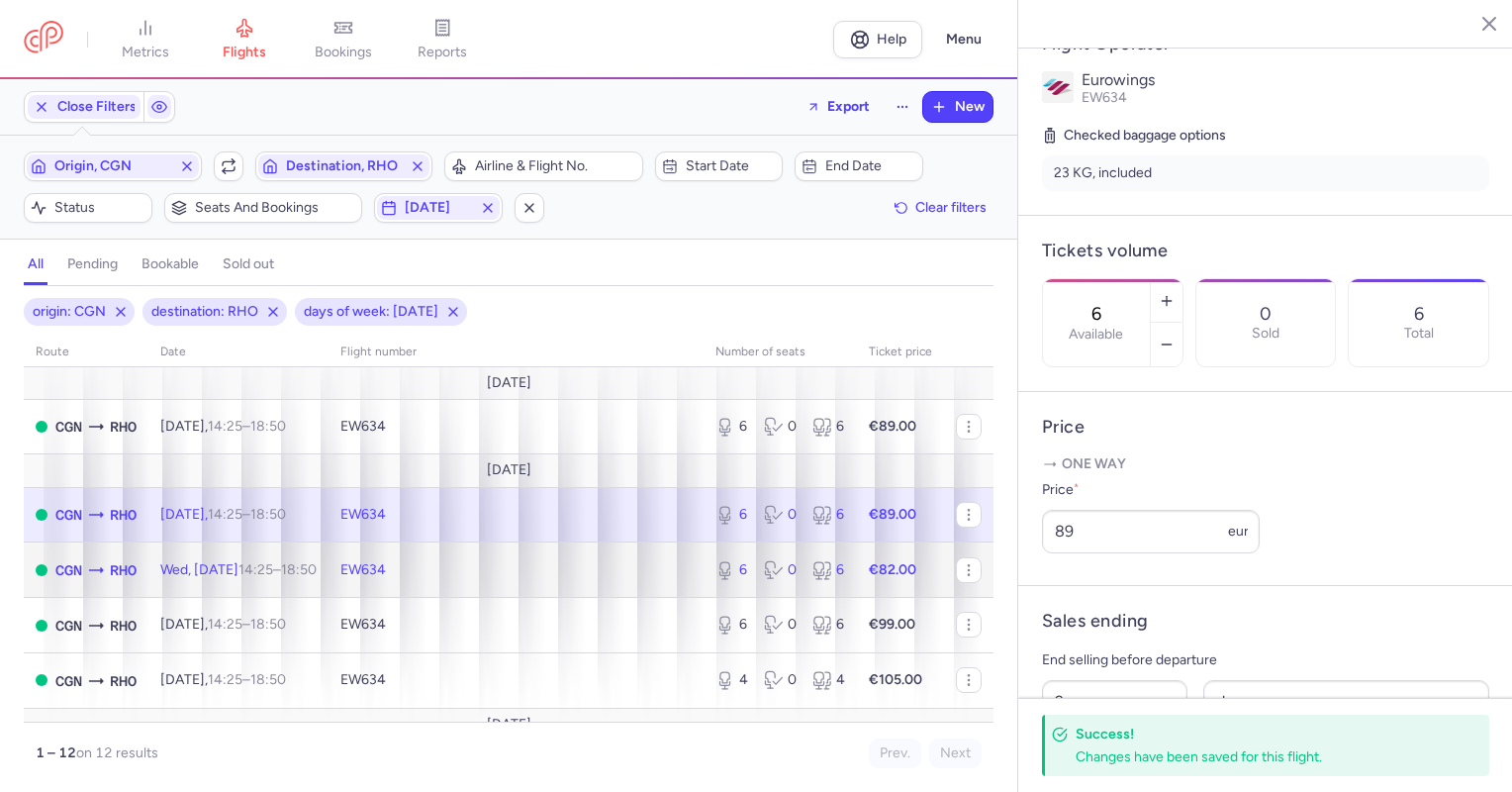click on "EW634" 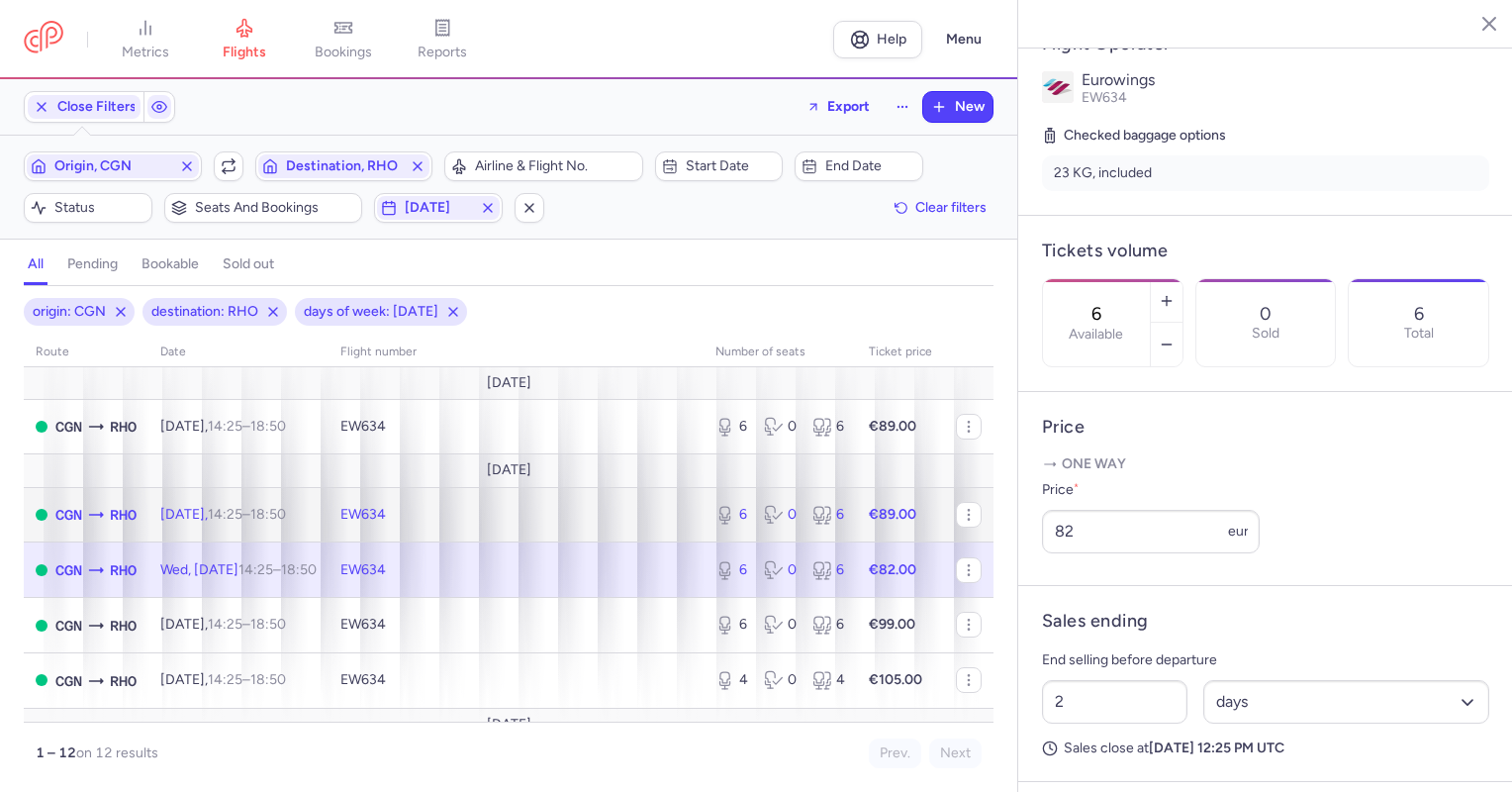 click on "€89.00" 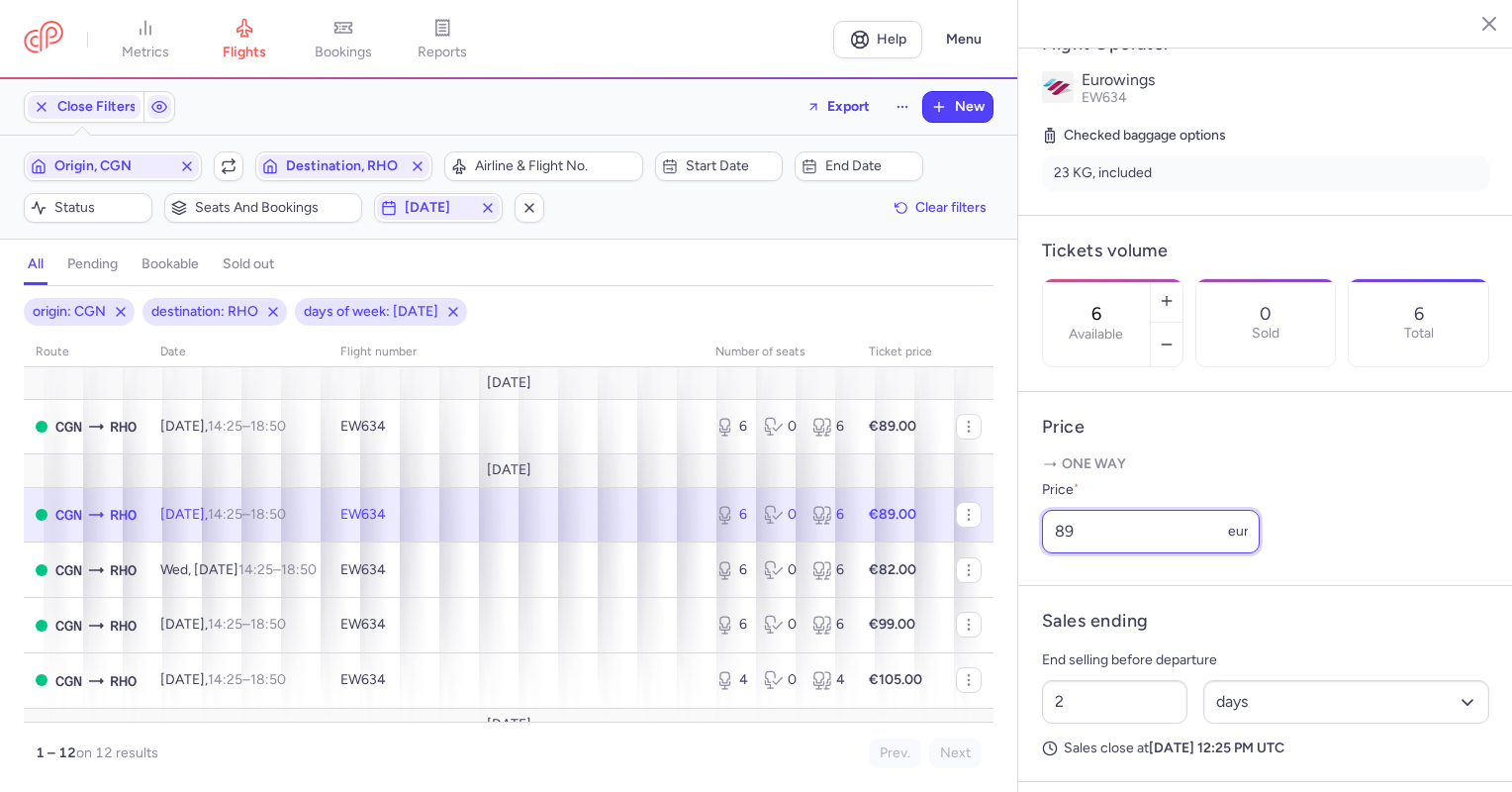 drag, startPoint x: 1090, startPoint y: 578, endPoint x: 1014, endPoint y: 582, distance: 76.10519 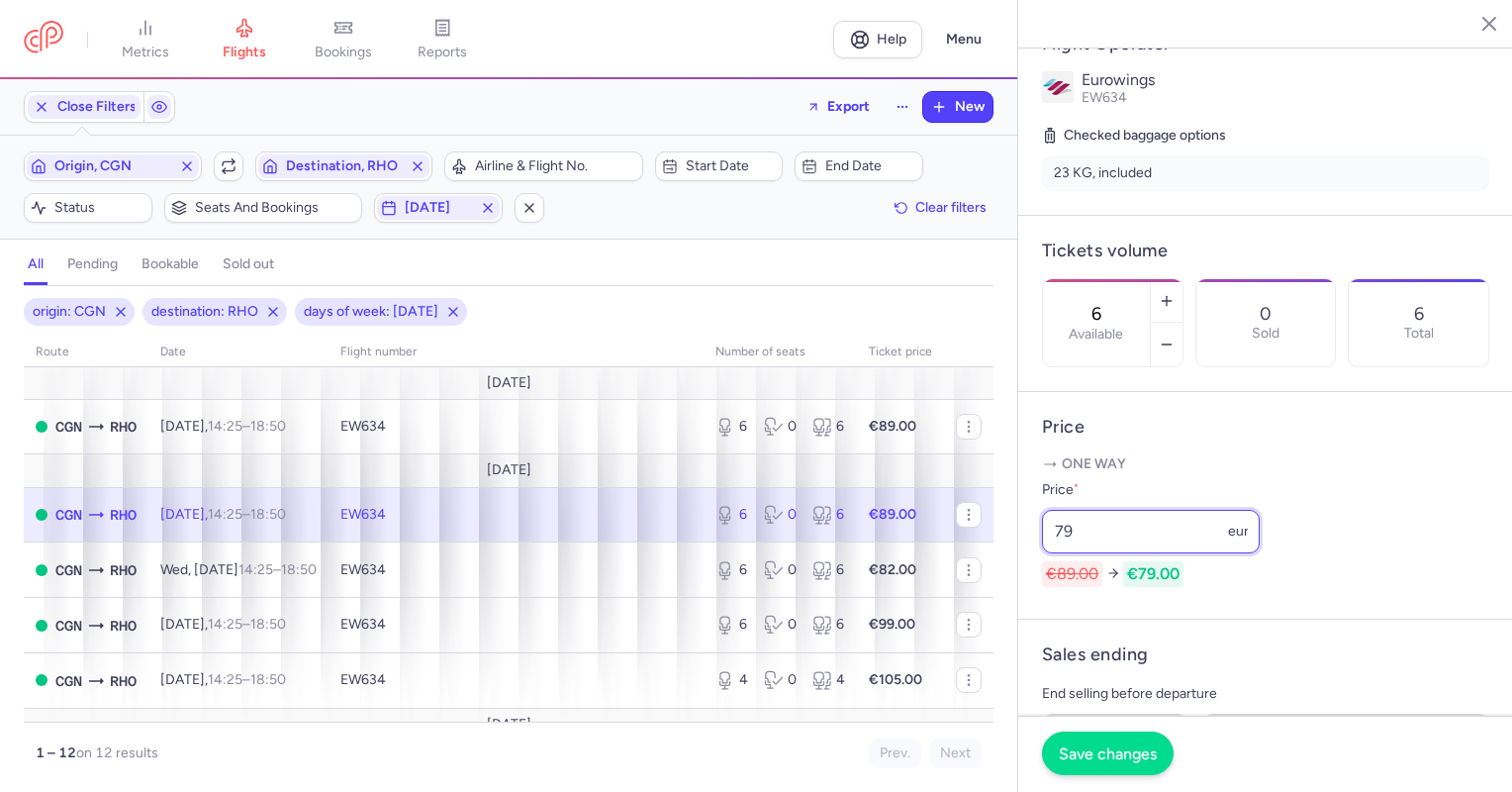 type on "79" 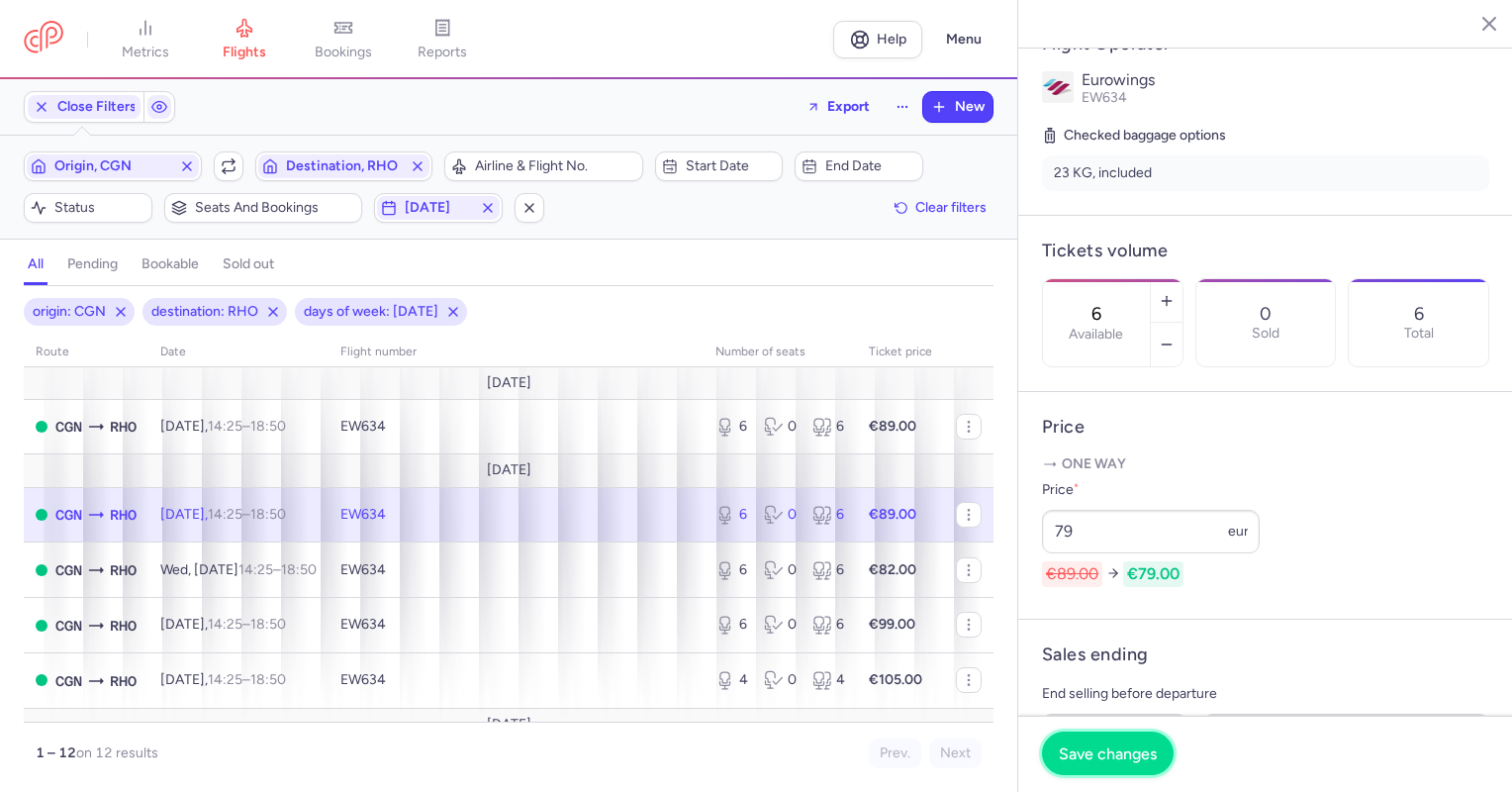 click on "Save changes" at bounding box center (1107, 753) 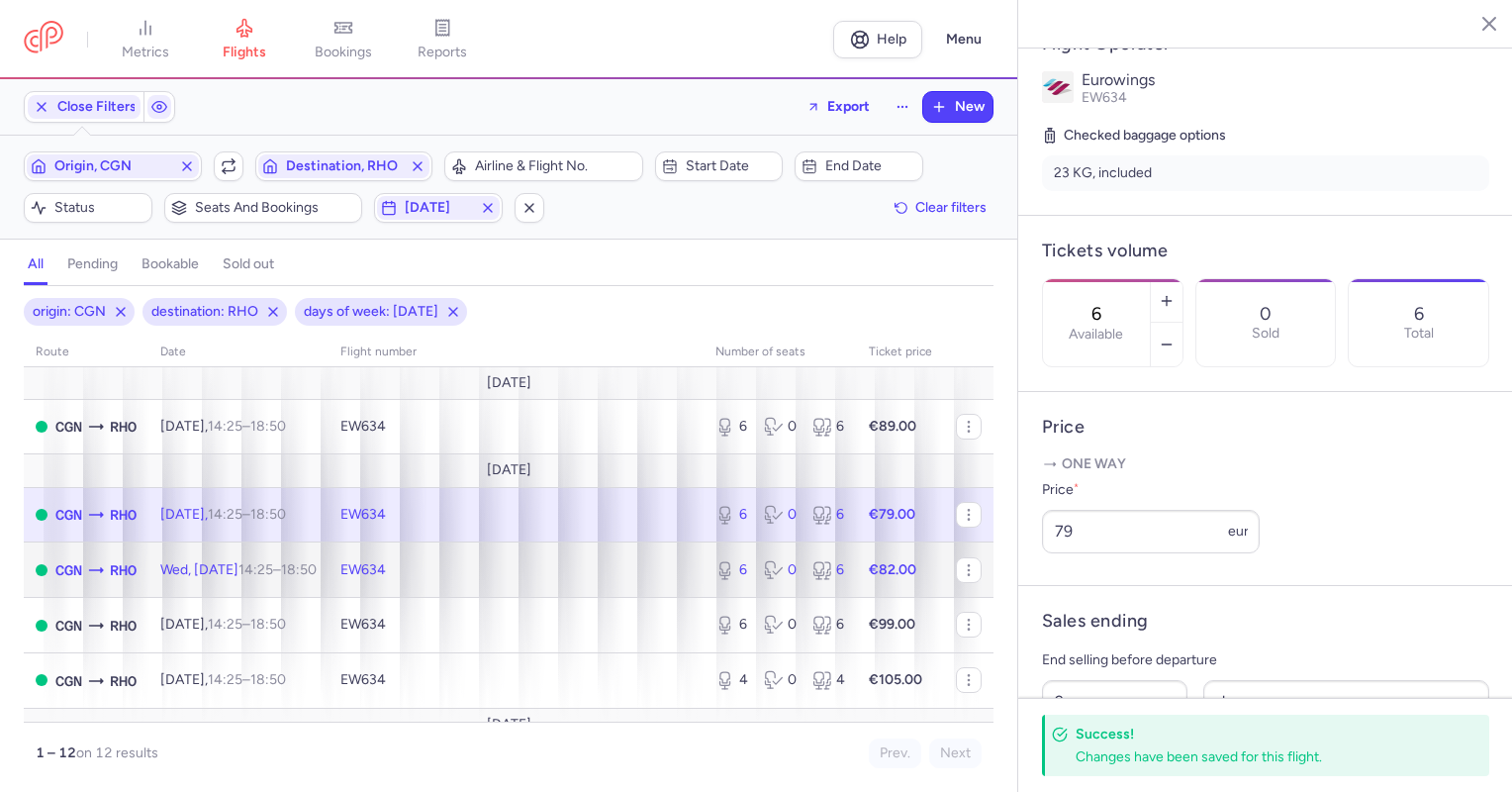 click on "6 0 6" 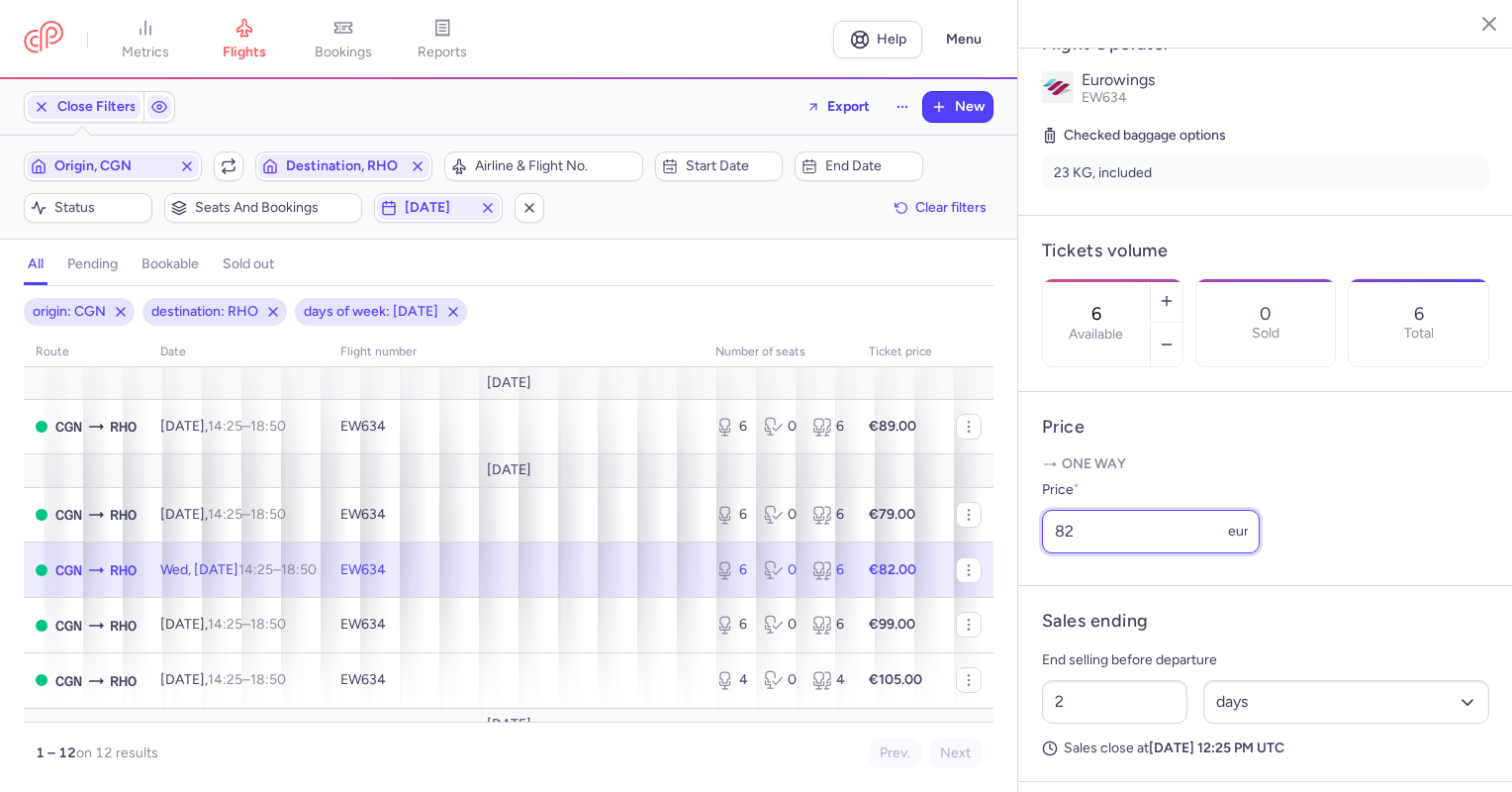 drag, startPoint x: 1075, startPoint y: 593, endPoint x: 1063, endPoint y: 593, distance: 12 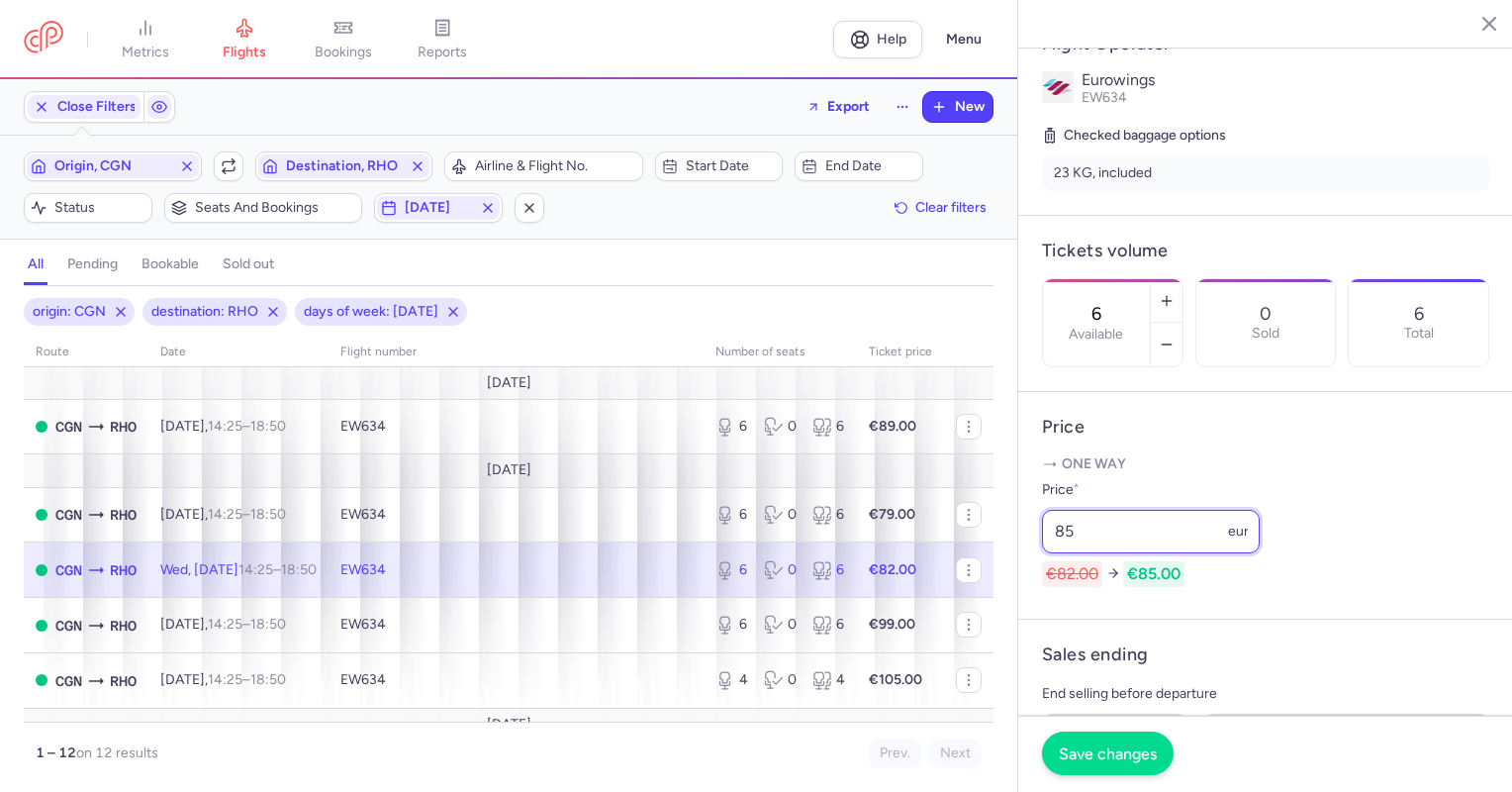 type on "85" 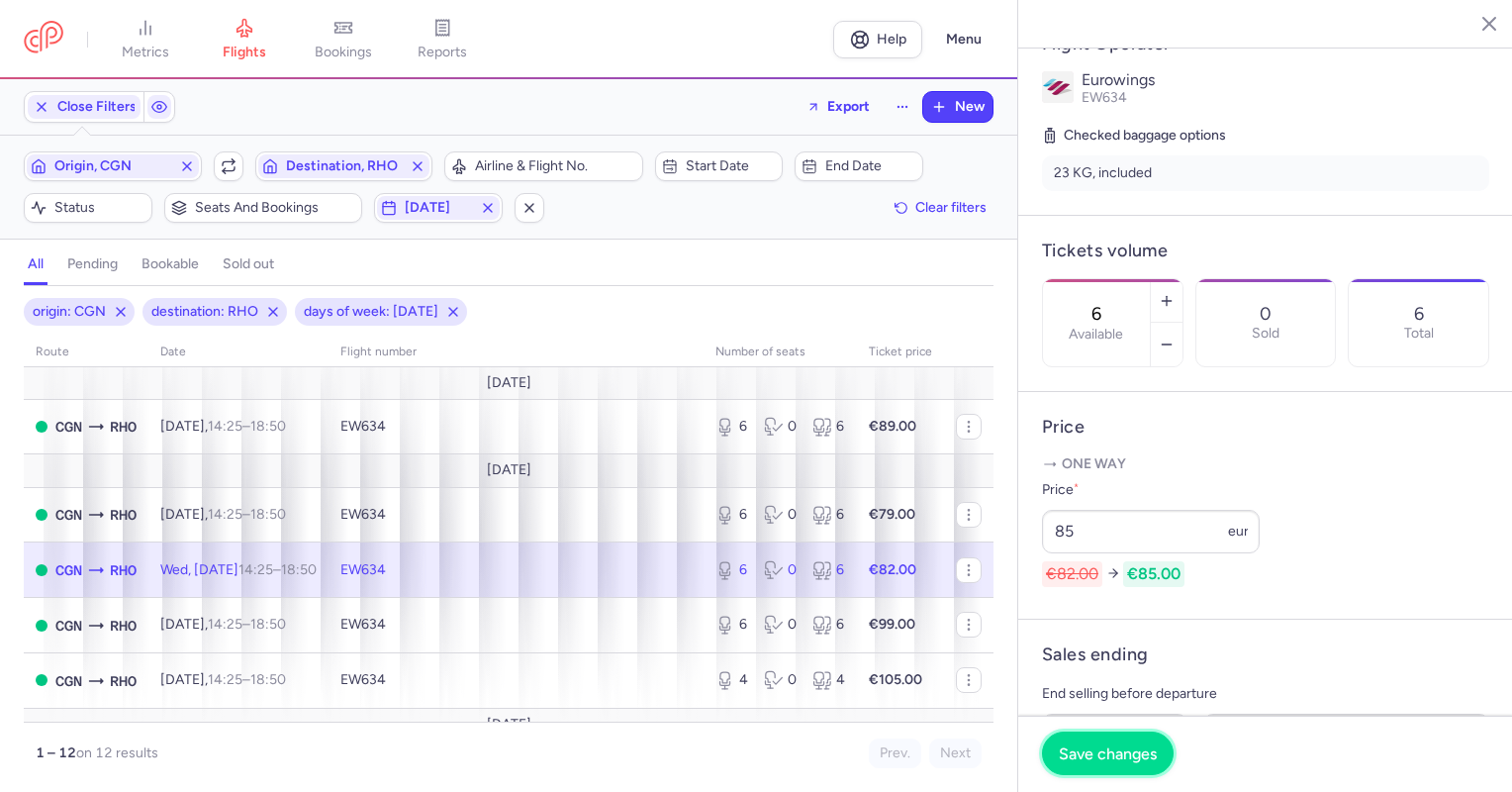 click on "Save changes" at bounding box center (1107, 753) 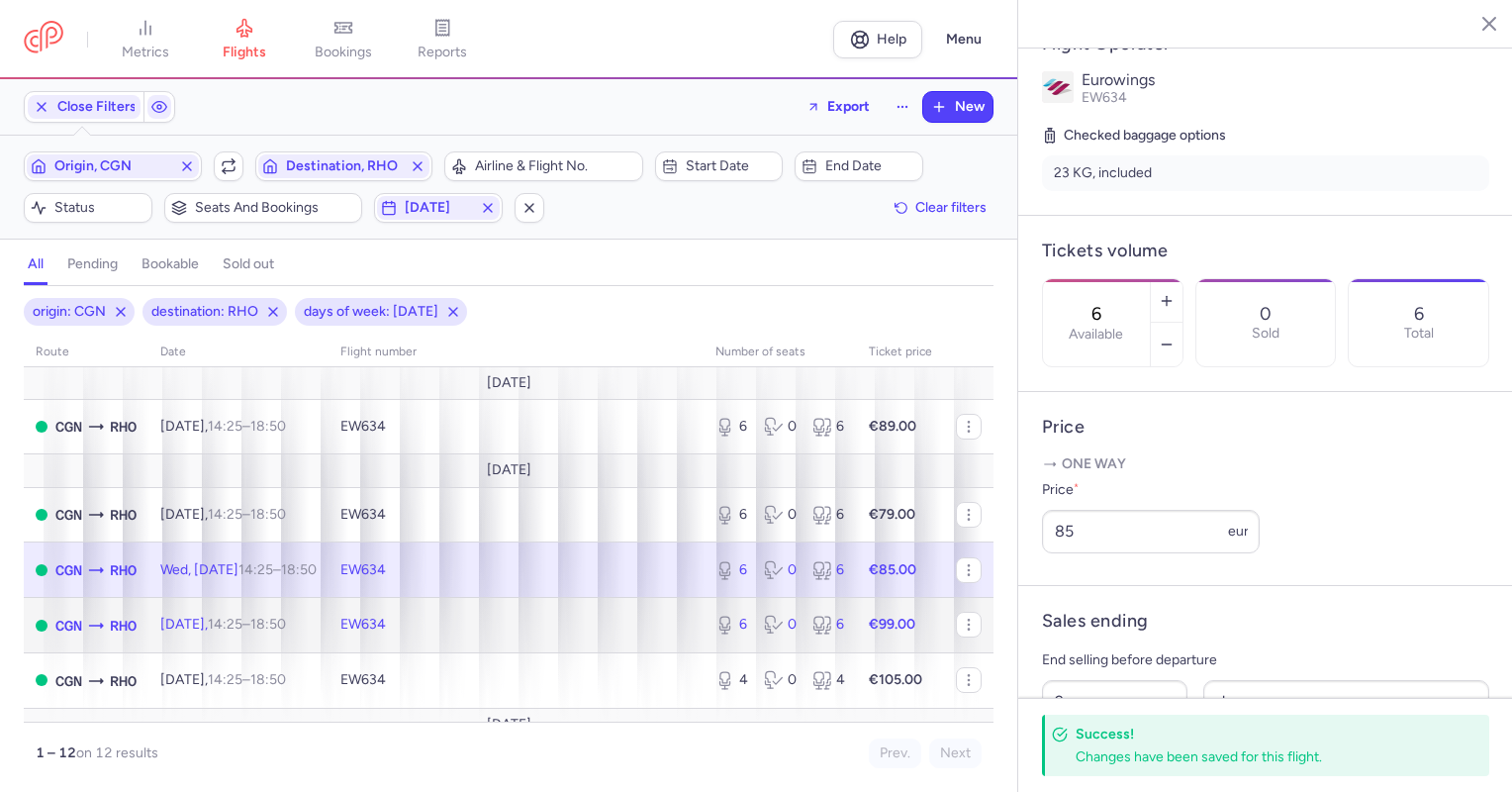 click on "14:25" at bounding box center [225, 624] 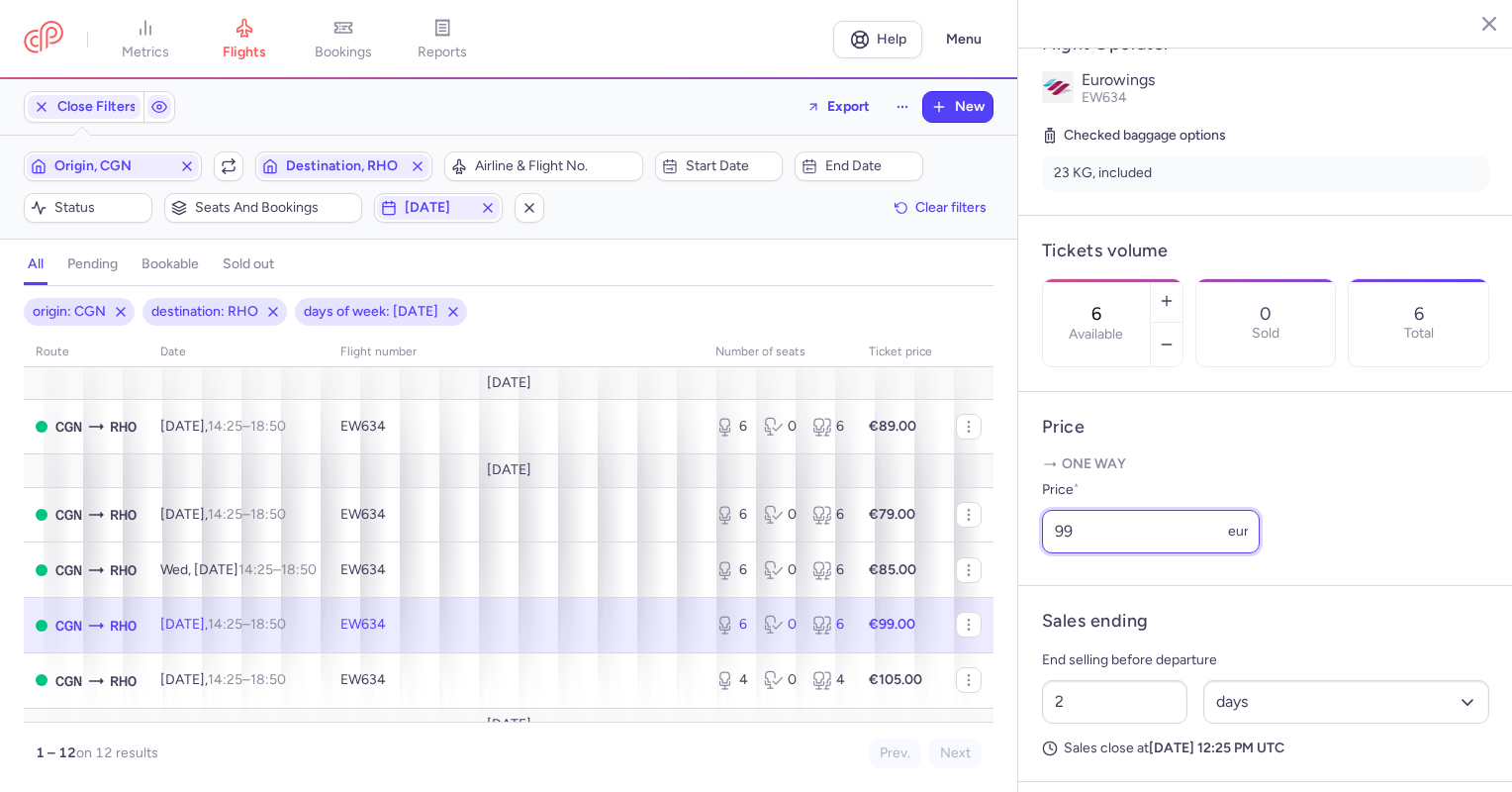 drag, startPoint x: 1114, startPoint y: 581, endPoint x: 1020, endPoint y: 582, distance: 94.005319 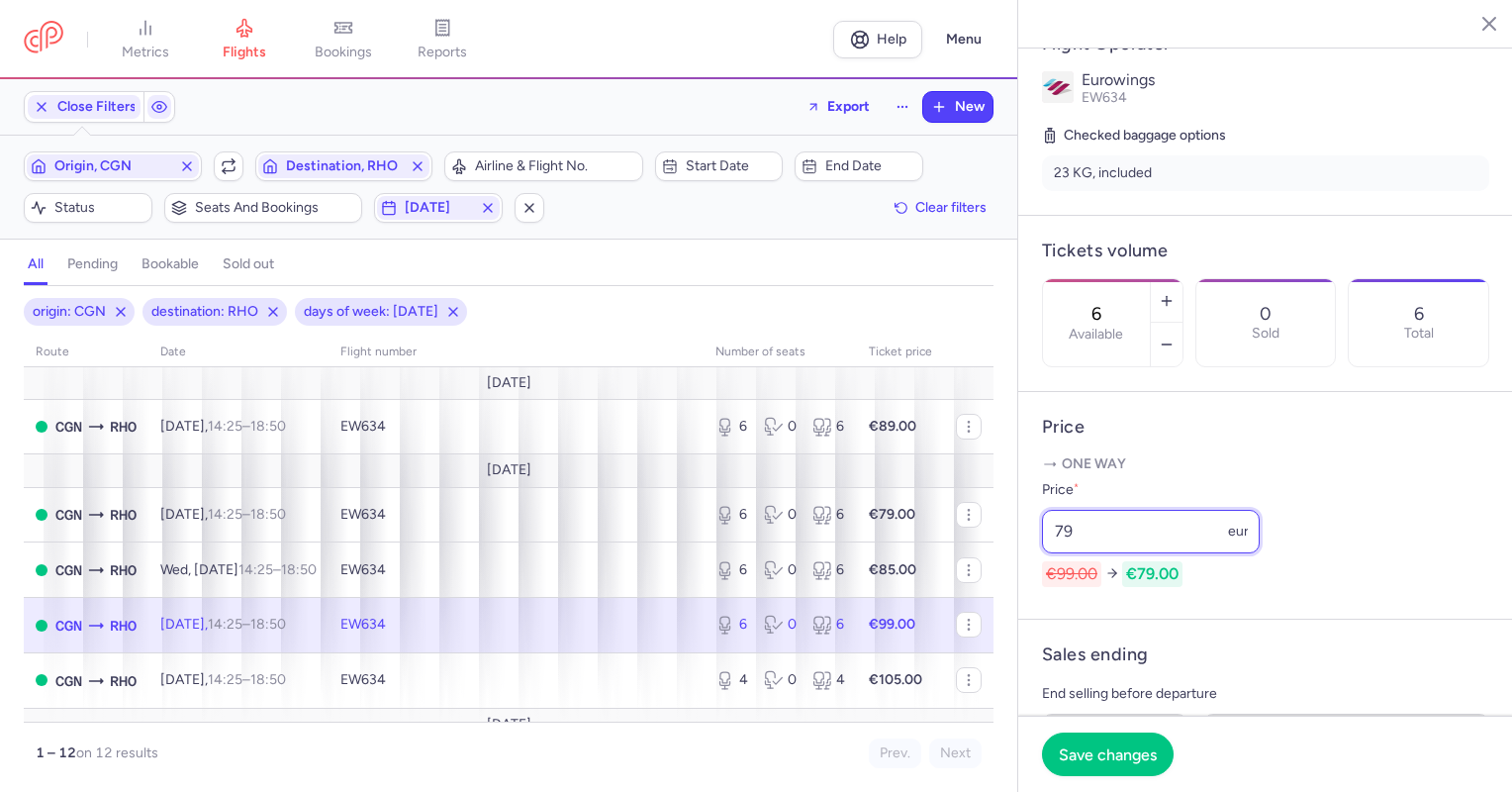 type on "7" 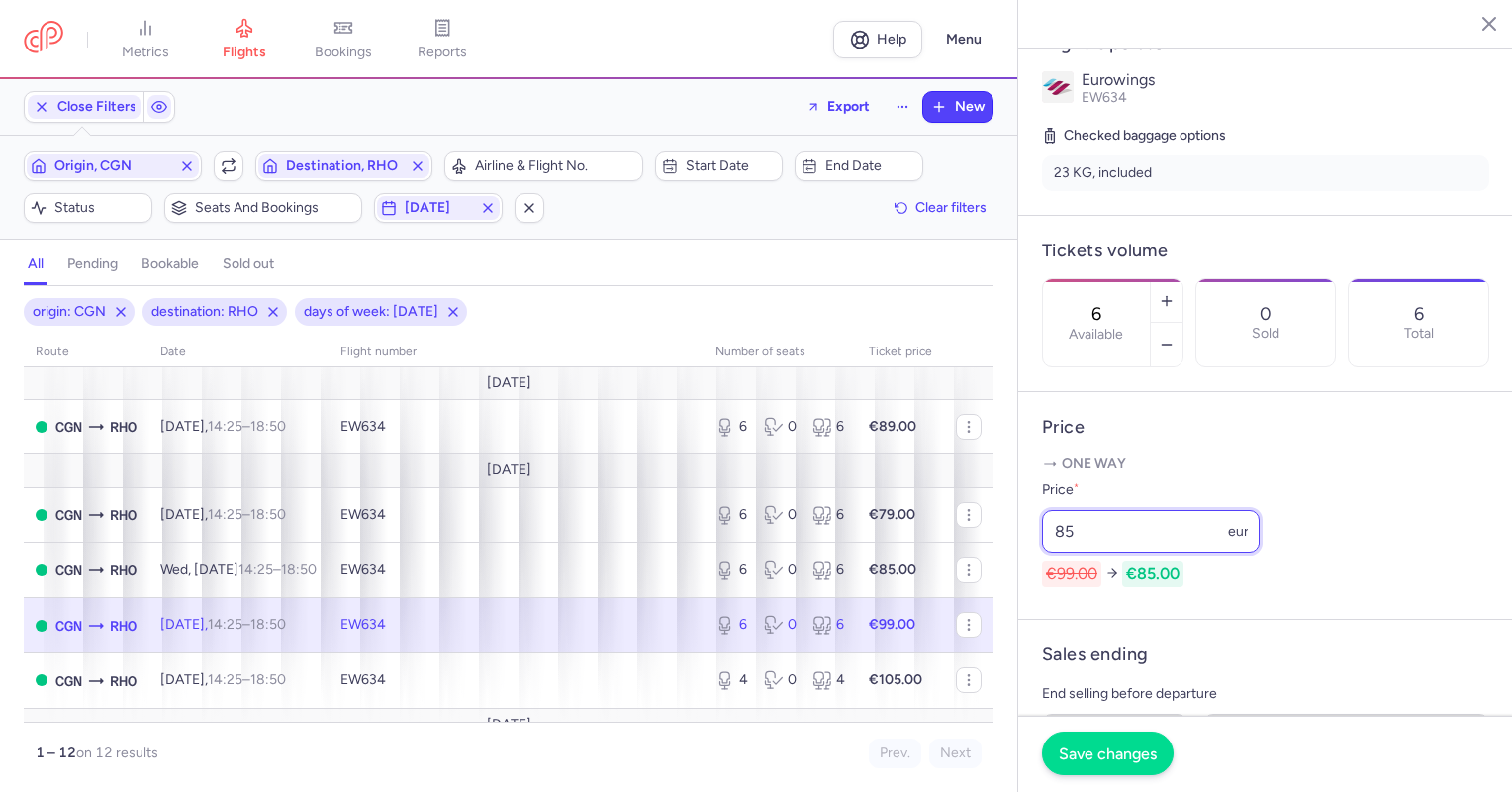 type on "85" 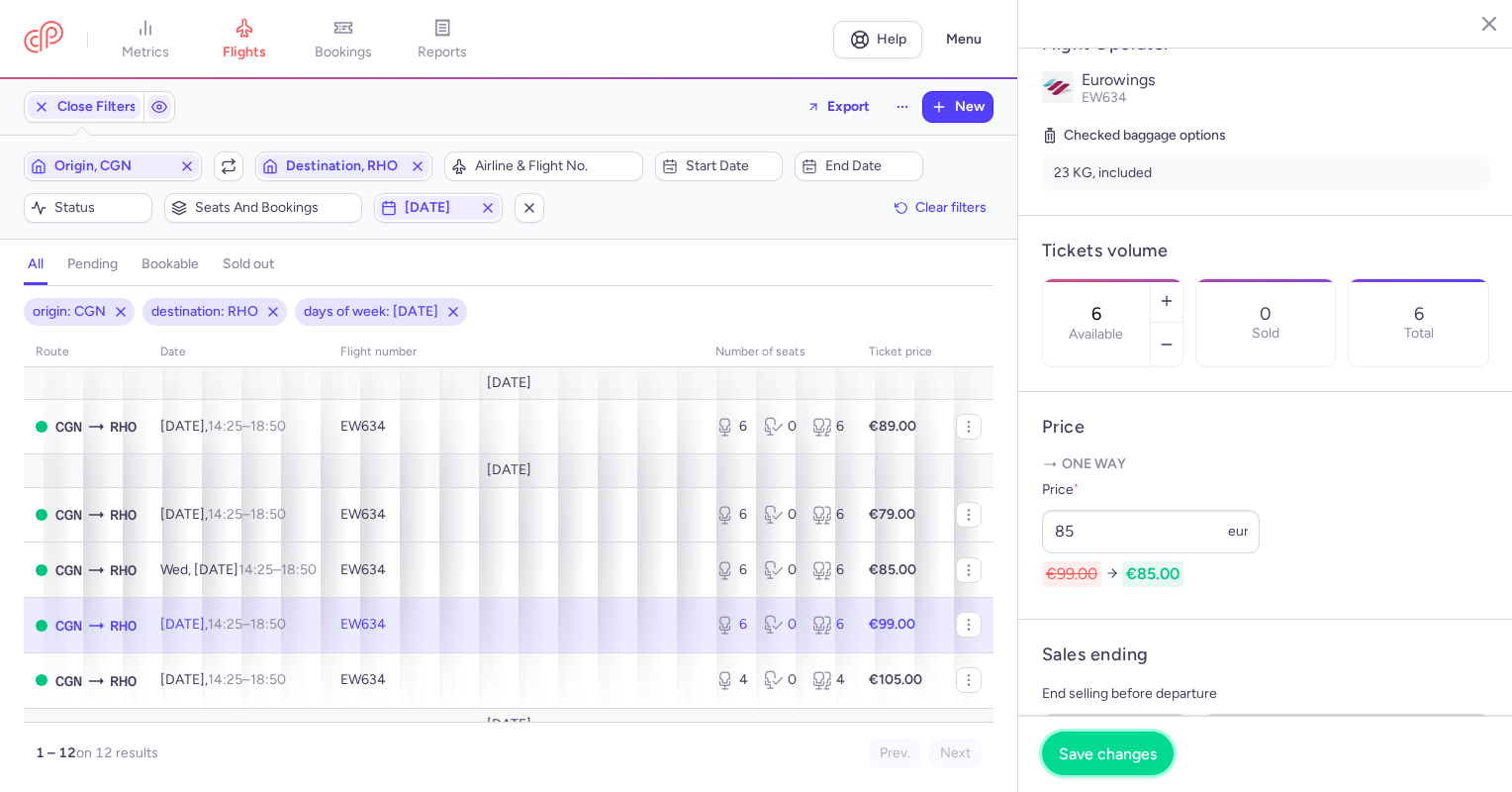 click on "Save changes" at bounding box center [1107, 753] 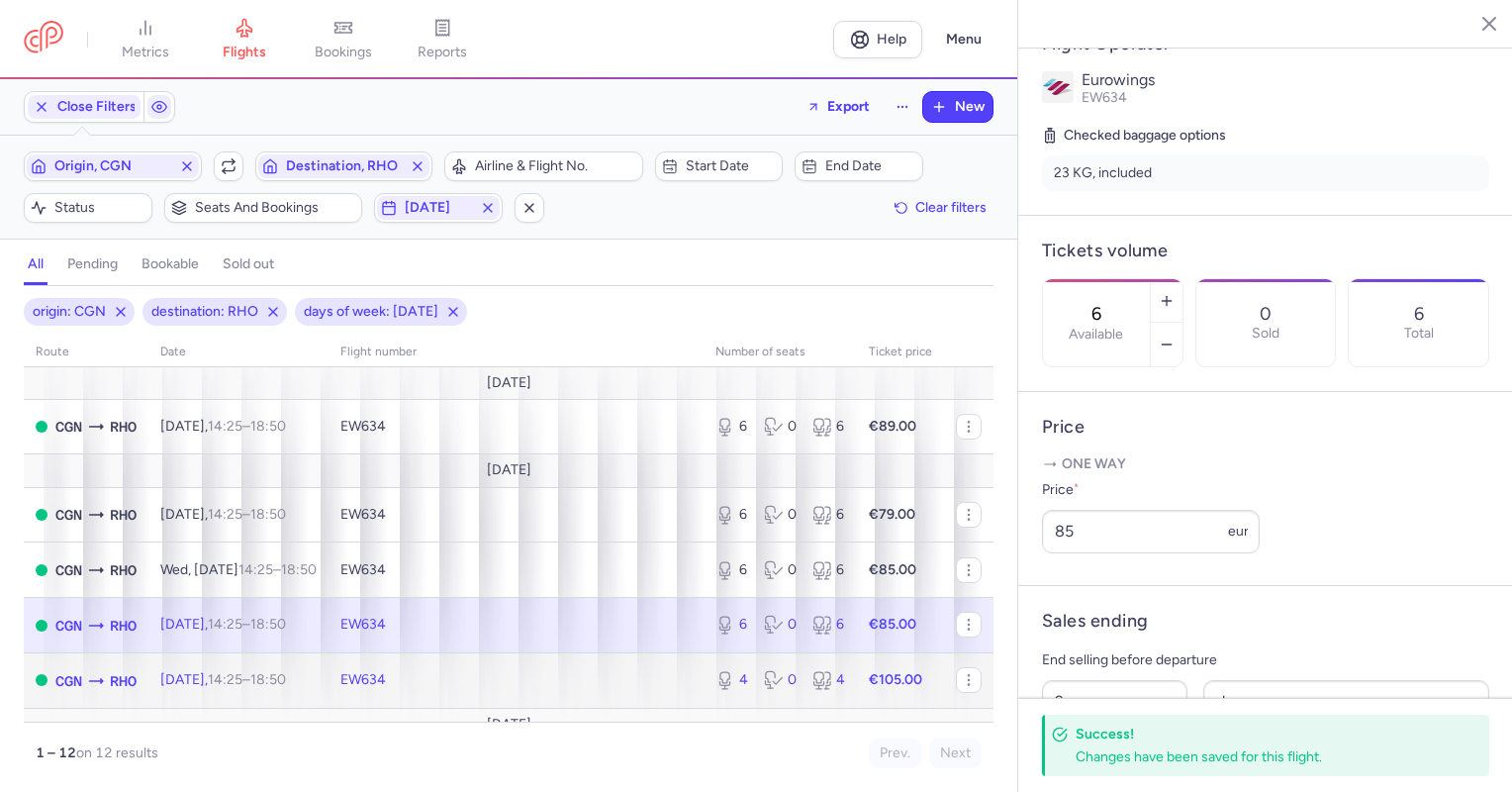 click on "EW634" 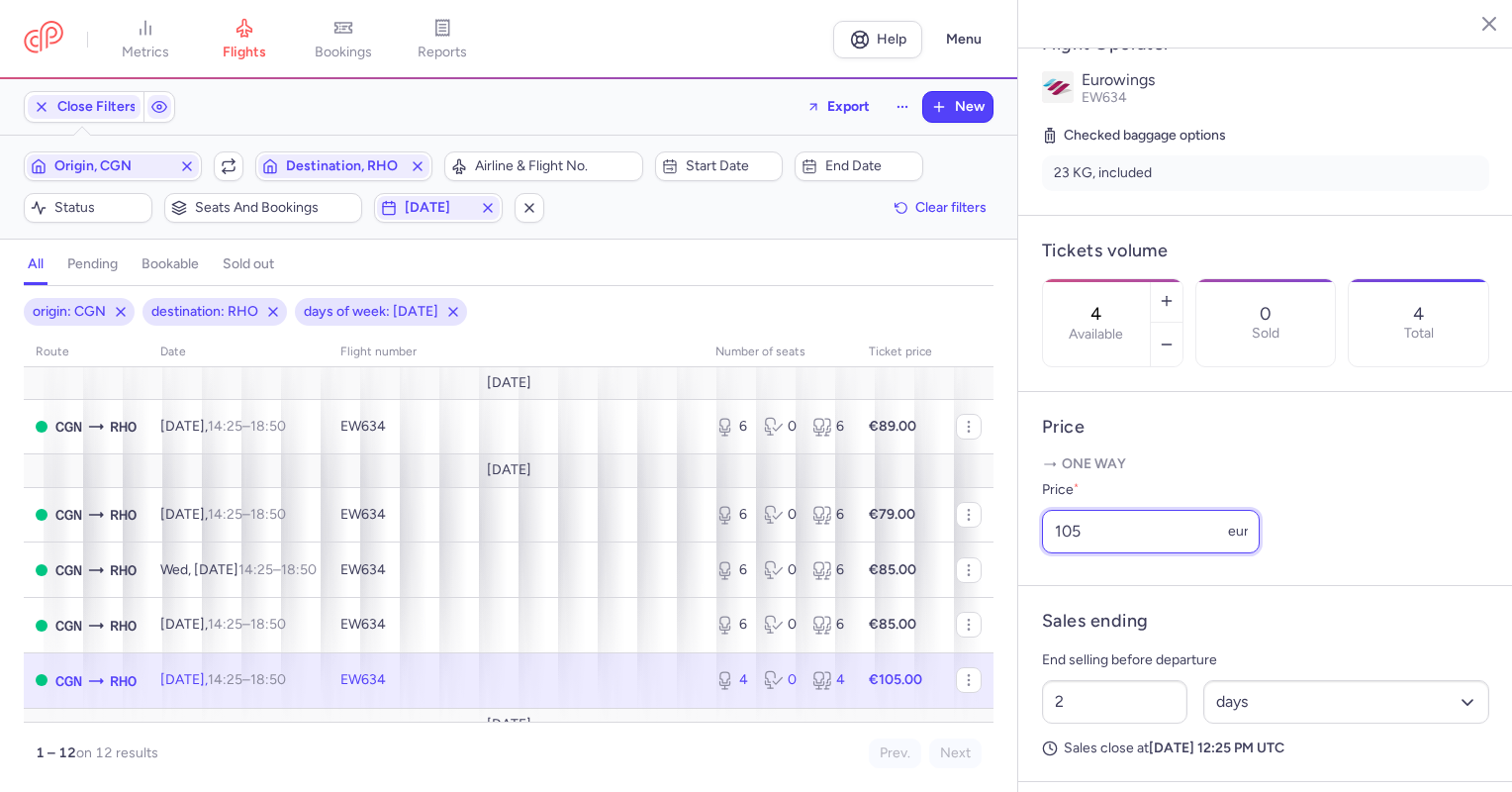 drag, startPoint x: 1105, startPoint y: 589, endPoint x: 980, endPoint y: 584, distance: 125.09996 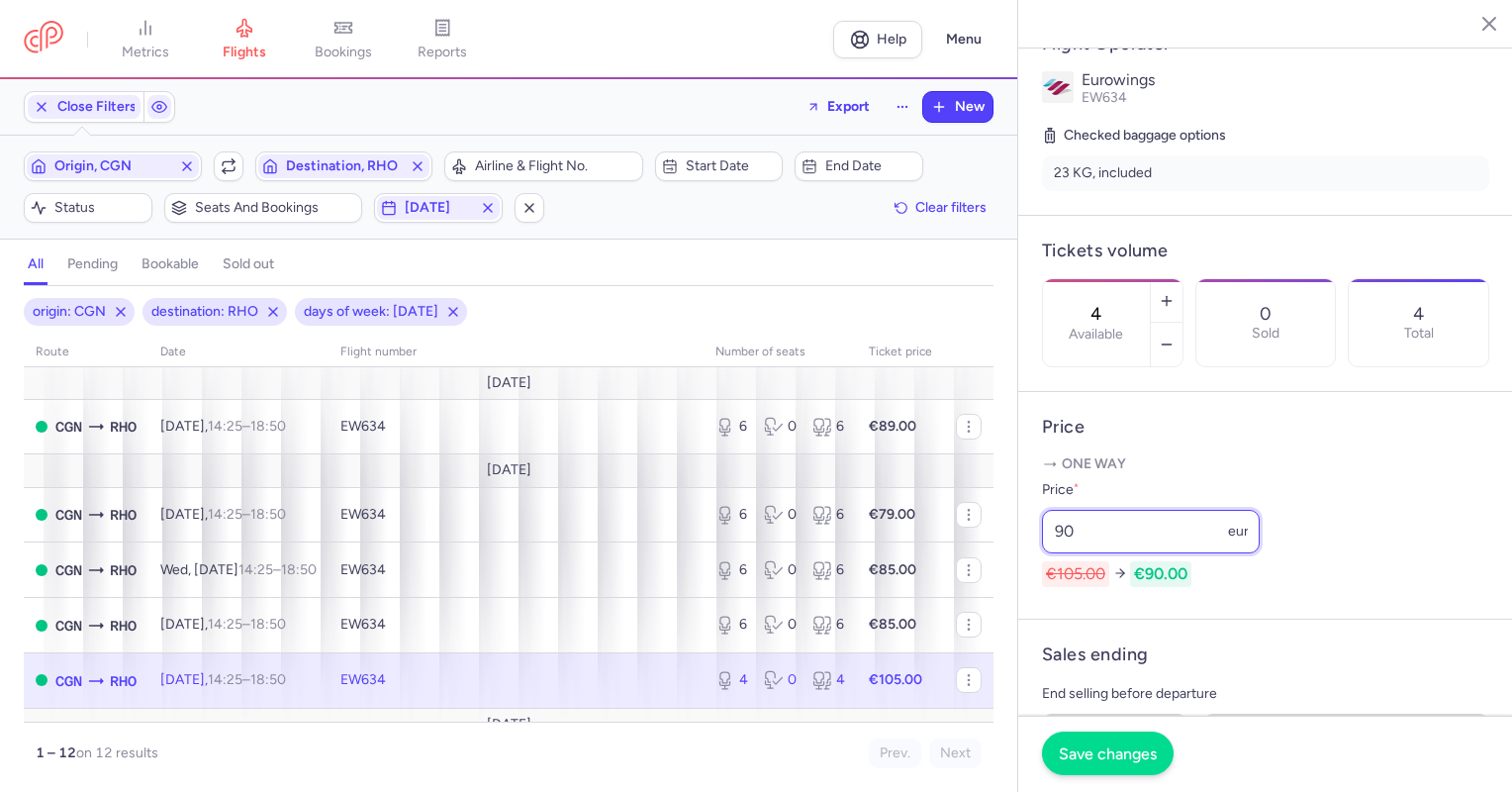 type on "90" 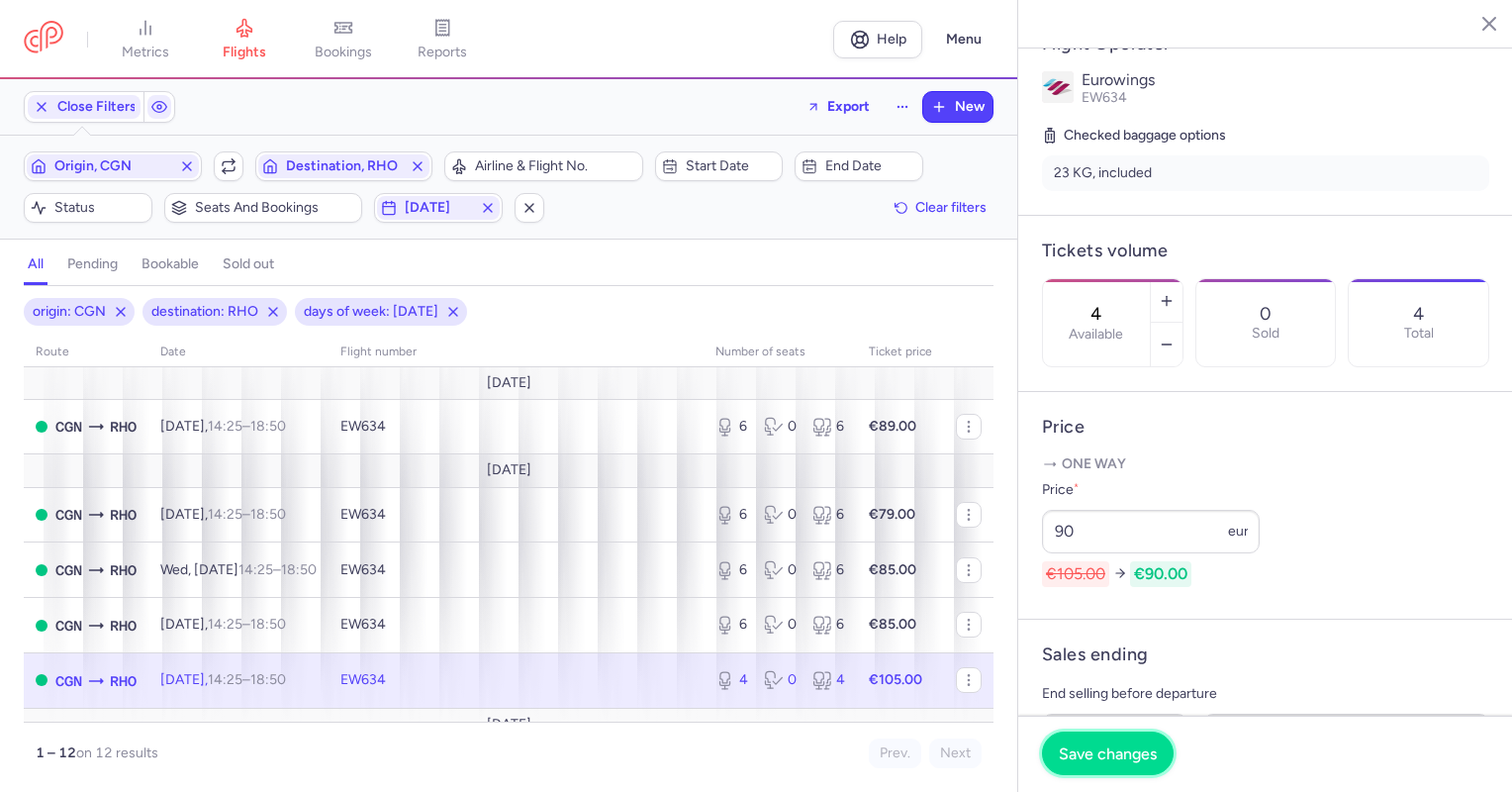 click on "Save changes" at bounding box center (1107, 753) 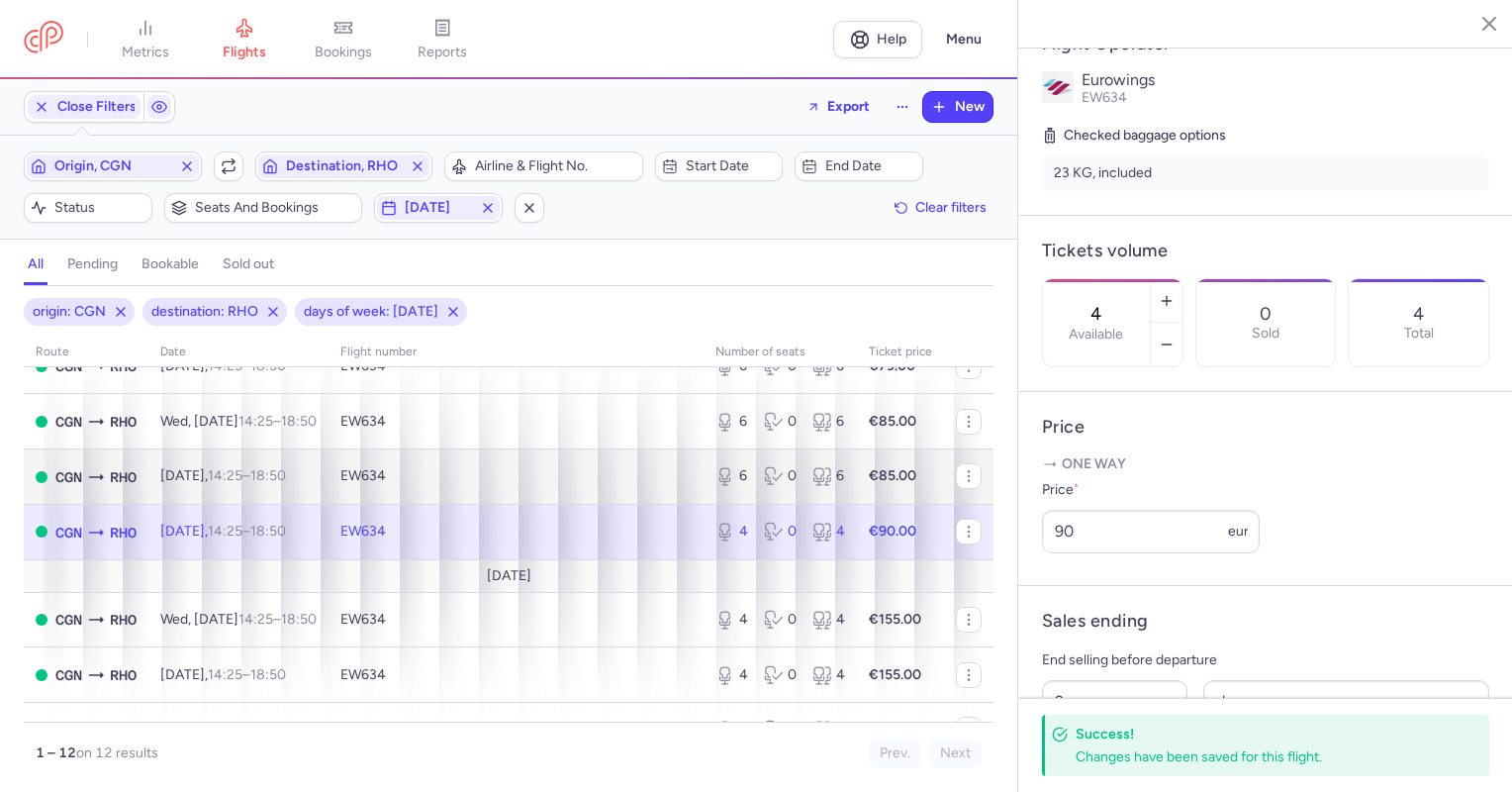 scroll, scrollTop: 297, scrollLeft: 0, axis: vertical 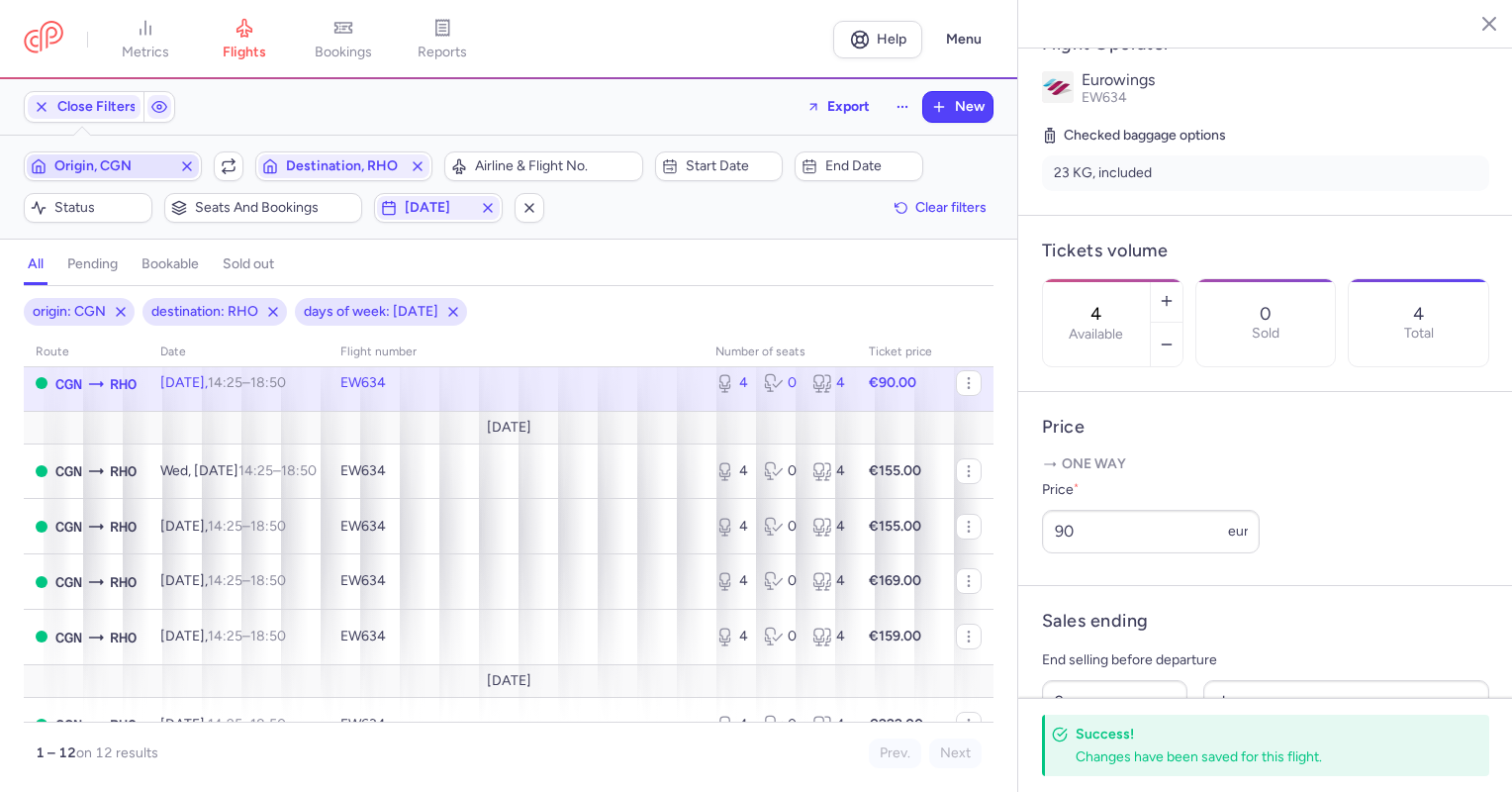 click 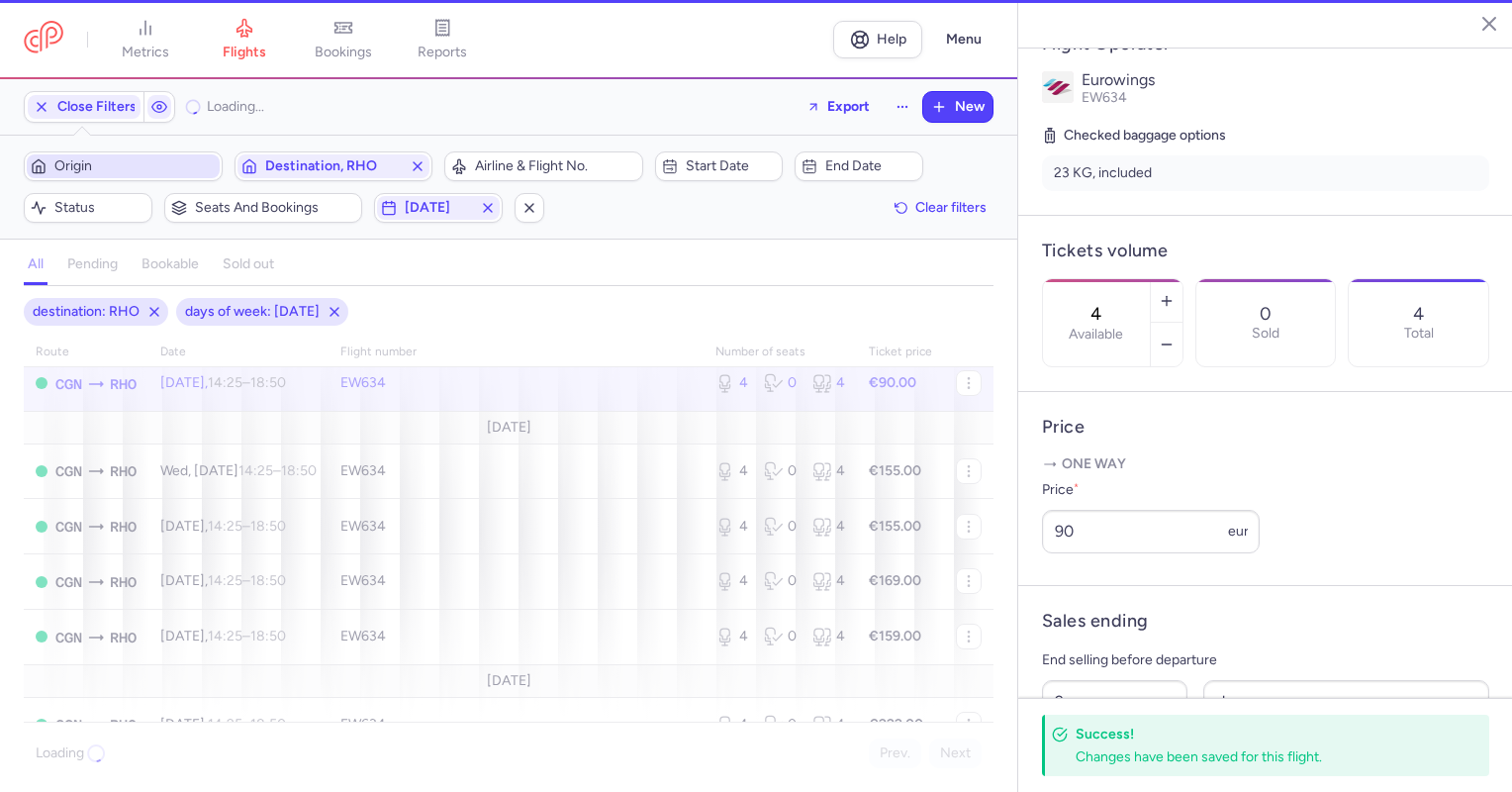 click on "Origin" at bounding box center (135, 166) 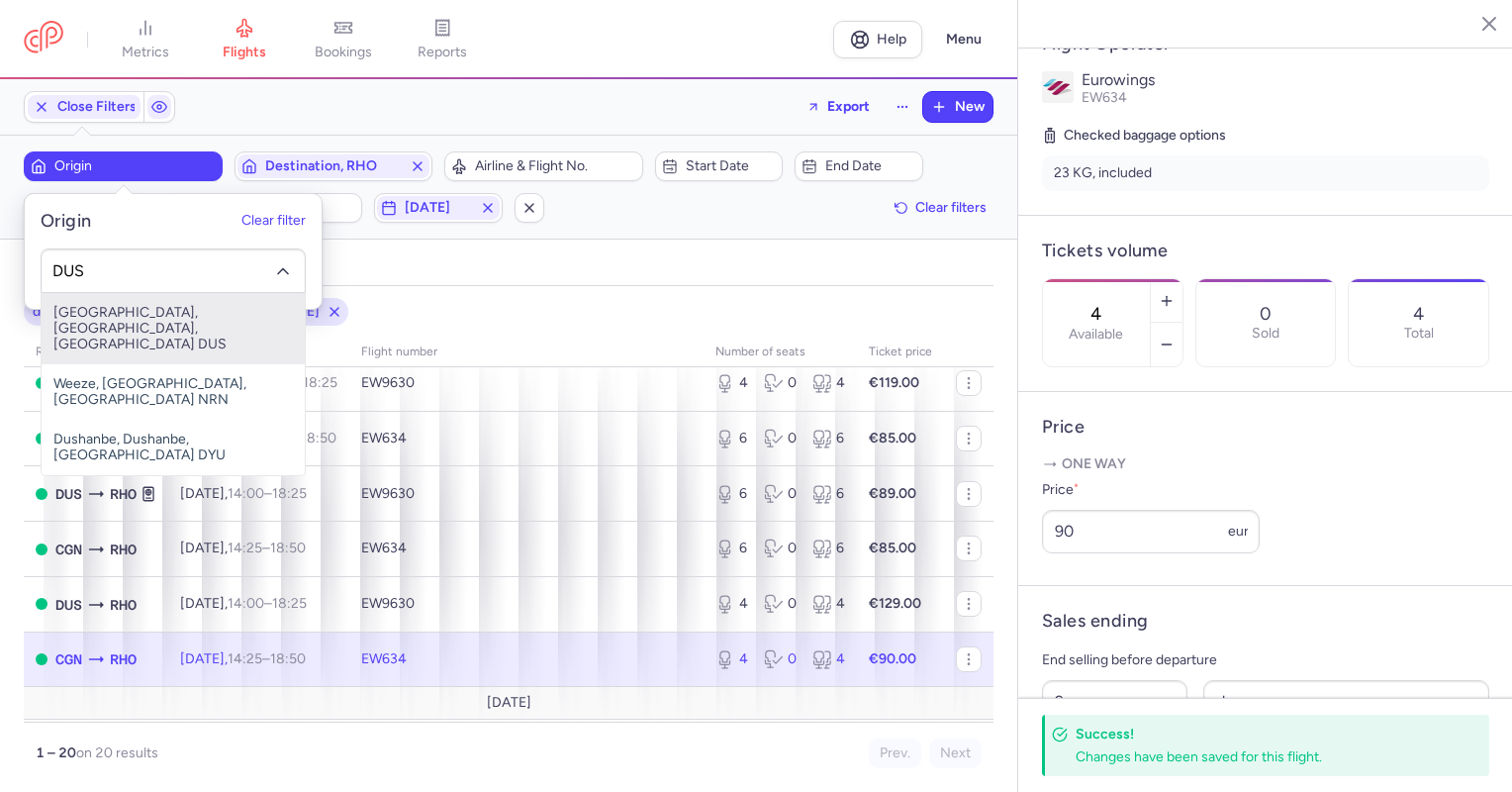 click on "[GEOGRAPHIC_DATA], [GEOGRAPHIC_DATA], [GEOGRAPHIC_DATA] DUS" at bounding box center (173, 329) 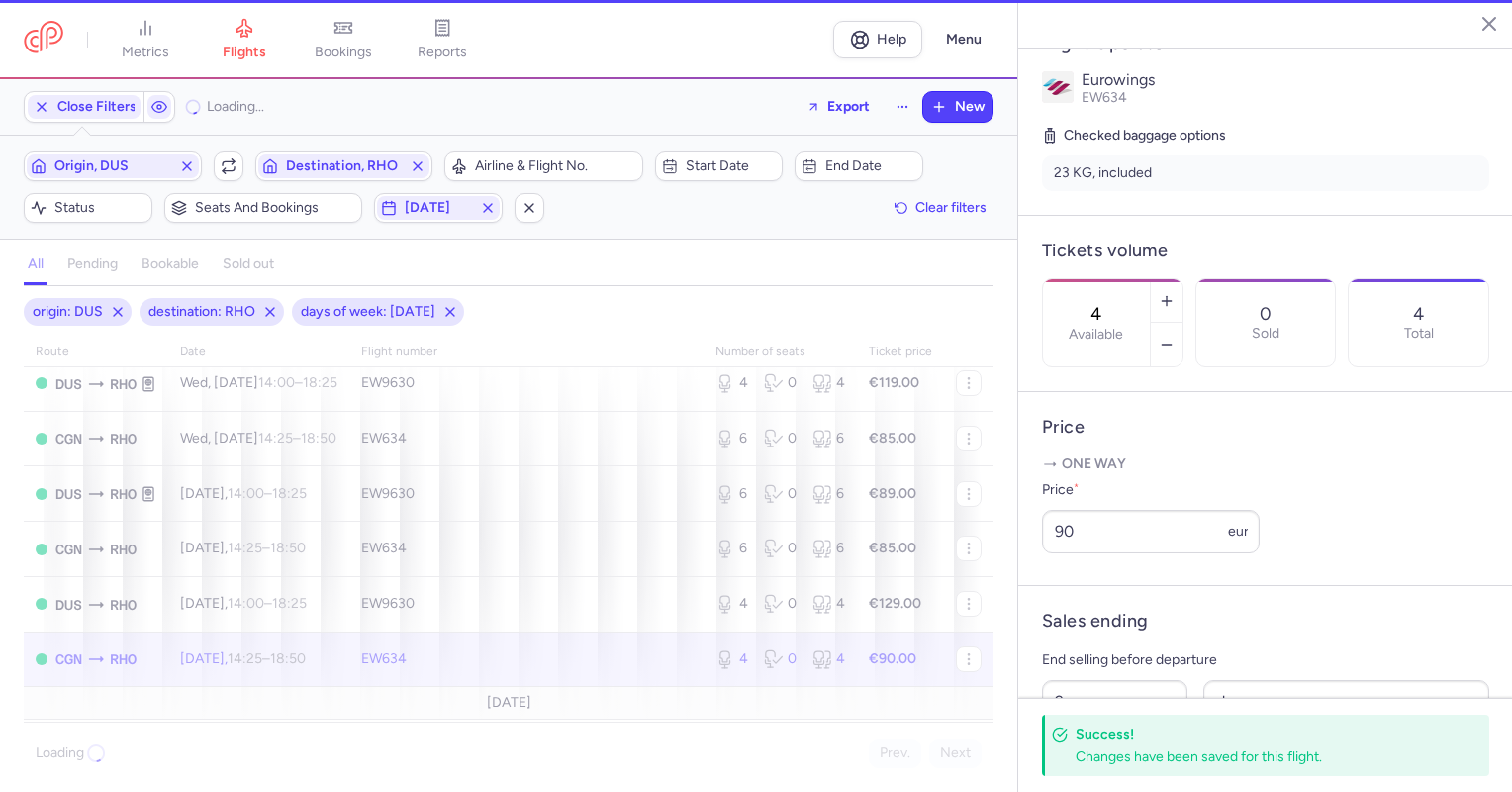 scroll, scrollTop: 191, scrollLeft: 0, axis: vertical 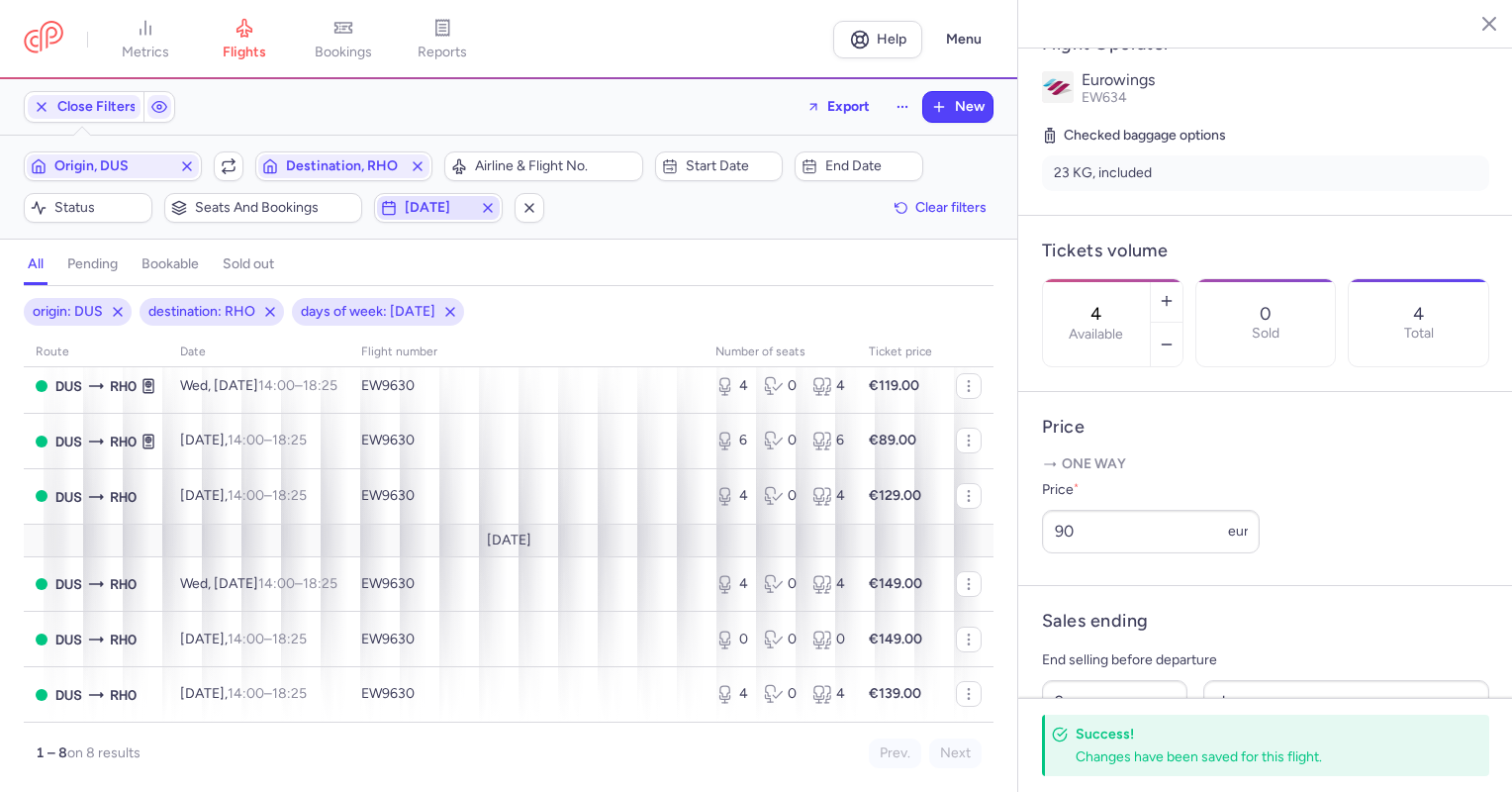 click 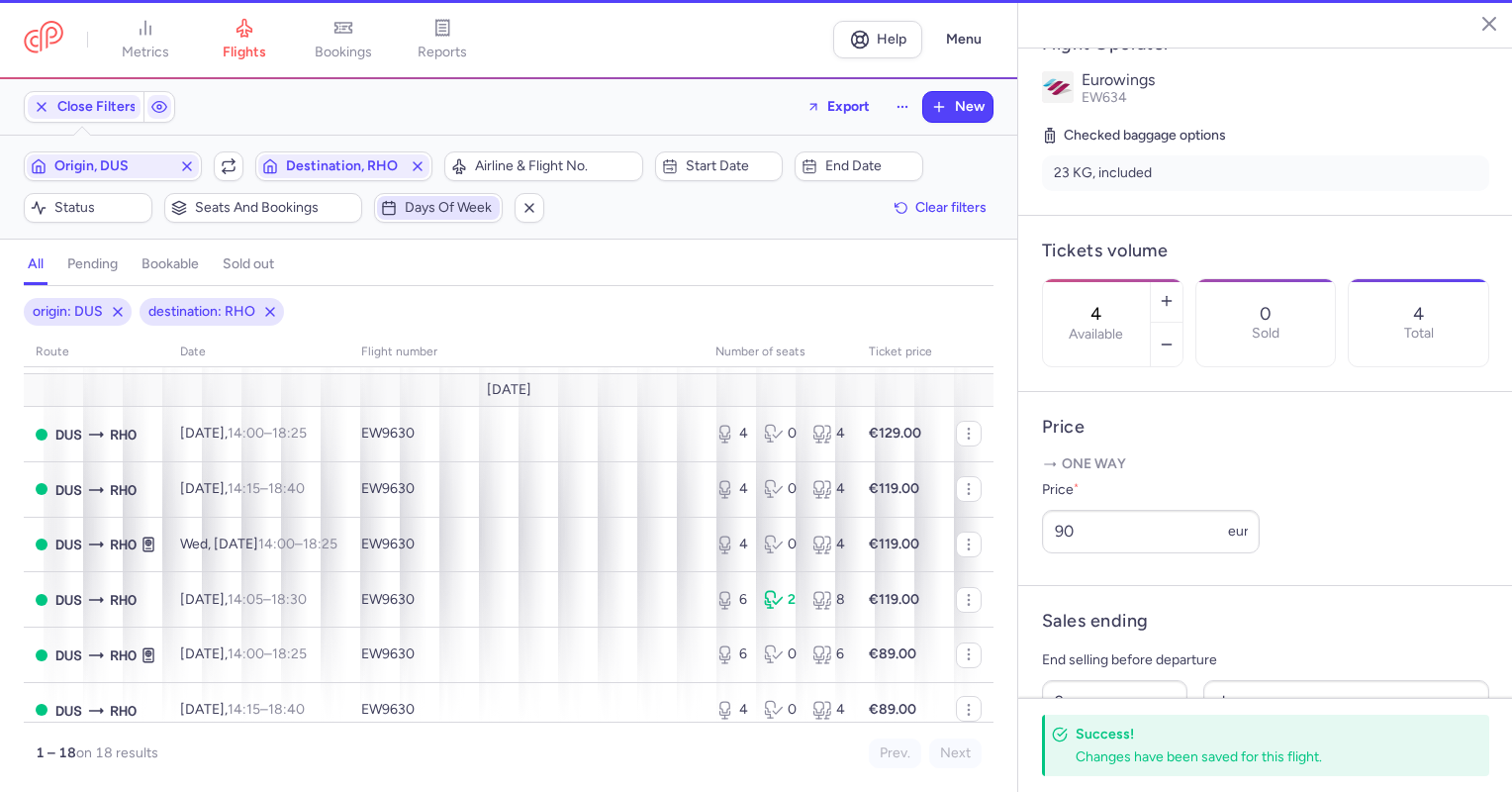 scroll, scrollTop: 297, scrollLeft: 0, axis: vertical 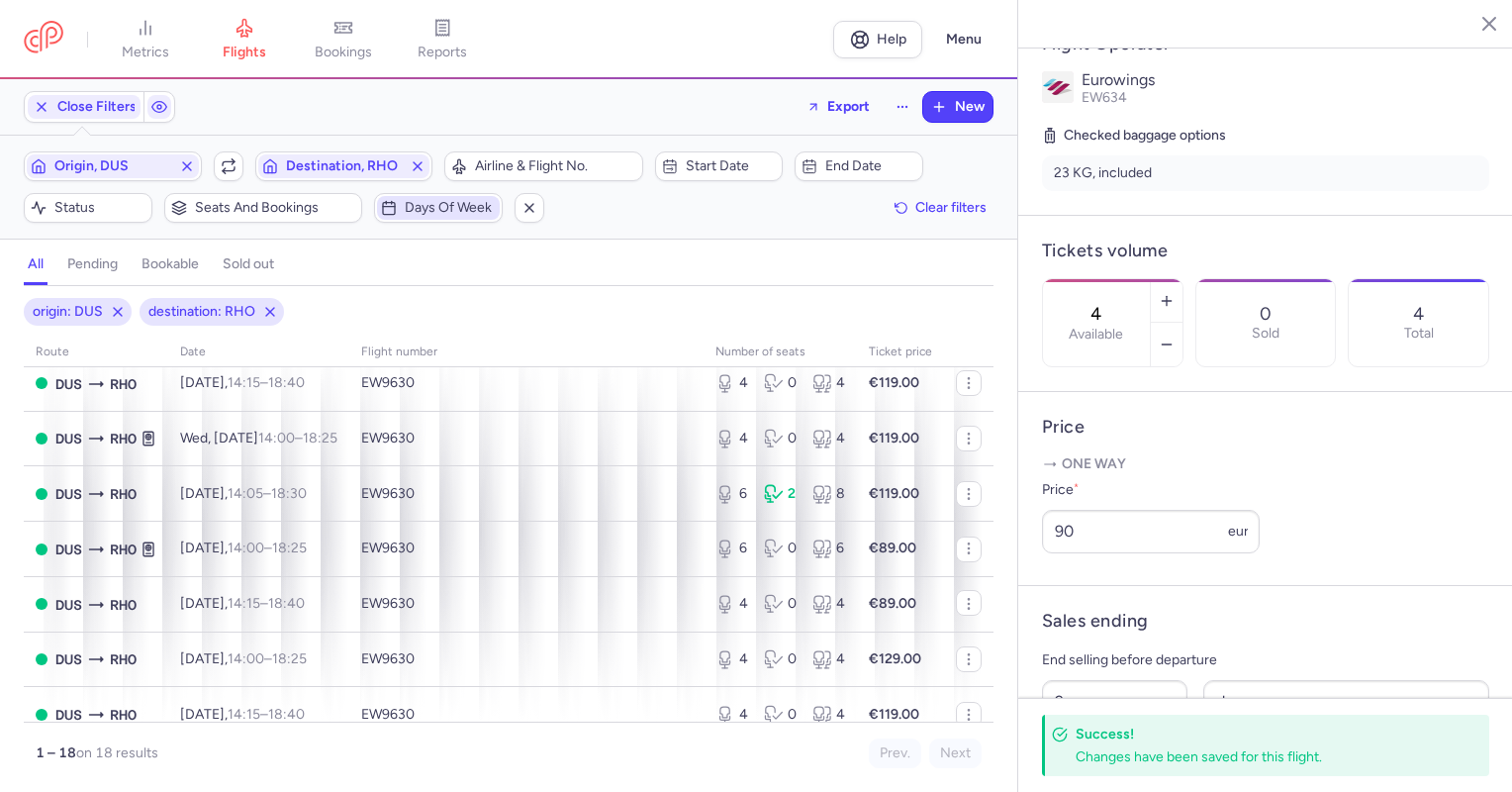 click on "Days of week" at bounding box center (450, 208) 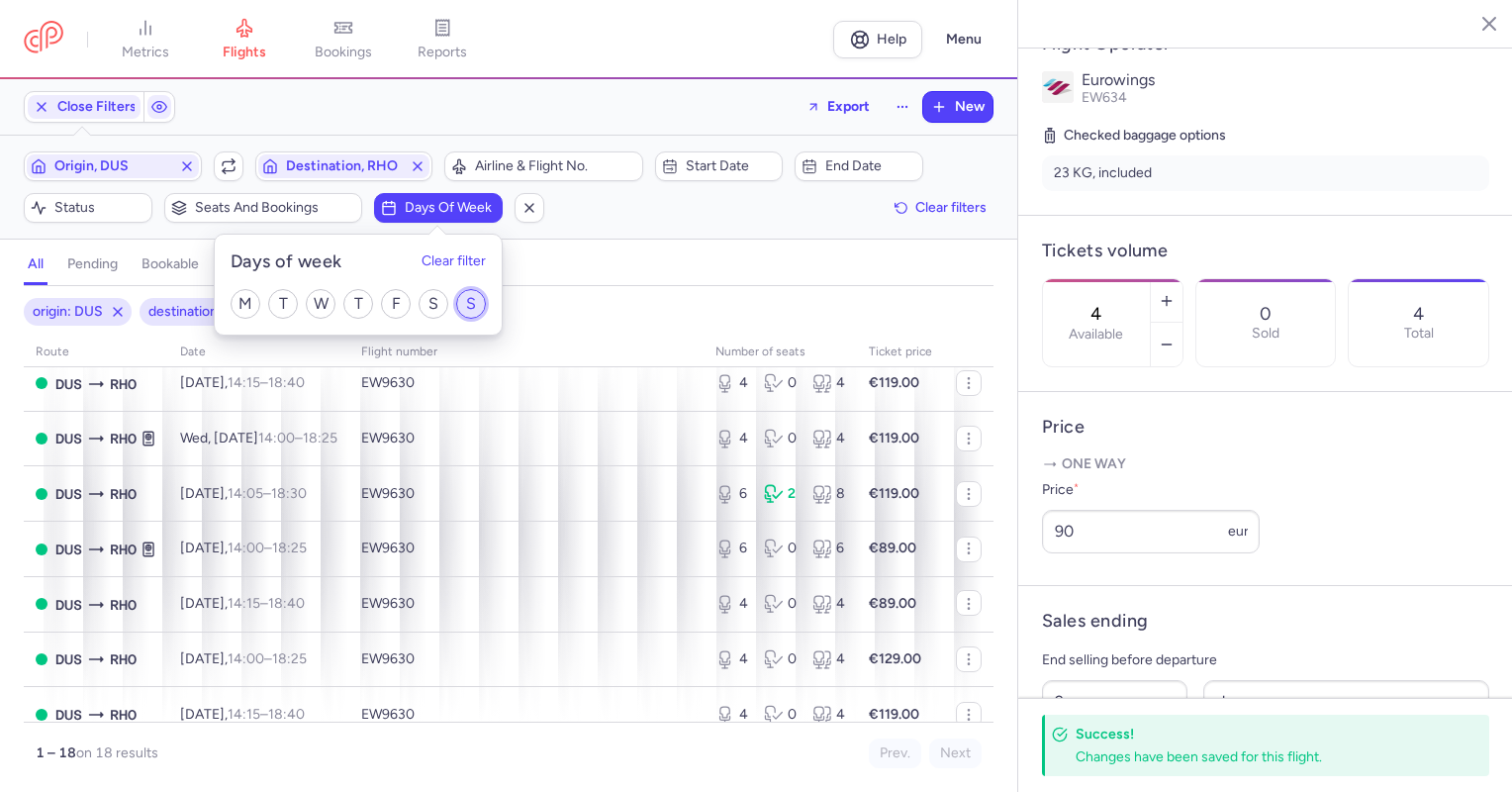 click on "S" at bounding box center (471, 304) 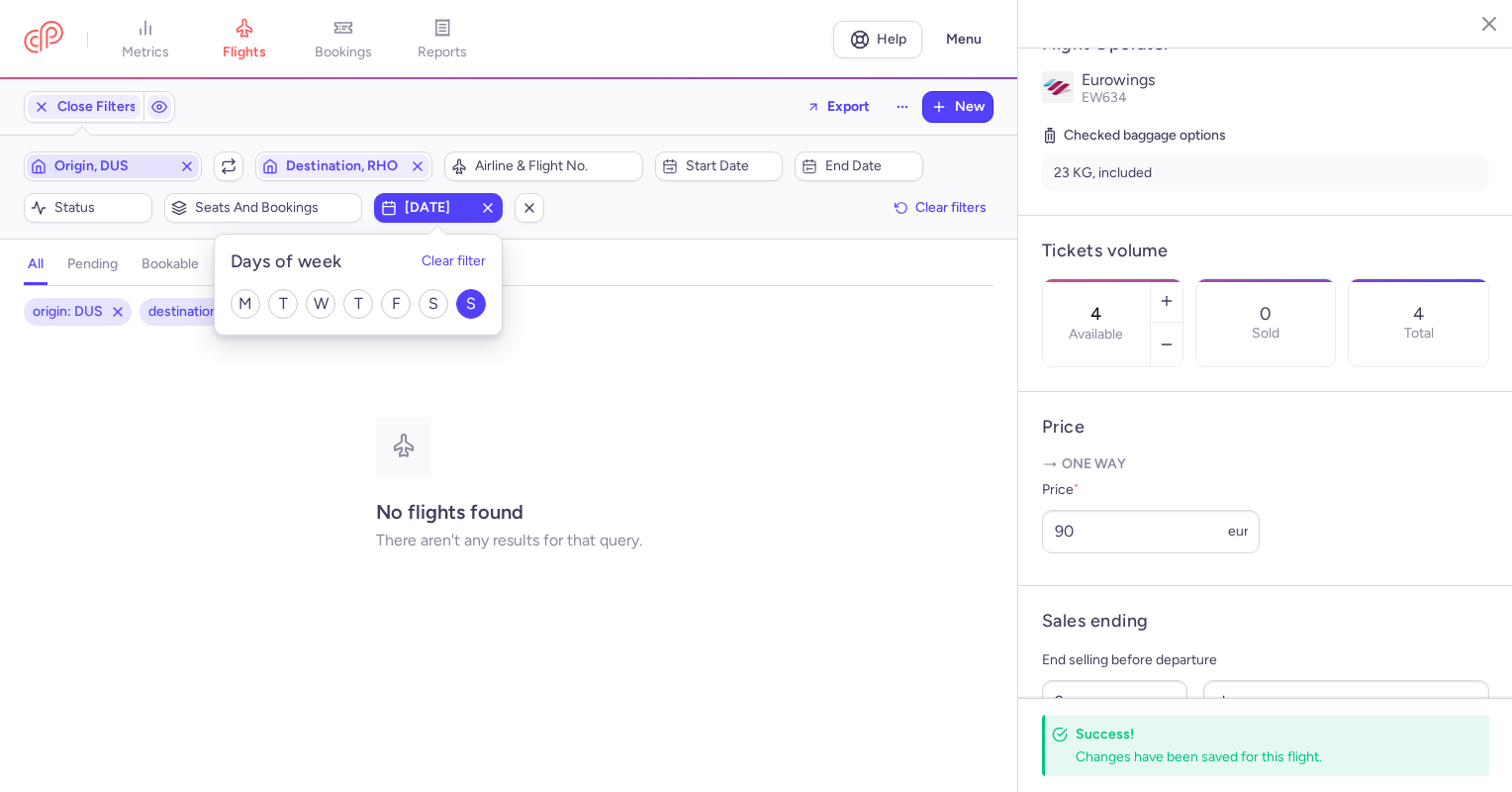 click 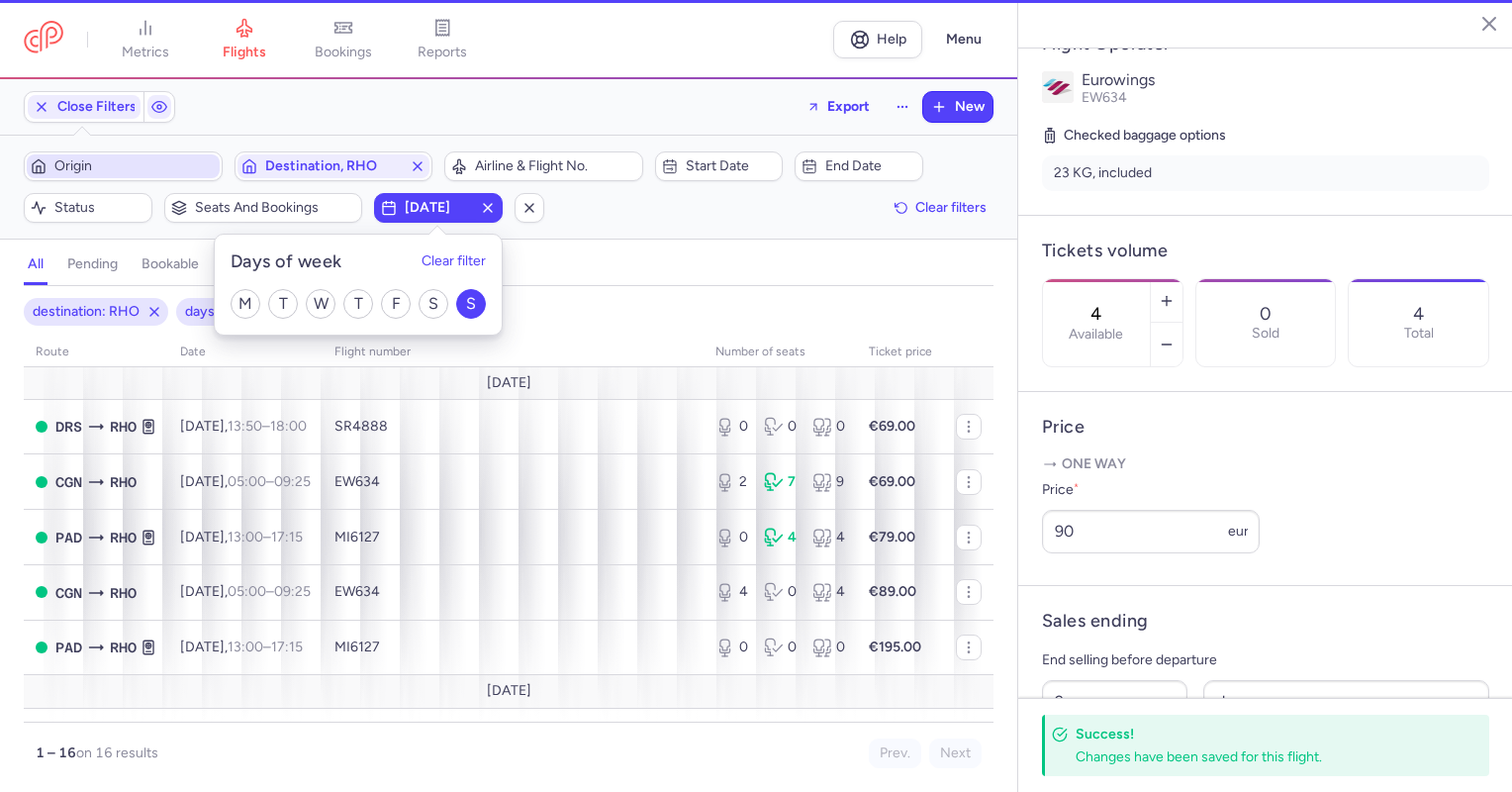 click on "Origin" at bounding box center (135, 166) 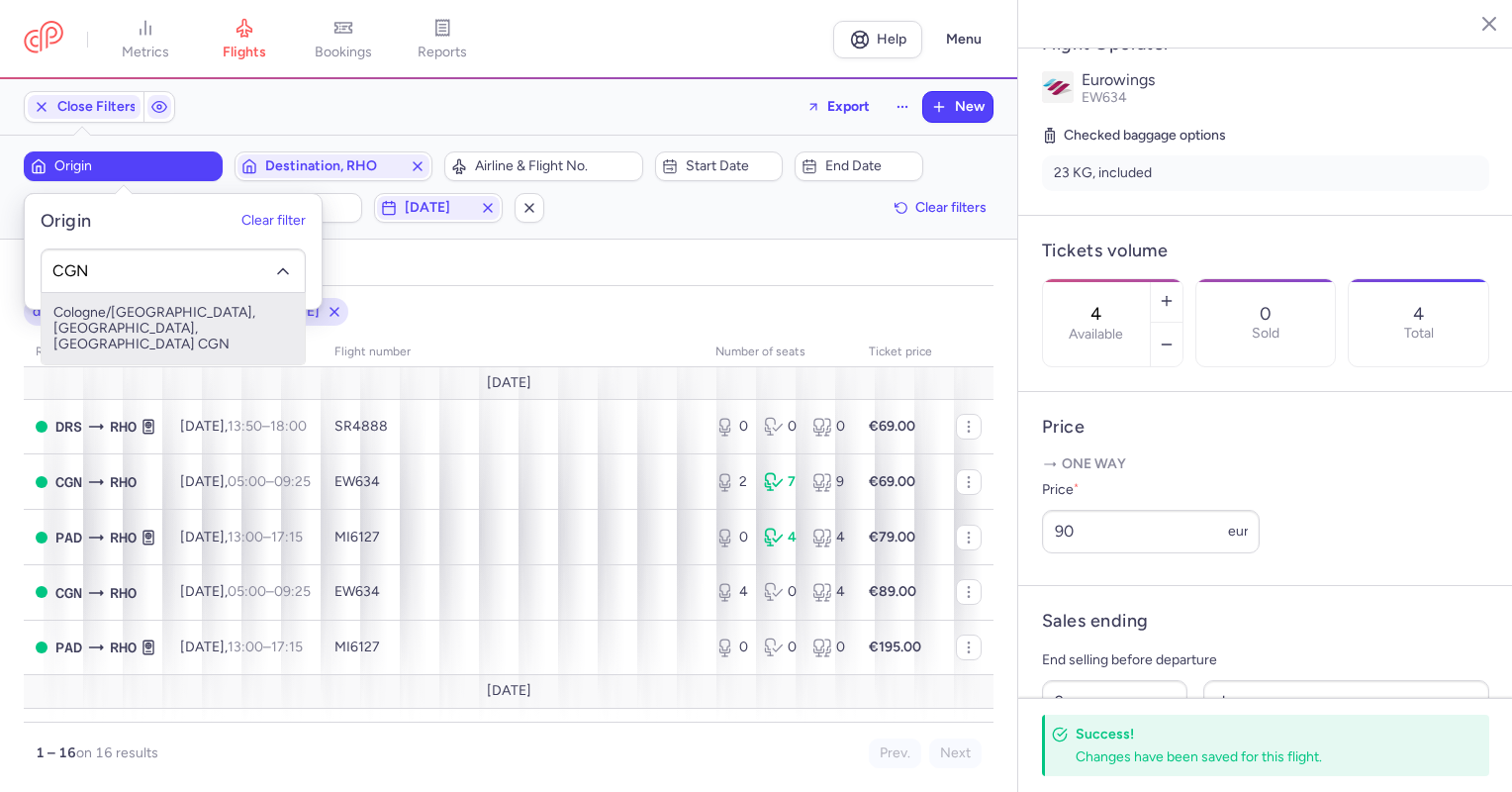 click on "Cologne/[GEOGRAPHIC_DATA], [GEOGRAPHIC_DATA], [GEOGRAPHIC_DATA] CGN" at bounding box center [173, 329] 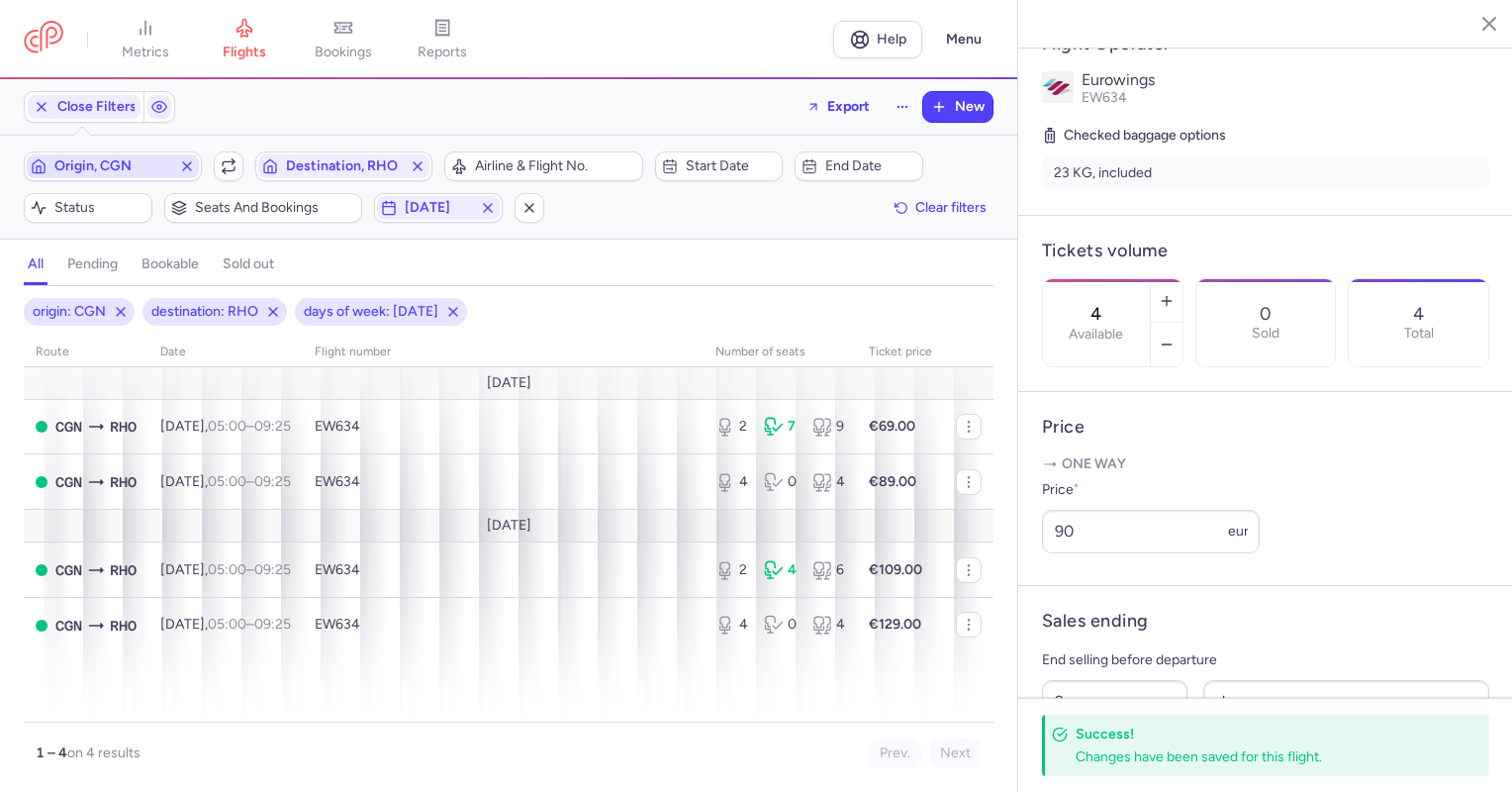 click on "Origin, CGN  Include return  Destination, RHO" at bounding box center (228, 166) 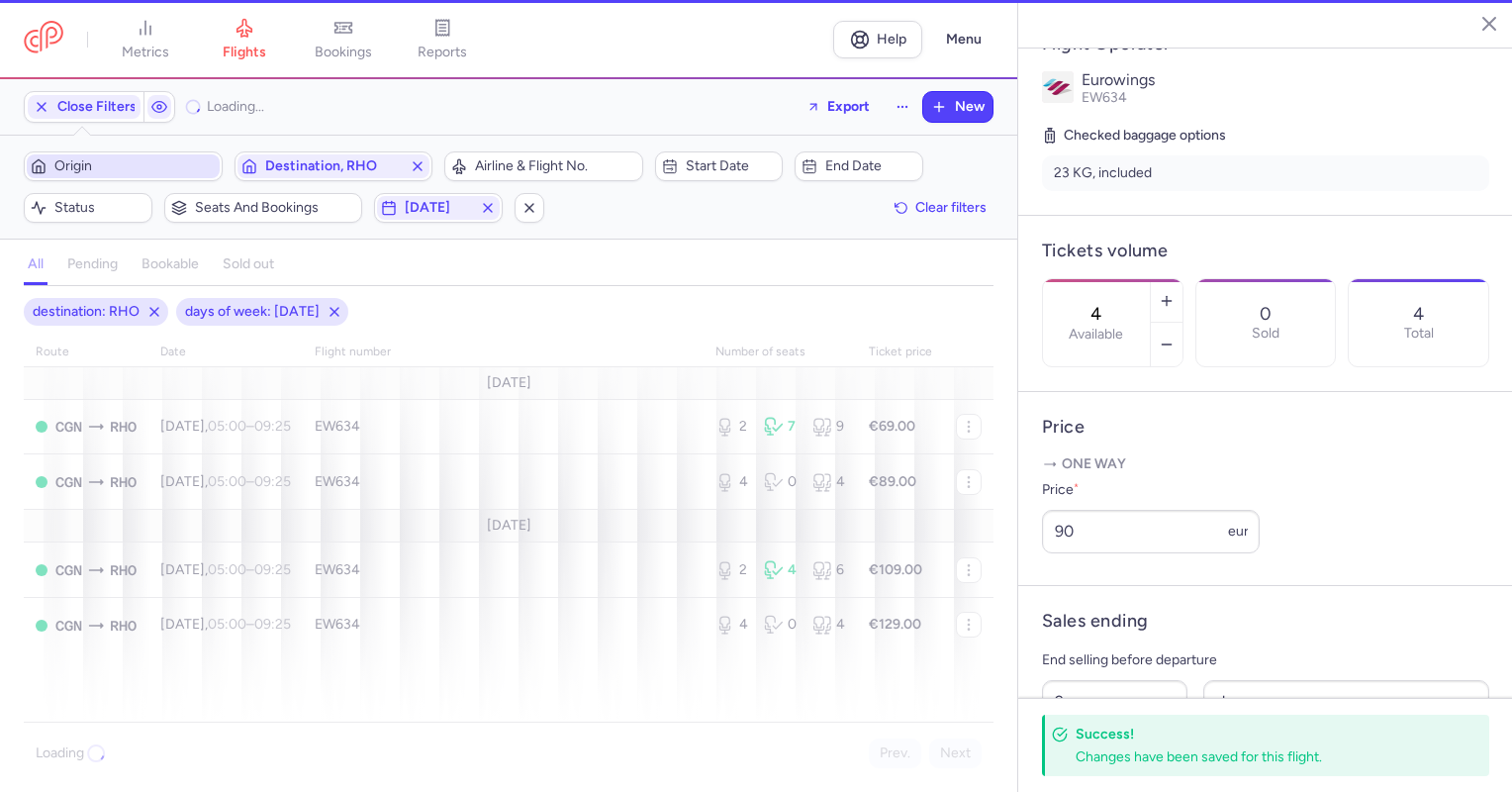 click on "Origin" at bounding box center (135, 166) 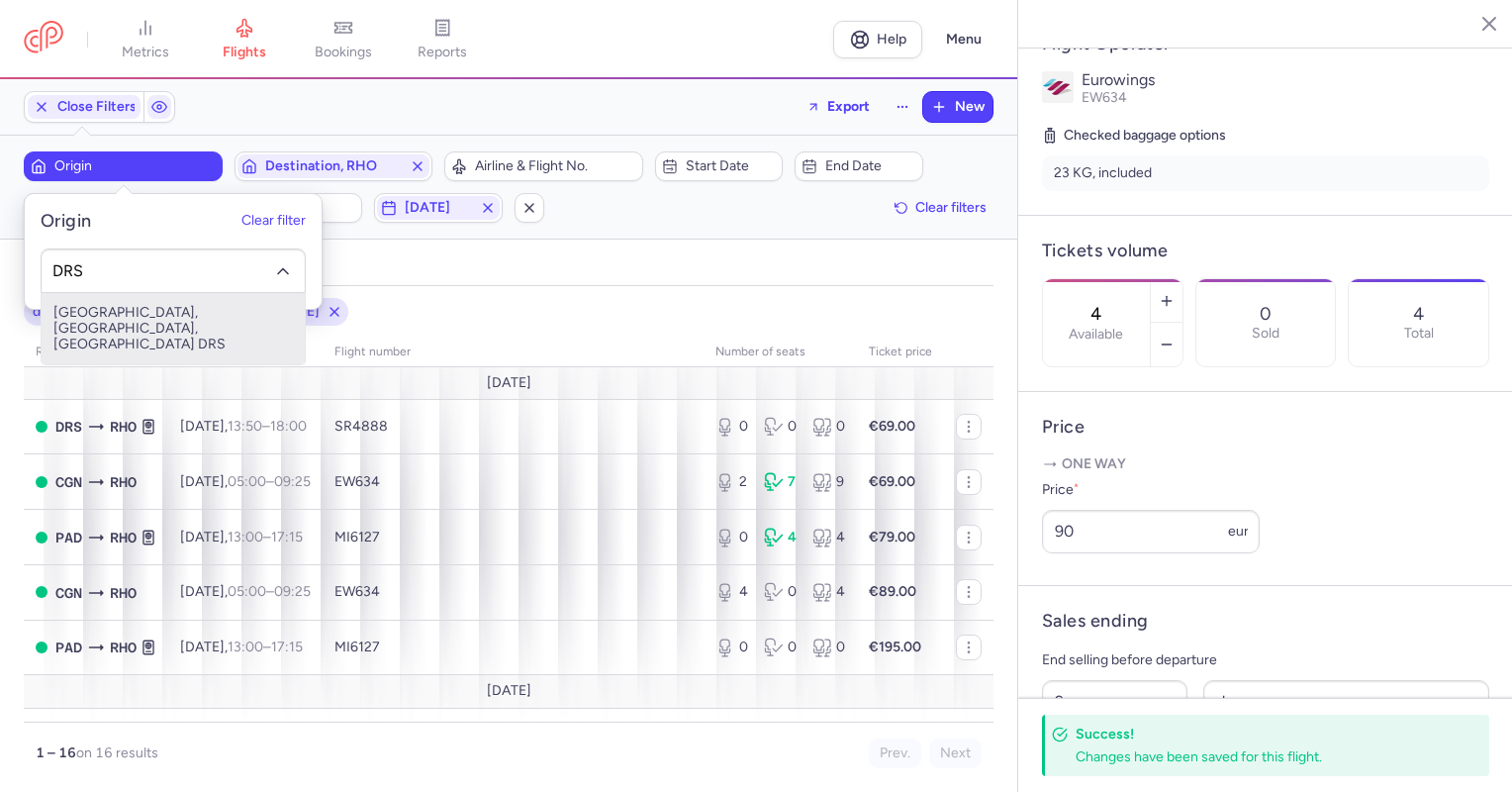 click on "[GEOGRAPHIC_DATA], [GEOGRAPHIC_DATA], [GEOGRAPHIC_DATA] DRS" at bounding box center [173, 329] 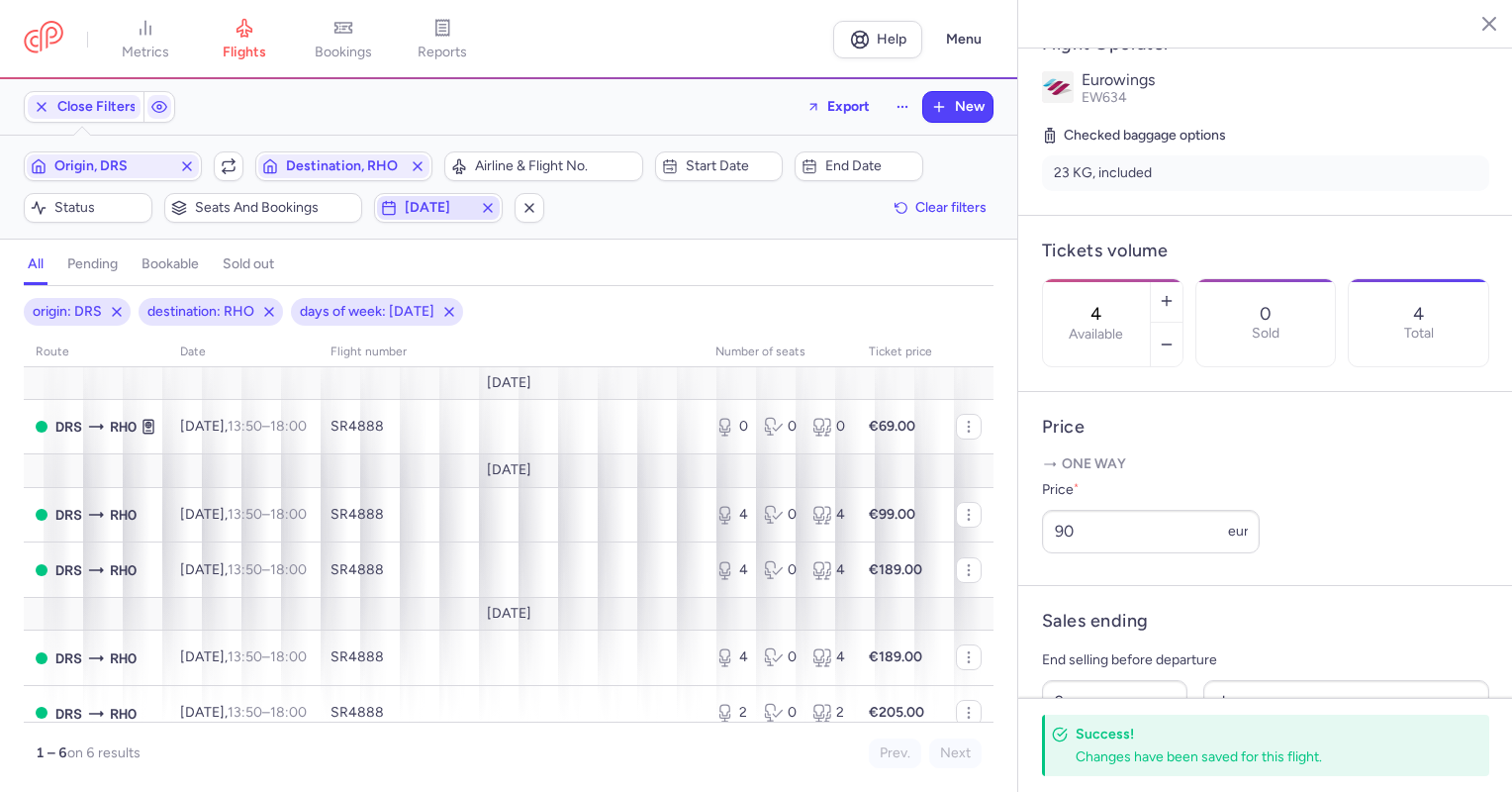 click 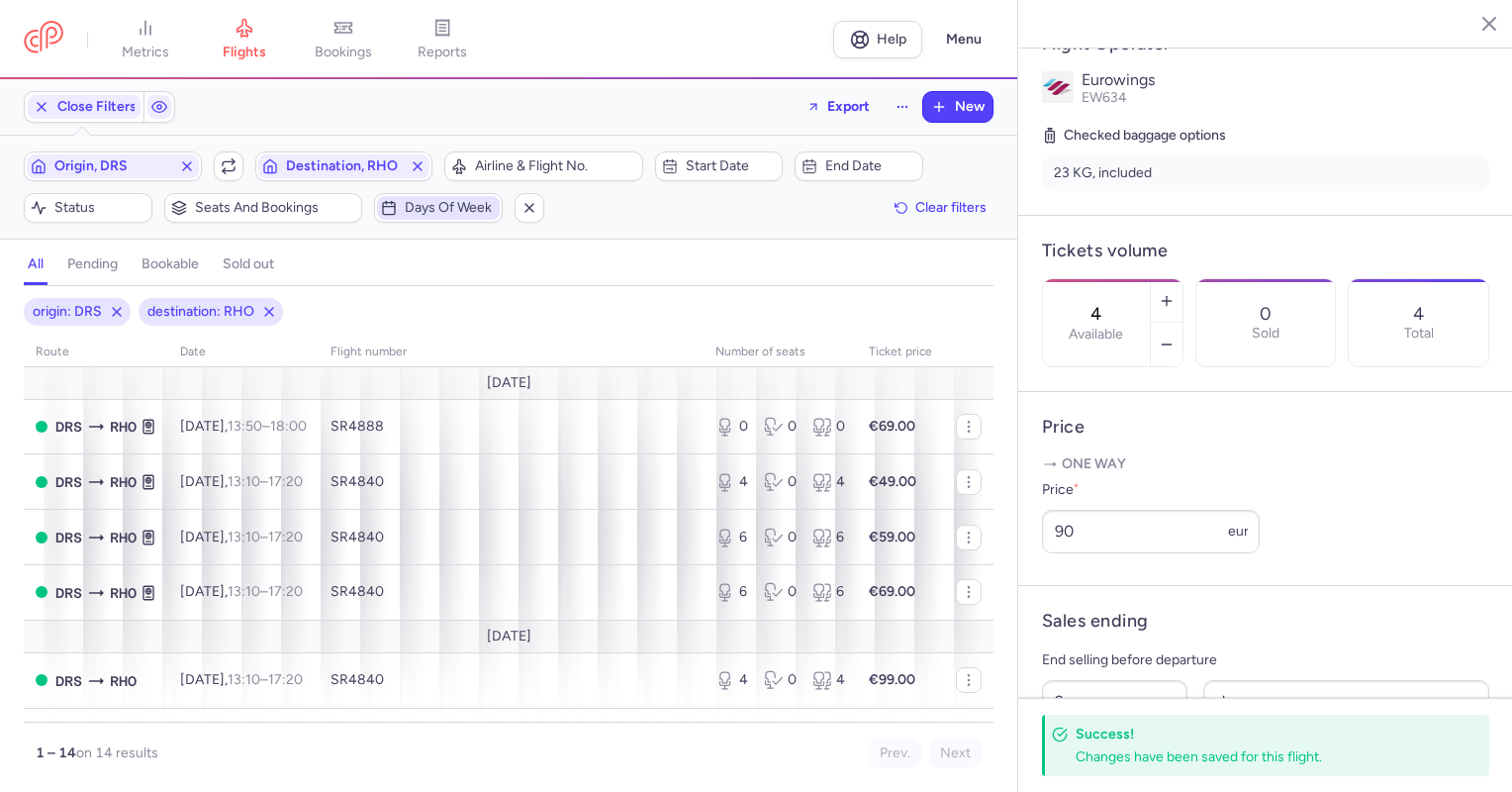 click on "Days of week" at bounding box center (450, 208) 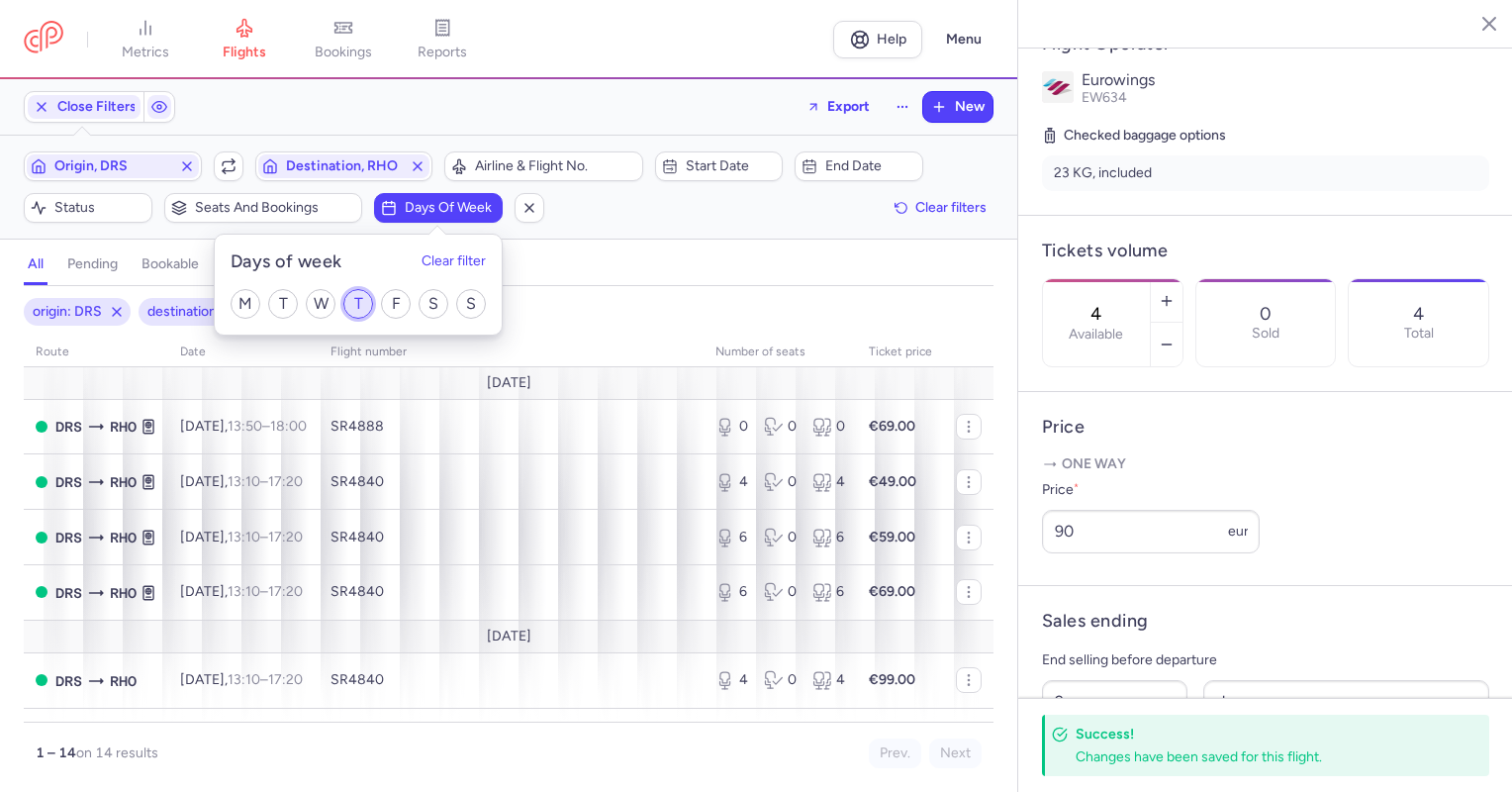 click on "T" at bounding box center [358, 304] 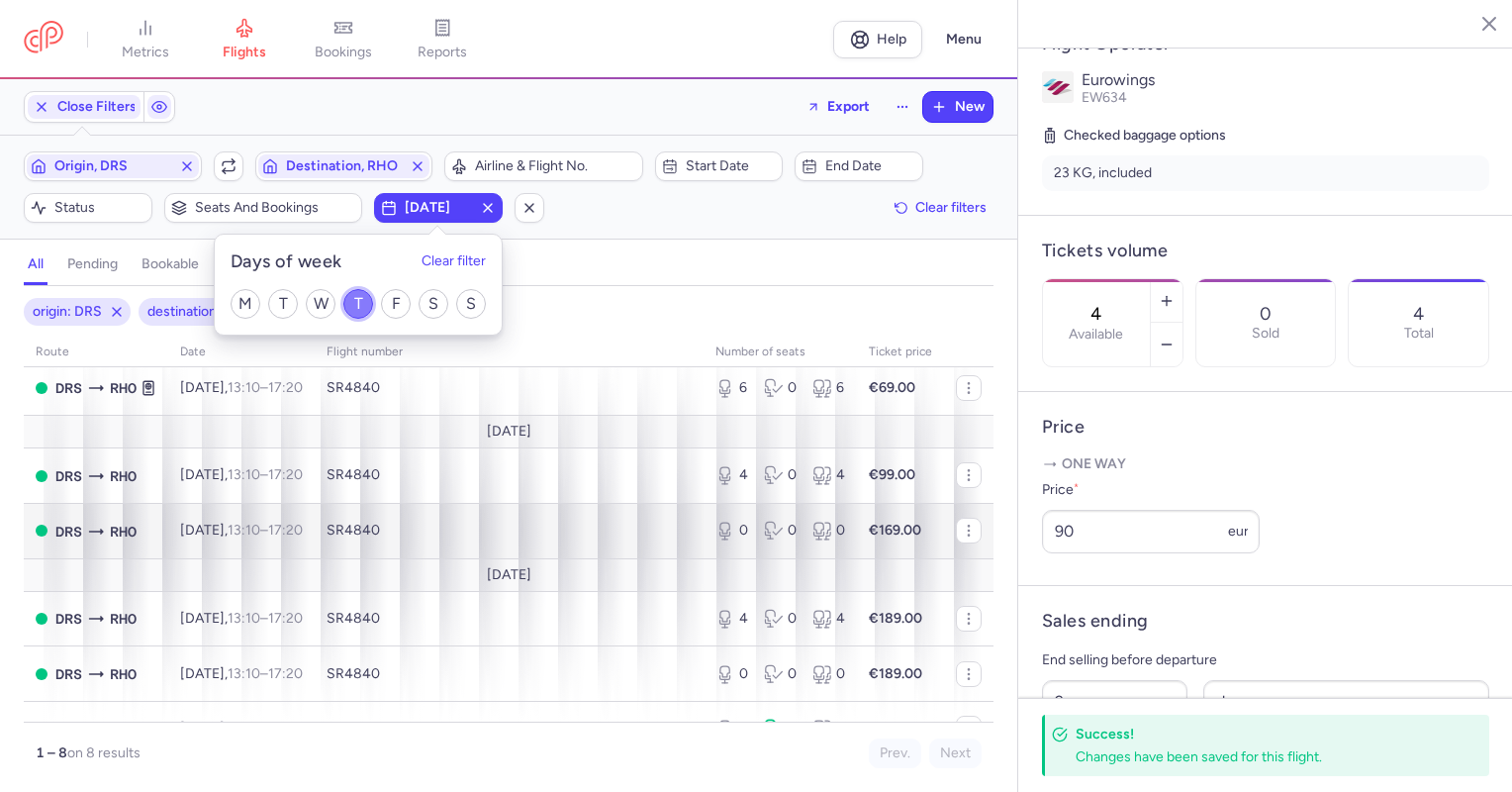 scroll, scrollTop: 191, scrollLeft: 0, axis: vertical 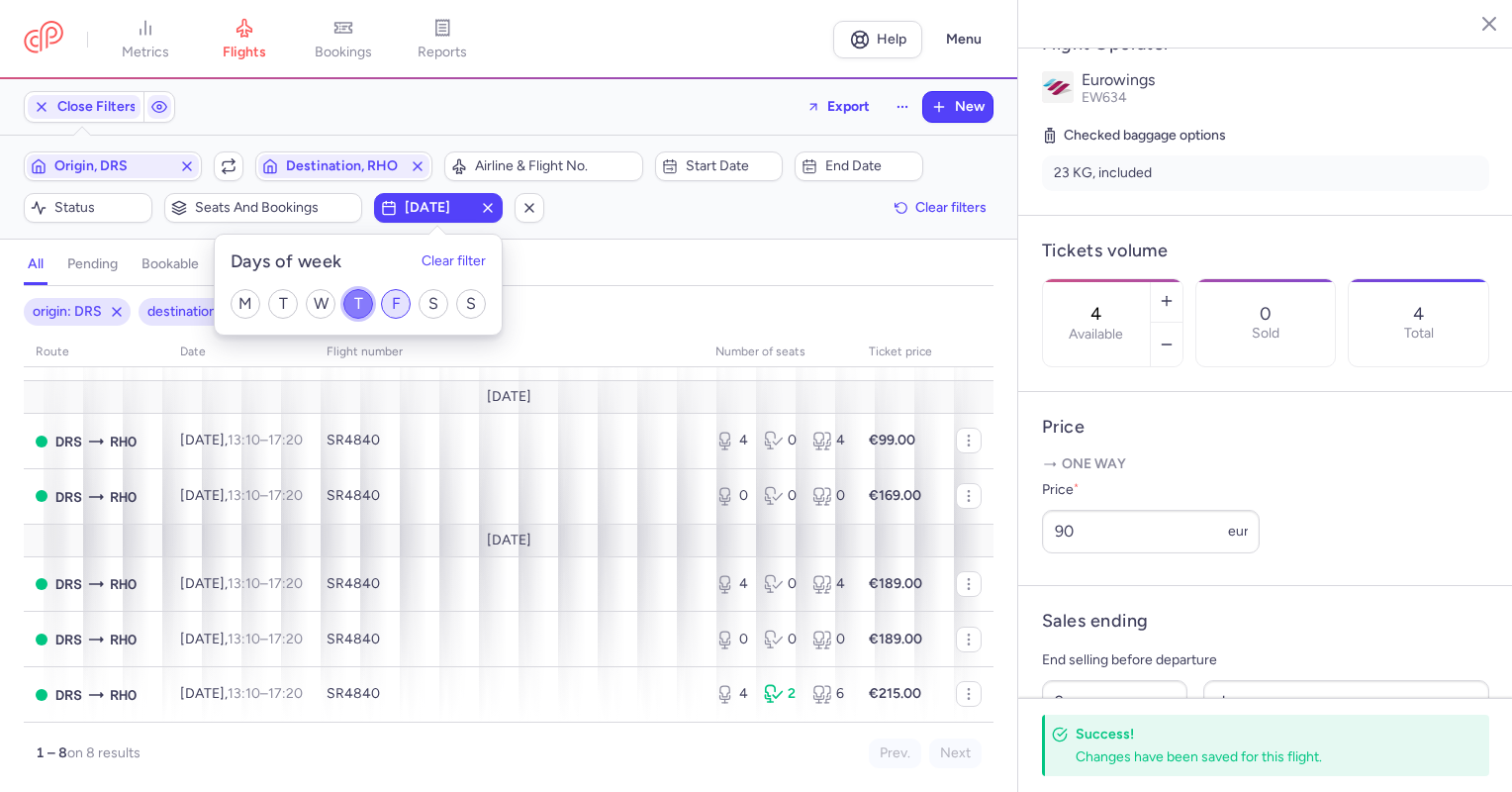 drag, startPoint x: 360, startPoint y: 301, endPoint x: 383, endPoint y: 304, distance: 23.194827 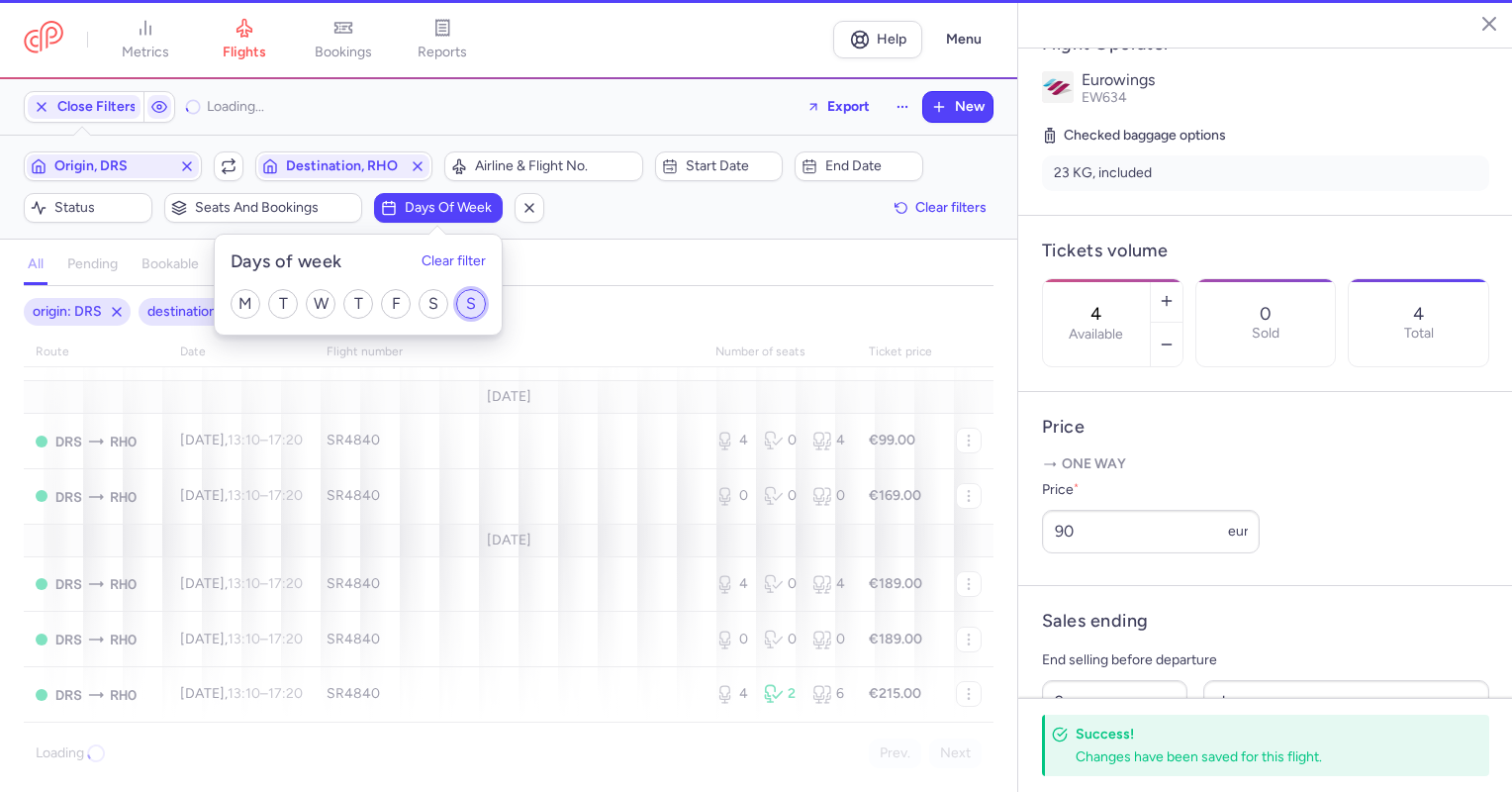 click on "S" at bounding box center [471, 304] 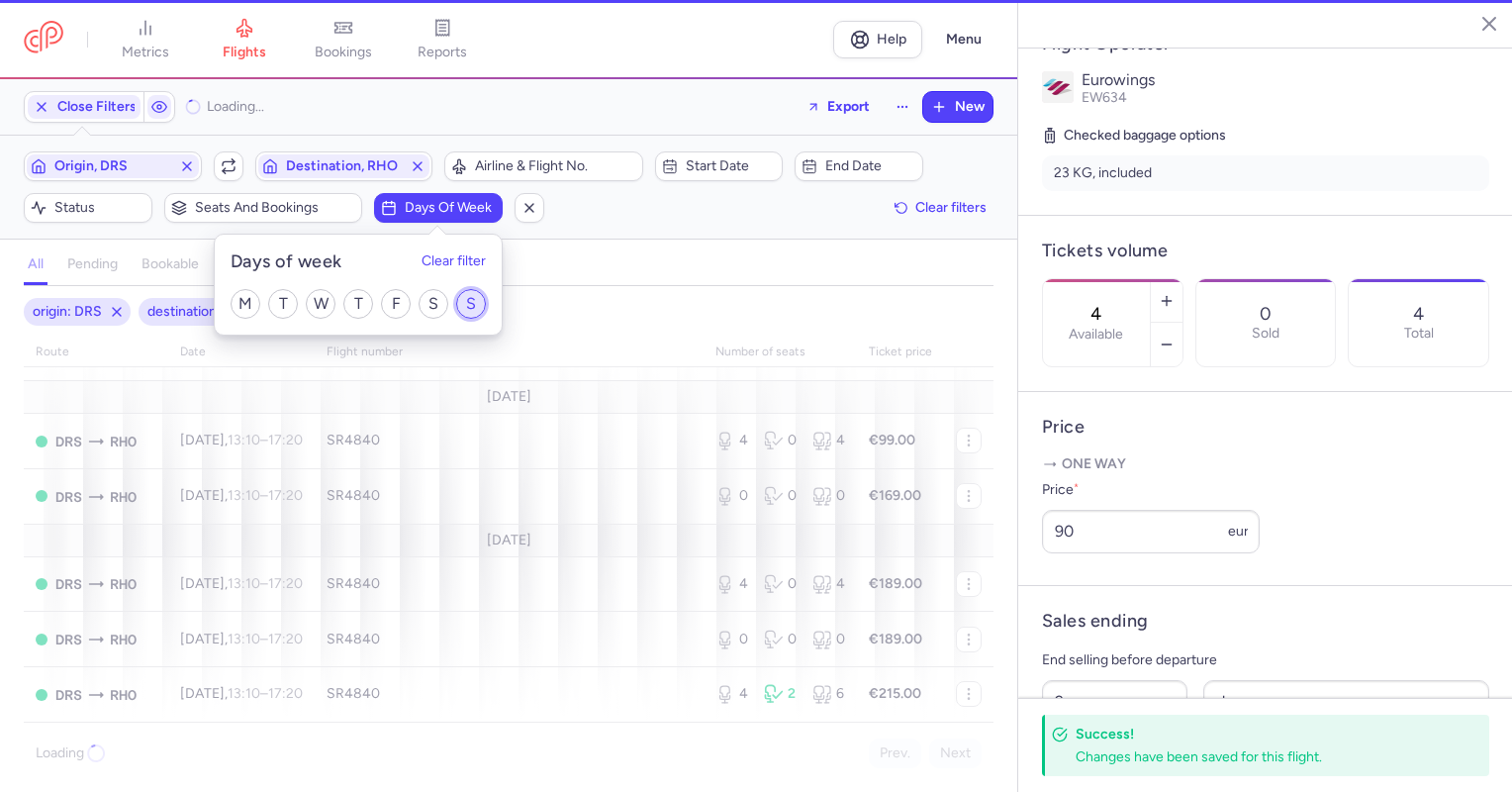 checkbox on "true" 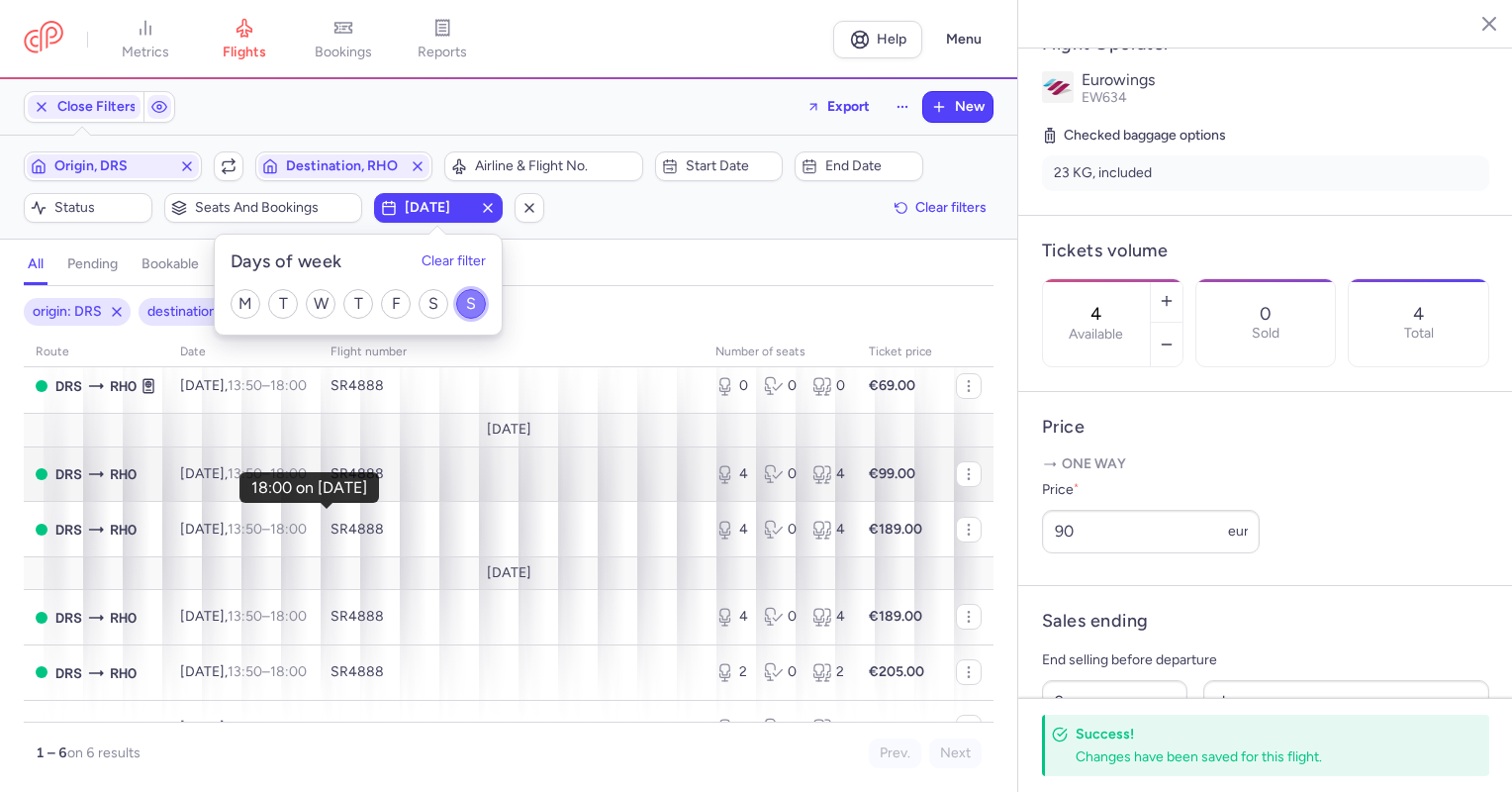 scroll, scrollTop: 0, scrollLeft: 0, axis: both 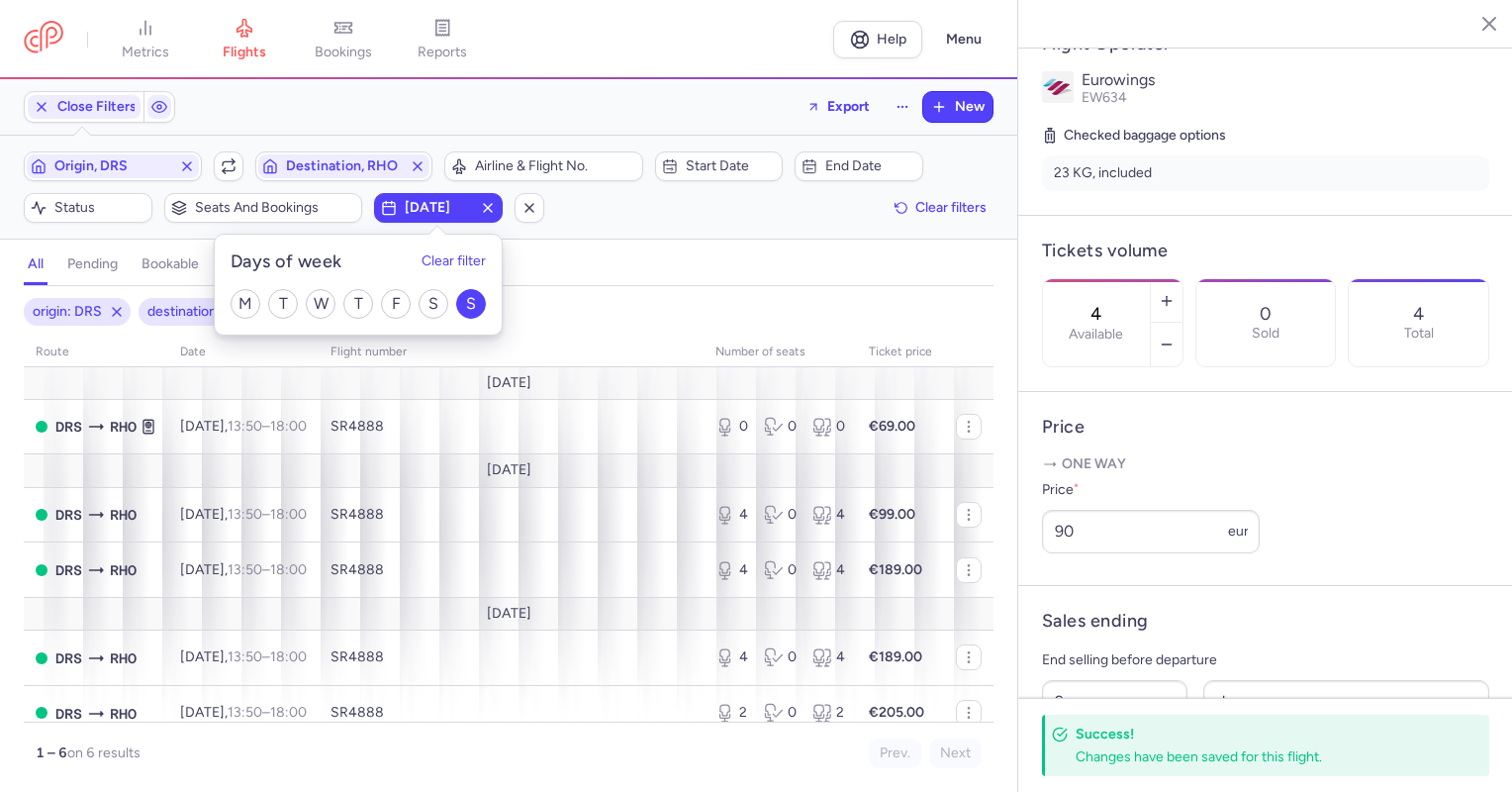 click on "Origin, DRS  Include return  Destination, RHO  Airline & Flight No.  Start date  End date  Status  Seats and bookings  [DATE]  Clear filters" 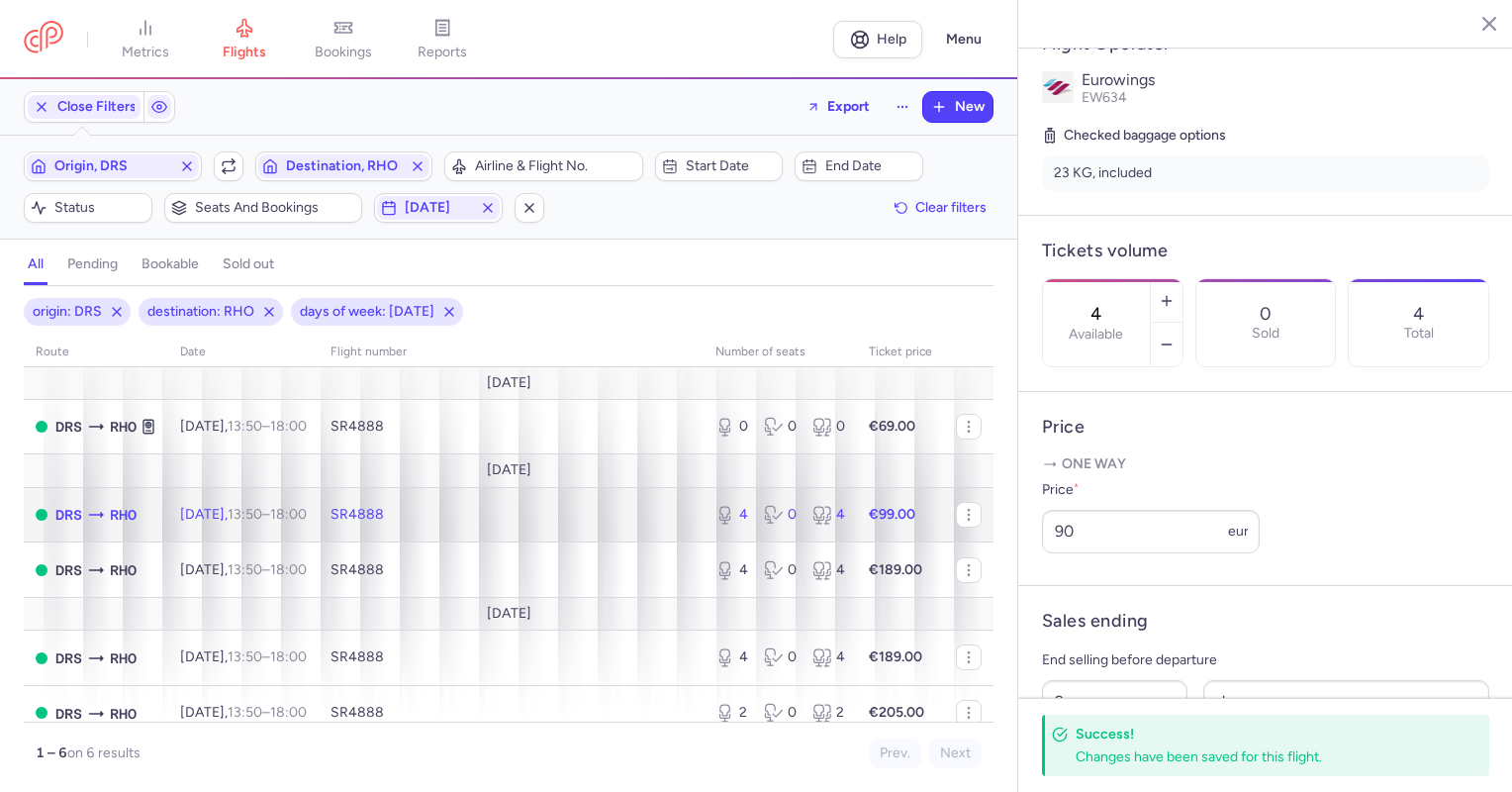 click on "SR4888" 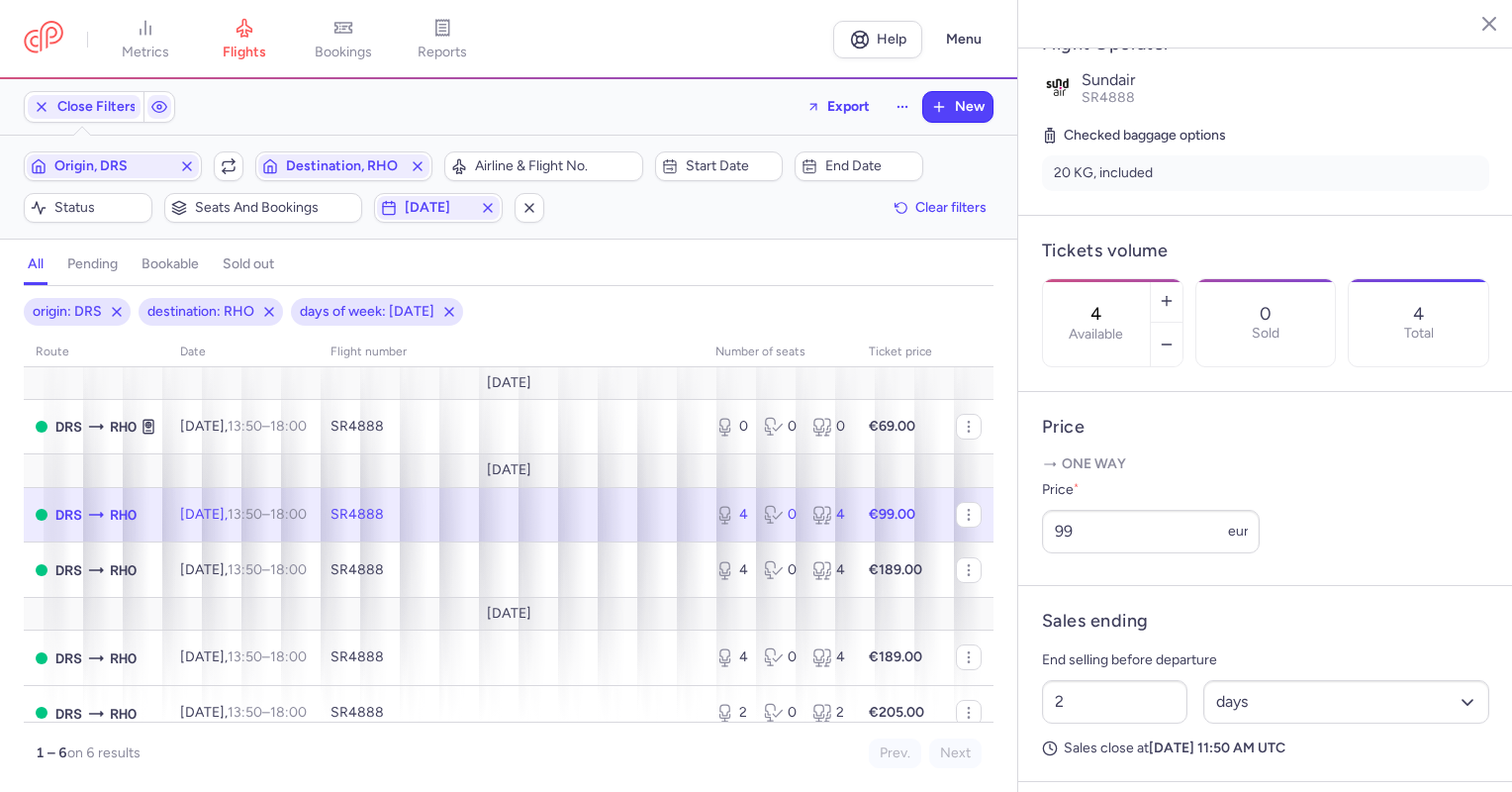 click on "SR4888" 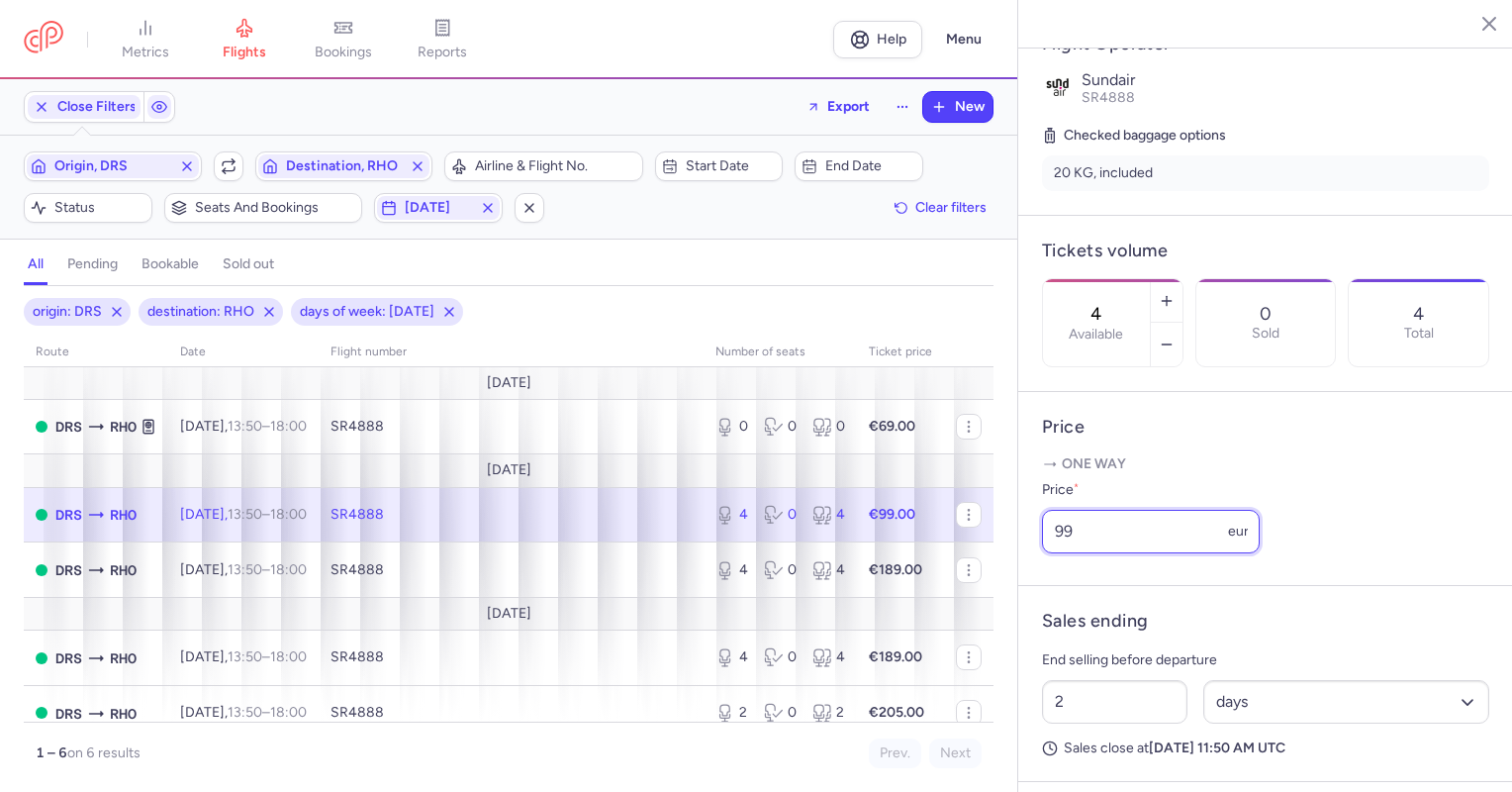 click on "99" at bounding box center (1151, 532) 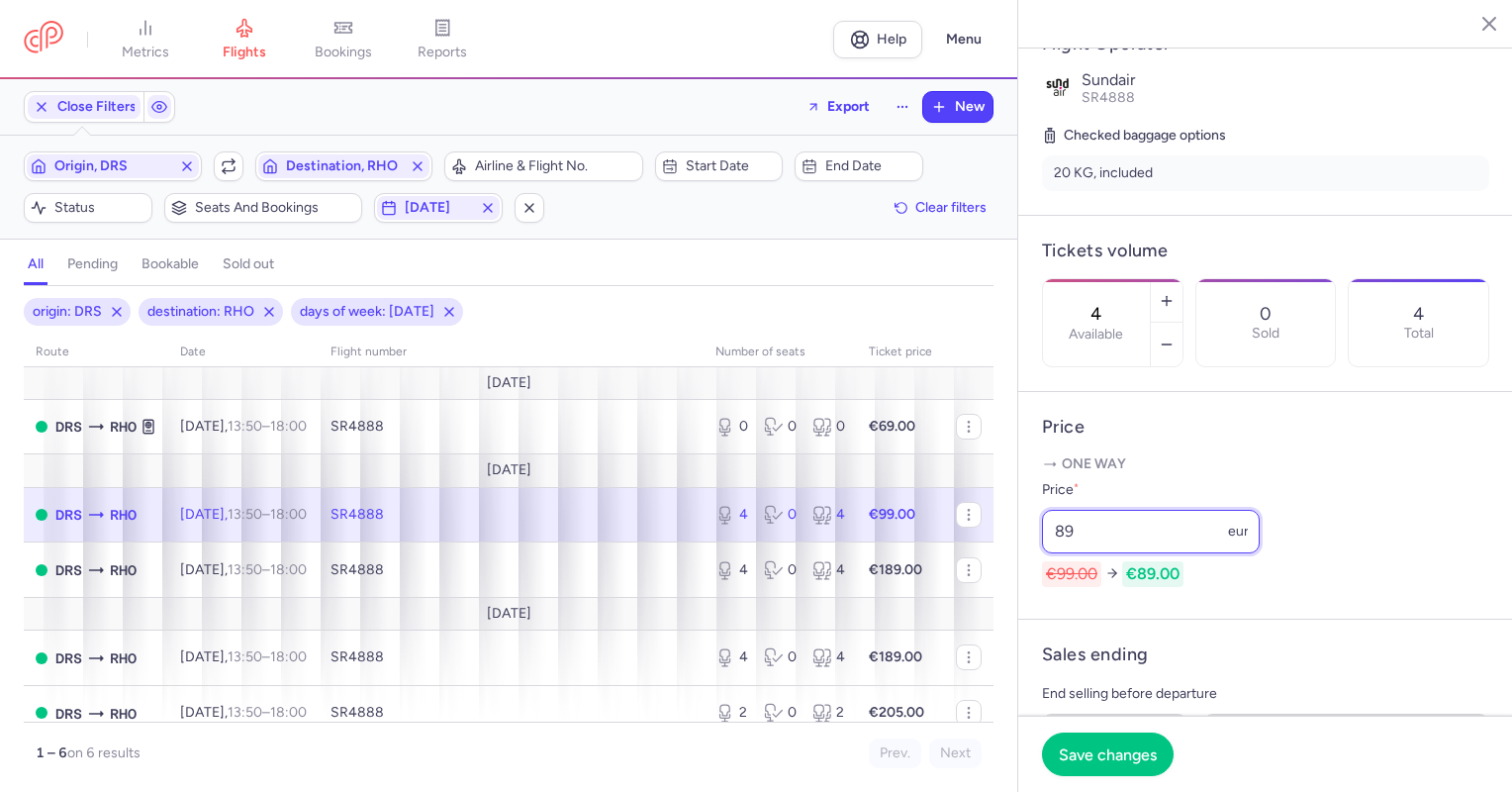 type on "8" 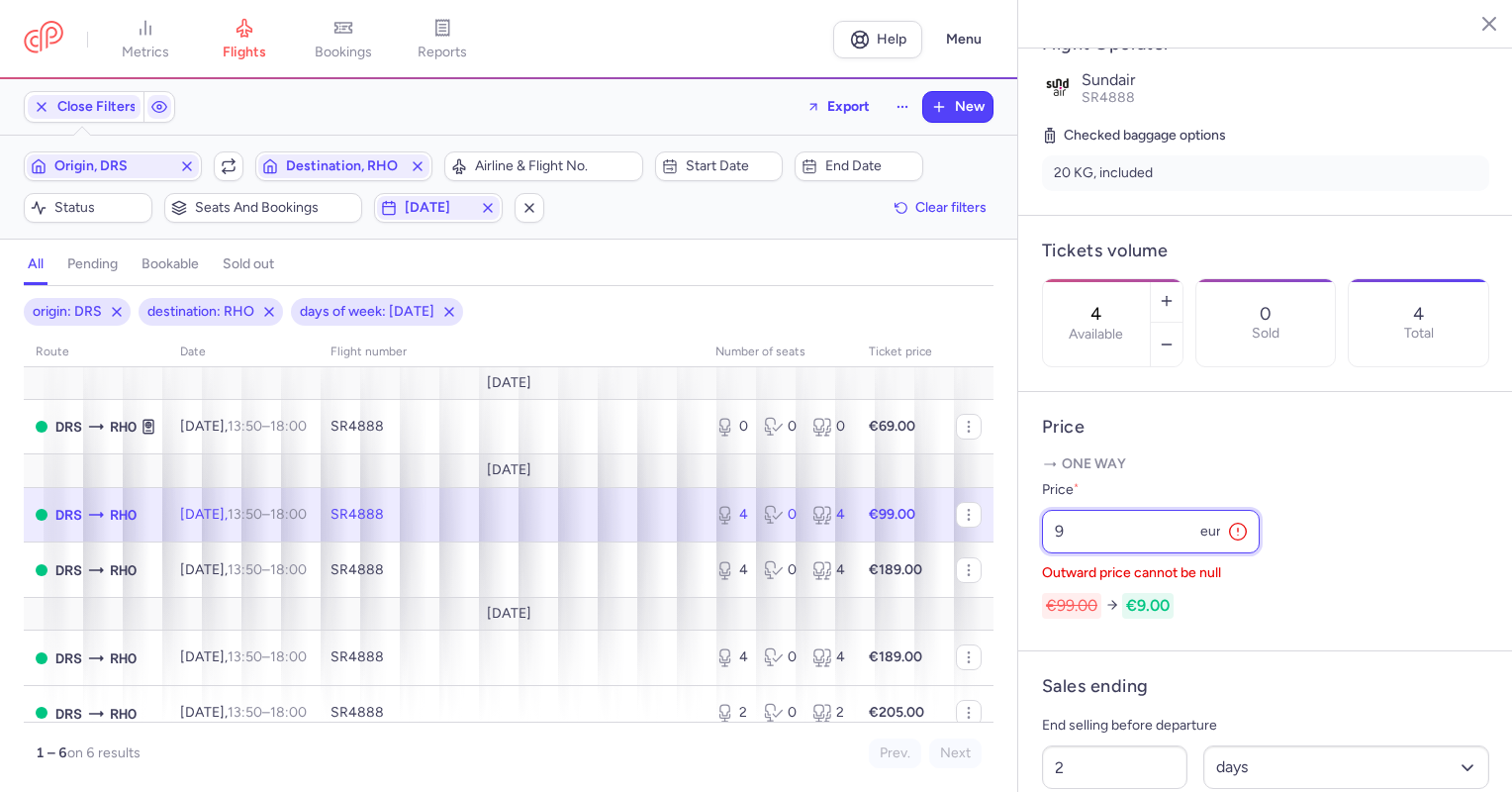 type on "99" 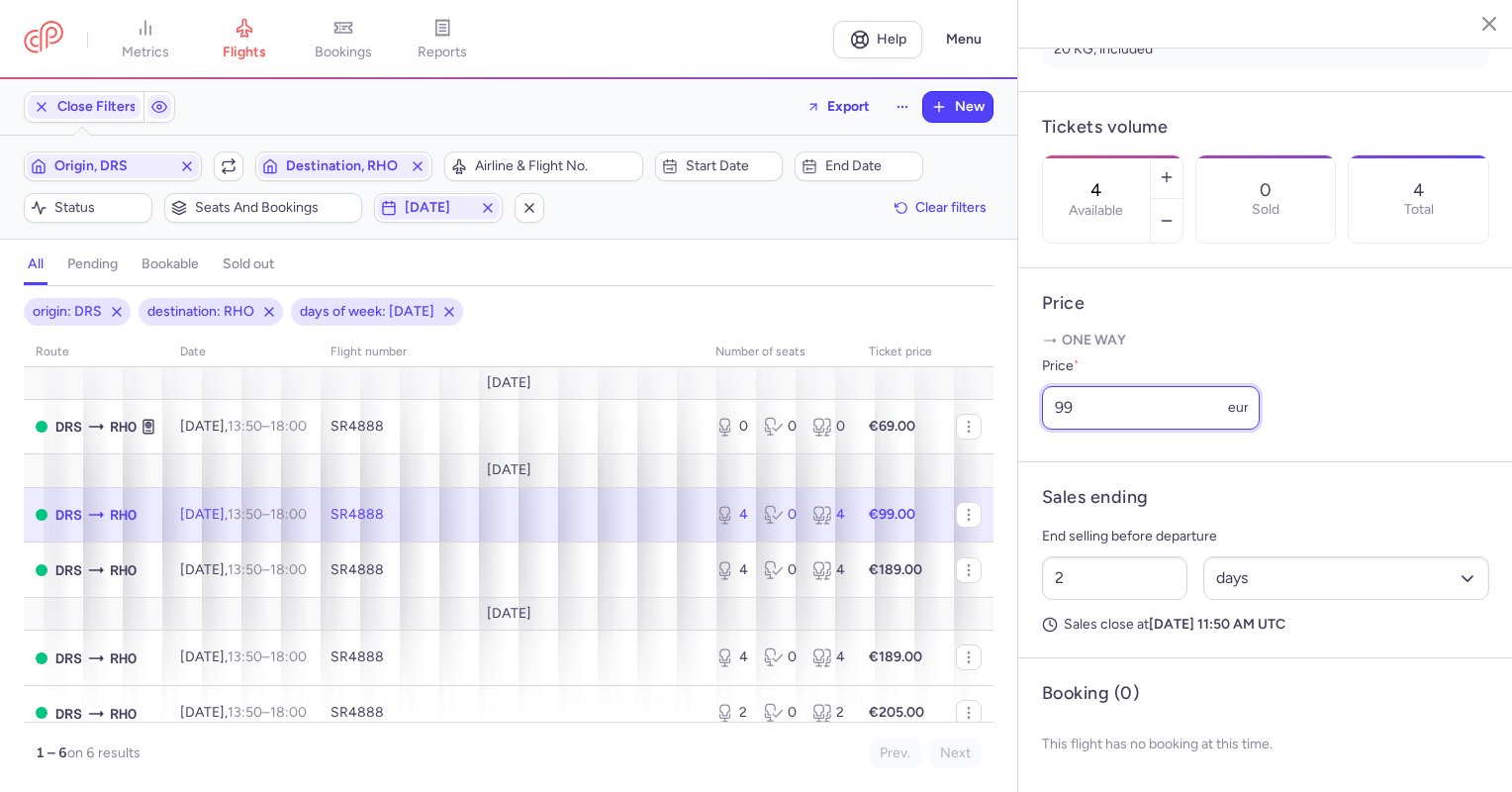 scroll, scrollTop: 473, scrollLeft: 0, axis: vertical 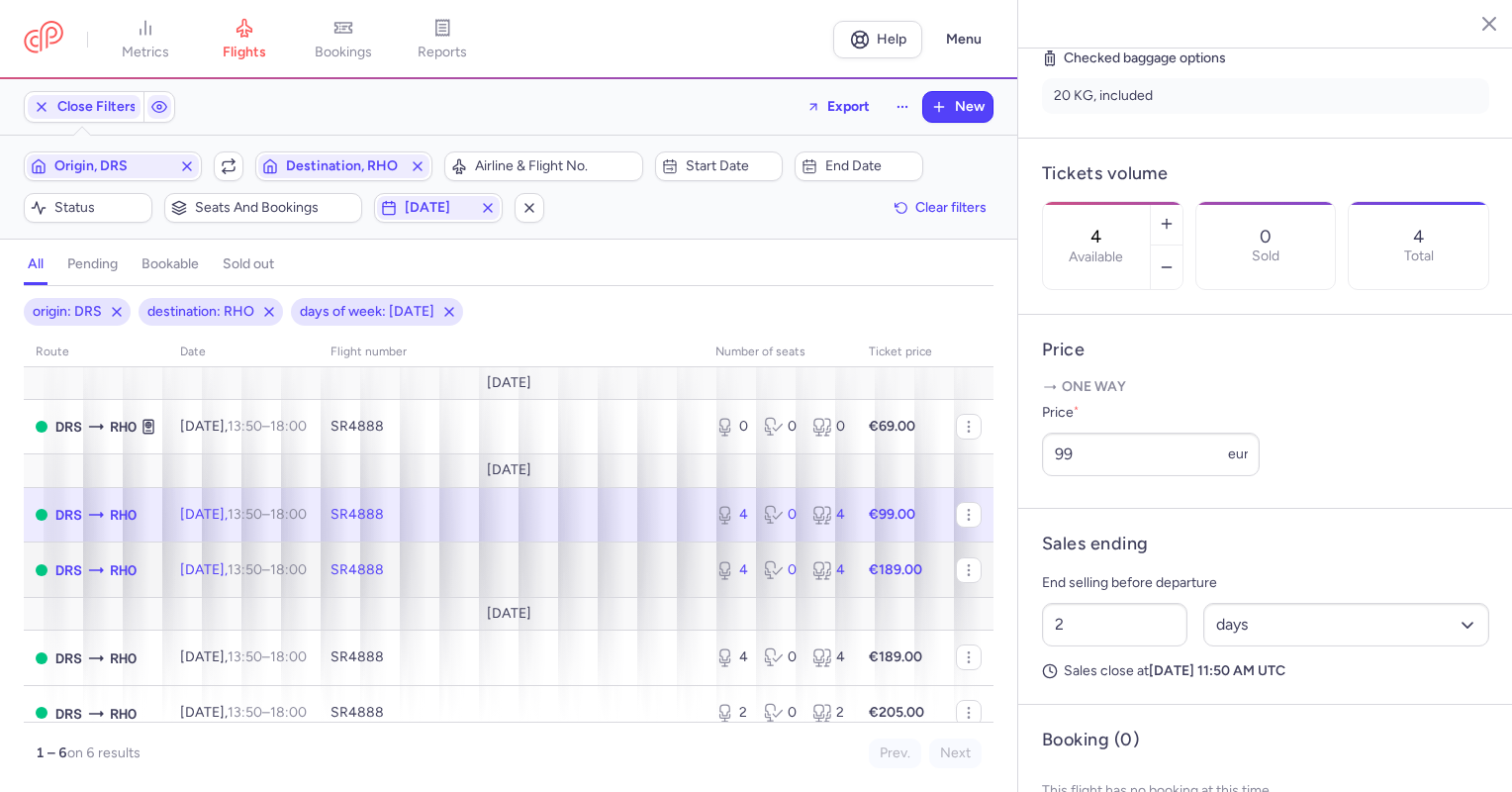 click on "4" at bounding box center (731, 570) 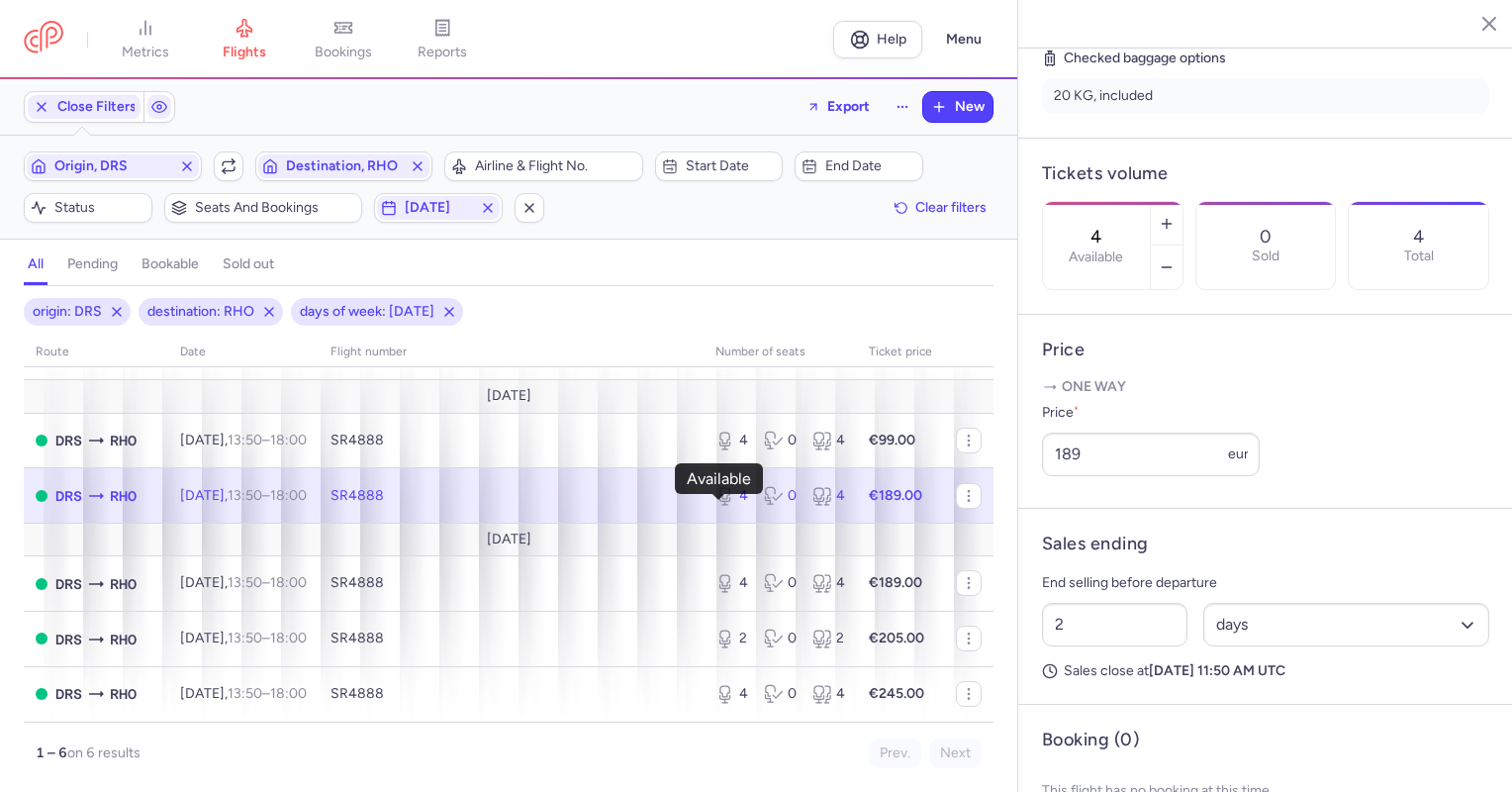 scroll, scrollTop: 79, scrollLeft: 0, axis: vertical 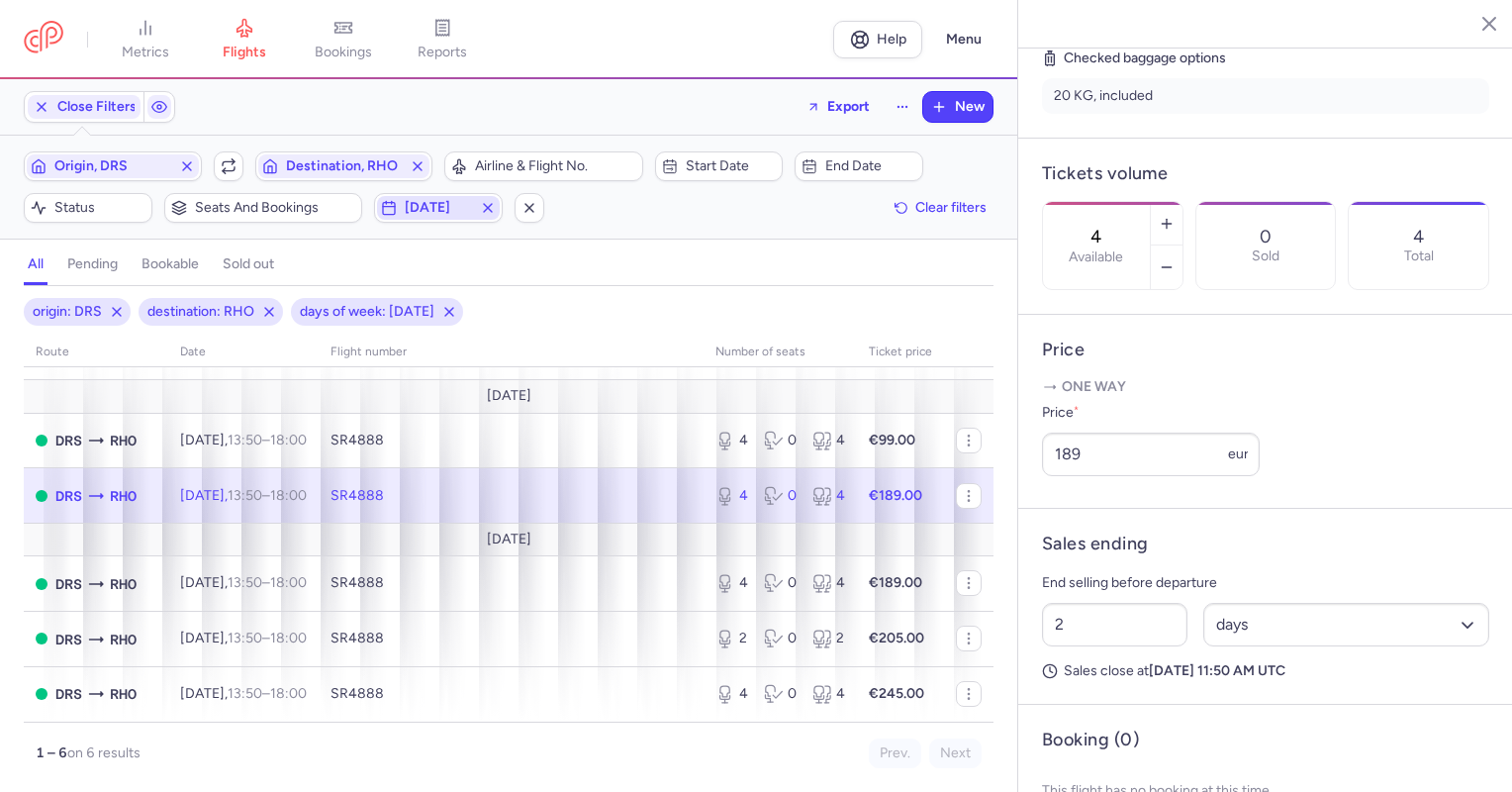 click 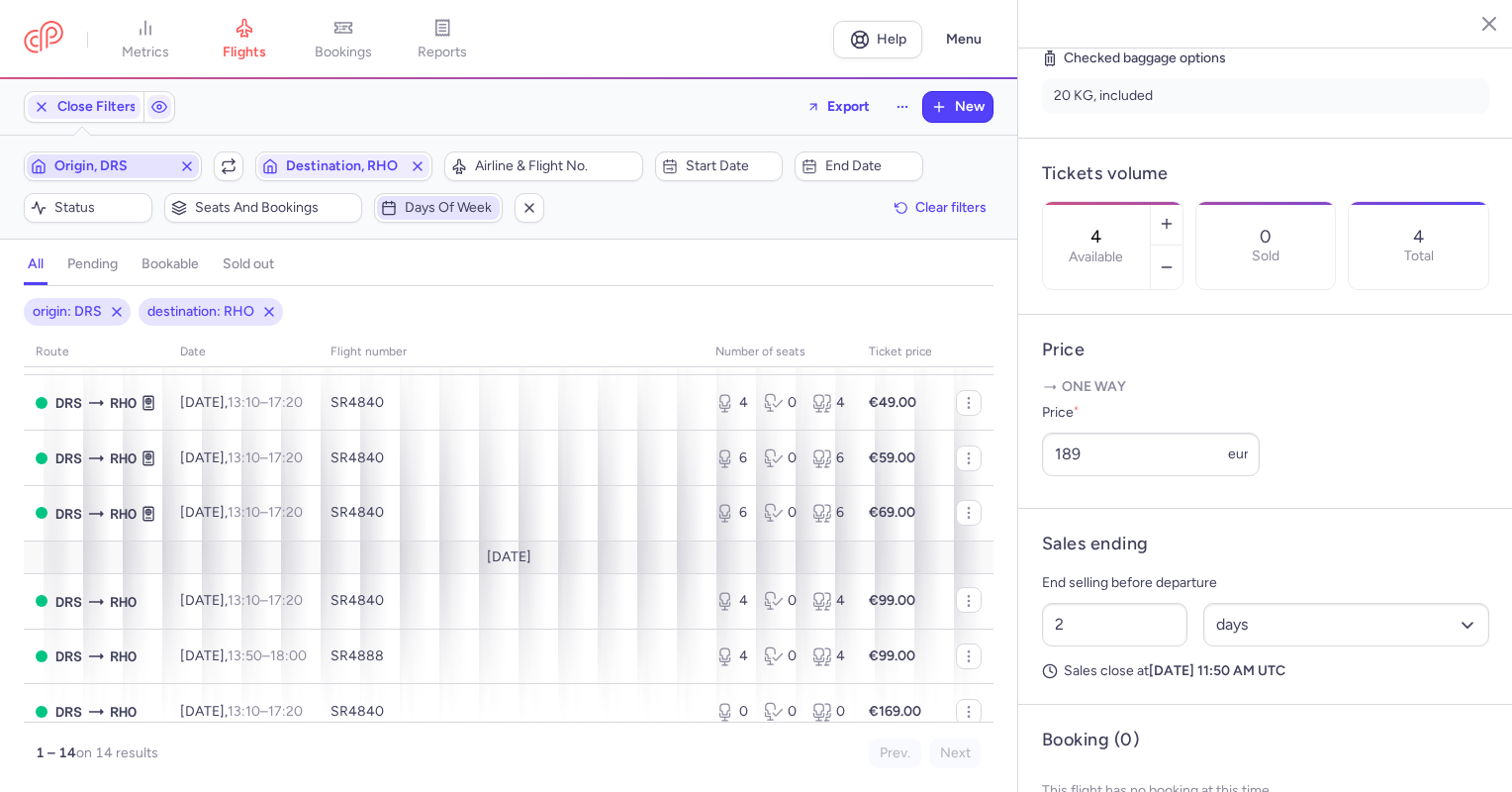 click on "Origin, DRS" at bounding box center (113, 166) 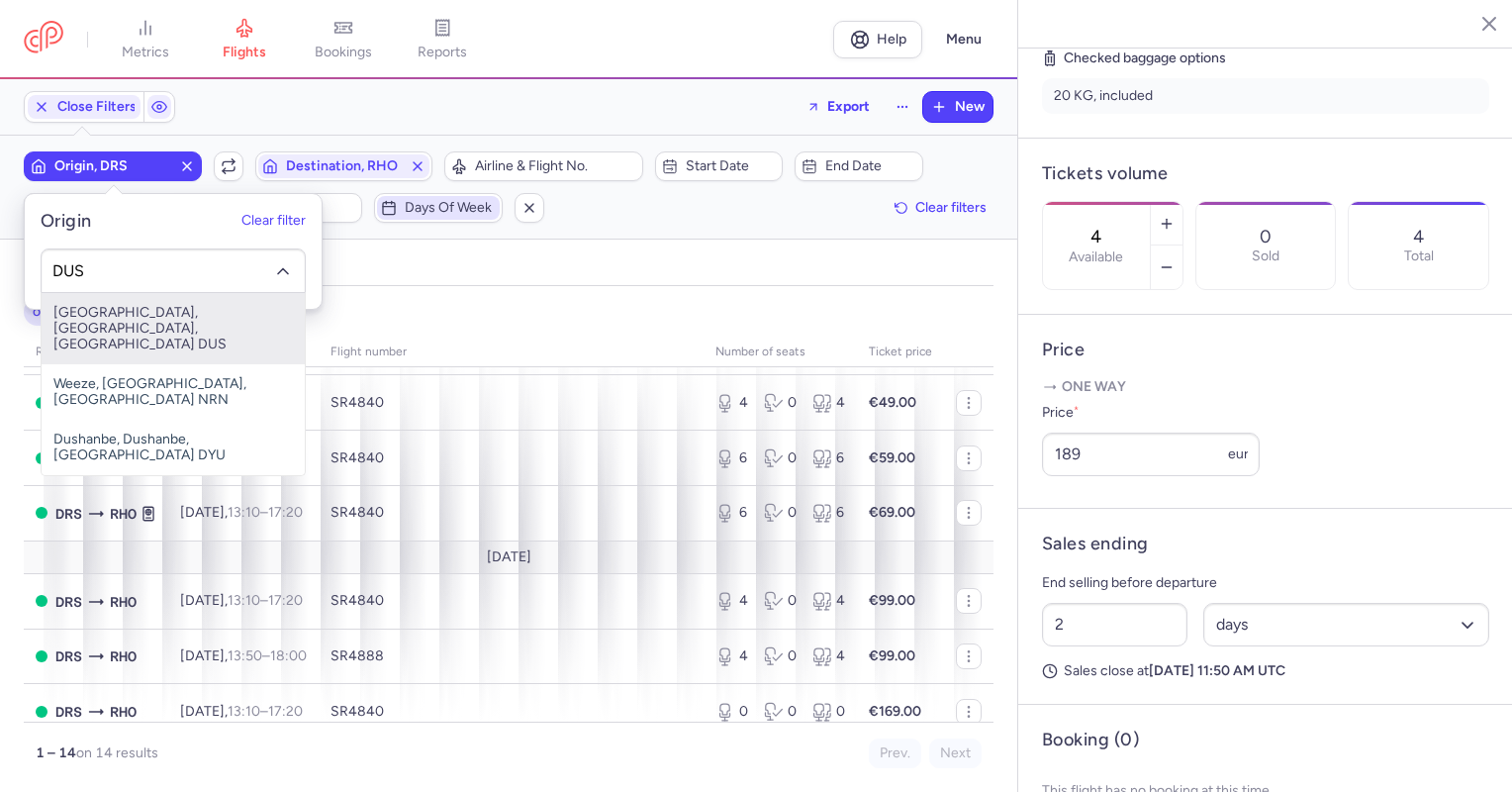 click on "[GEOGRAPHIC_DATA], [GEOGRAPHIC_DATA], [GEOGRAPHIC_DATA] DUS" at bounding box center (173, 329) 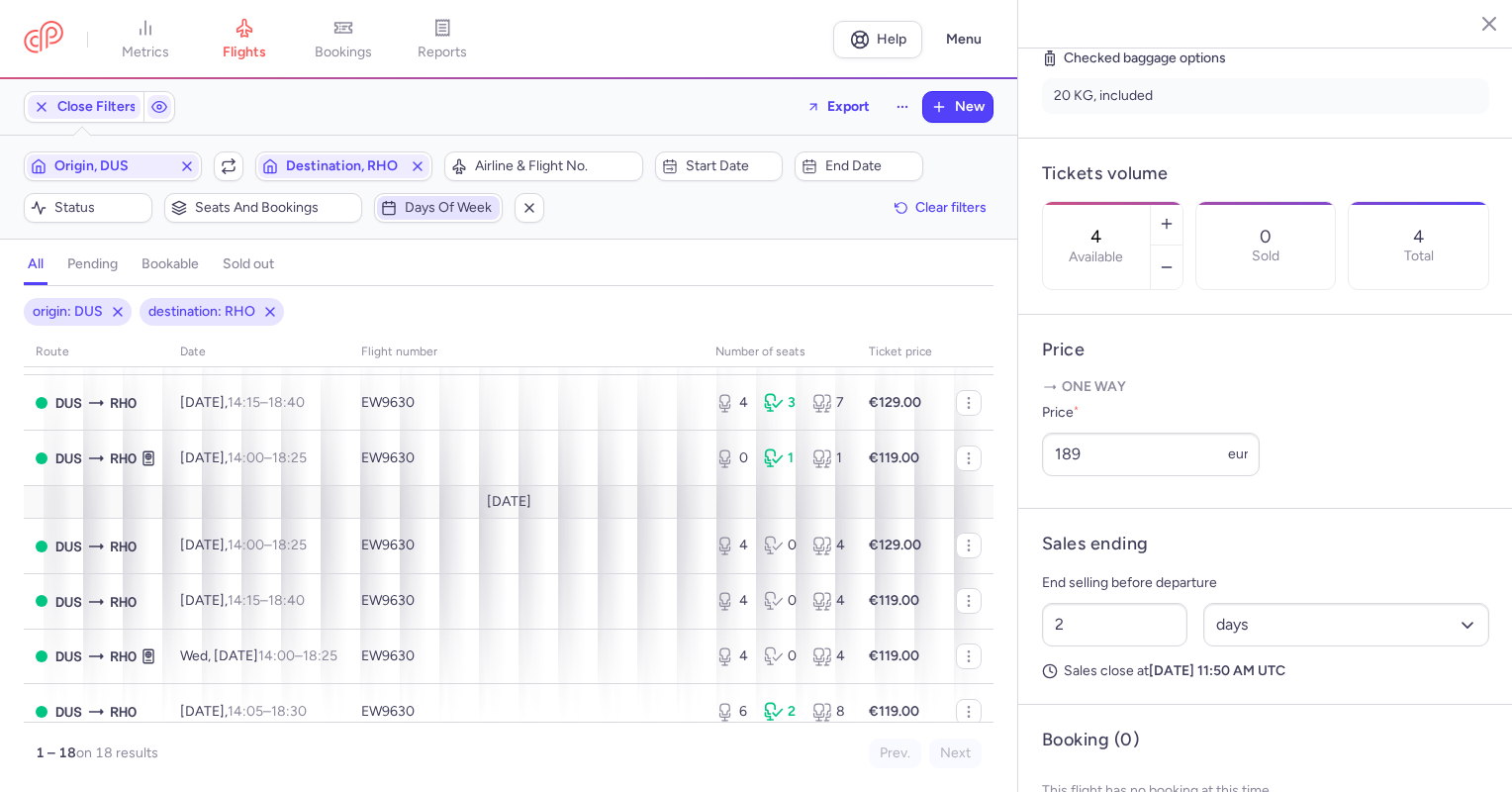click on "Days of week" at bounding box center [450, 208] 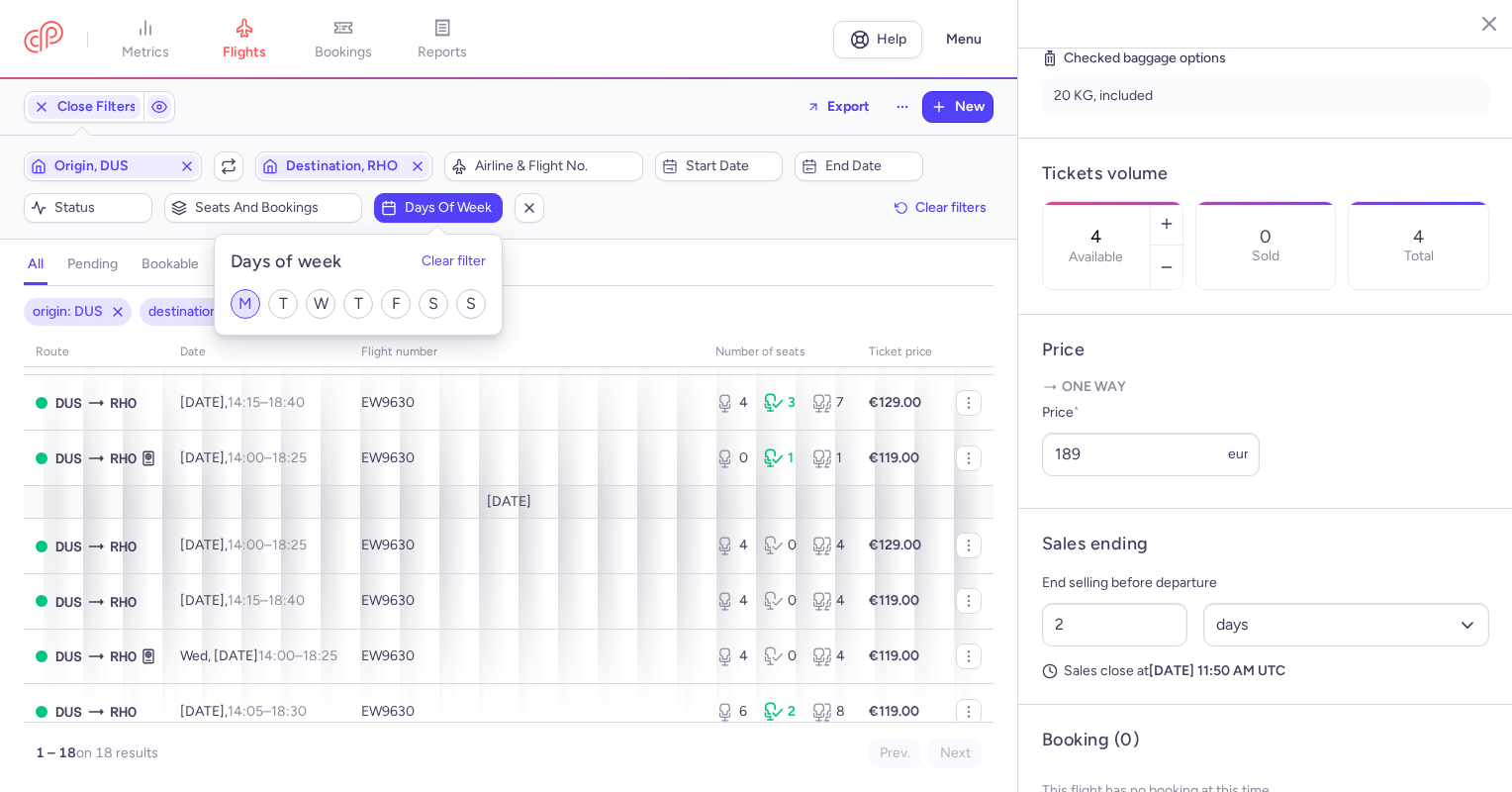 click on "M" at bounding box center [245, 304] 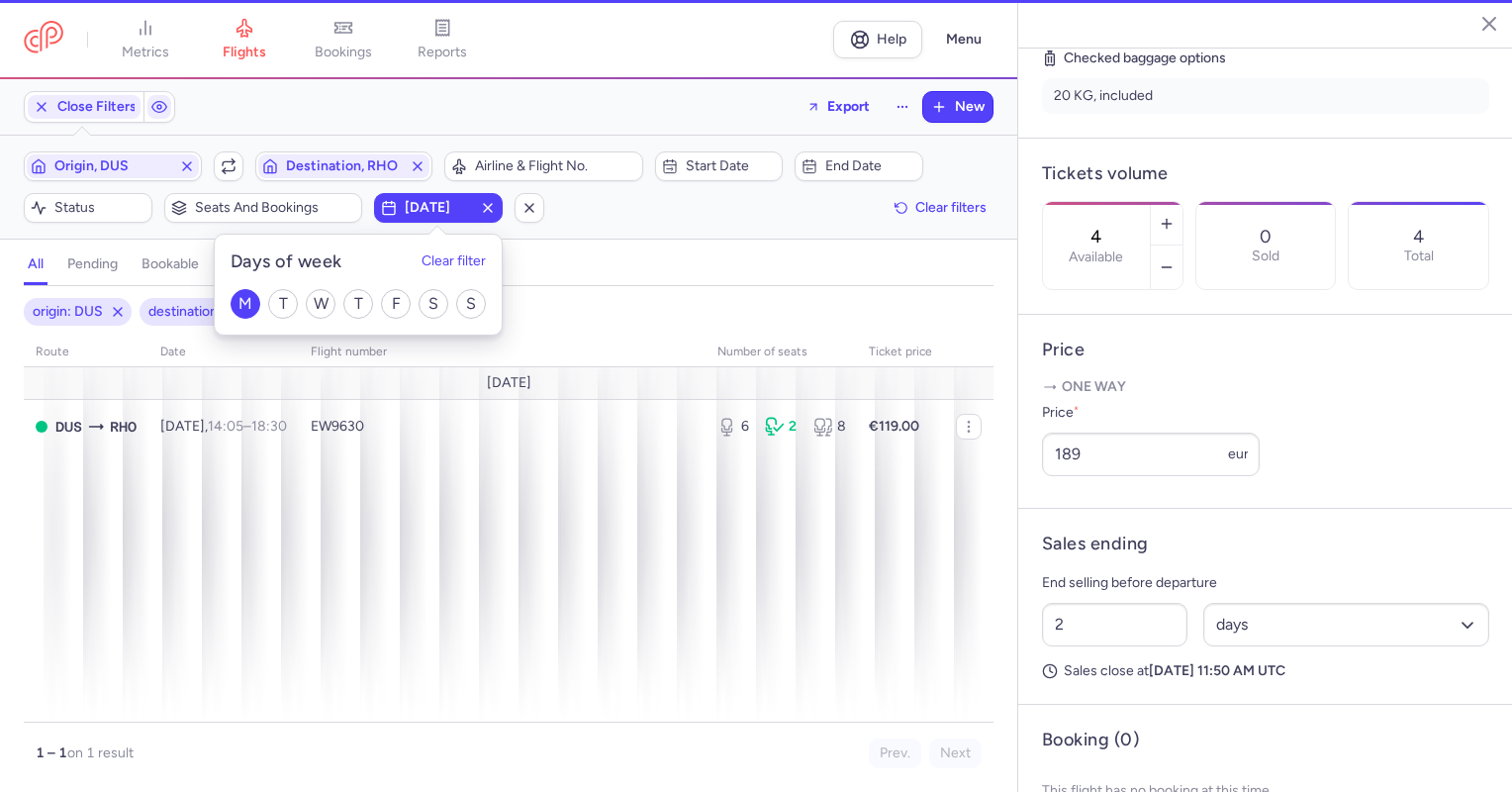 scroll, scrollTop: 0, scrollLeft: 0, axis: both 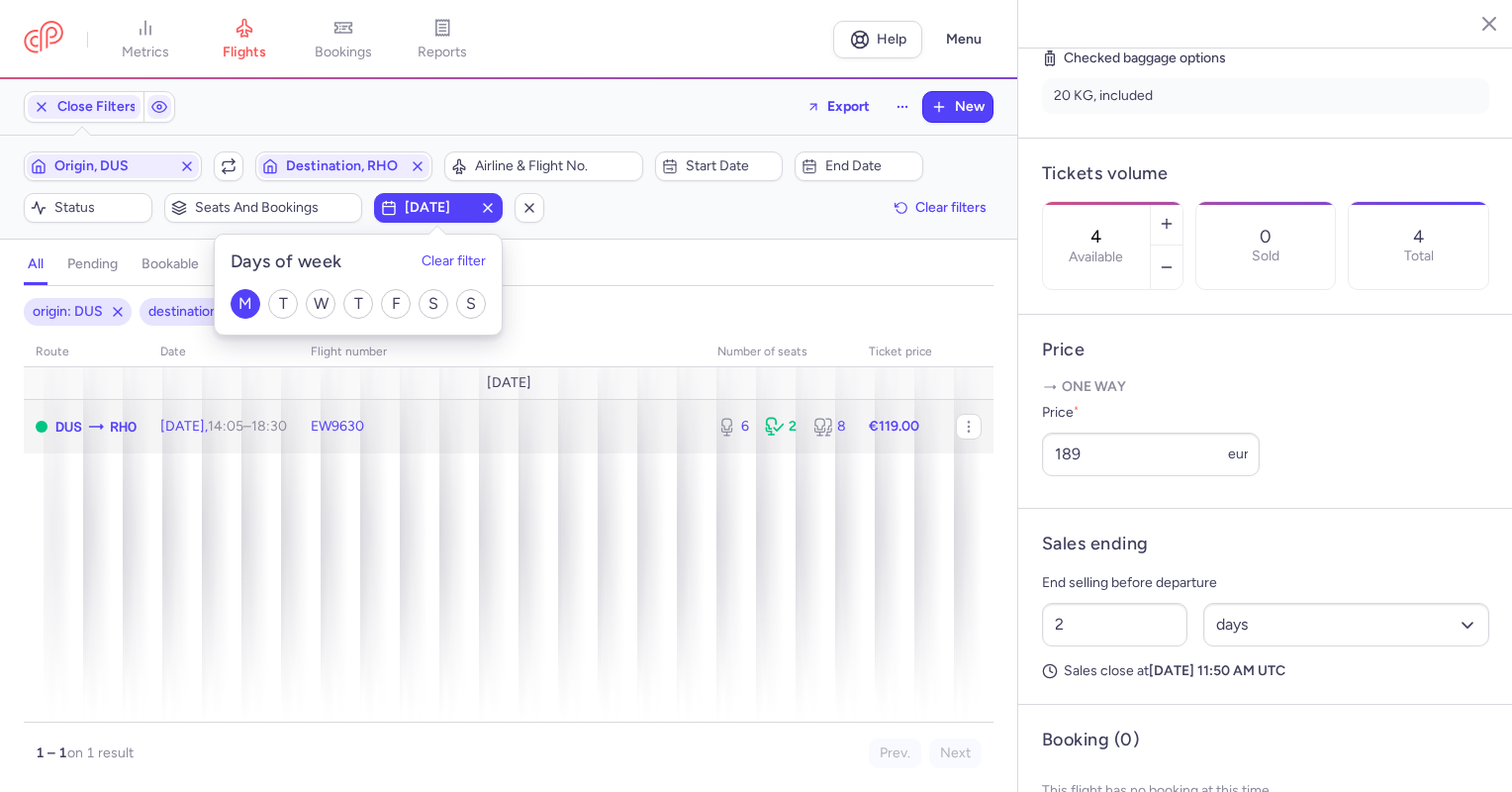 click on "6 2 8" 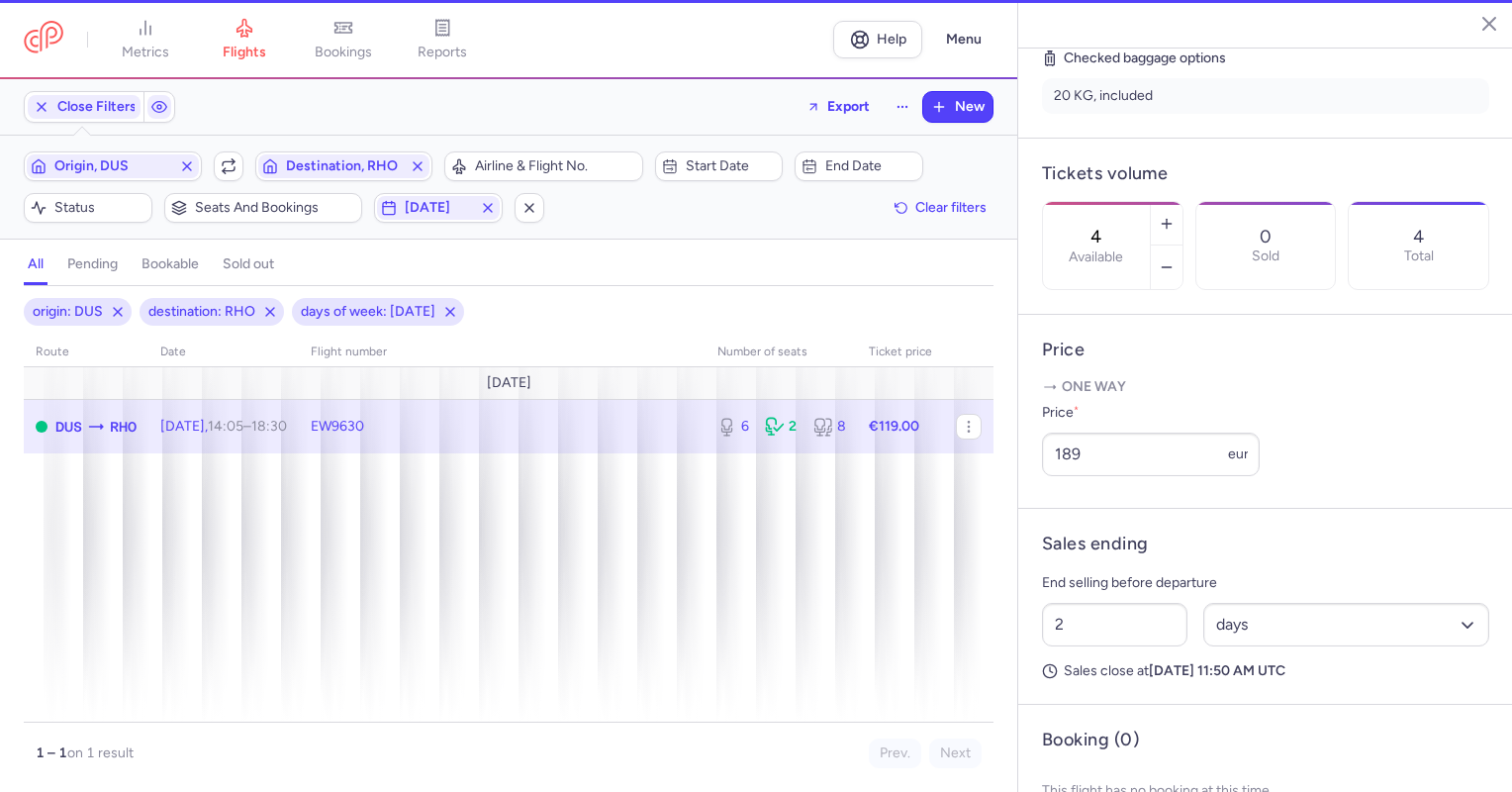 type on "6" 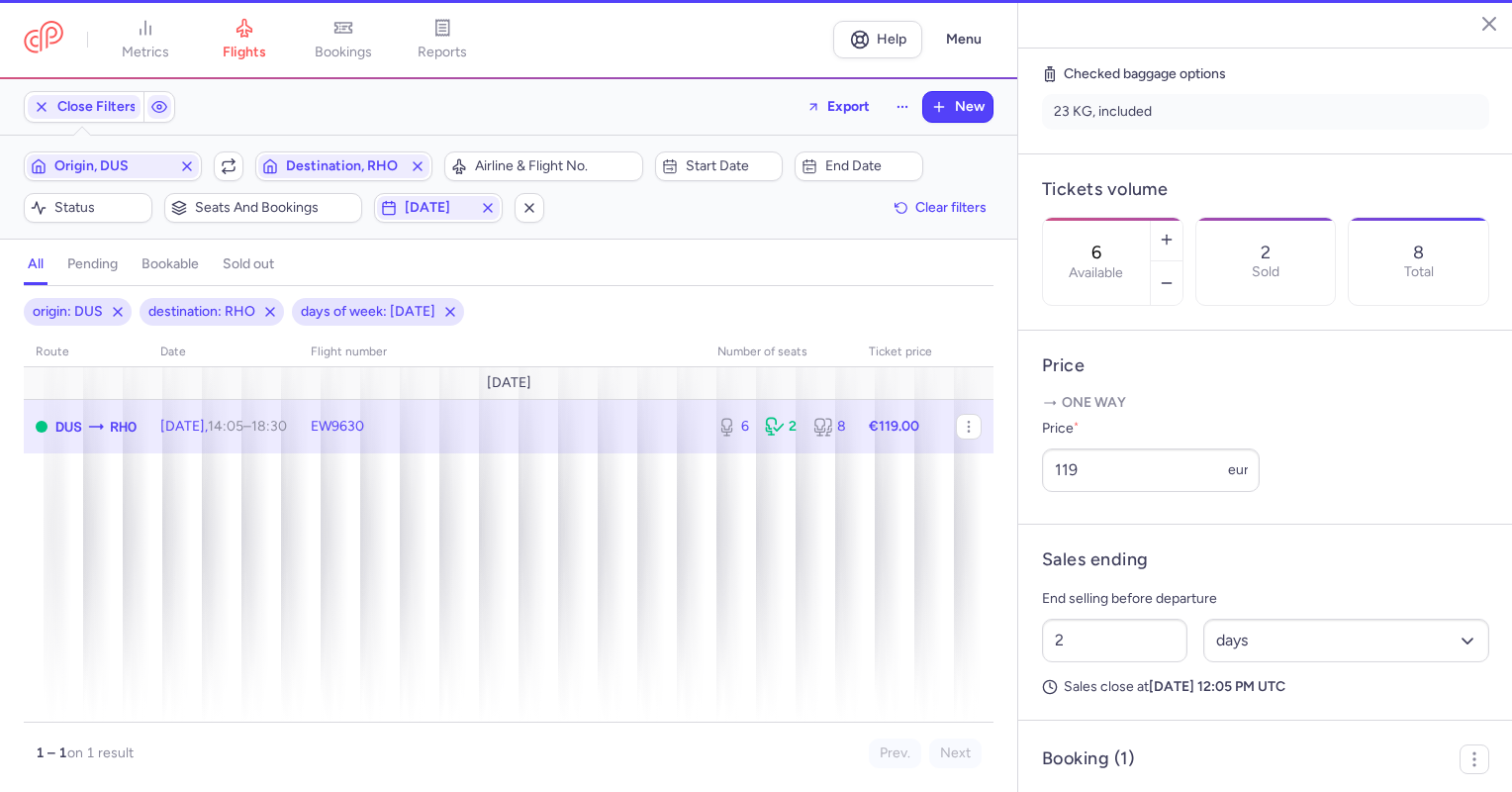 scroll, scrollTop: 489, scrollLeft: 0, axis: vertical 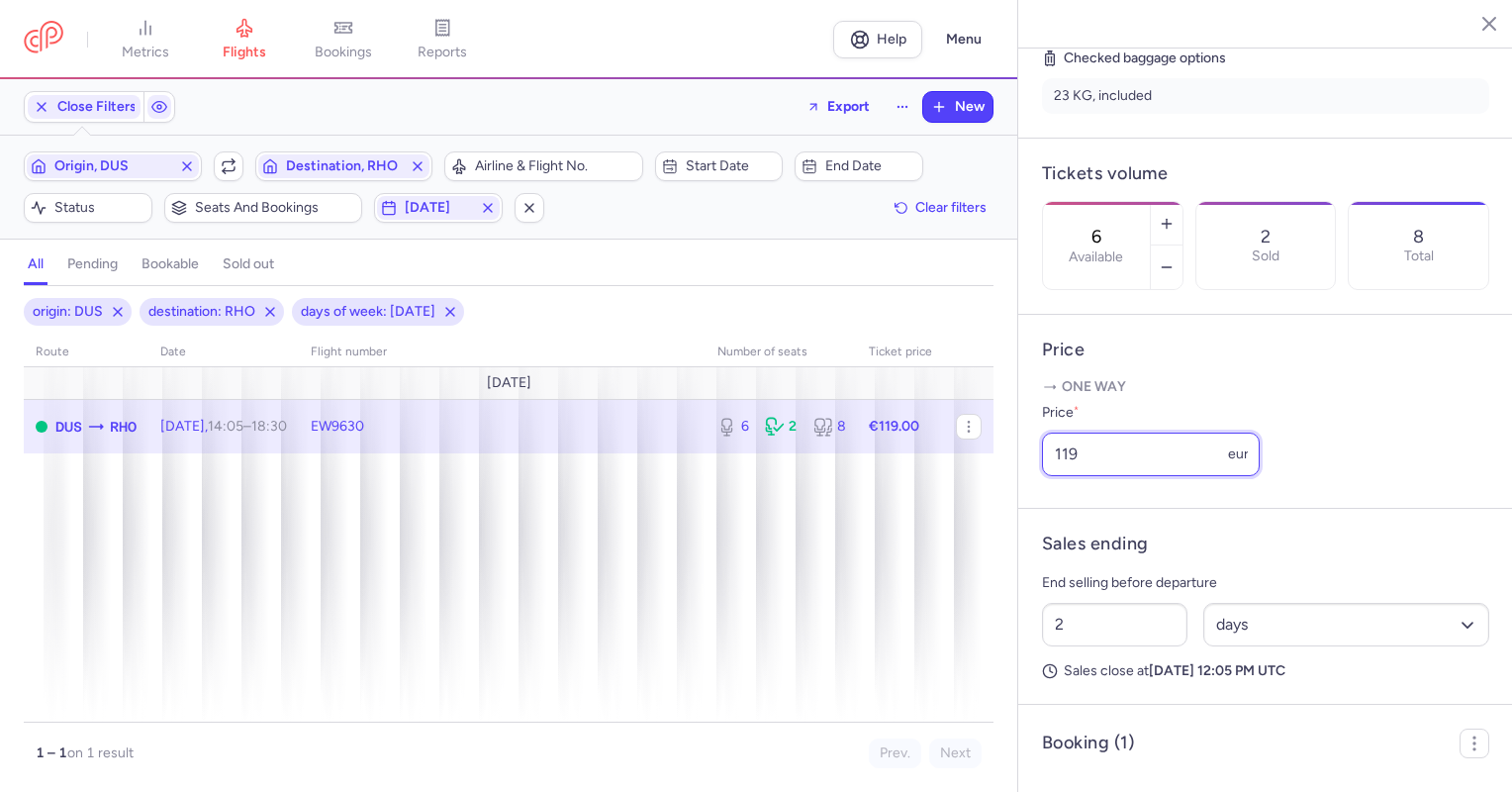 drag, startPoint x: 1199, startPoint y: 508, endPoint x: 1014, endPoint y: 511, distance: 185.02432 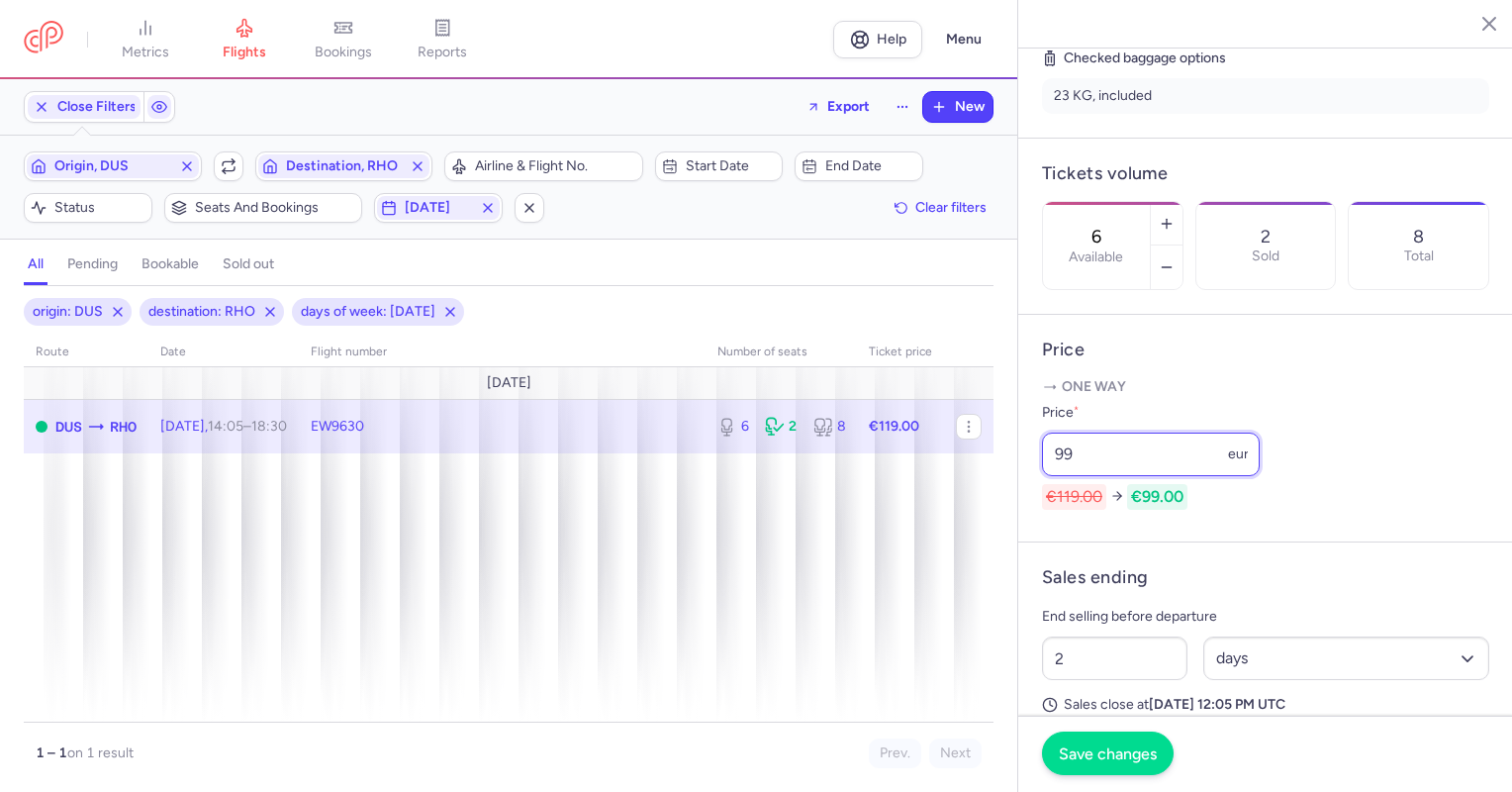 type on "99" 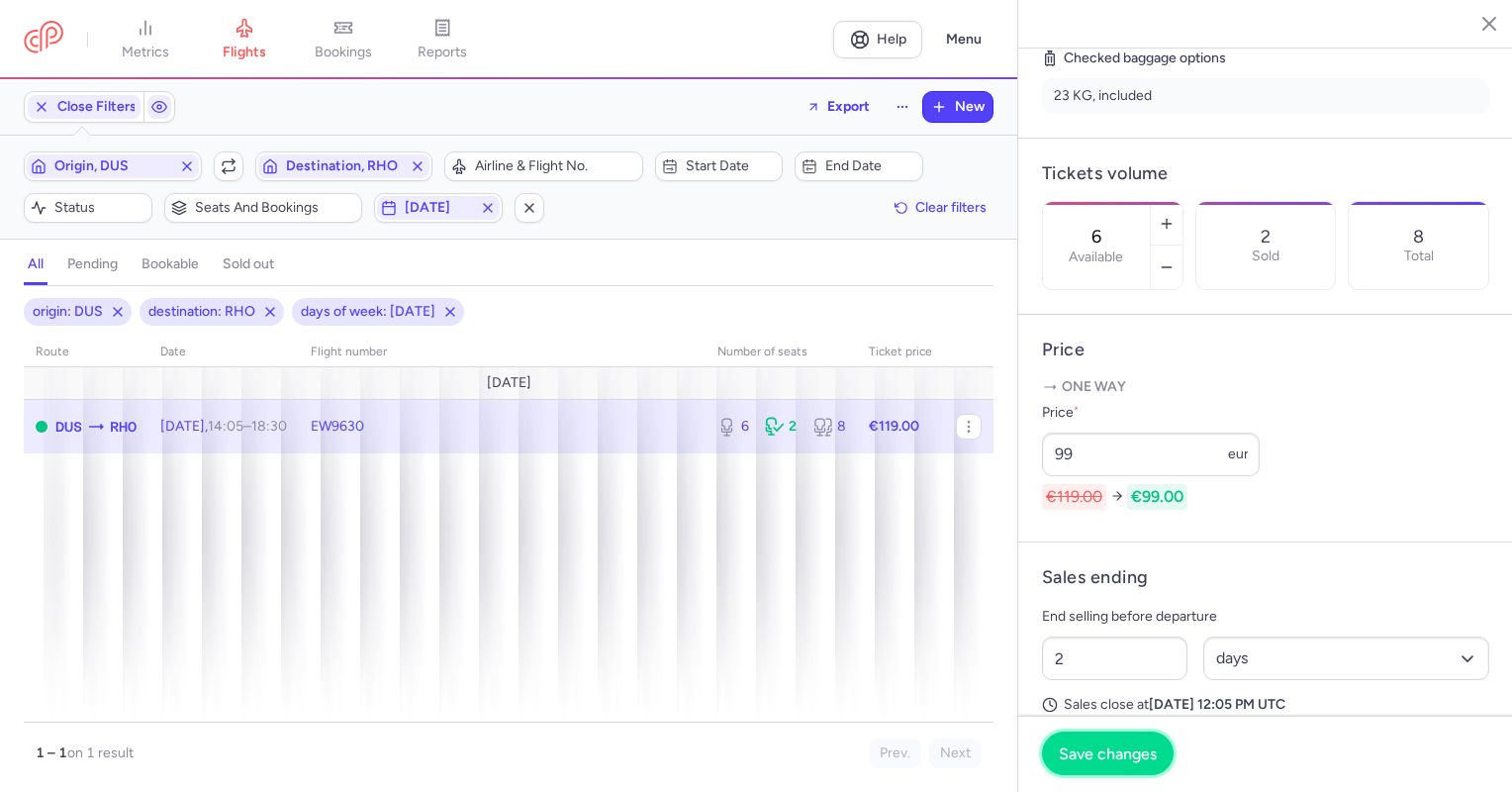 click on "Save changes" at bounding box center (1107, 753) 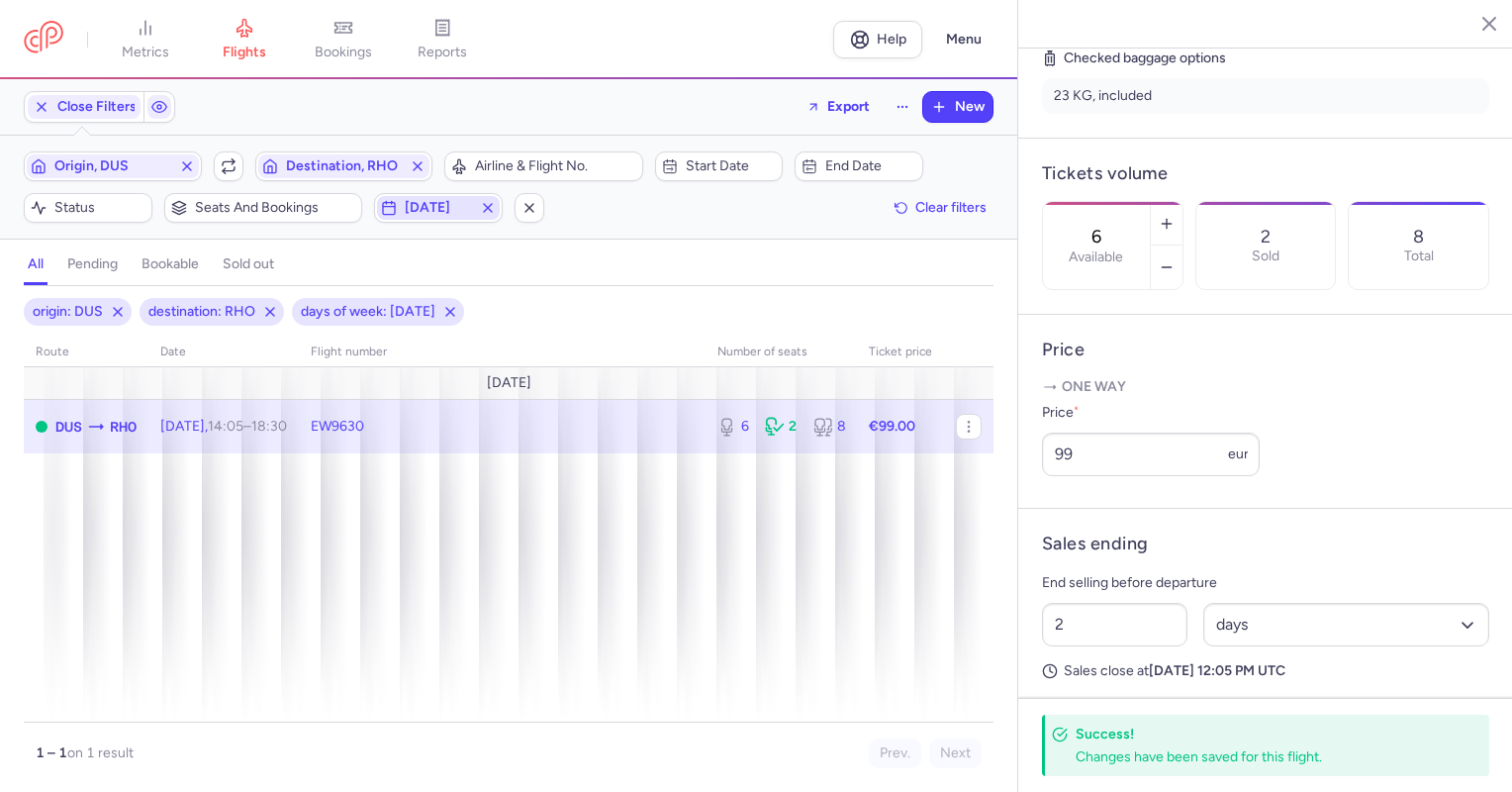 click 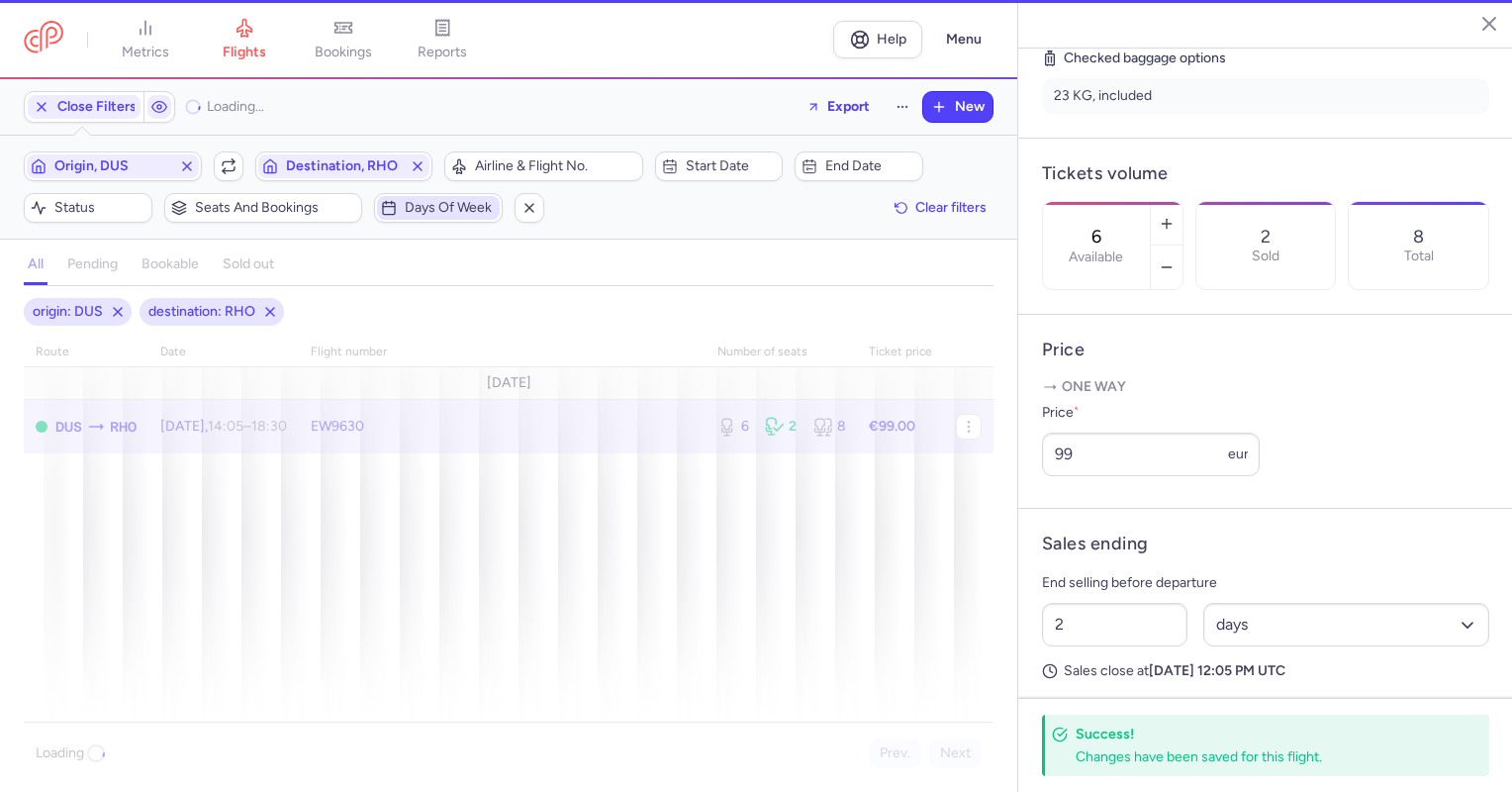 click on "Days of week" at bounding box center [450, 208] 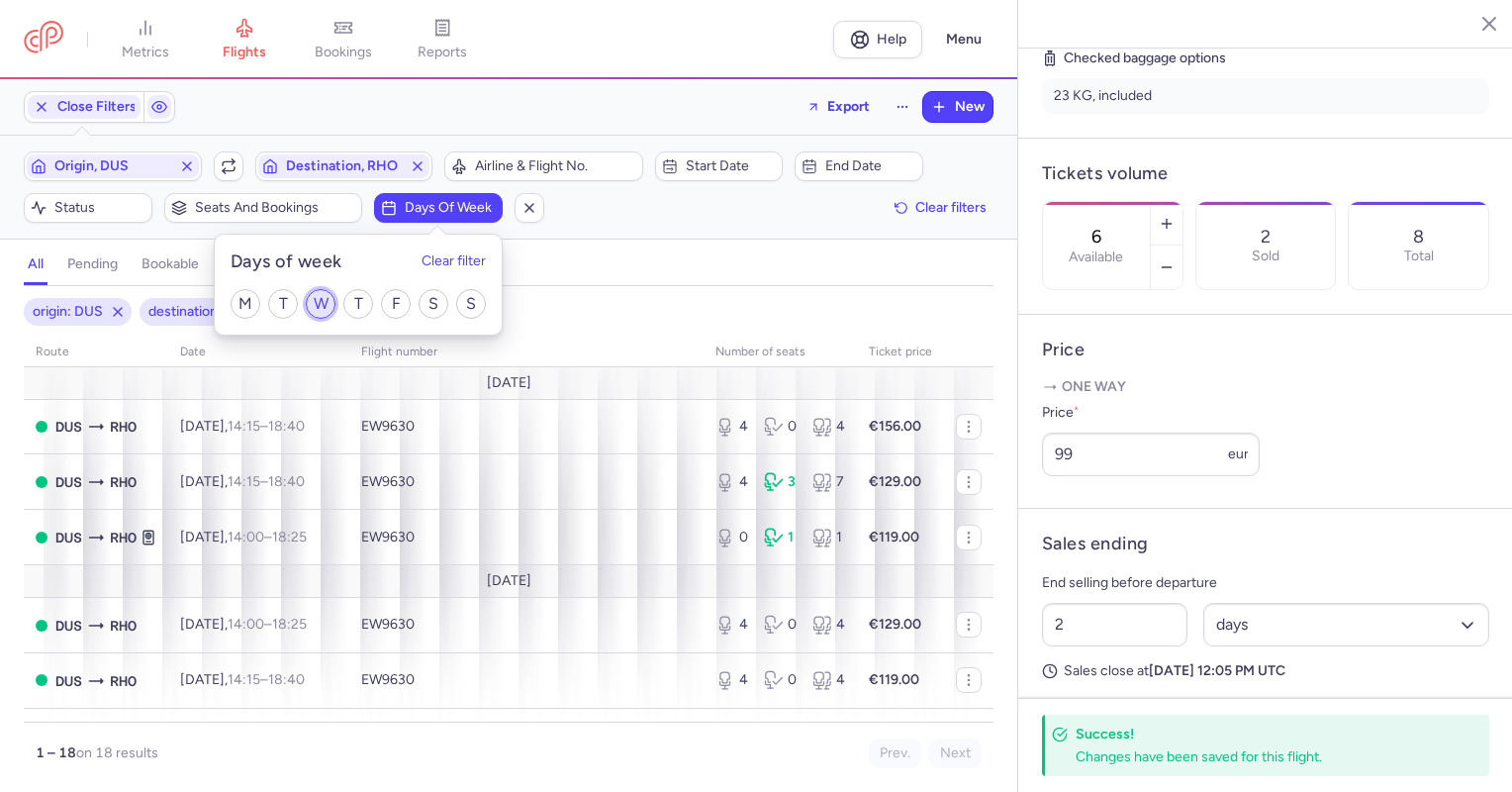 click on "W" at bounding box center [321, 304] 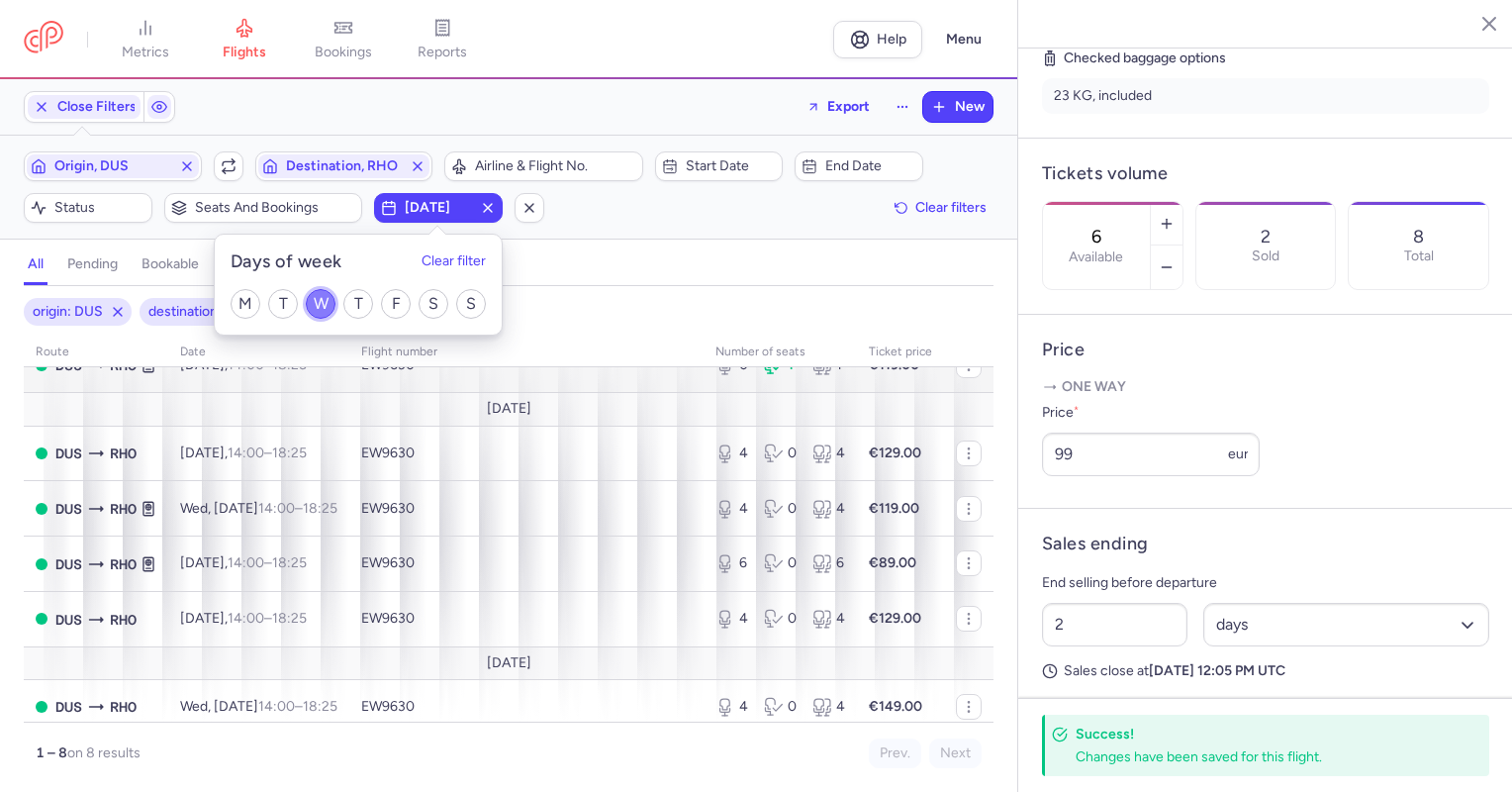 scroll, scrollTop: 0, scrollLeft: 0, axis: both 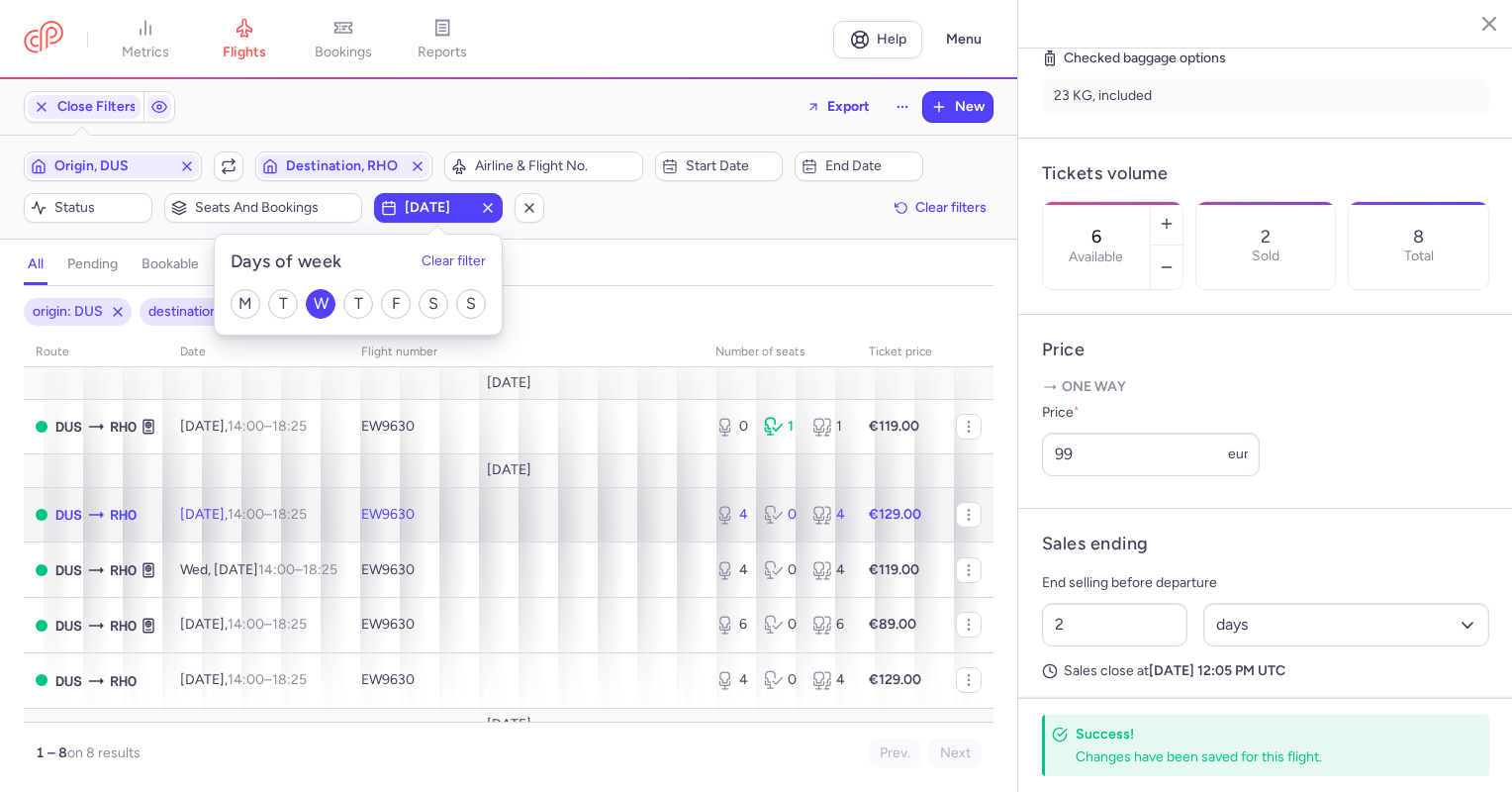 click on "[DATE]  14:00  –  18:25  +0" 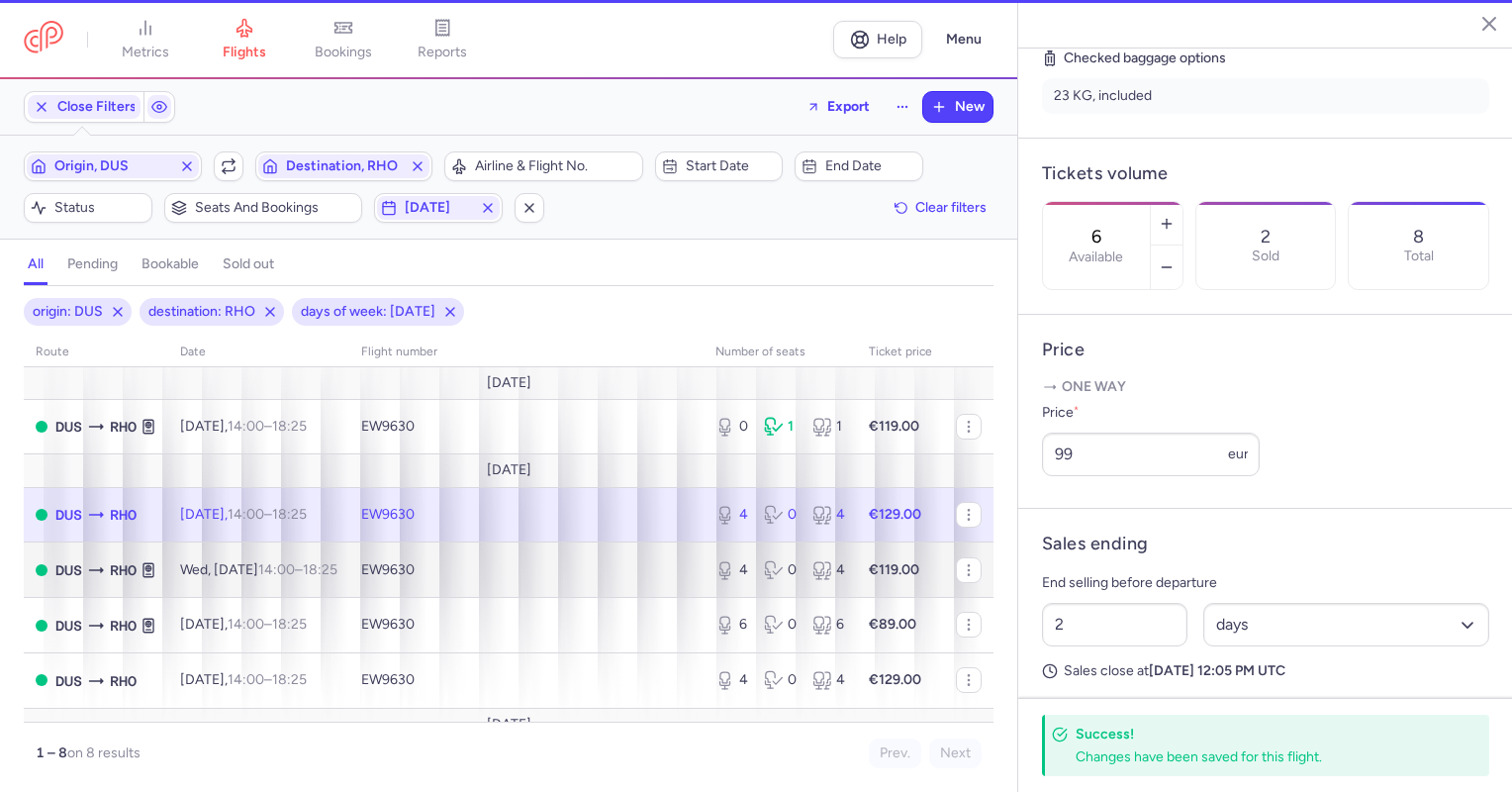 type on "4" 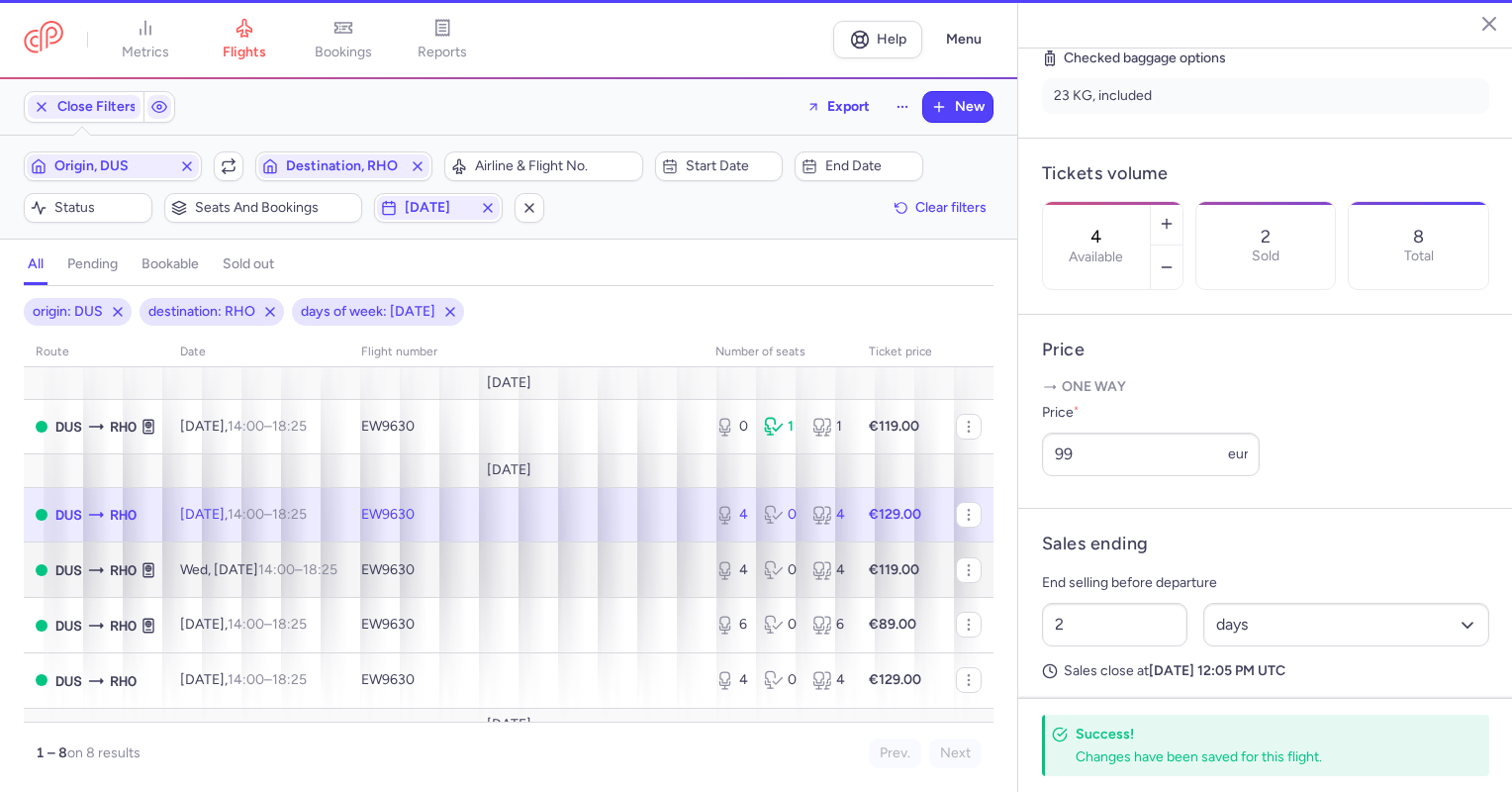 scroll, scrollTop: 473, scrollLeft: 0, axis: vertical 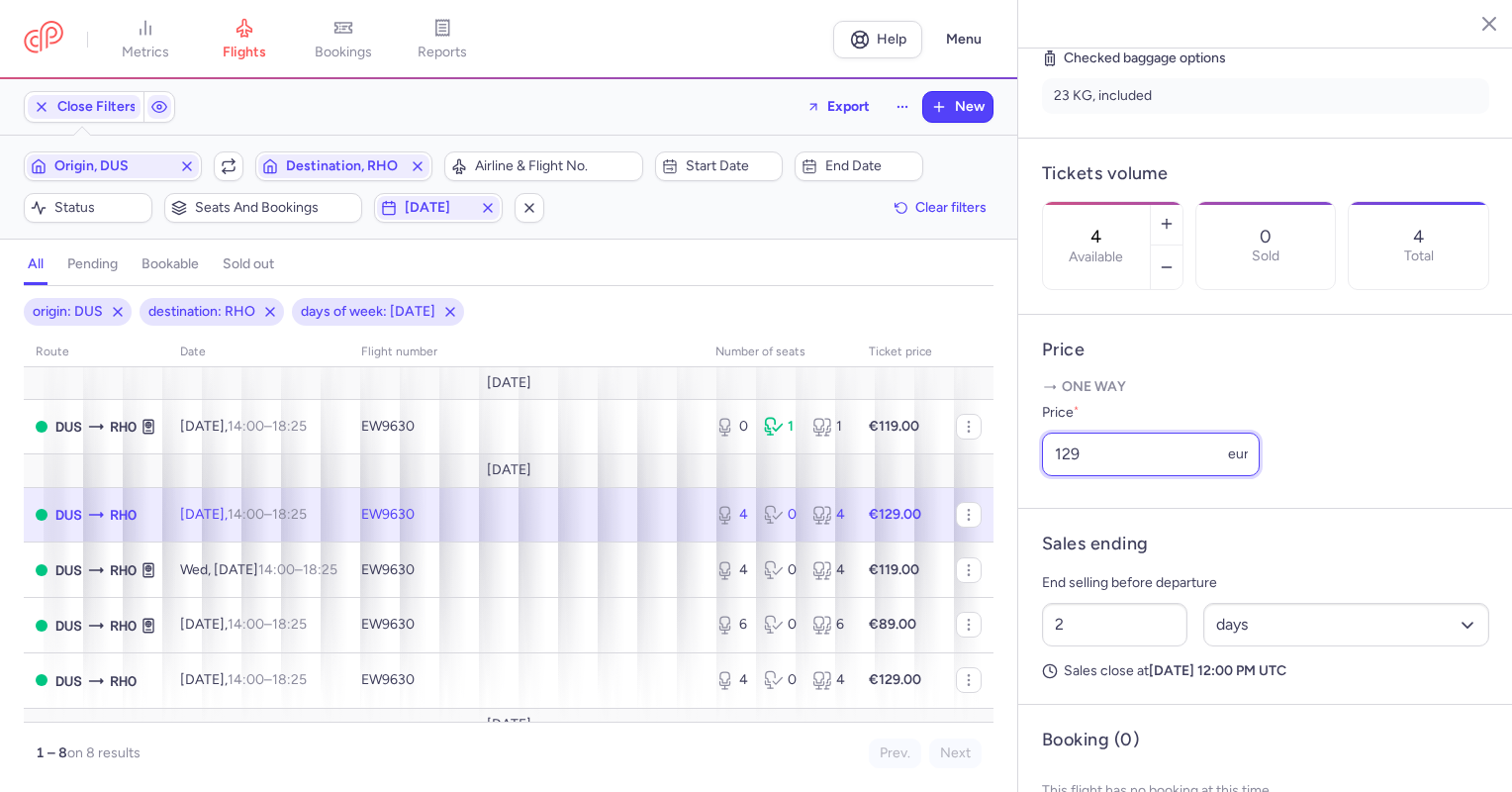 drag, startPoint x: 1115, startPoint y: 506, endPoint x: 1000, endPoint y: 507, distance: 115.00435 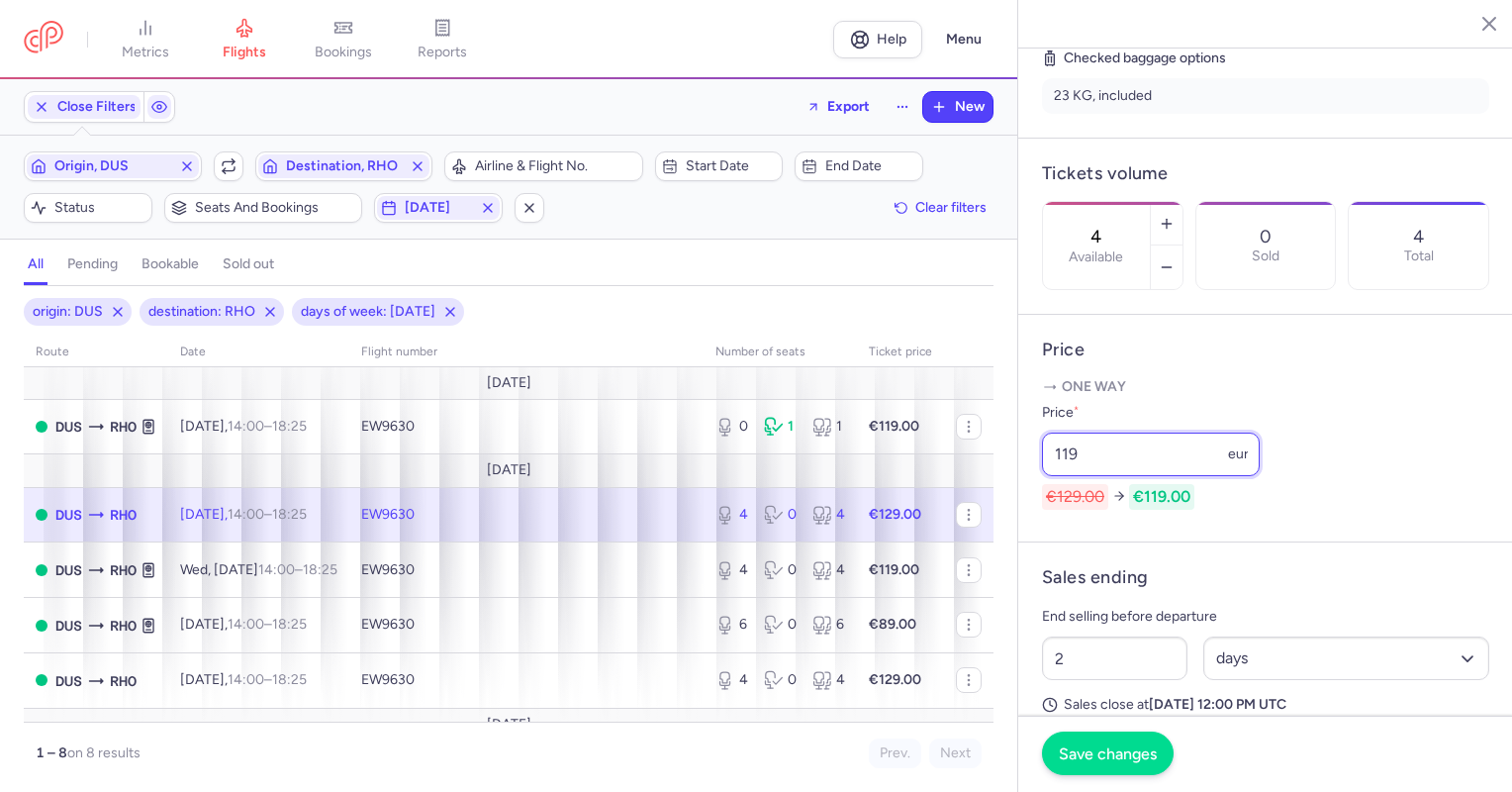 type on "119" 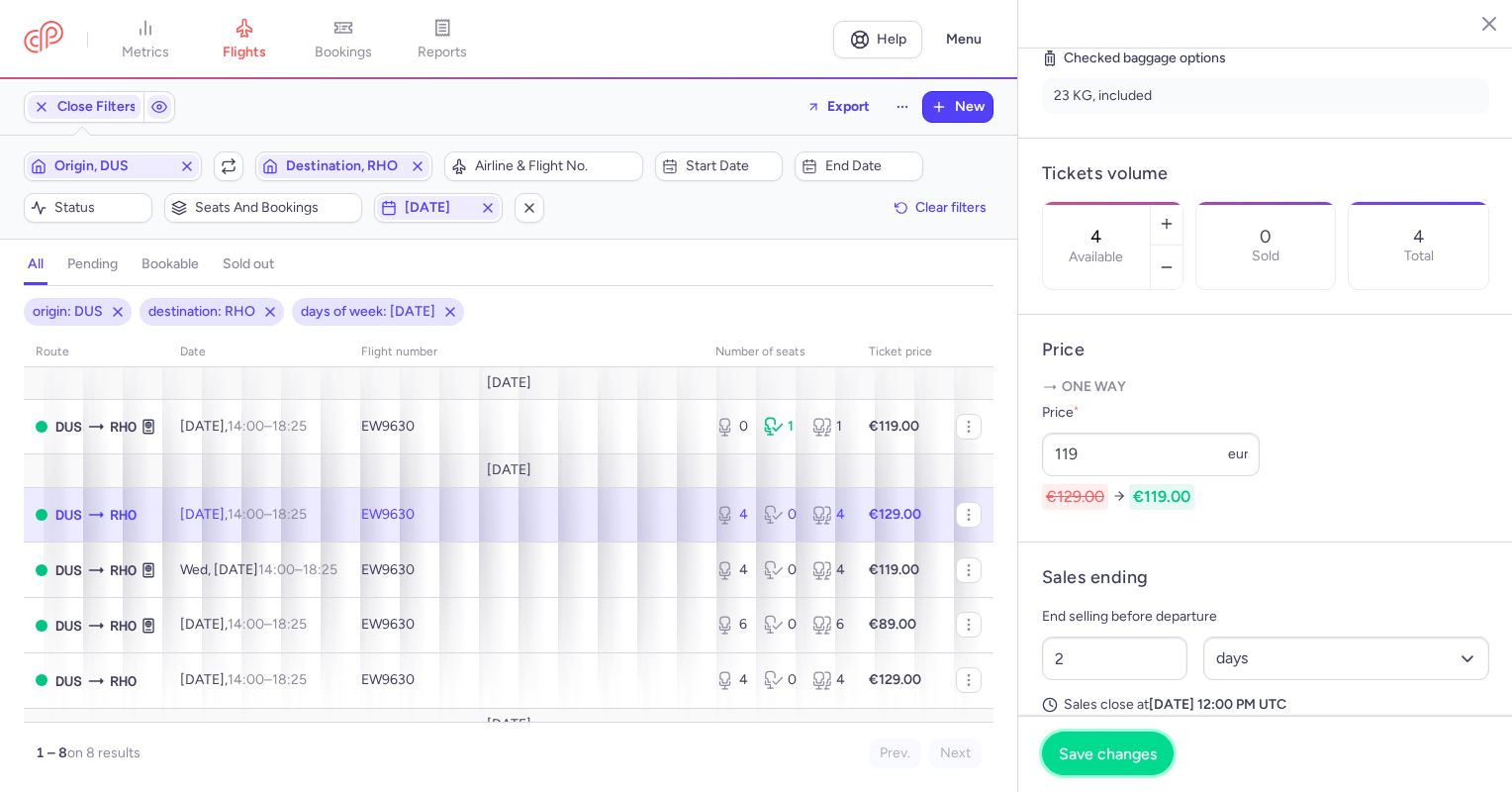 click on "Save changes" at bounding box center (1107, 753) 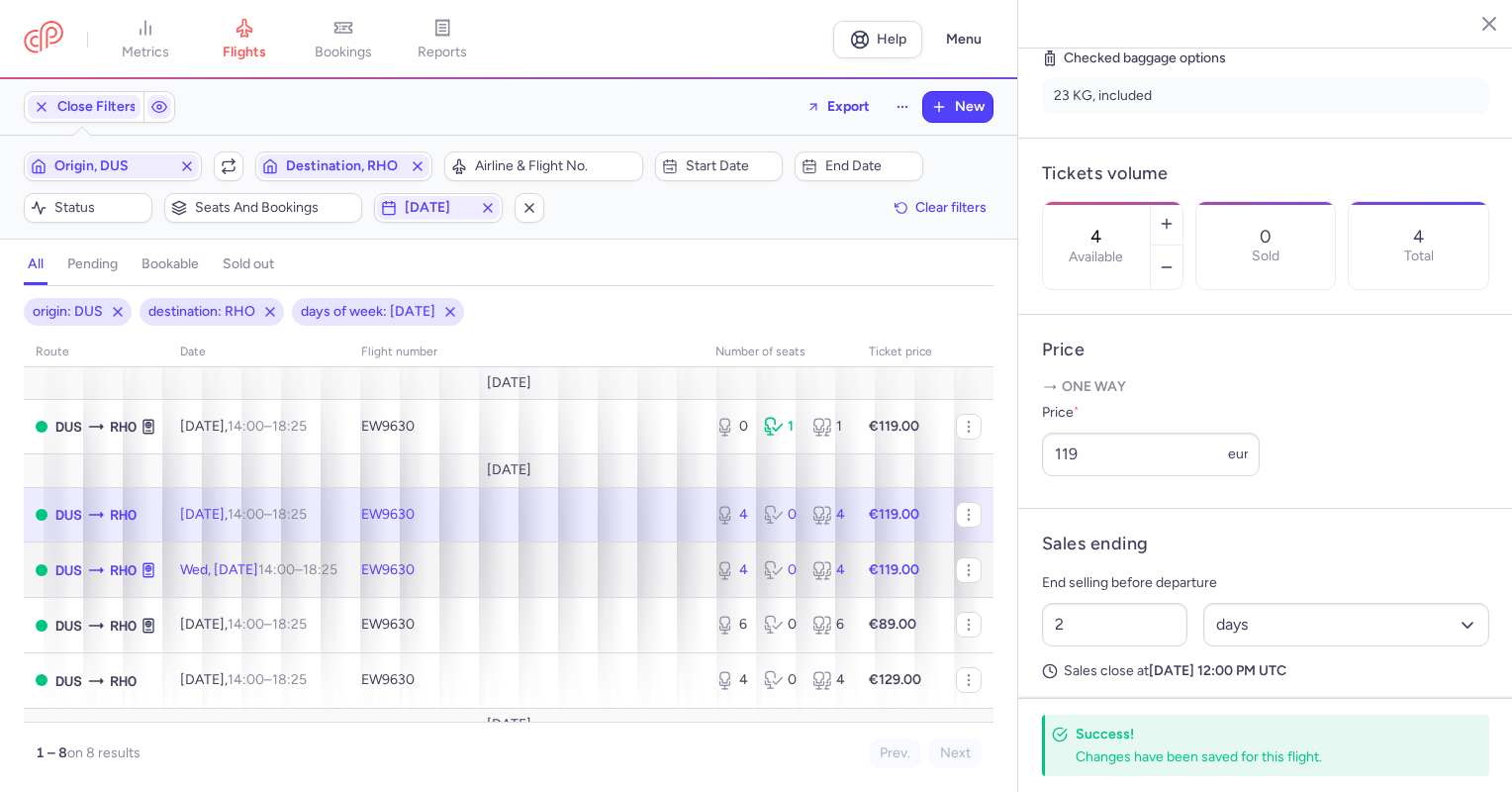 click on "EW9630" 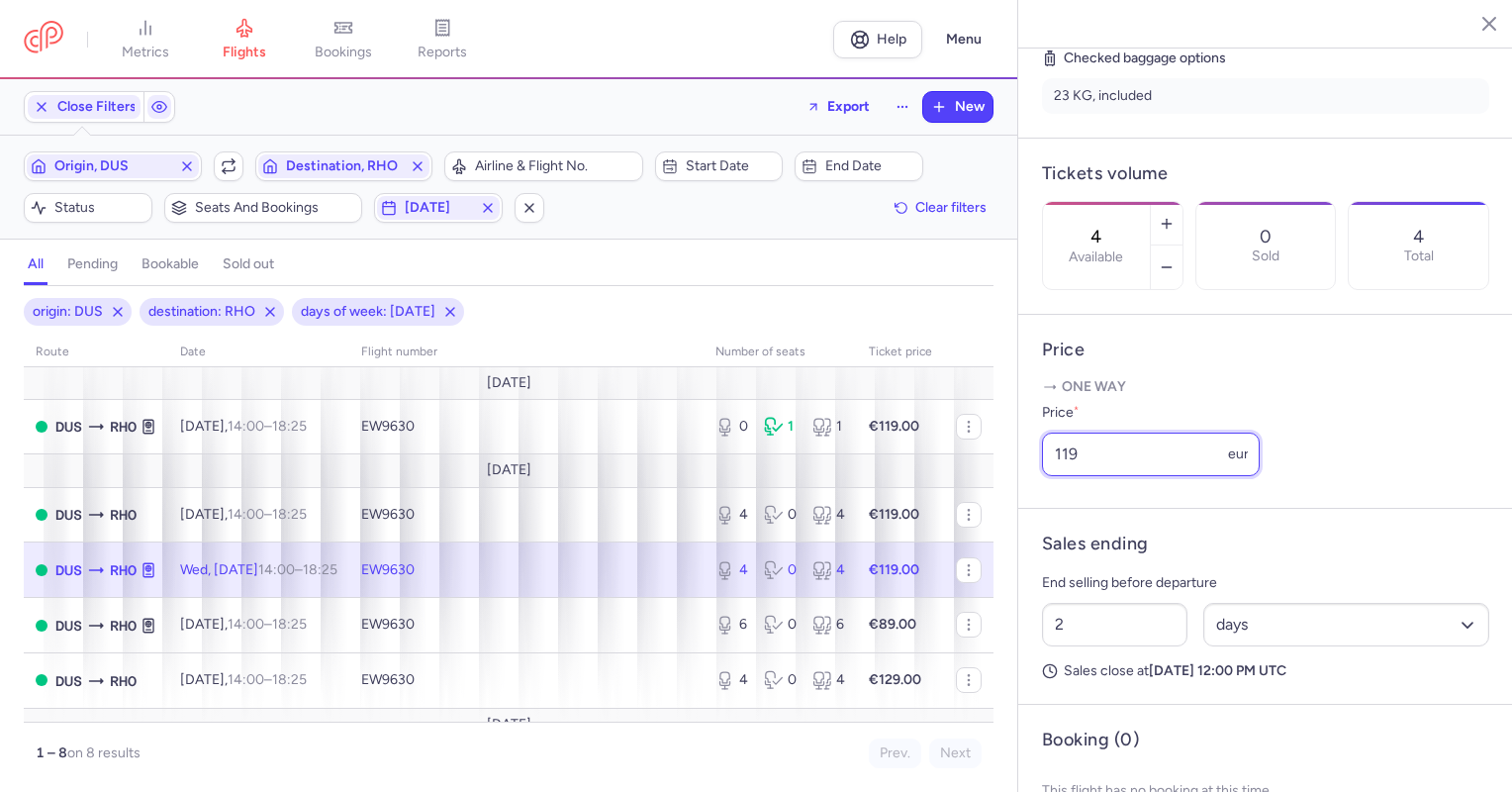 drag, startPoint x: 1096, startPoint y: 564, endPoint x: 981, endPoint y: 517, distance: 124.23365 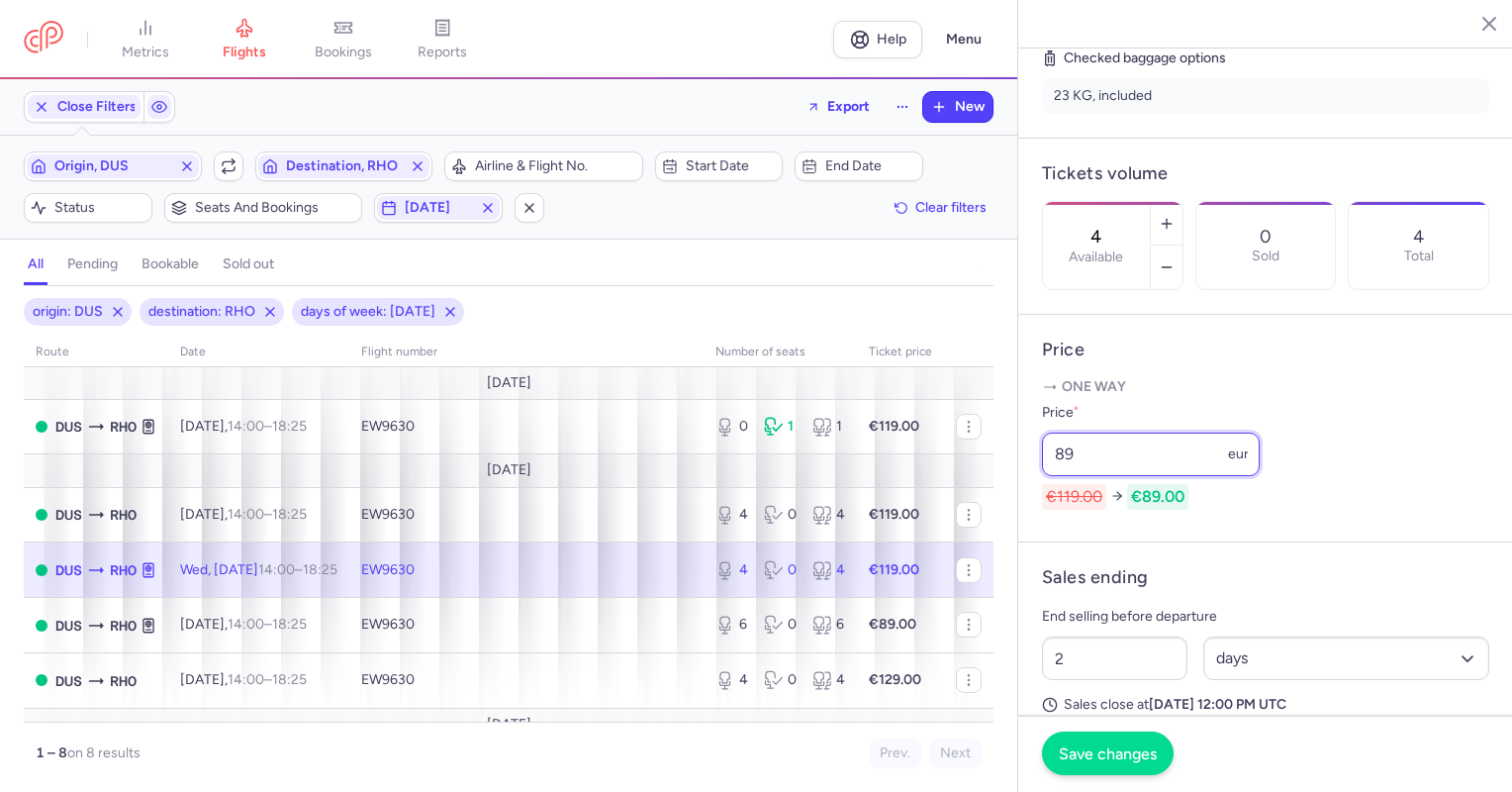 type on "89" 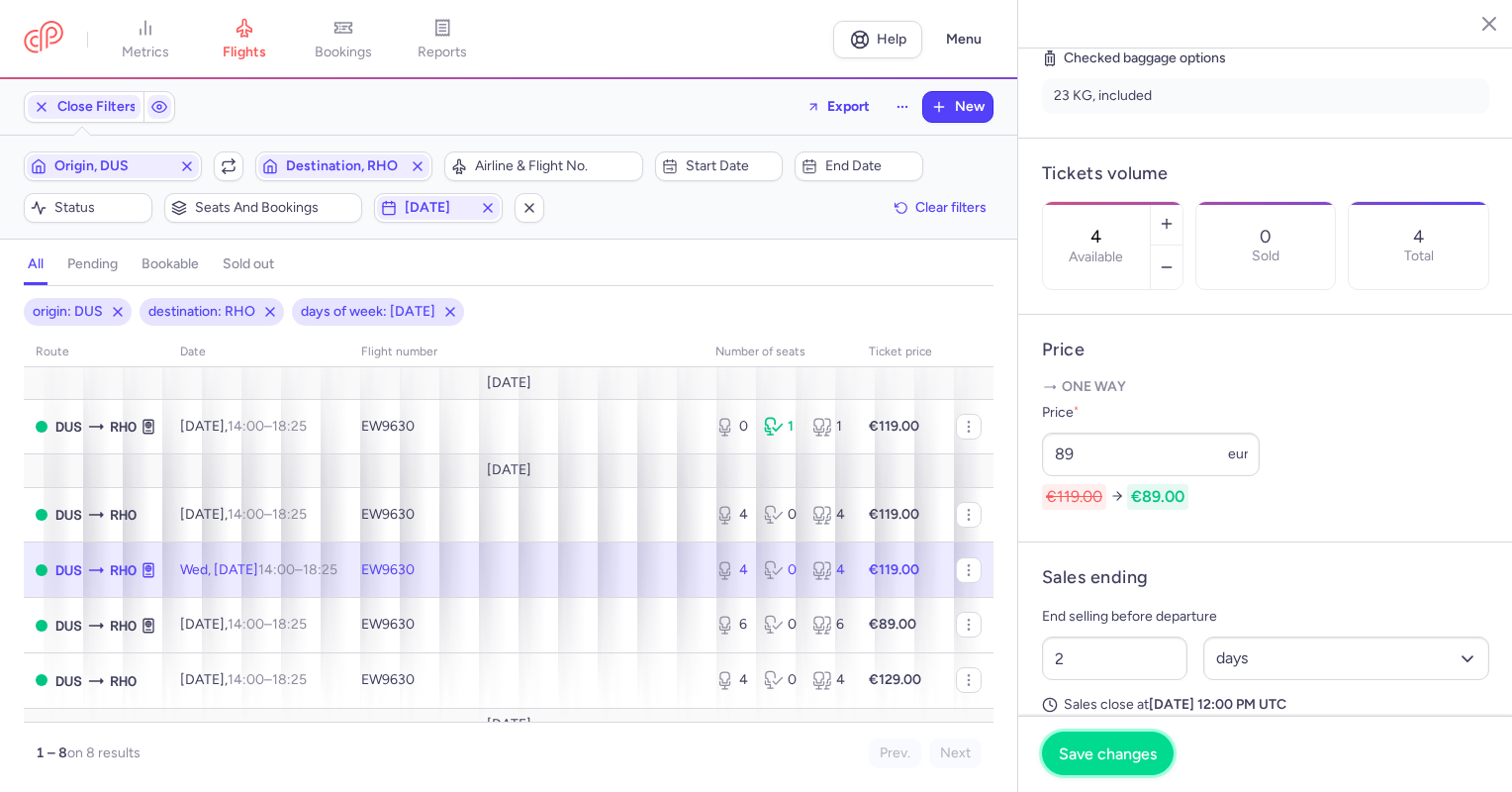 click on "Save changes" at bounding box center [1107, 753] 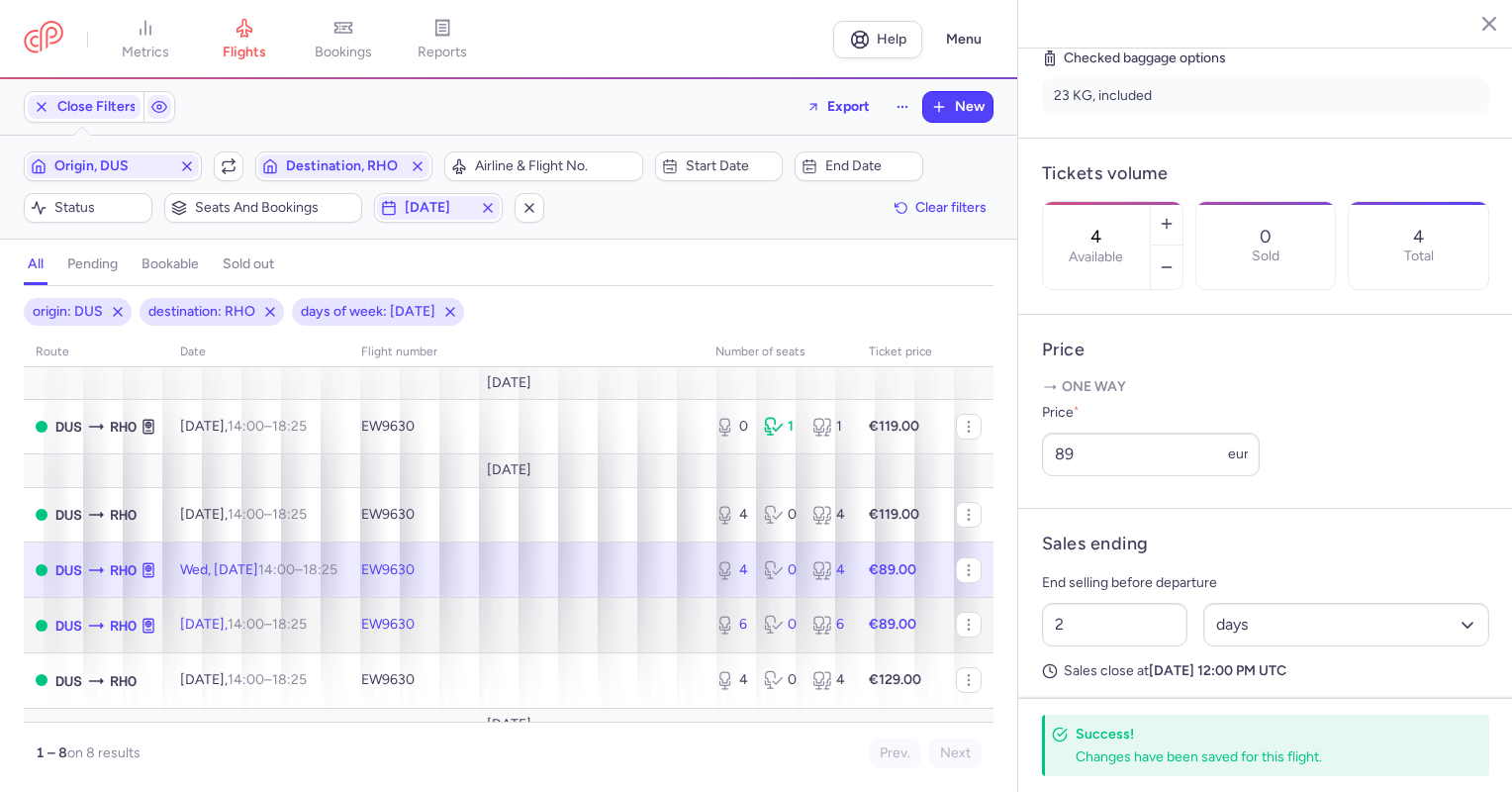 click on "[DATE]  14:00  –  18:25  +0" 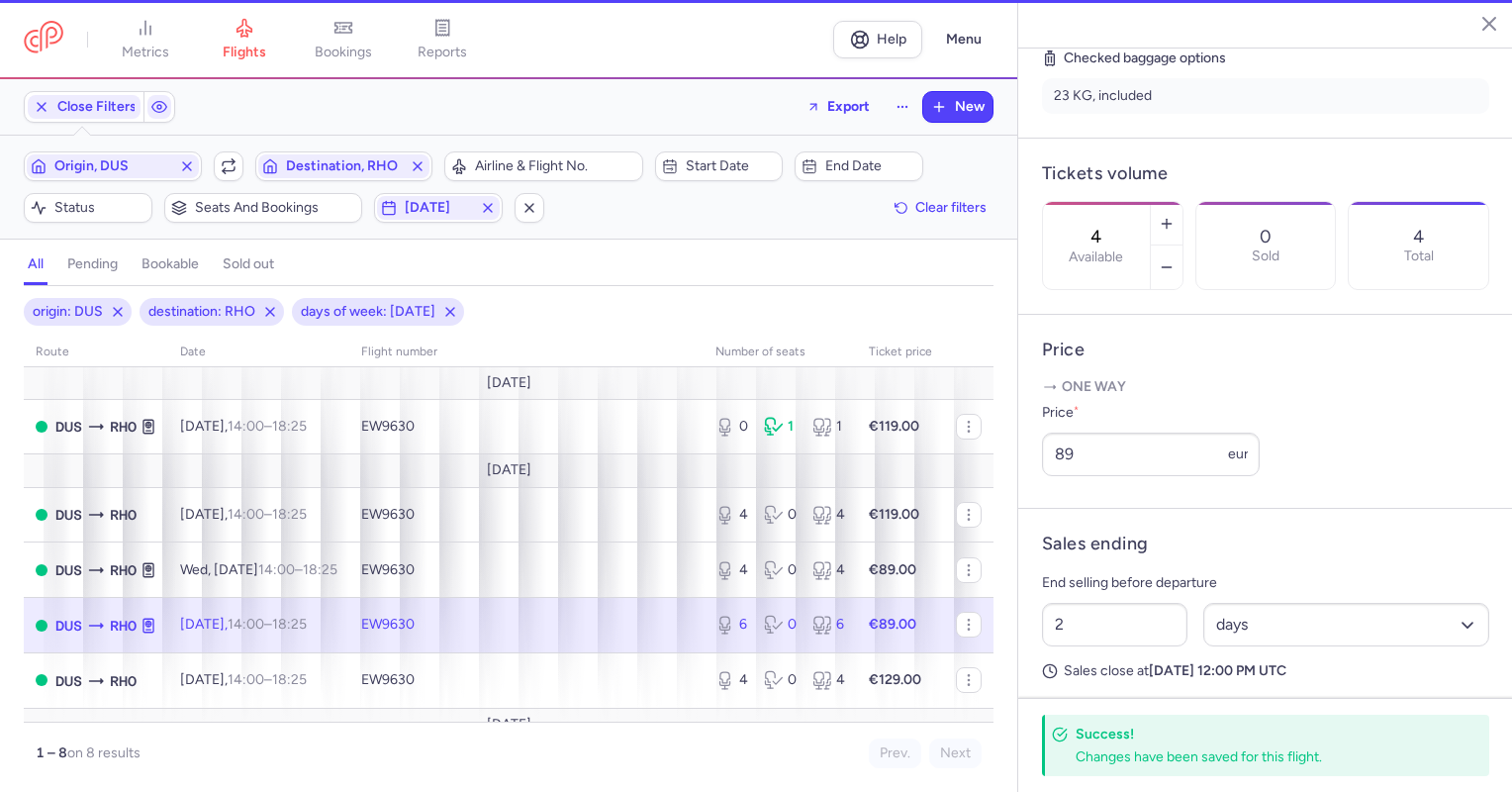 type on "6" 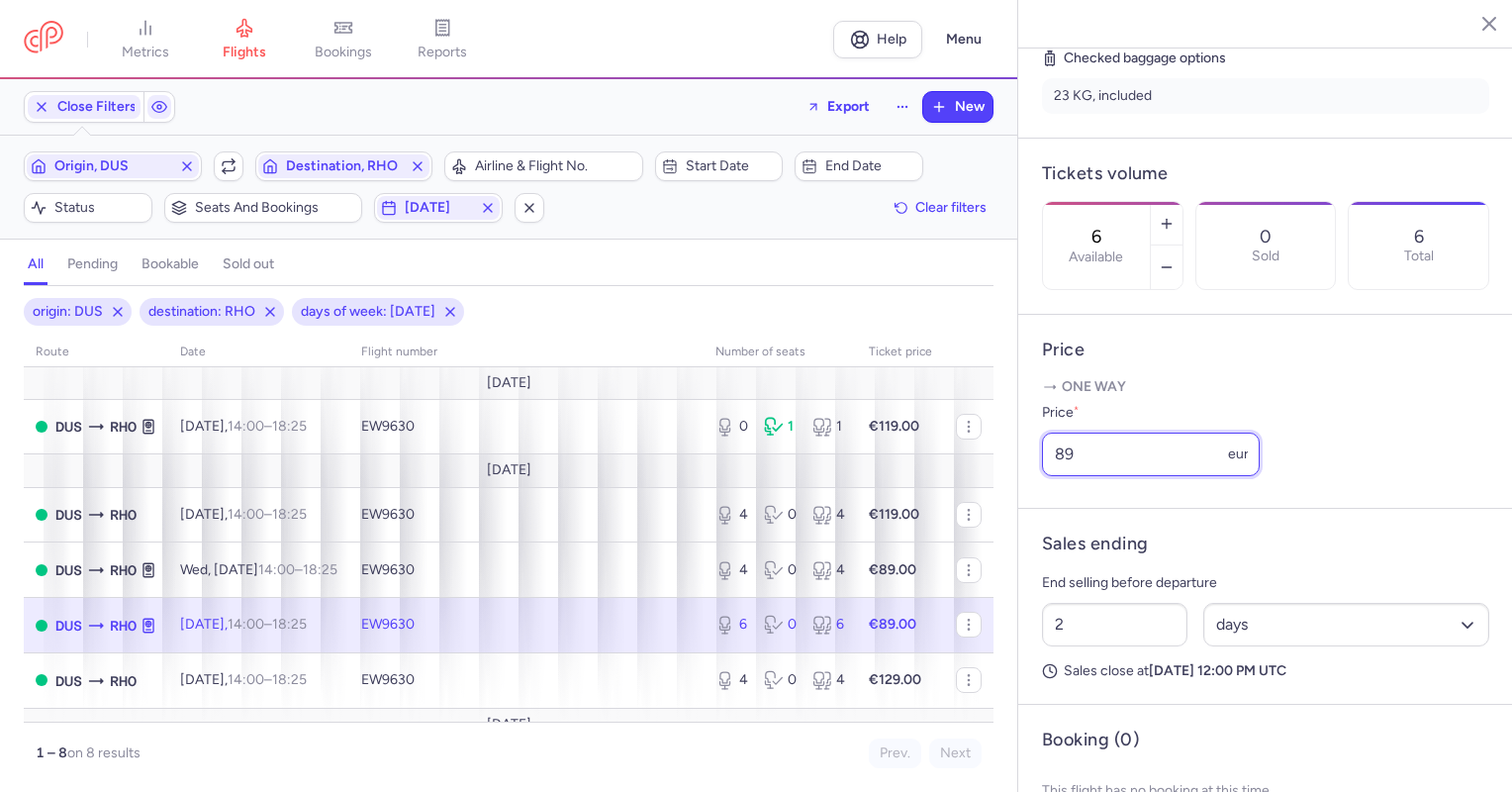 drag, startPoint x: 1101, startPoint y: 515, endPoint x: 1013, endPoint y: 509, distance: 88.20431 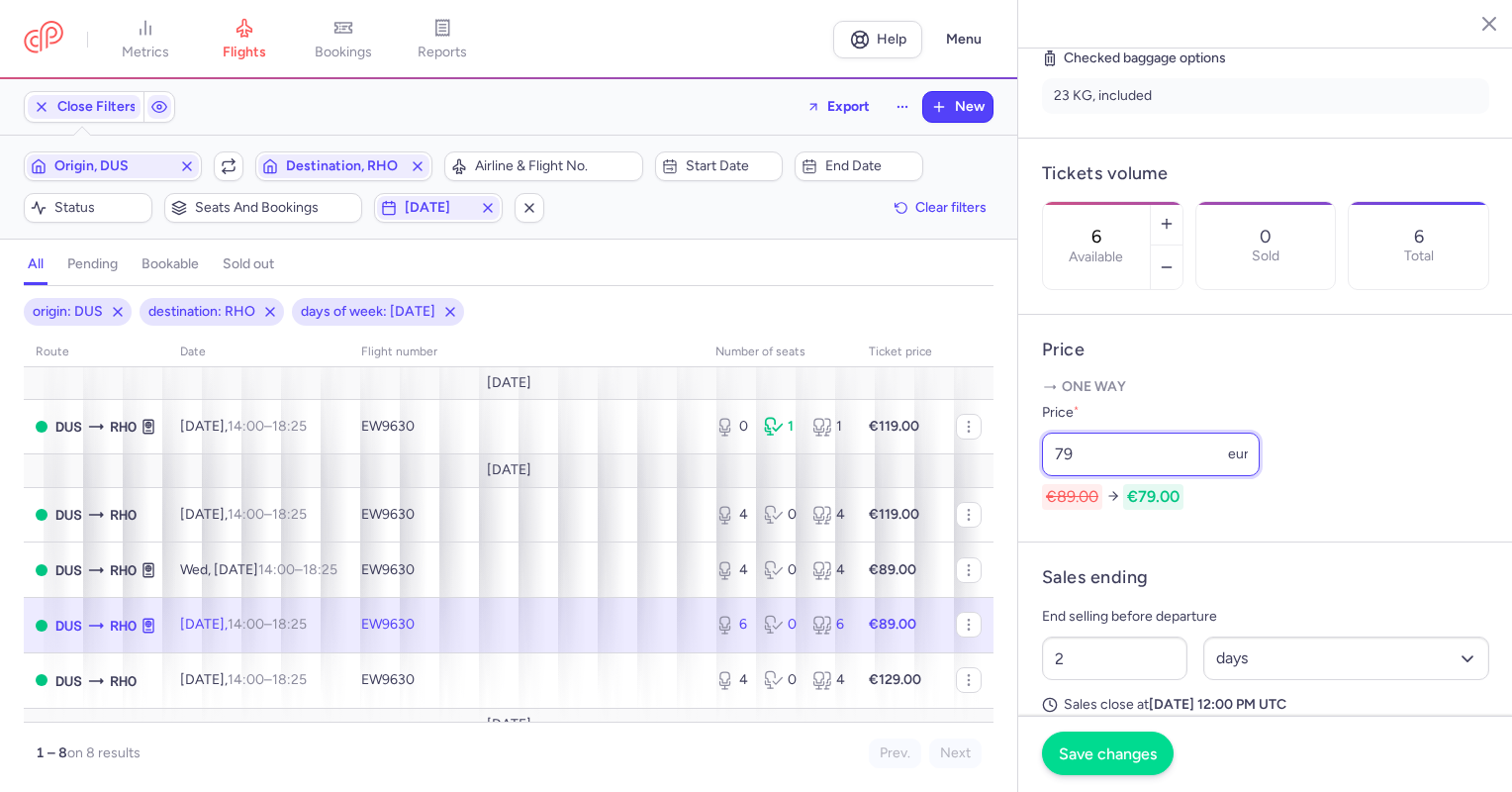 type on "79" 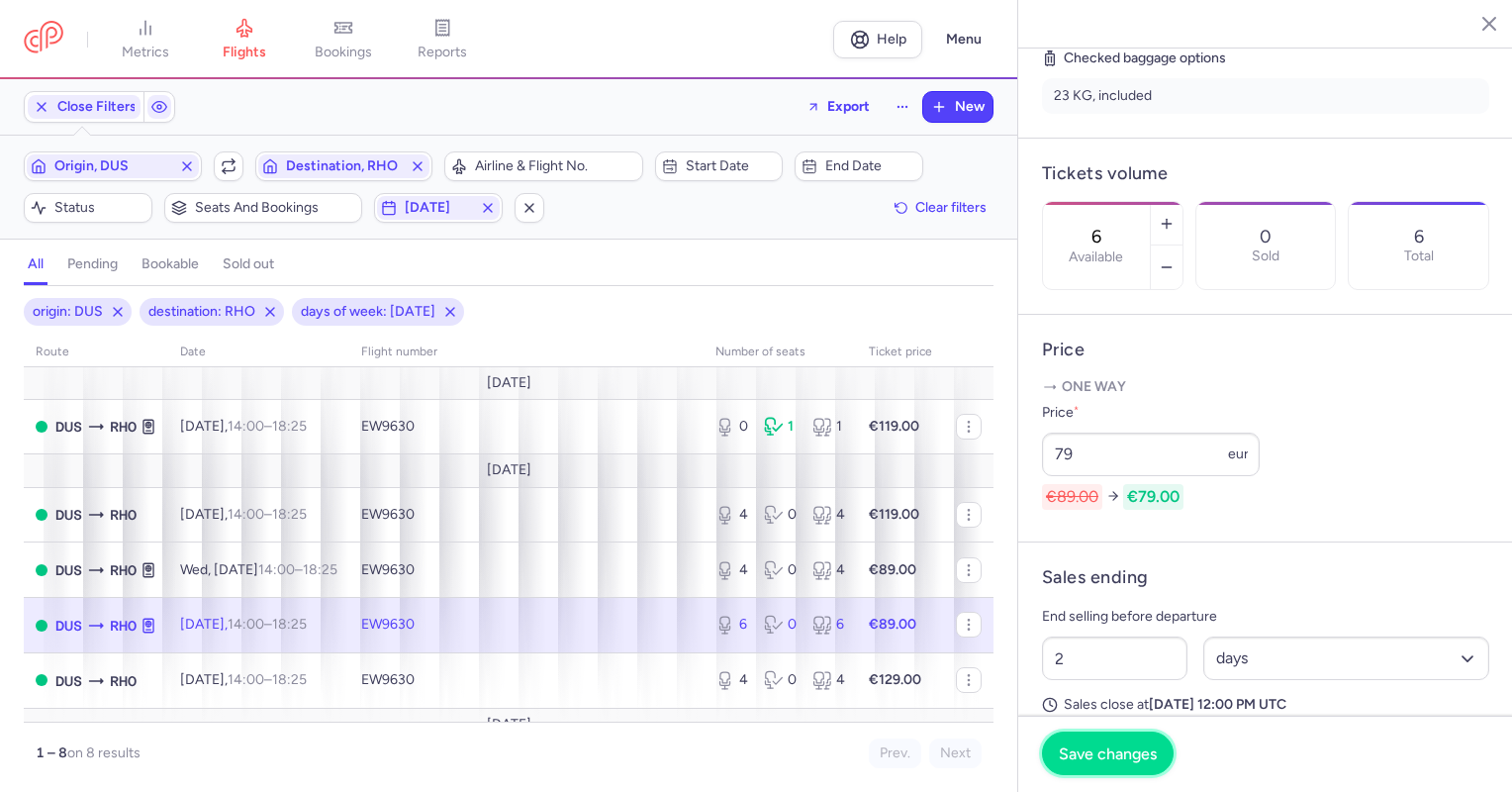 click on "Save changes" at bounding box center [1107, 753] 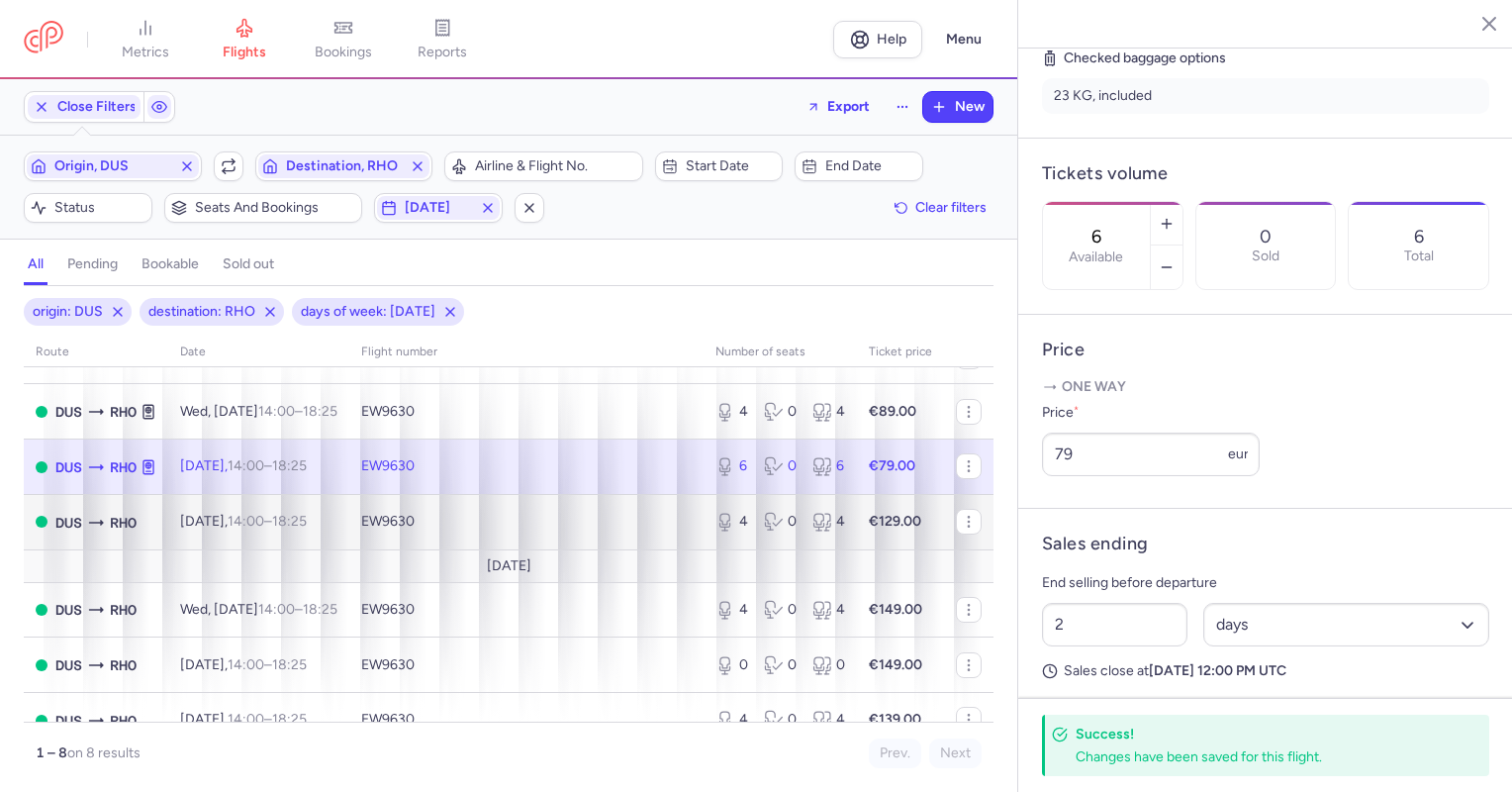 scroll, scrollTop: 191, scrollLeft: 0, axis: vertical 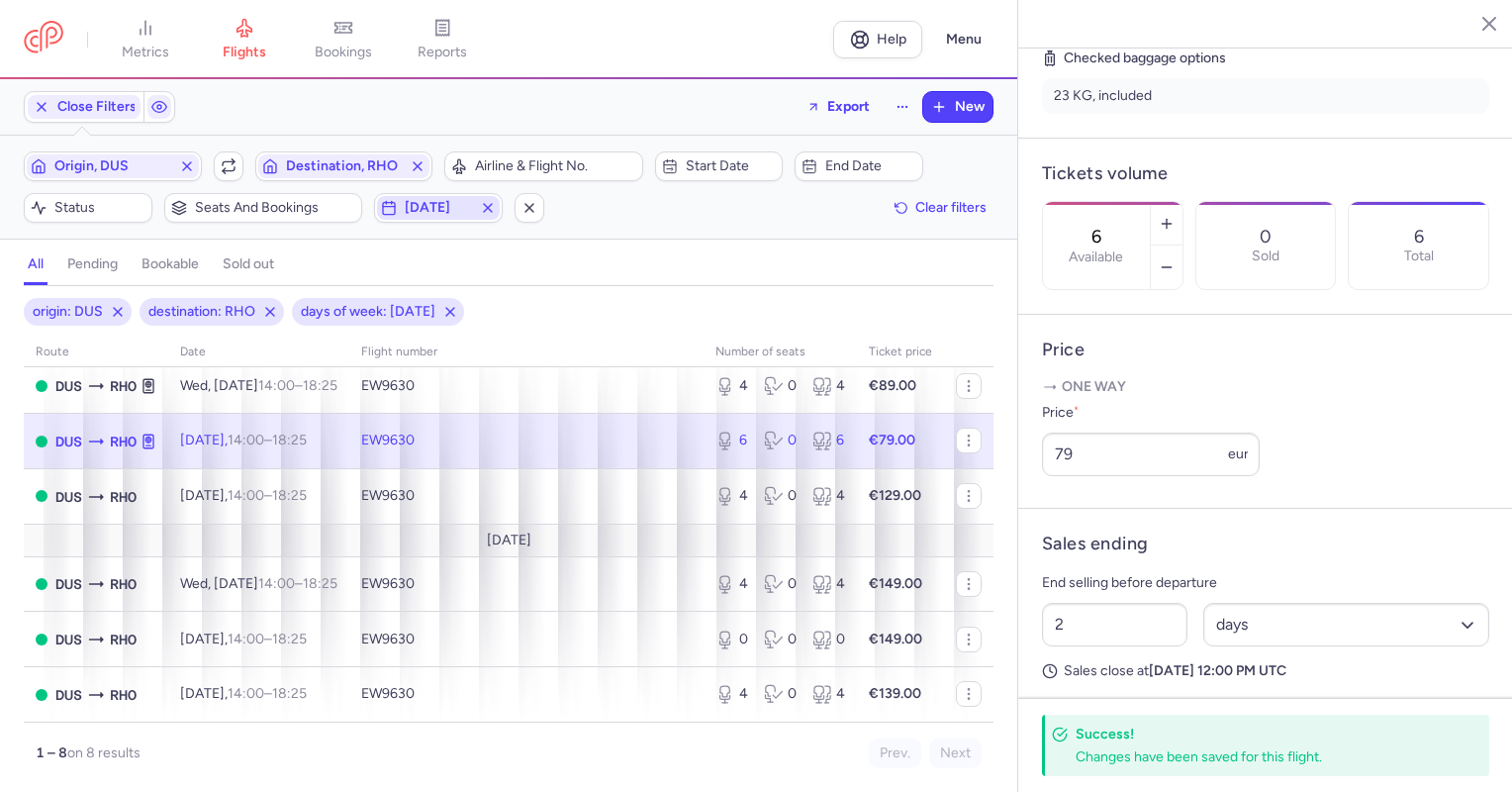 click 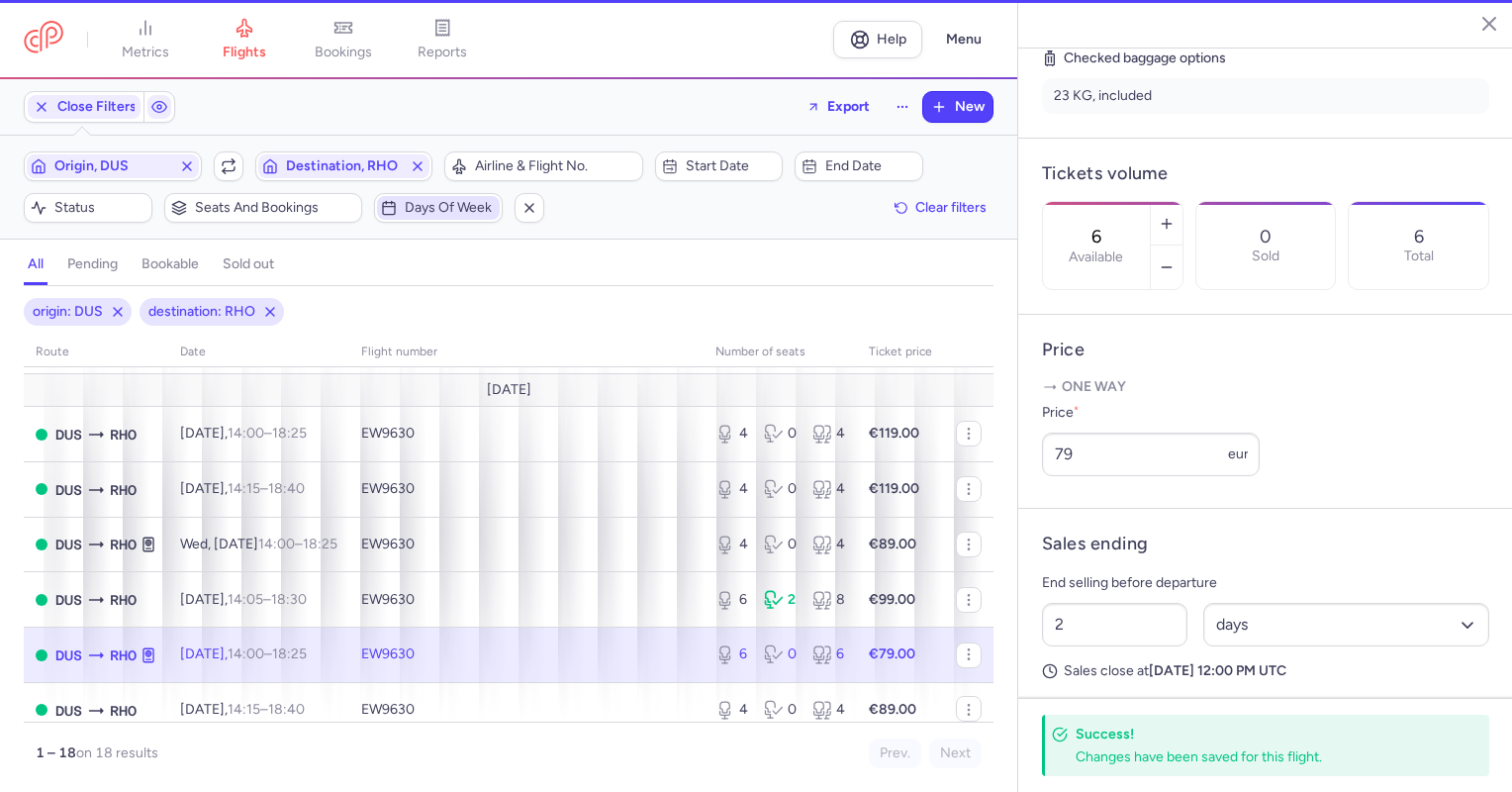 click on "Days of week" at bounding box center [450, 208] 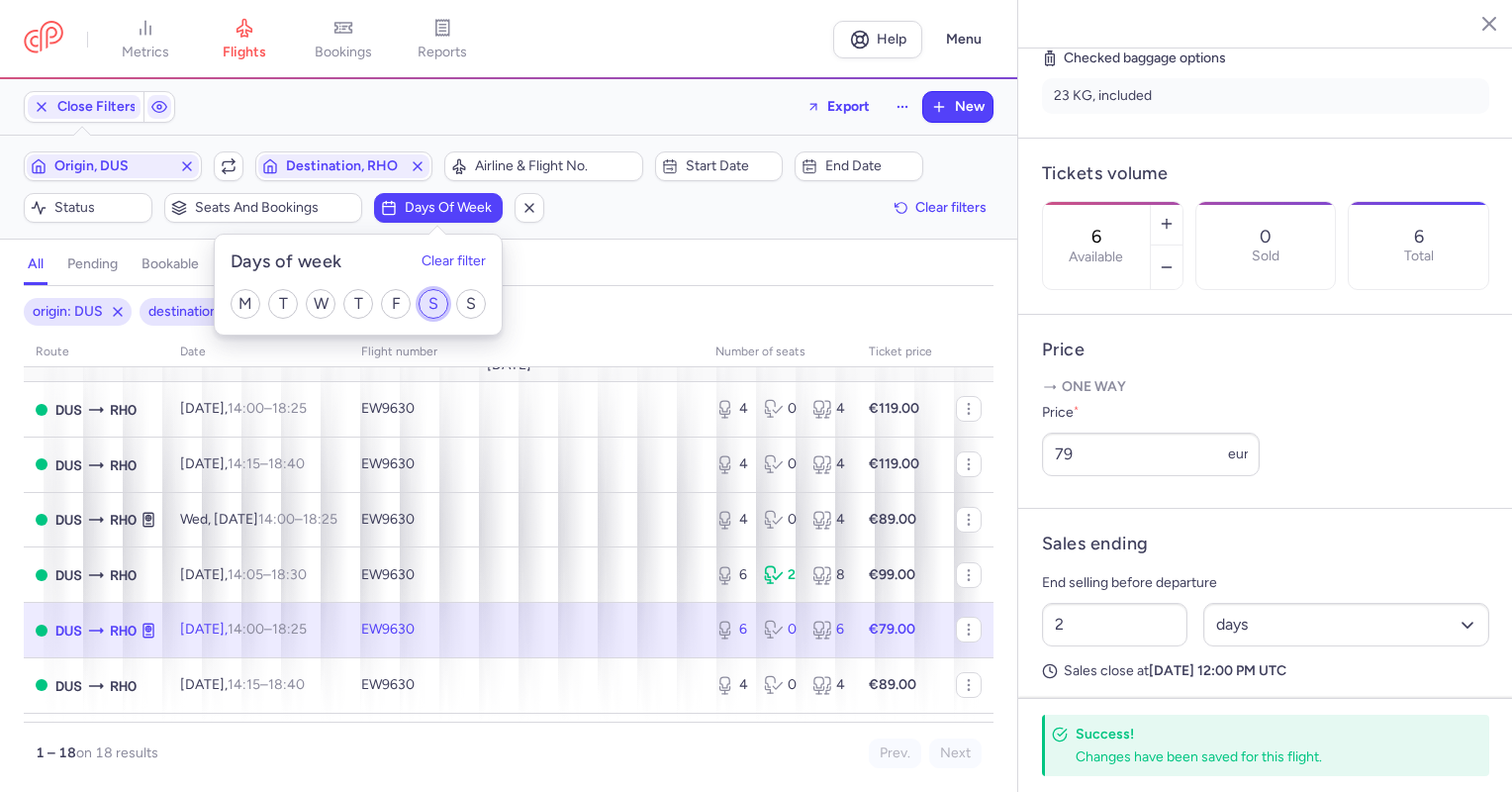click on "S" at bounding box center [433, 304] 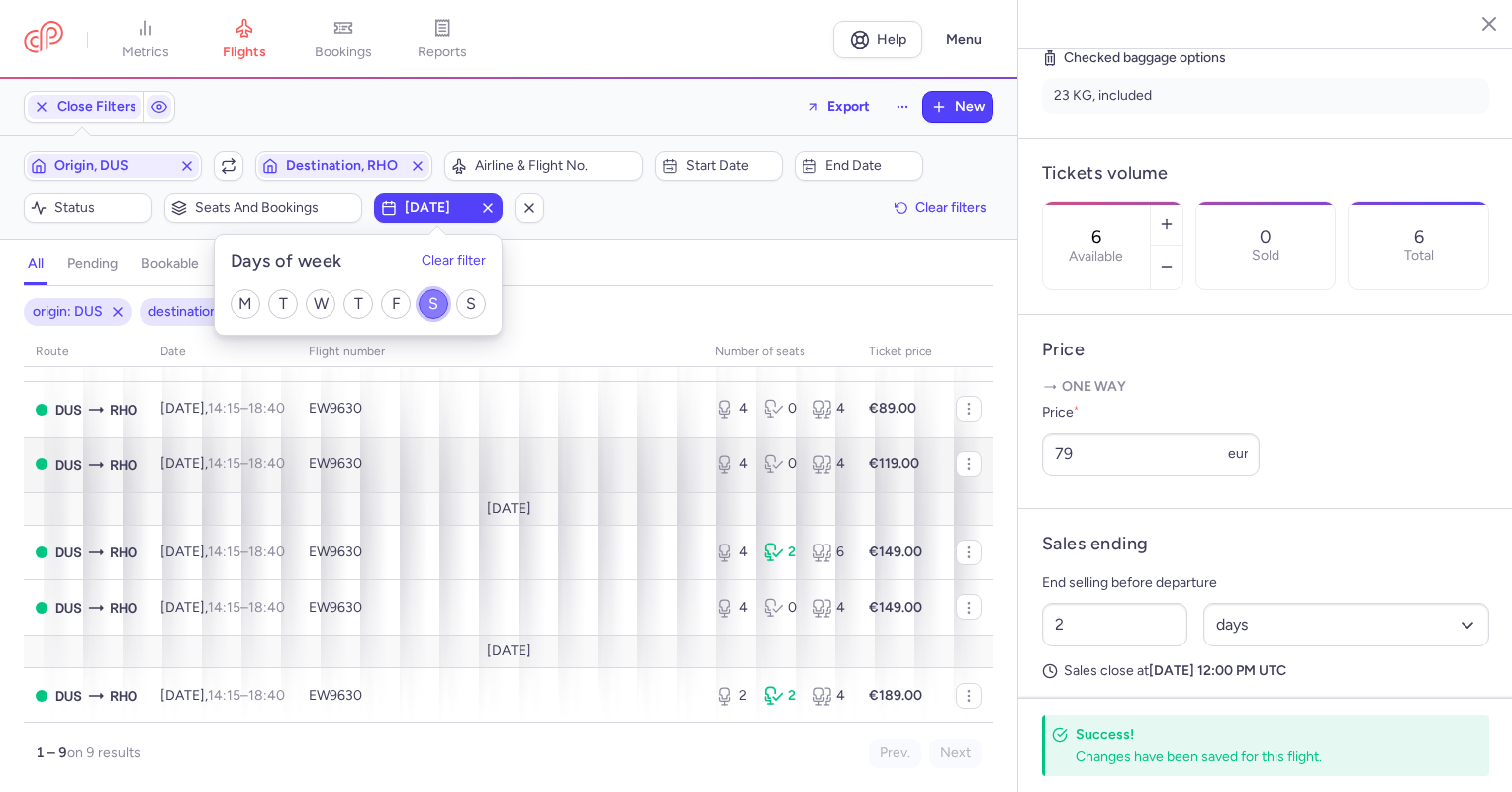scroll, scrollTop: 0, scrollLeft: 0, axis: both 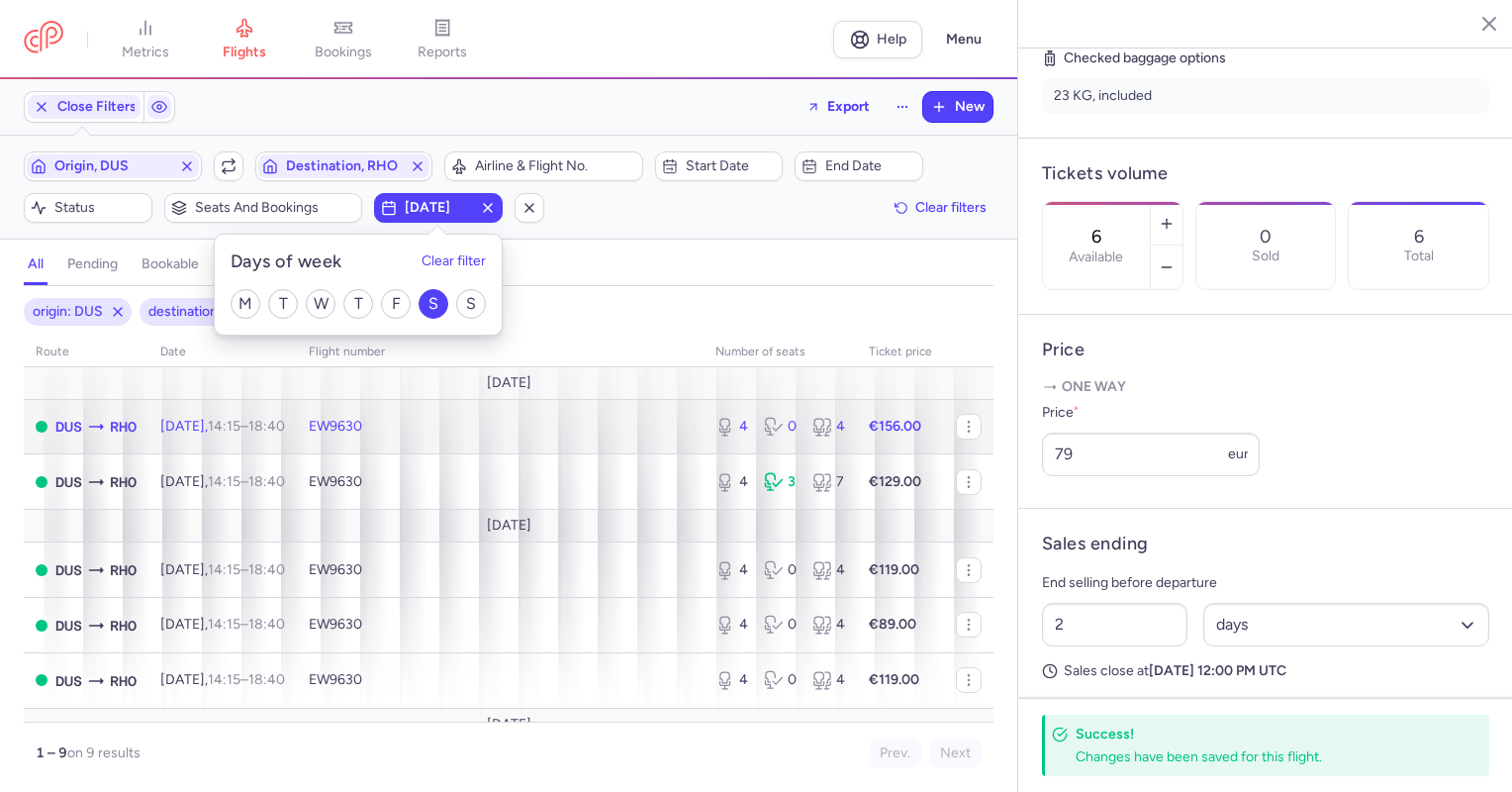 click on "[DATE]  14:15  –  18:40  +0" 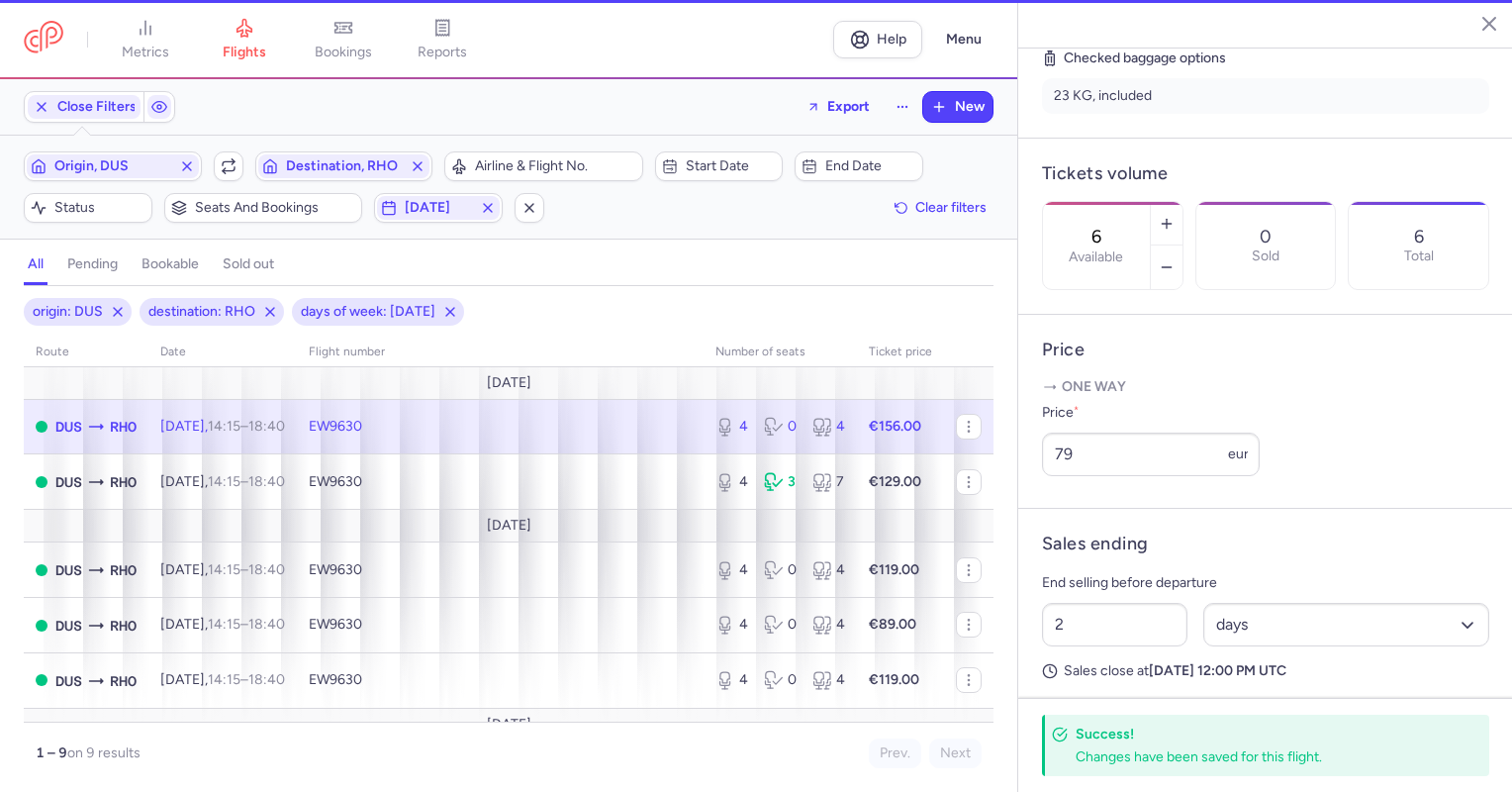 type on "4" 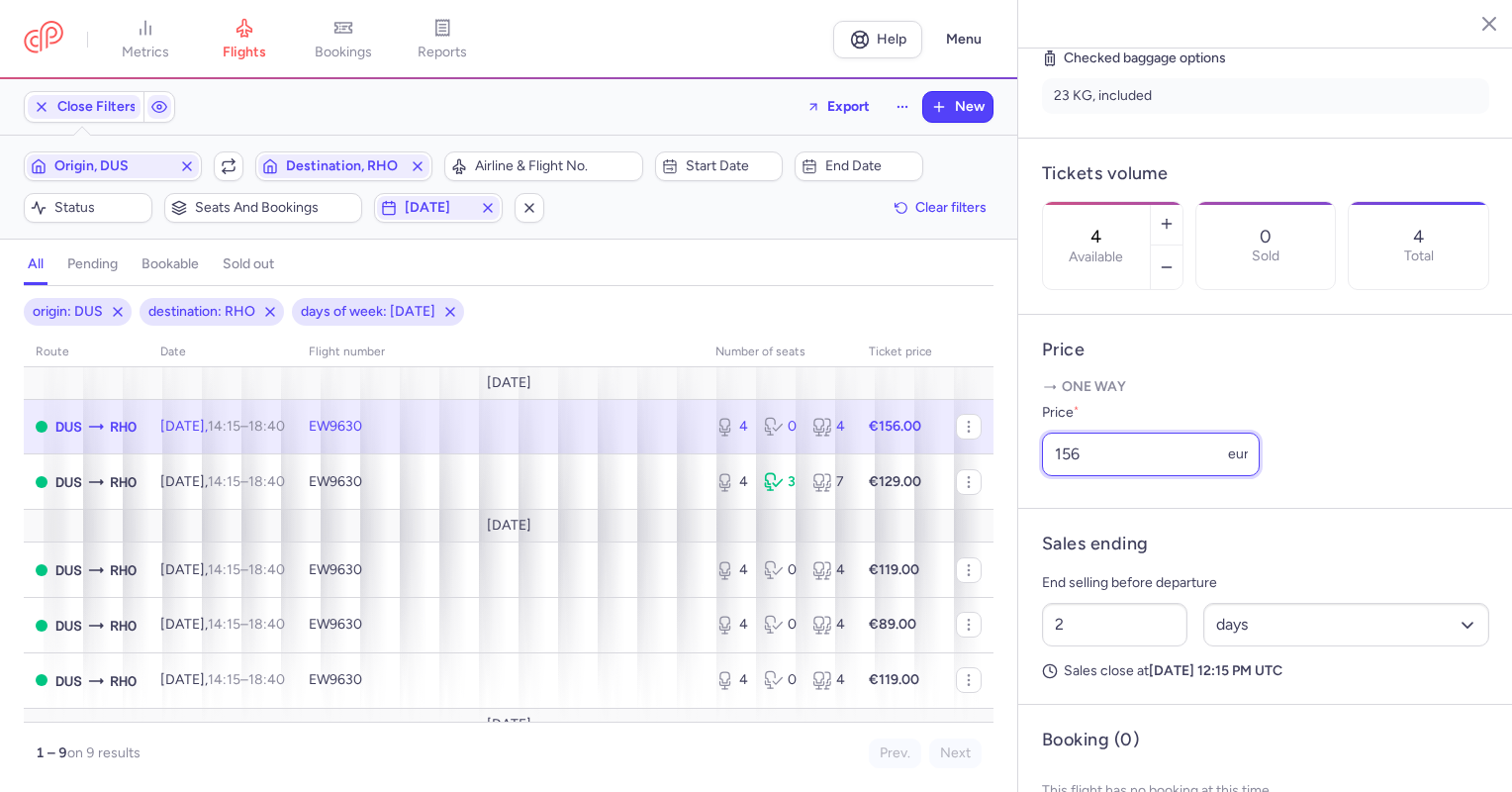 drag, startPoint x: 1129, startPoint y: 512, endPoint x: 1000, endPoint y: 507, distance: 129.09686 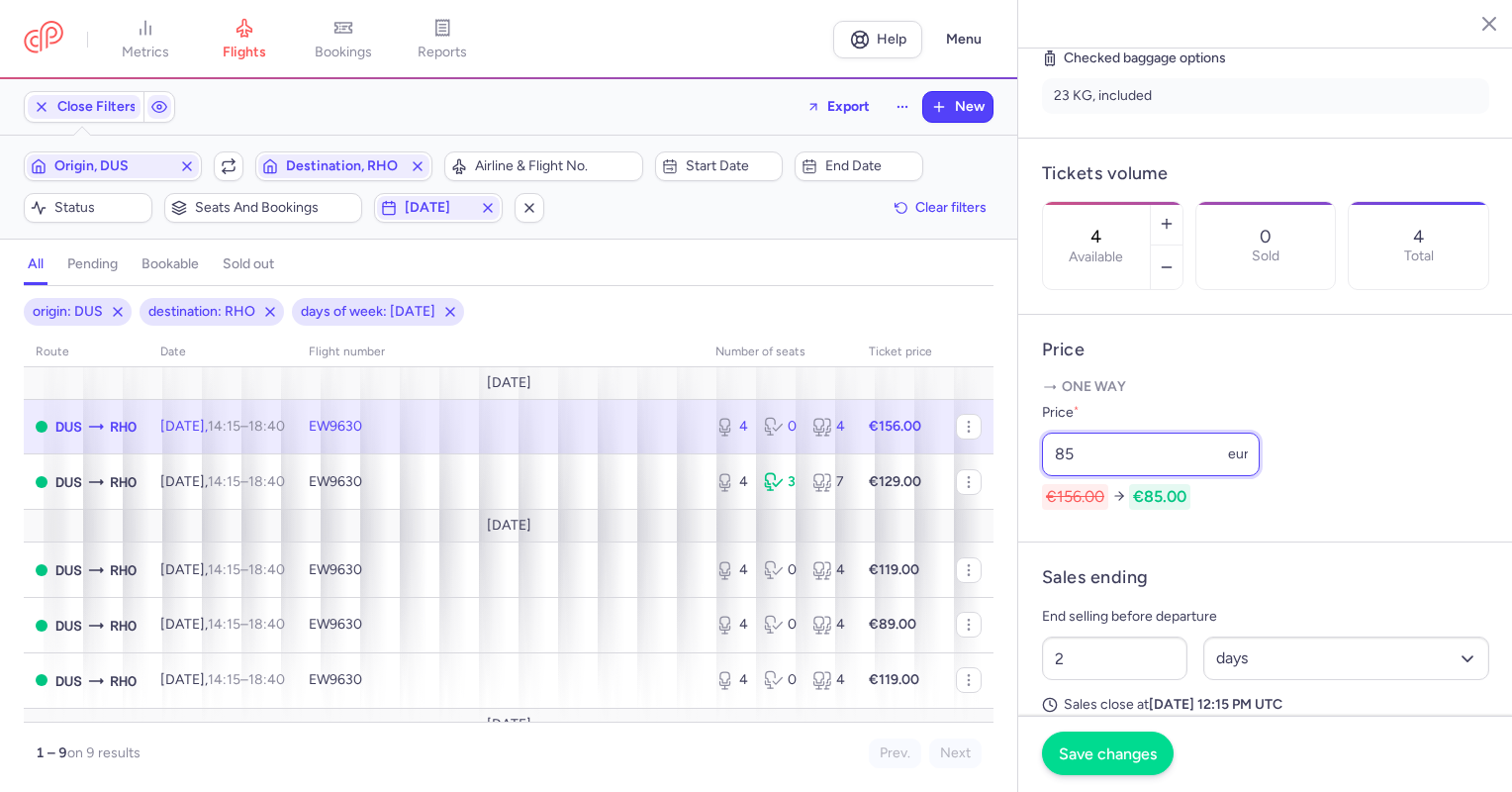 type on "85" 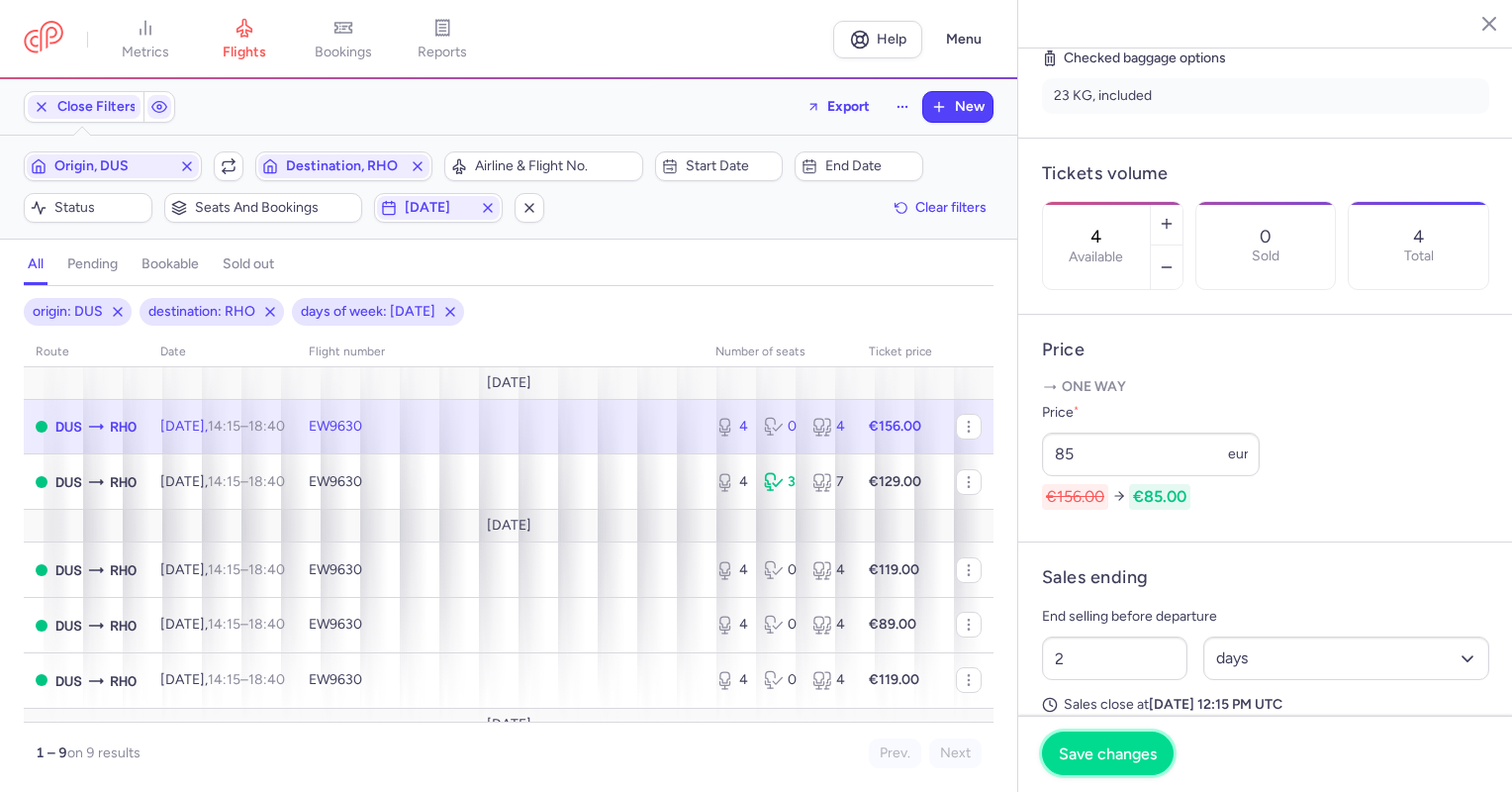 click on "Save changes" at bounding box center [1107, 753] 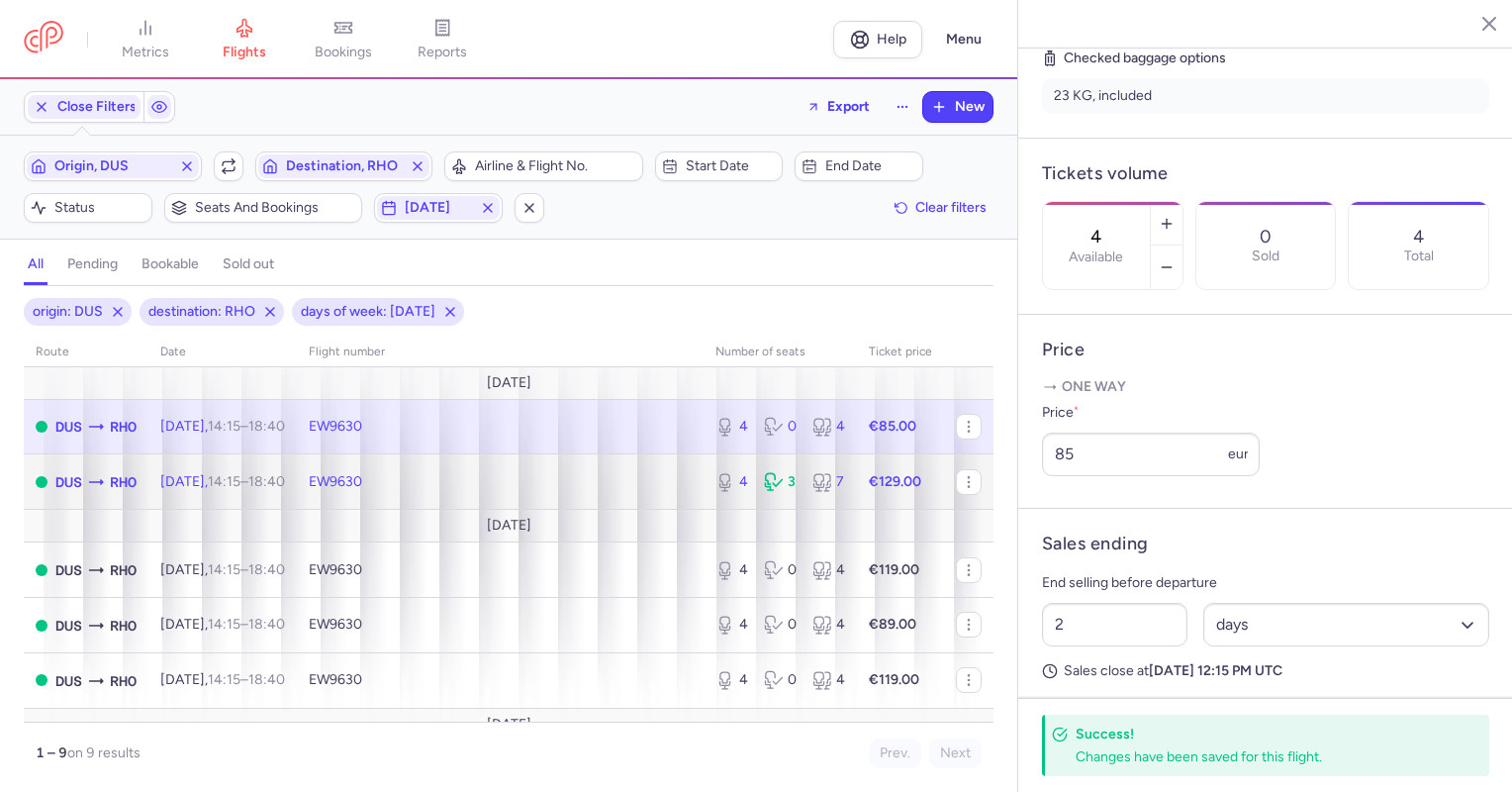 click on "EW9630" 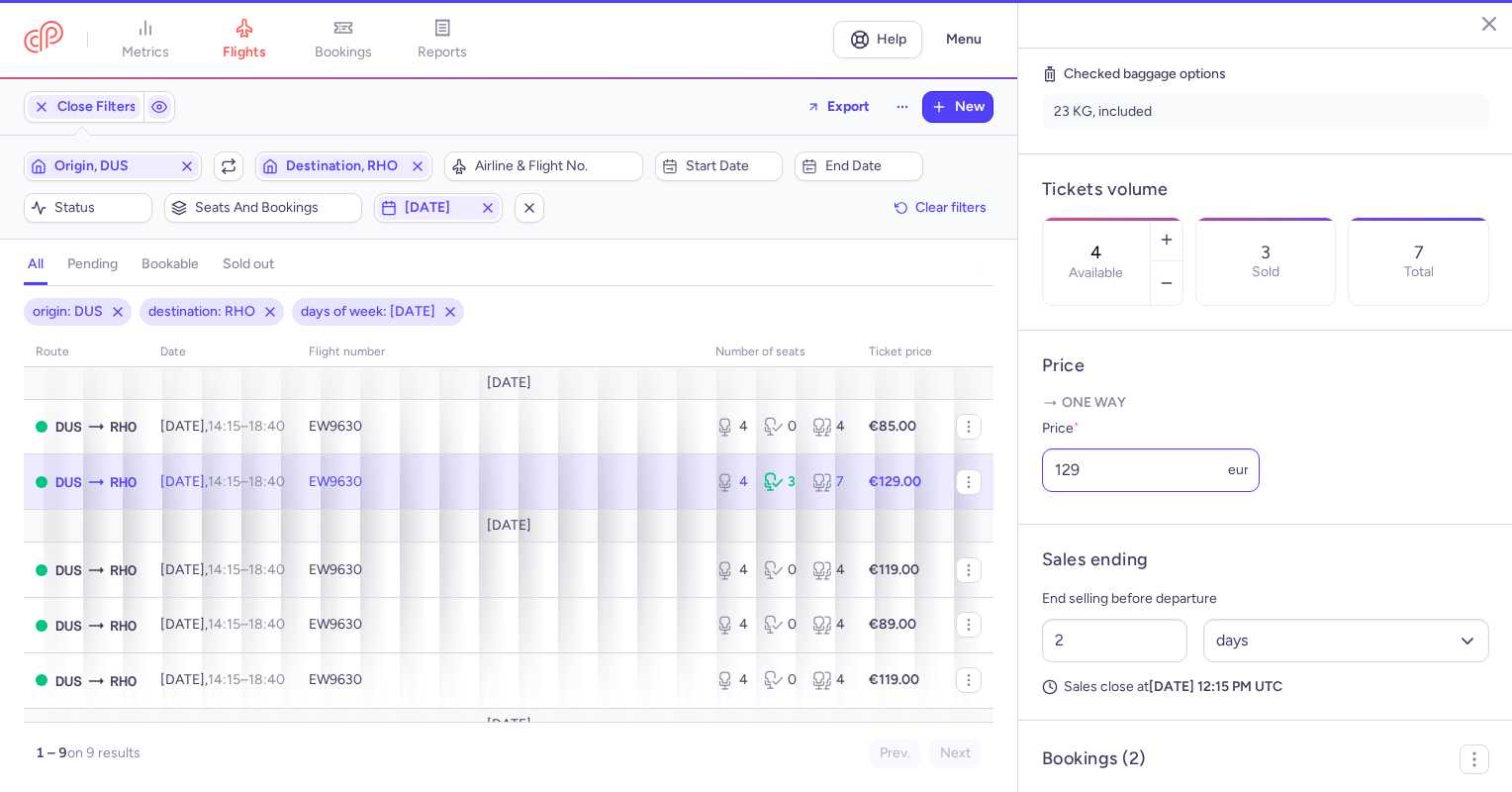 scroll, scrollTop: 489, scrollLeft: 0, axis: vertical 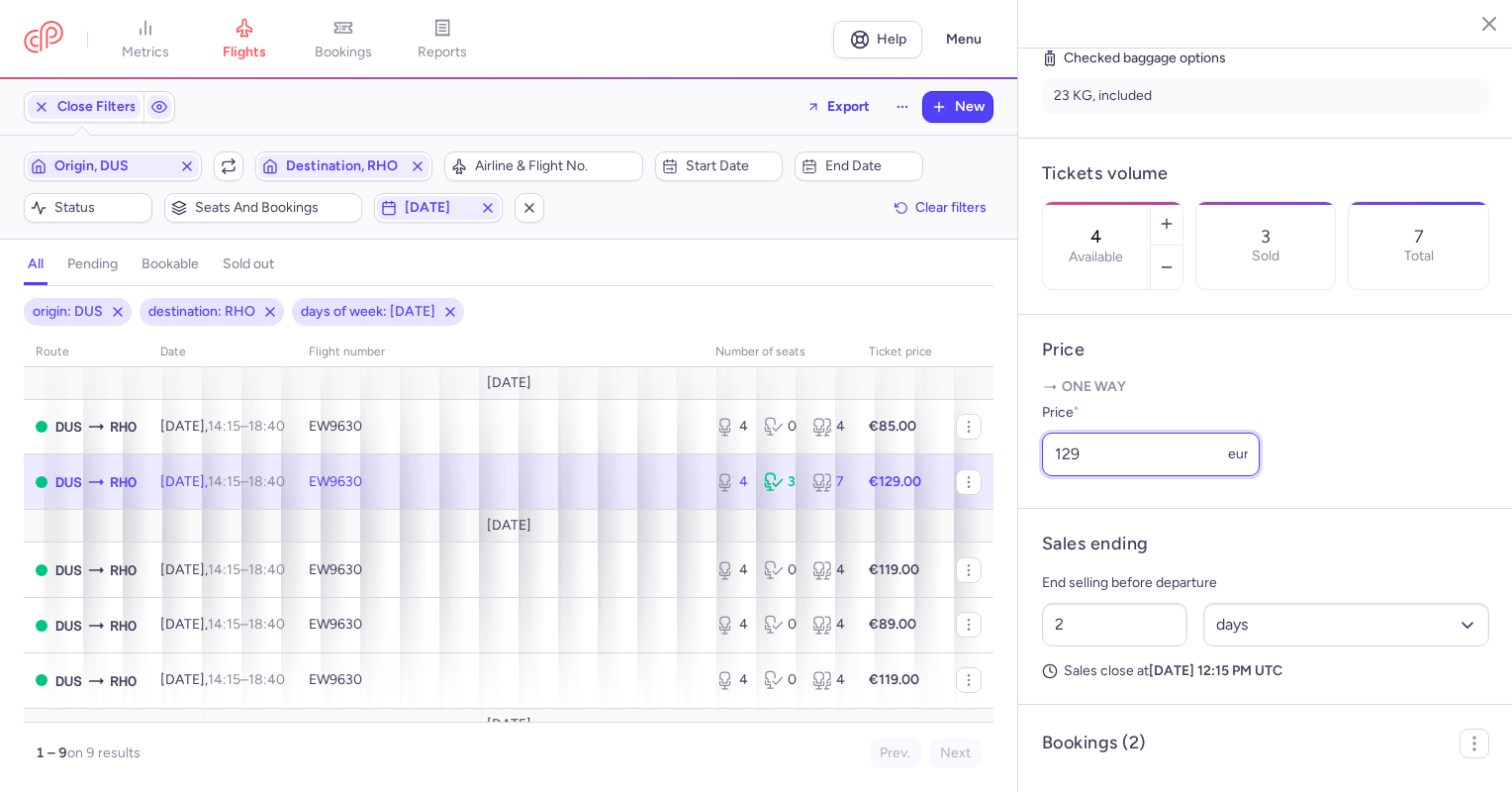drag, startPoint x: 1207, startPoint y: 511, endPoint x: 986, endPoint y: 509, distance: 221.00905 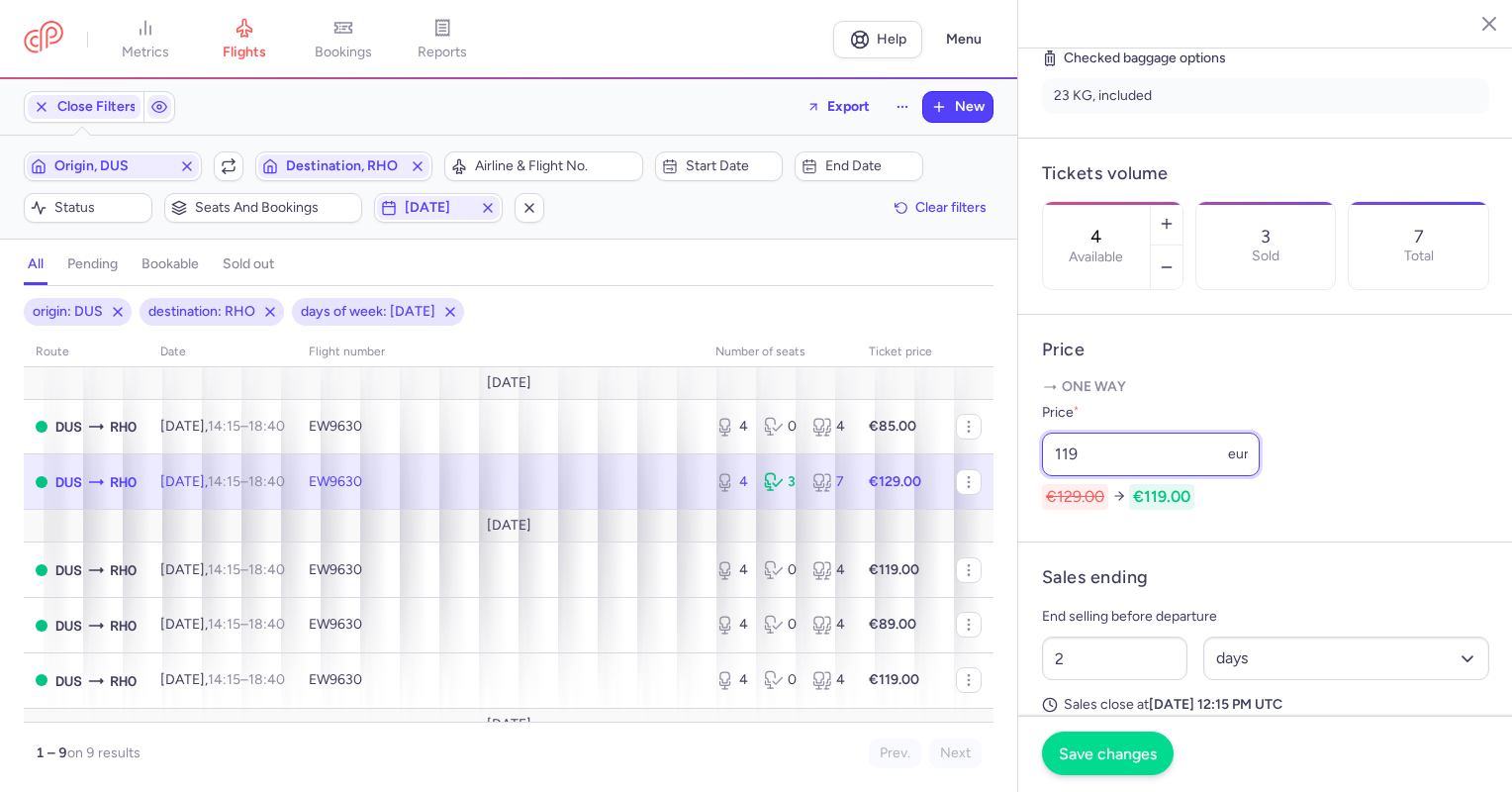 type on "119" 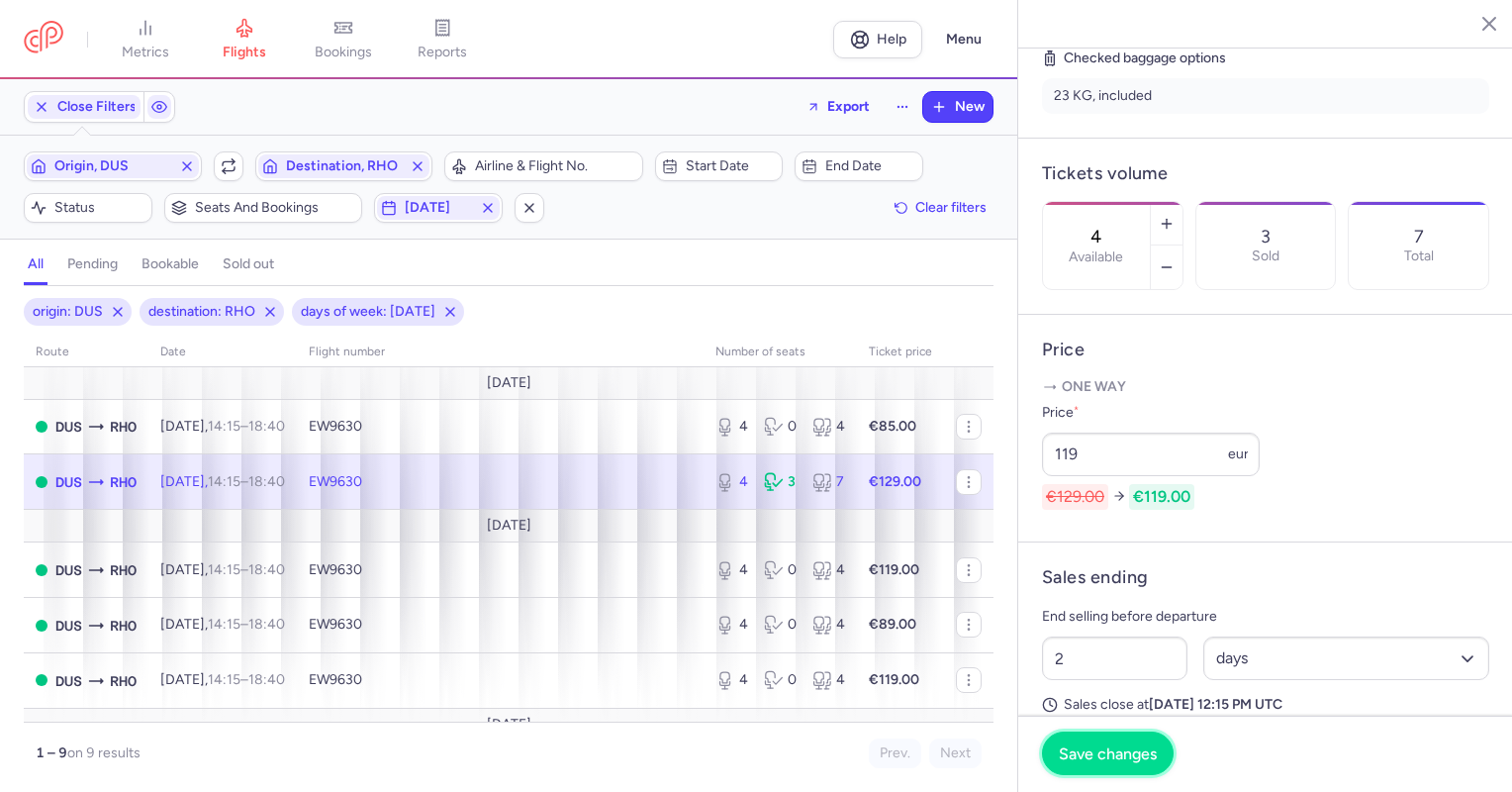 click on "Save changes" at bounding box center [1107, 753] 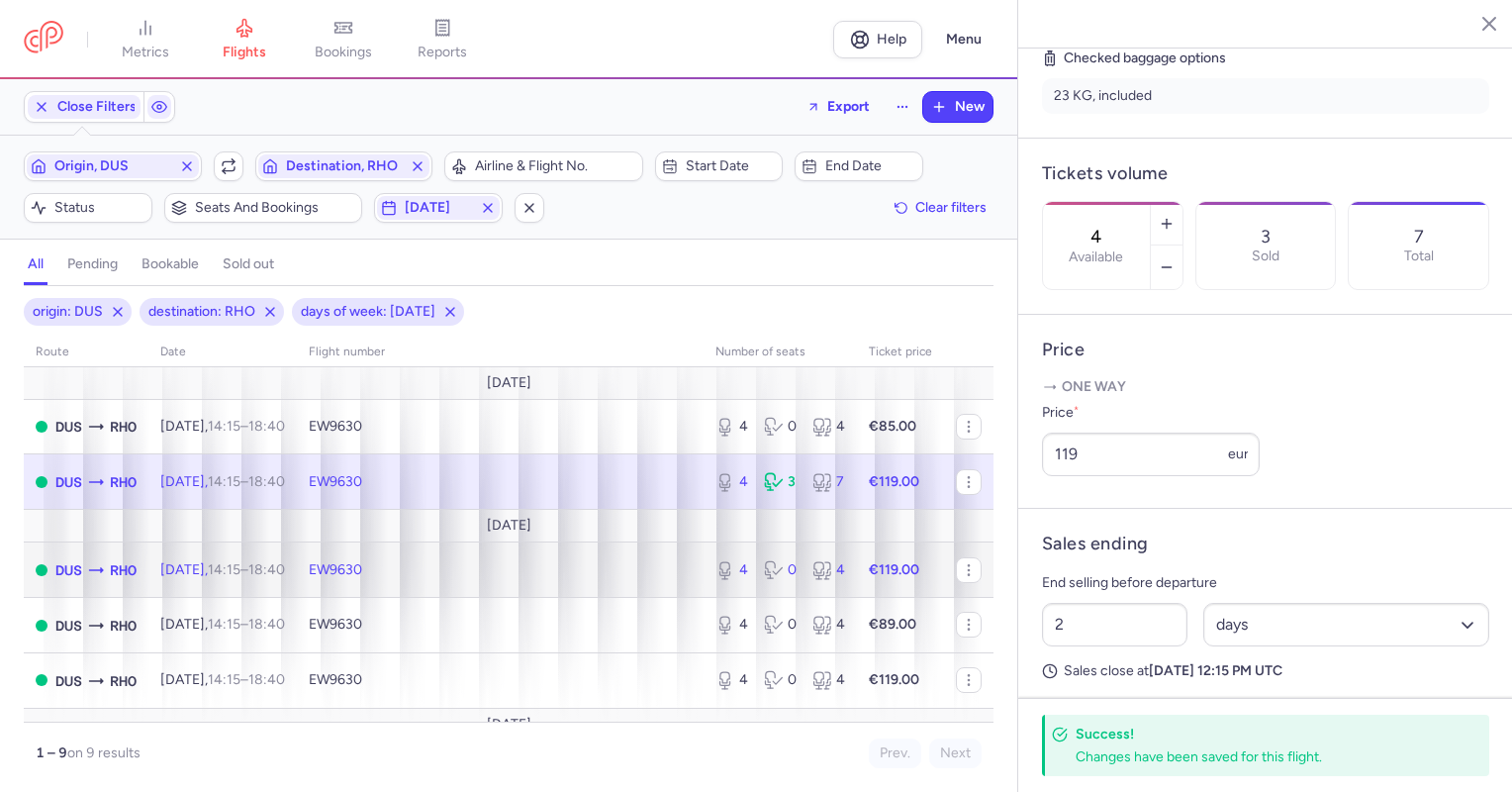 click on "[DATE]  14:15  –  18:40  +0" 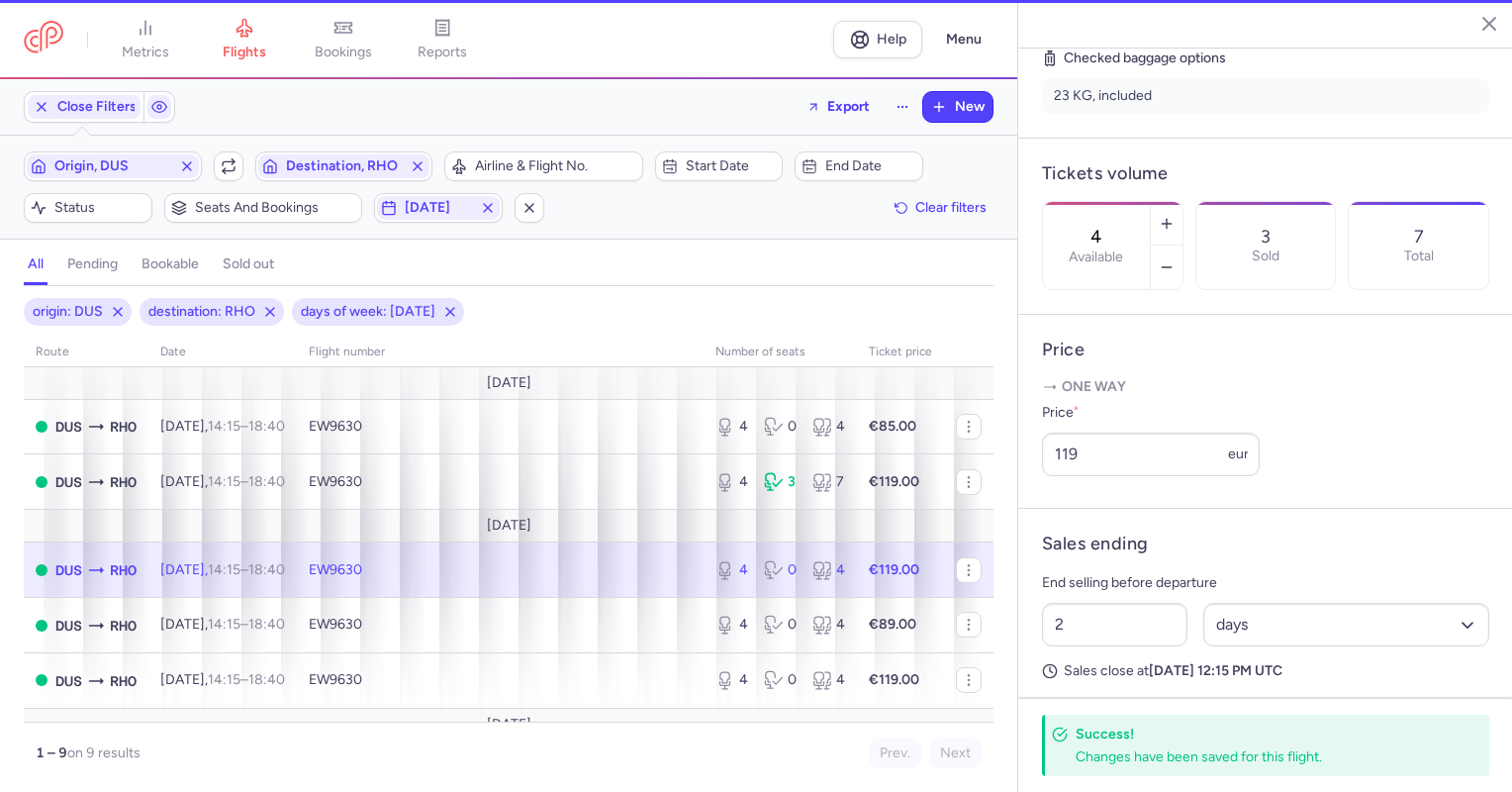 scroll, scrollTop: 473, scrollLeft: 0, axis: vertical 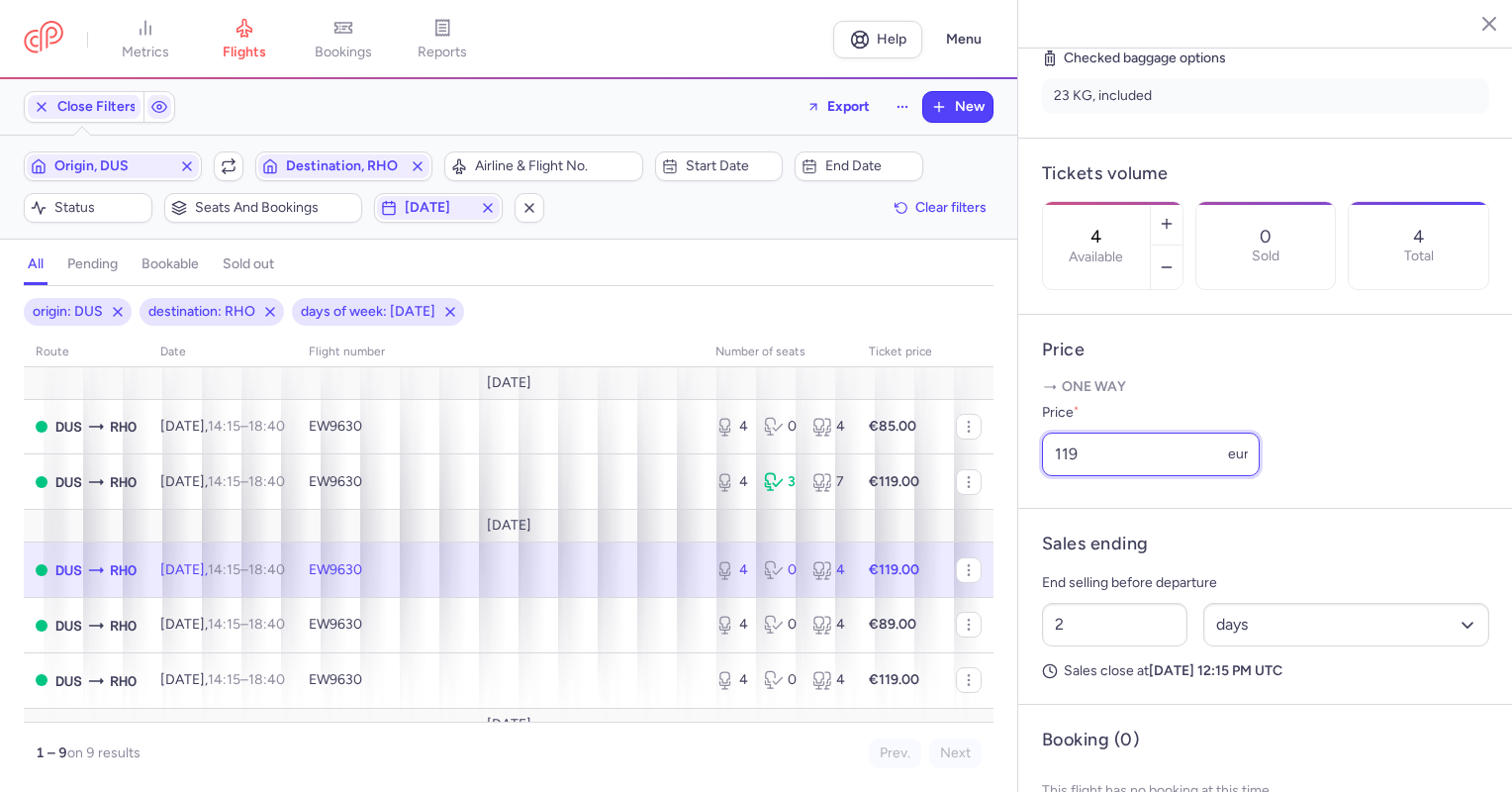 drag, startPoint x: 1136, startPoint y: 484, endPoint x: 996, endPoint y: 507, distance: 141.87671 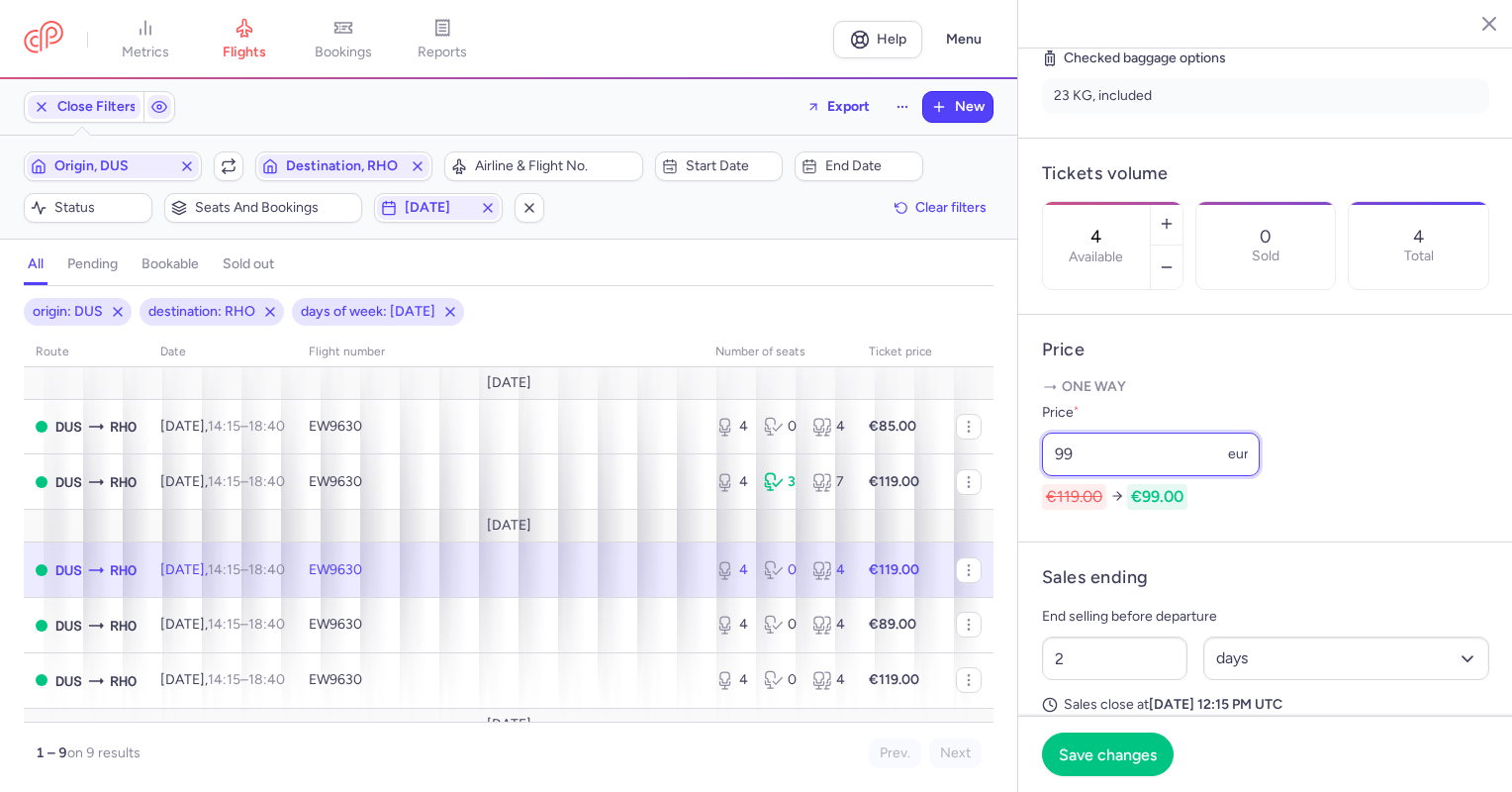 type on "9" 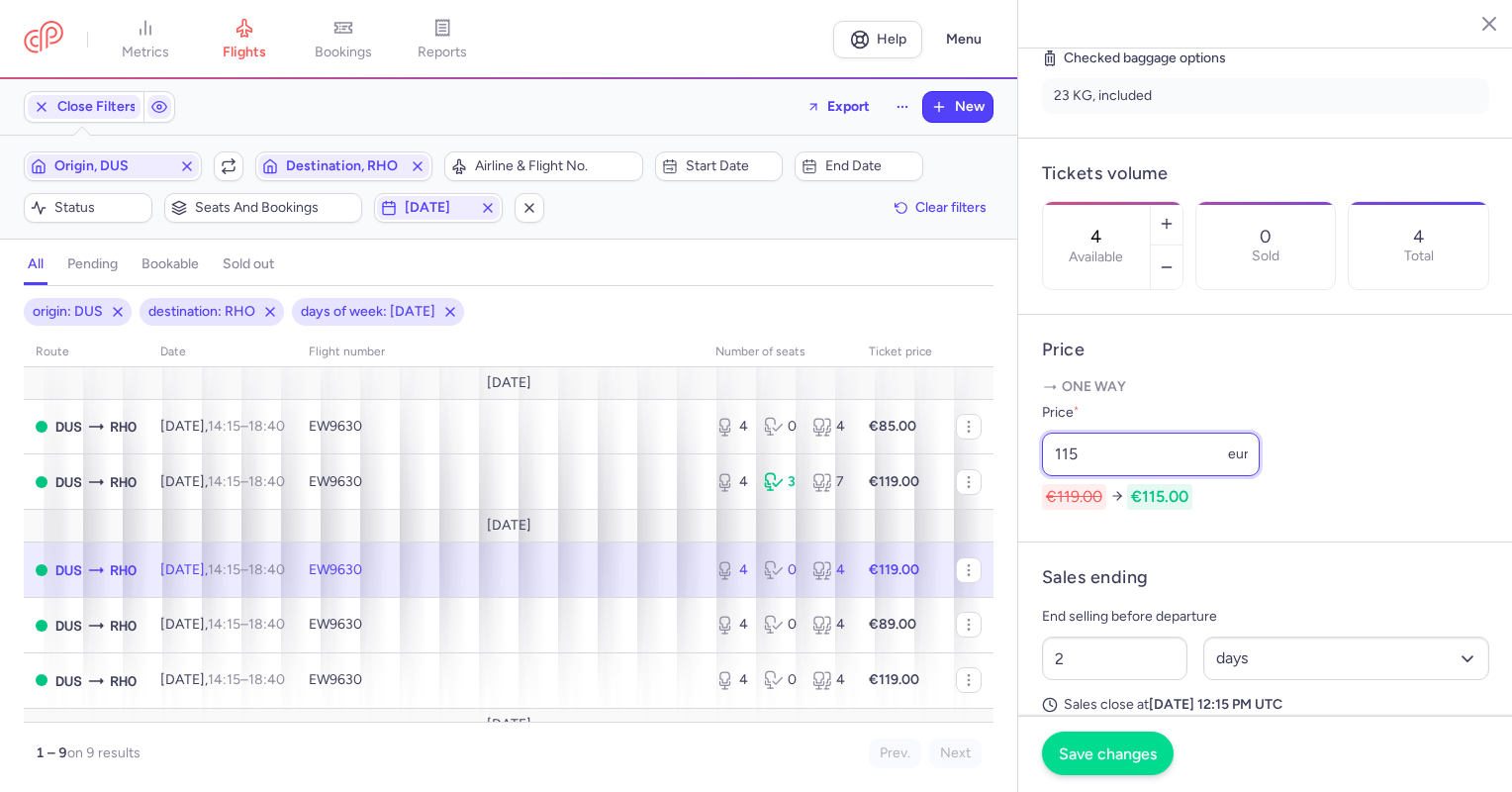 type on "115" 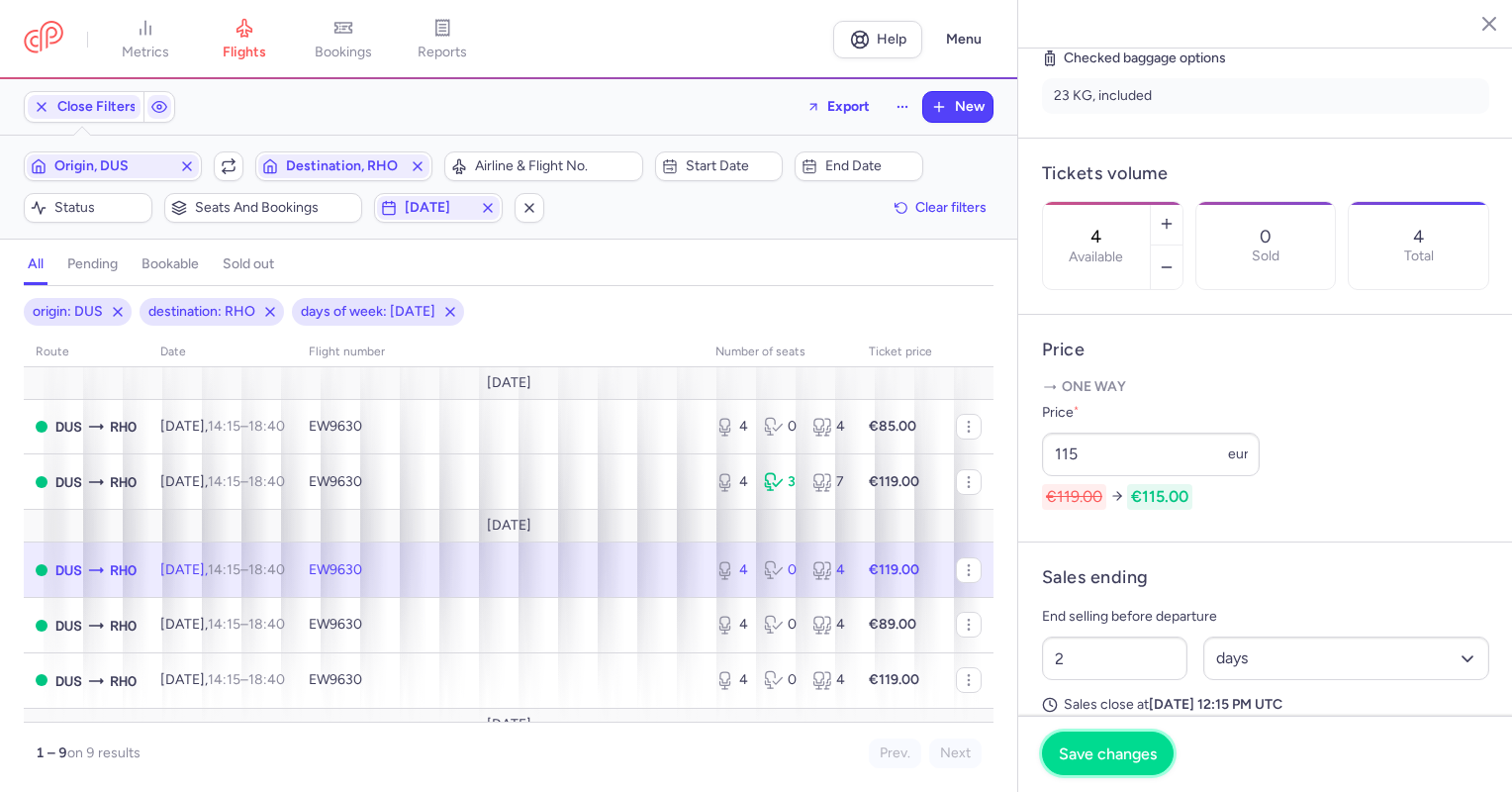 click on "Save changes" at bounding box center [1107, 753] 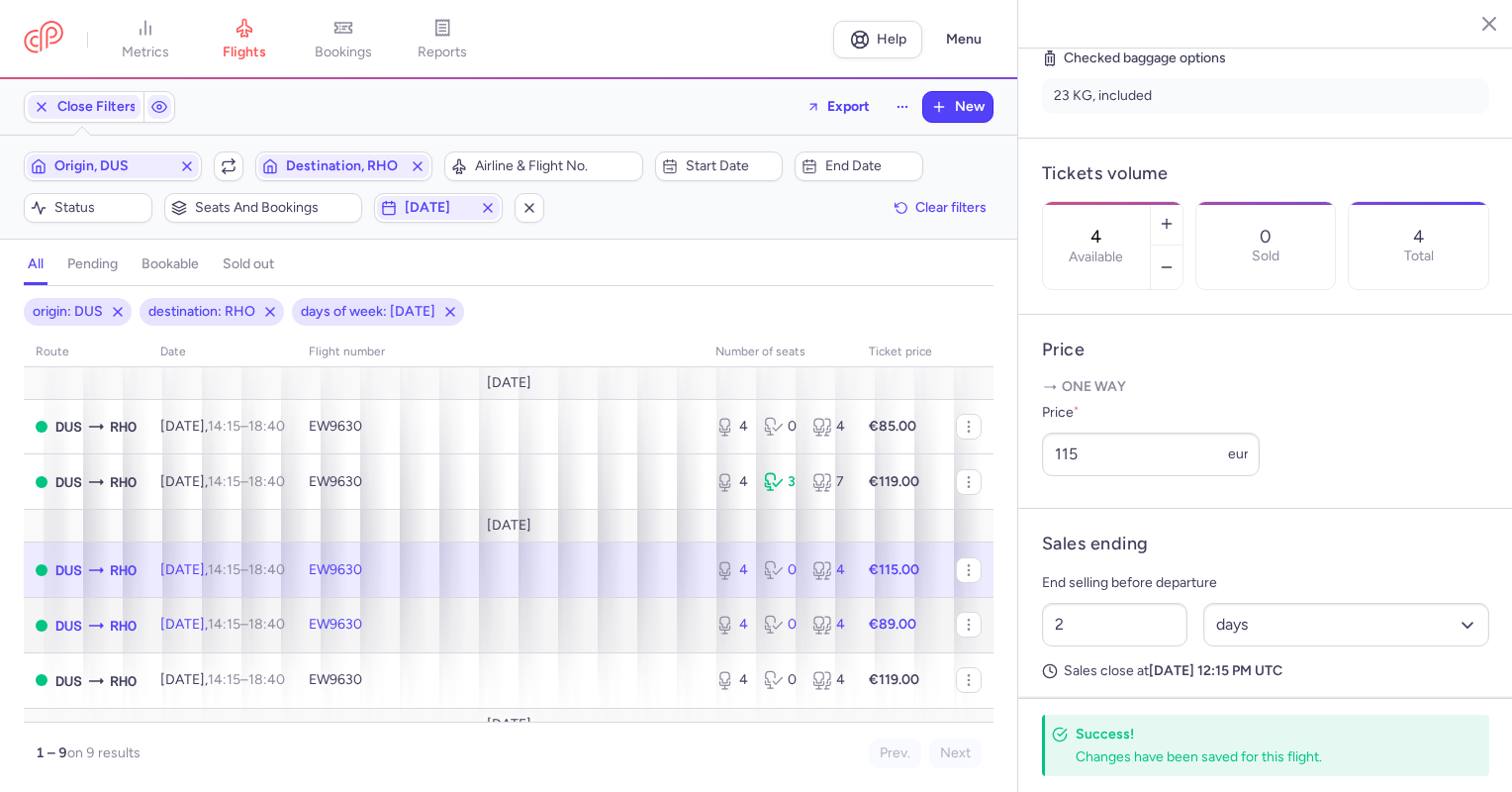 click on "EW9630" 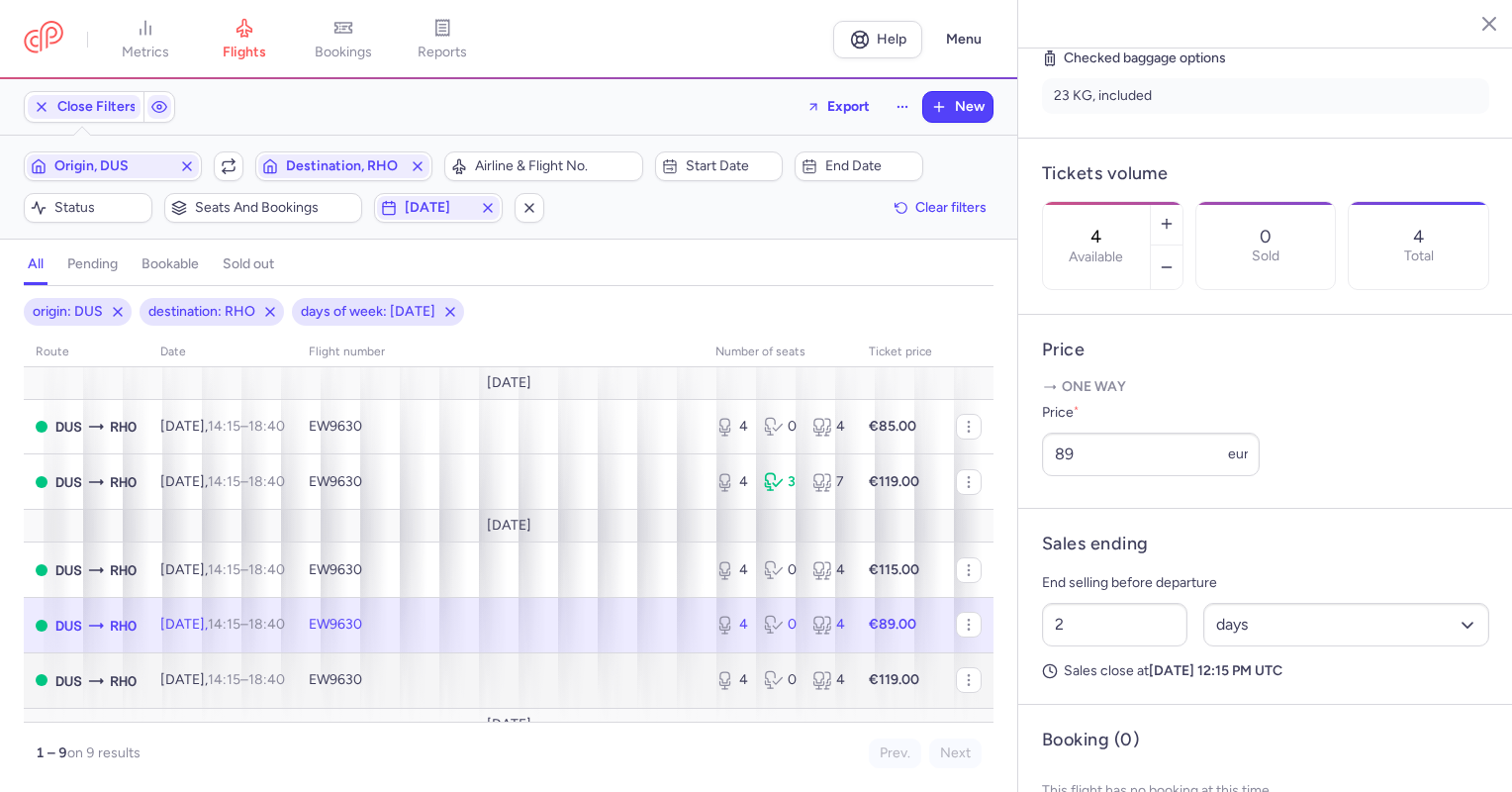 scroll, scrollTop: 99, scrollLeft: 0, axis: vertical 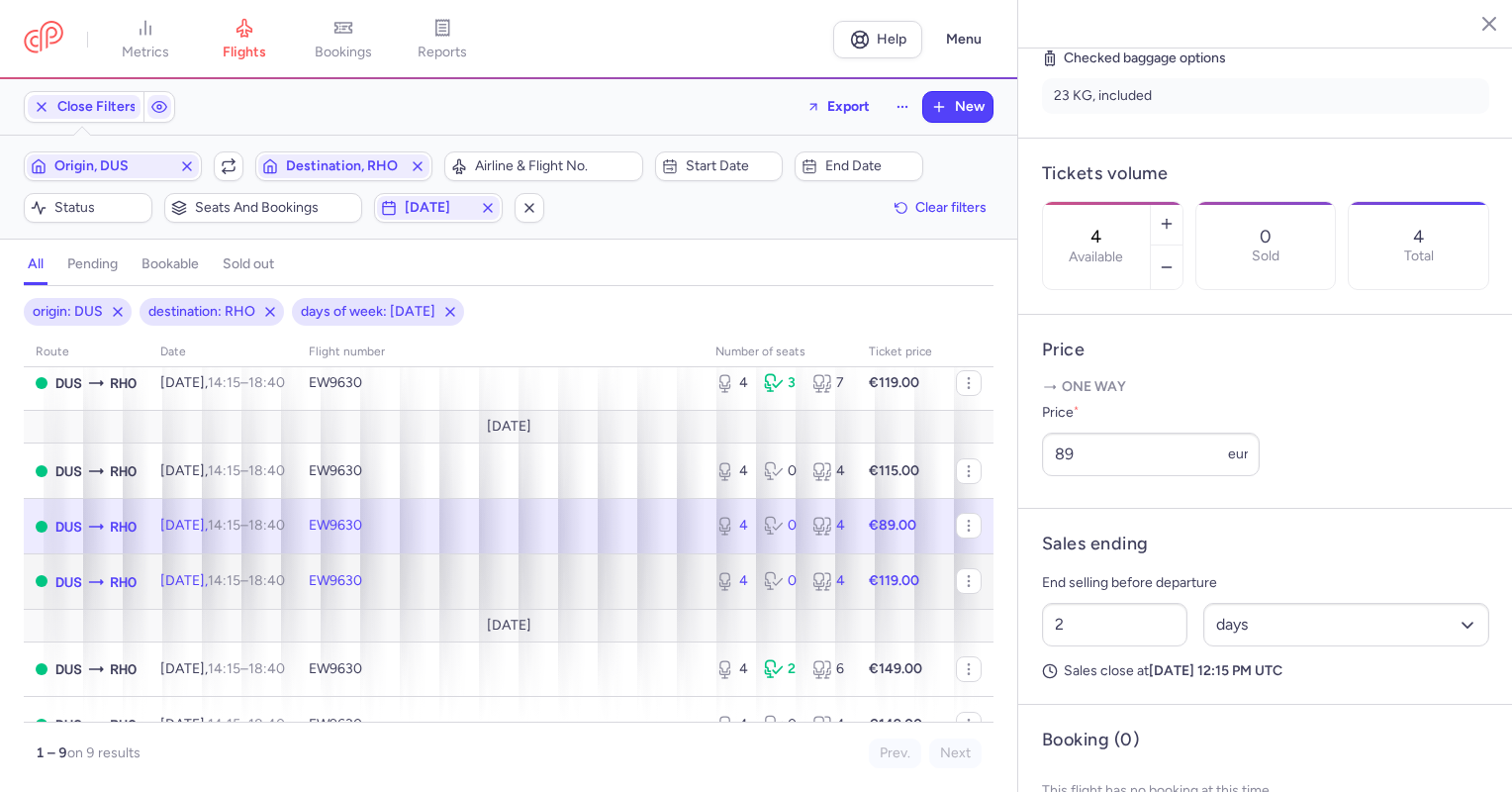 click on "EW9630" 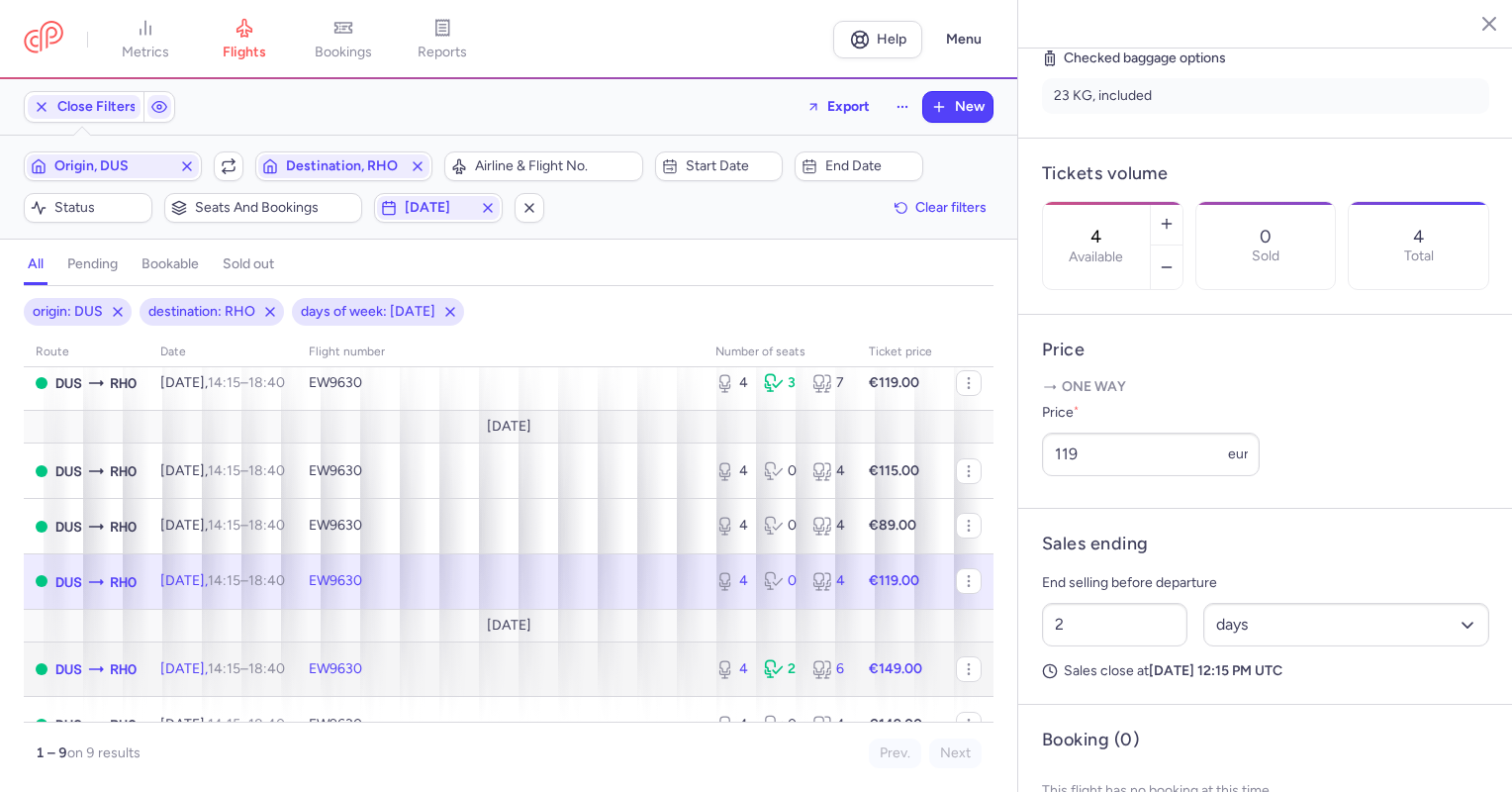 click on "EW9630" 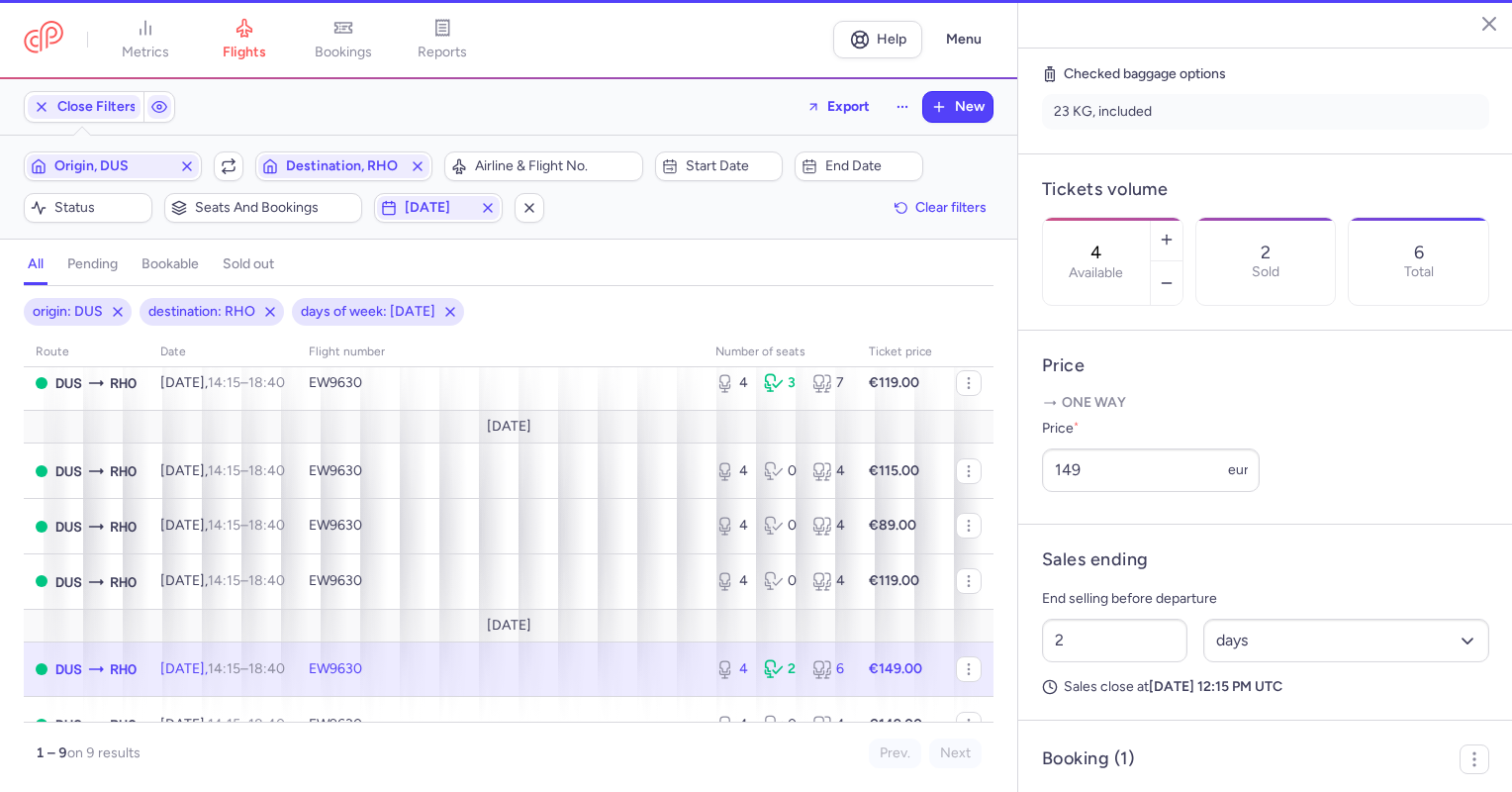 scroll, scrollTop: 489, scrollLeft: 0, axis: vertical 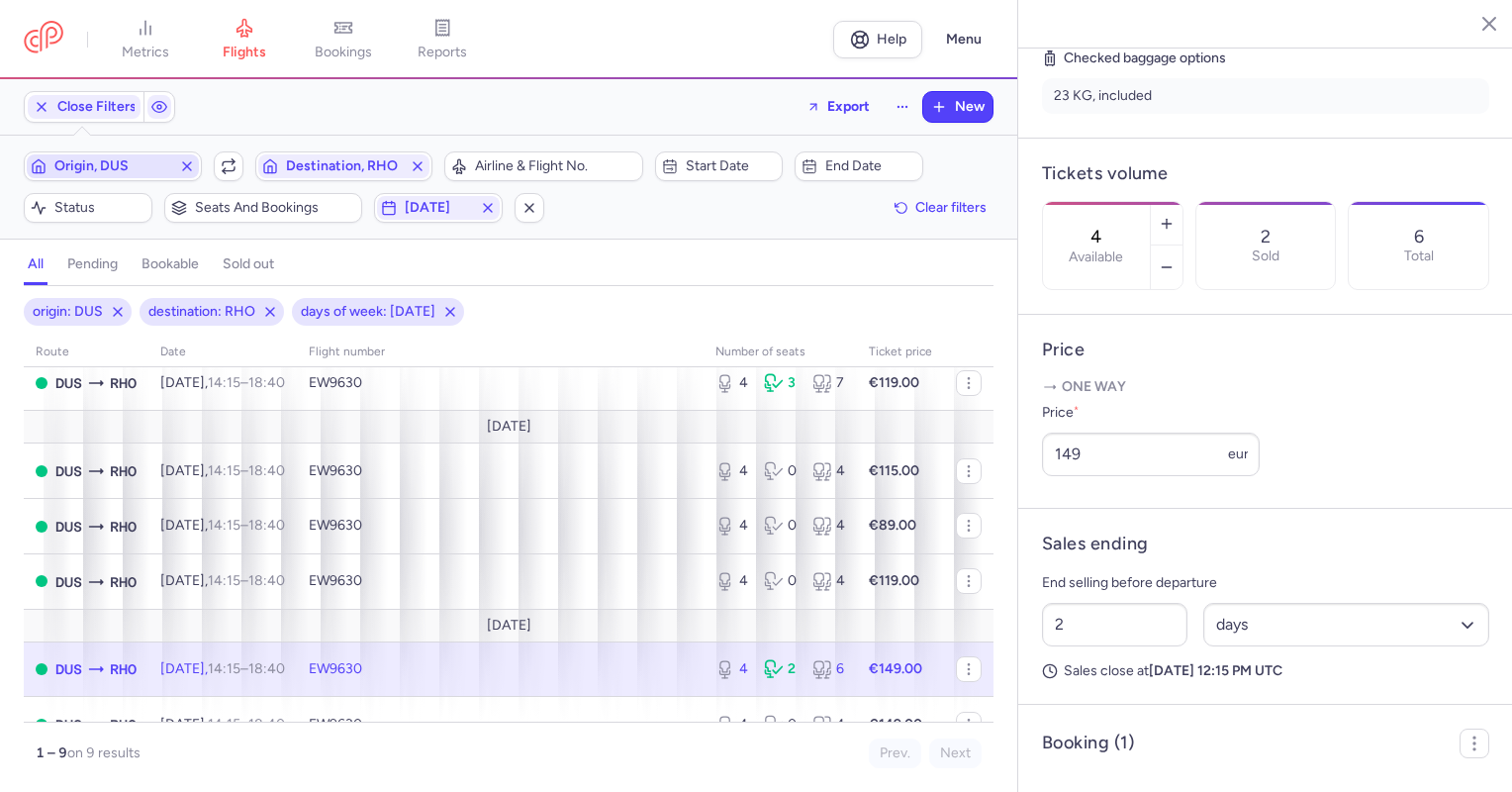 click 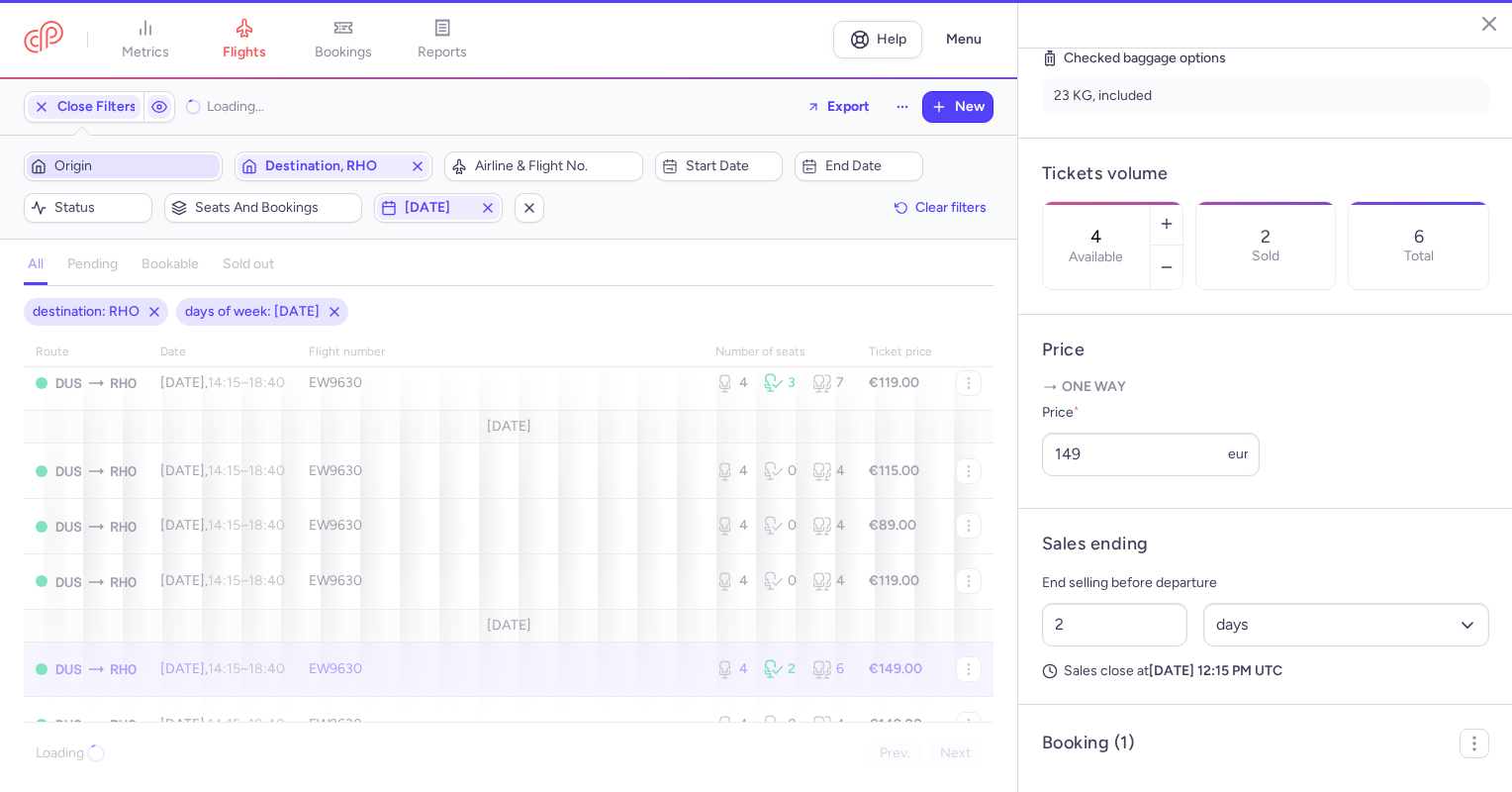 click on "Origin" at bounding box center [135, 166] 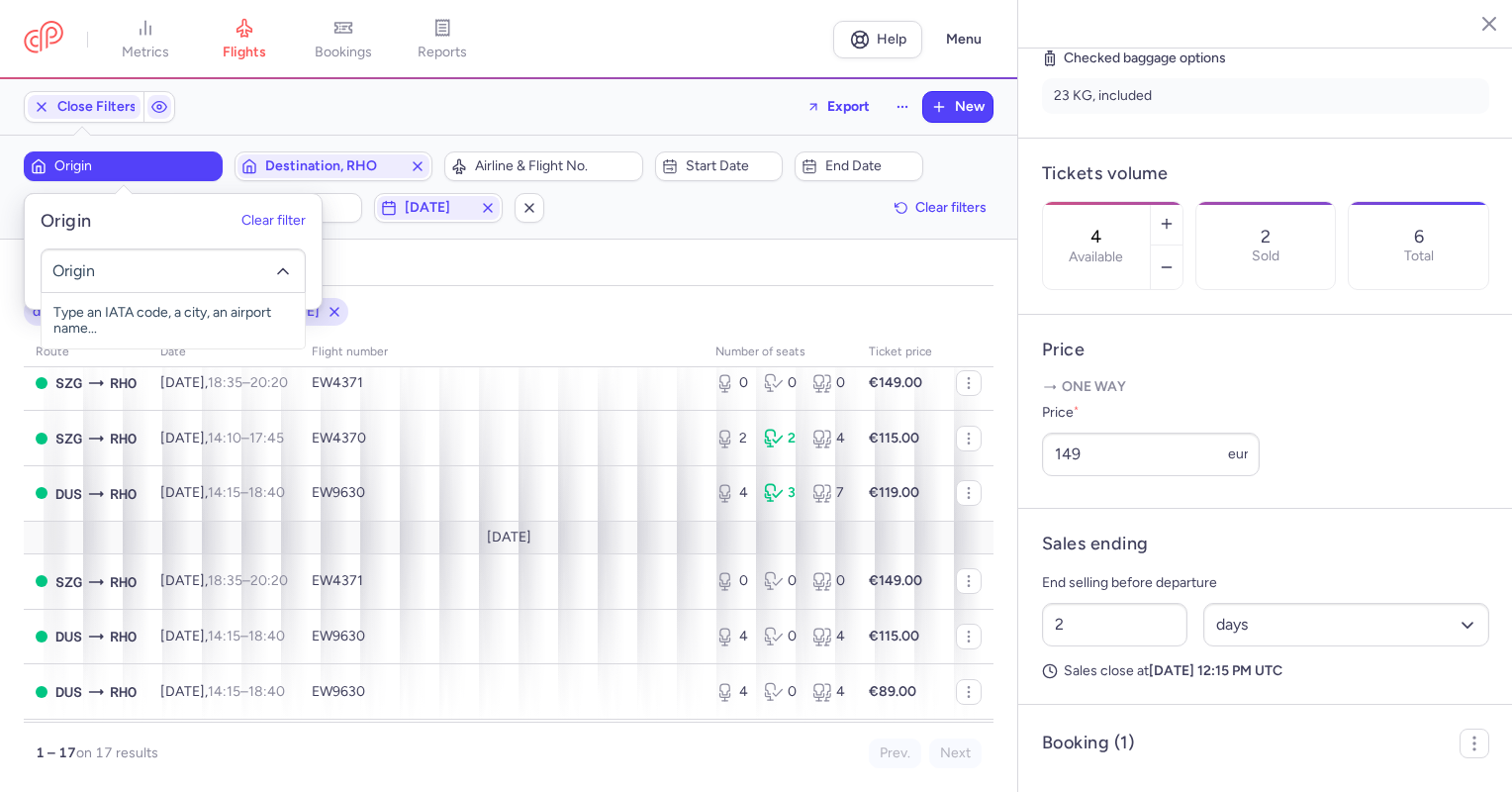 click 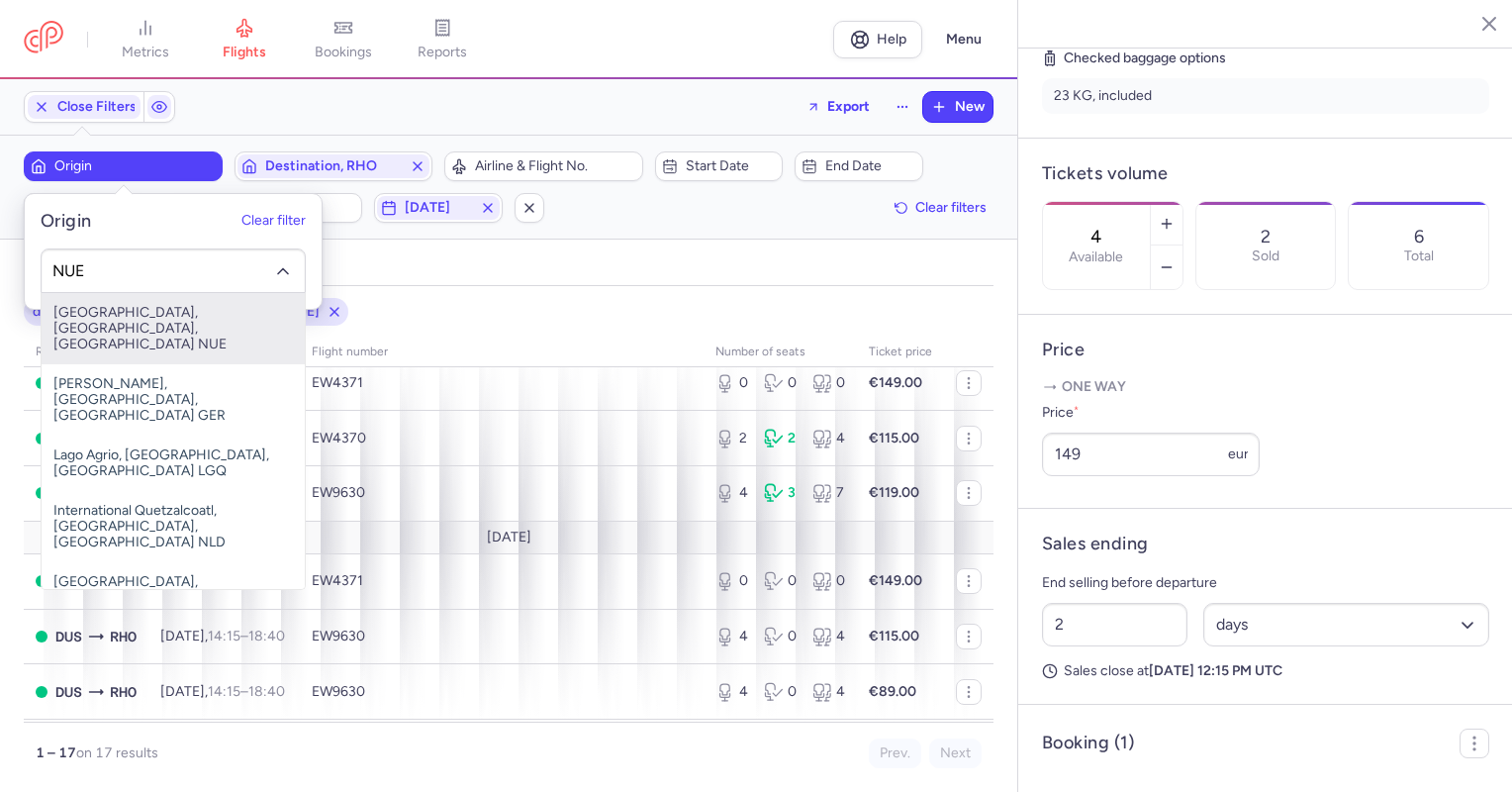 click on "[GEOGRAPHIC_DATA], [GEOGRAPHIC_DATA], [GEOGRAPHIC_DATA] NUE" at bounding box center [173, 329] 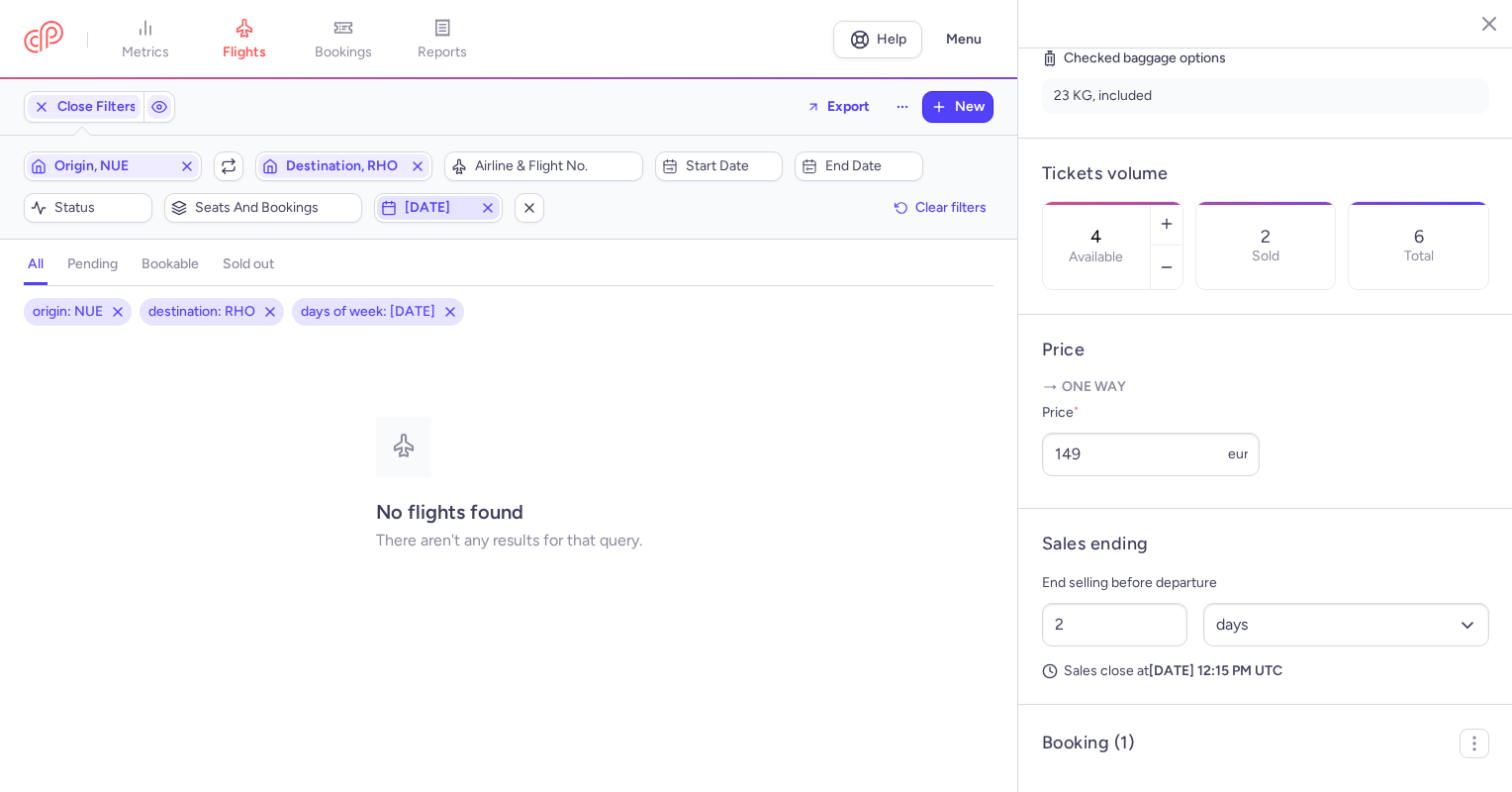 click 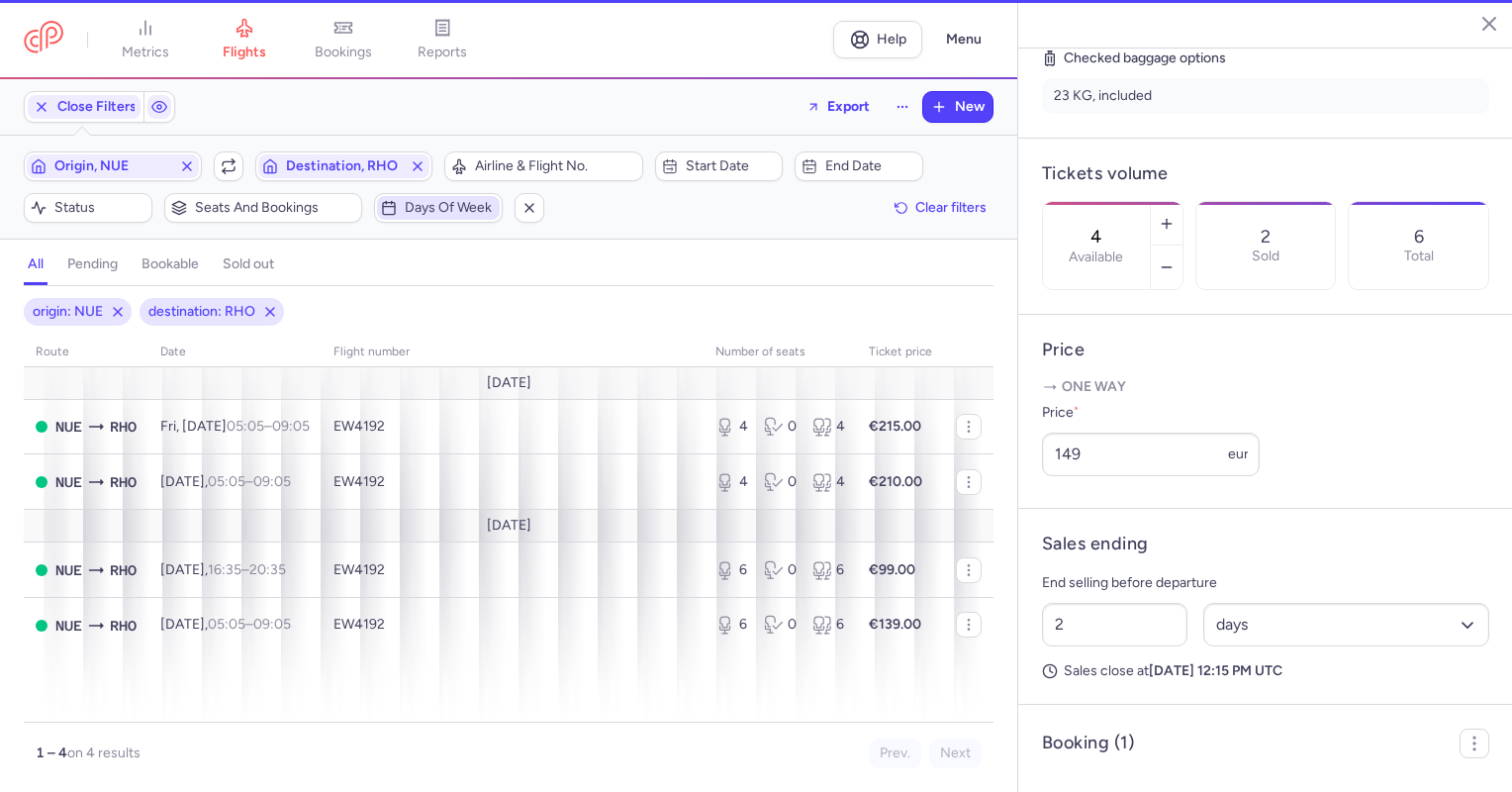 click on "Days of week" at bounding box center [450, 208] 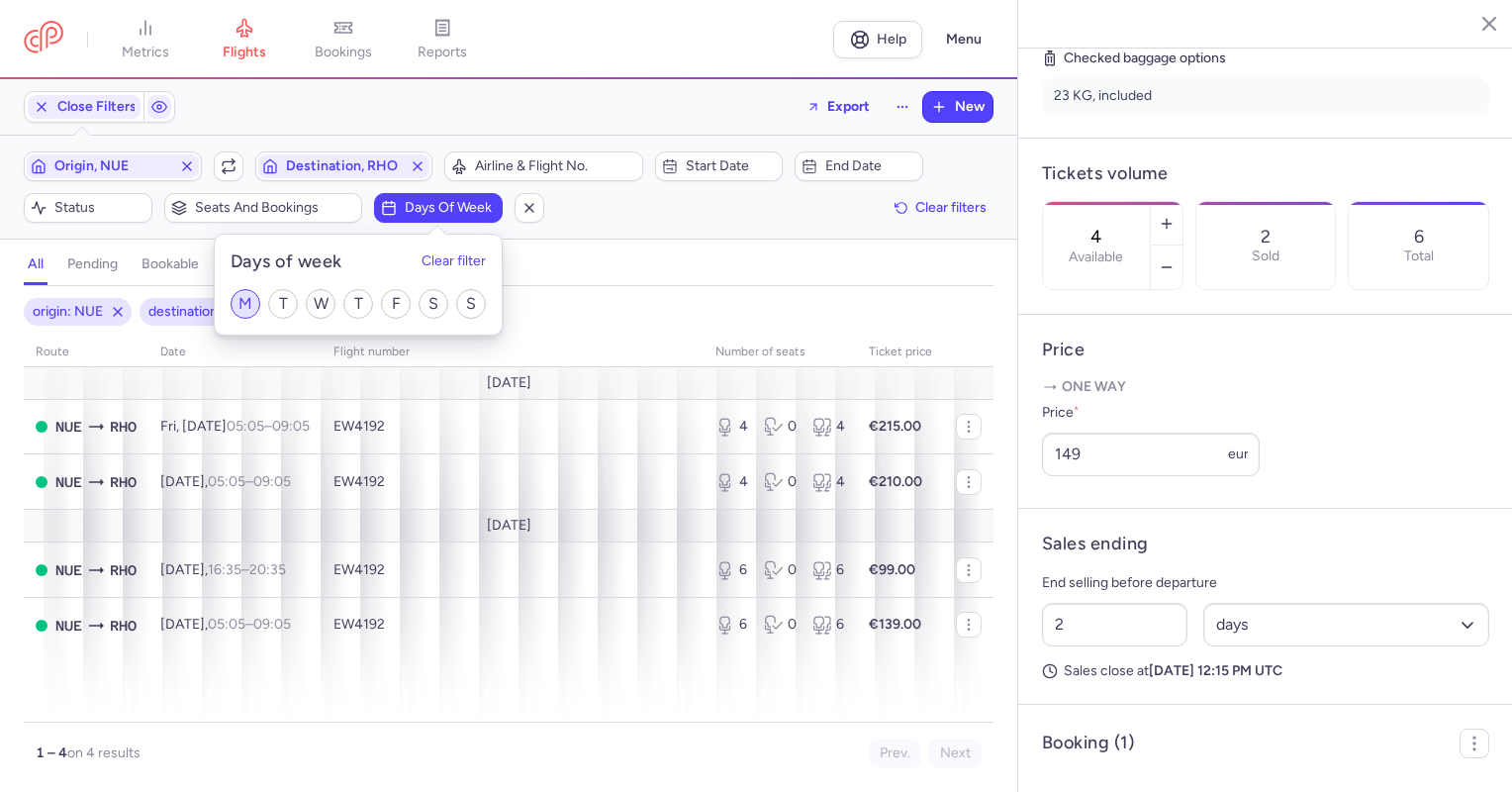 click on "M" at bounding box center (245, 304) 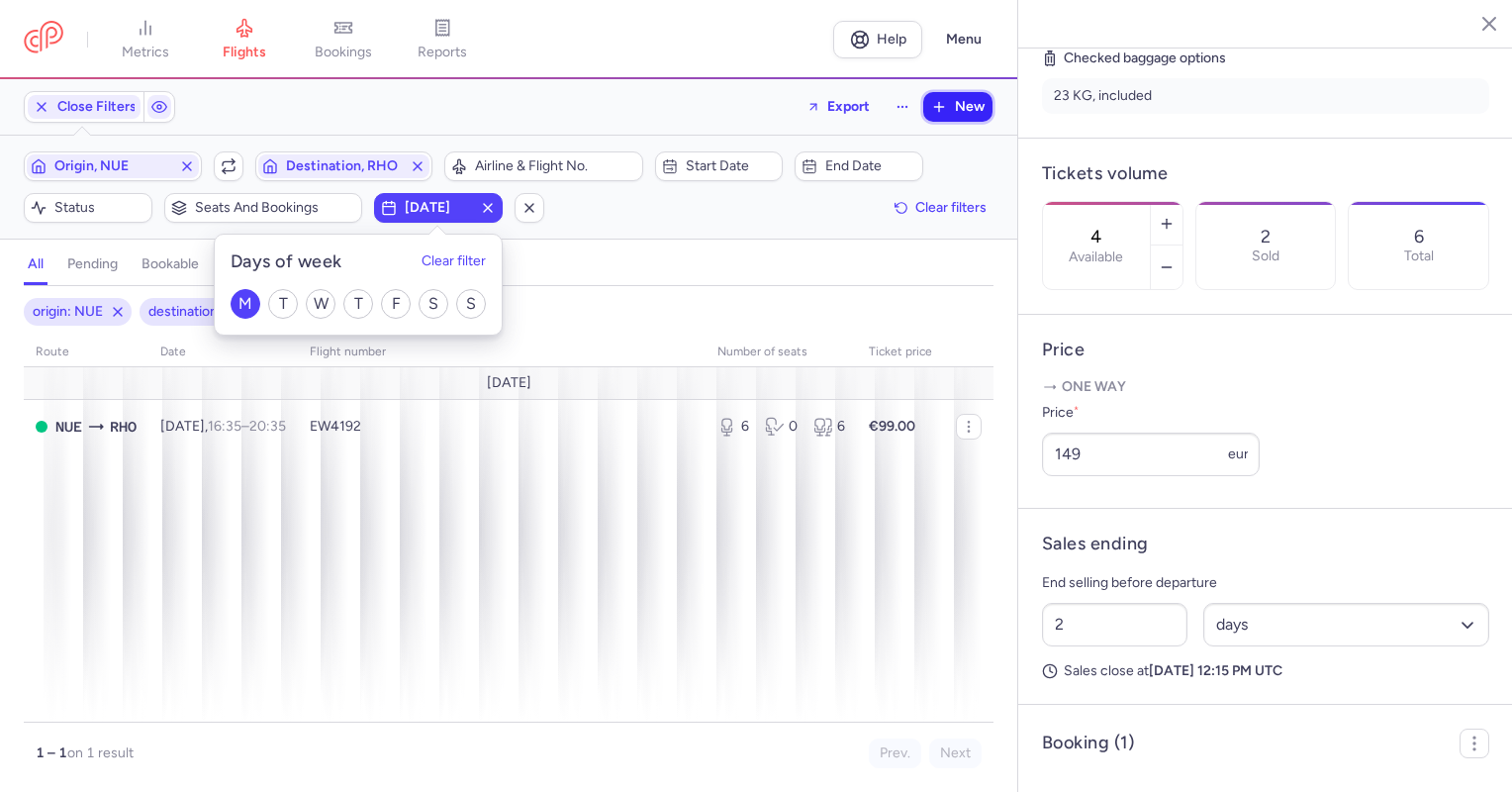 click 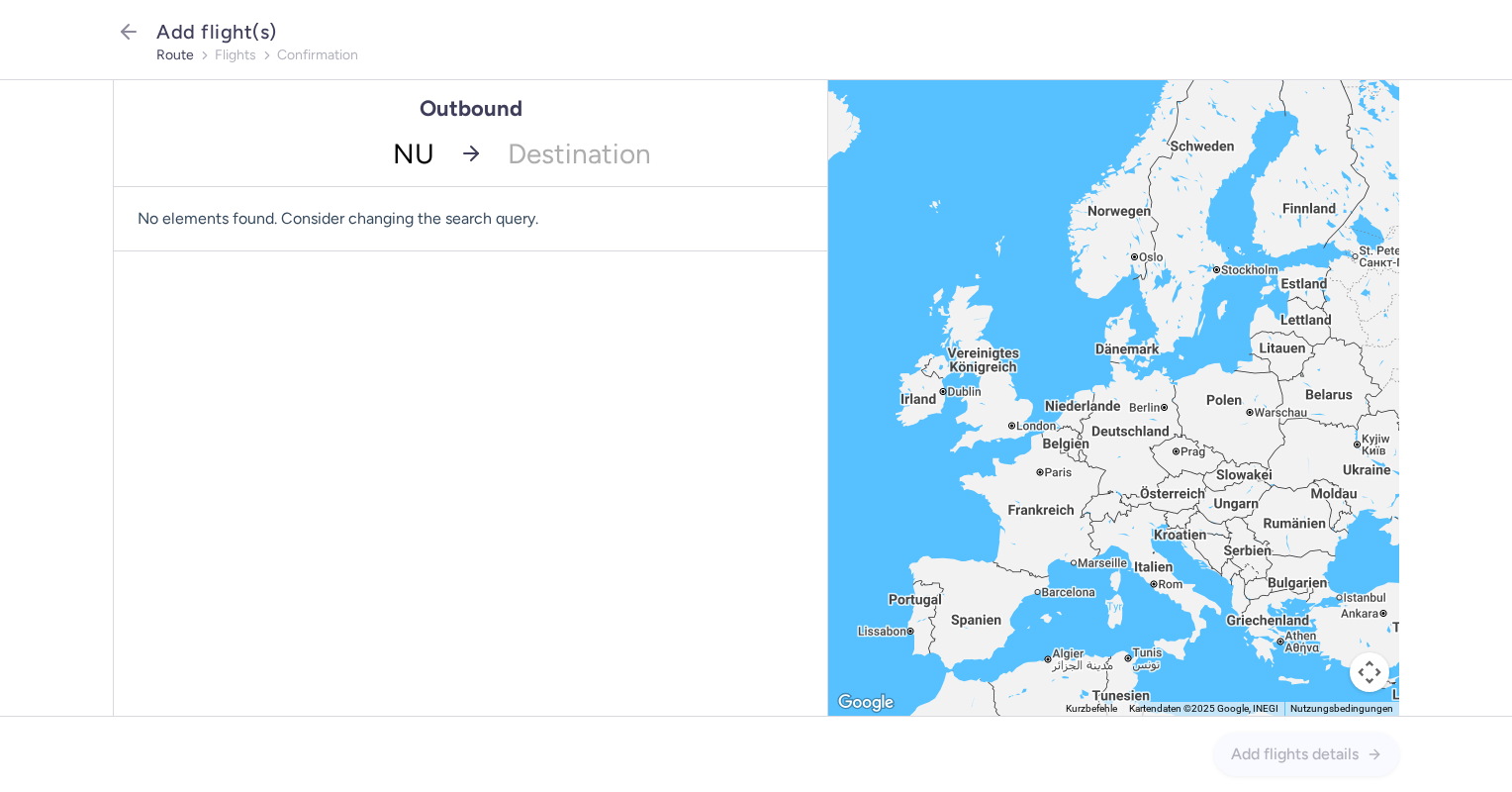 type on "NUE" 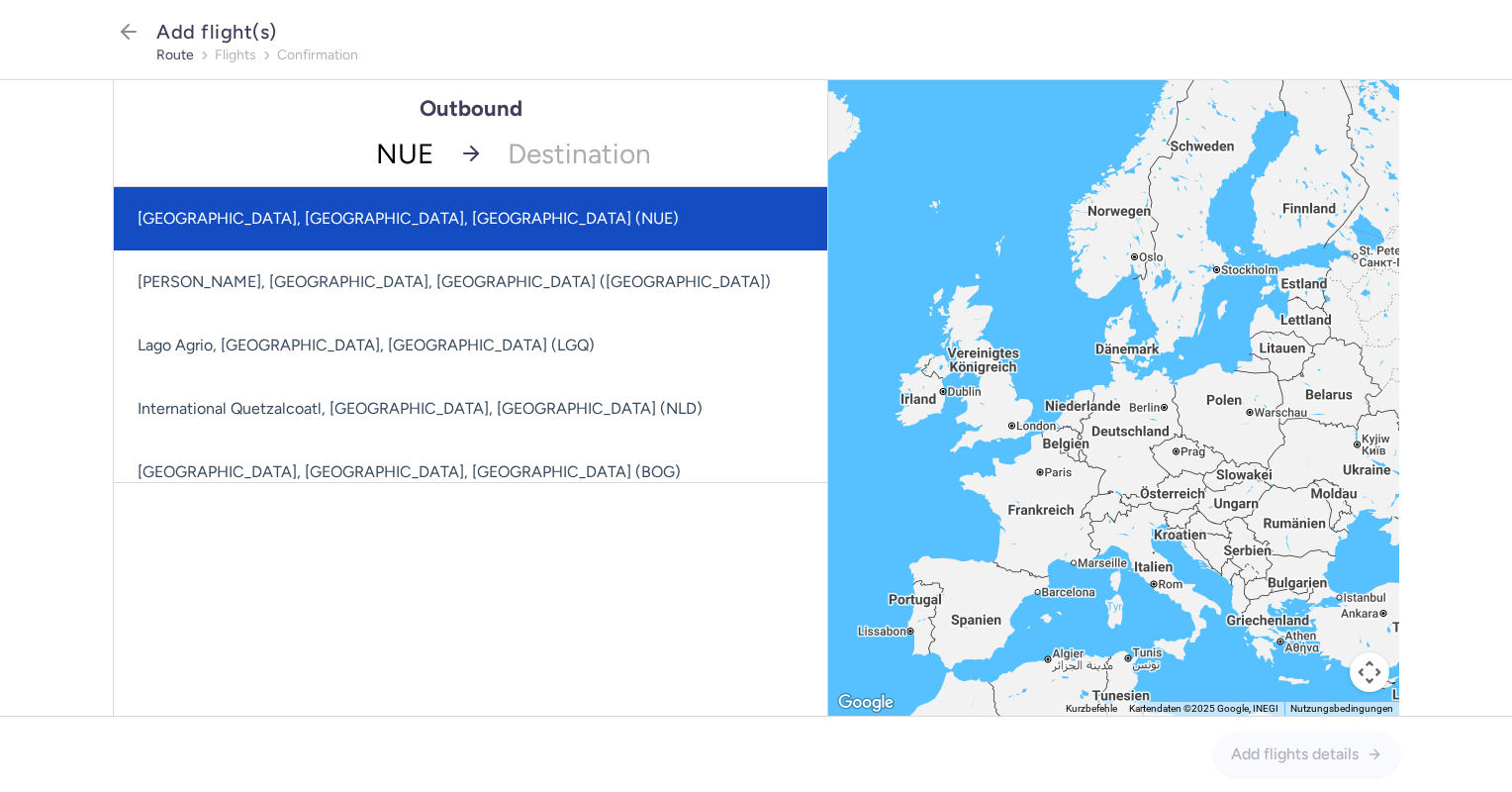 click on "[GEOGRAPHIC_DATA], [GEOGRAPHIC_DATA], [GEOGRAPHIC_DATA] (NUE)" 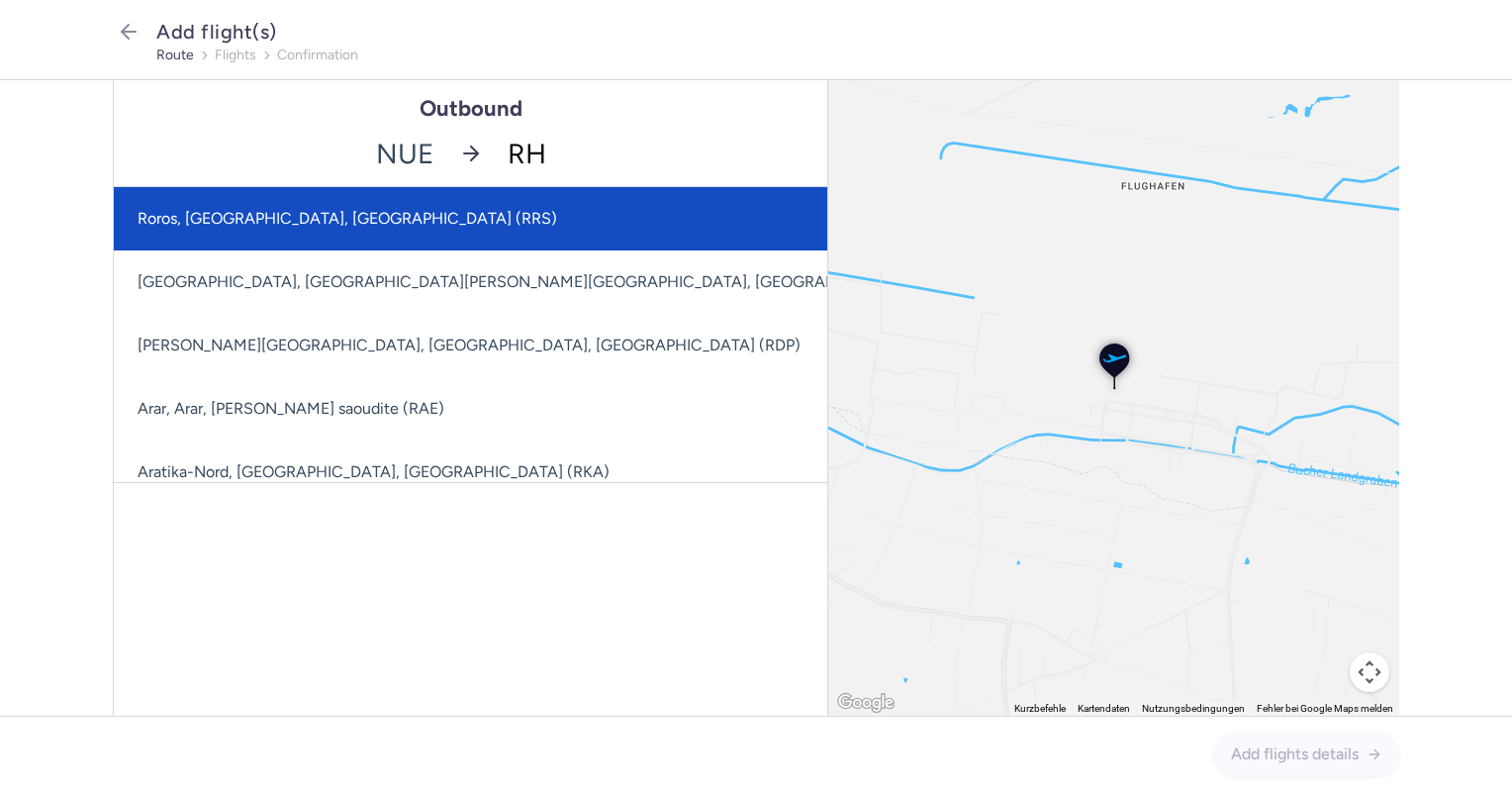 type on "RHO" 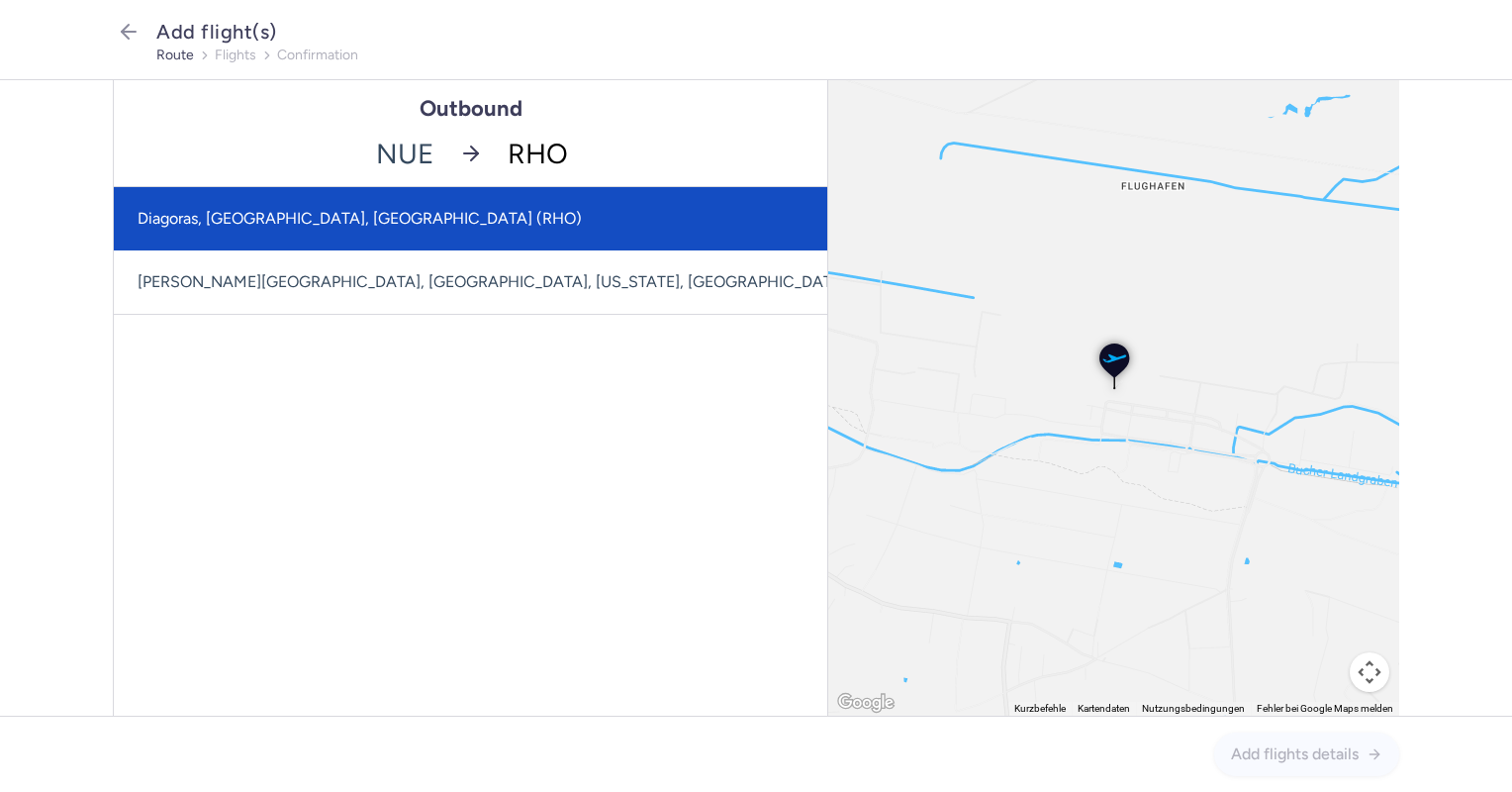 click on "Diagoras, [GEOGRAPHIC_DATA], [GEOGRAPHIC_DATA] (RHO)" at bounding box center (516, 219) 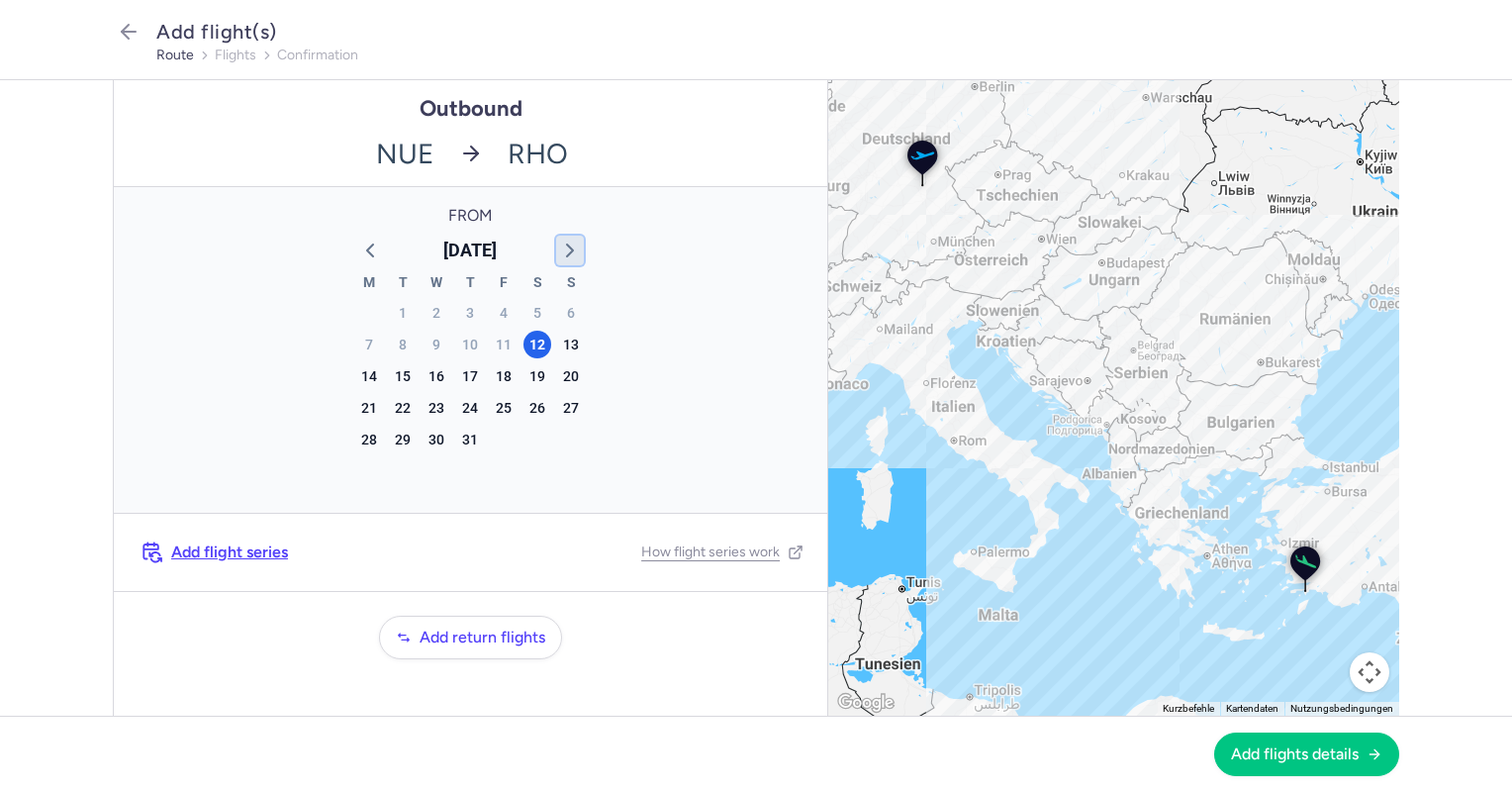 click 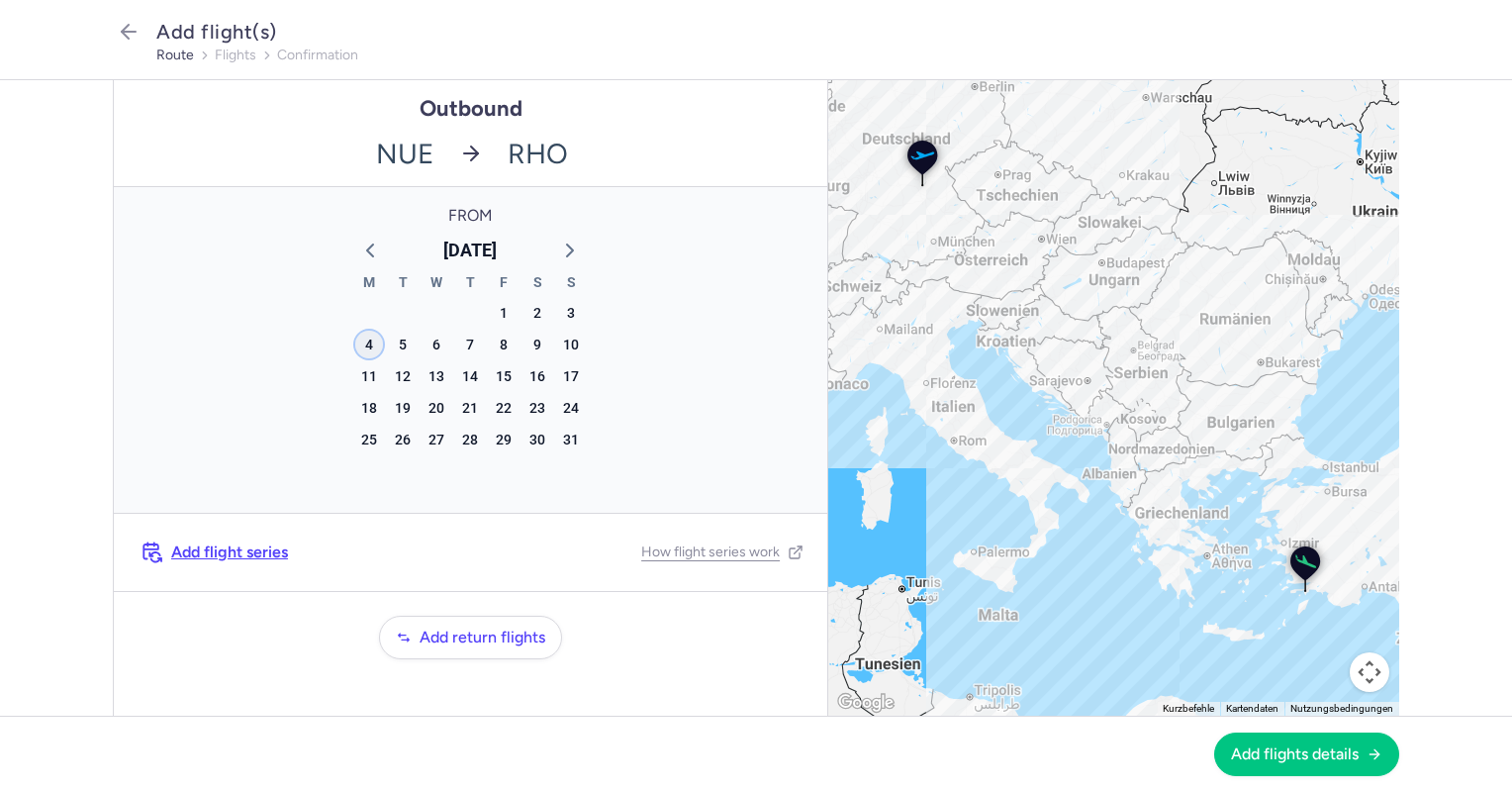 click on "4" 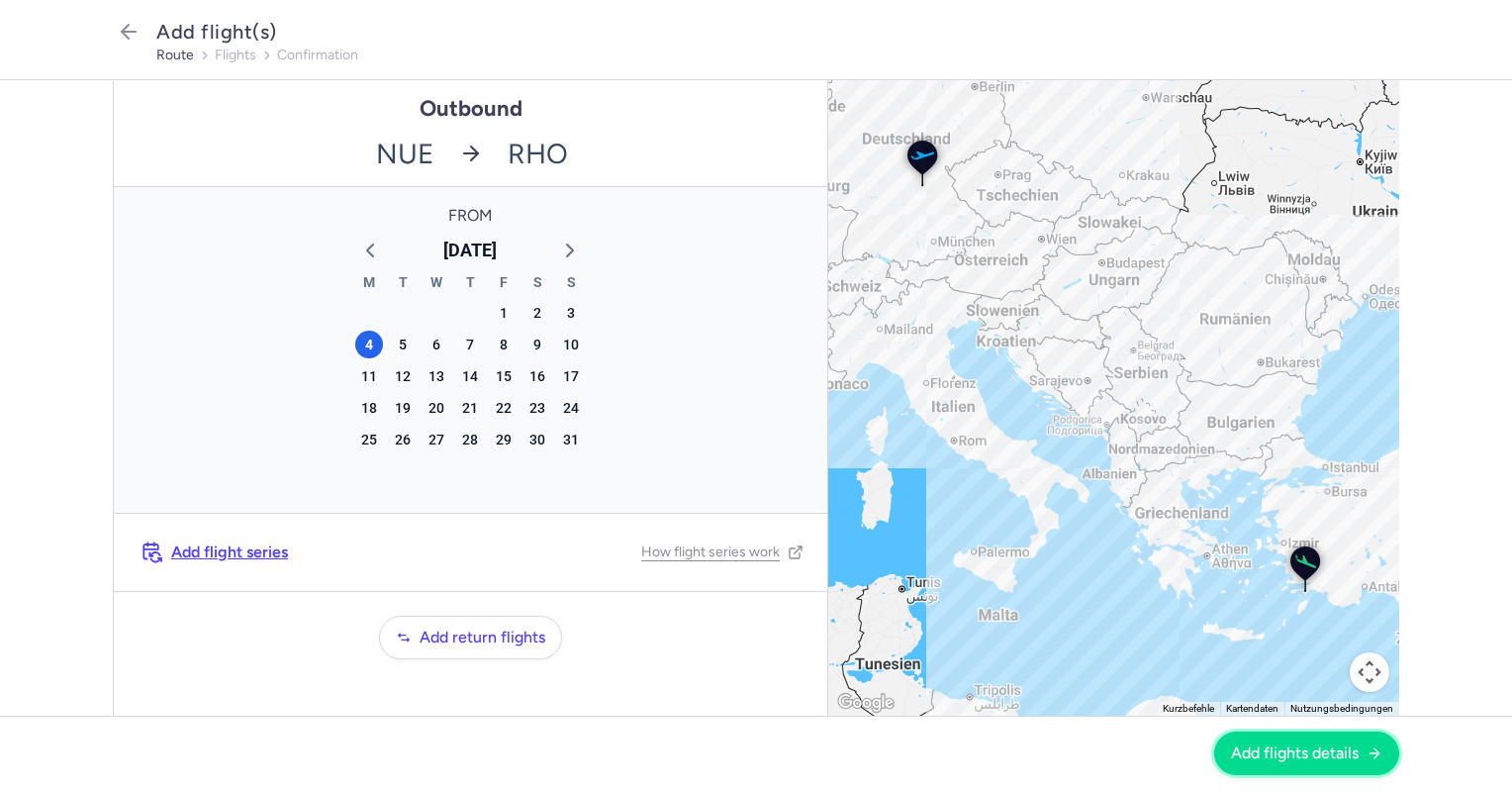 click on "Add flights details" at bounding box center [1294, 753] 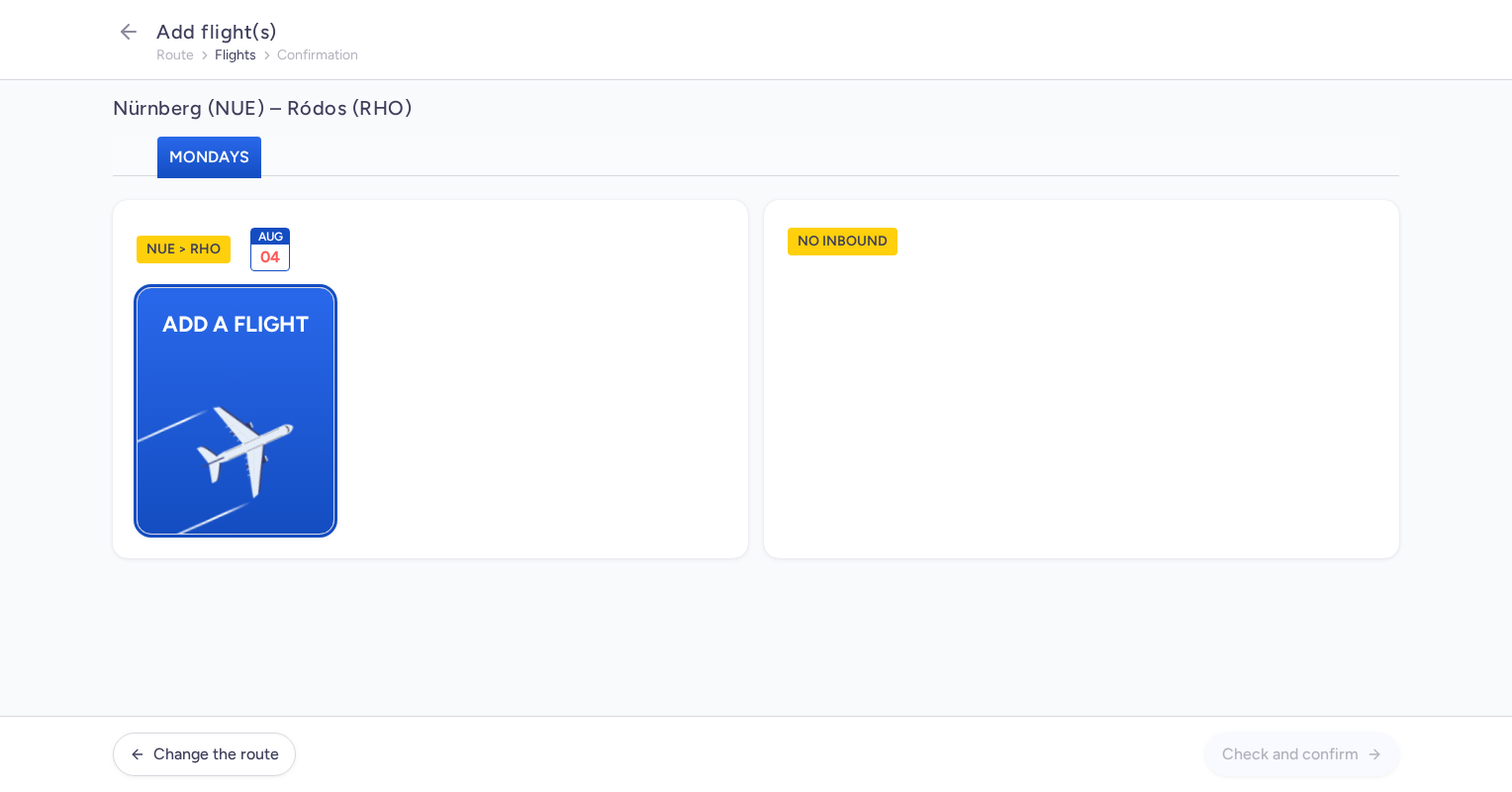 click at bounding box center [147, 444] 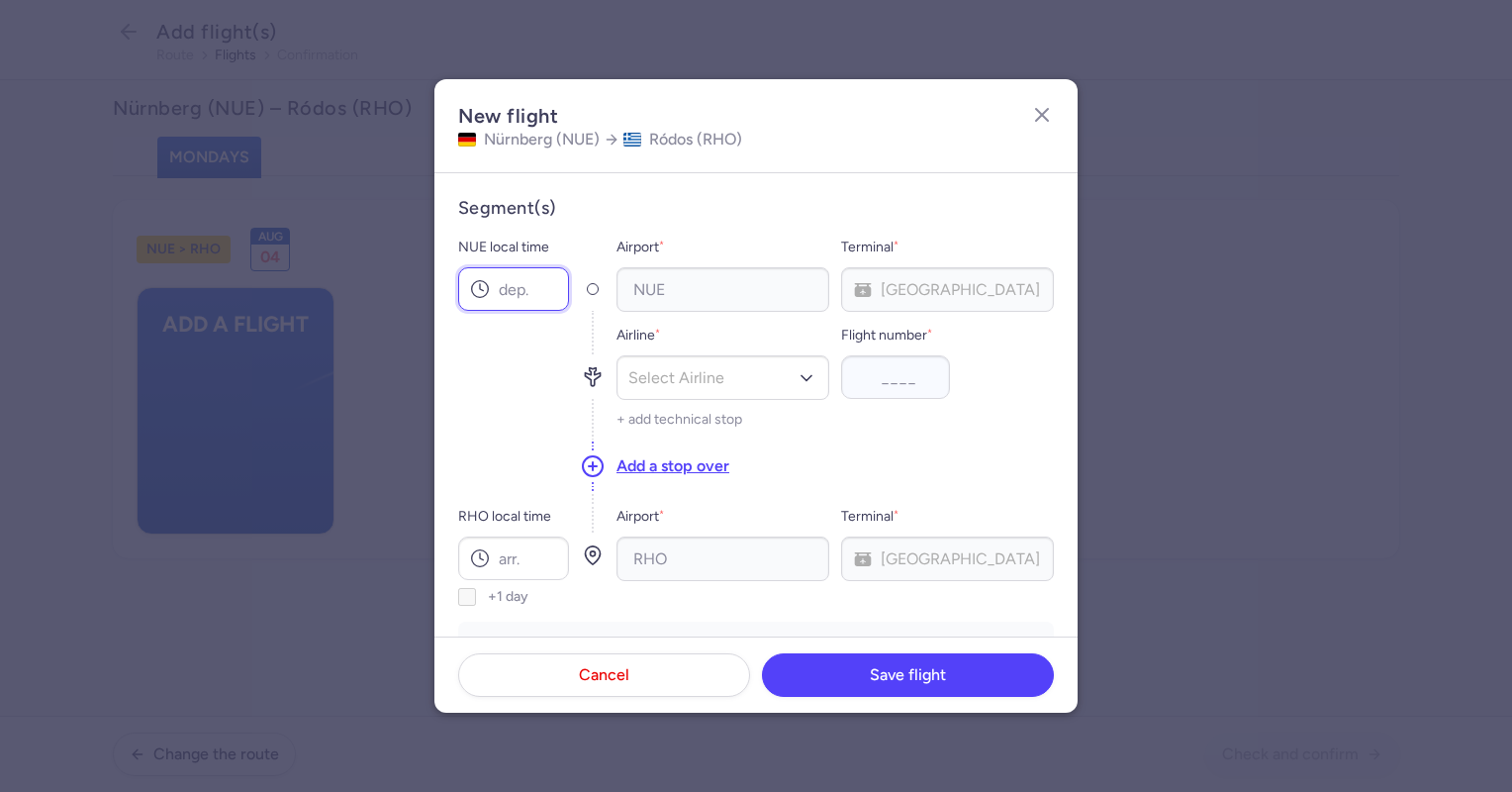 click on "NUE local time" at bounding box center [514, 289] 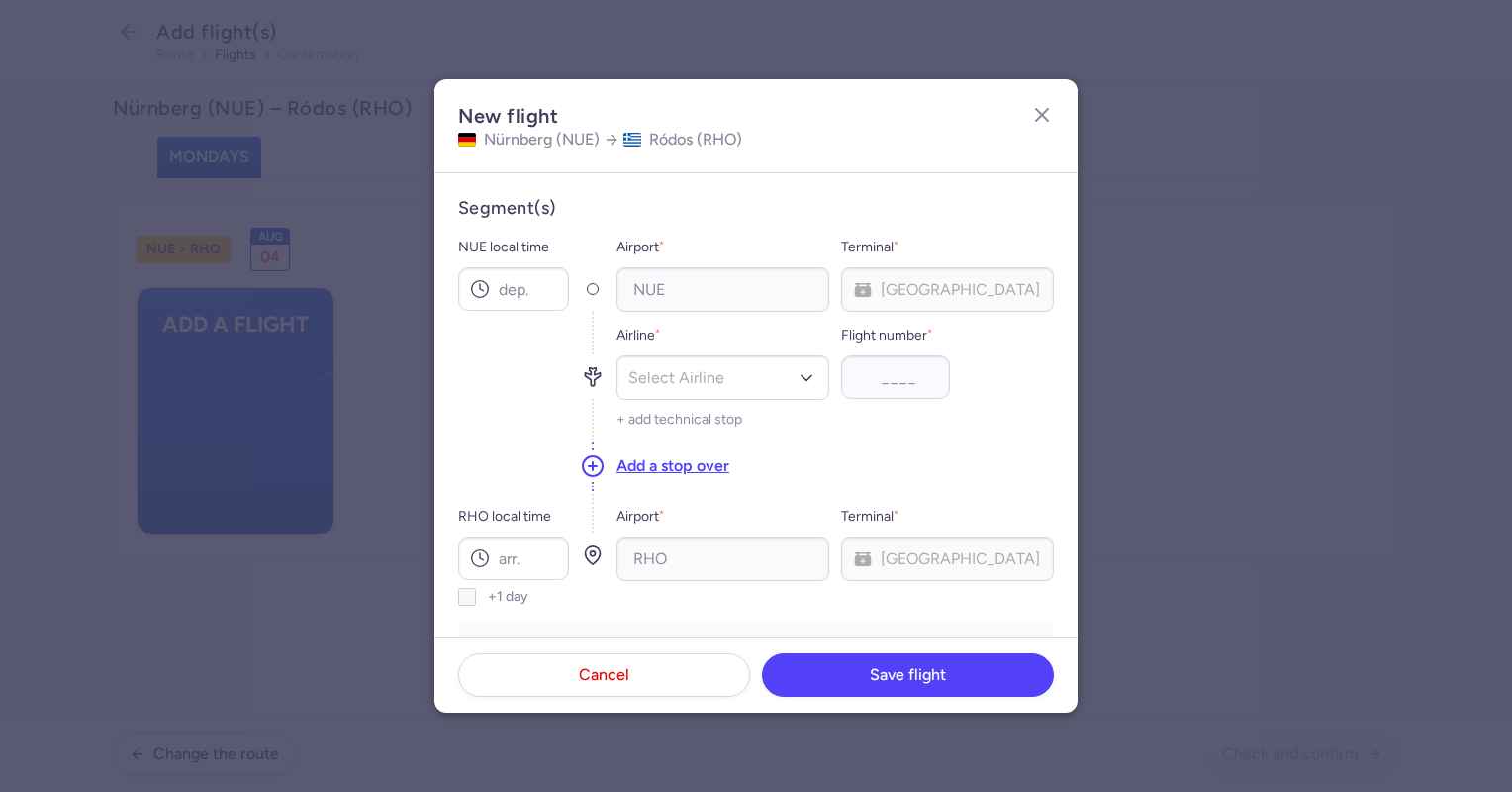 click on "Airline  *  Select Airline  No elements found. Consider changing the search query. Type airline IATA code, name... Flight number  *  + add technical stop" at bounding box center [835, 375] 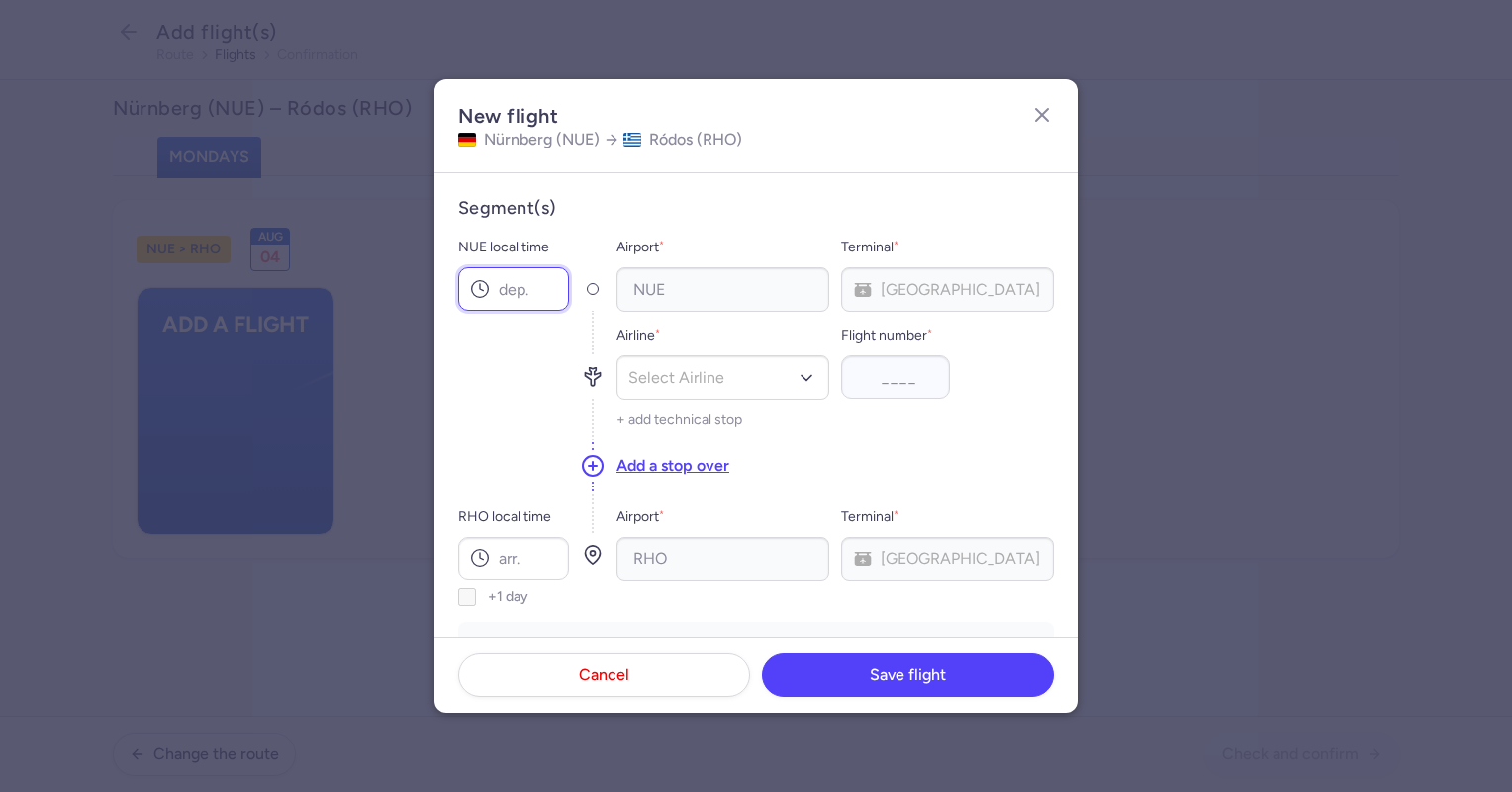 click on "NUE local time" at bounding box center (514, 289) 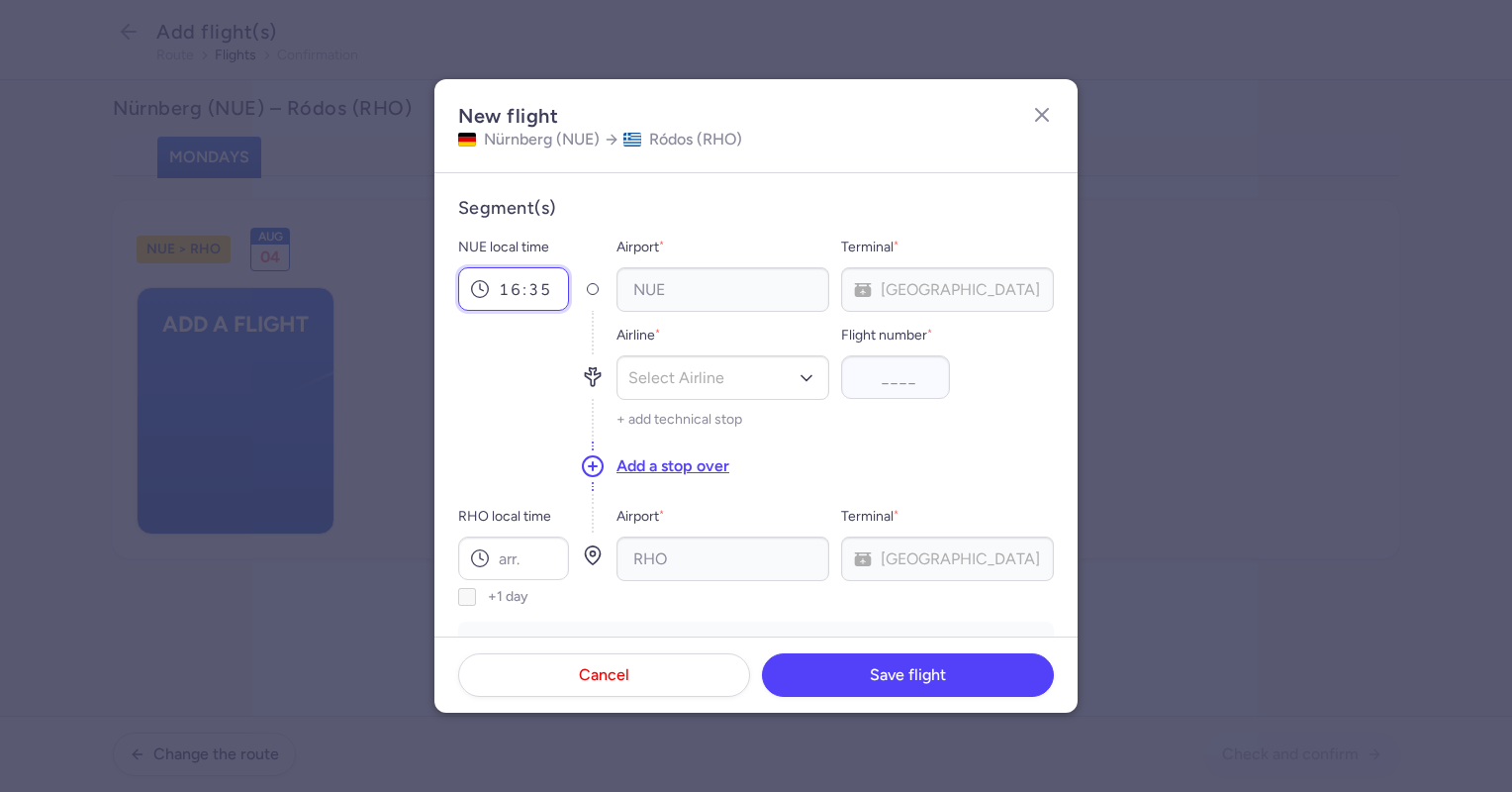 type on "16:35" 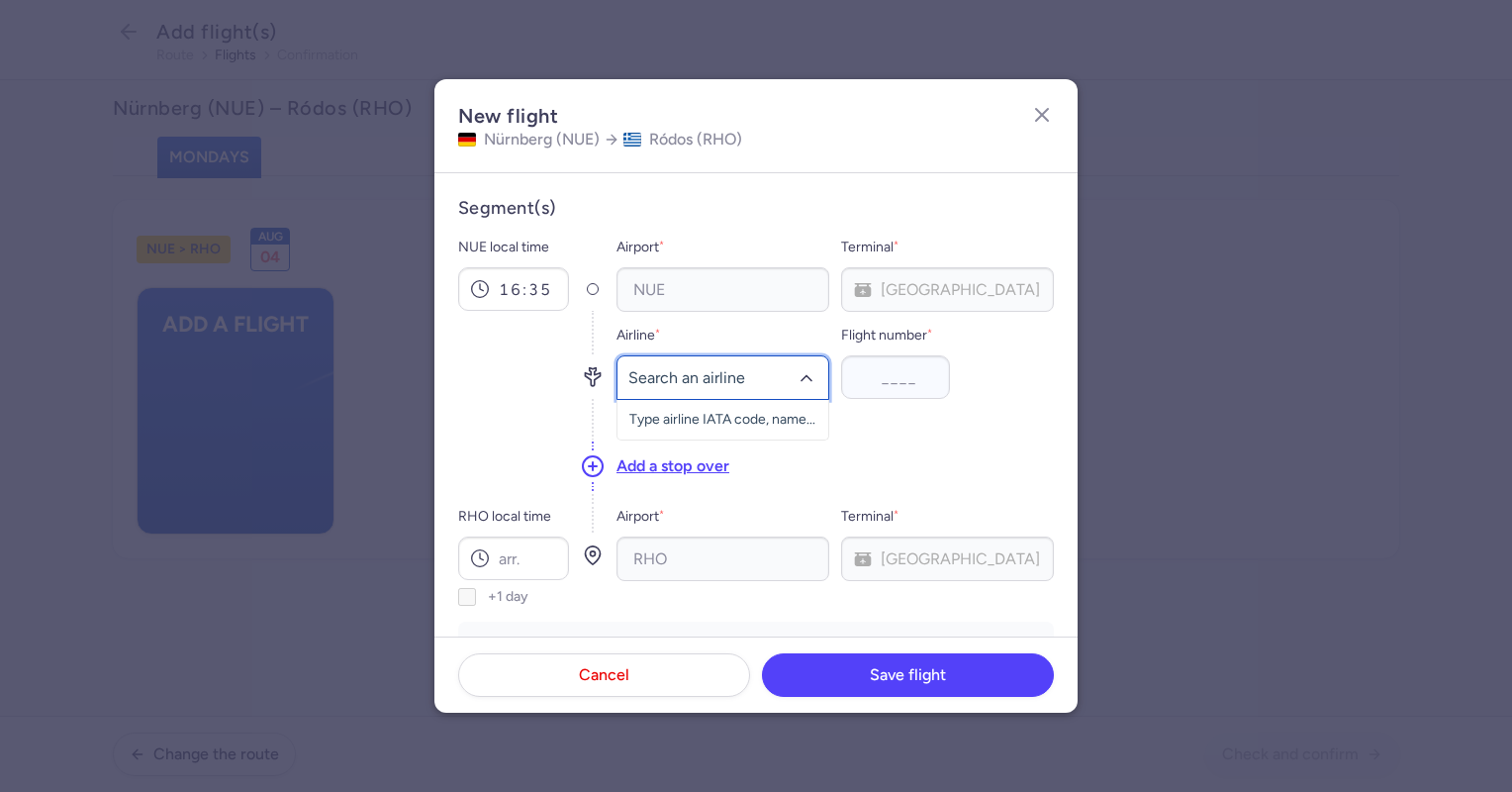type on "W" 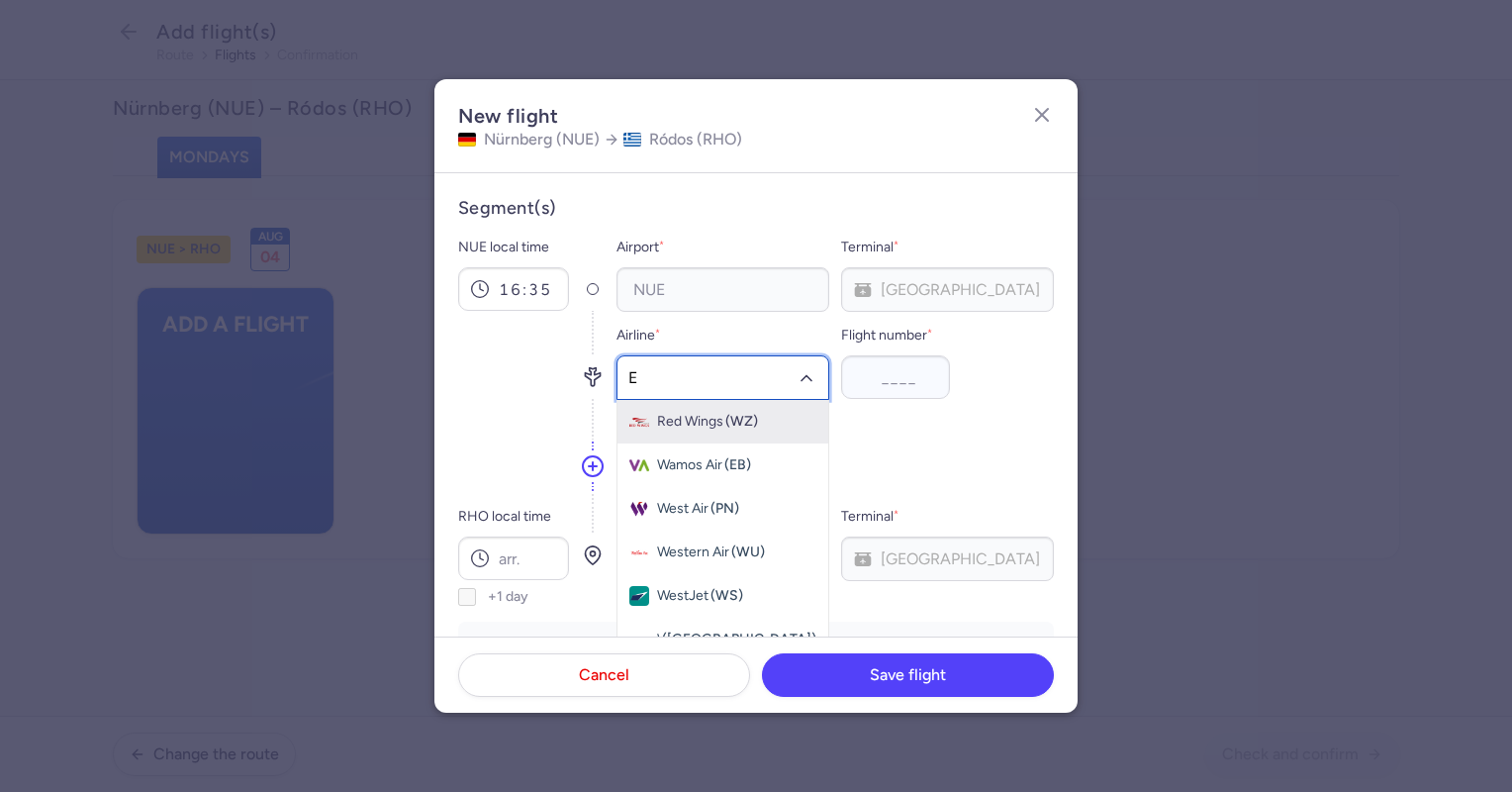type on "EW" 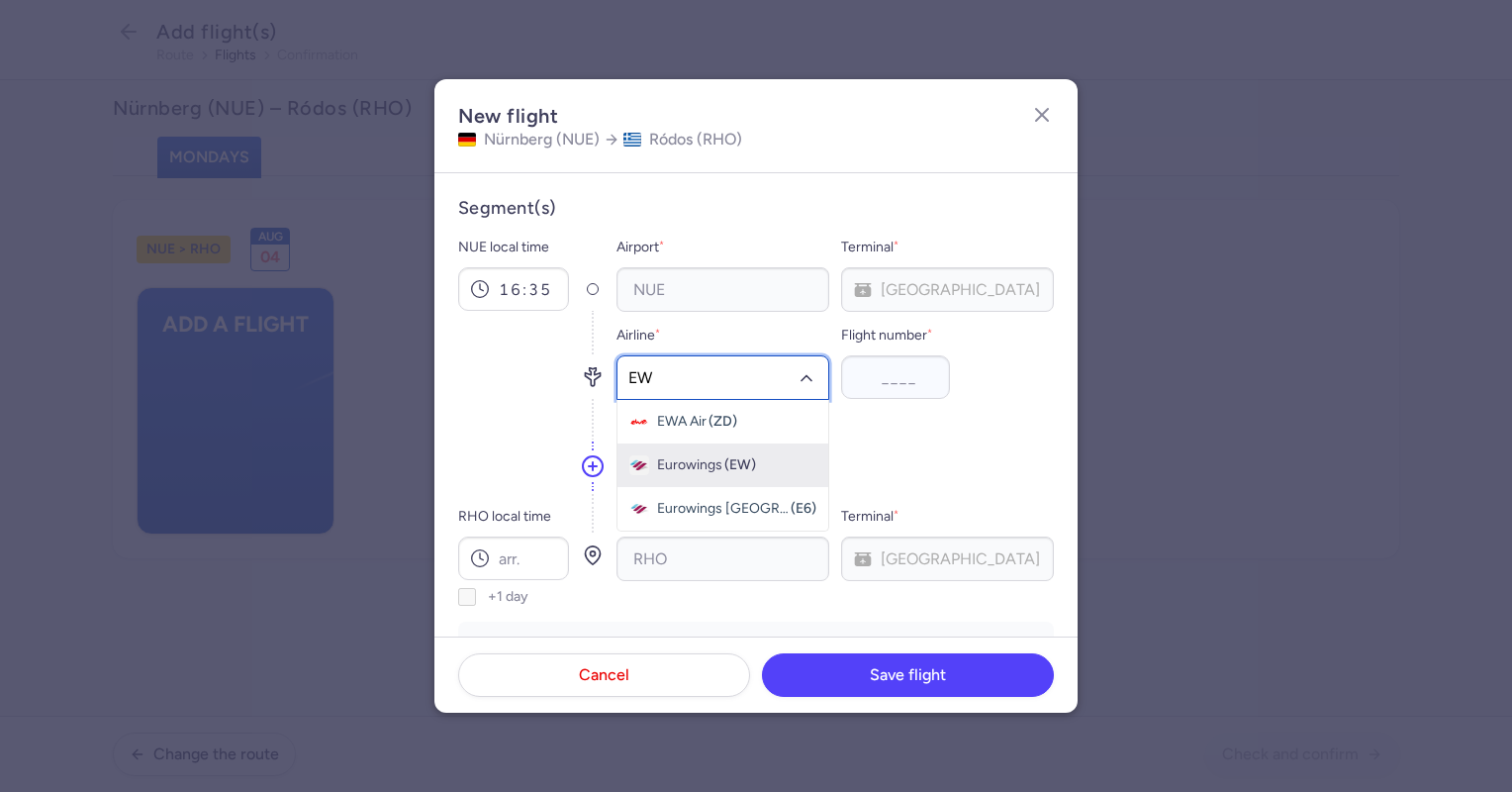click on "Eurowings" at bounding box center [690, 465] 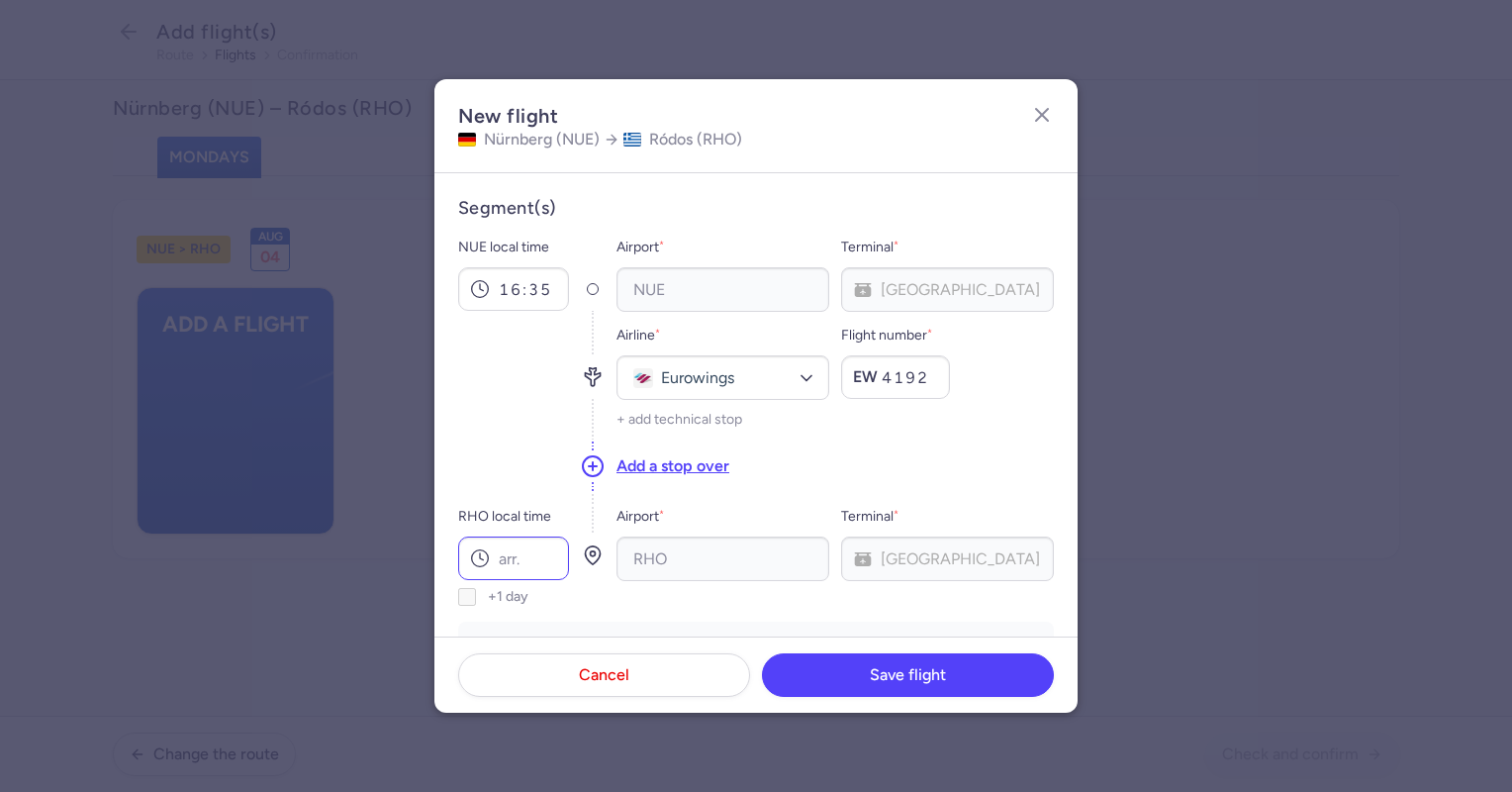type on "4192" 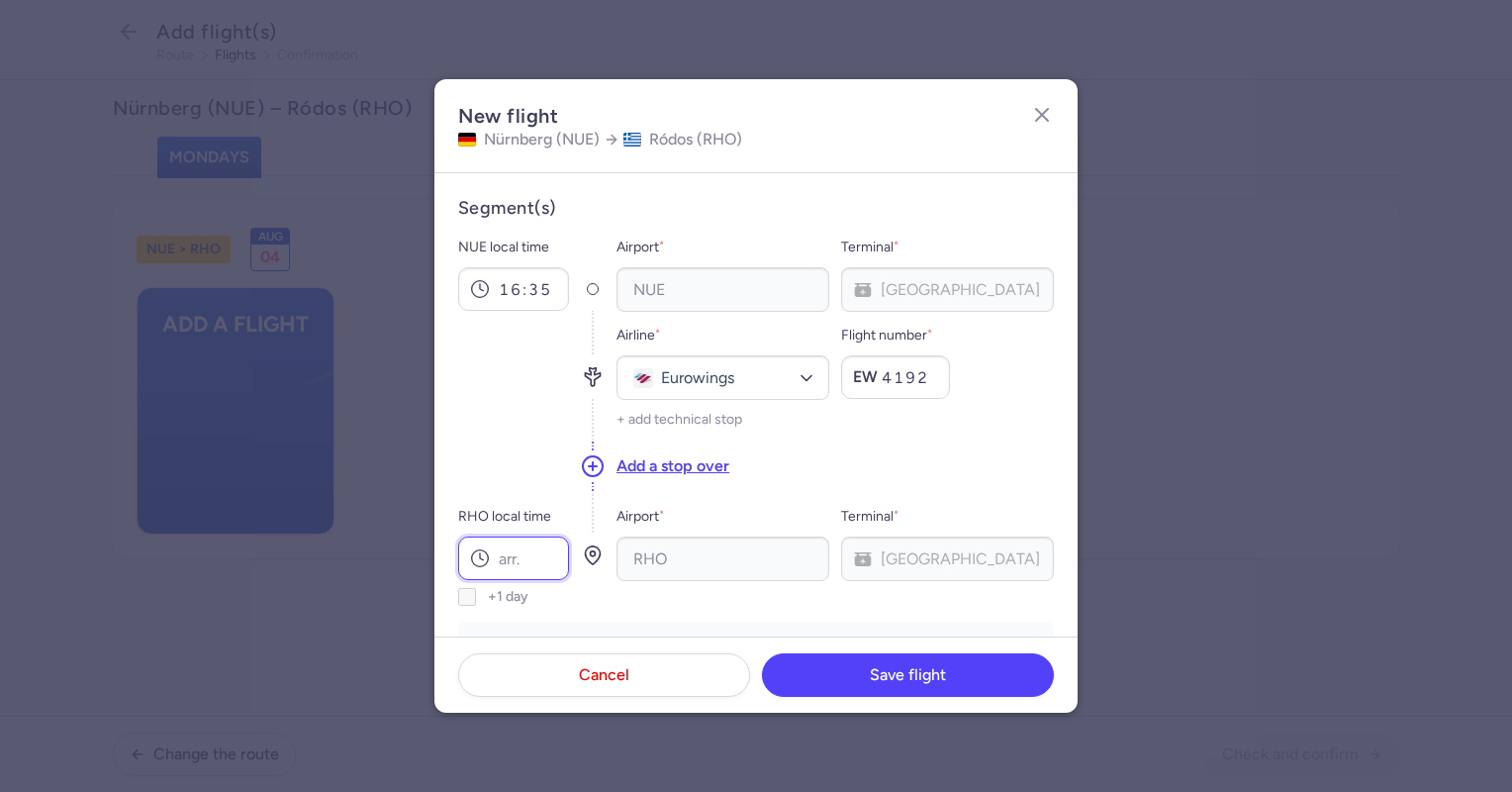 click on "RHO local time" at bounding box center (514, 558) 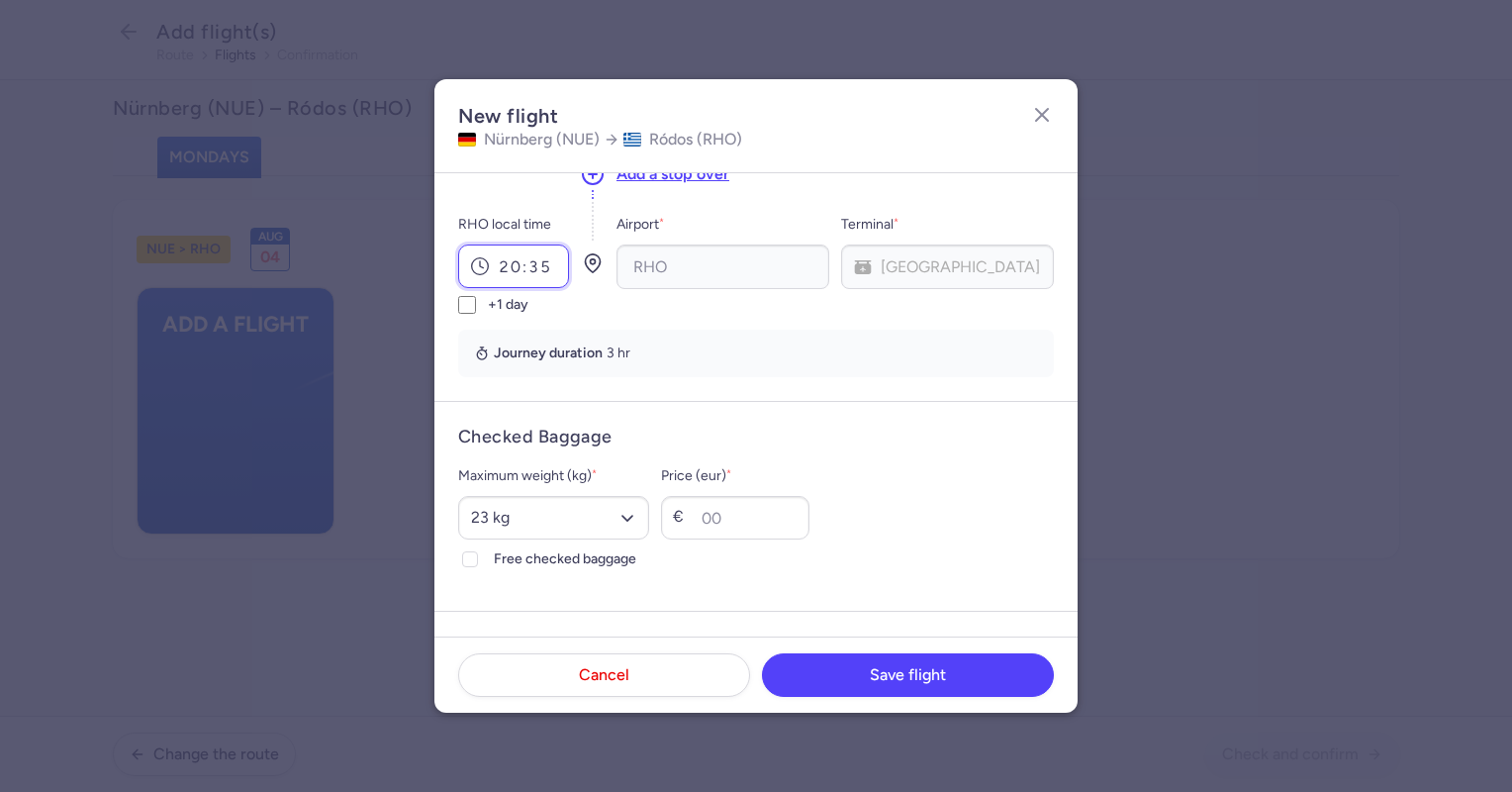 scroll, scrollTop: 297, scrollLeft: 0, axis: vertical 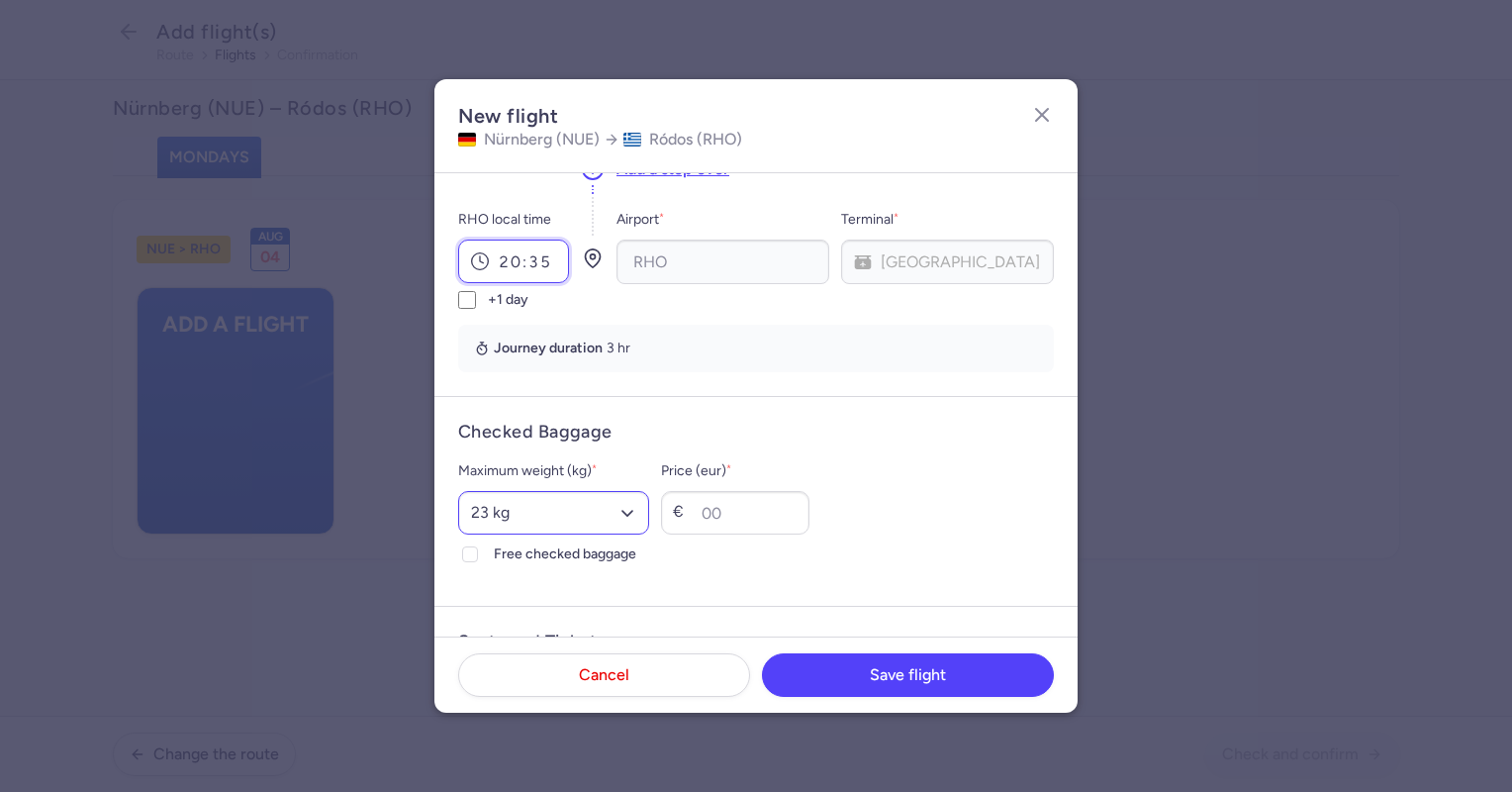 type on "20:35" 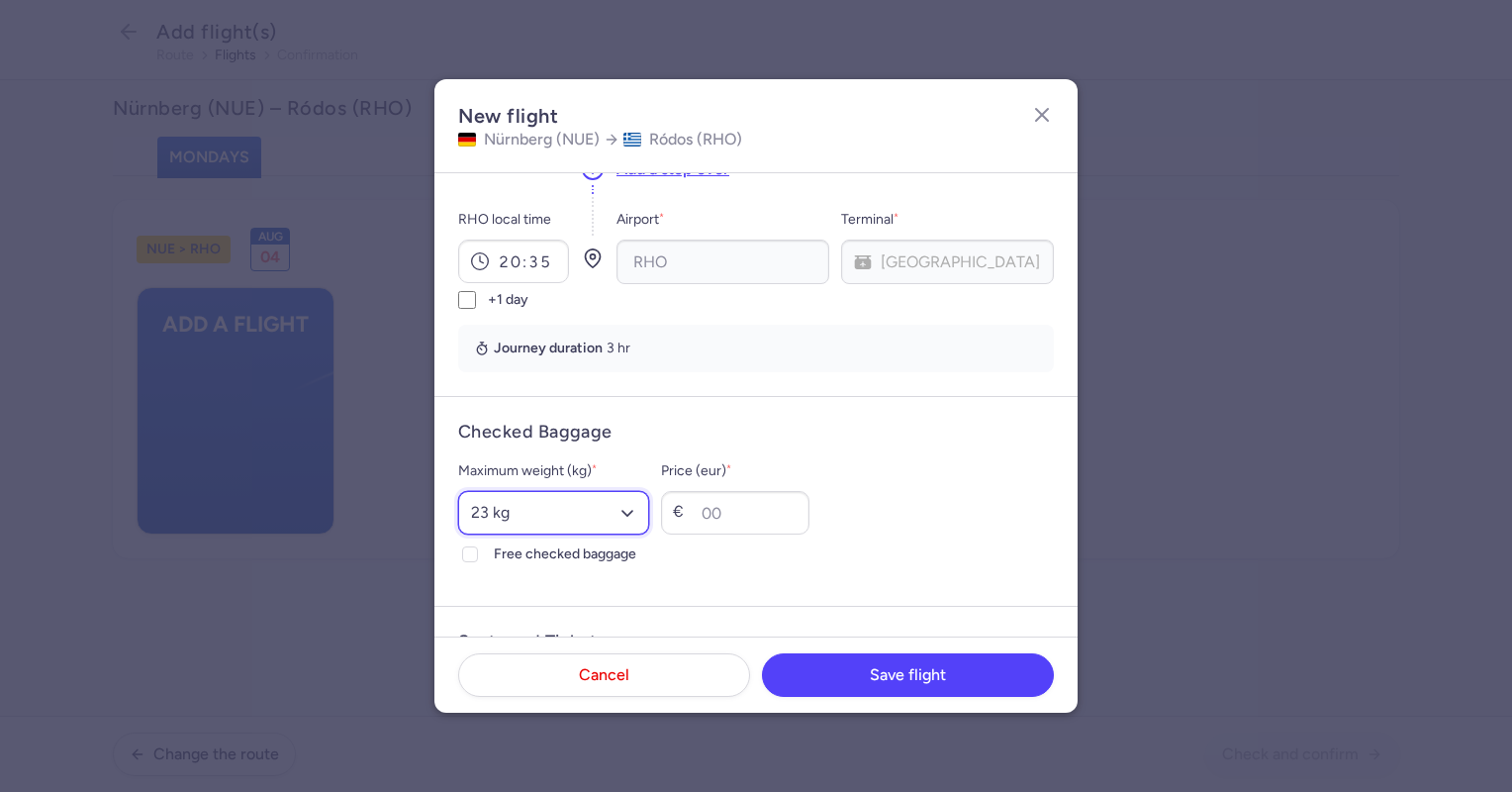 click on "Select an option 15 kg 16 kg 17 kg 18 kg 19 kg 20 kg 21 kg 22 kg 23 kg 24 kg 25 kg 26 kg 27 kg 28 kg 29 kg 30 kg 31 kg 32 kg 33 kg 34 kg 35 kg" at bounding box center [553, 513] 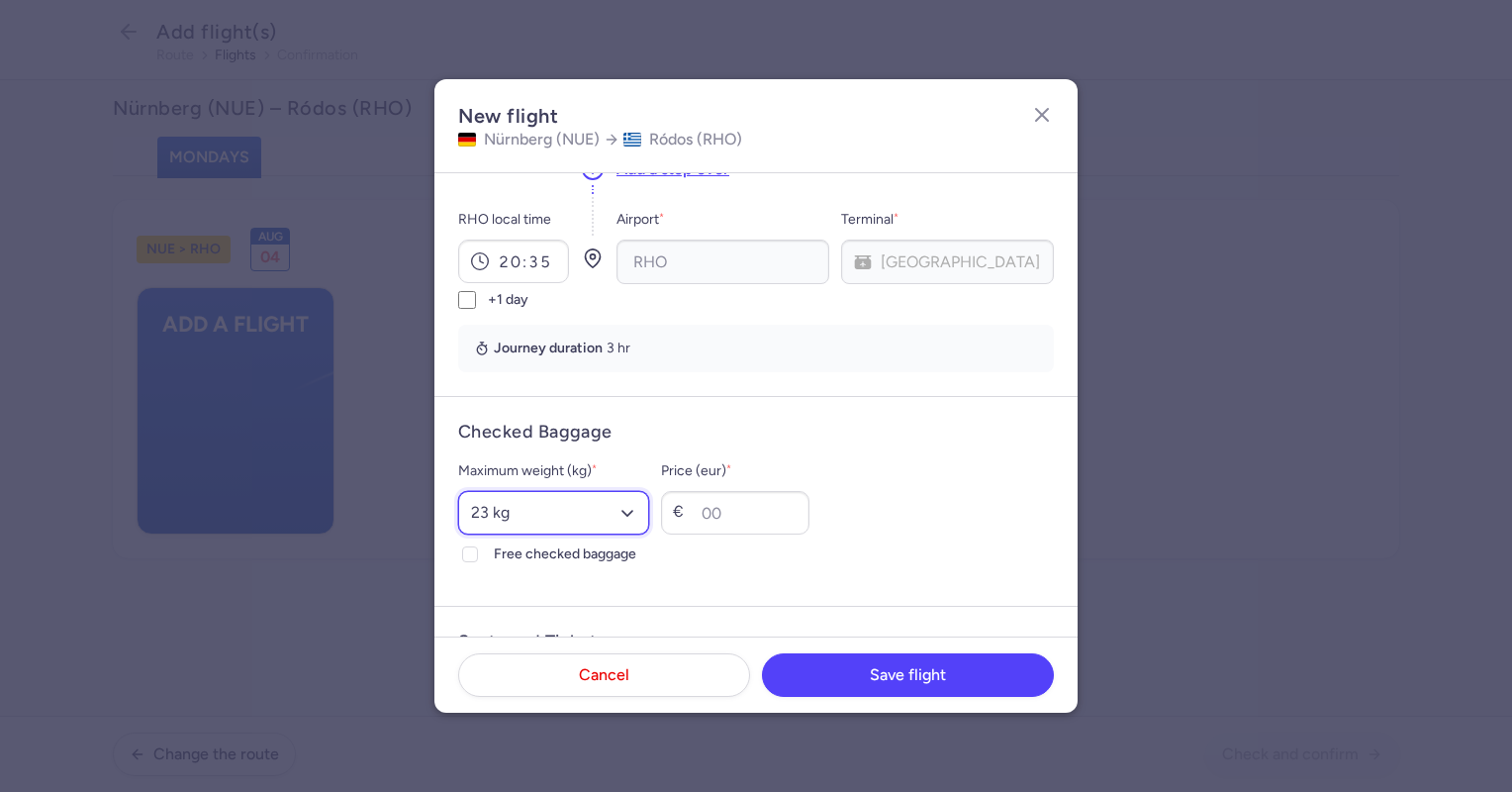 select on "15" 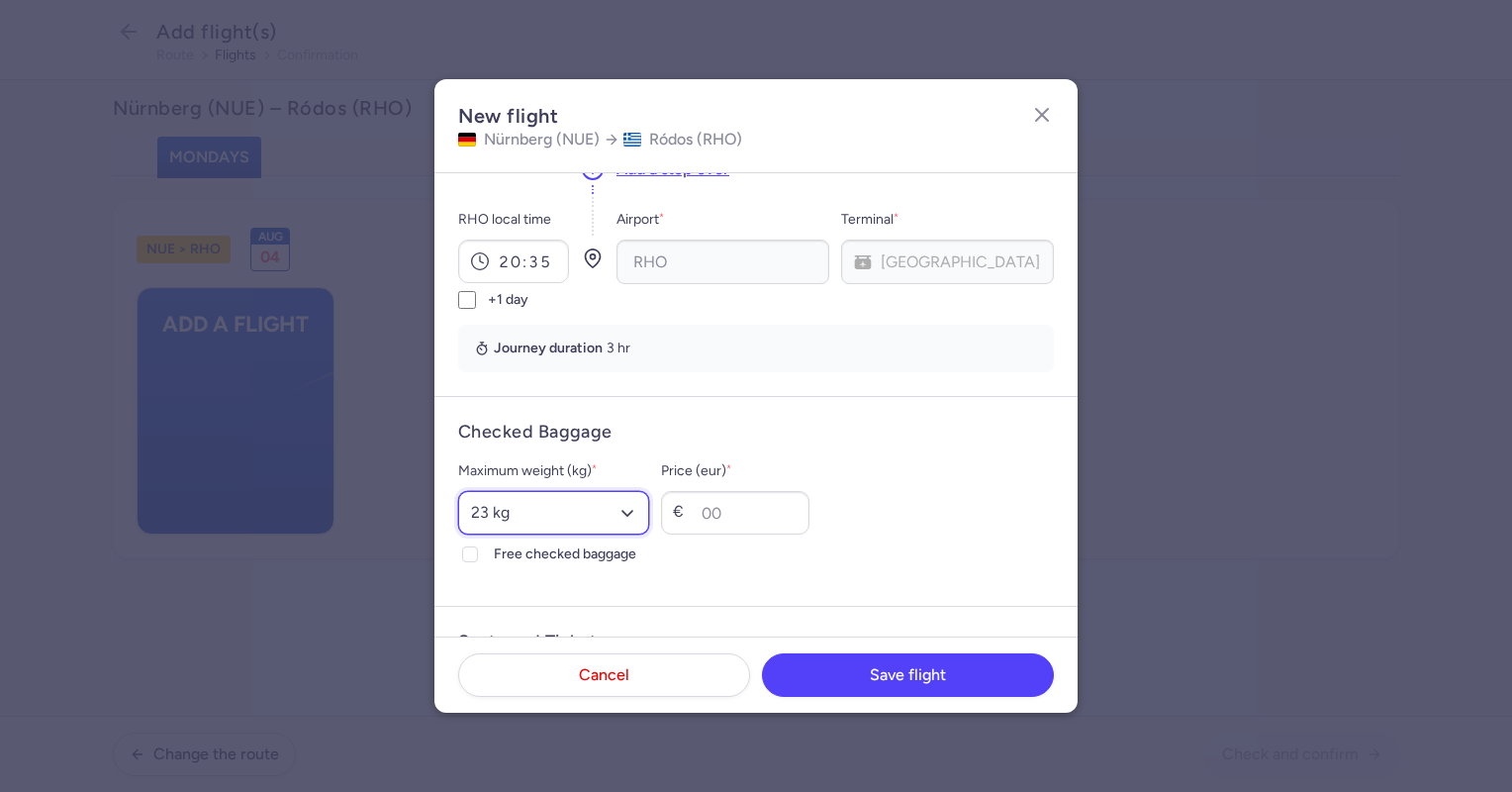 click on "Select an option 15 kg 16 kg 17 kg 18 kg 19 kg 20 kg 21 kg 22 kg 23 kg 24 kg 25 kg 26 kg 27 kg 28 kg 29 kg 30 kg 31 kg 32 kg 33 kg 34 kg 35 kg" at bounding box center (553, 513) 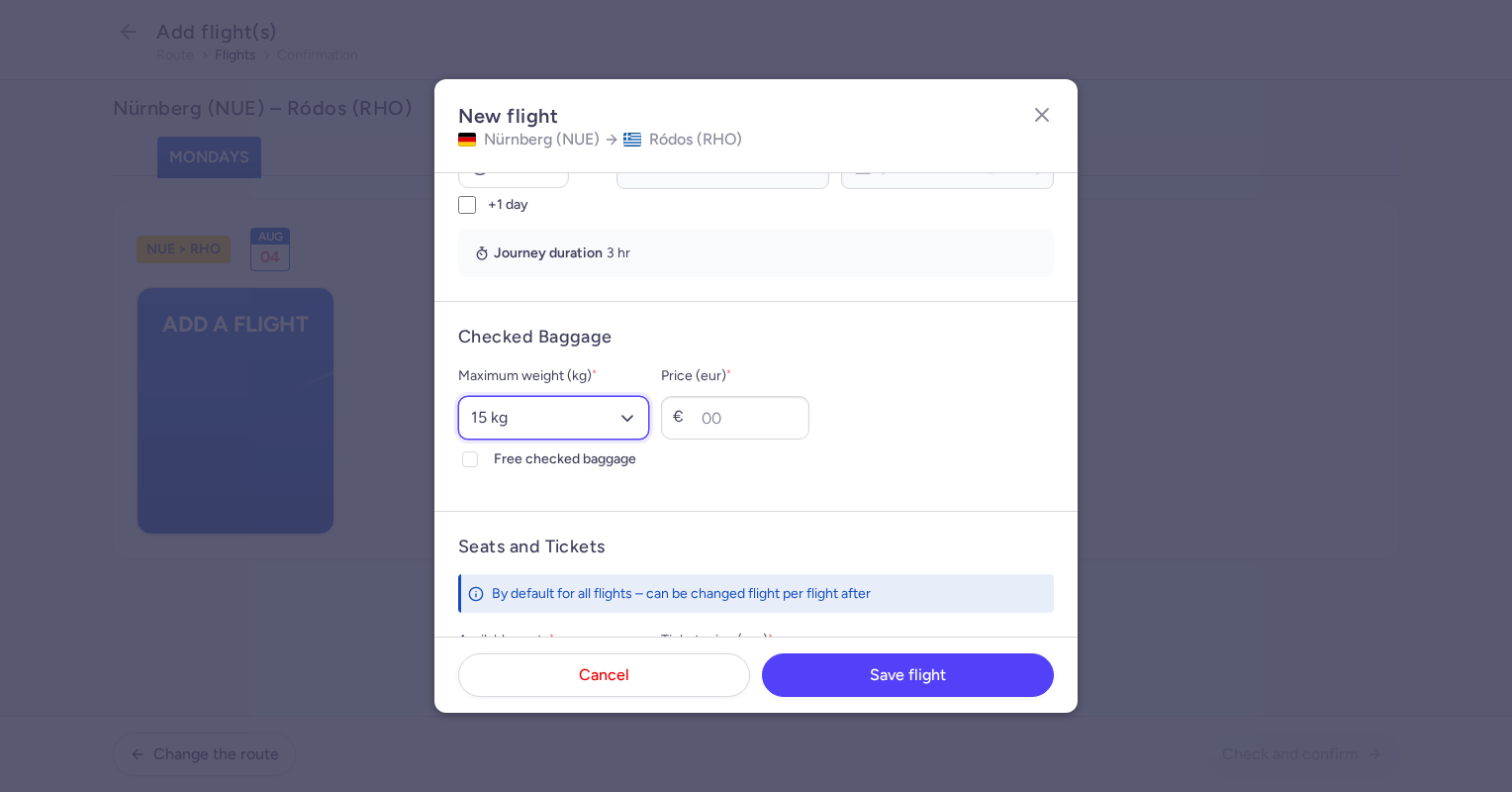 scroll, scrollTop: 396, scrollLeft: 0, axis: vertical 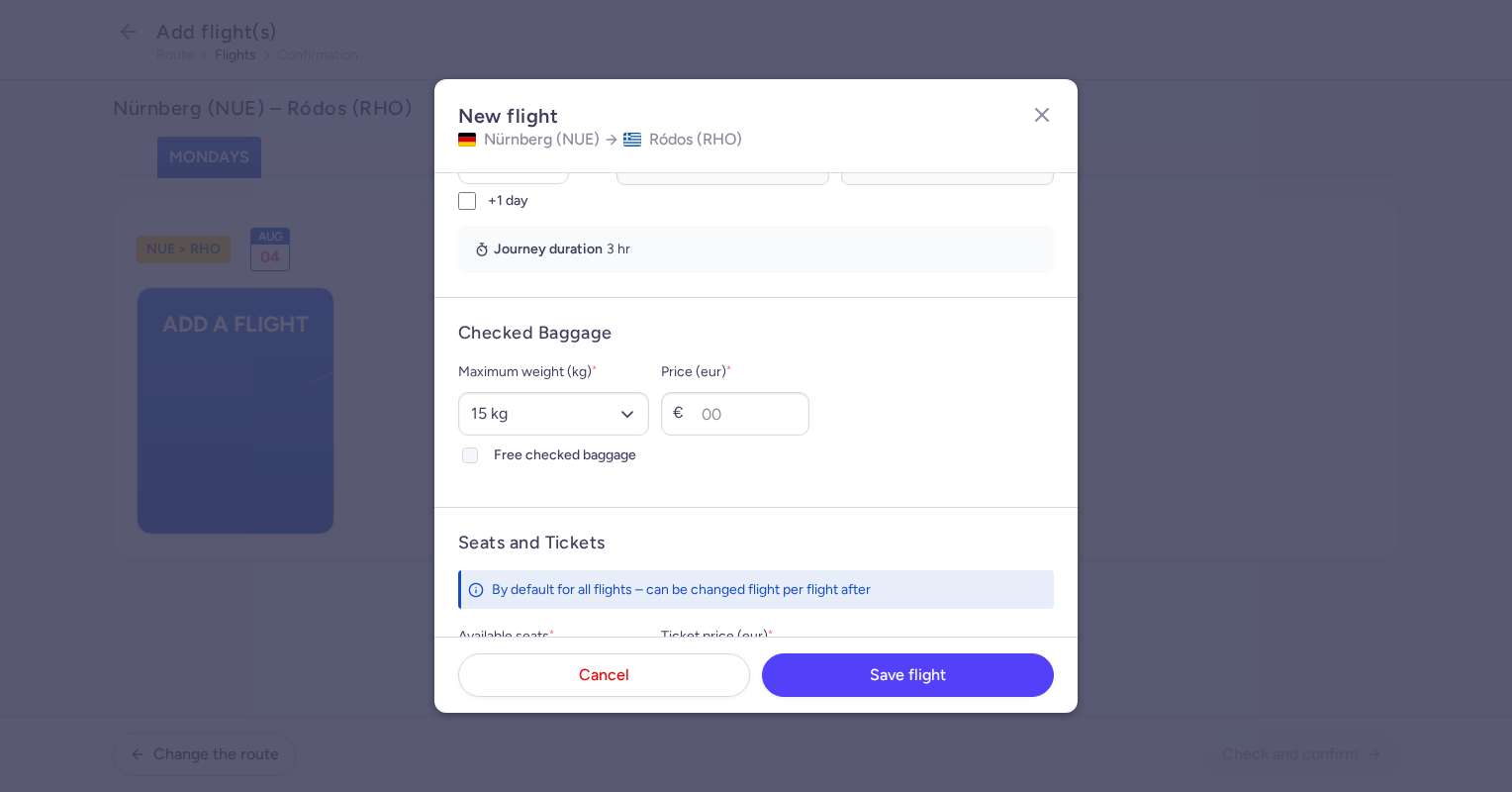 click 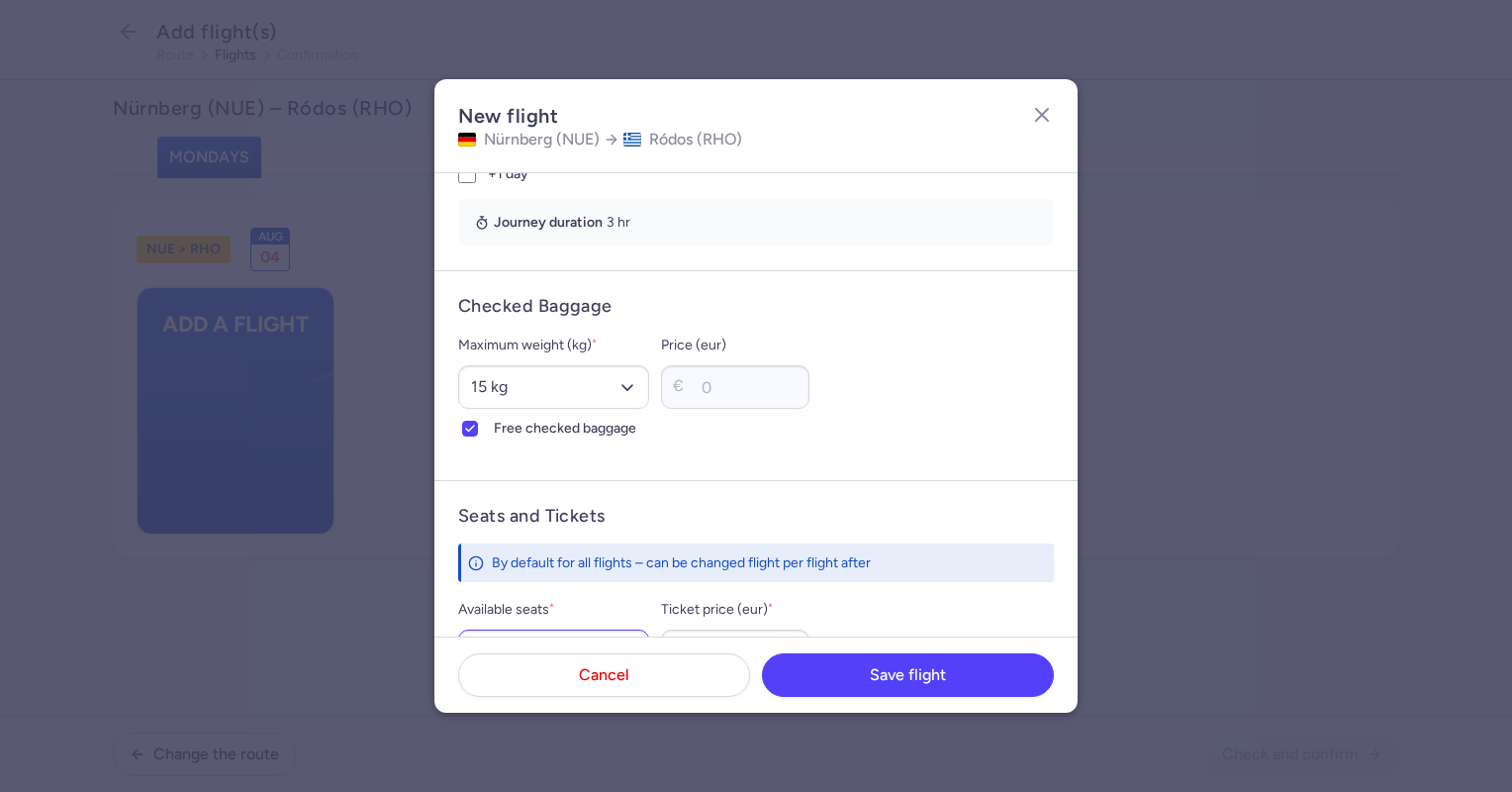 scroll, scrollTop: 297, scrollLeft: 0, axis: vertical 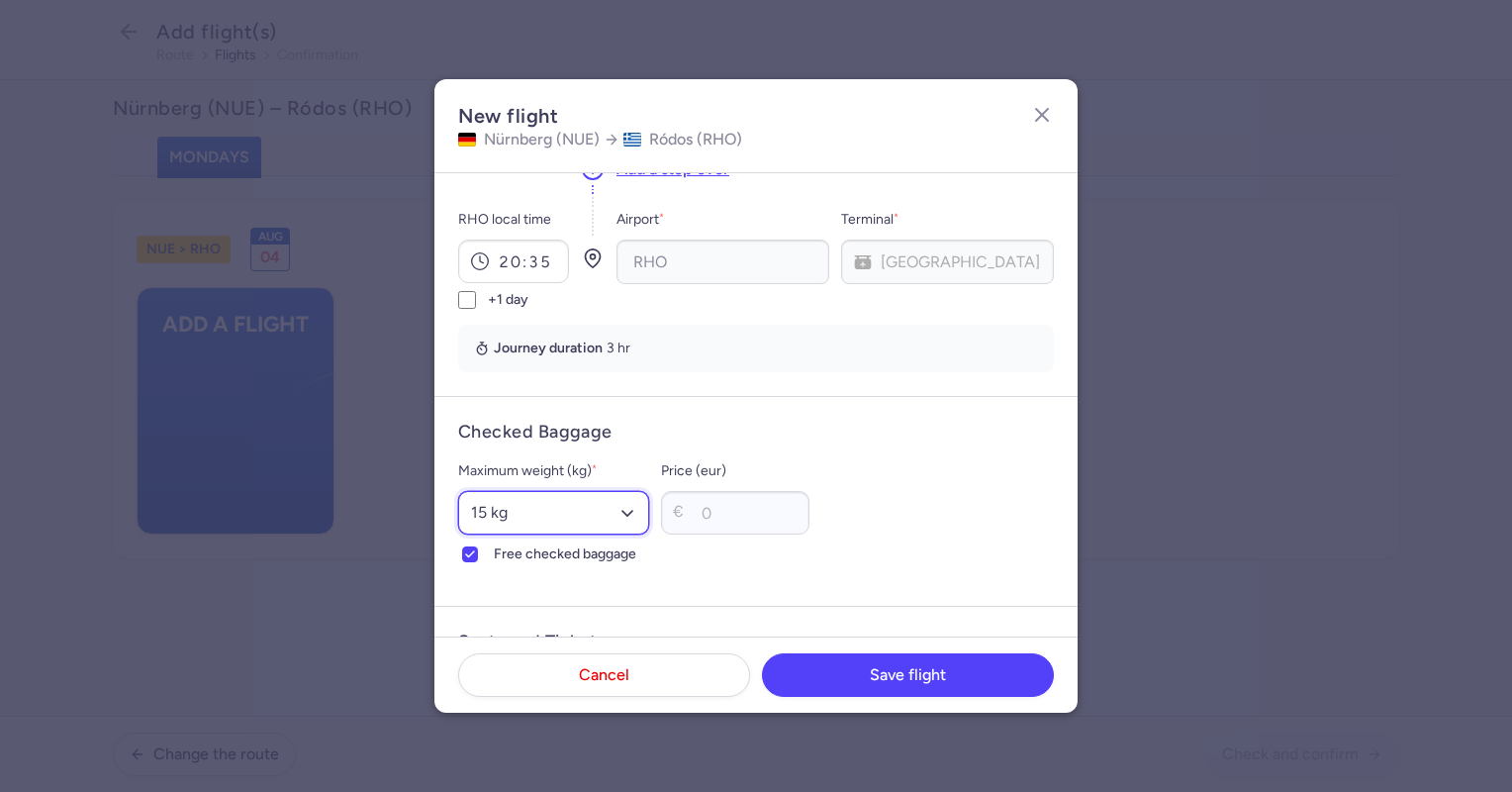 click on "Select an option 15 kg 16 kg 17 kg 18 kg 19 kg 20 kg 21 kg 22 kg 23 kg 24 kg 25 kg 26 kg 27 kg 28 kg 29 kg 30 kg 31 kg 32 kg 33 kg 34 kg 35 kg" at bounding box center [553, 513] 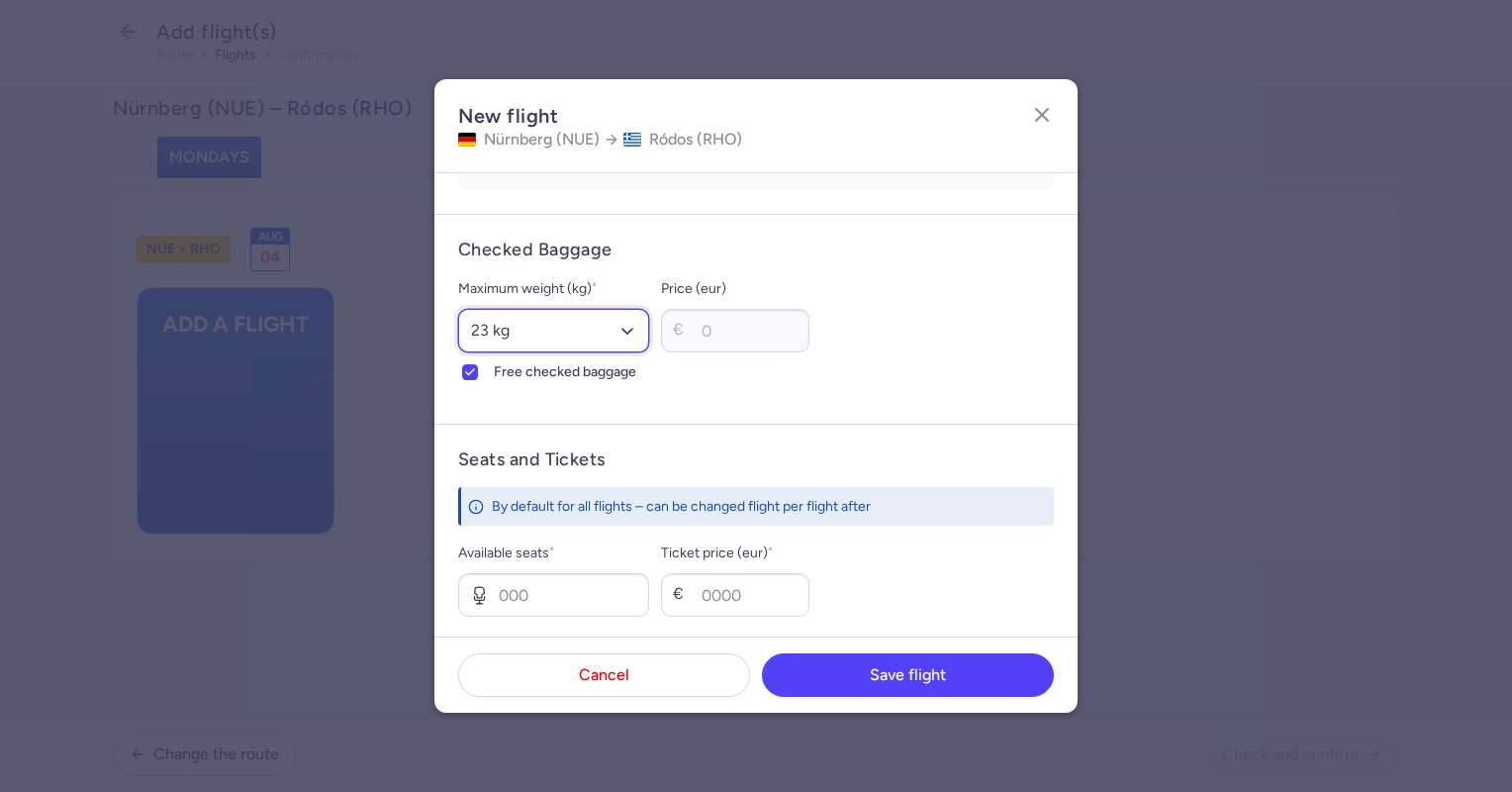 scroll, scrollTop: 495, scrollLeft: 0, axis: vertical 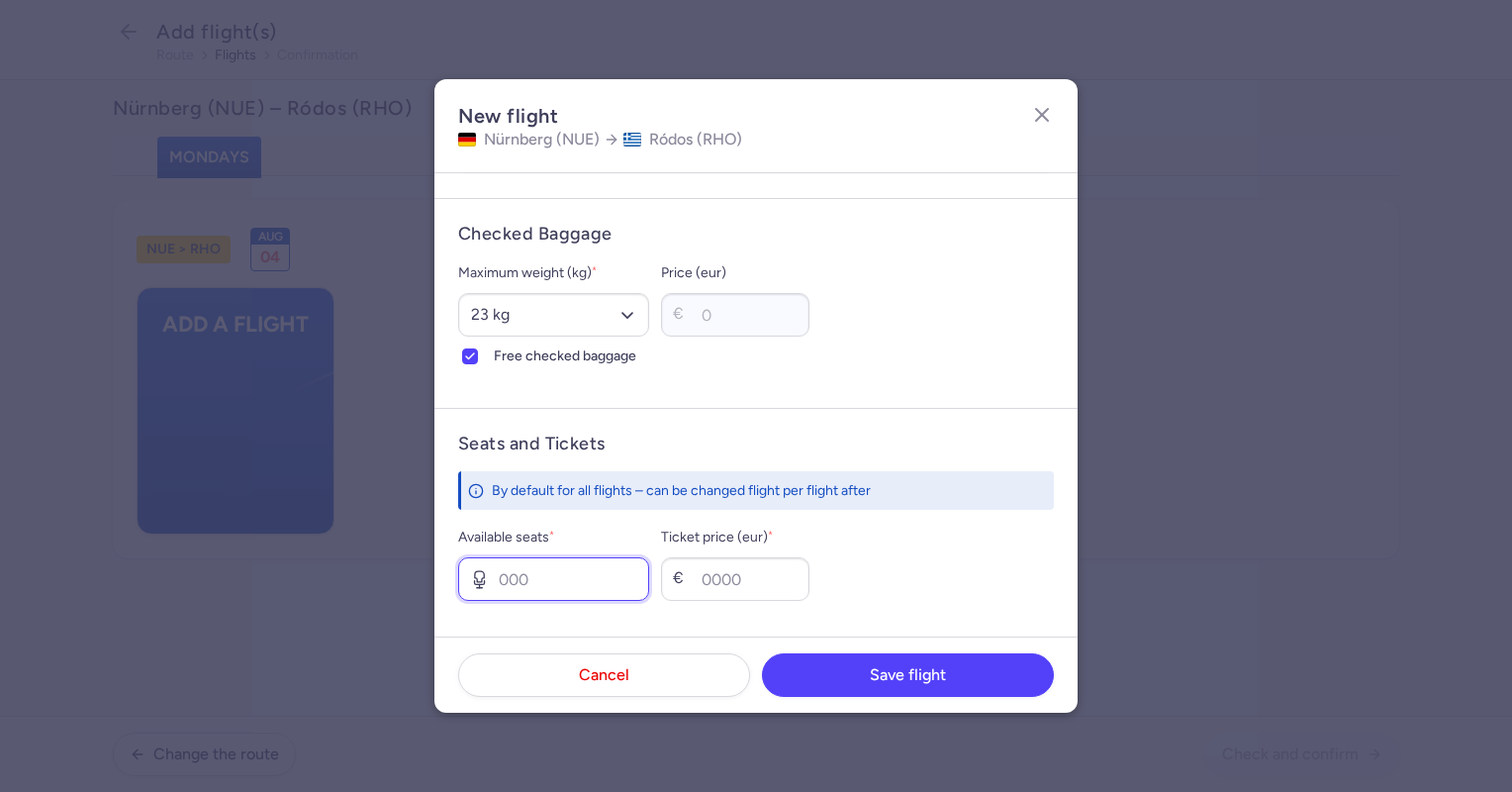 click on "Available seats  *" at bounding box center (553, 579) 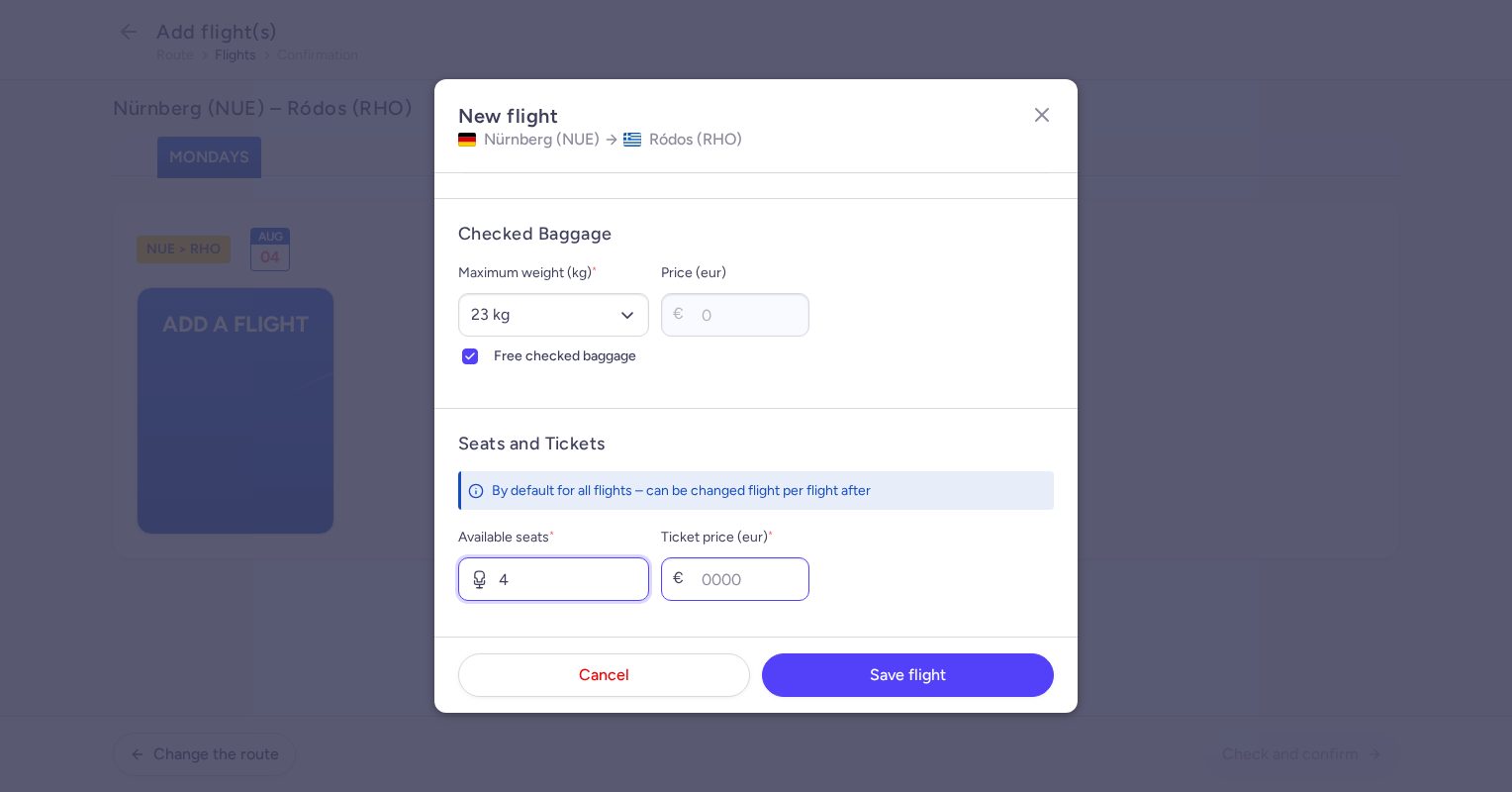 type on "4" 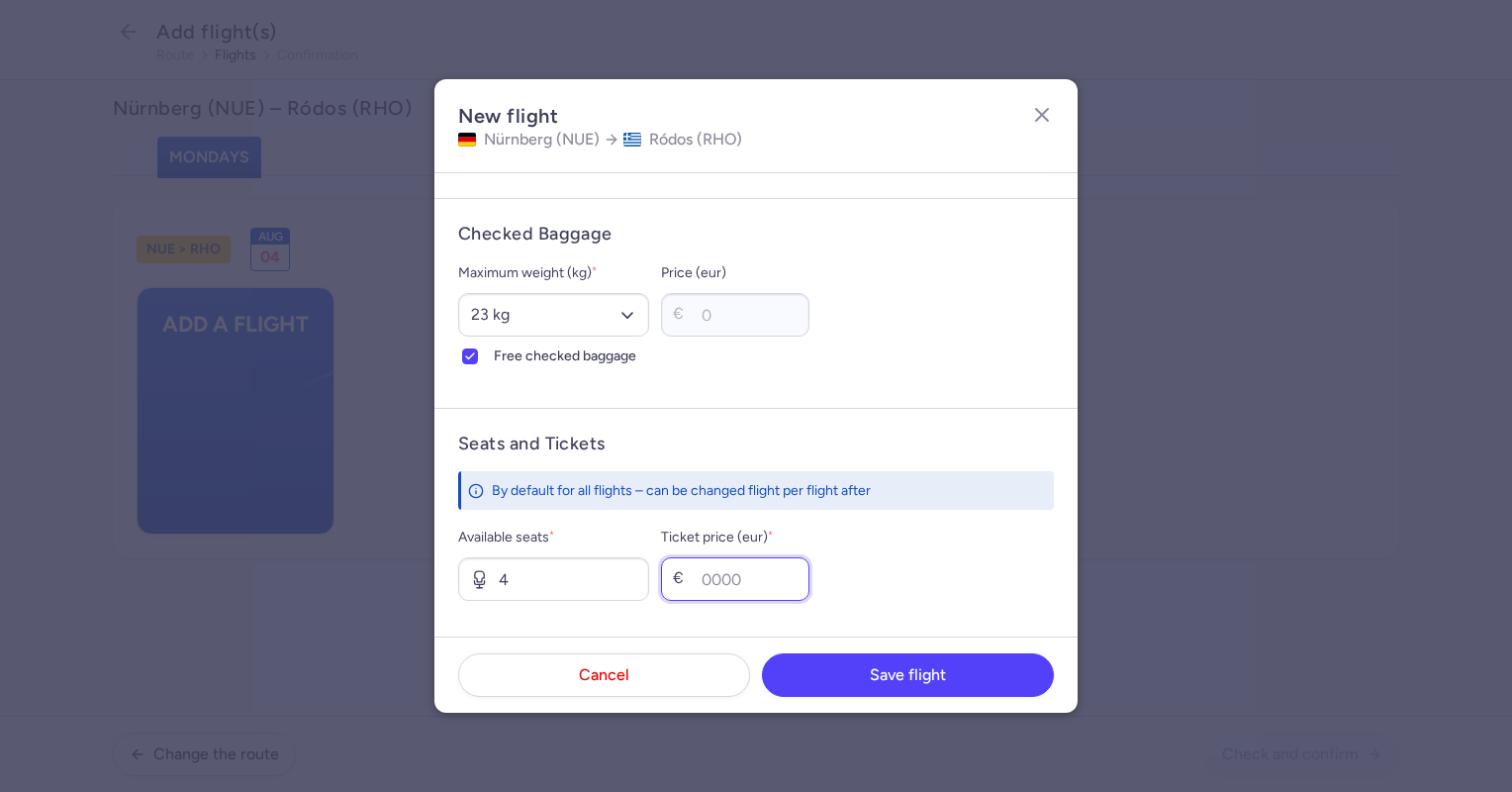 click on "Ticket price (eur)  *" at bounding box center [735, 579] 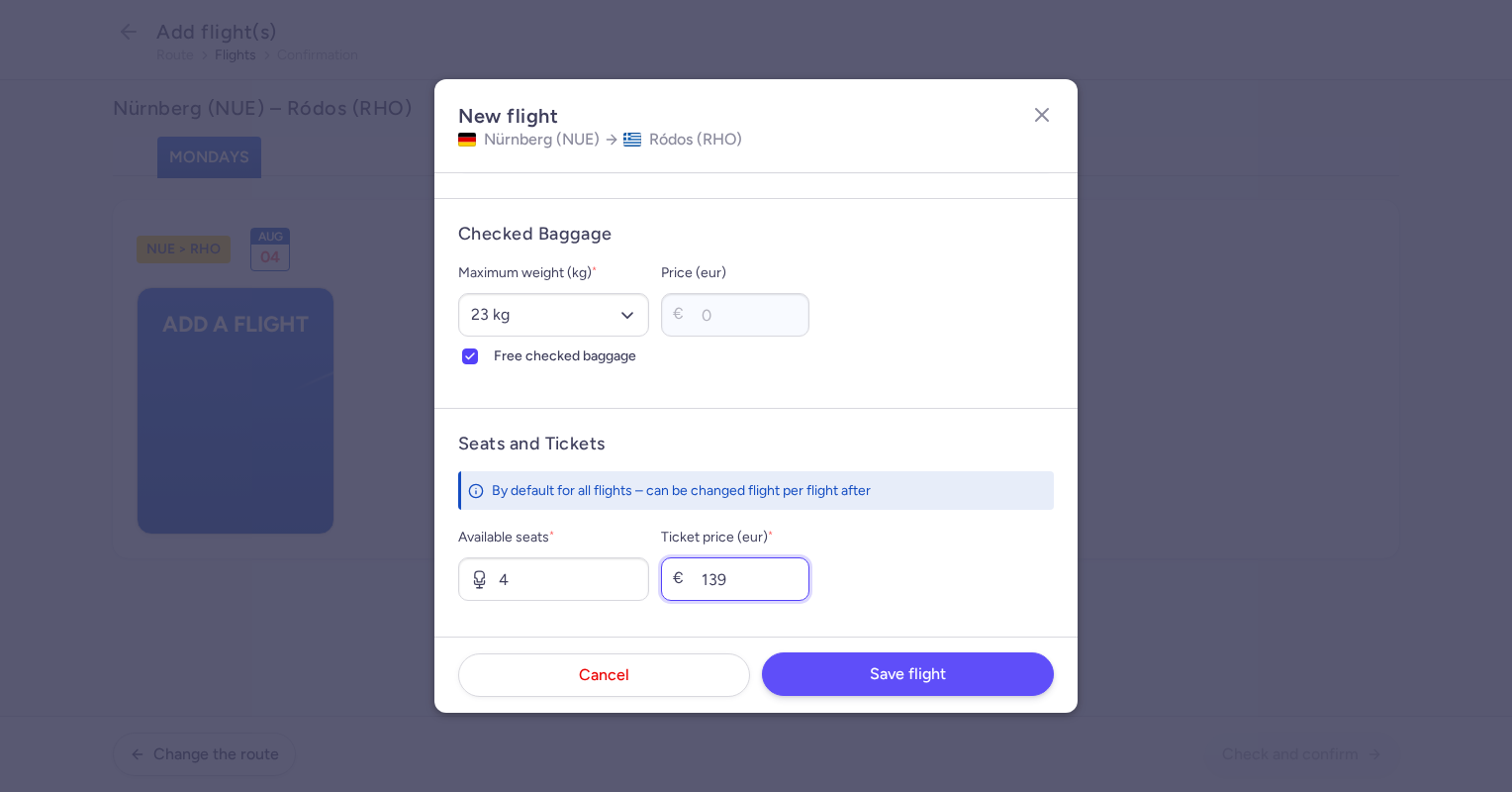 type on "139" 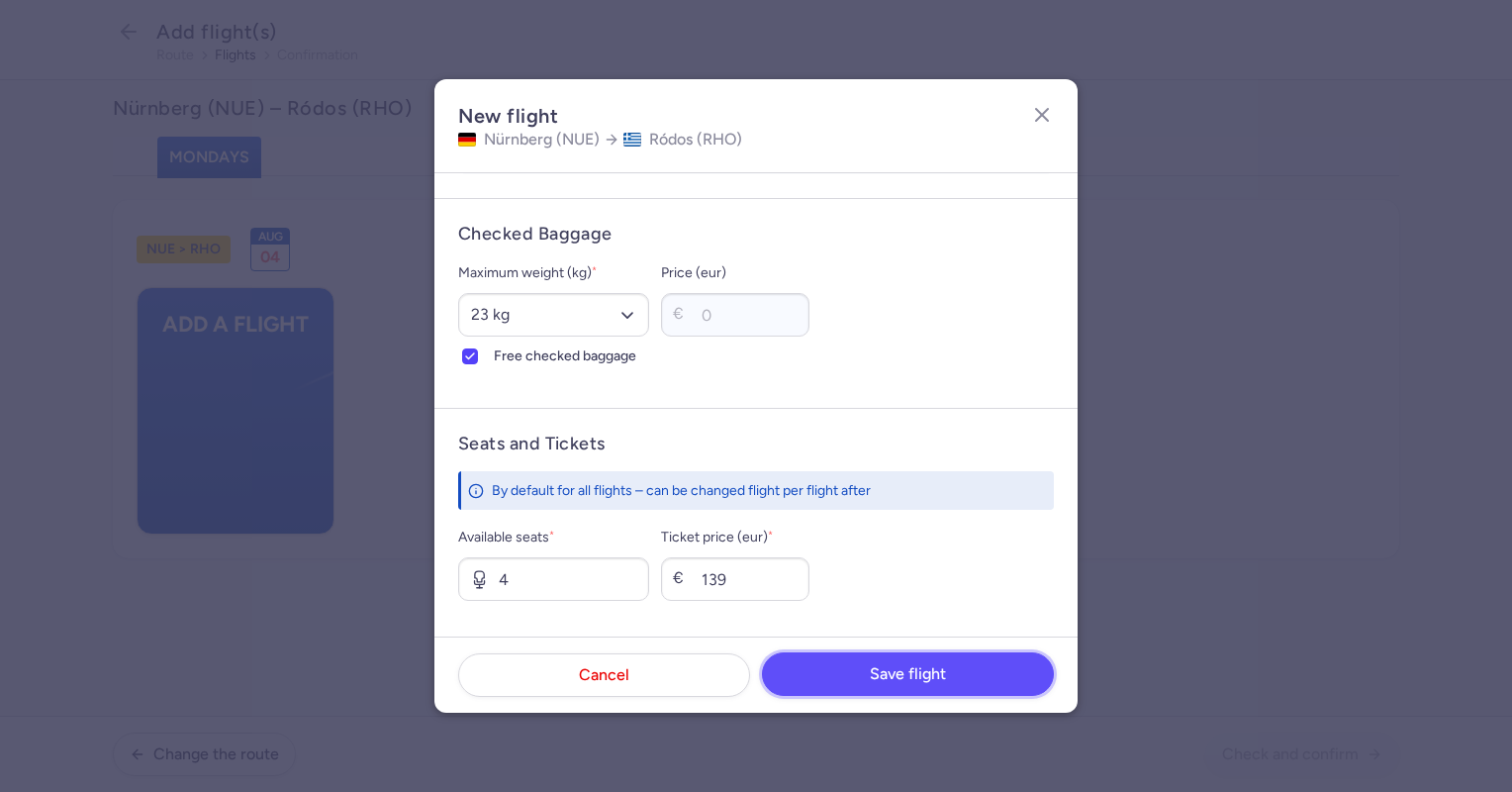click on "Save flight" at bounding box center (907, 674) 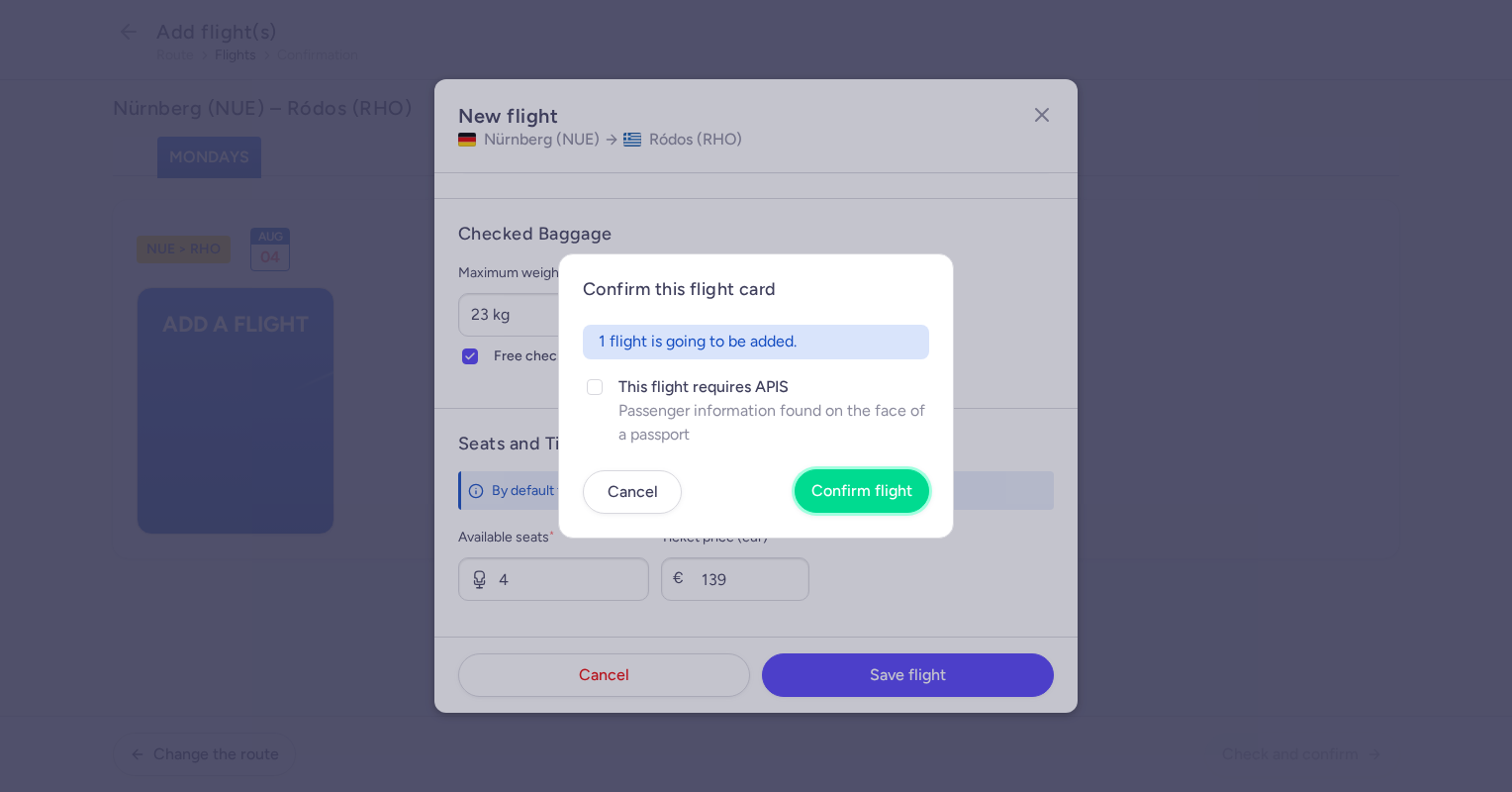 click on "Confirm flight" at bounding box center (862, 491) 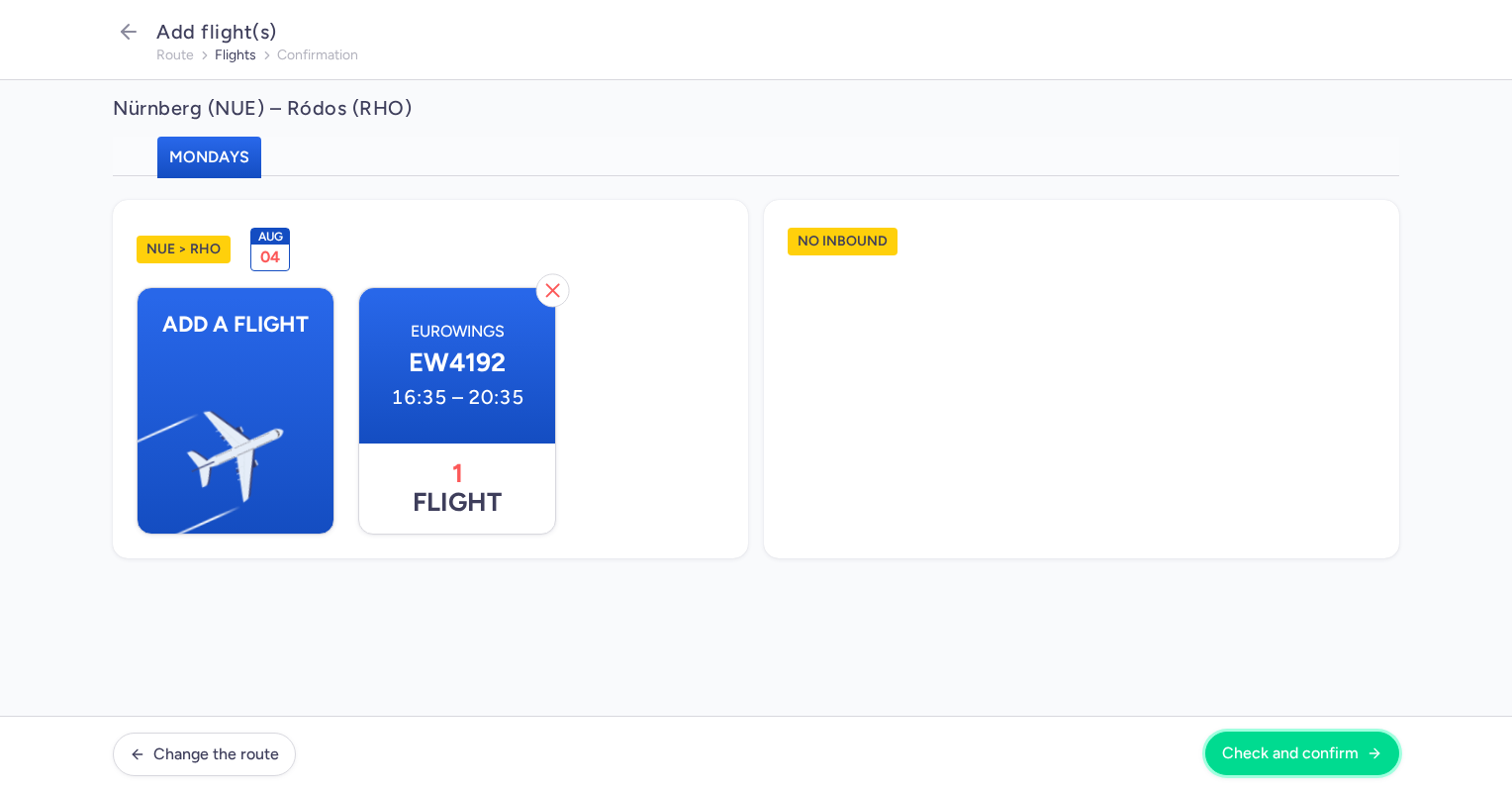 click on "Check and confirm" at bounding box center (1302, 753) 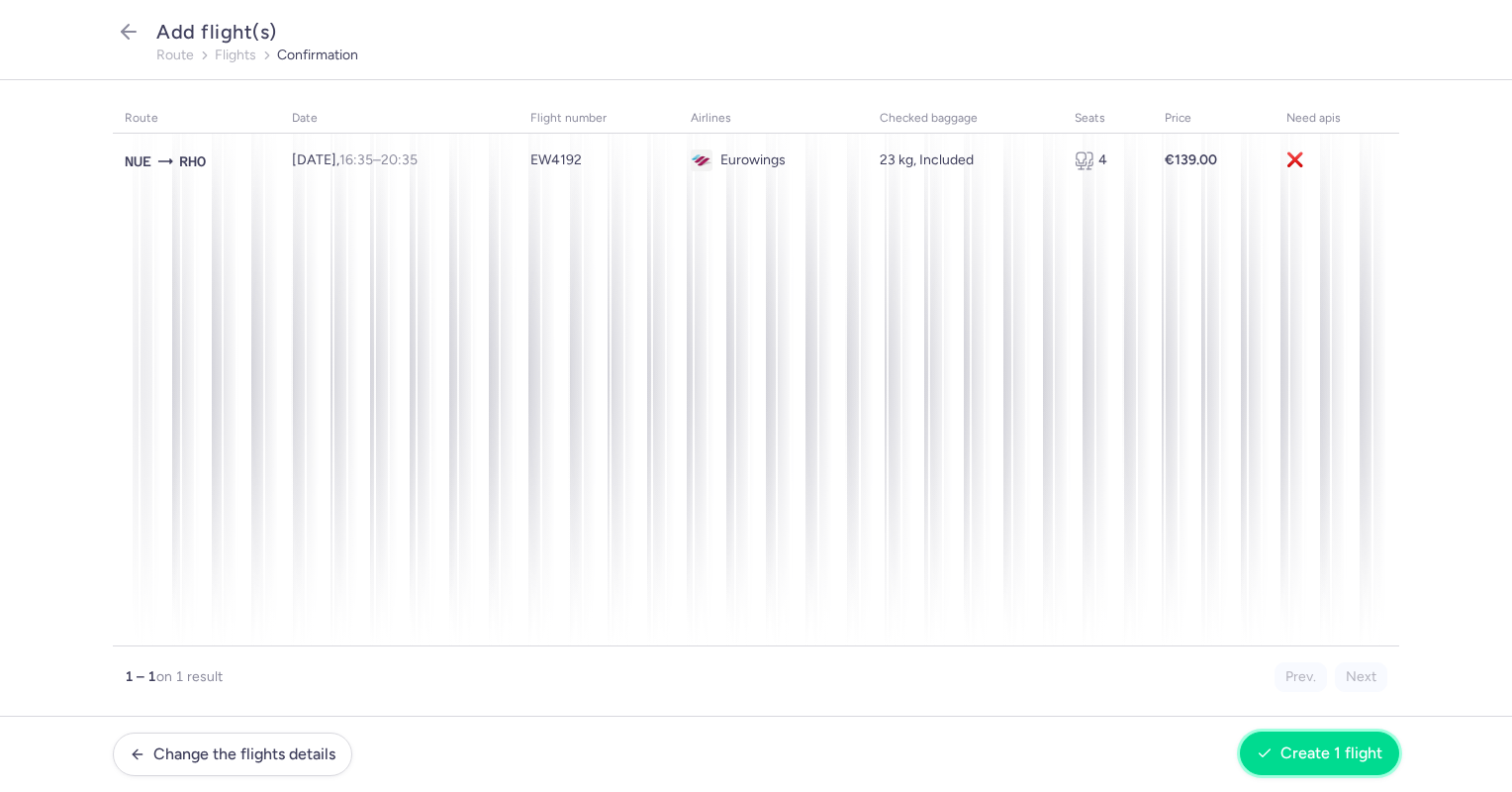 click on "Create 1 flight" at bounding box center (1319, 753) 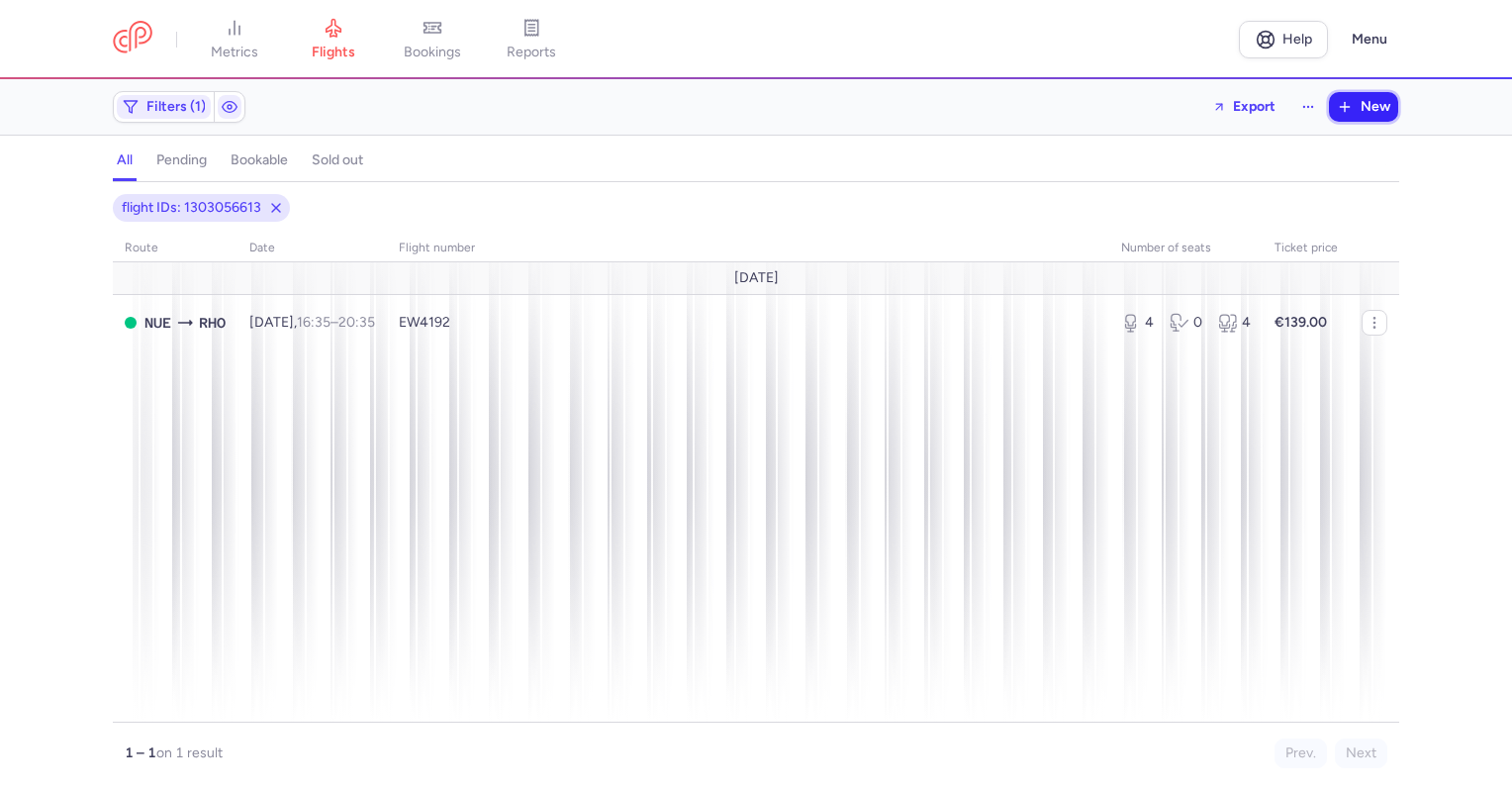 click on "New" at bounding box center (1375, 107) 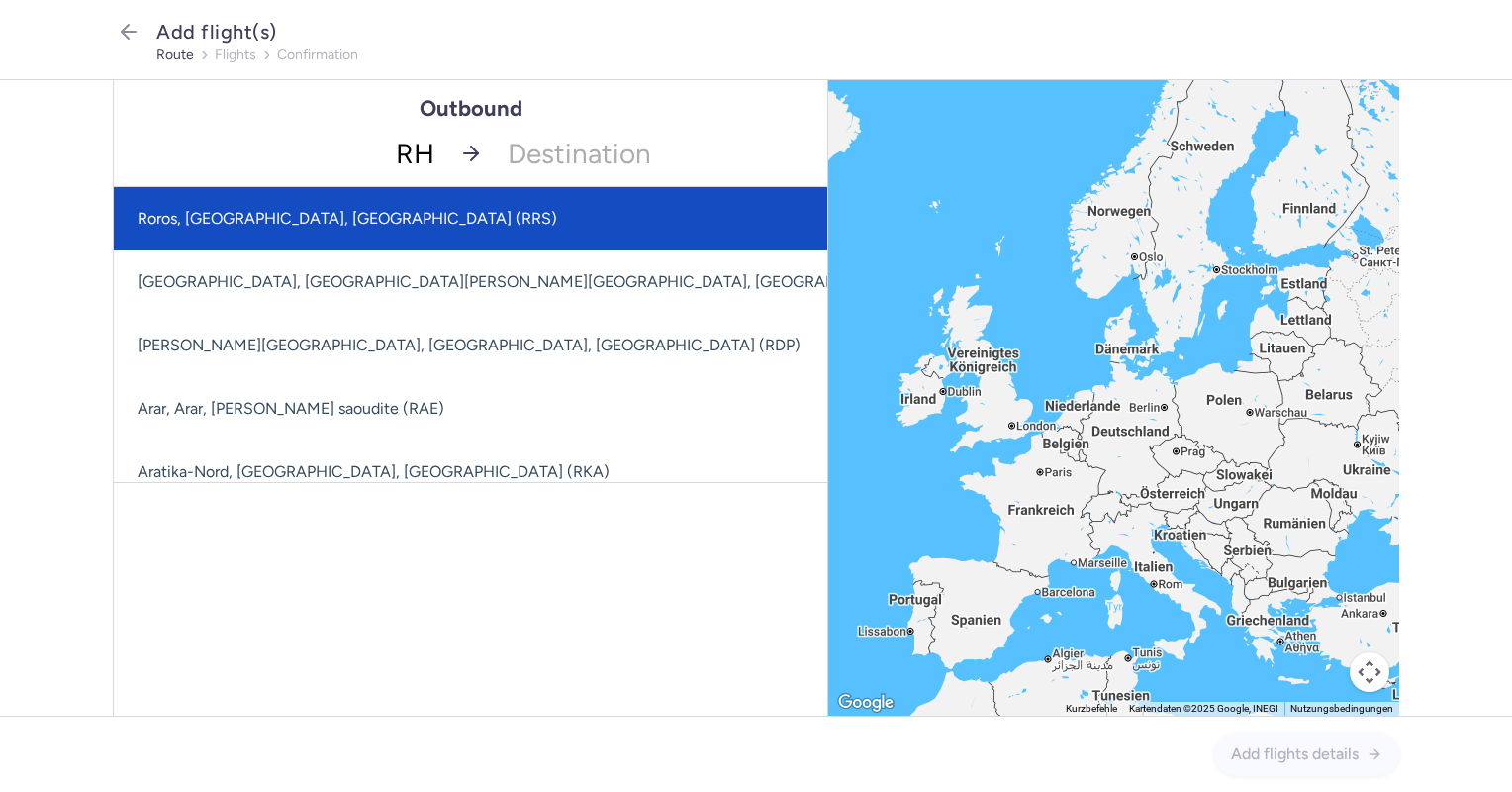 type on "RHO" 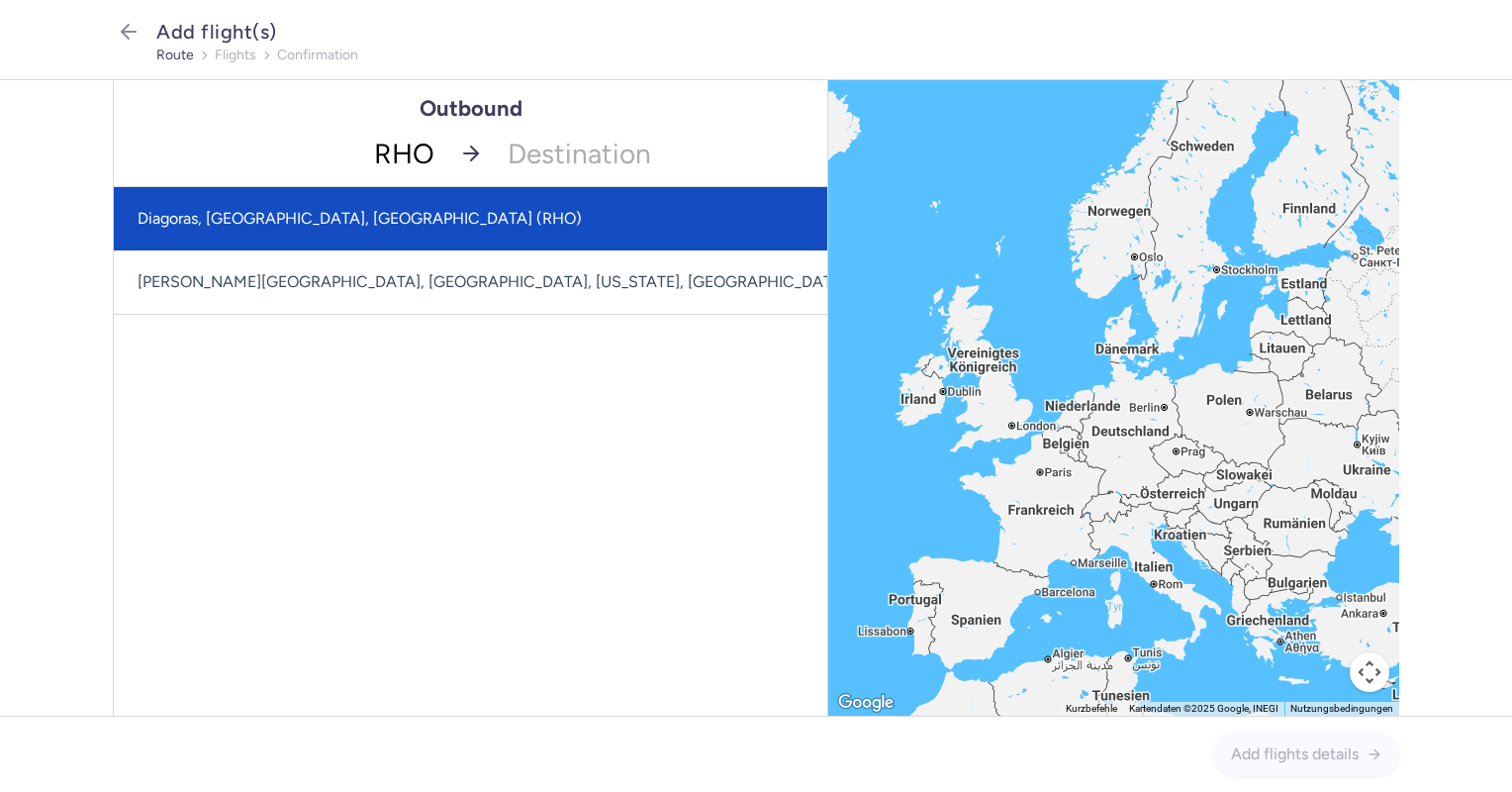 click on "Diagoras, [GEOGRAPHIC_DATA], [GEOGRAPHIC_DATA] (RHO)" at bounding box center (516, 219) 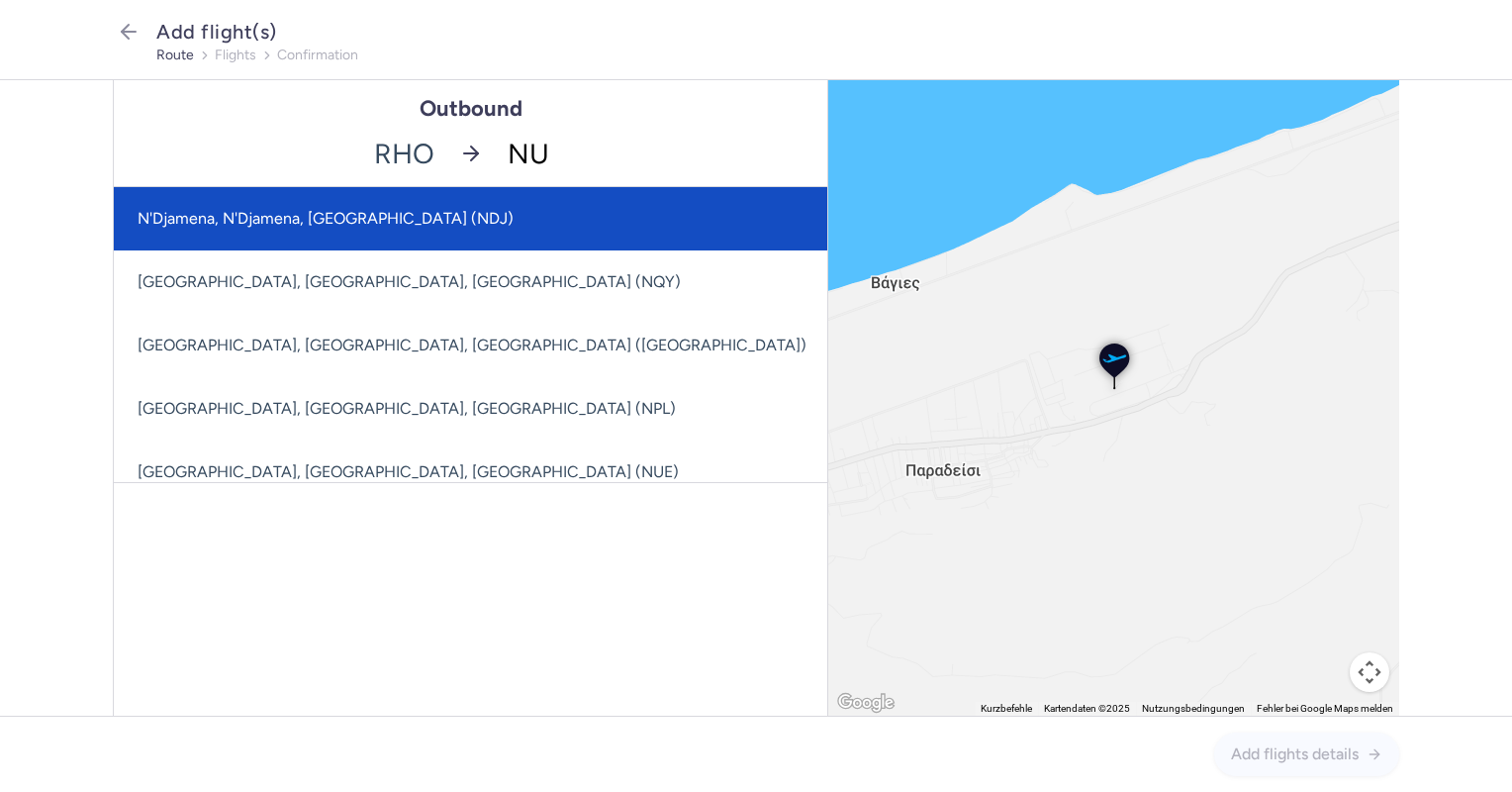 type on "NUE" 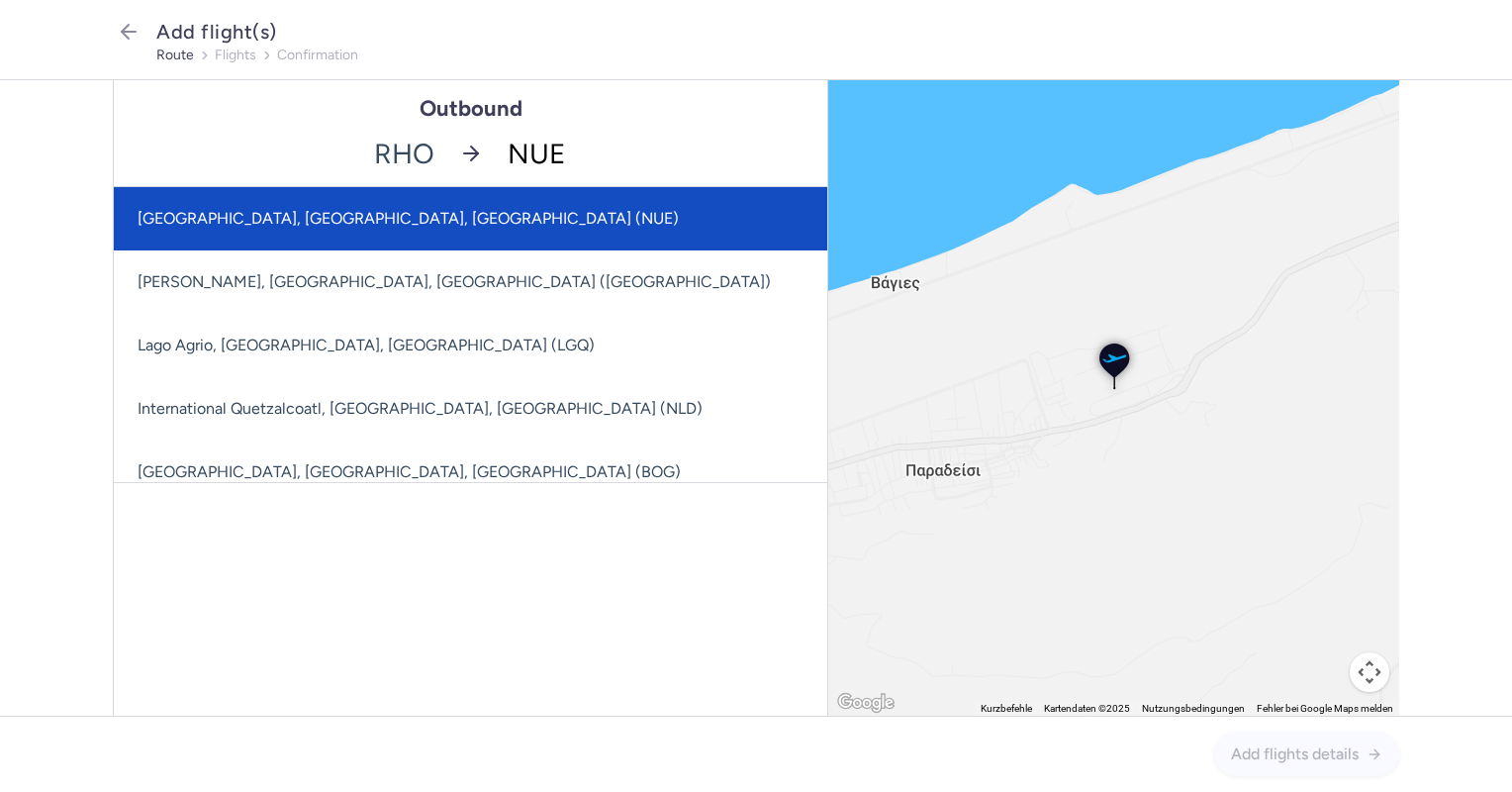 click on "[GEOGRAPHIC_DATA], [GEOGRAPHIC_DATA], [GEOGRAPHIC_DATA] (NUE)" at bounding box center (613, 219) 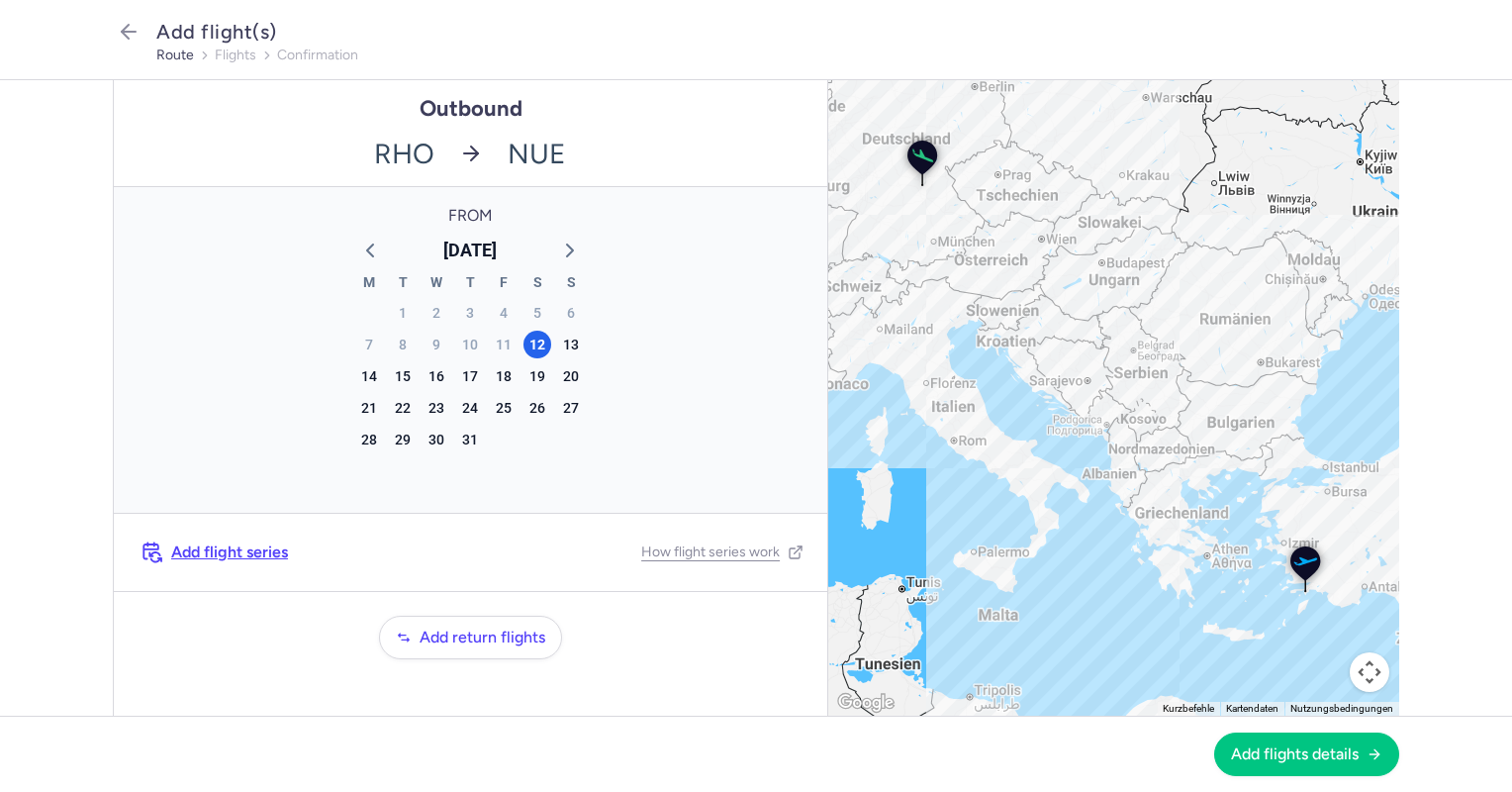 click on "[DATE] M T W T F S S 30 1 2 3 4 5 6 7 8 9 10 11 12 13 14 15 16 17 18 19 20 21 22 23 24 25 26 27 28 29 30 31 1 2 3 4 5 6 7 8 9 10" 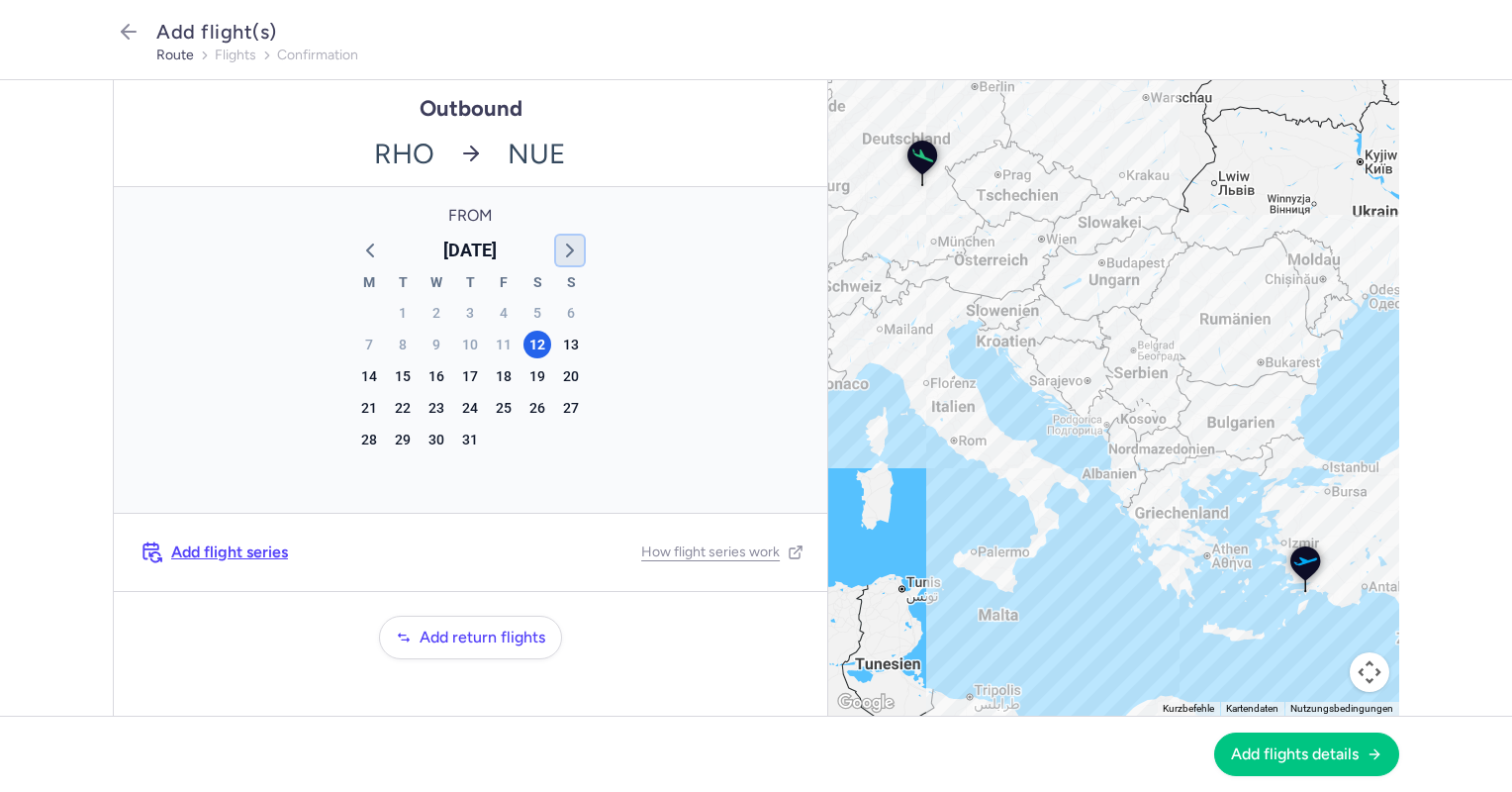 click 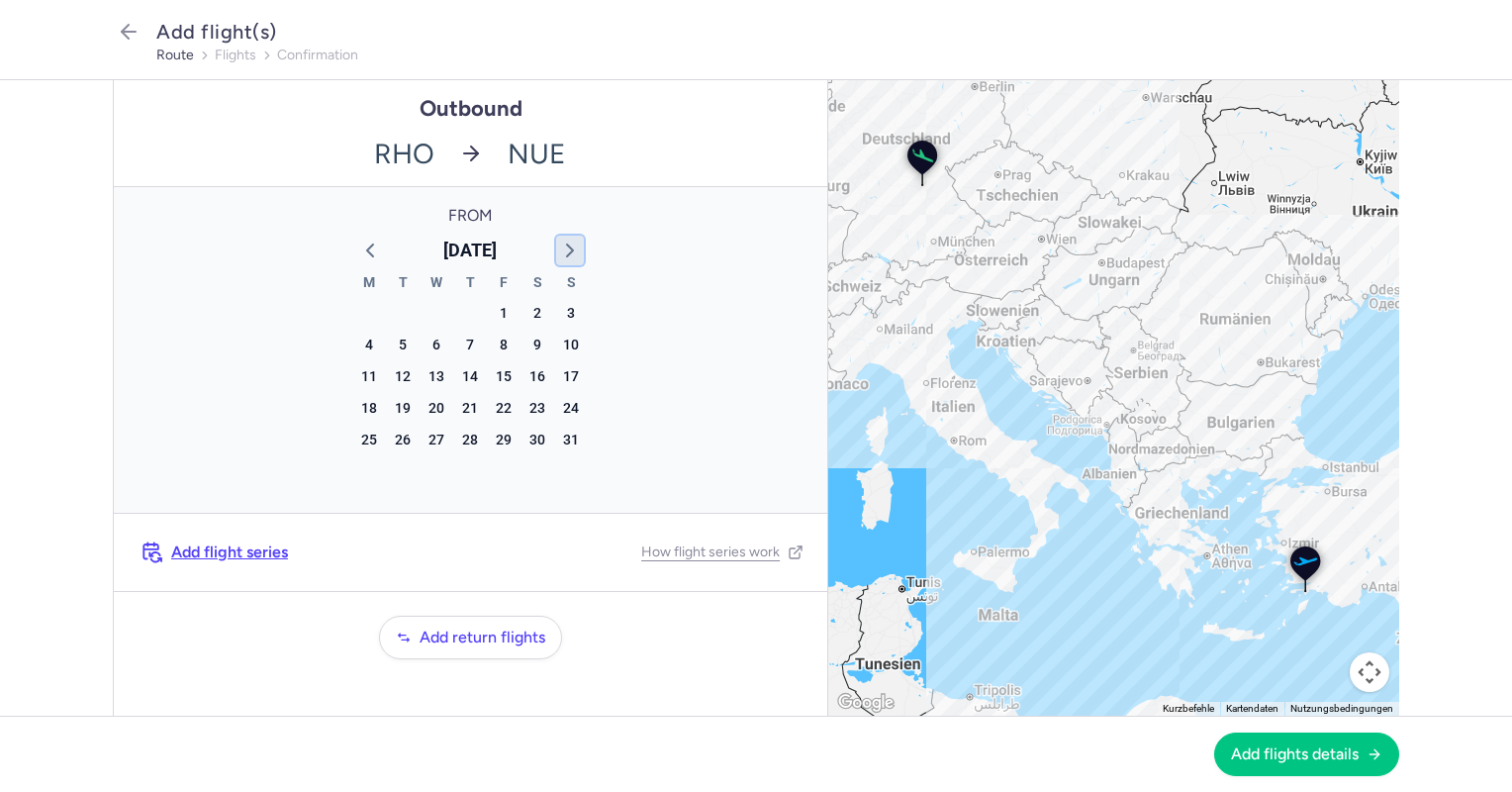 click 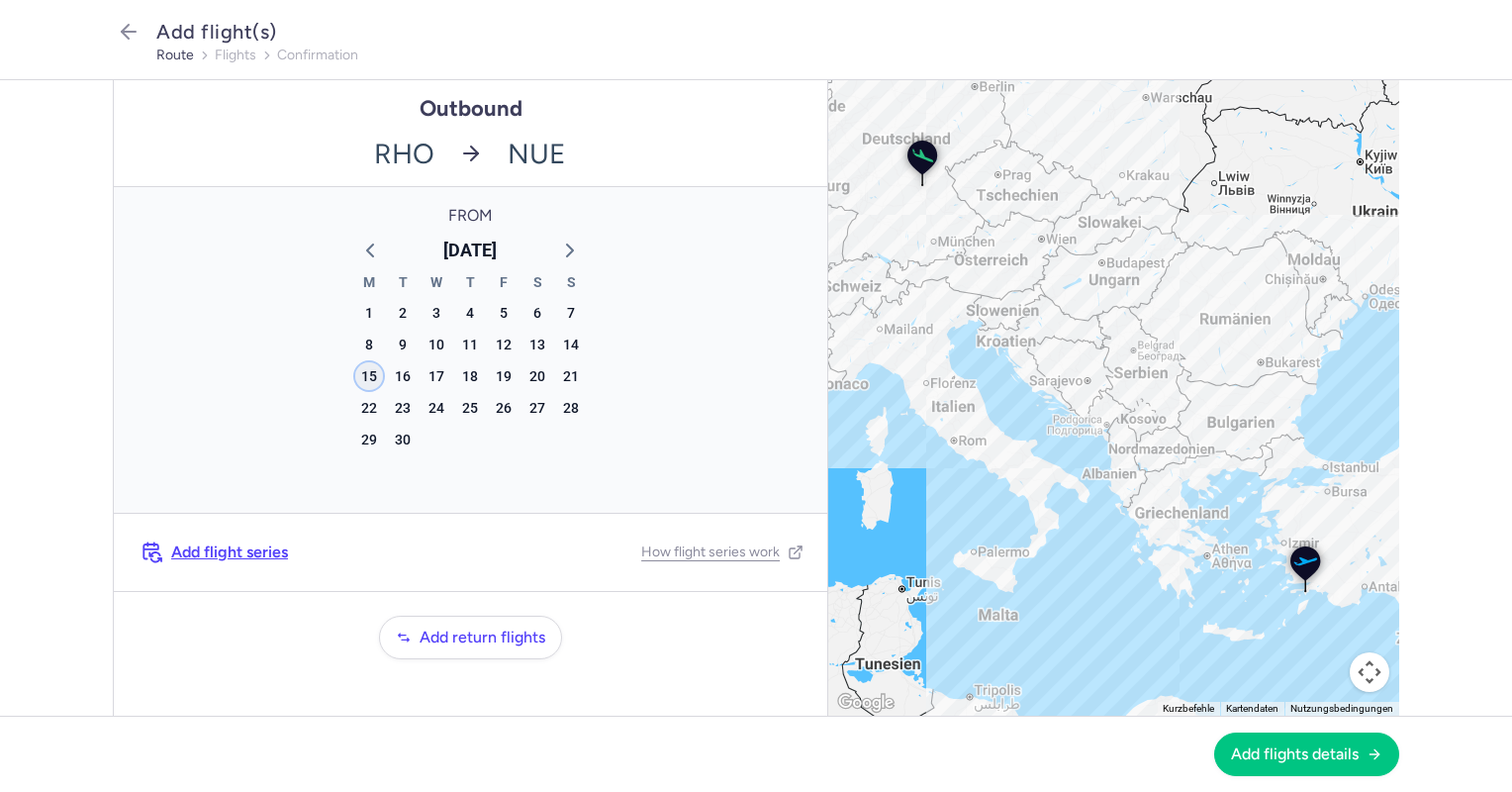 click on "15" 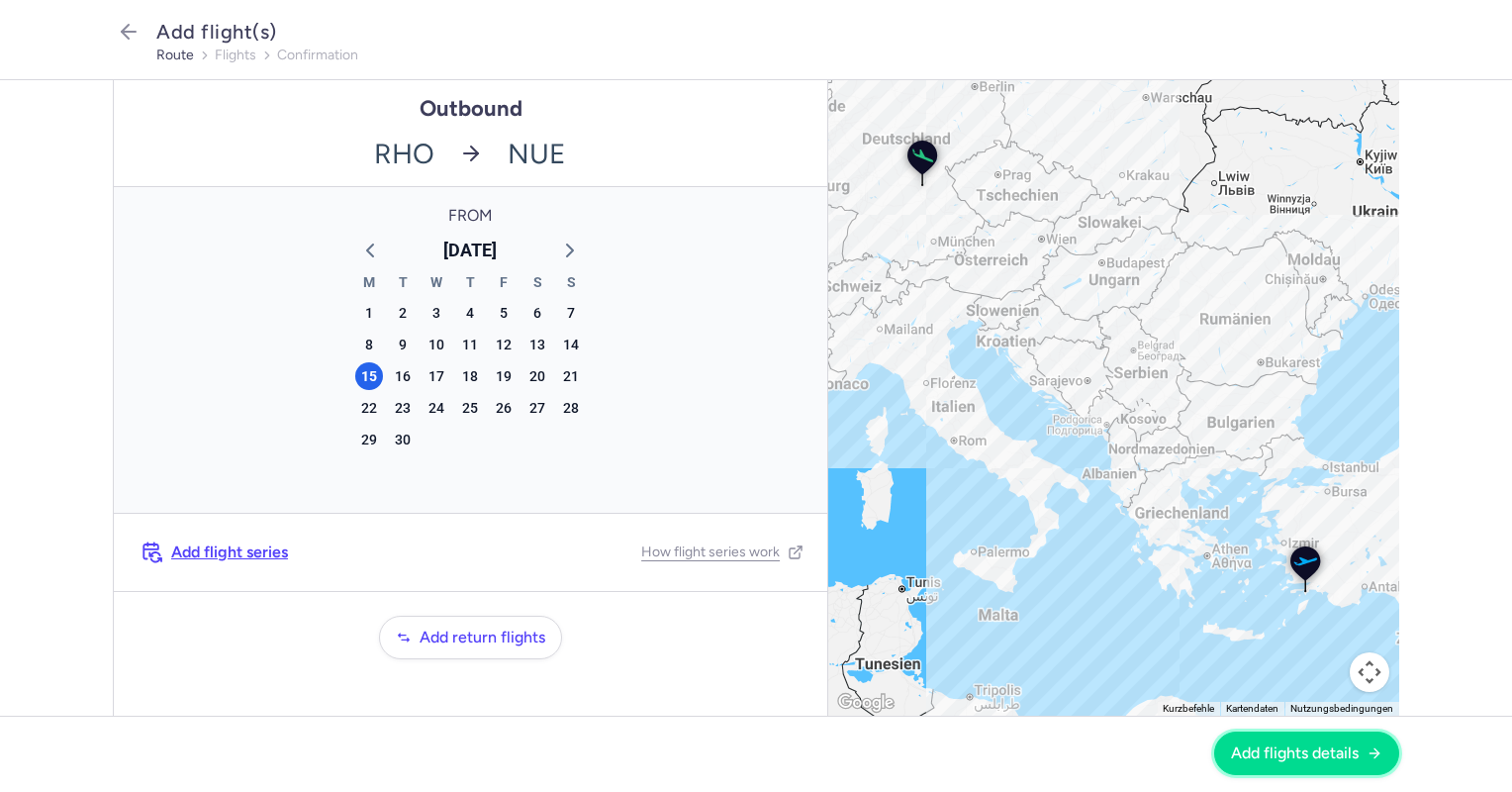 click on "Add flights details" at bounding box center [1294, 753] 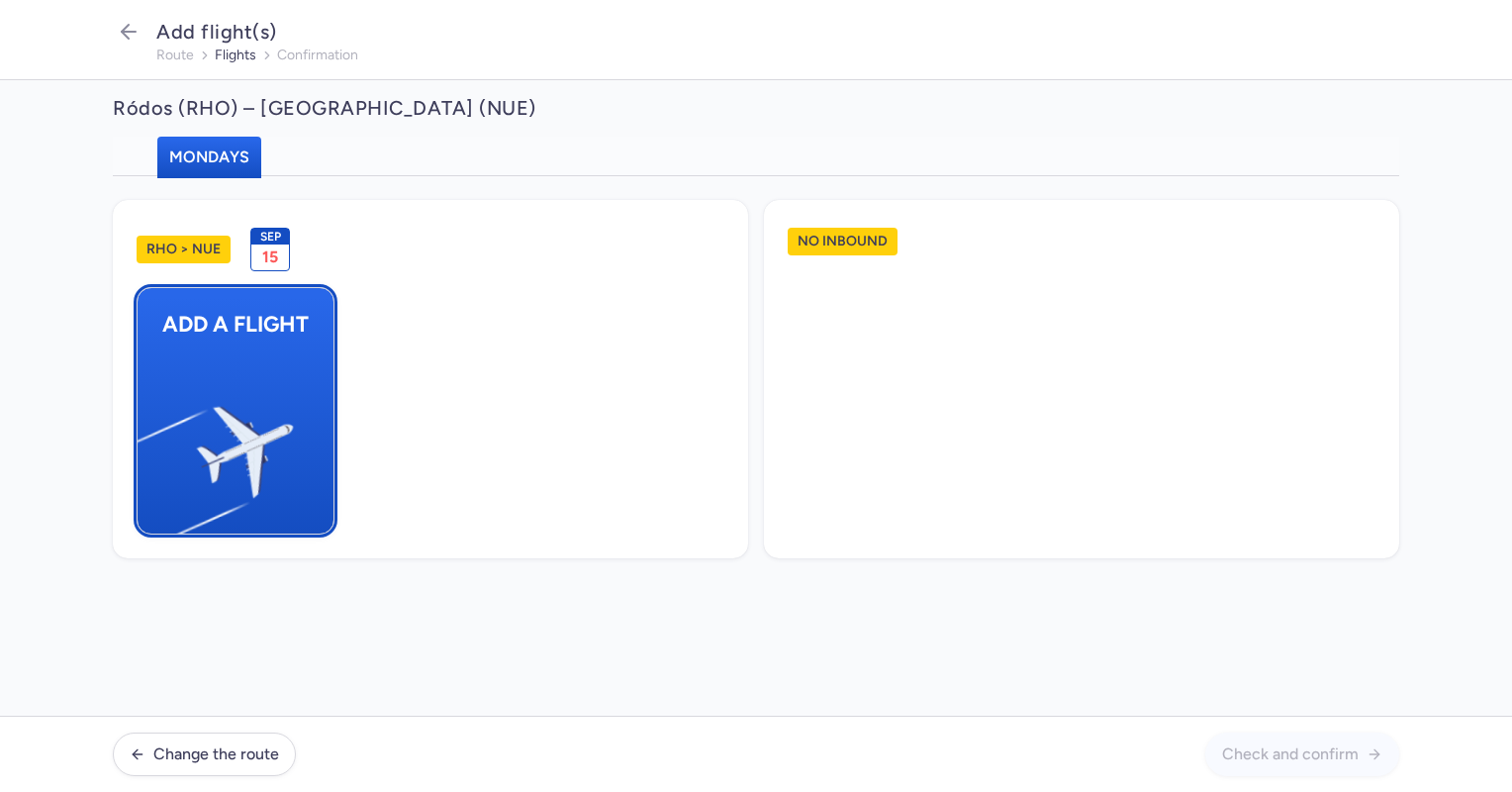 click at bounding box center [147, 444] 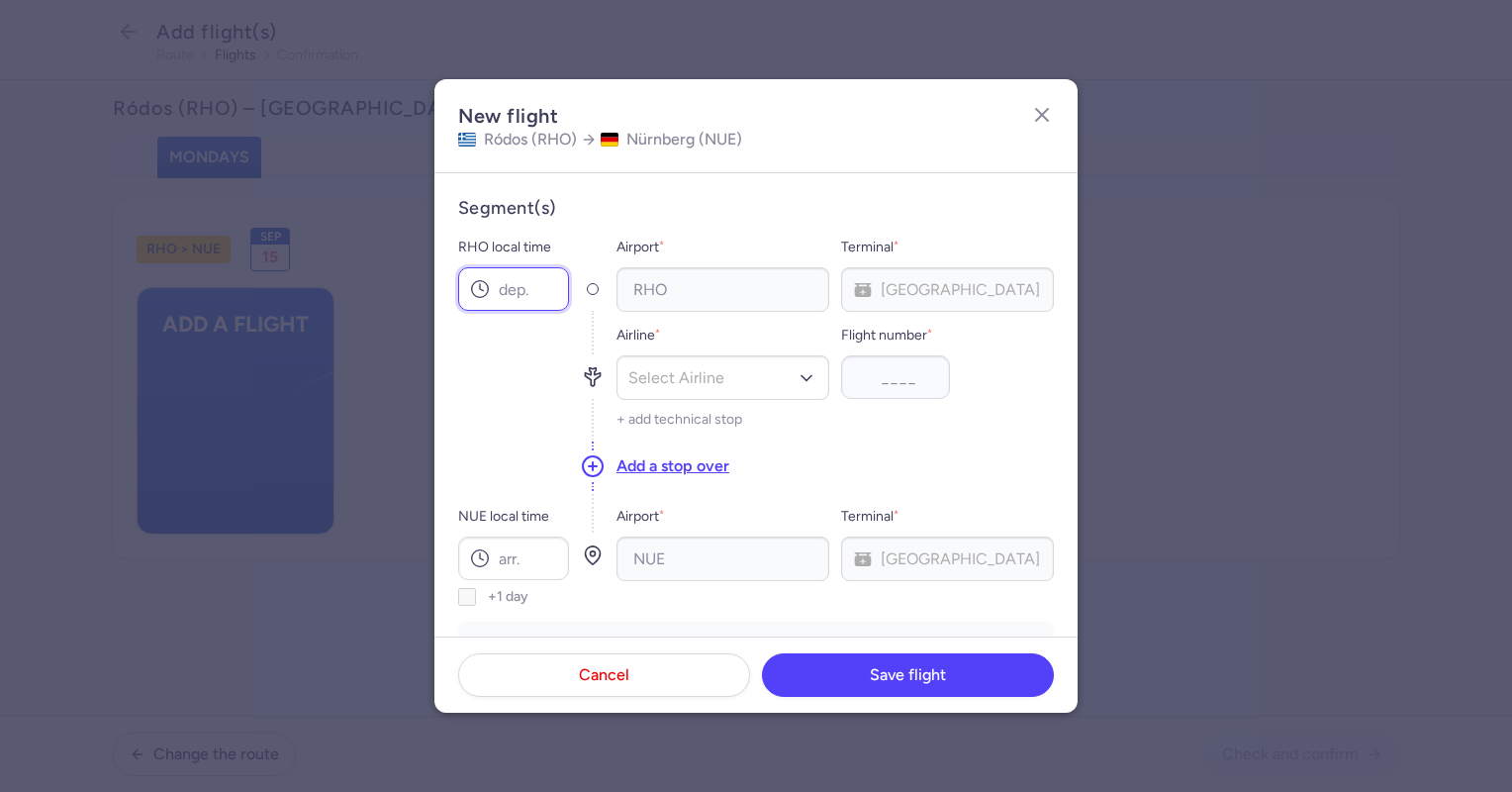 click on "RHO local time" at bounding box center [514, 289] 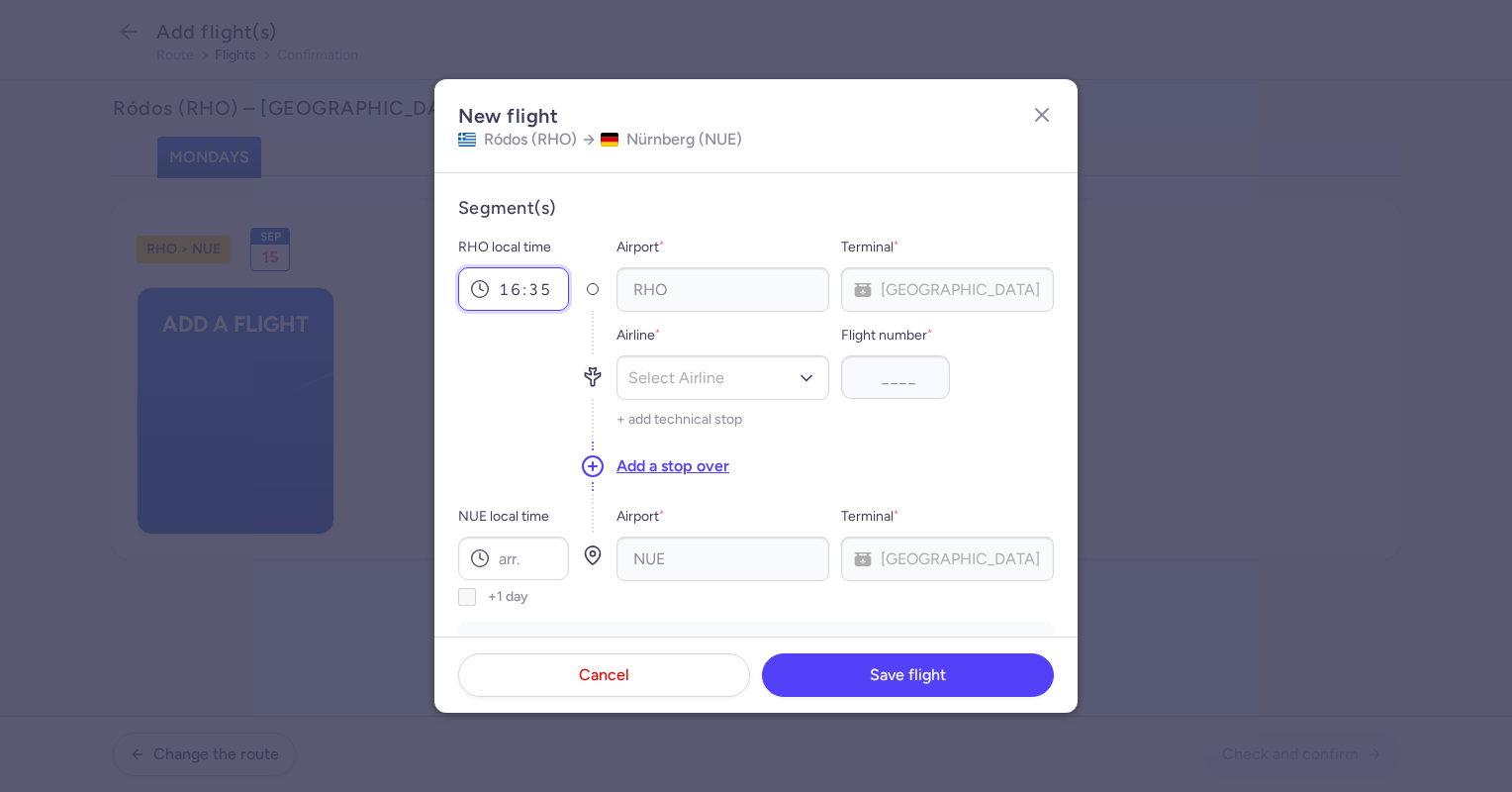 type on "16:35" 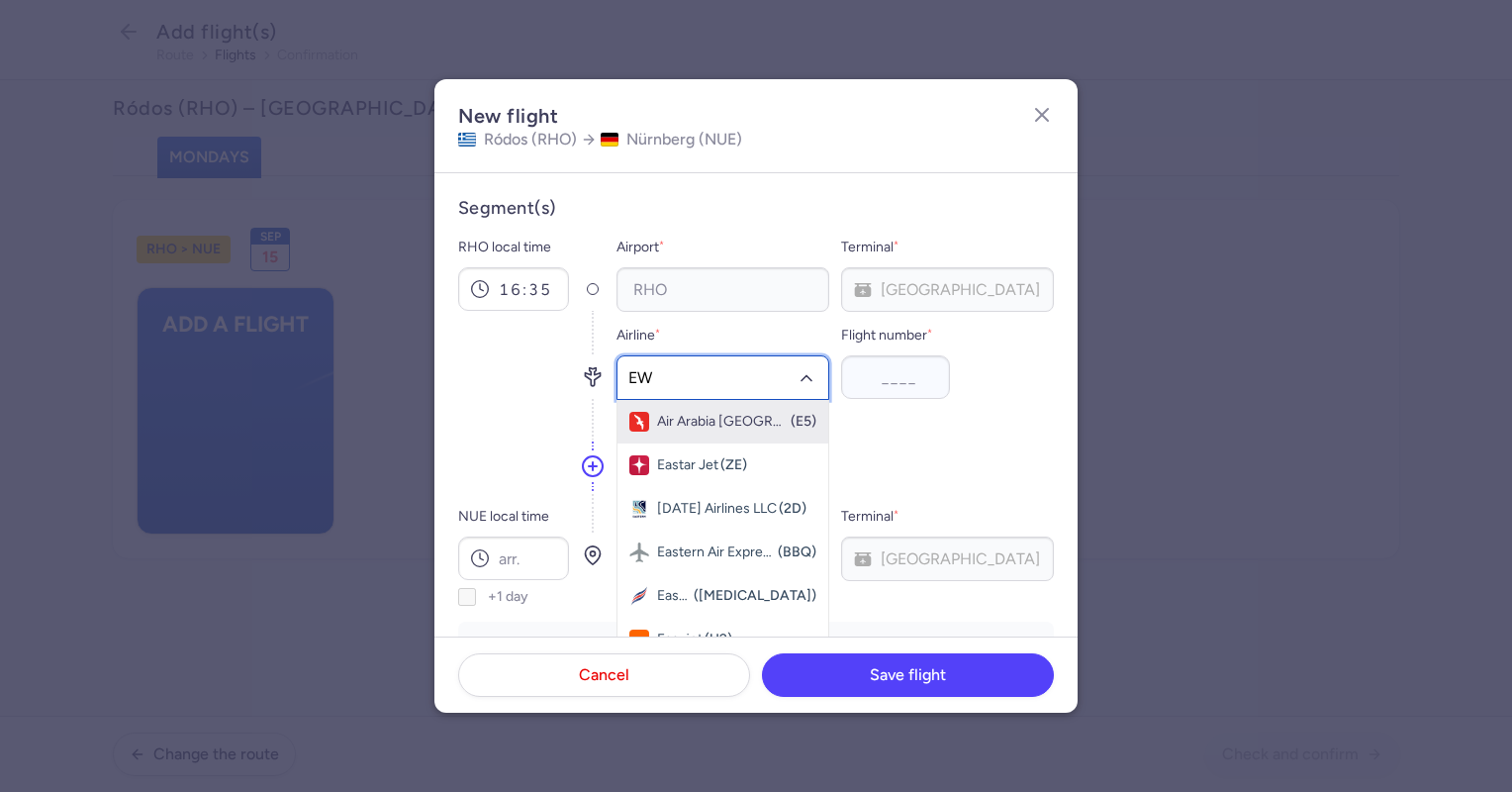 click on "EW" 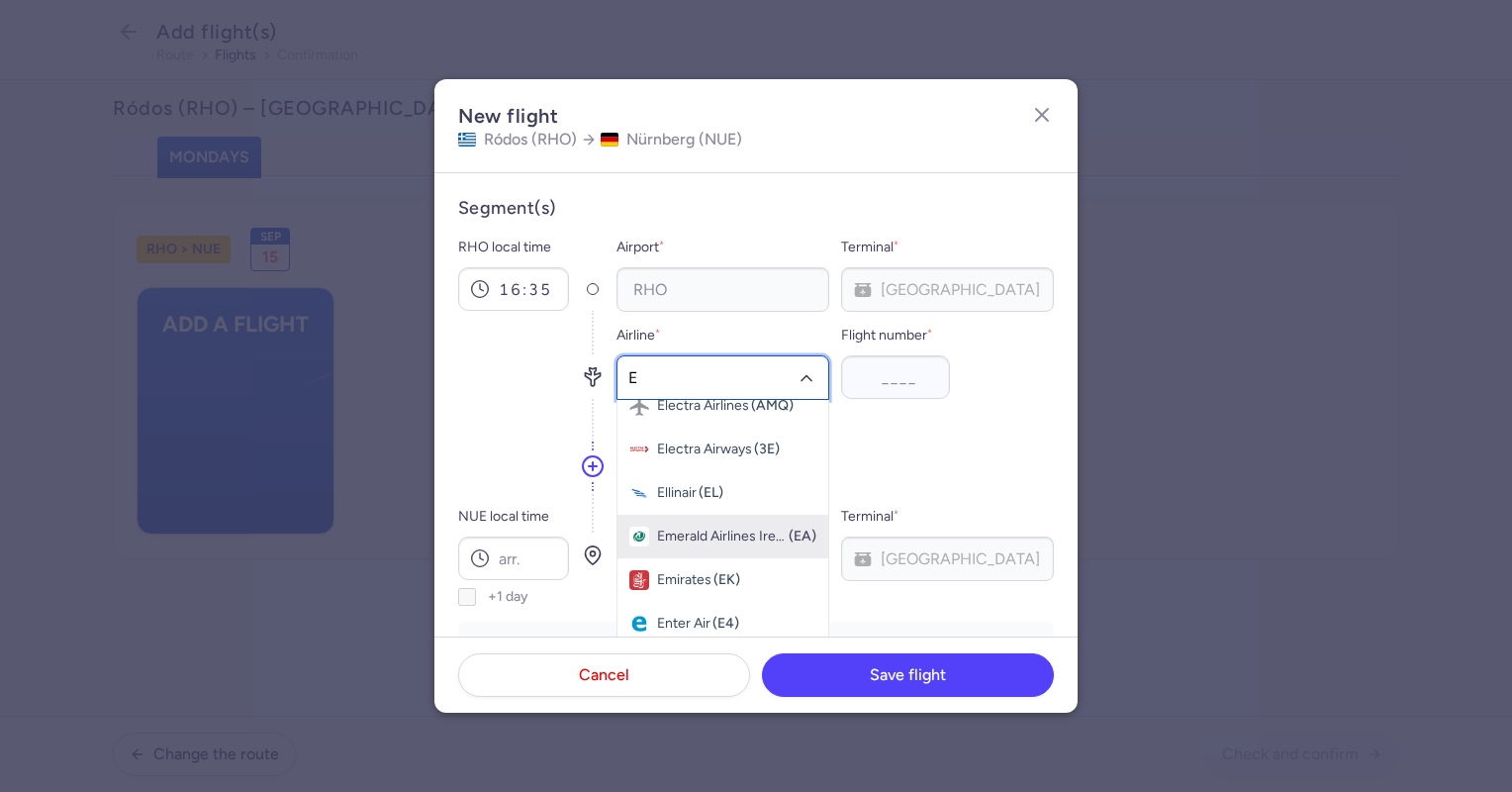 scroll, scrollTop: 792, scrollLeft: 0, axis: vertical 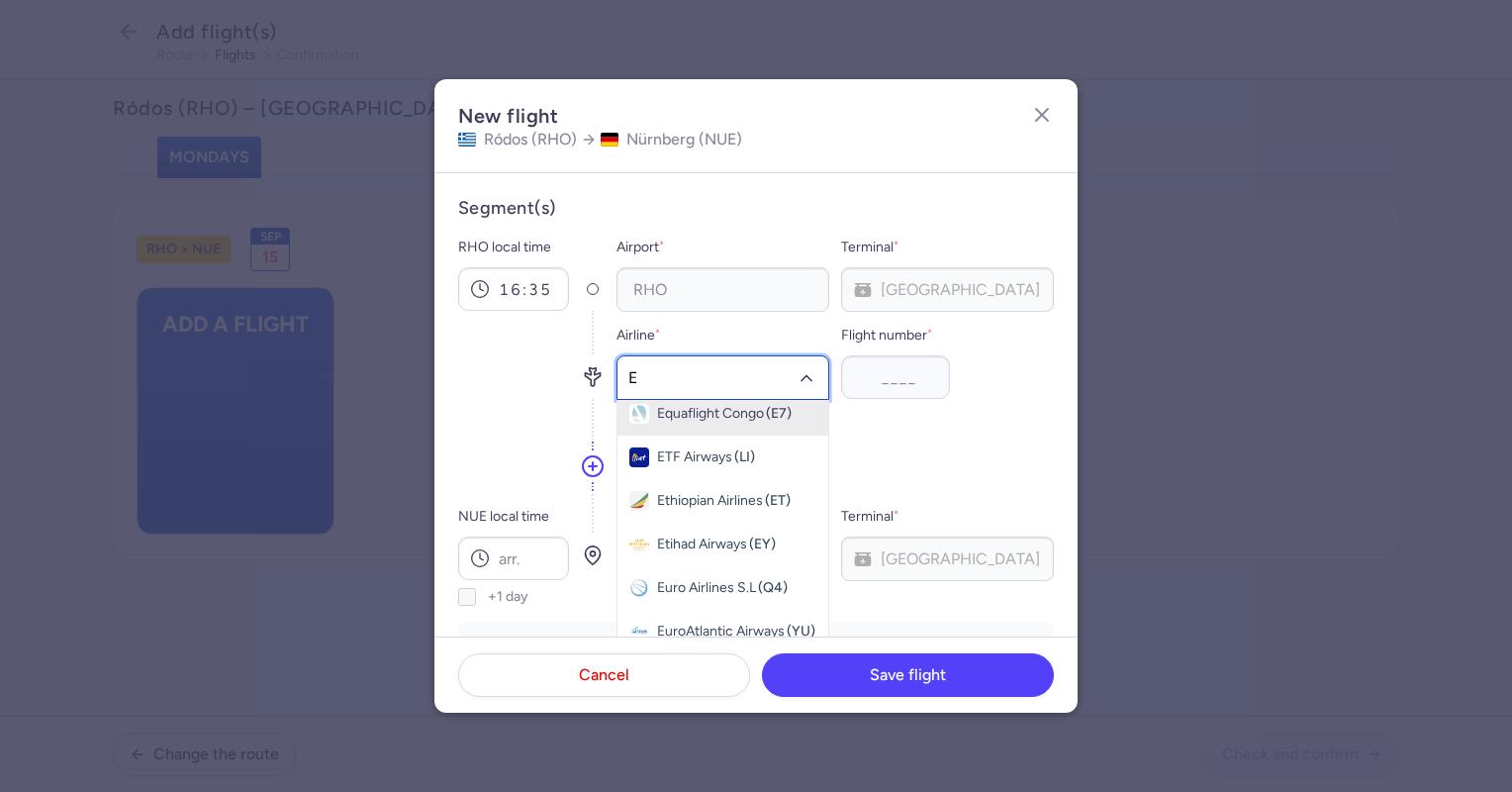 click on "E" 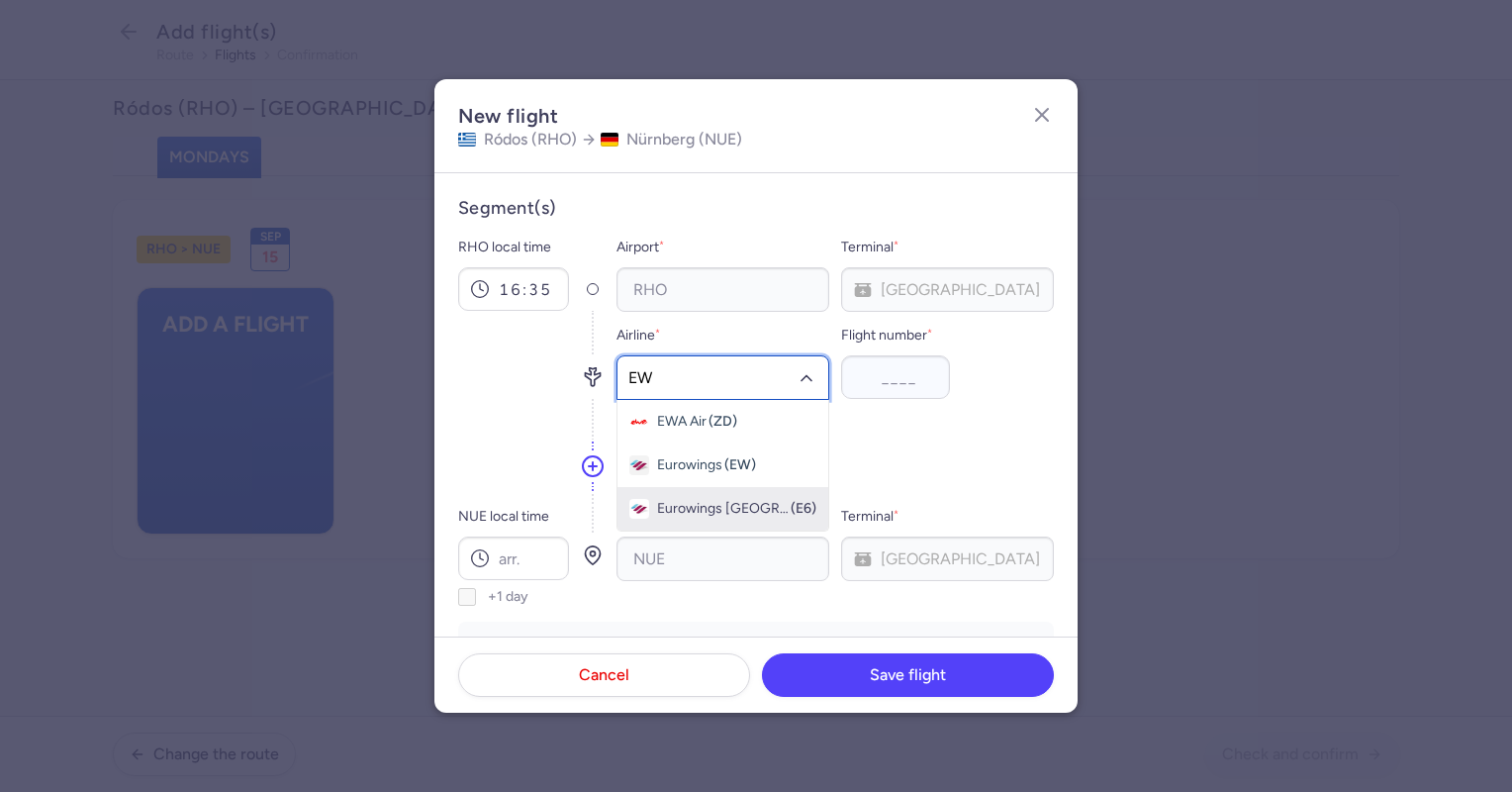 scroll, scrollTop: 0, scrollLeft: 0, axis: both 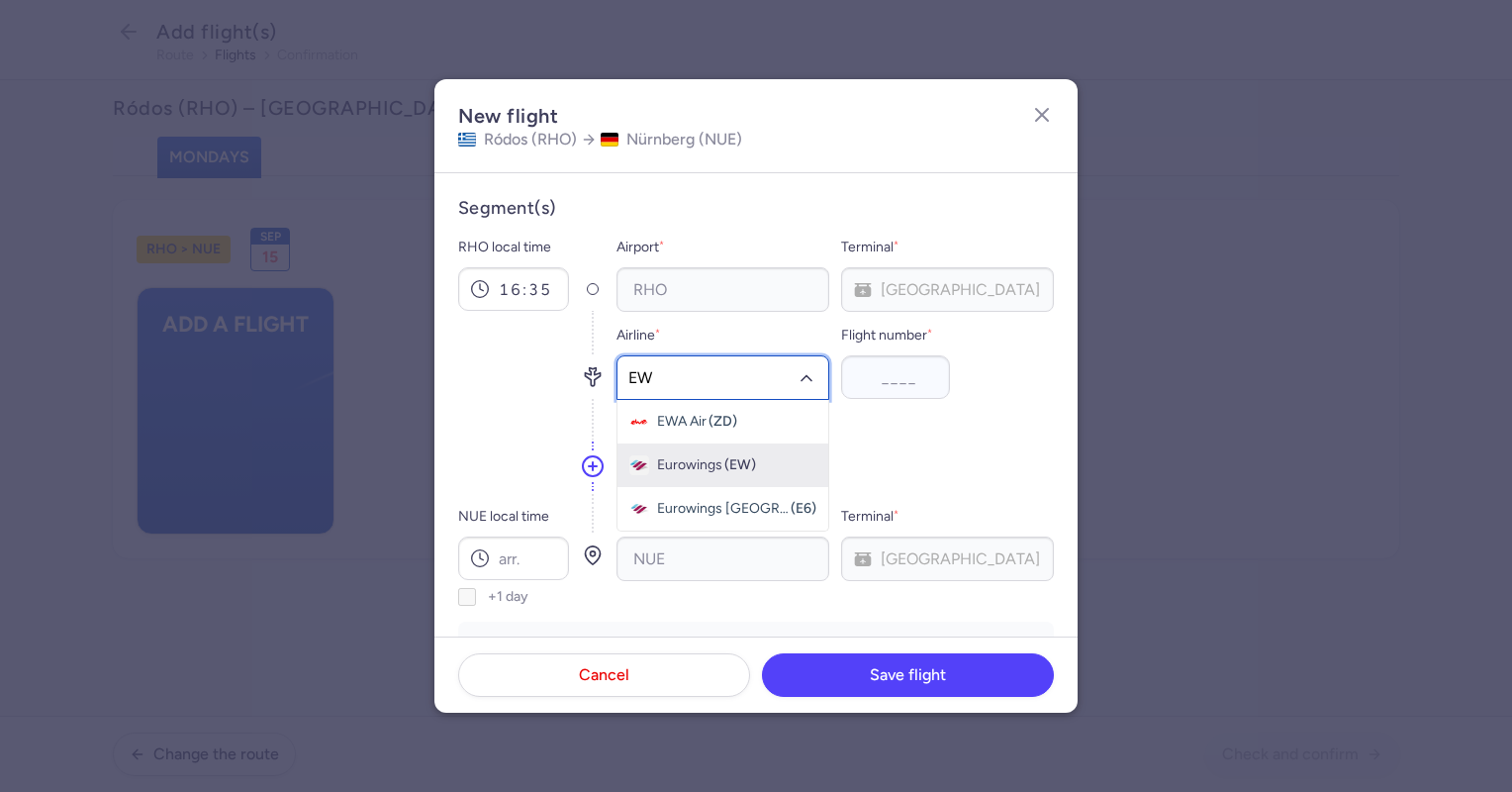 click on "(EW)" at bounding box center [740, 465] 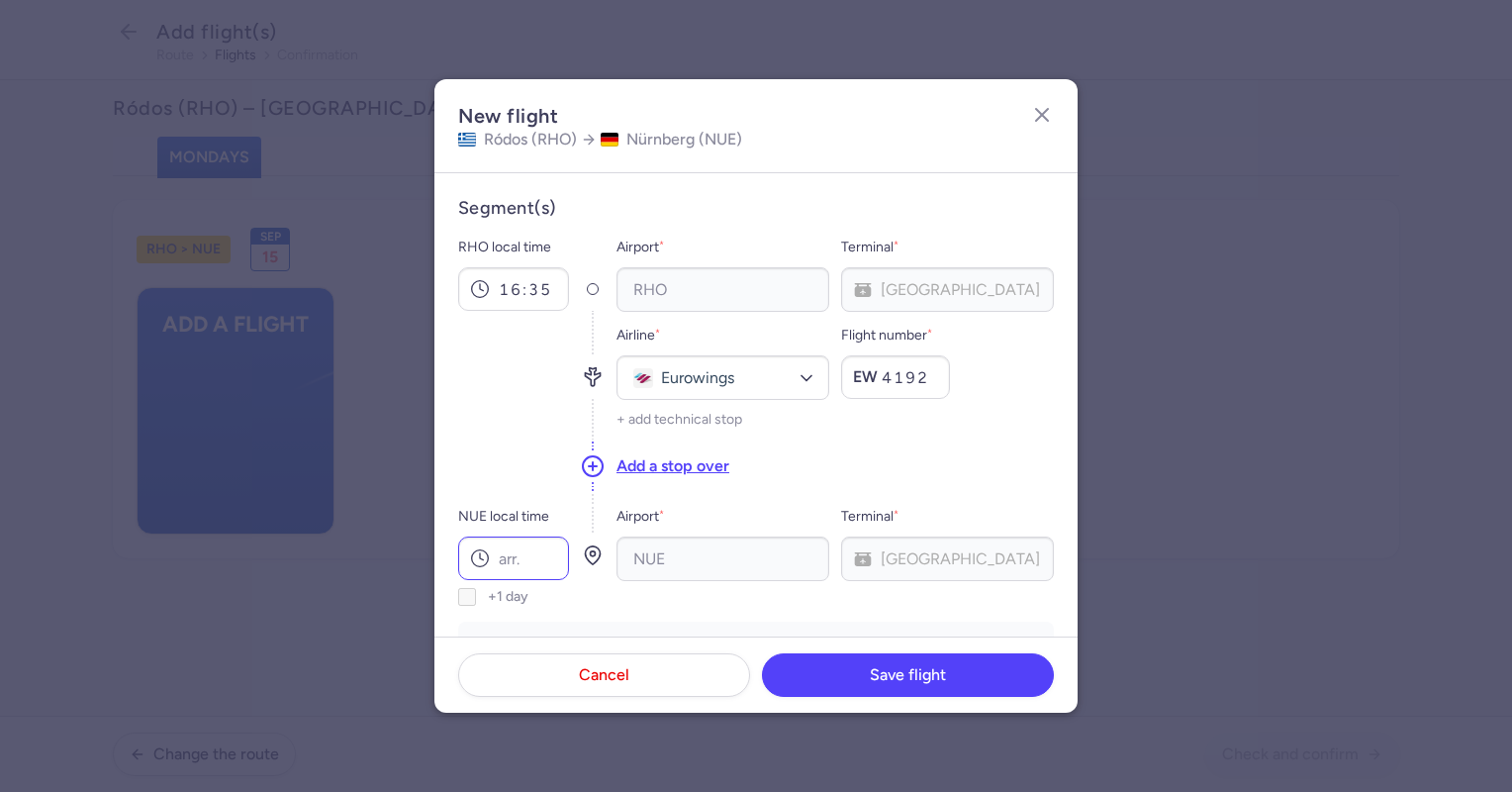 type on "4192" 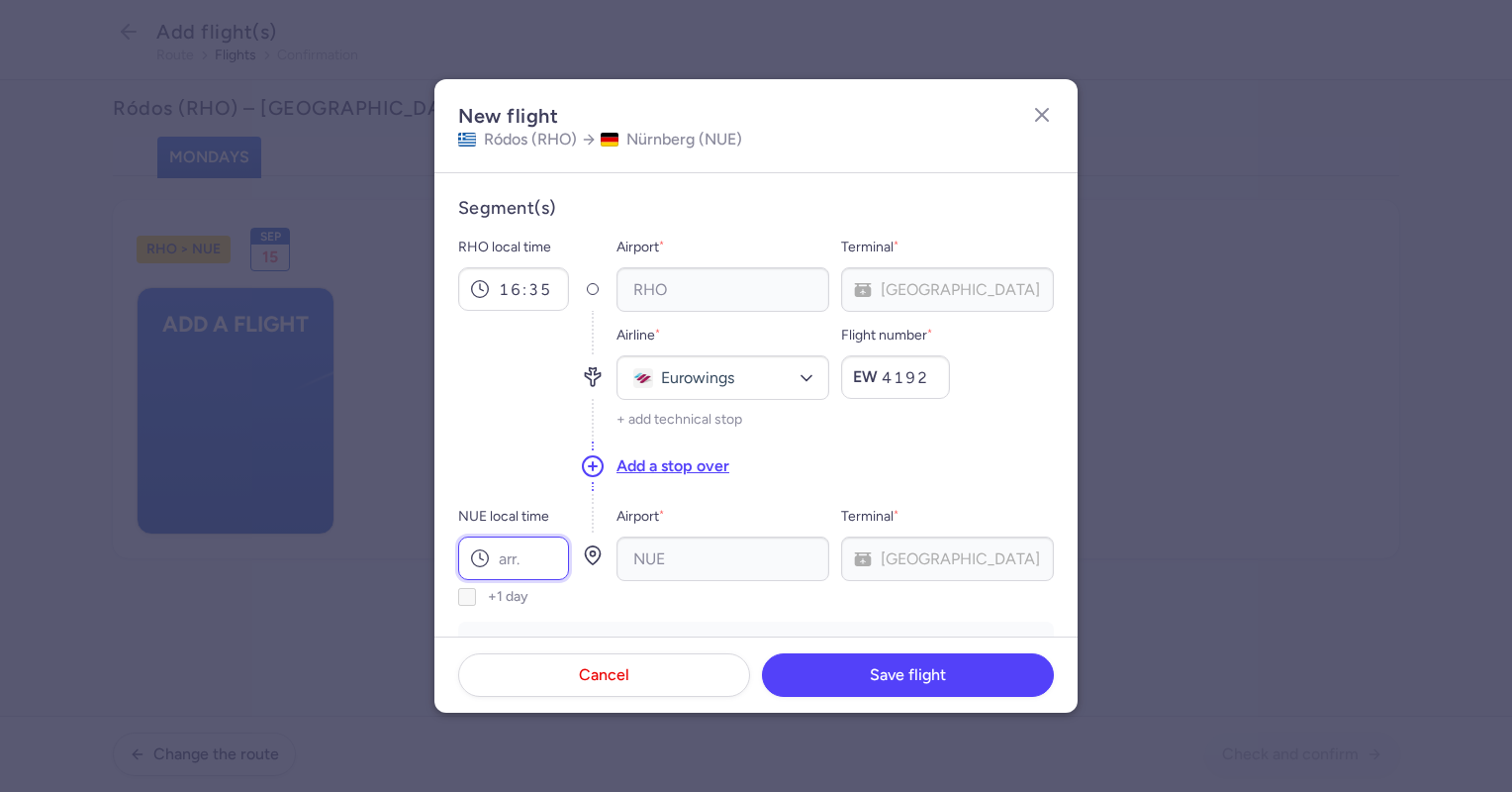 click on "NUE local time" at bounding box center (514, 558) 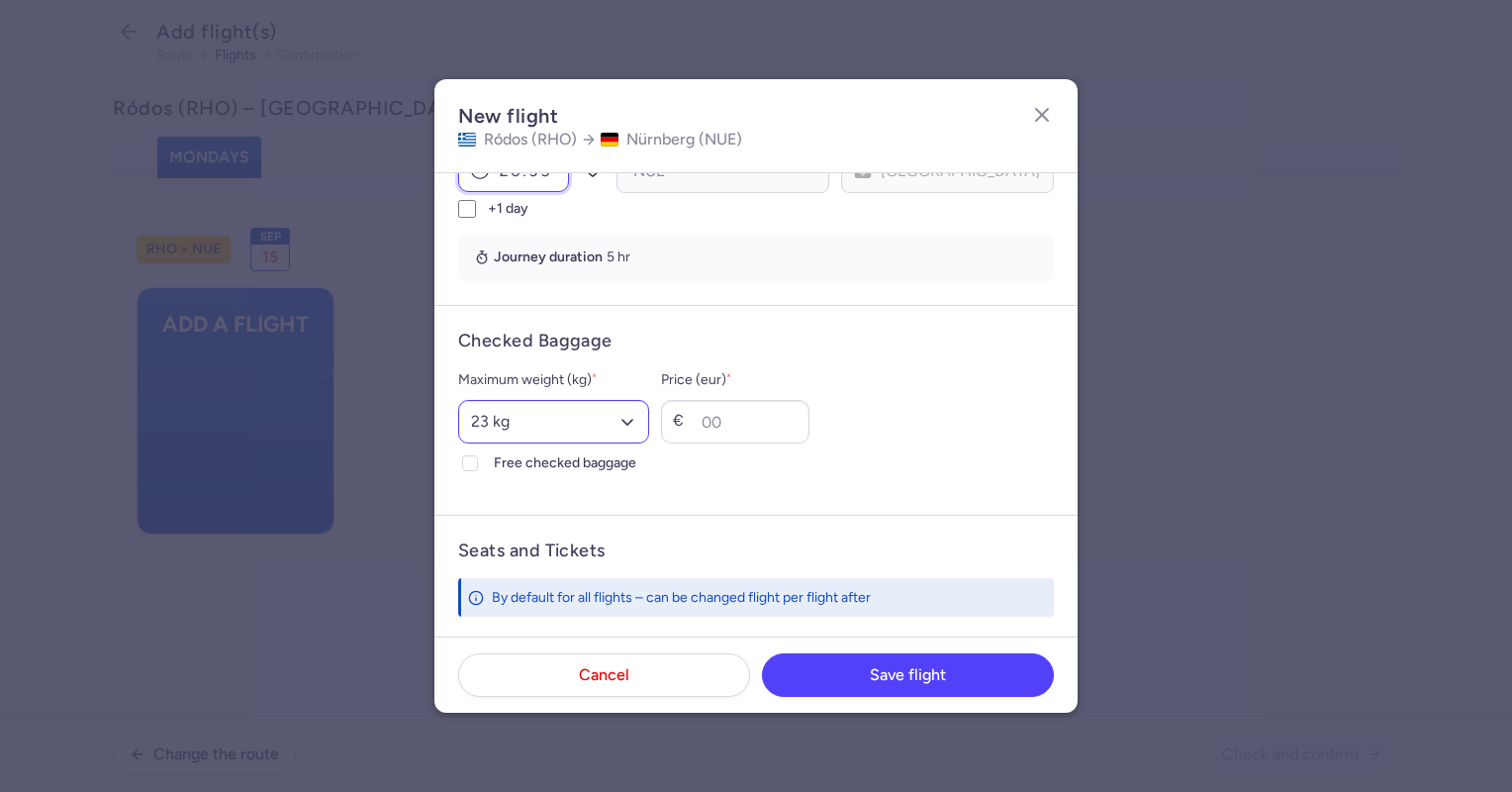 scroll, scrollTop: 396, scrollLeft: 0, axis: vertical 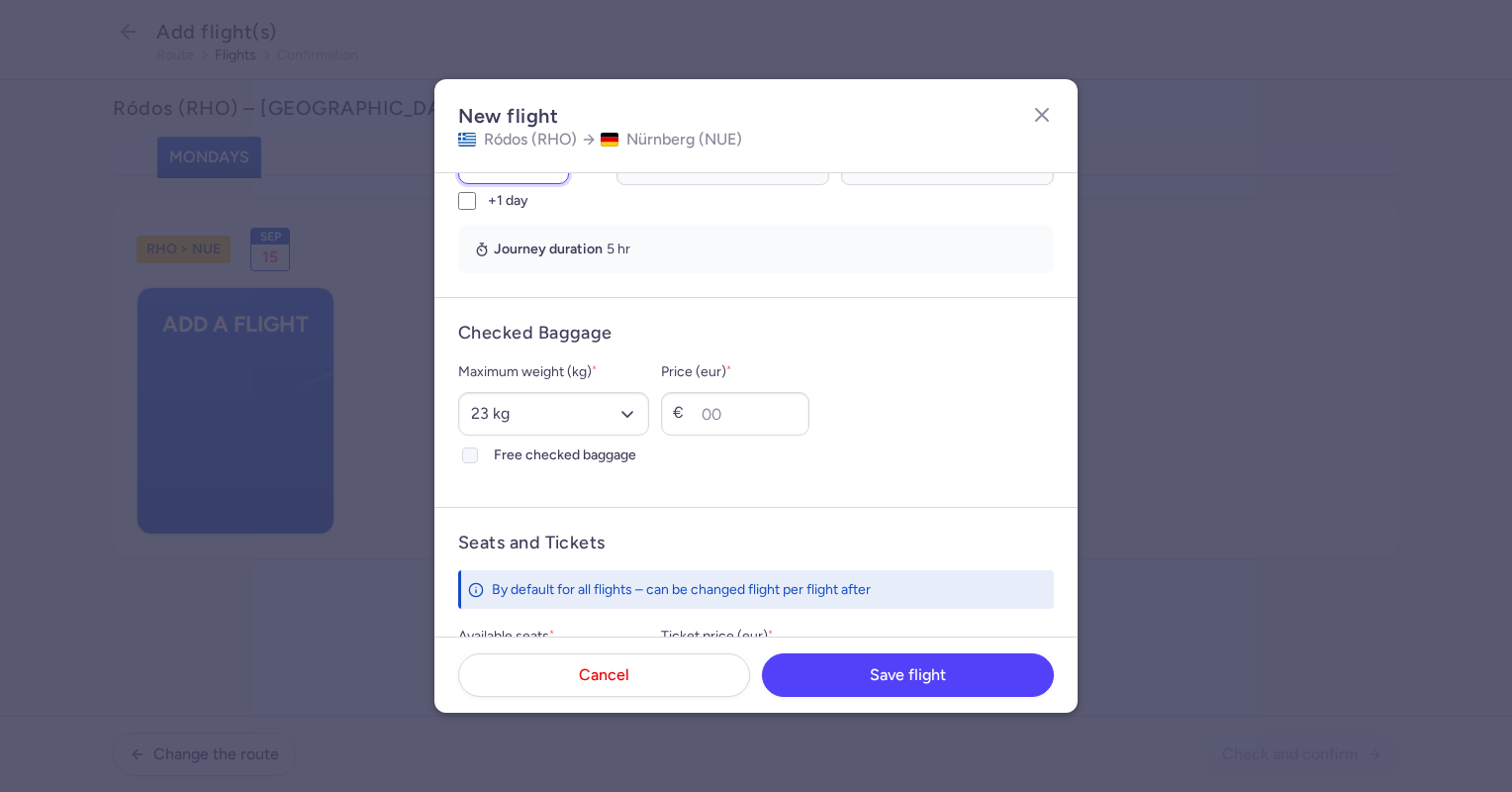 type on "20:35" 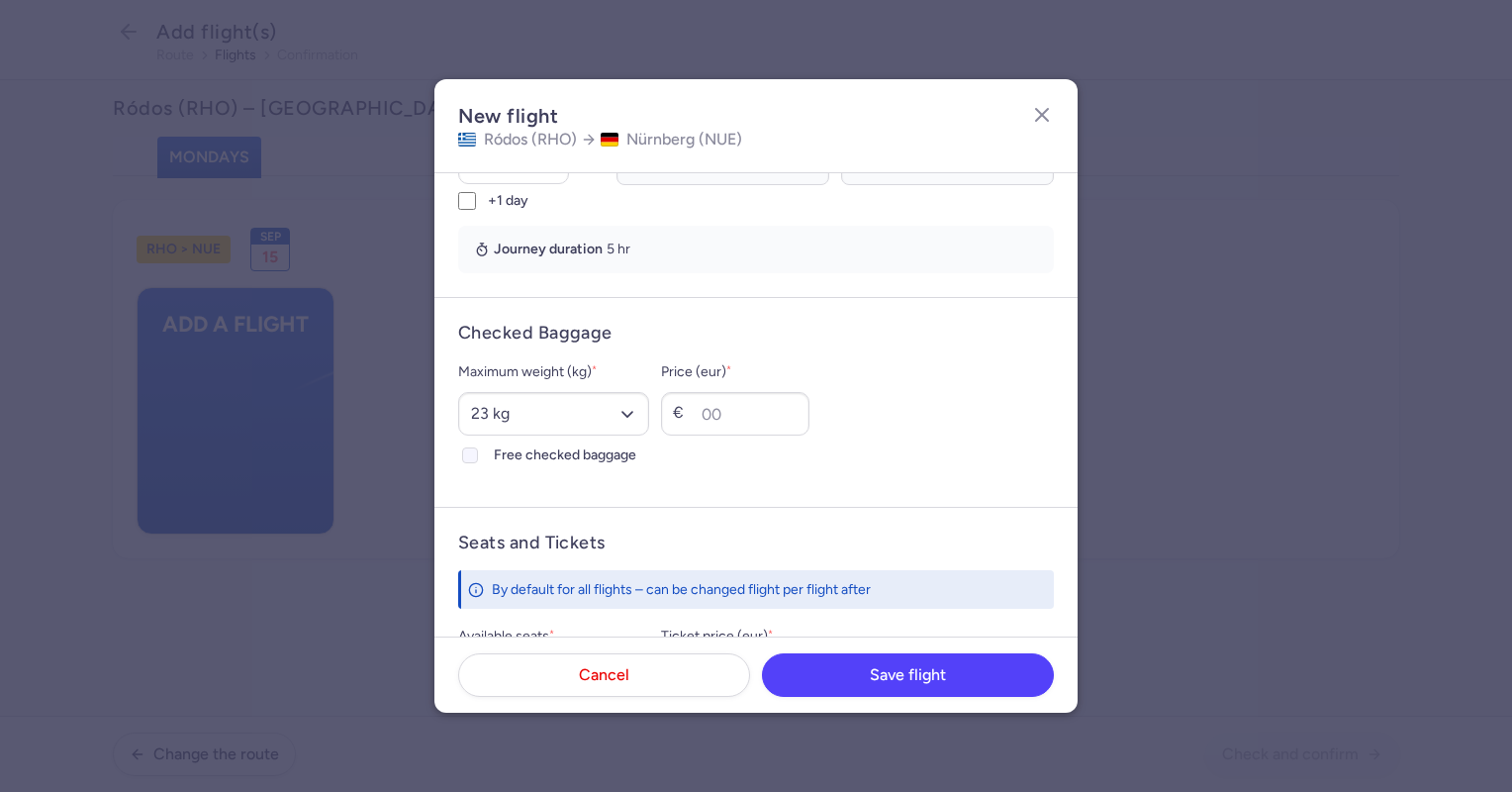 click 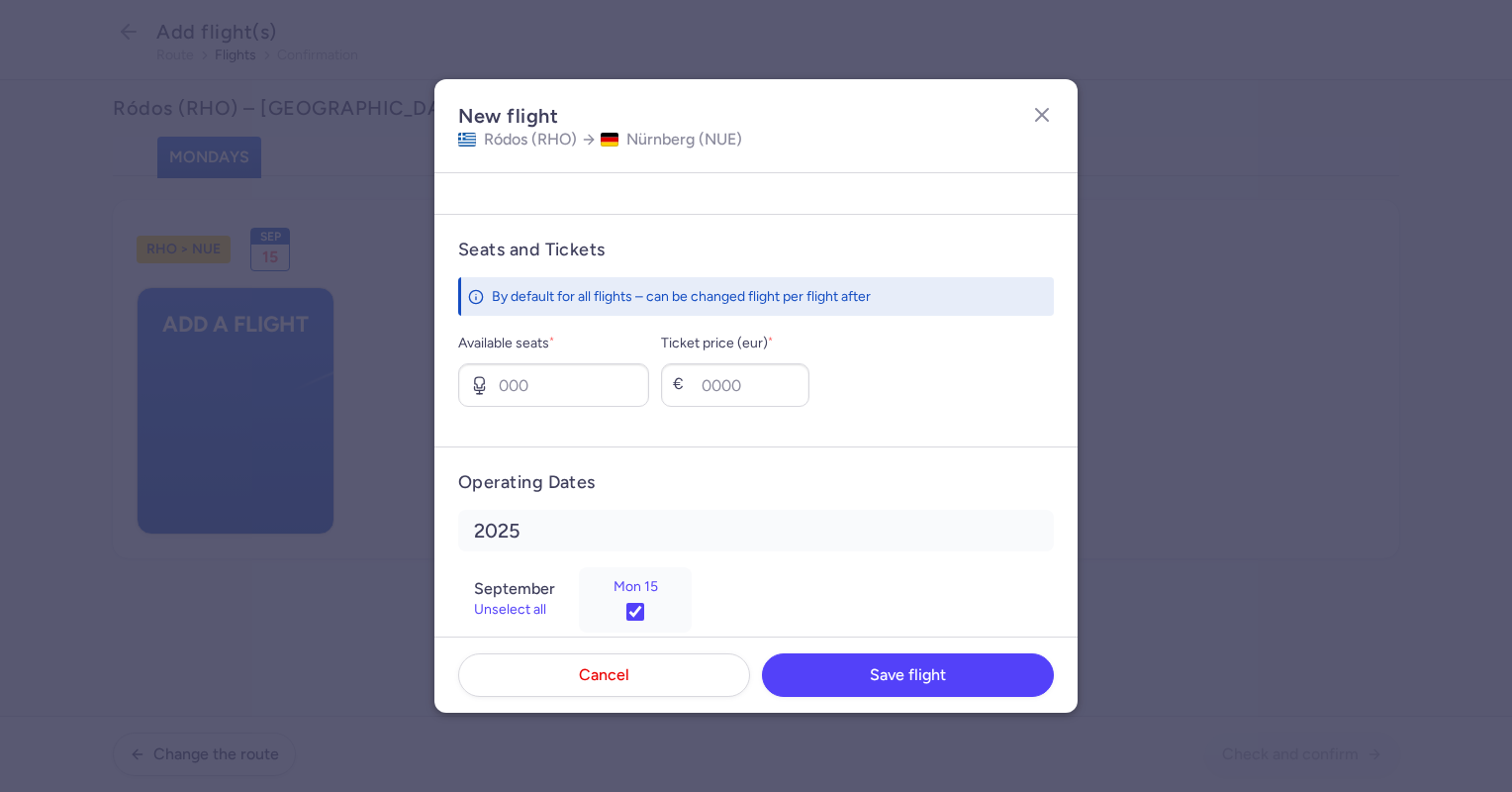 scroll, scrollTop: 693, scrollLeft: 0, axis: vertical 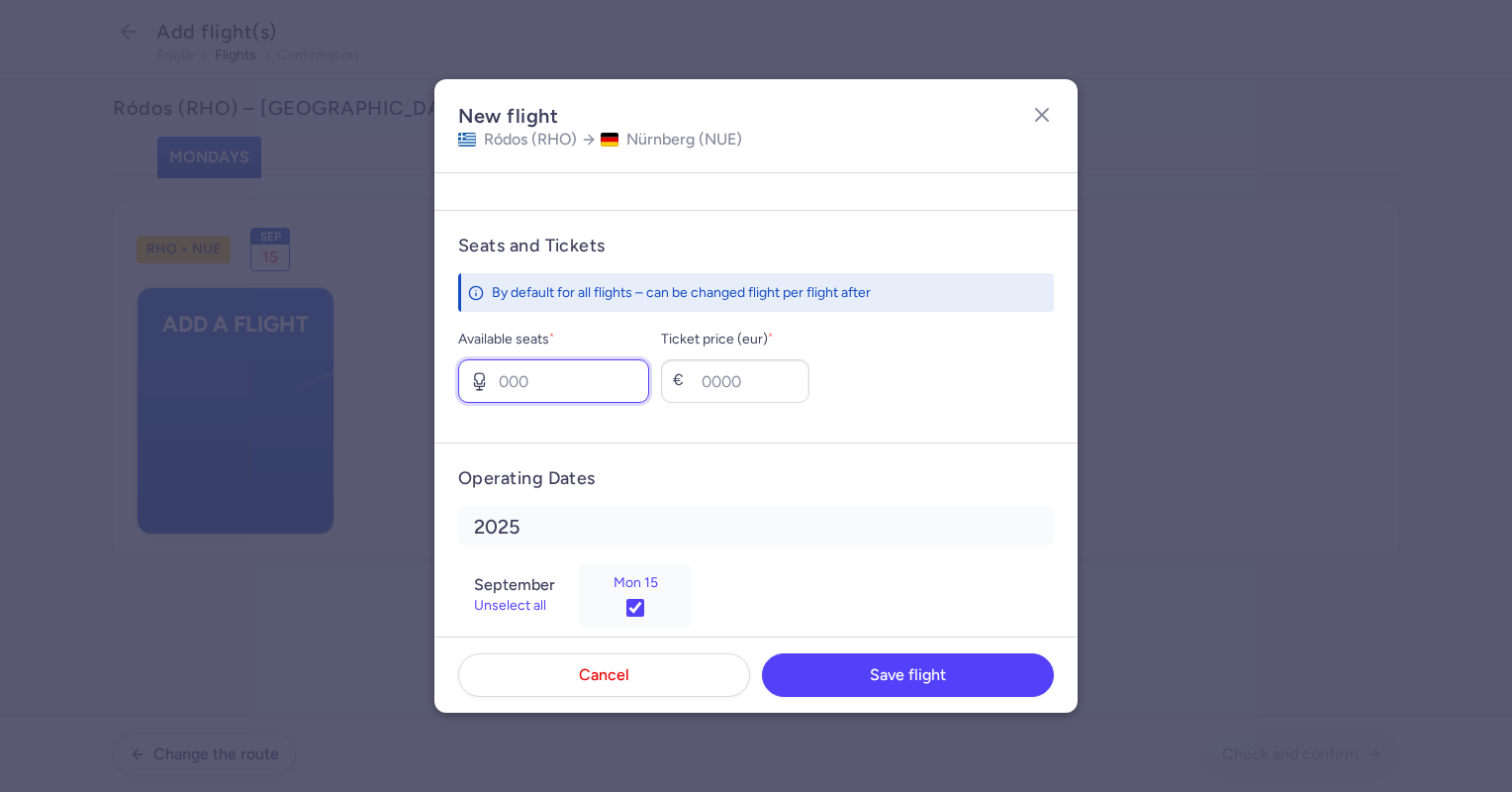 click on "Available seats  *" at bounding box center (553, 381) 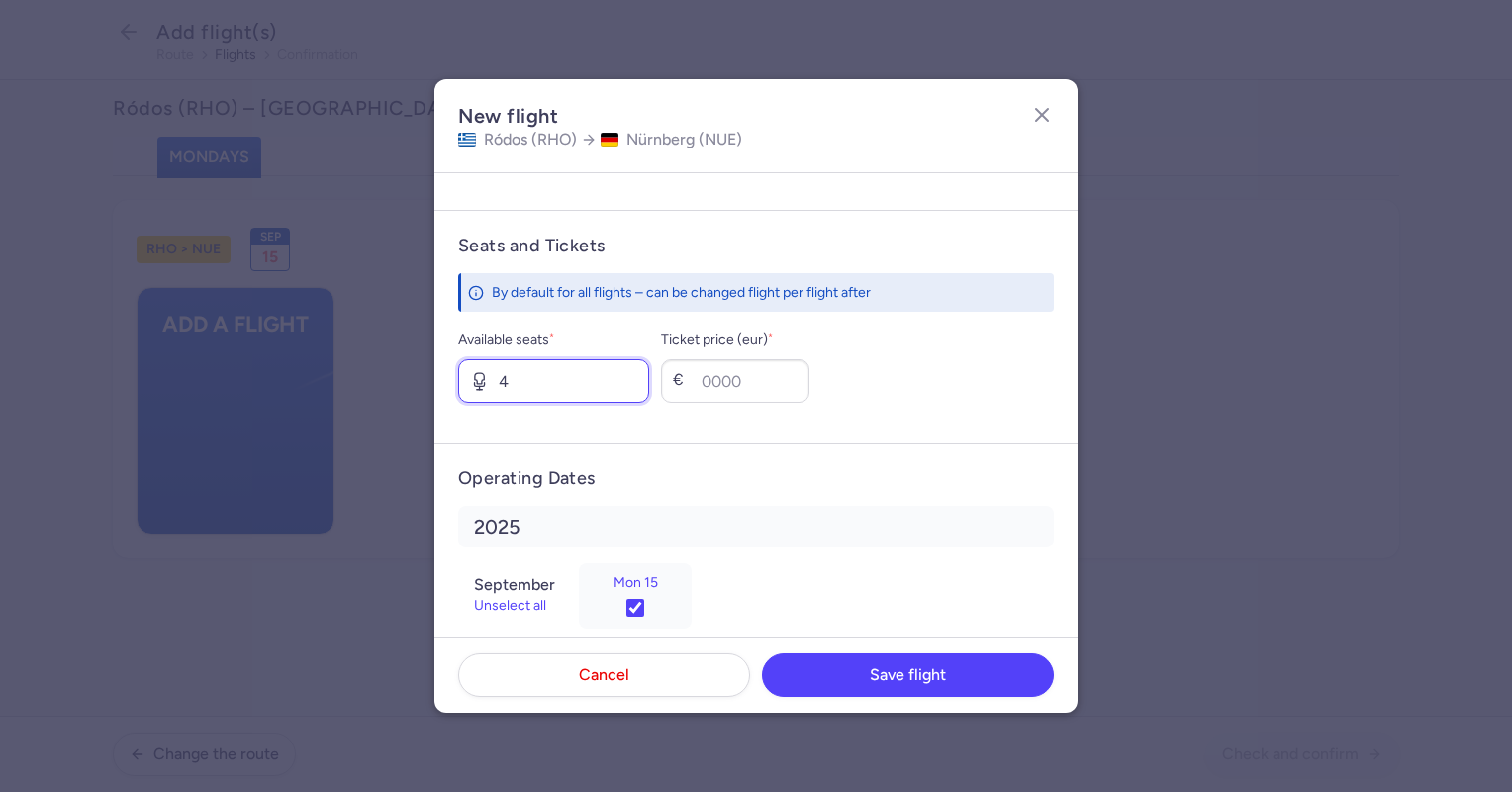 type on "4" 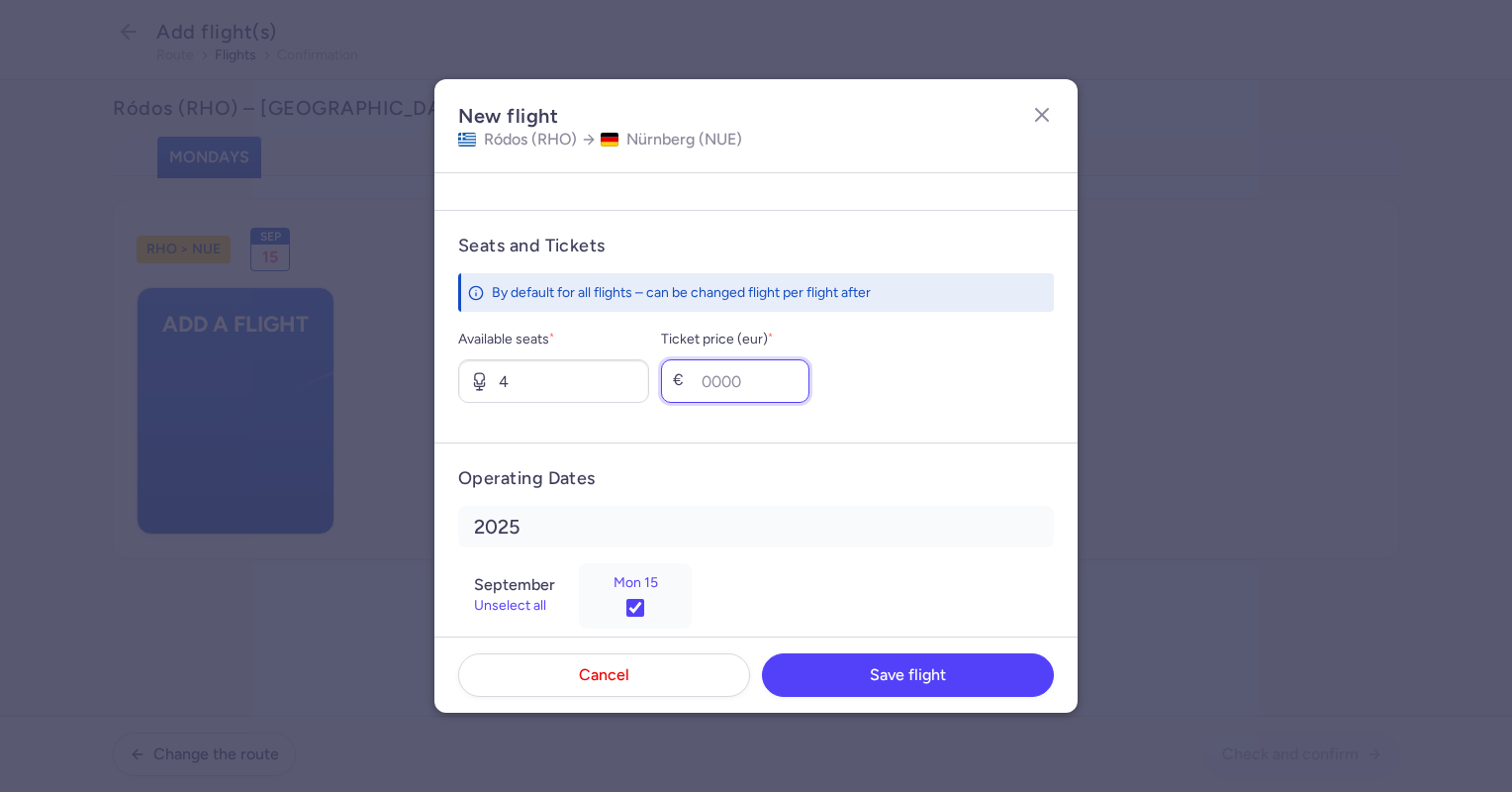 click on "Ticket price (eur)  *" at bounding box center [735, 381] 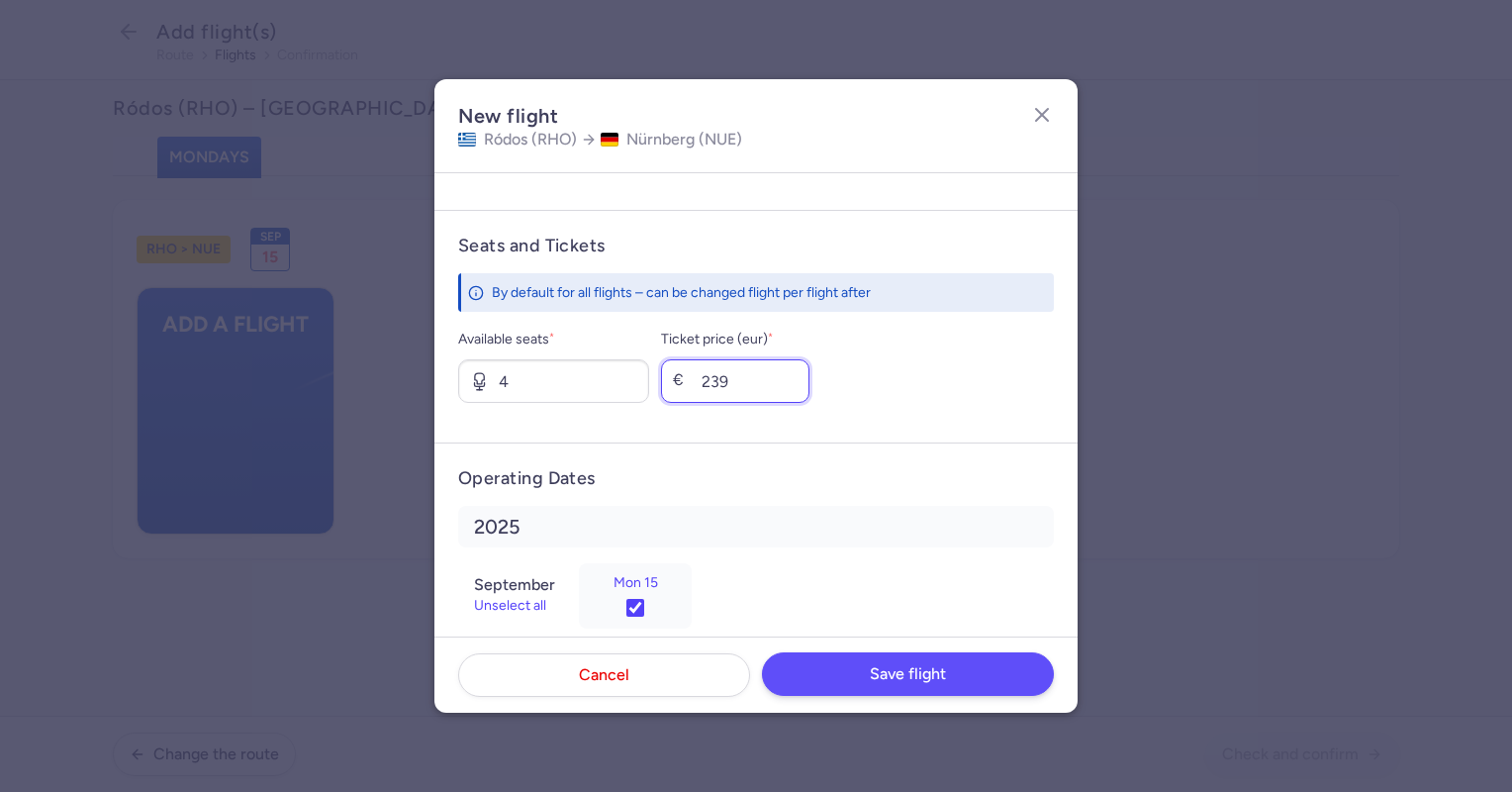 type on "239" 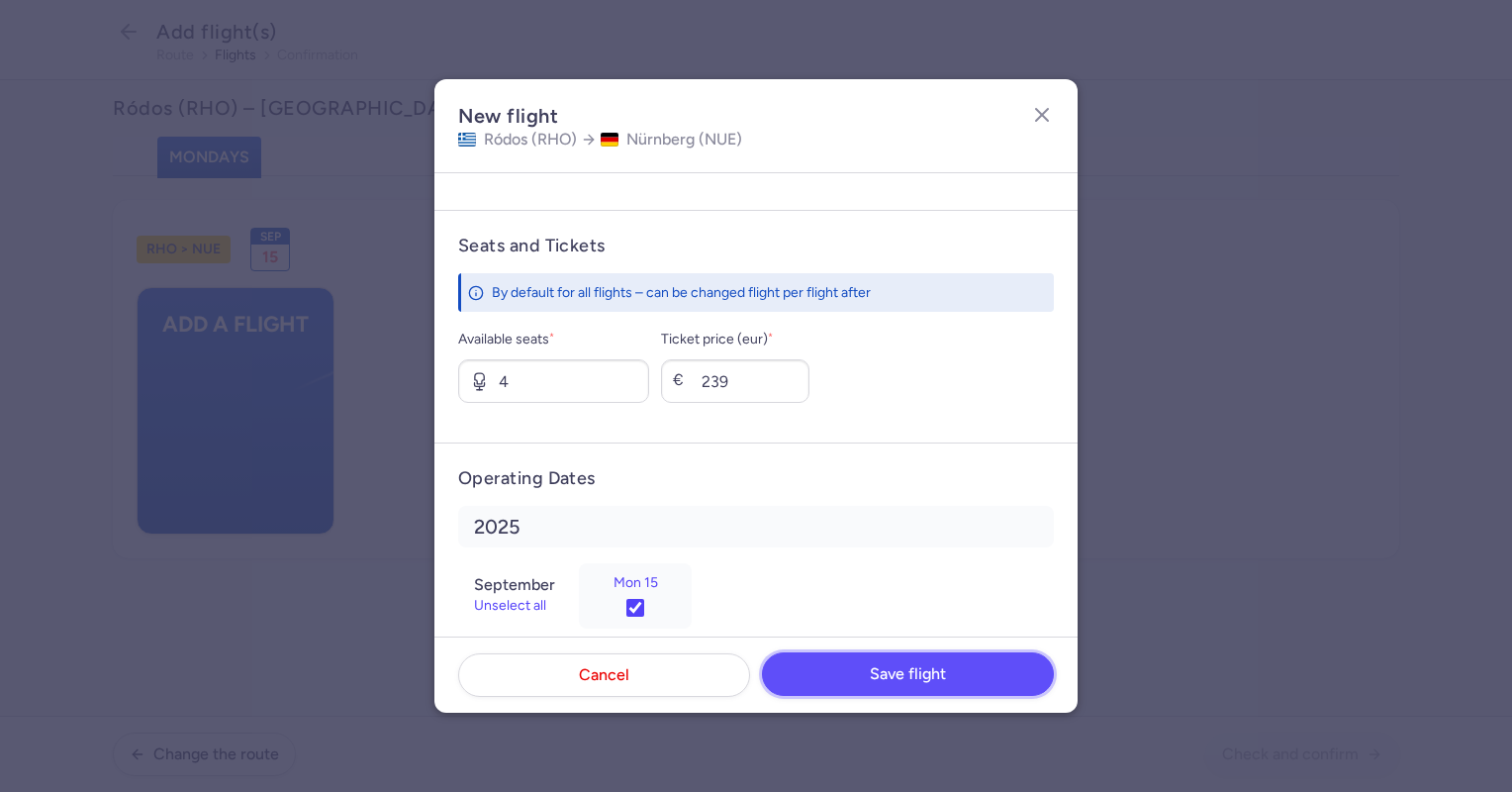 click on "Save flight" at bounding box center (907, 674) 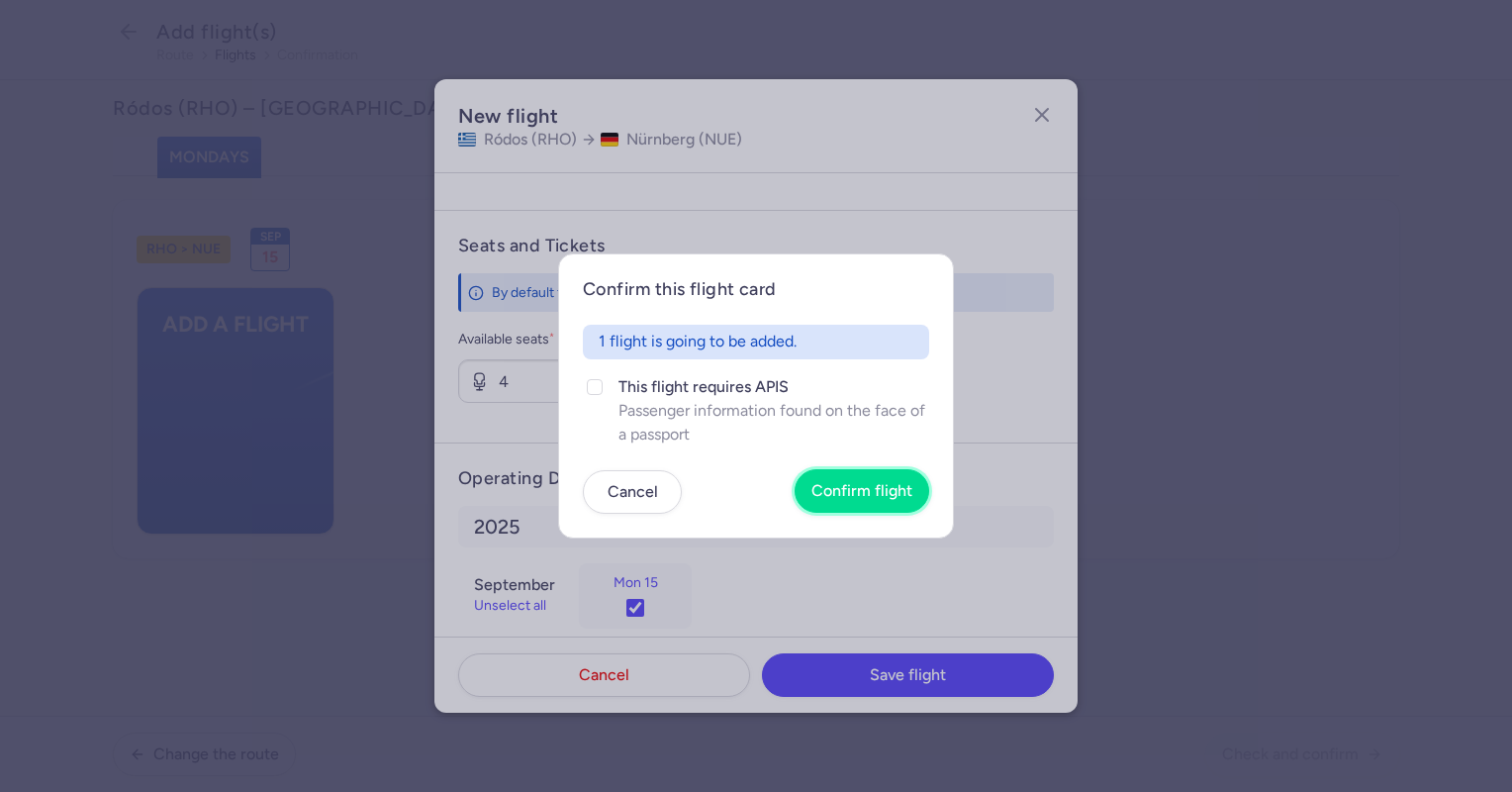 click on "Confirm flight" at bounding box center [862, 491] 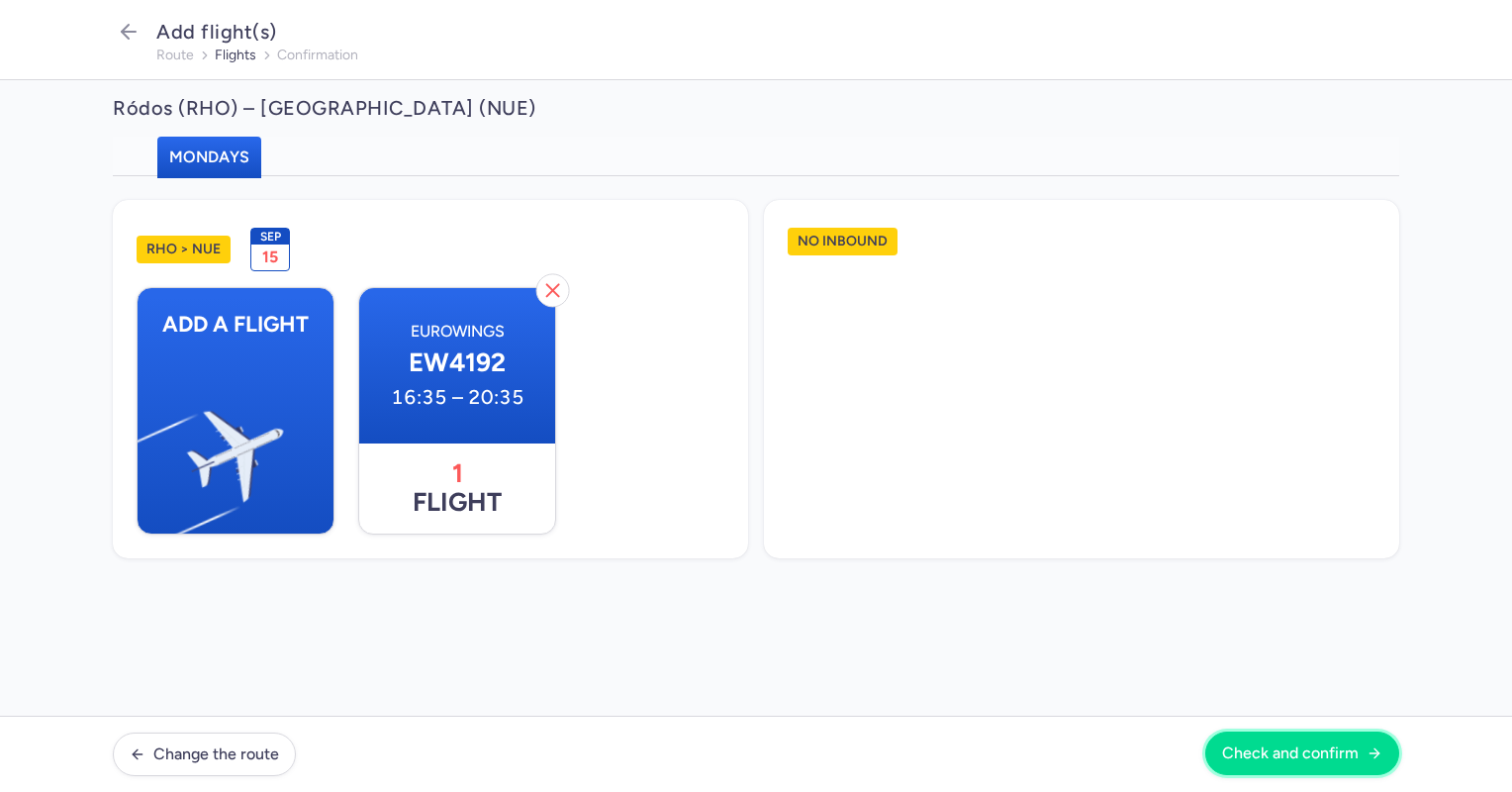 click on "Check and confirm" at bounding box center [1290, 753] 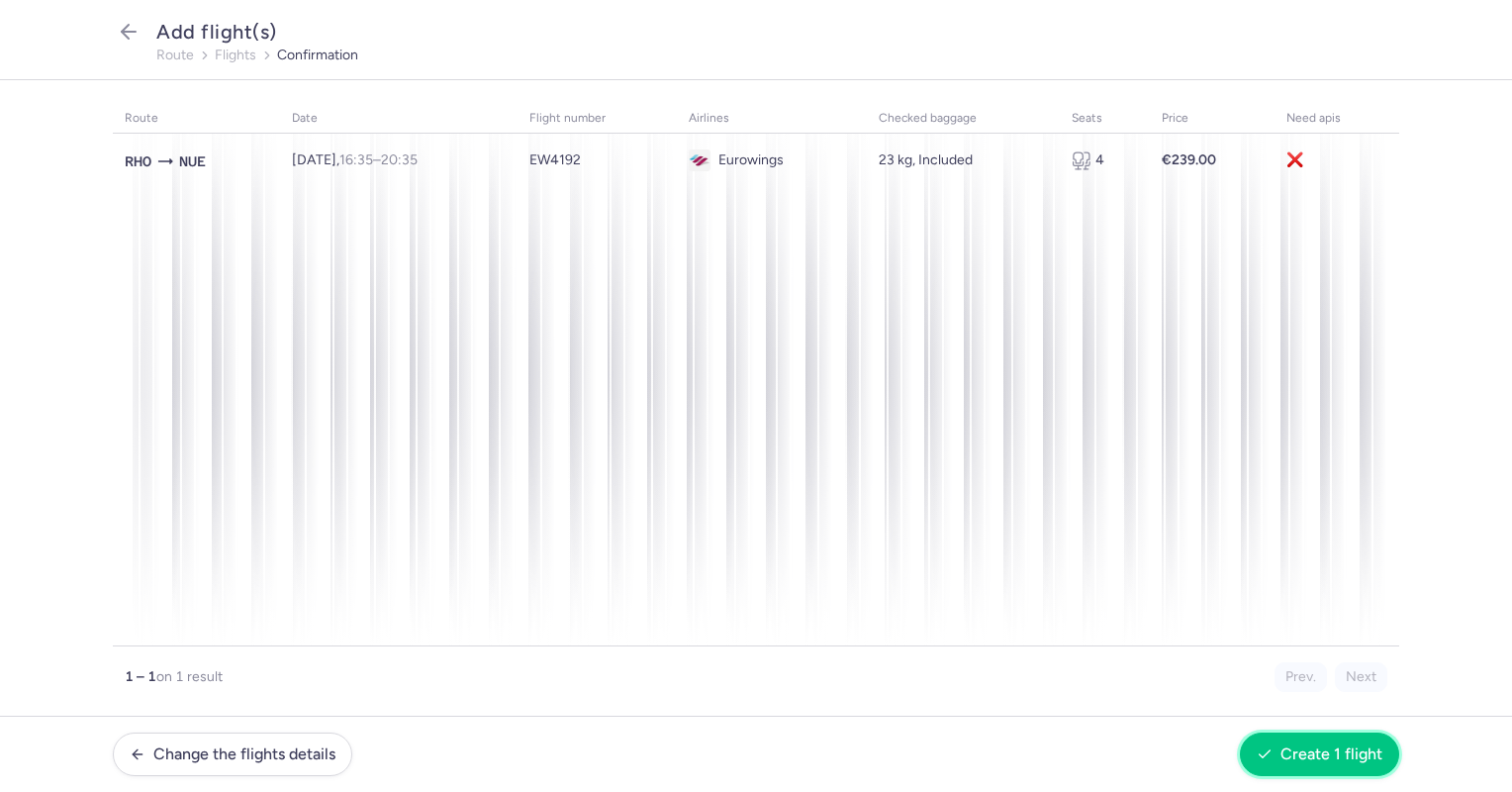 click on "Create 1 flight" at bounding box center (1331, 754) 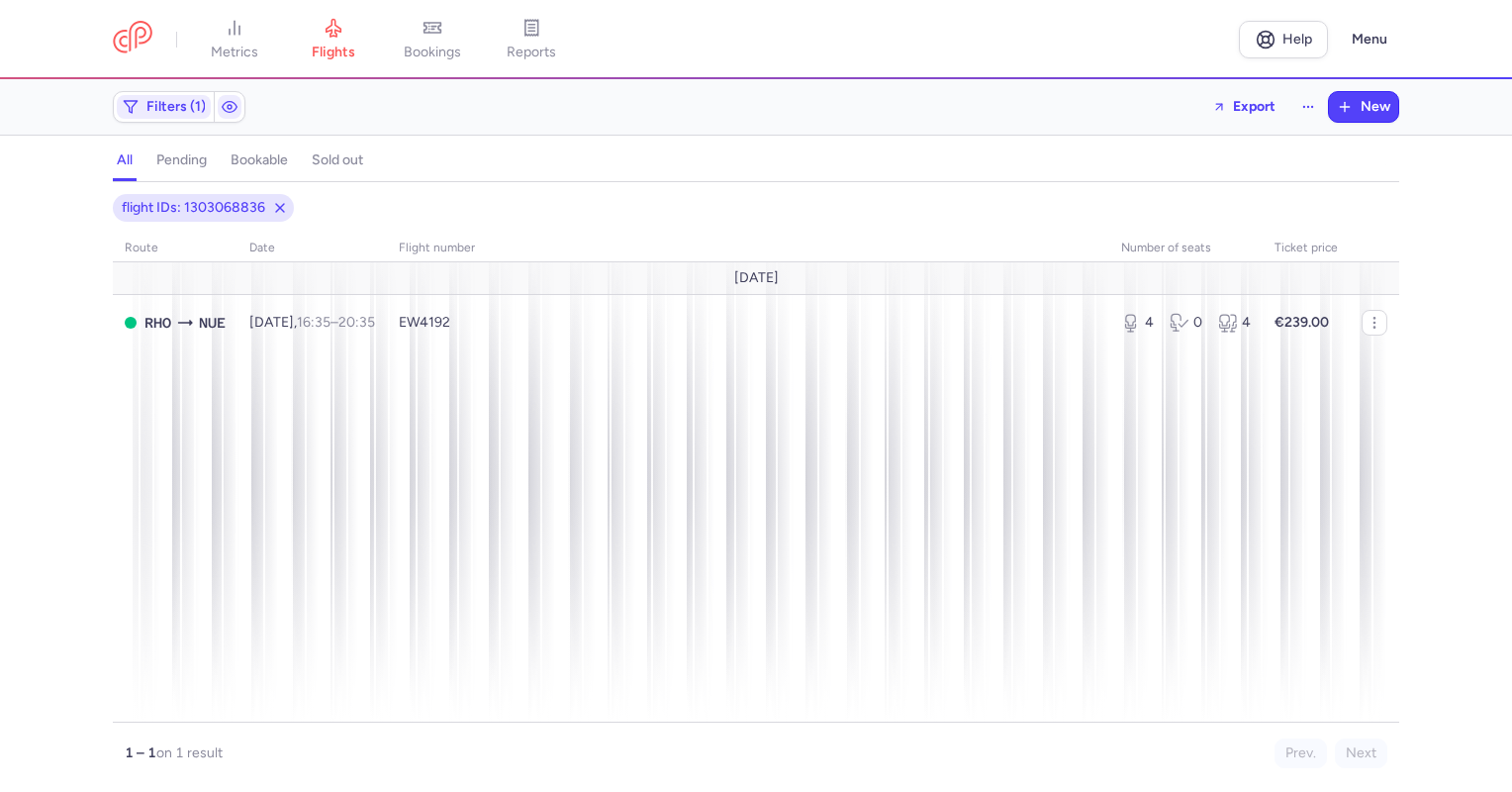 drag, startPoint x: 285, startPoint y: 204, endPoint x: 245, endPoint y: 195, distance: 41 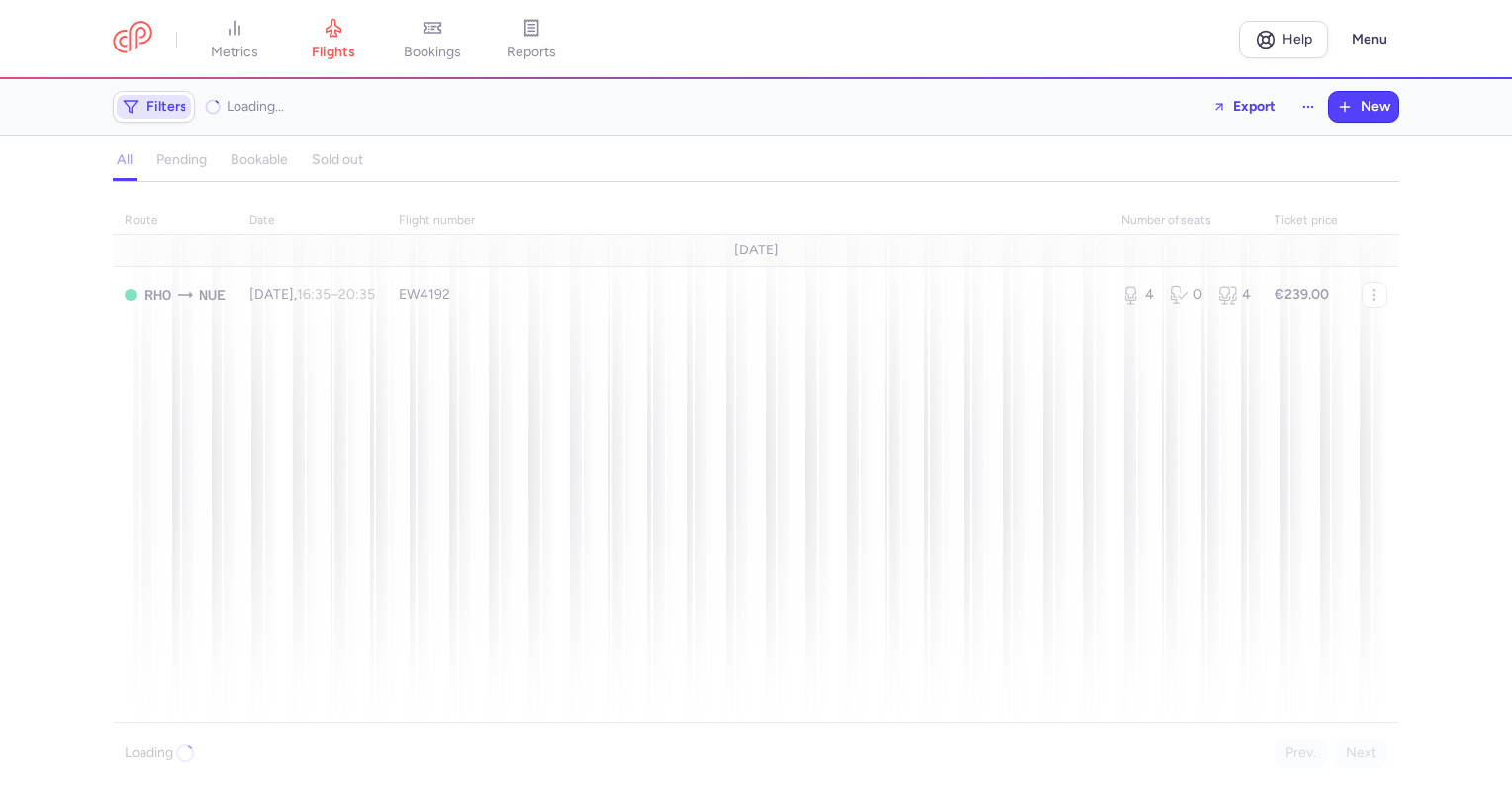click on "Filters" 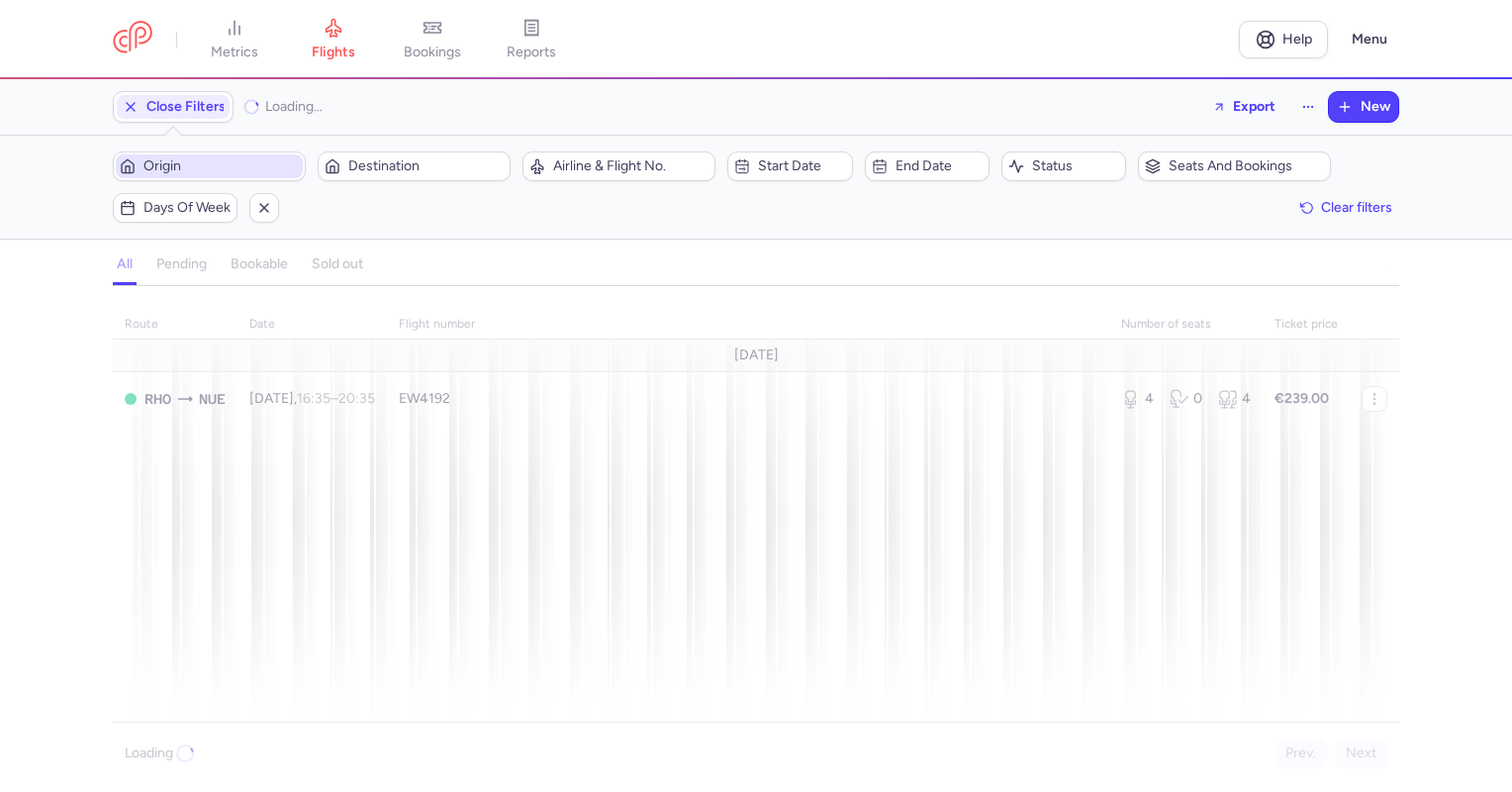 click on "Origin" at bounding box center [221, 166] 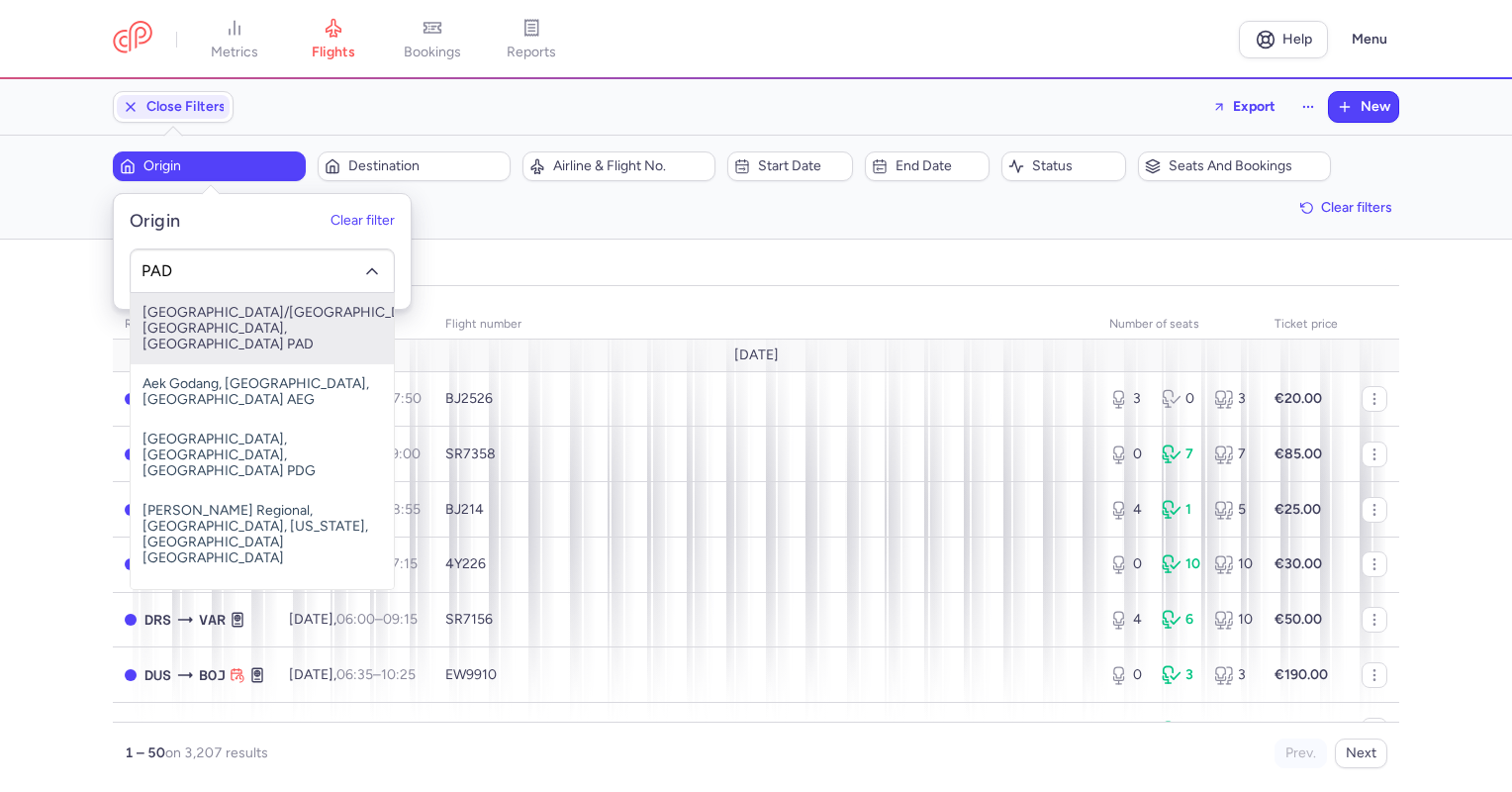 type on "PAD" 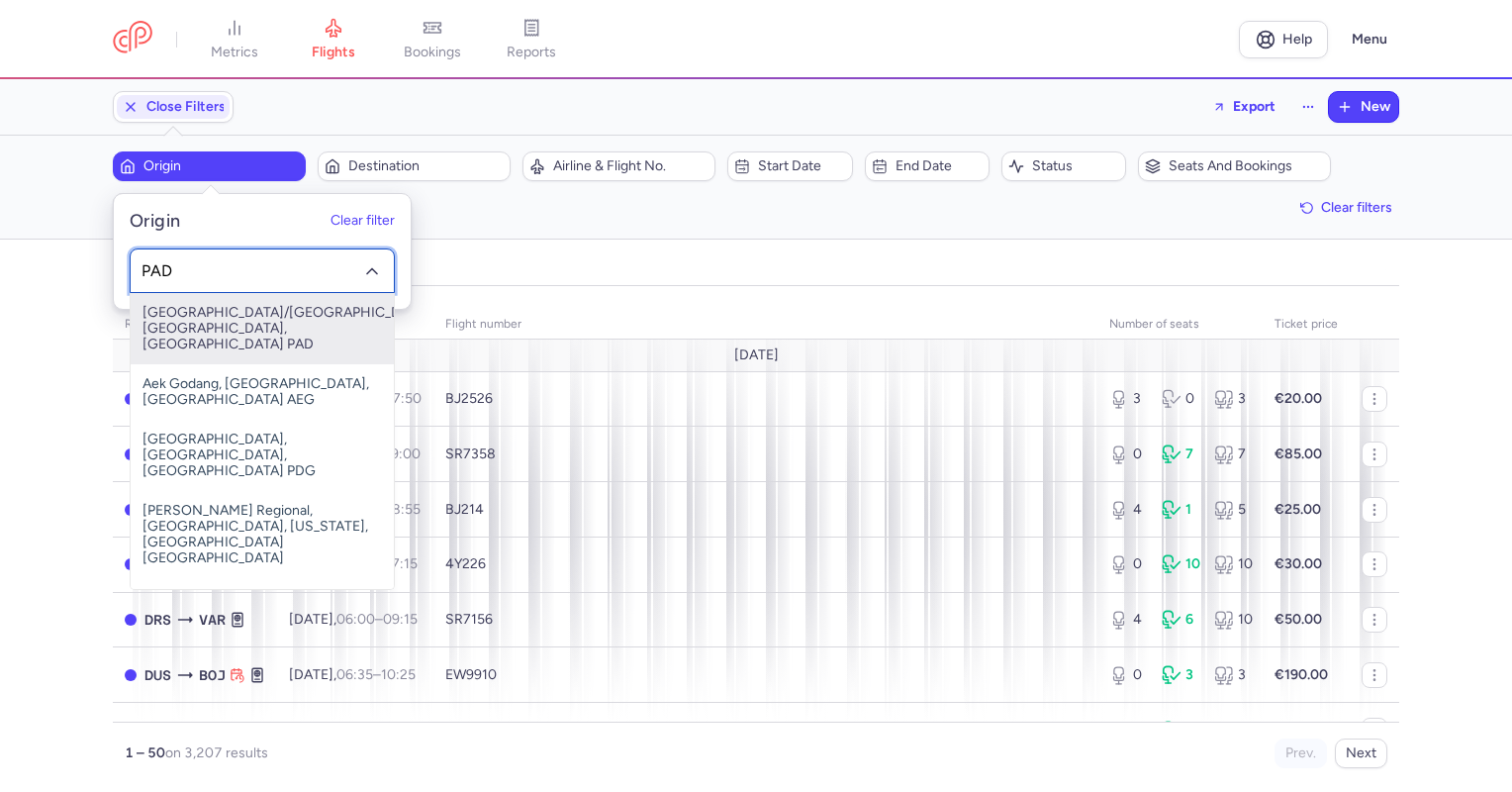 type 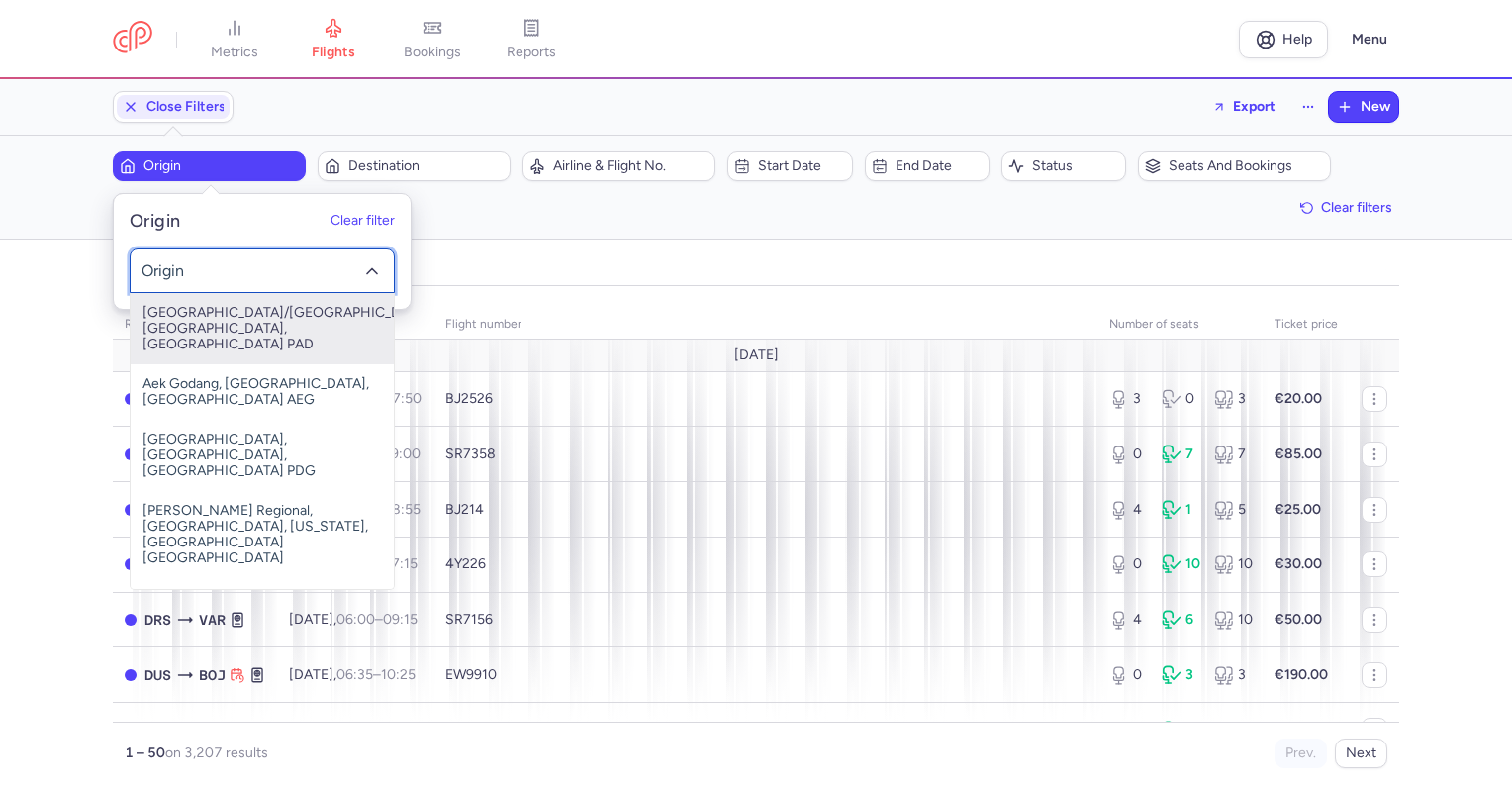 click 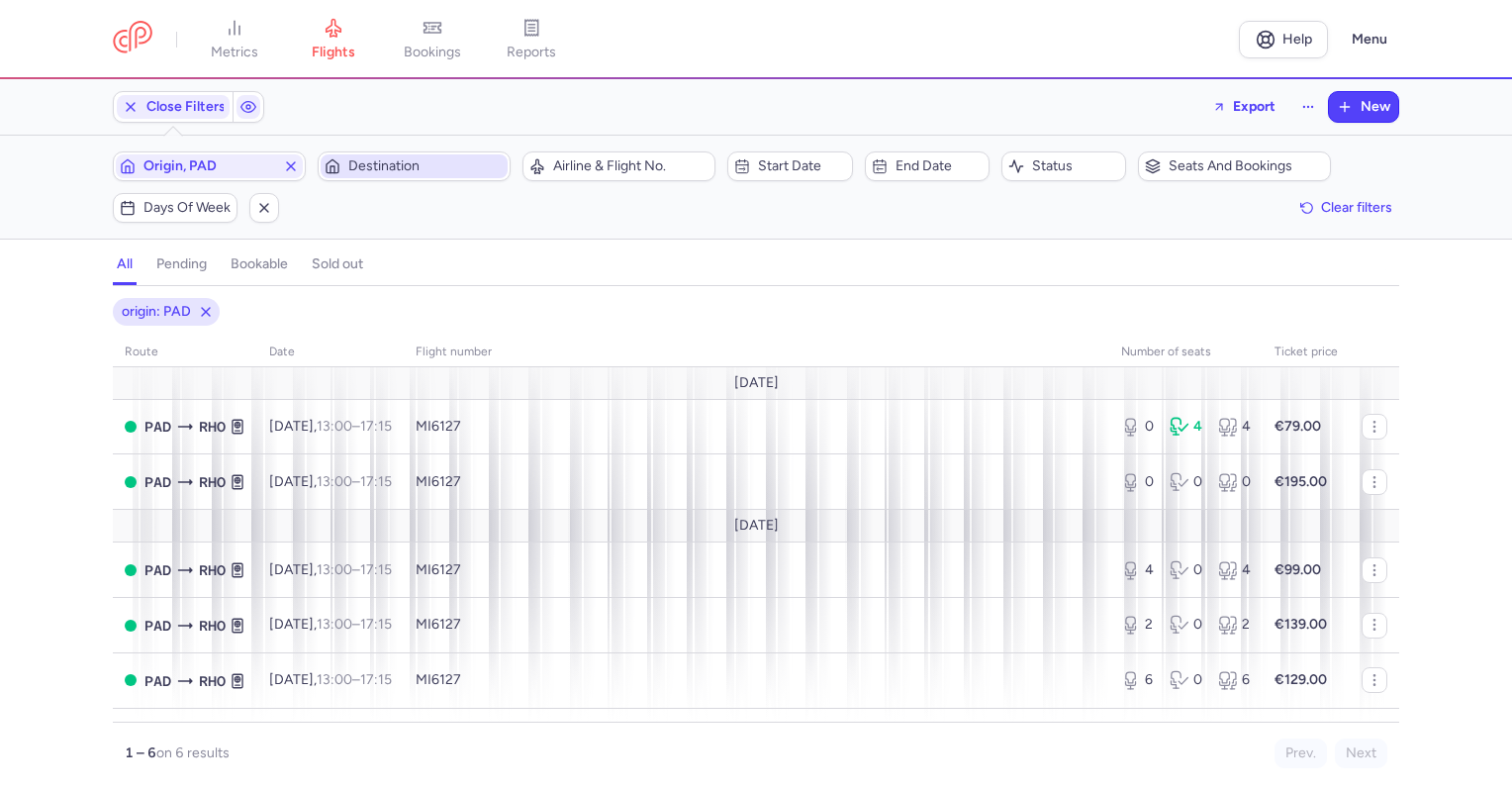 click on "Destination" 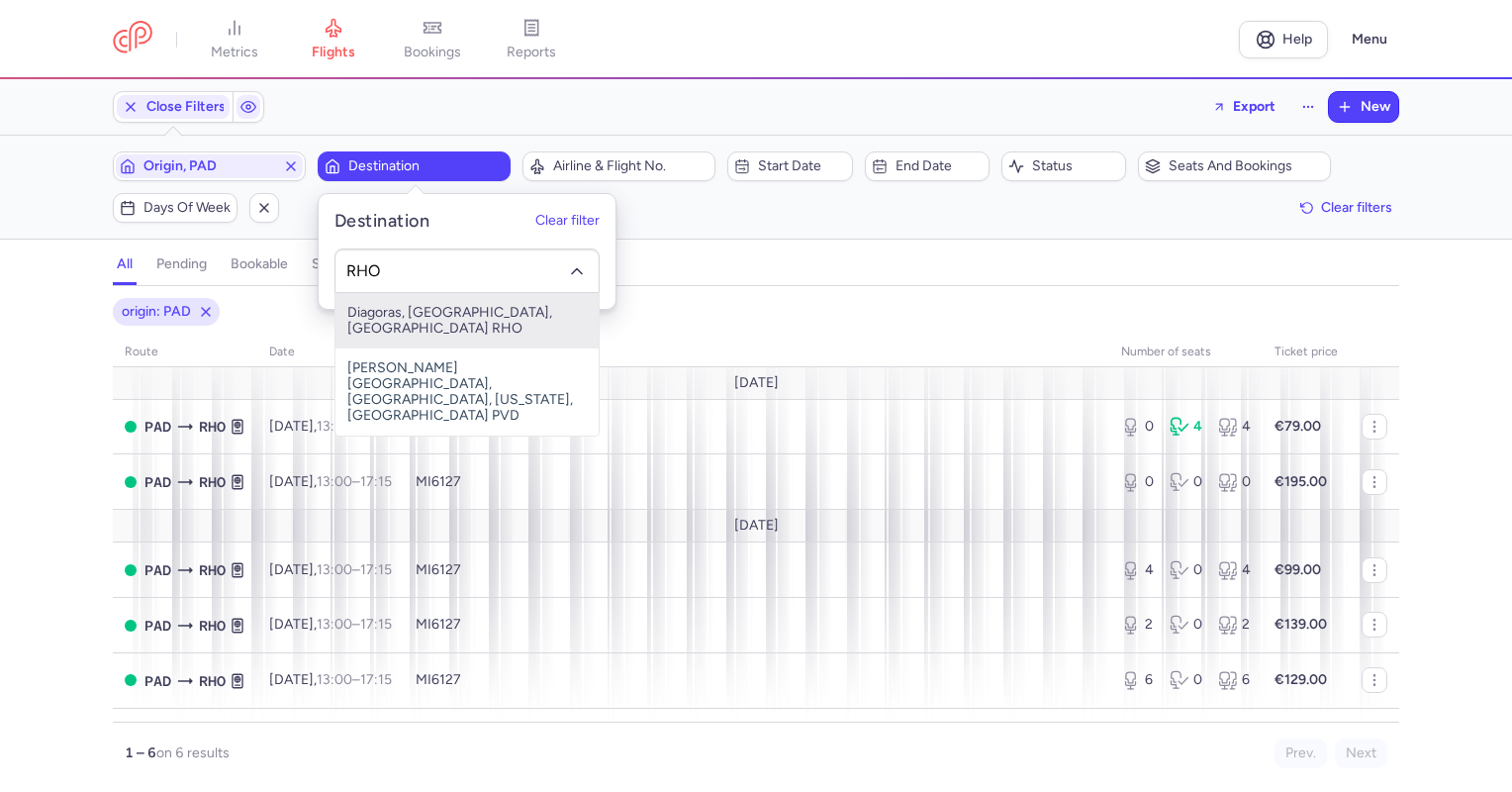 type on "RHO" 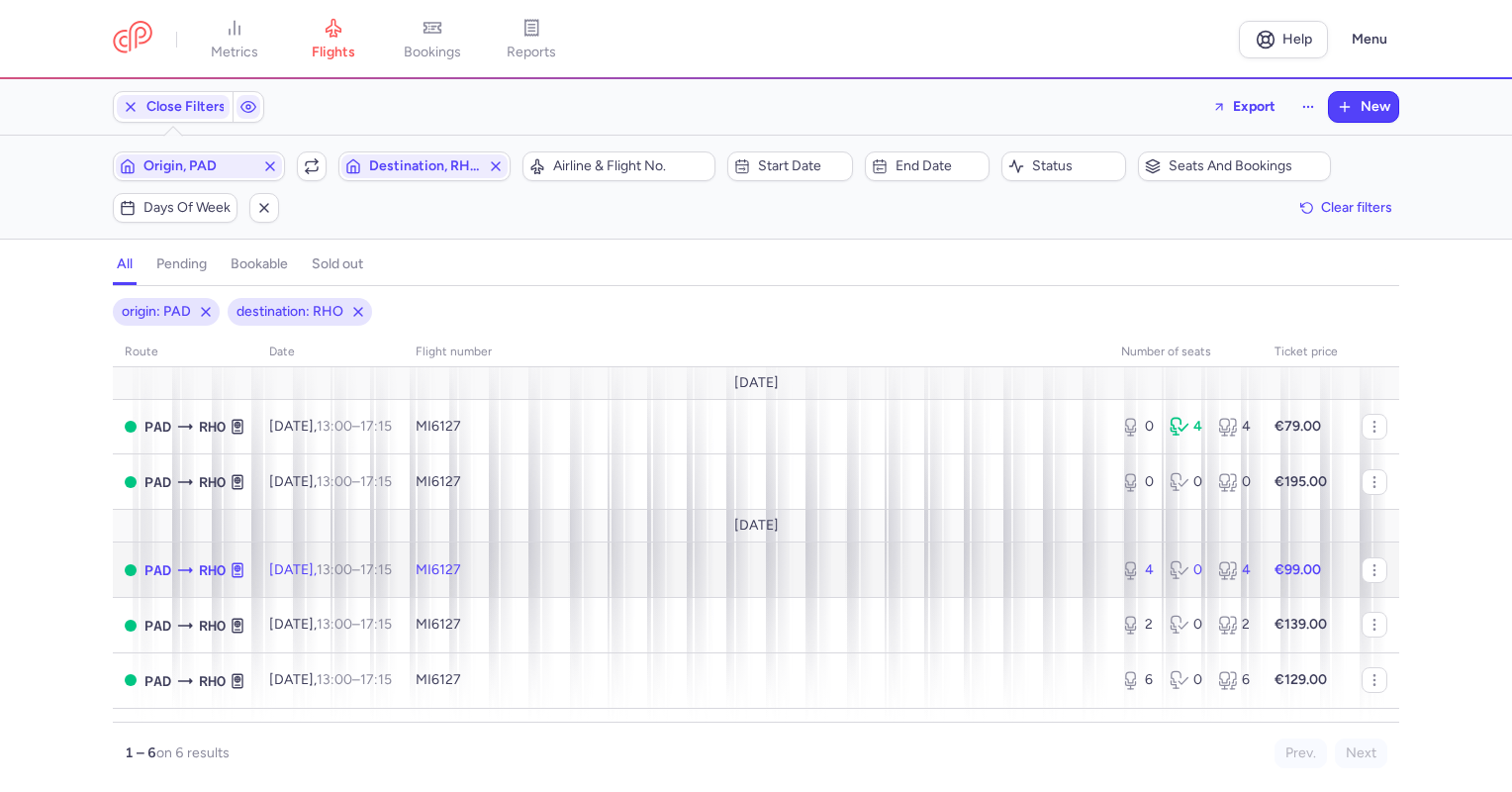 click on "[DATE]  13:00  –  17:15  +0" 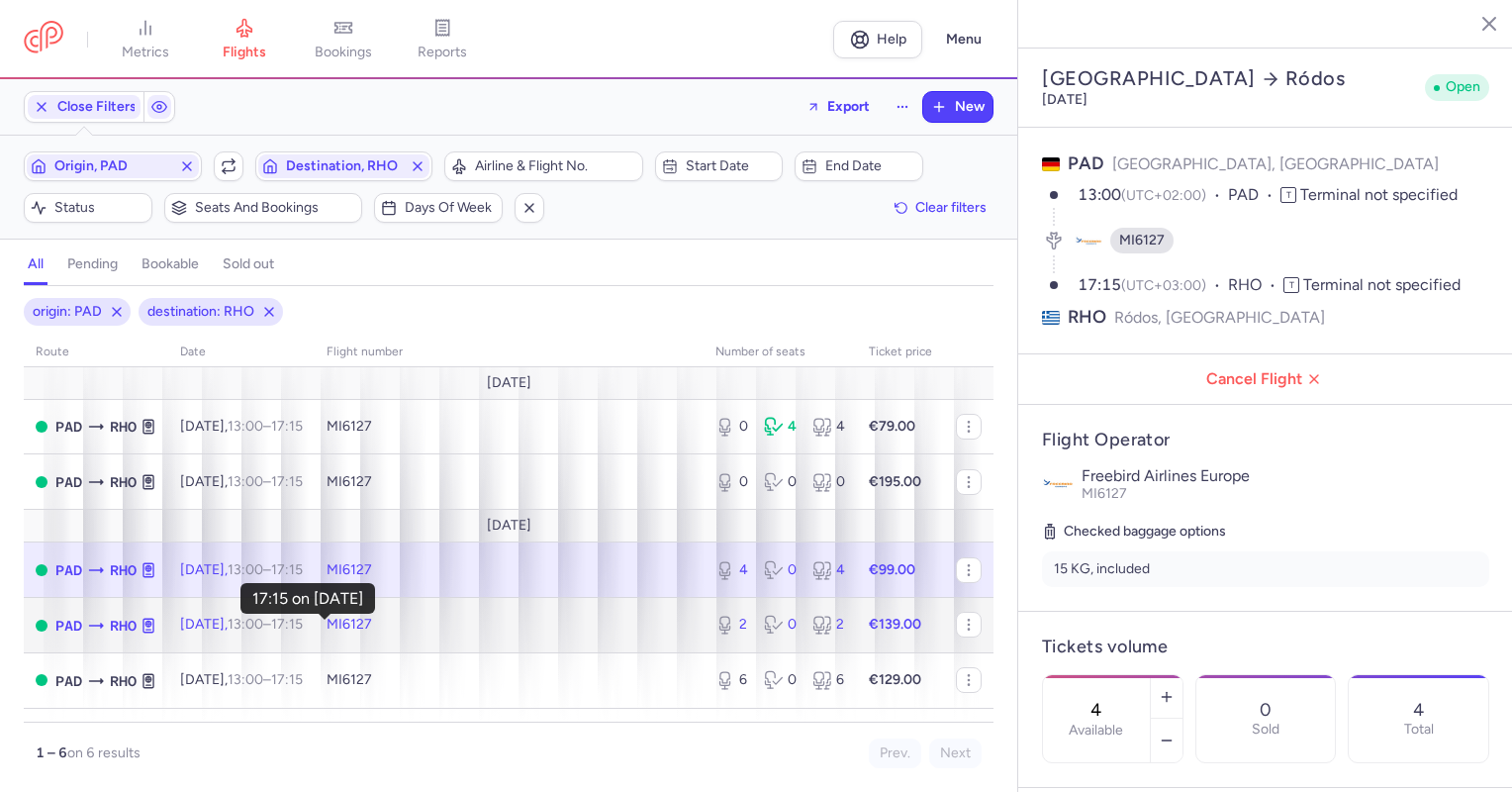 click on "17:15  +0" at bounding box center [287, 624] 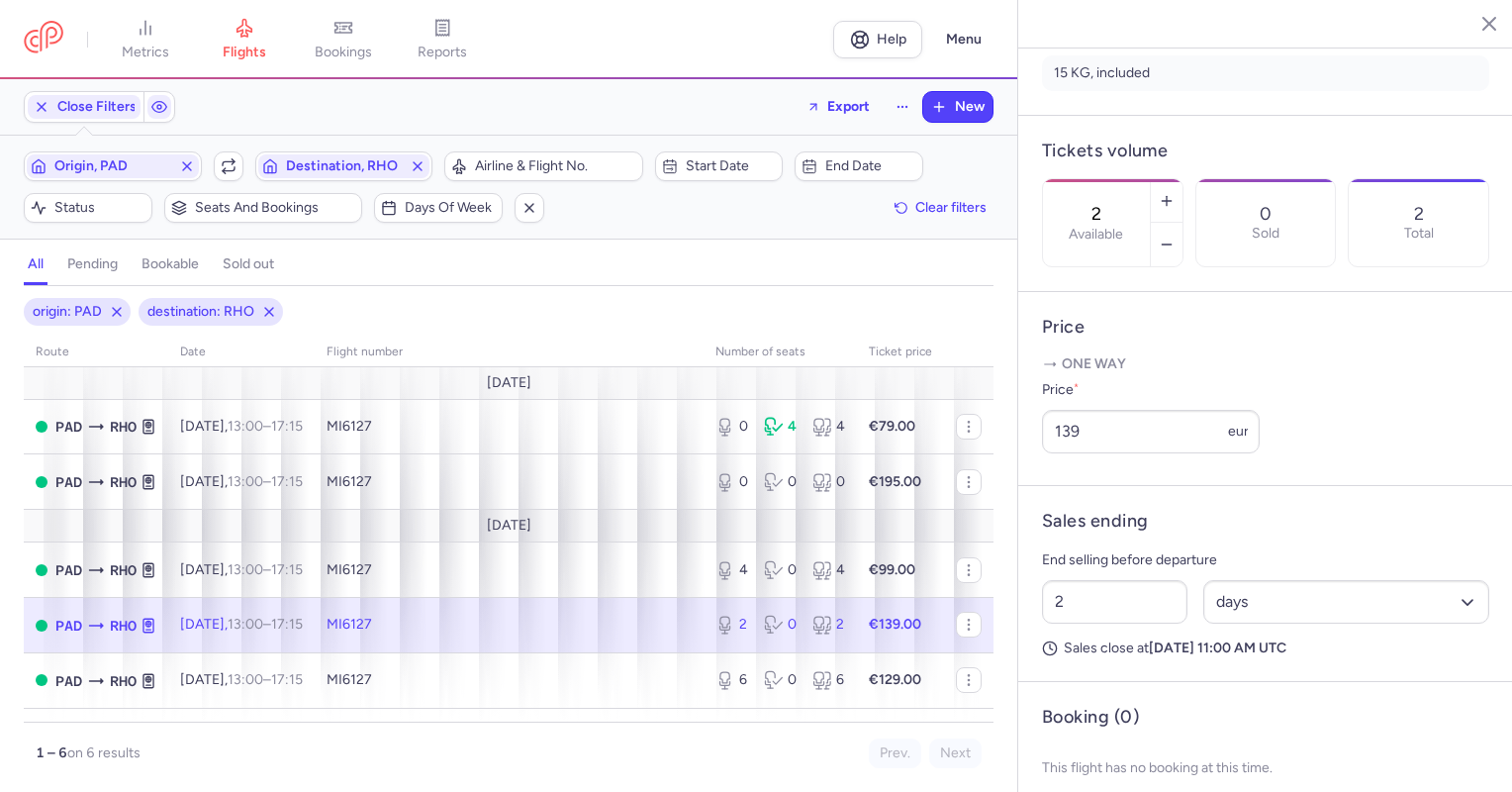 scroll, scrollTop: 572, scrollLeft: 0, axis: vertical 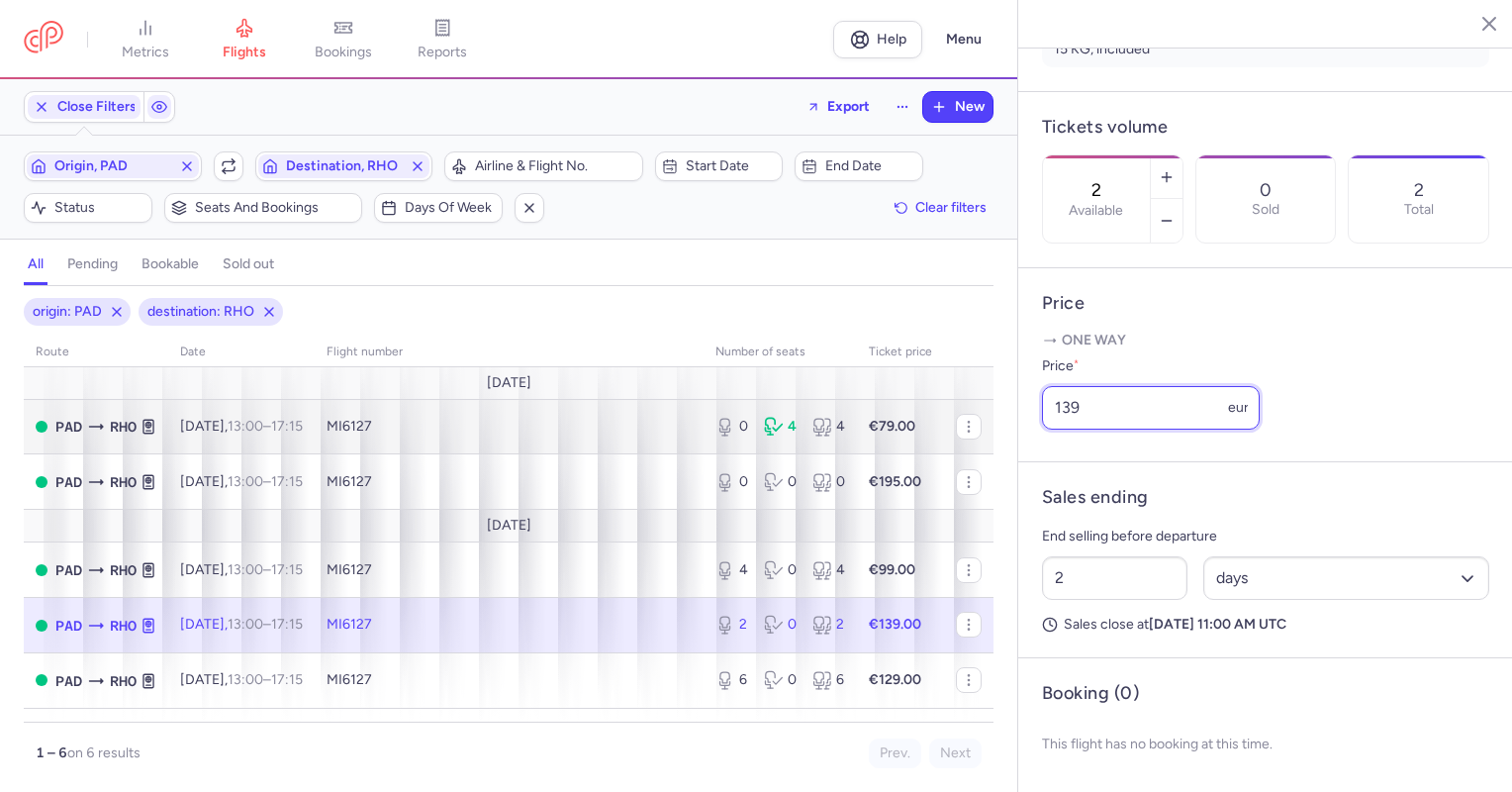 drag, startPoint x: 1138, startPoint y: 400, endPoint x: 954, endPoint y: 400, distance: 184 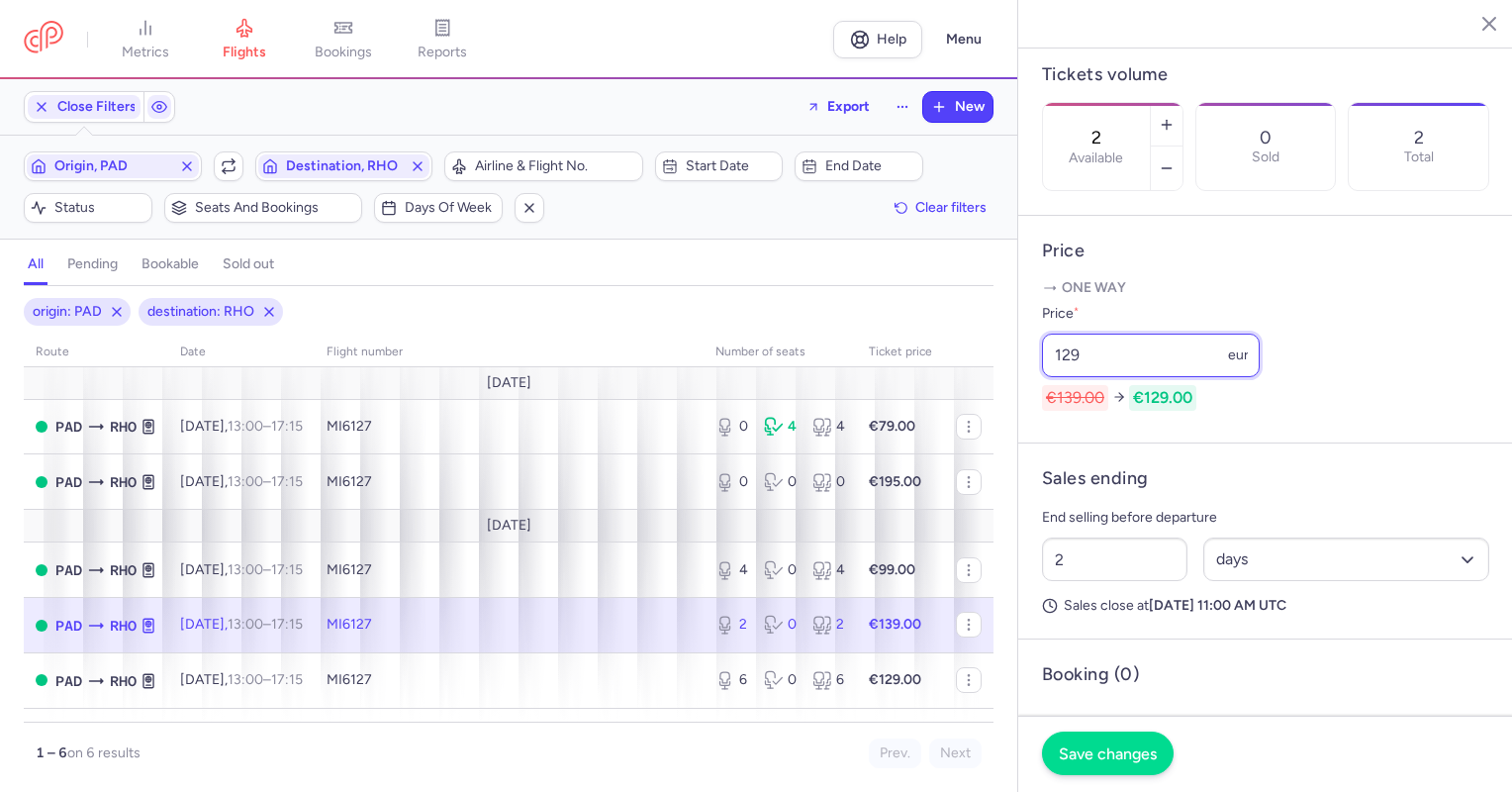 type on "129" 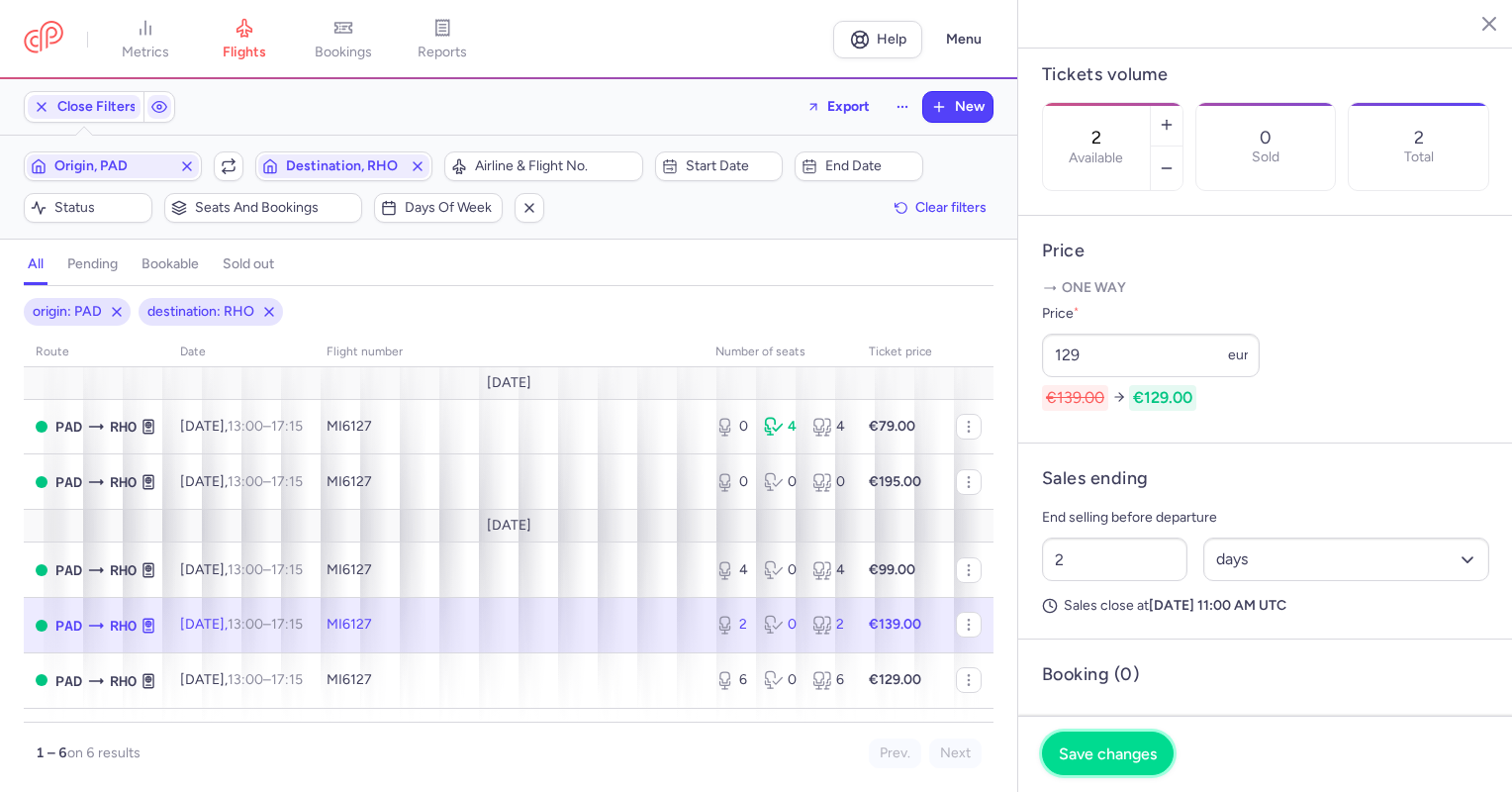 click on "Save changes" at bounding box center (1107, 753) 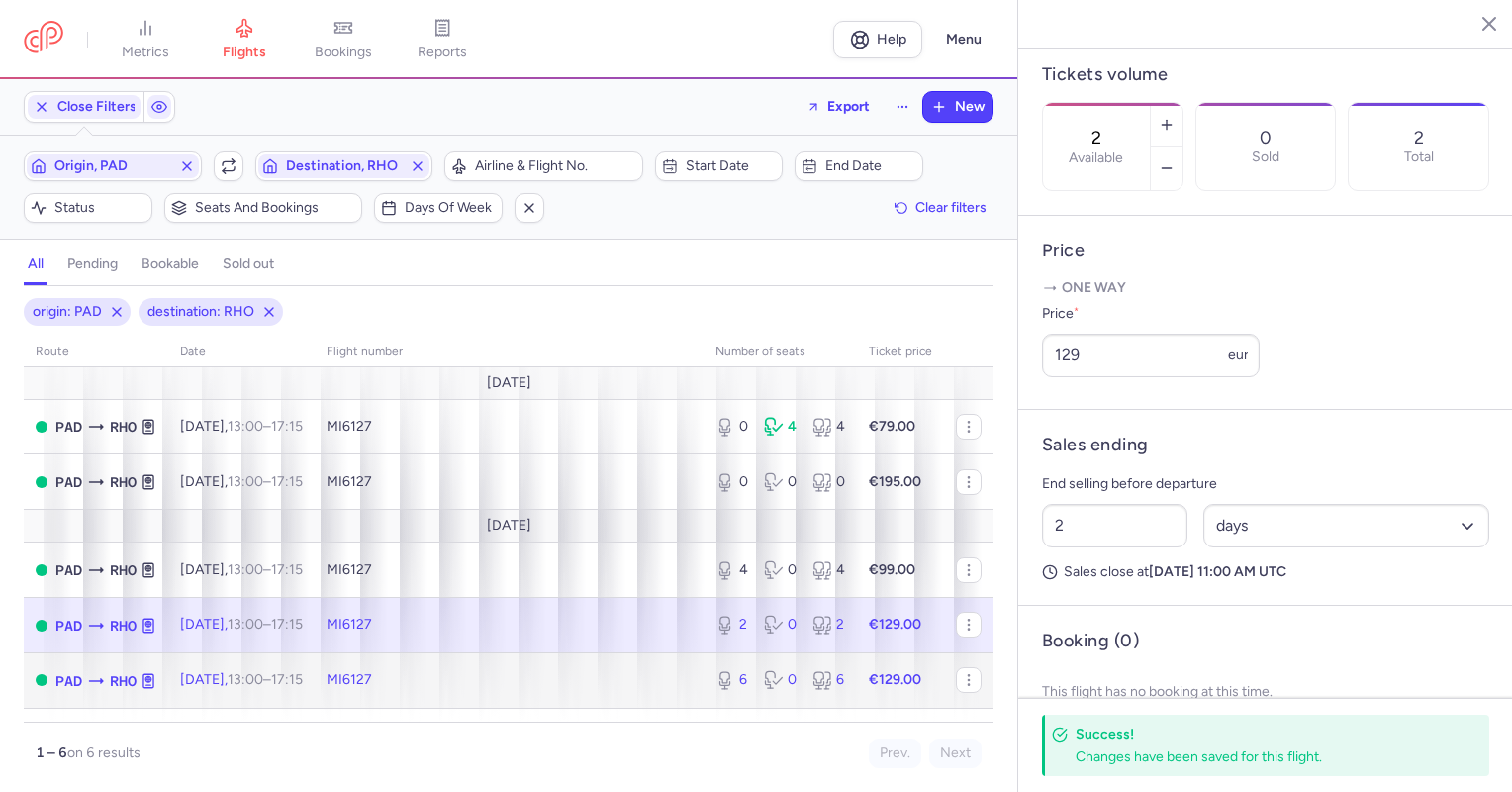 click on "MI6127" 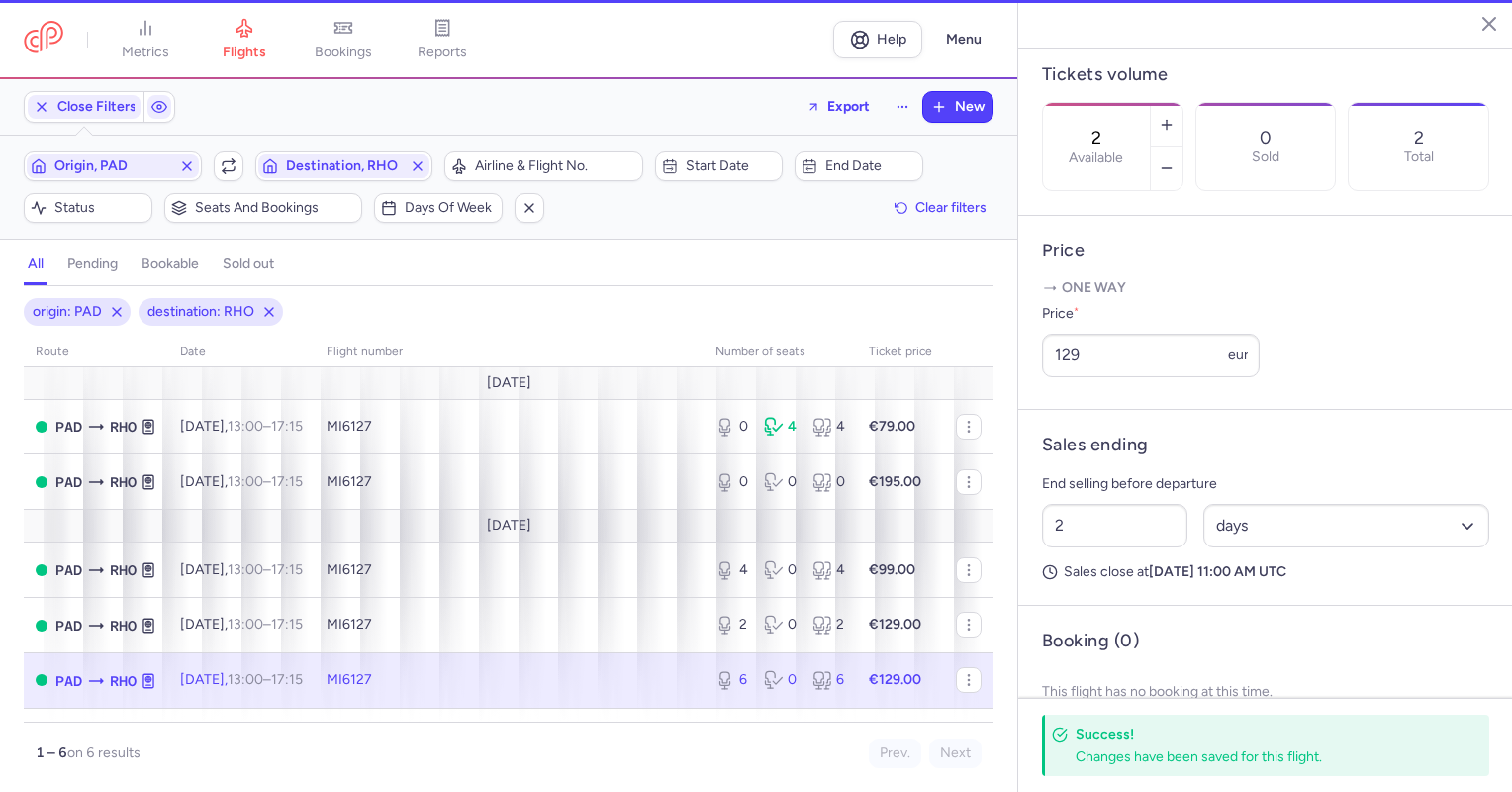 type on "6" 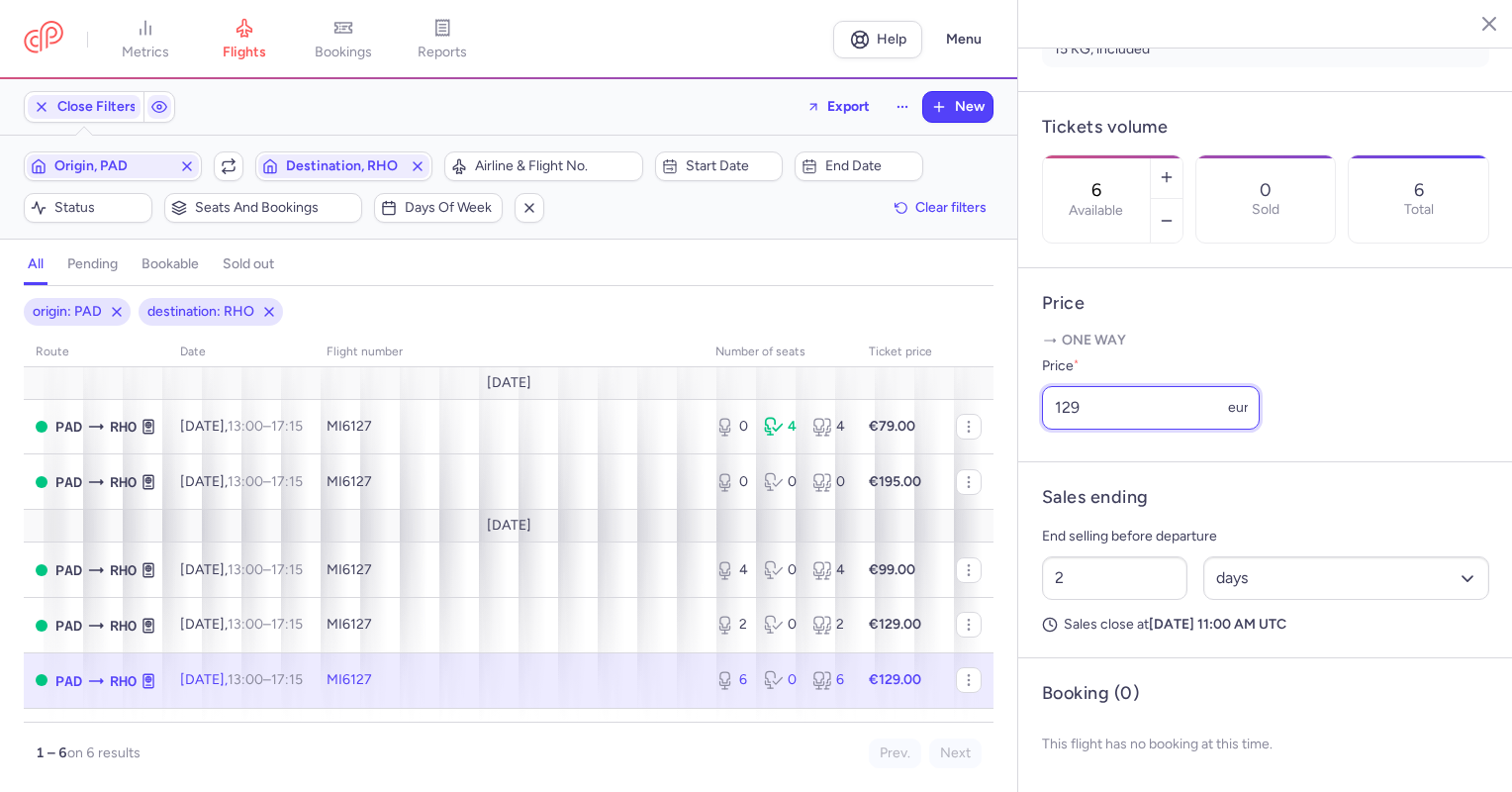 drag, startPoint x: 1097, startPoint y: 415, endPoint x: 1041, endPoint y: 429, distance: 57.723479 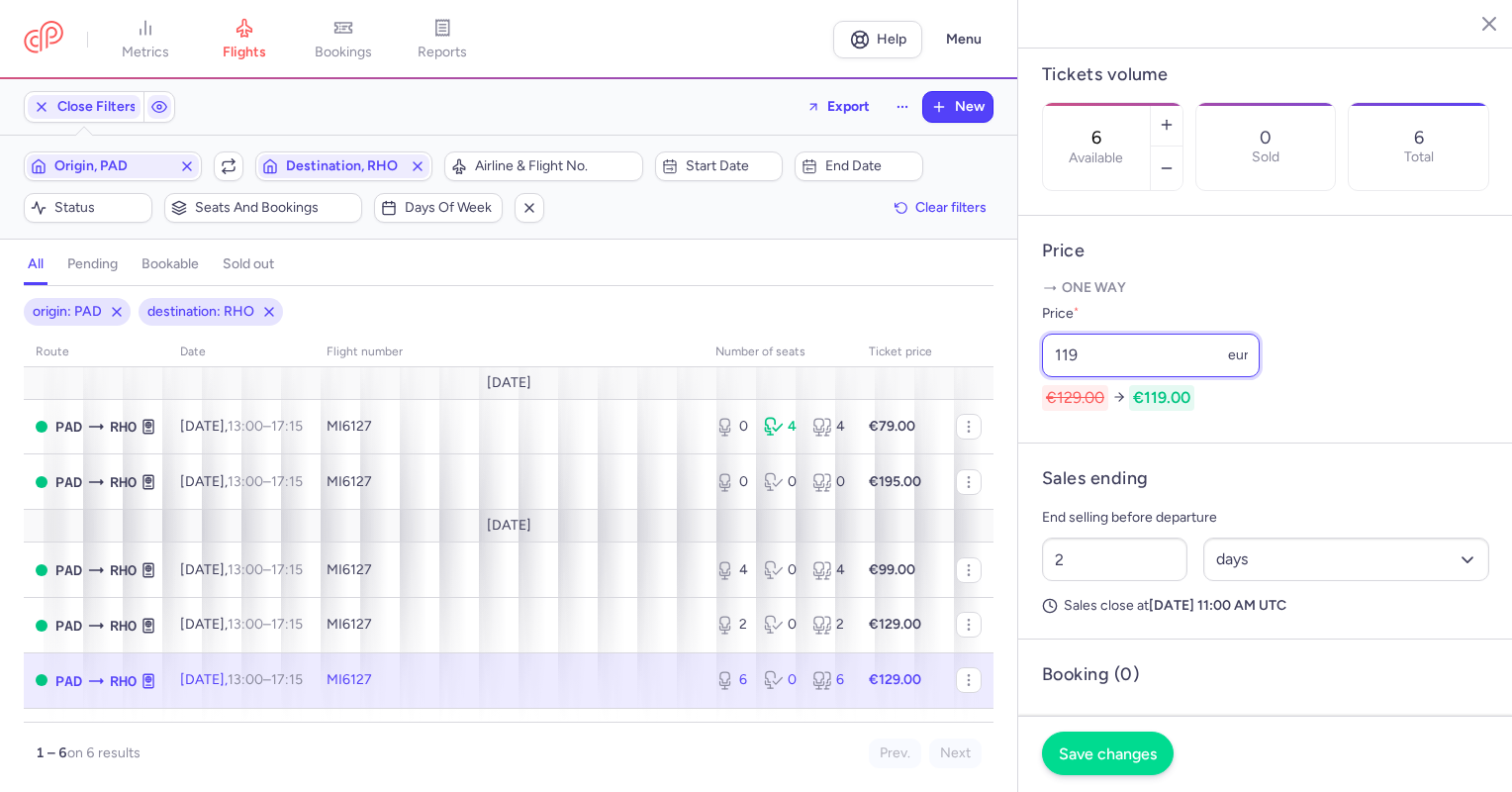 type on "119" 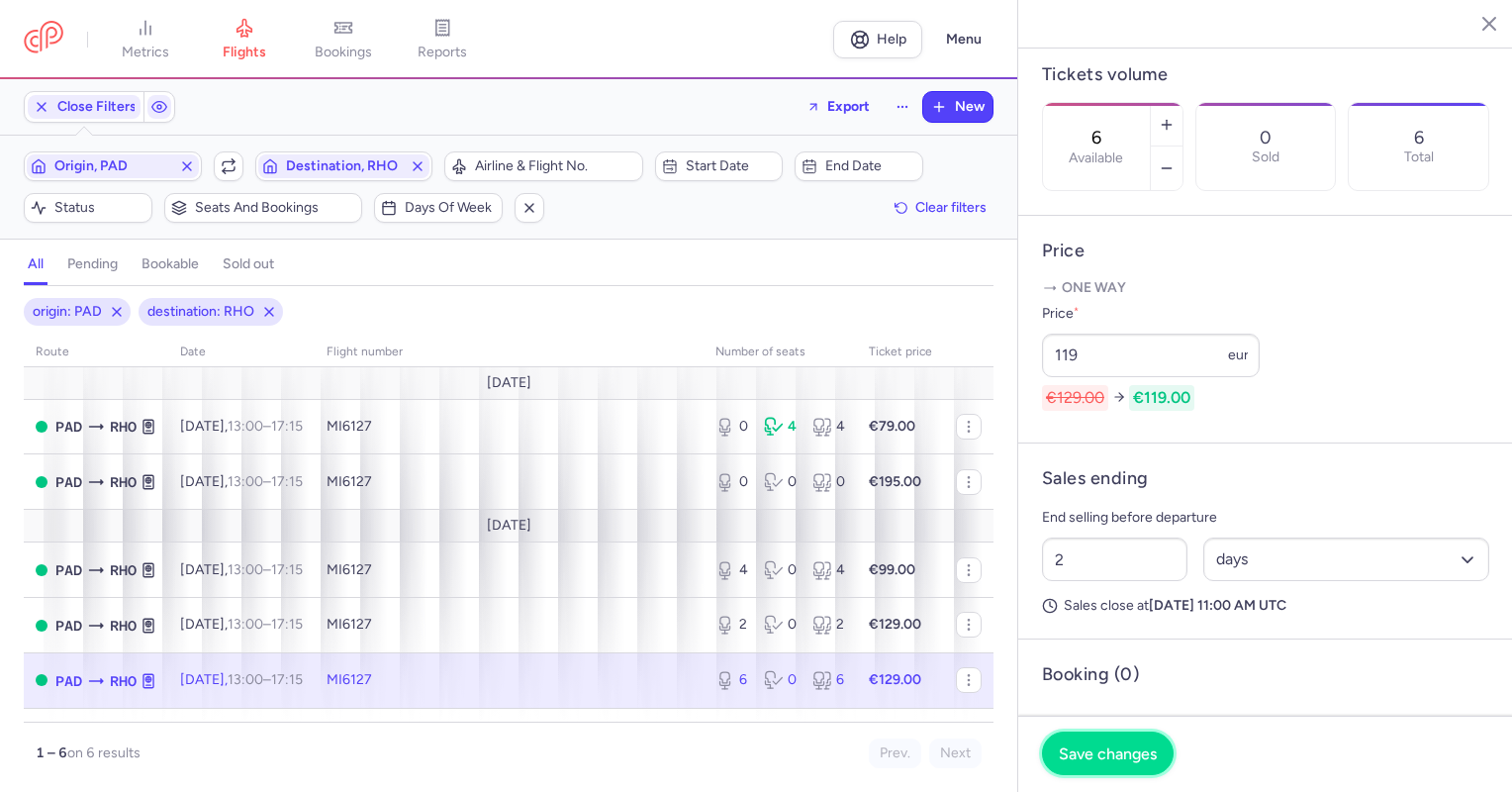 click on "Save changes" at bounding box center (1107, 753) 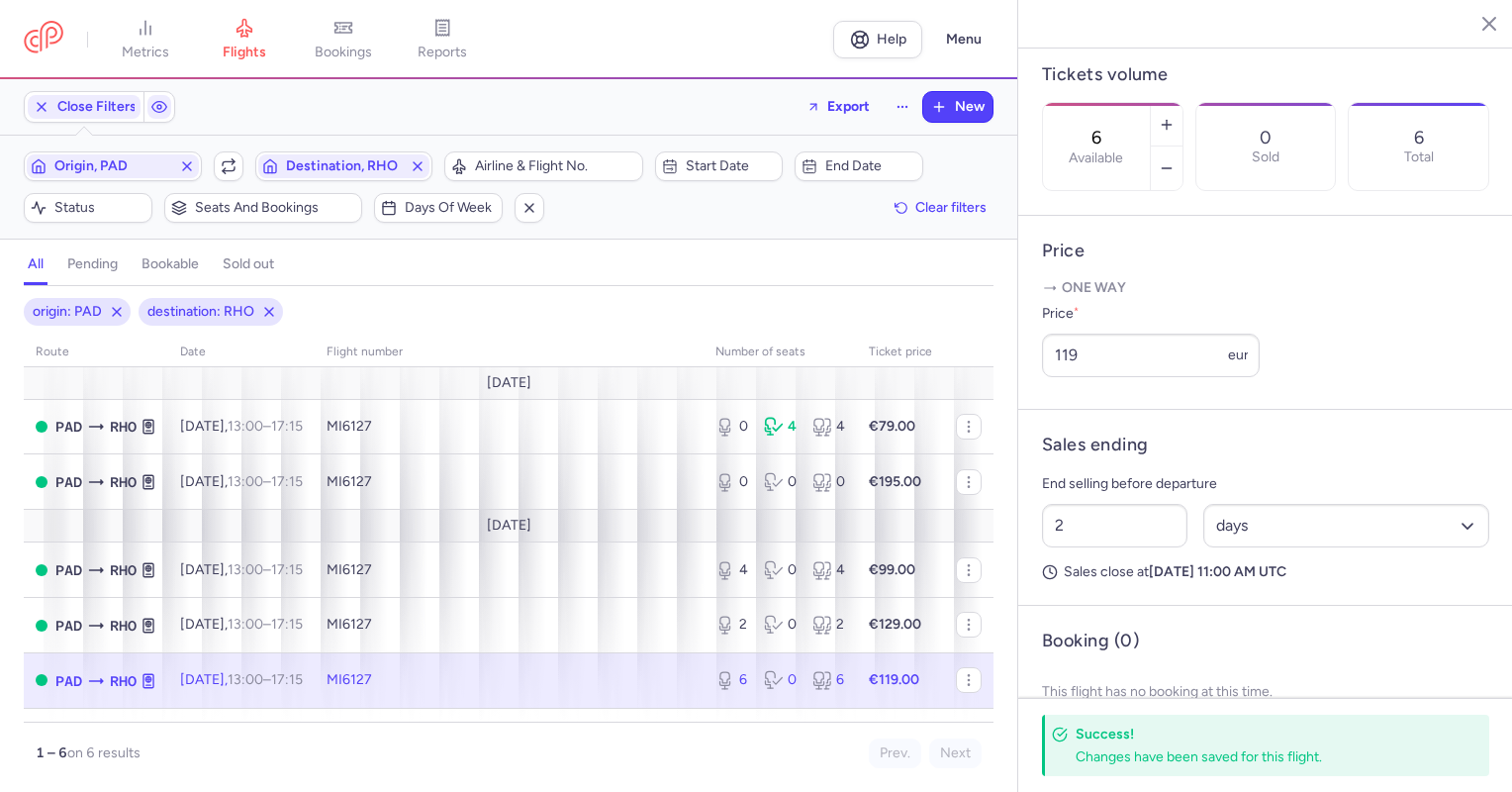 scroll, scrollTop: 46, scrollLeft: 0, axis: vertical 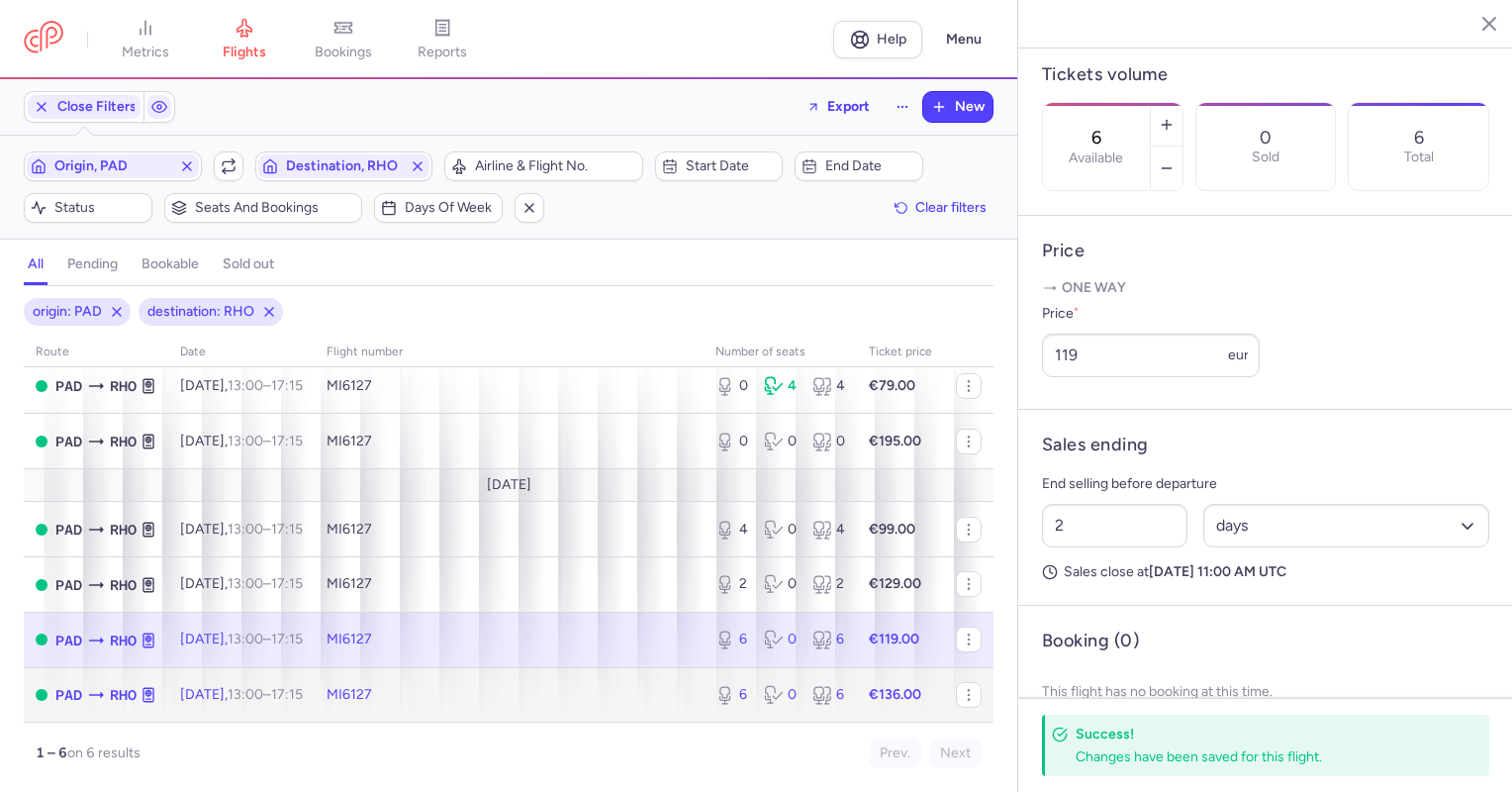 click on "MI6127" 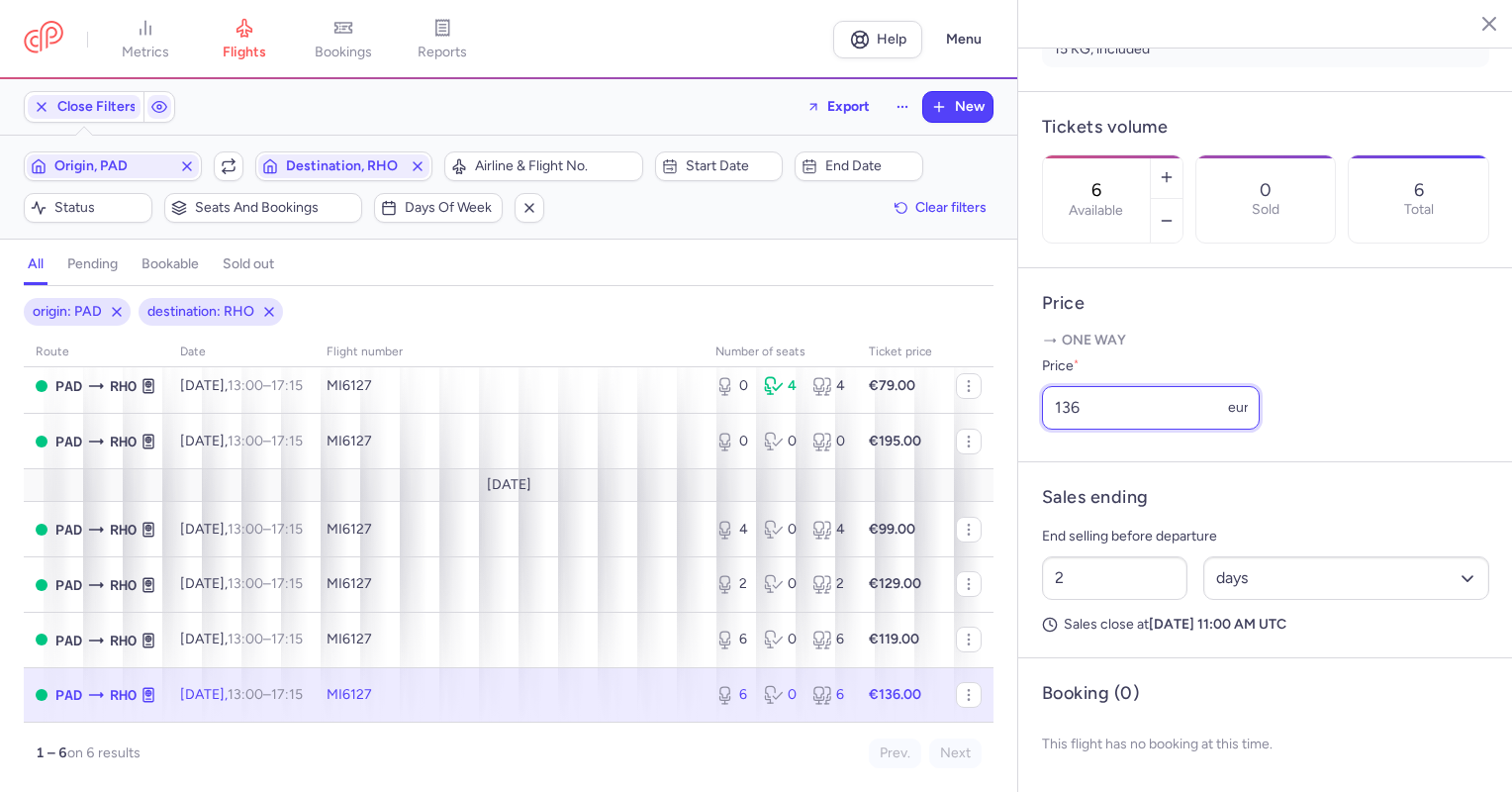 drag, startPoint x: 1140, startPoint y: 394, endPoint x: 1003, endPoint y: 410, distance: 137.93114 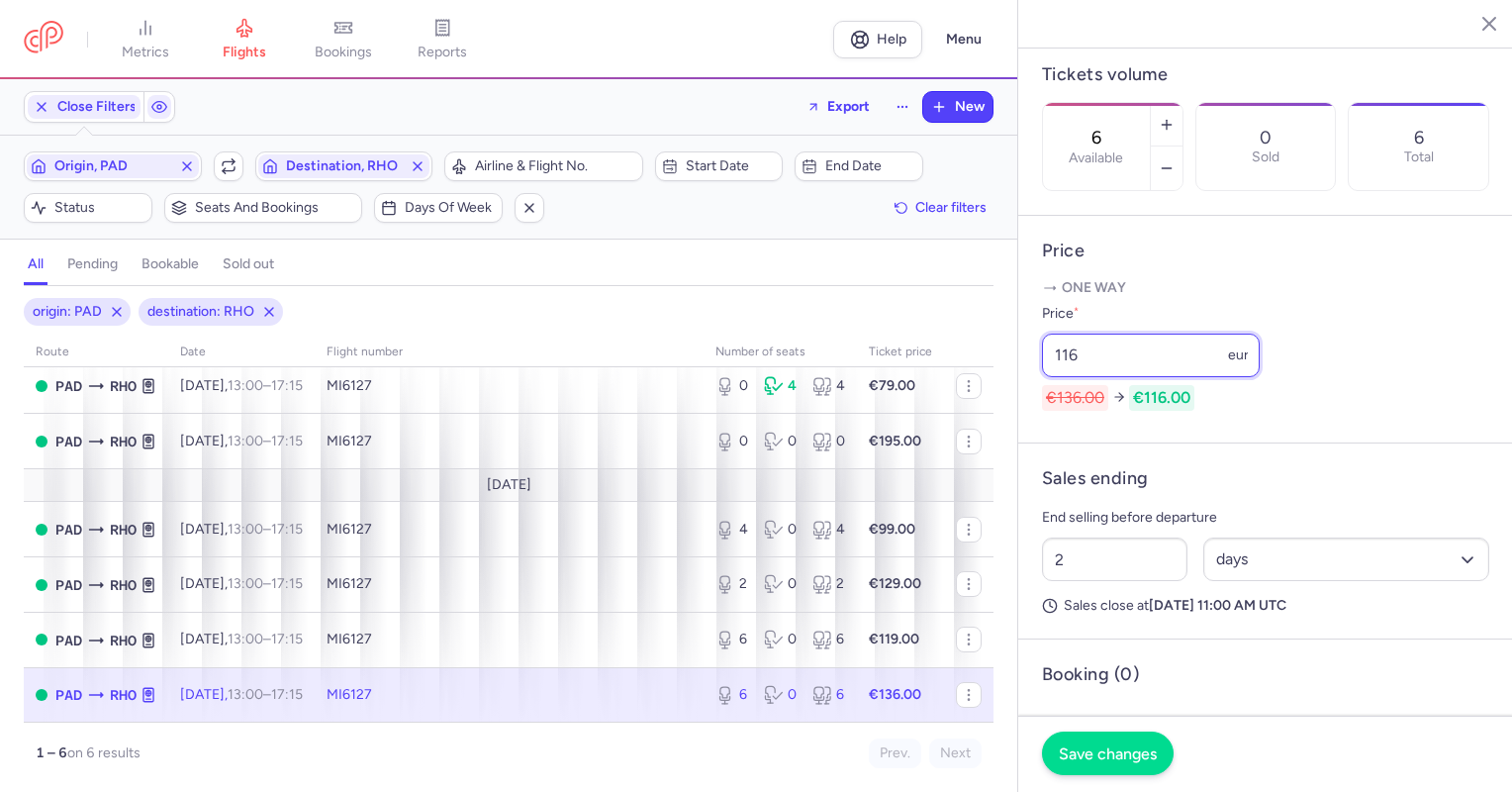 type on "116" 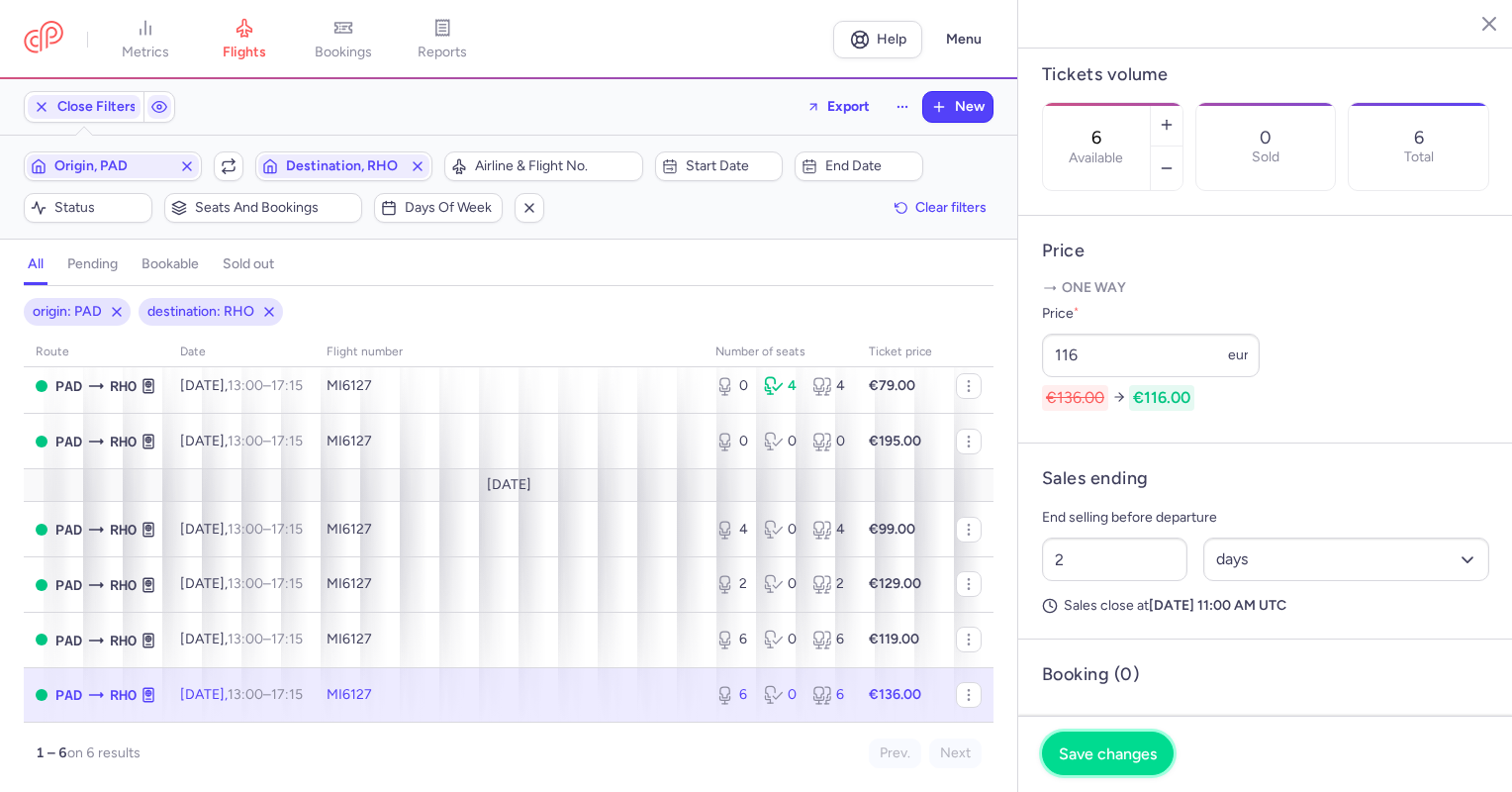click on "Save changes" at bounding box center [1107, 753] 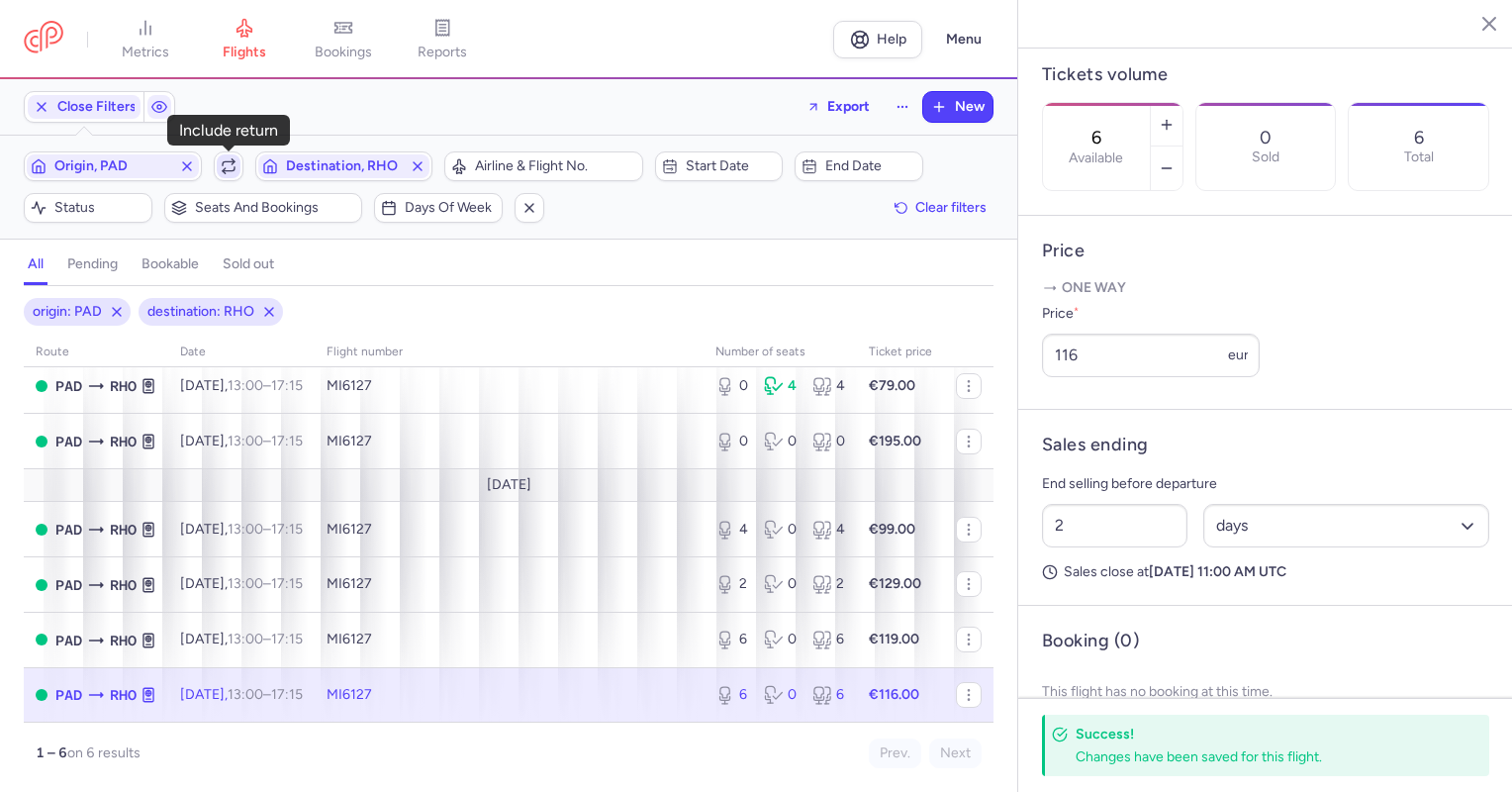 click at bounding box center [229, 166] 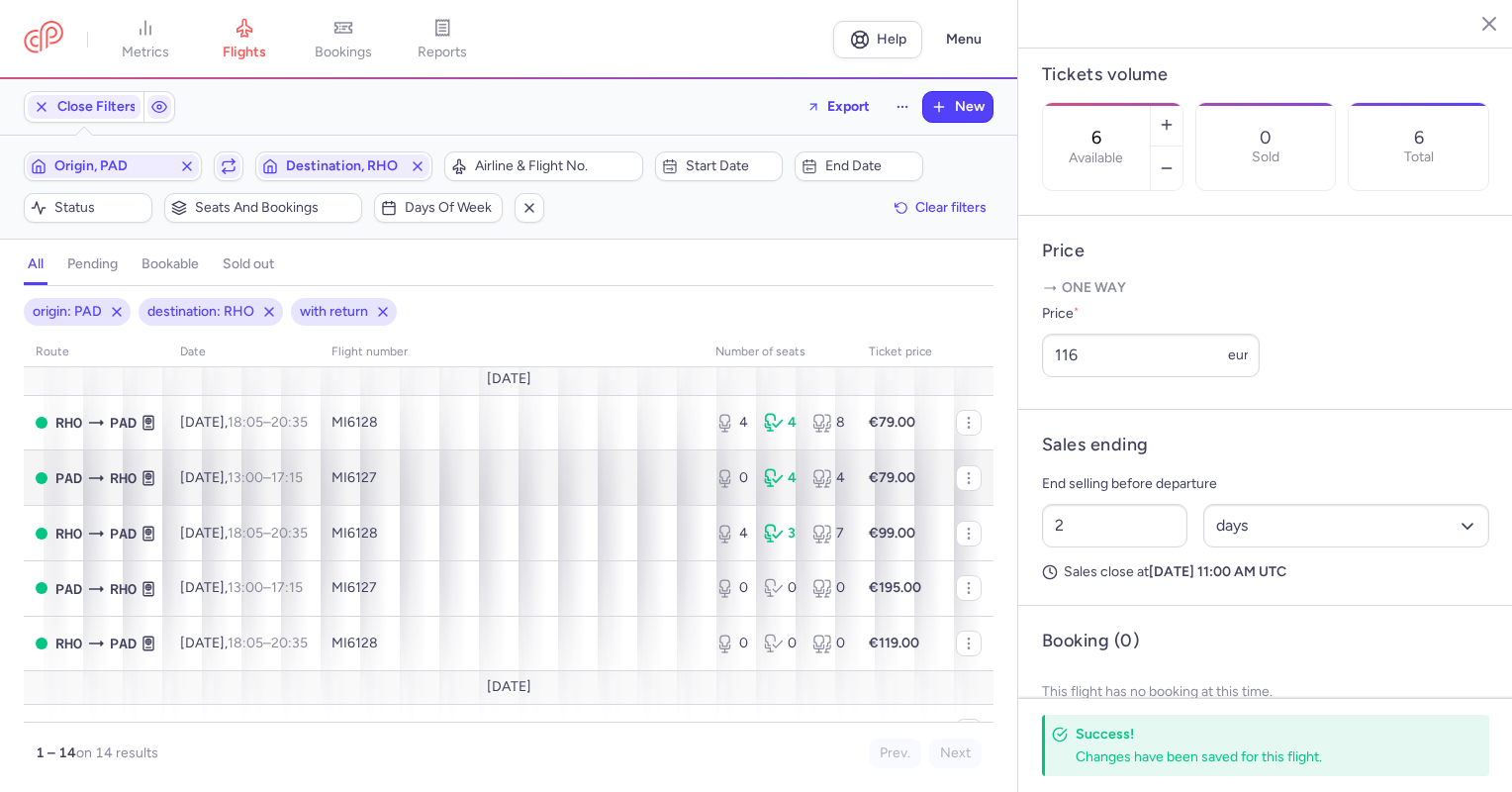 scroll, scrollTop: 0, scrollLeft: 0, axis: both 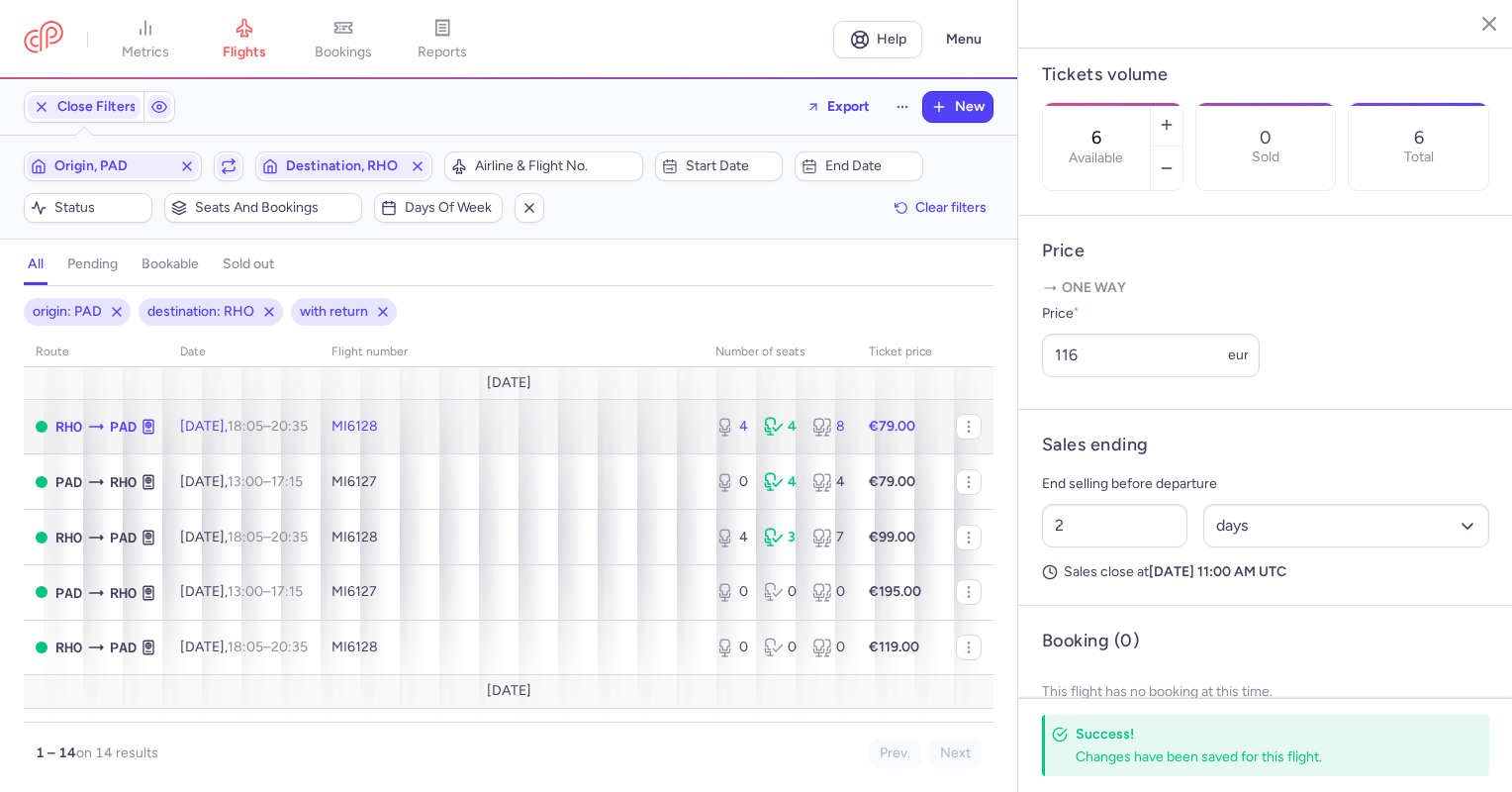 click on "20:35  +0" at bounding box center (289, 426) 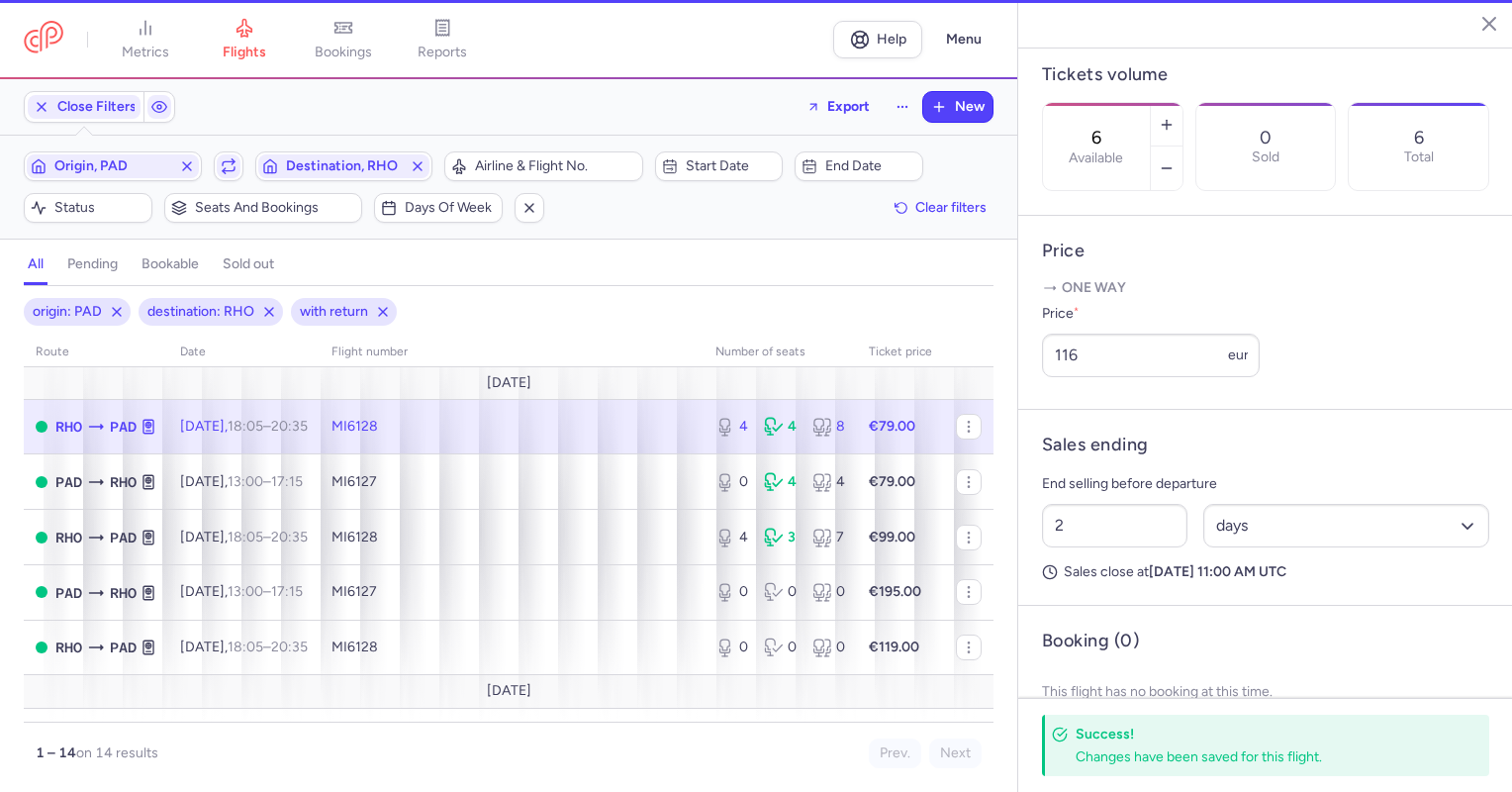 type on "4" 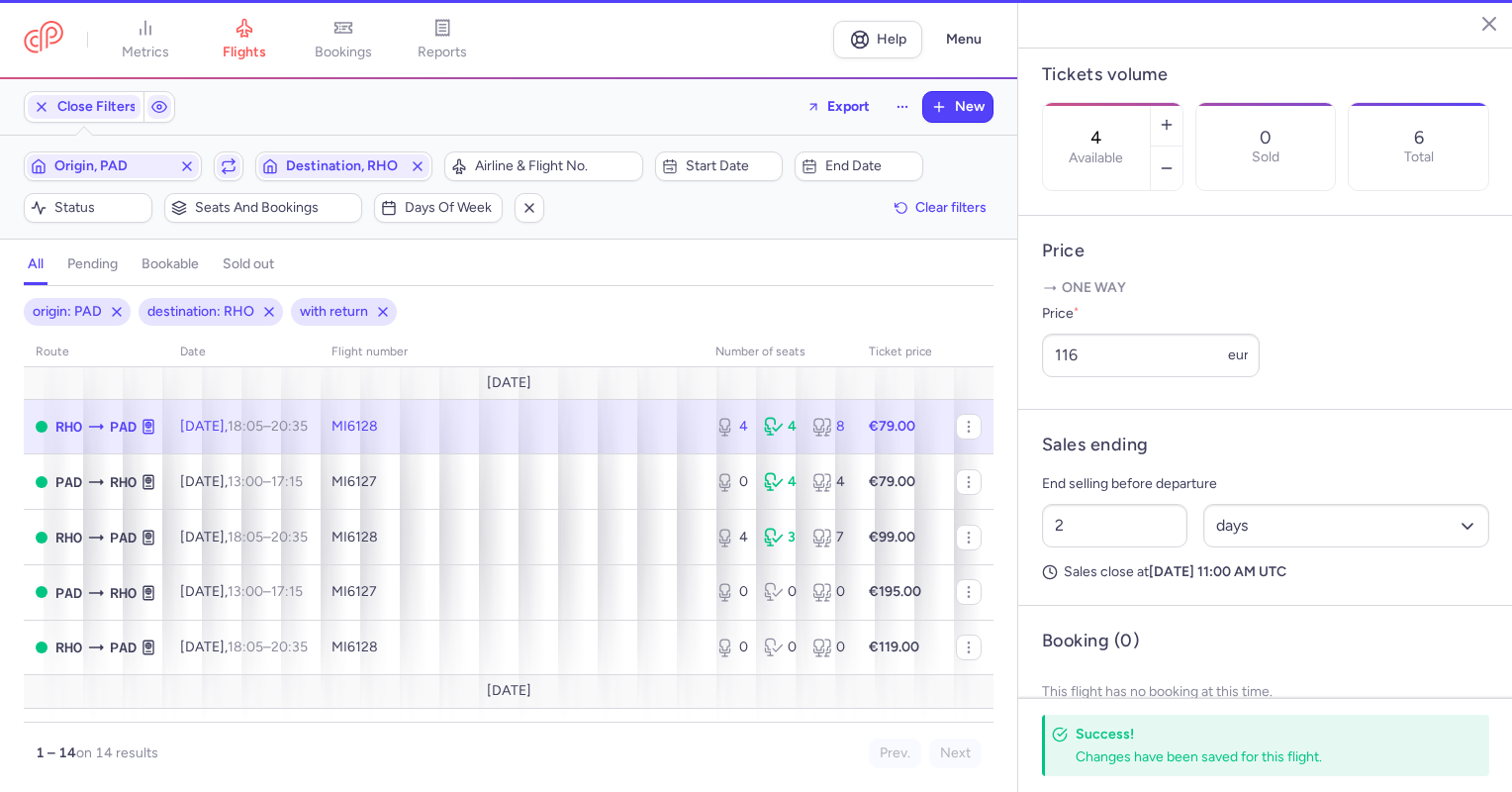 scroll, scrollTop: 588, scrollLeft: 0, axis: vertical 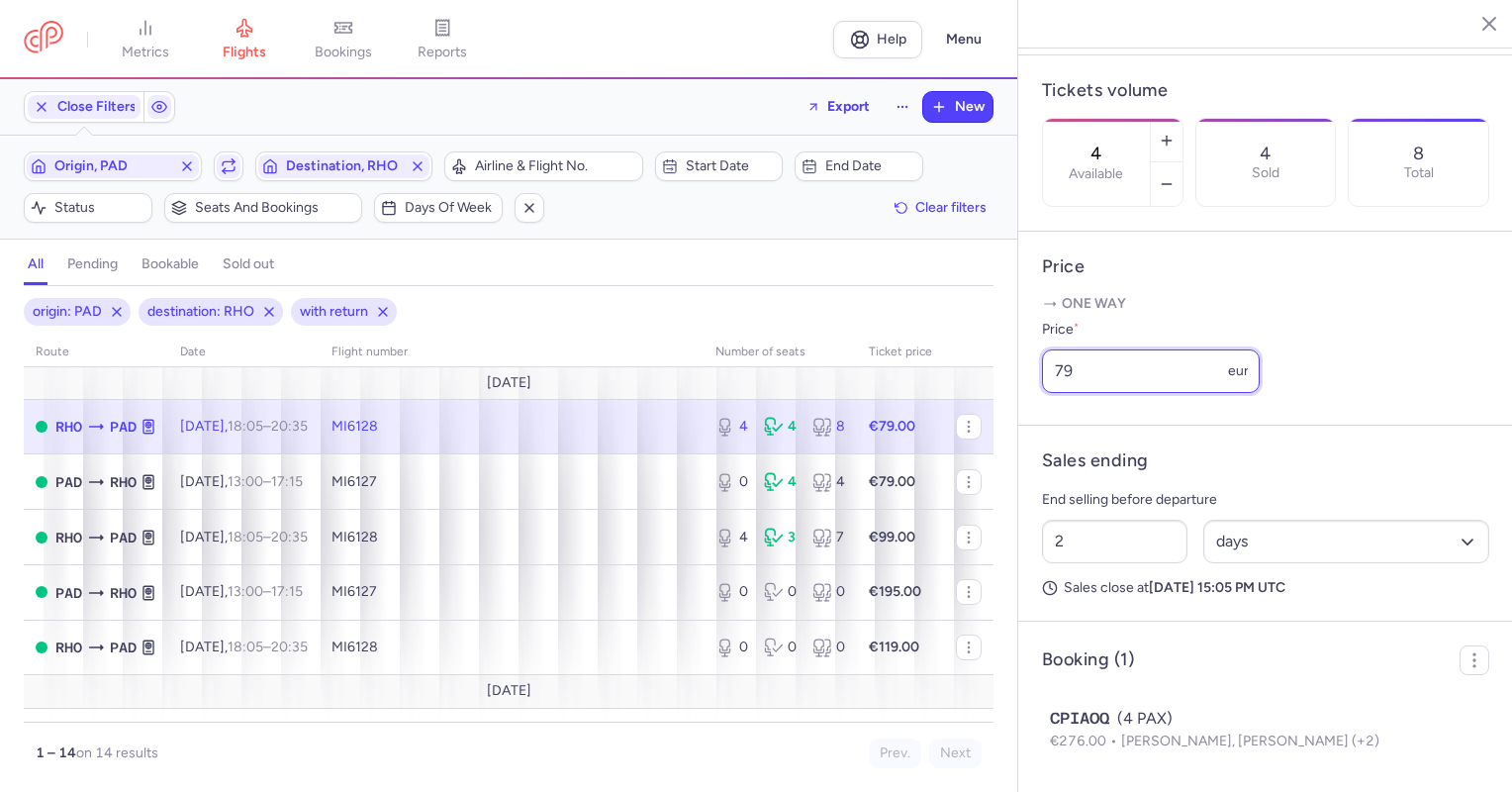 drag, startPoint x: 1131, startPoint y: 398, endPoint x: 1012, endPoint y: 428, distance: 122.72327 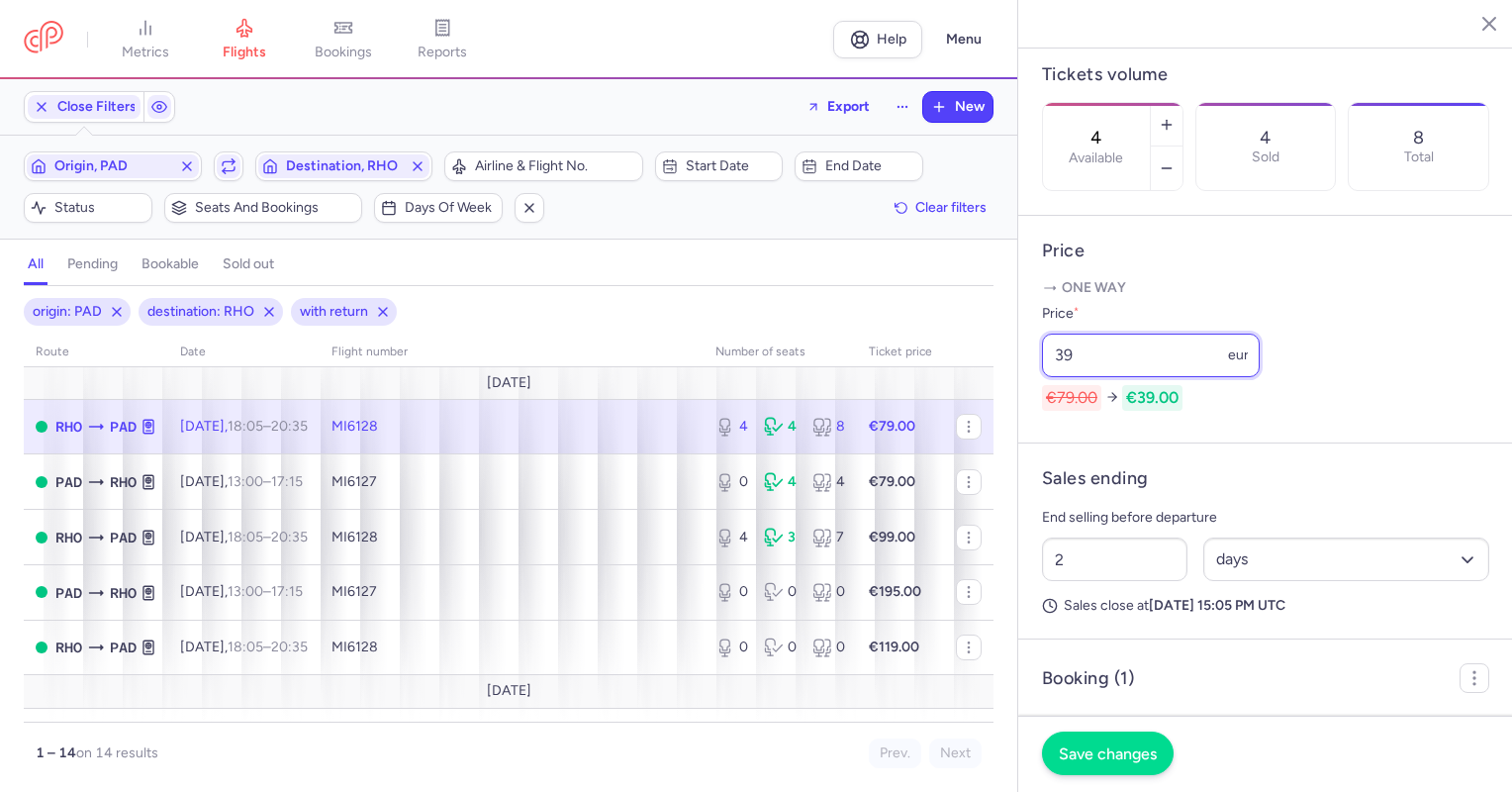type on "39" 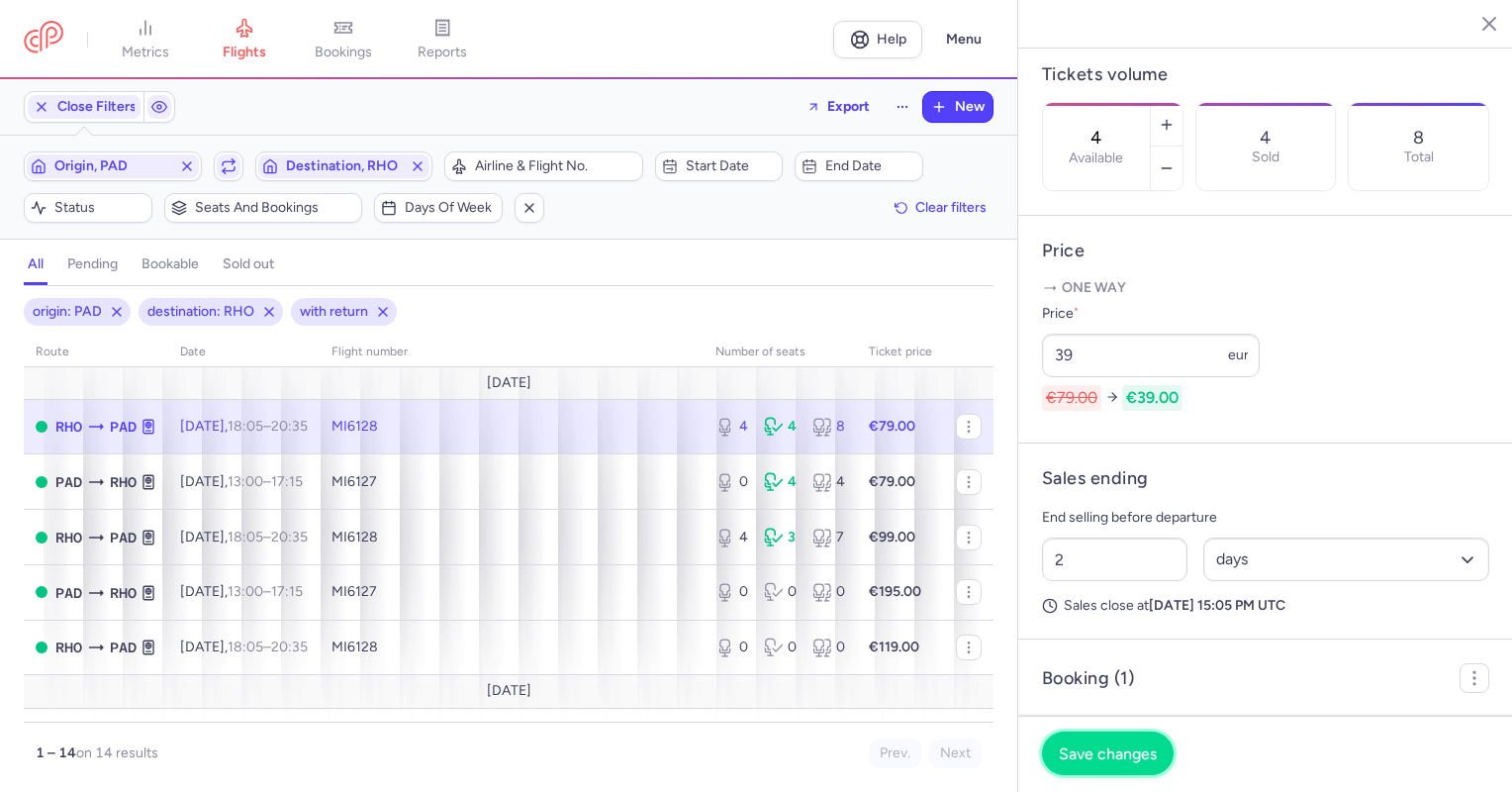 click on "Save changes" at bounding box center (1107, 753) 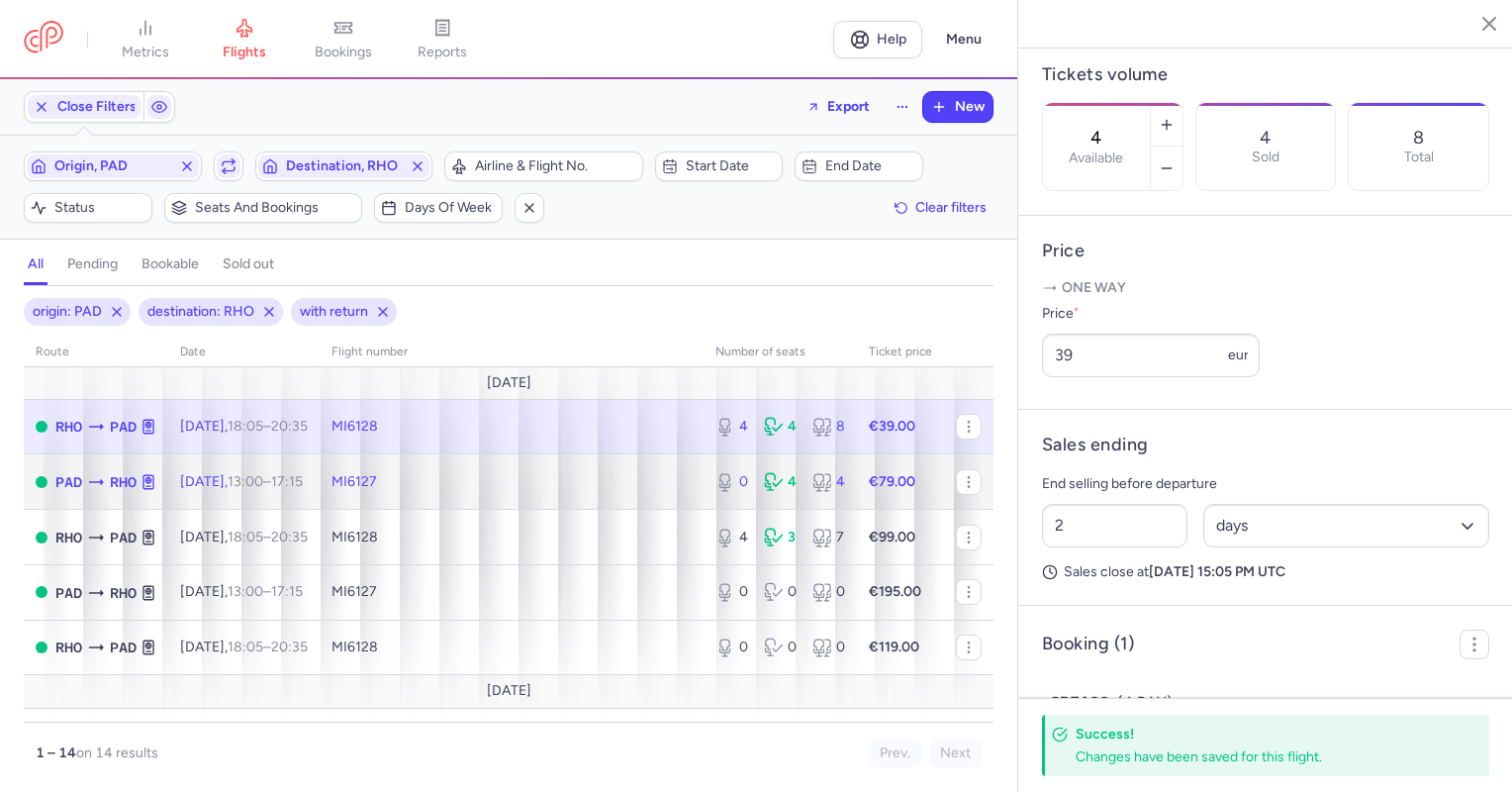 click on "17:15  +0" at bounding box center (287, 481) 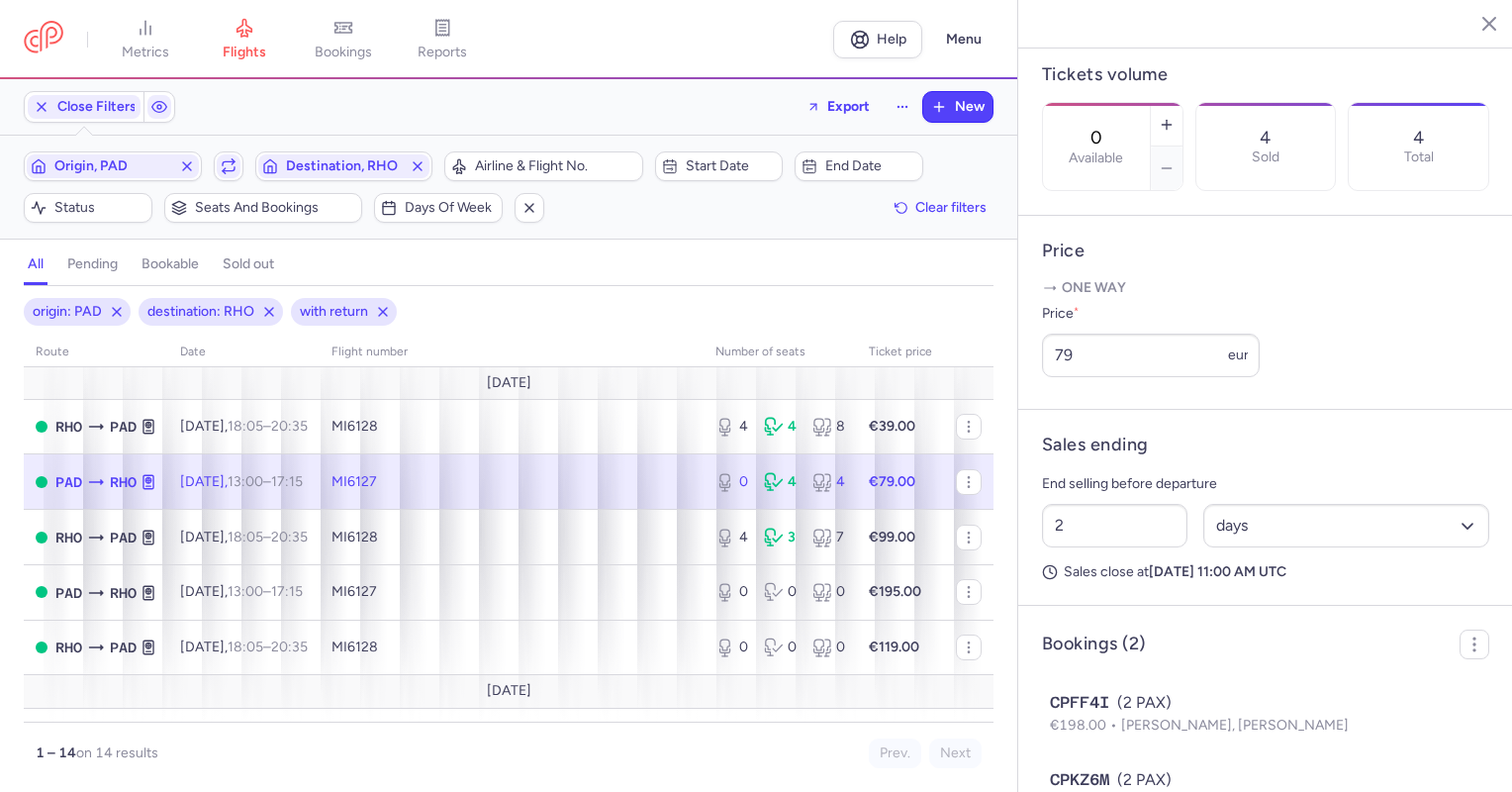 click on "MI6127" 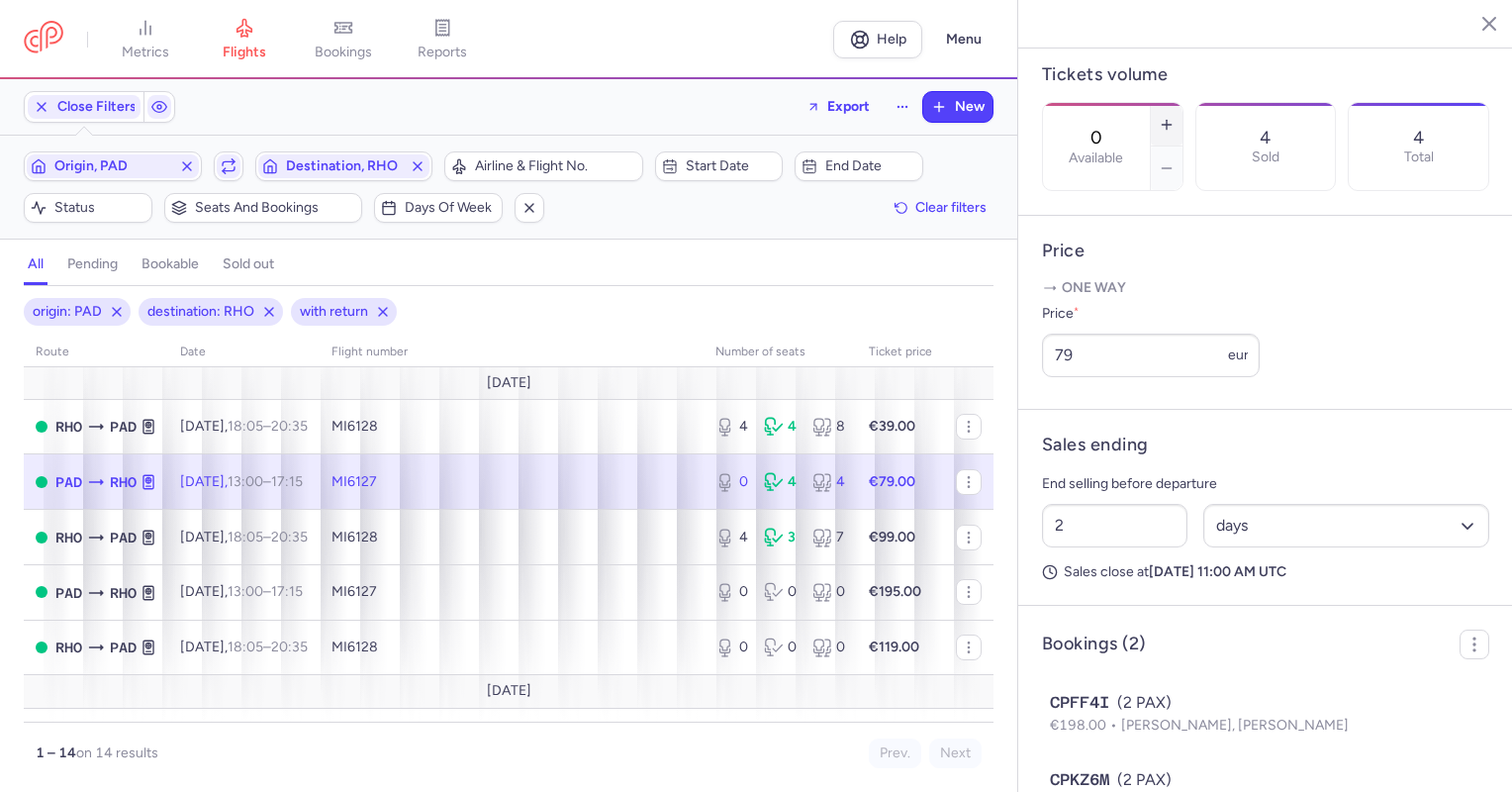 click 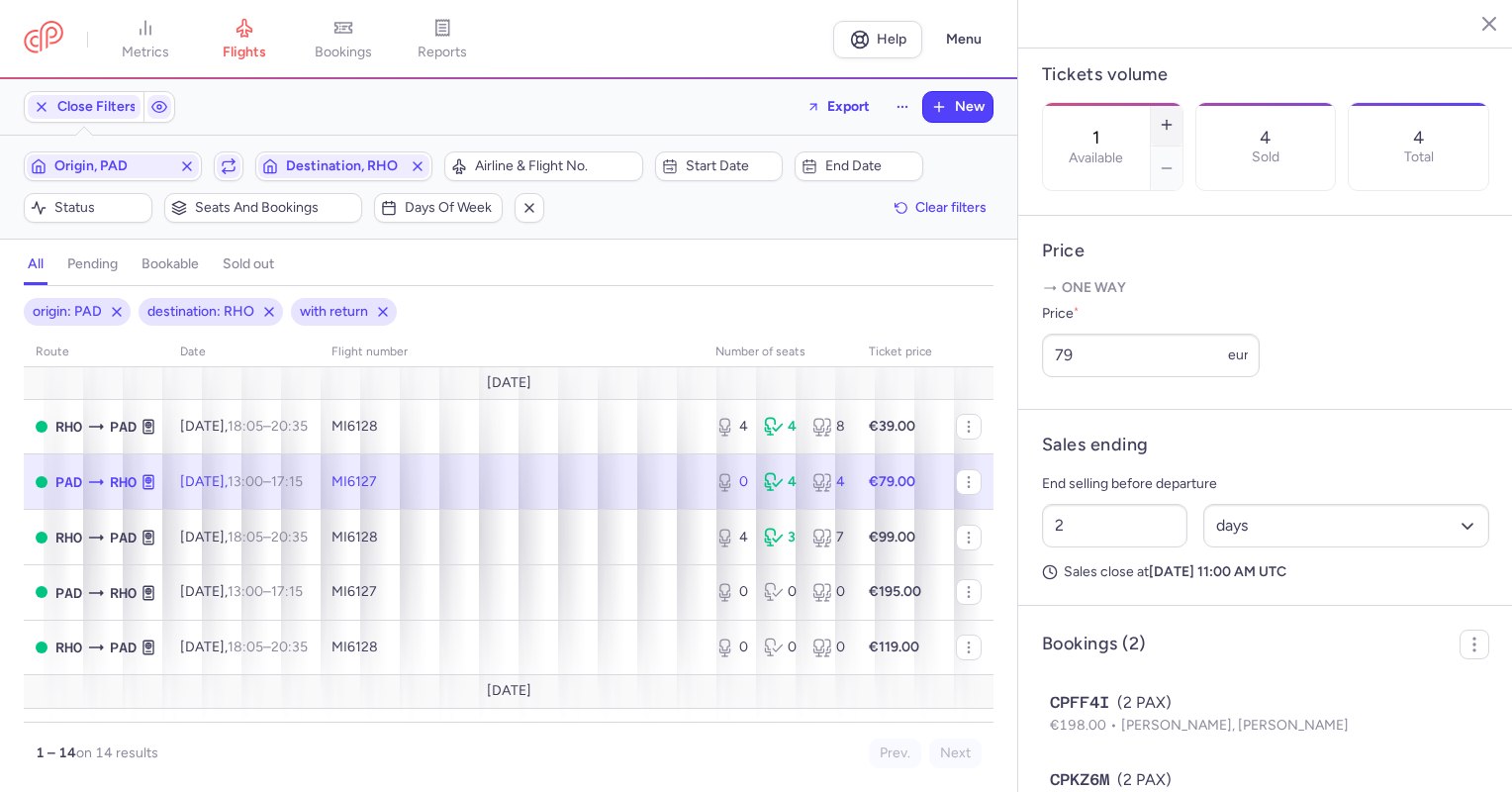 click 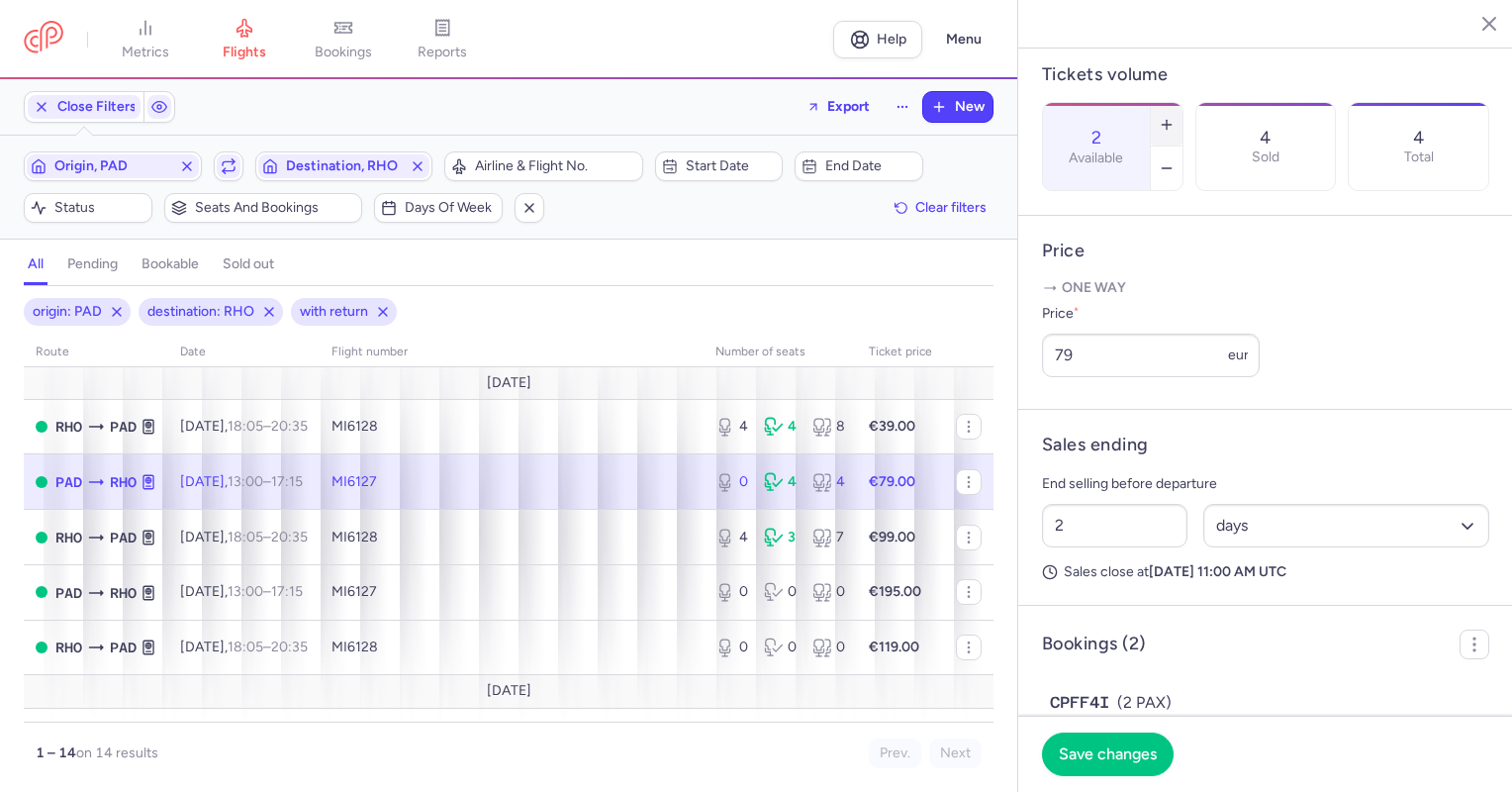 click 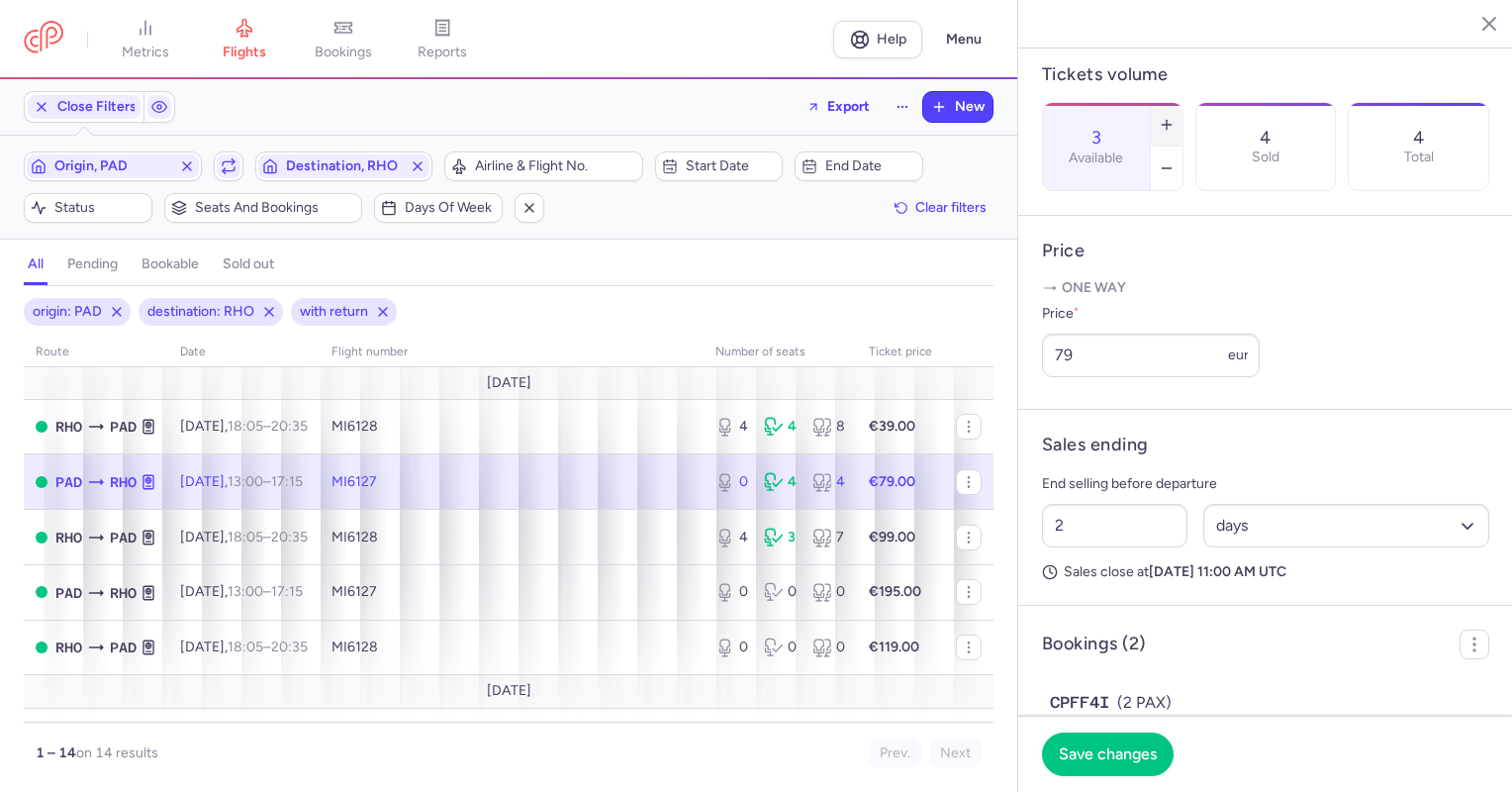 click 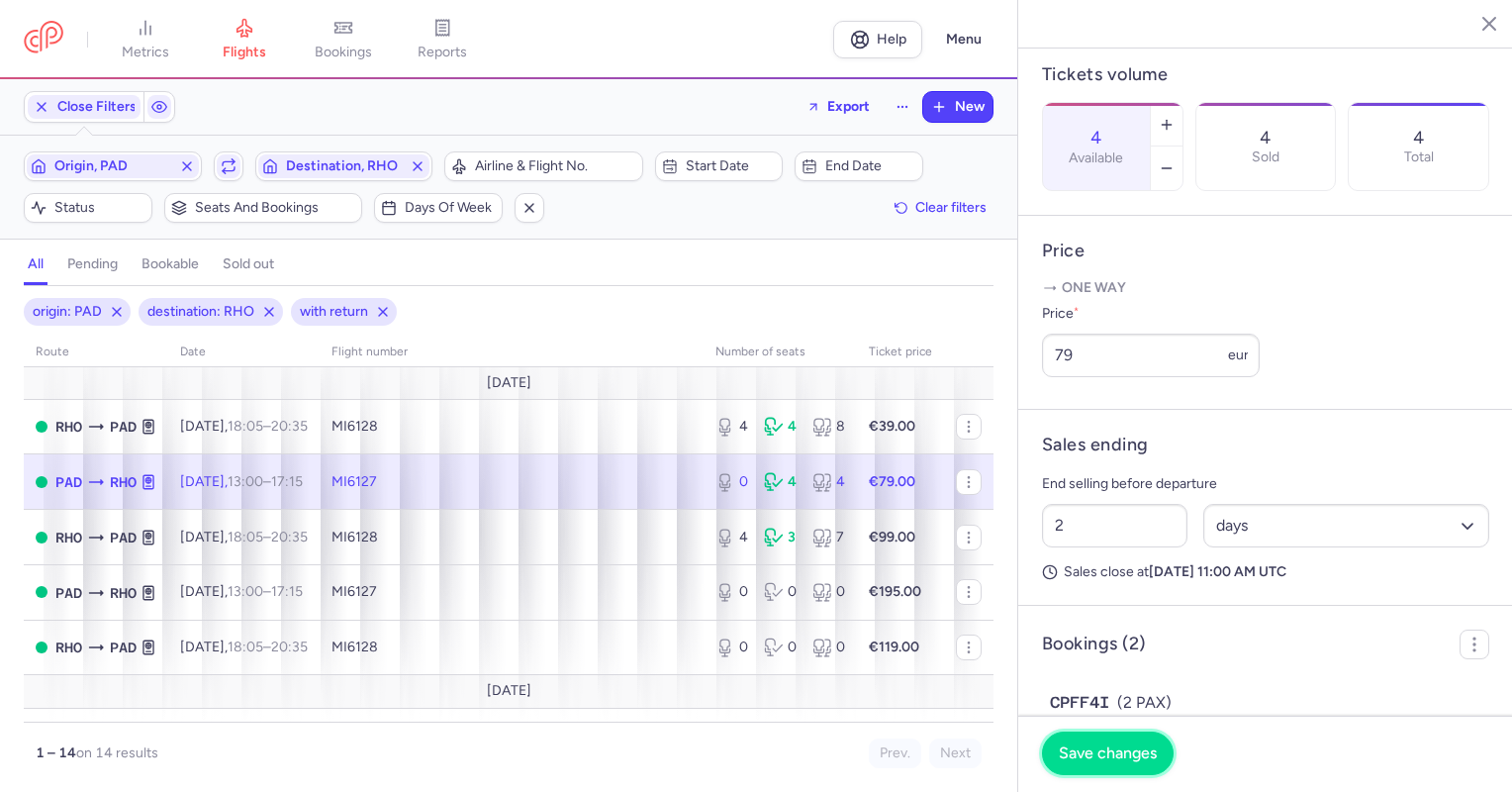 click on "Save changes" at bounding box center [1107, 753] 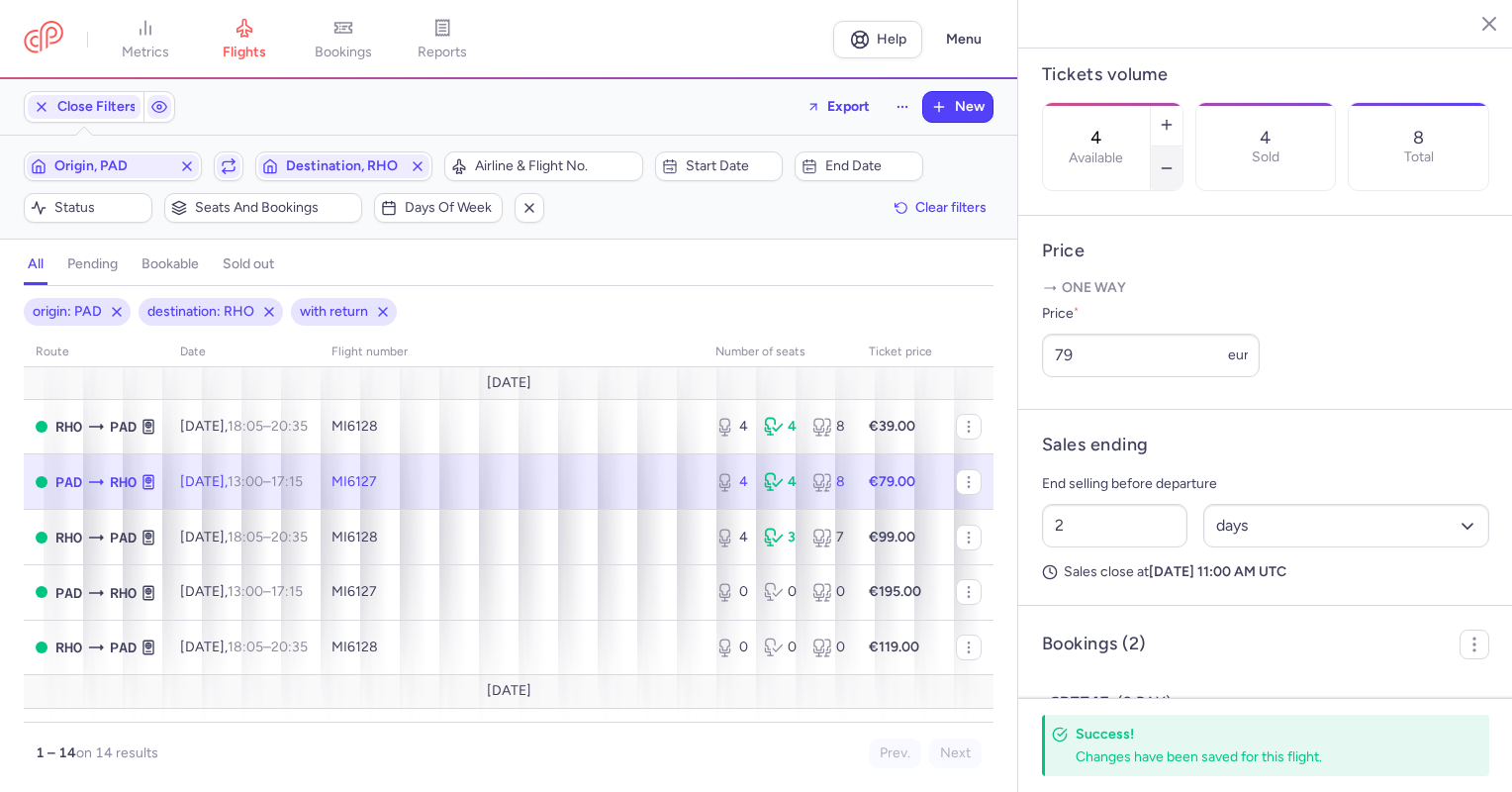 click at bounding box center (1167, 168) 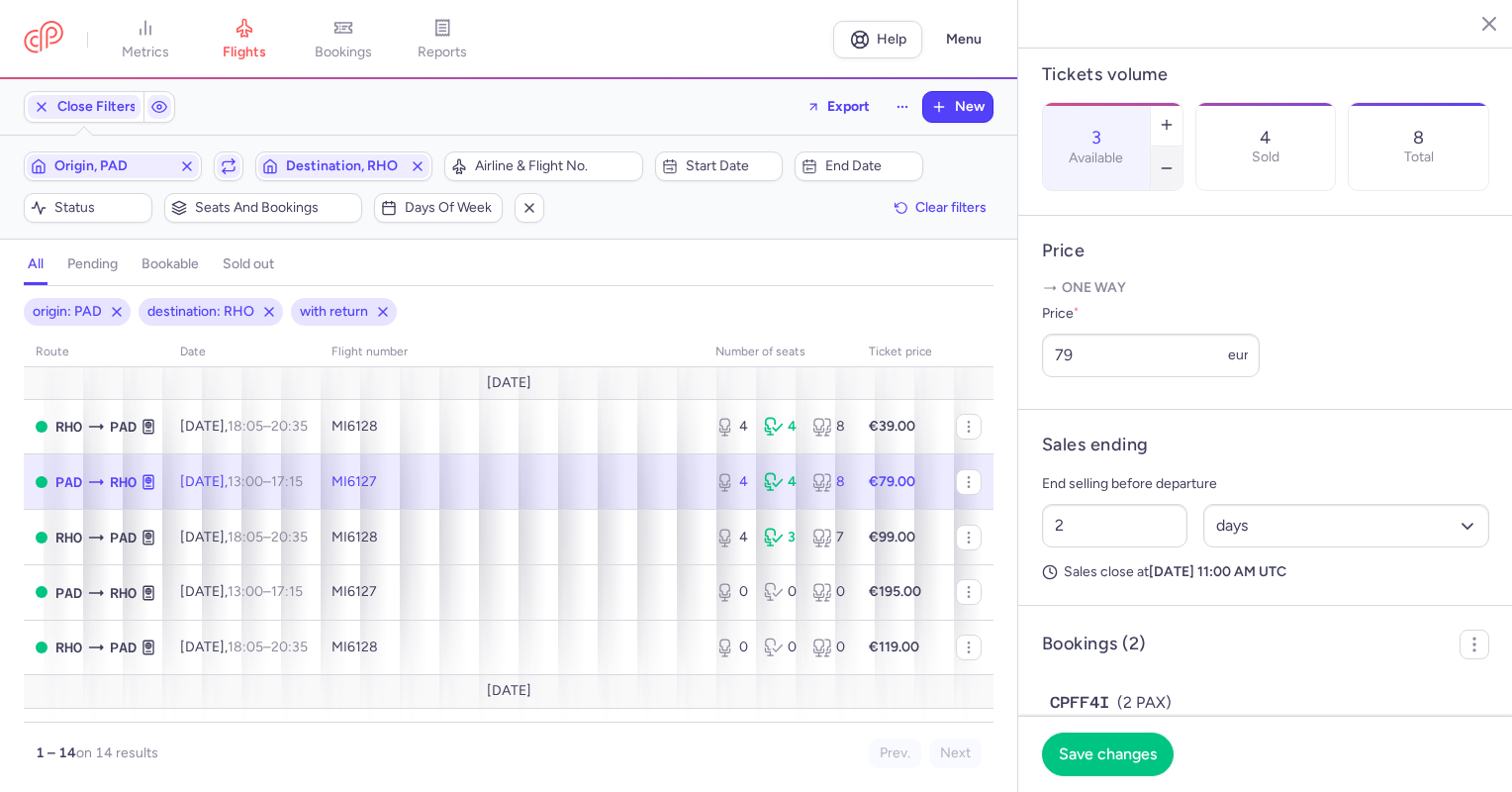 click at bounding box center [1167, 168] 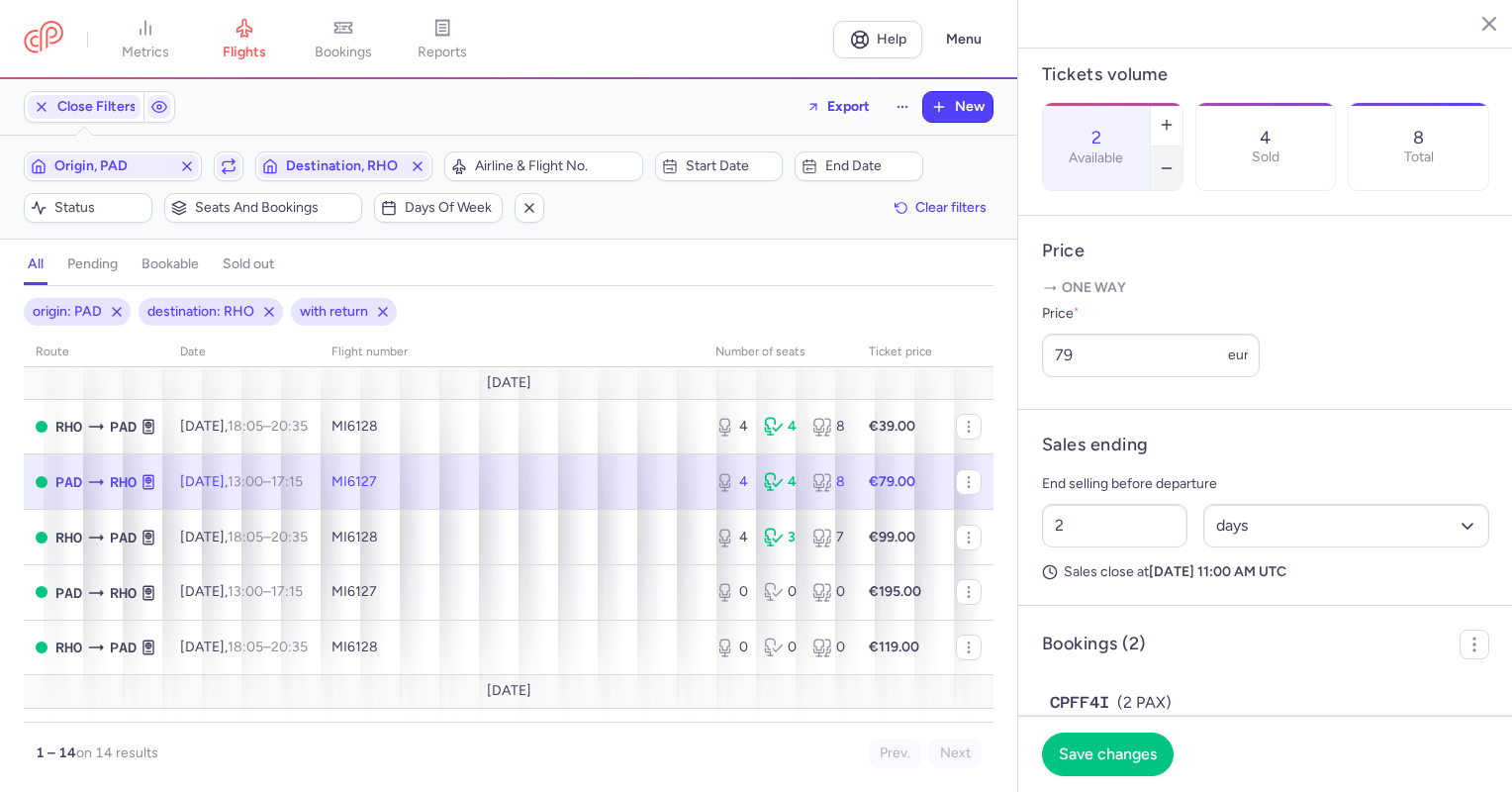 click at bounding box center [1167, 168] 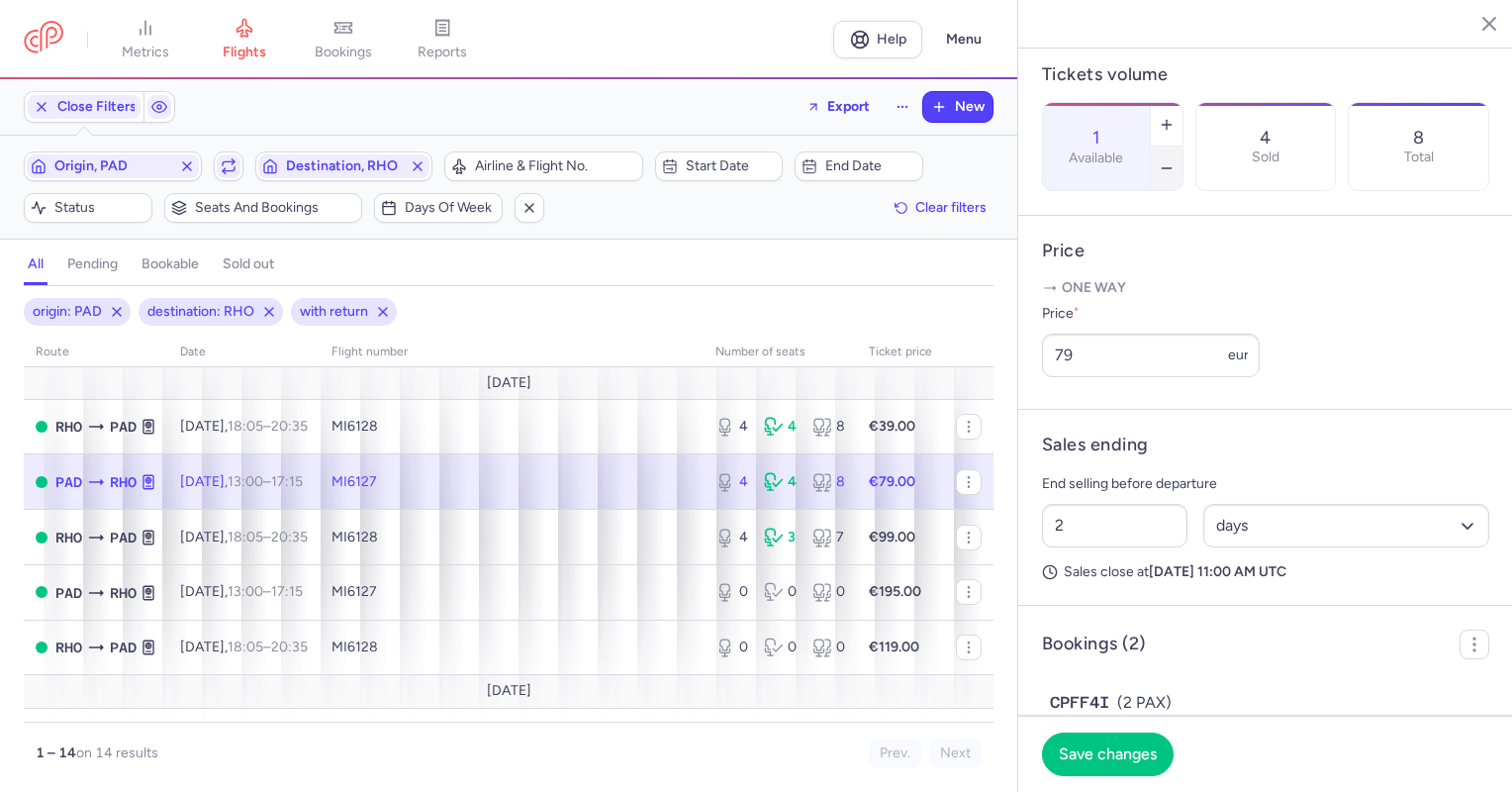 click at bounding box center (1167, 168) 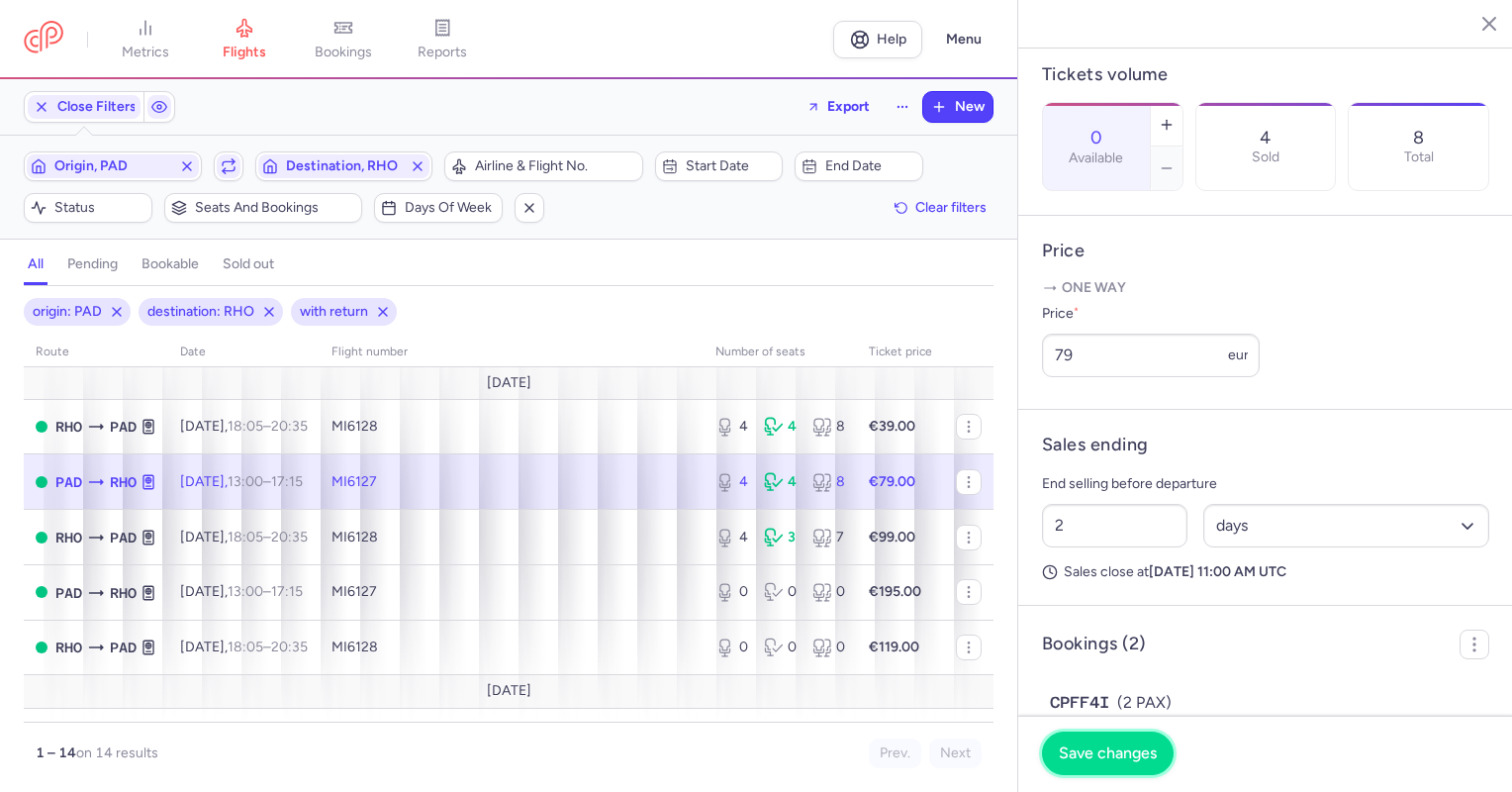 click on "Save changes" at bounding box center (1107, 753) 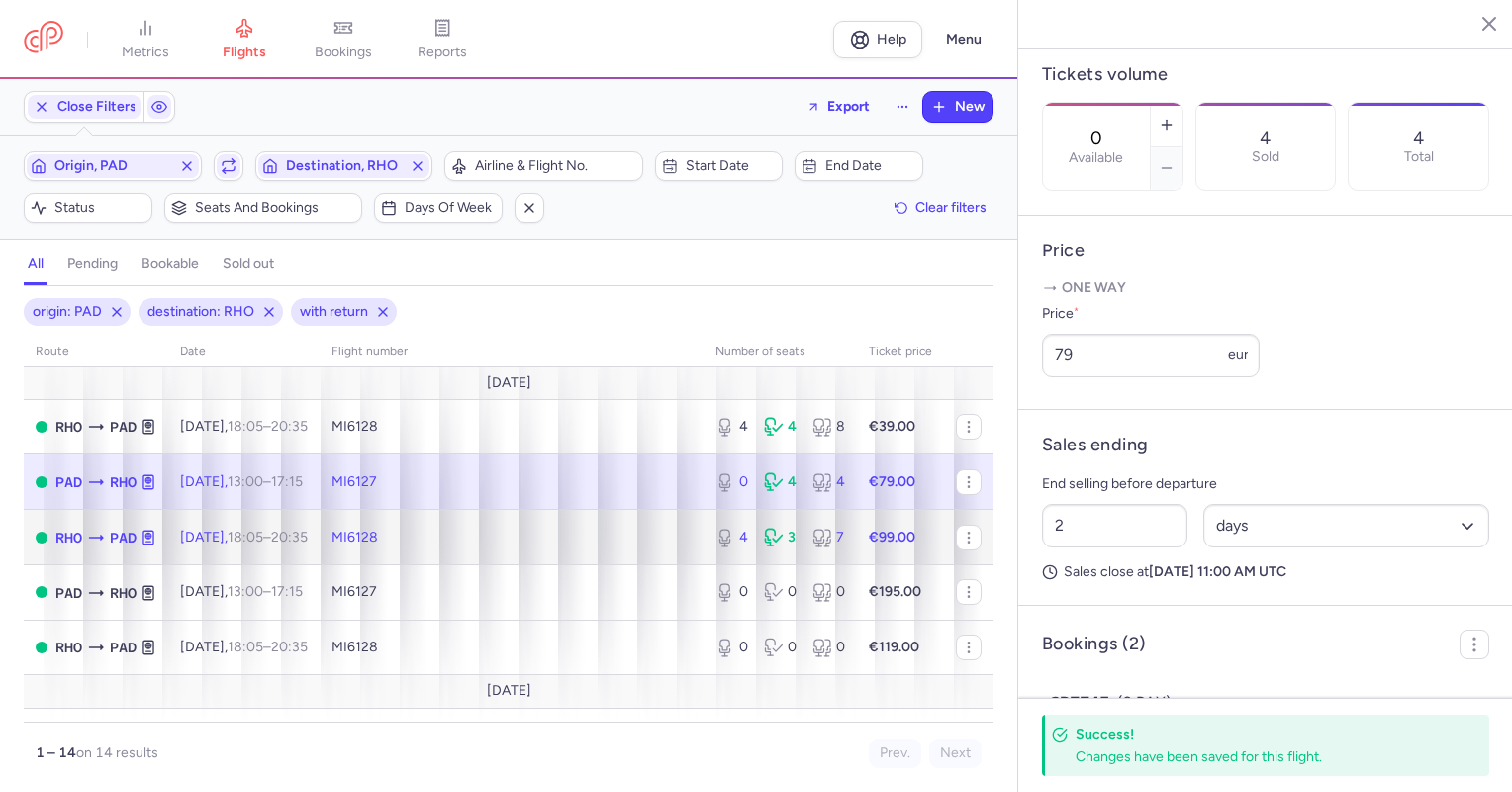 click on "[DATE]  18:05  –  20:35  +0" 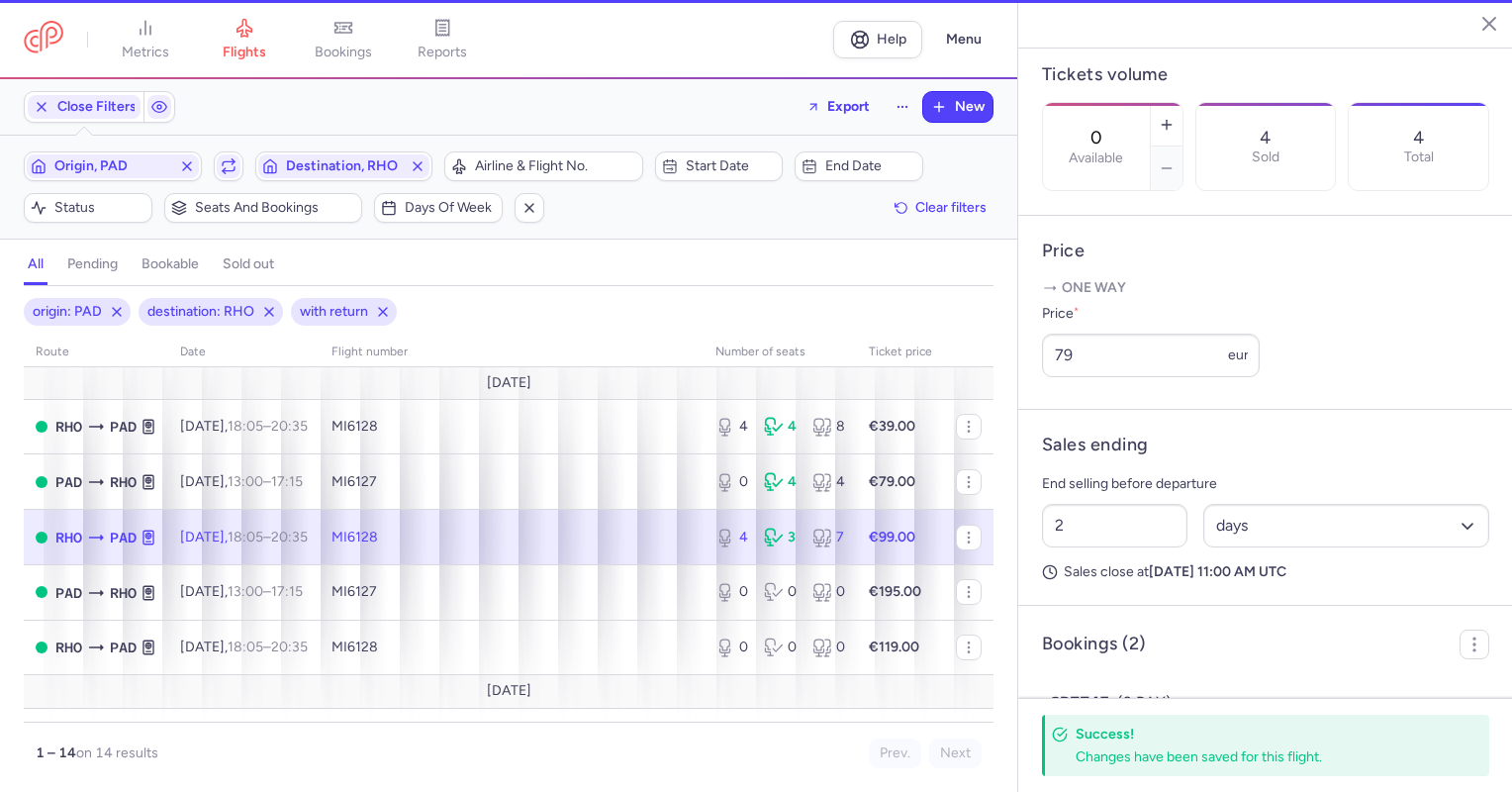 type on "4" 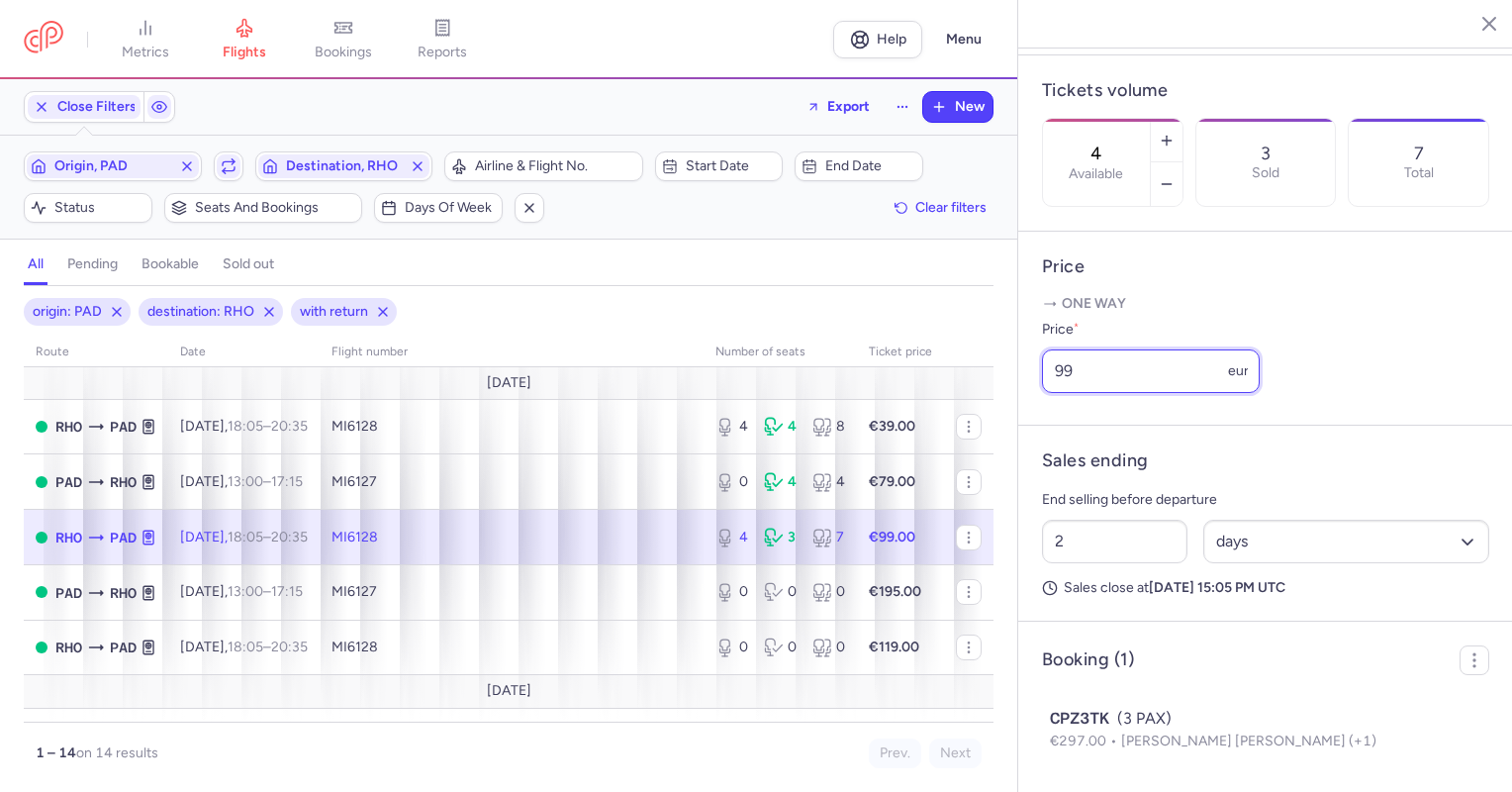 drag, startPoint x: 1115, startPoint y: 405, endPoint x: 1033, endPoint y: 411, distance: 82.21922 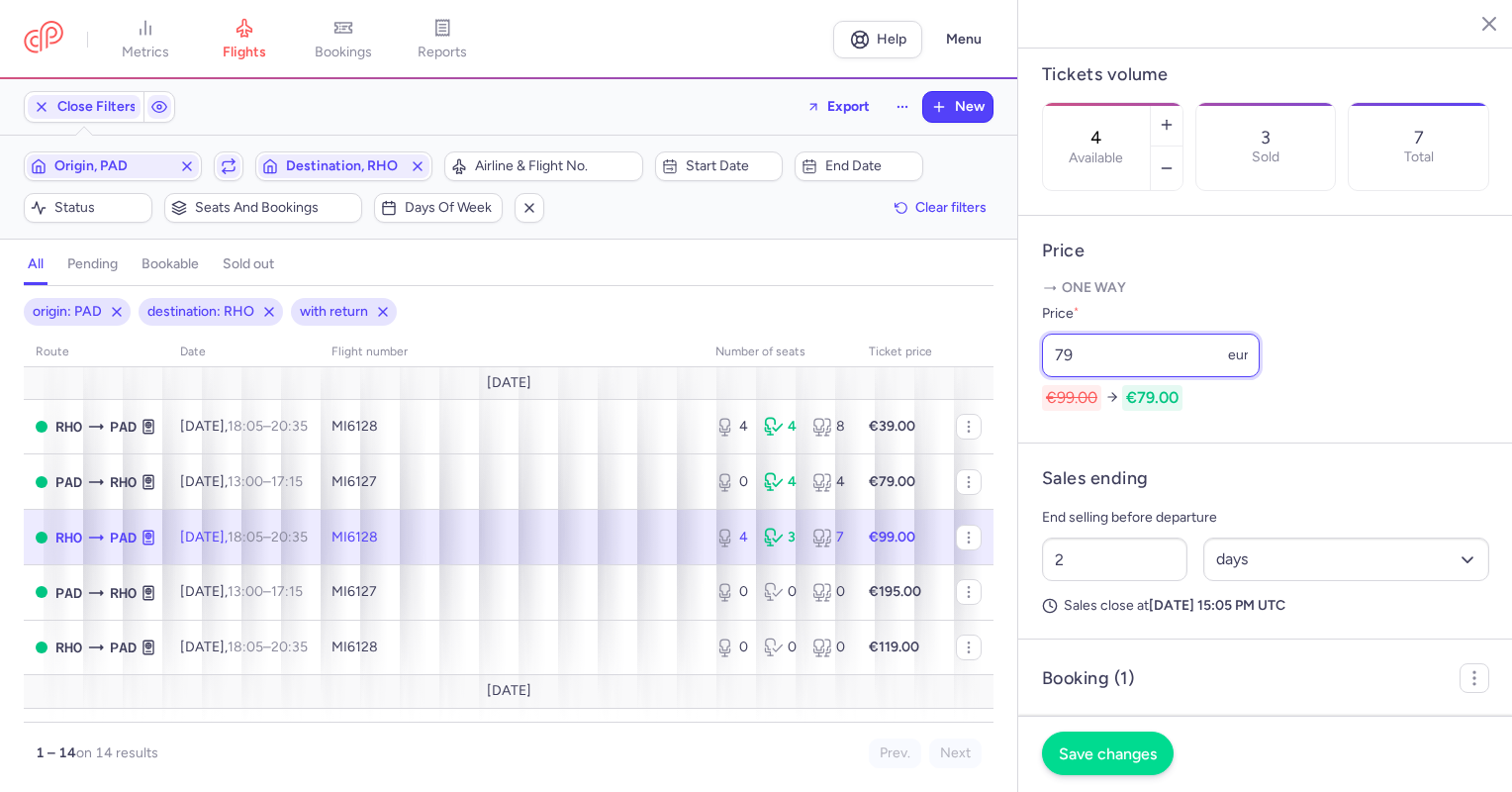 type on "79" 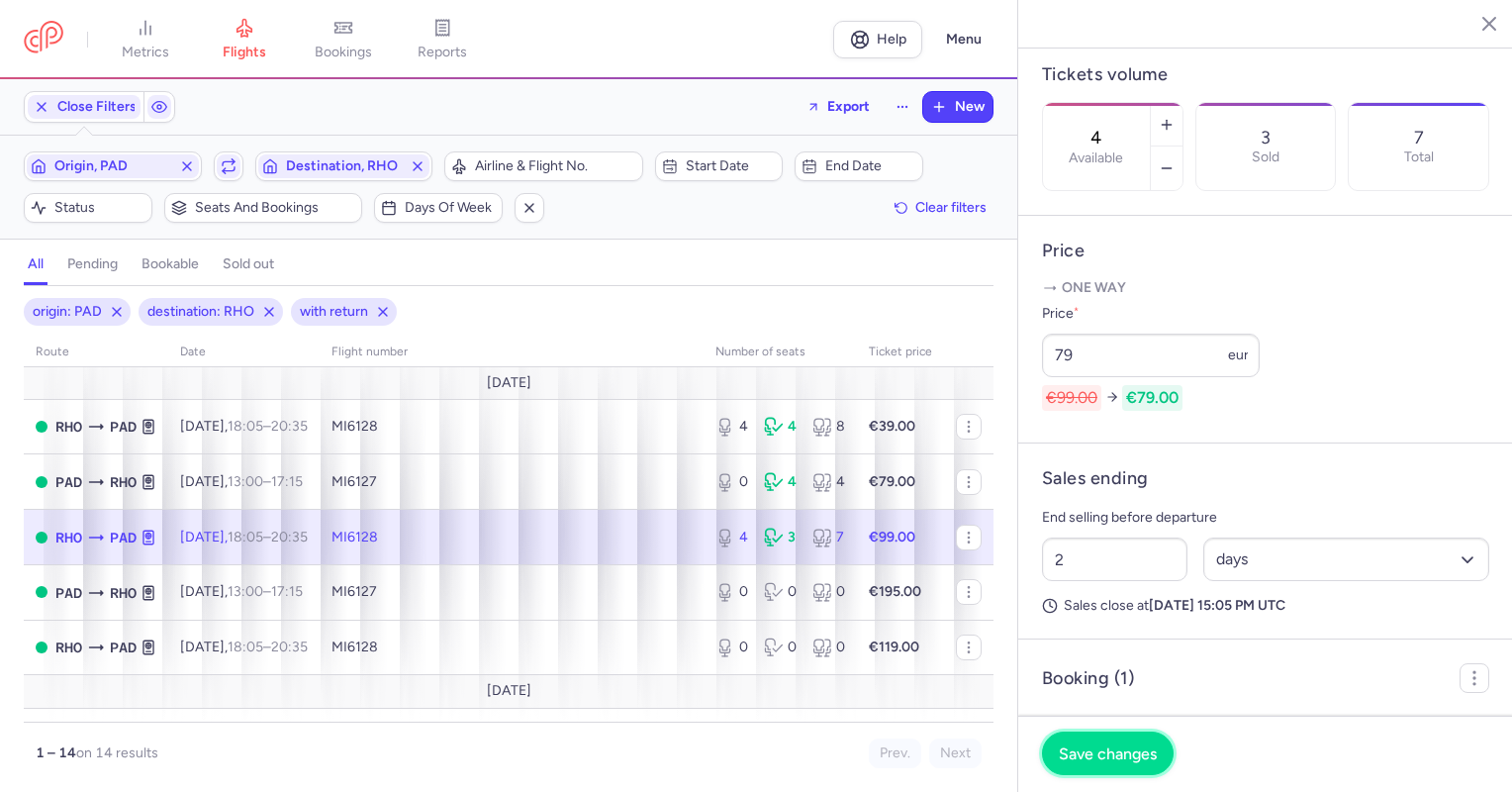 click on "Save changes" at bounding box center [1107, 753] 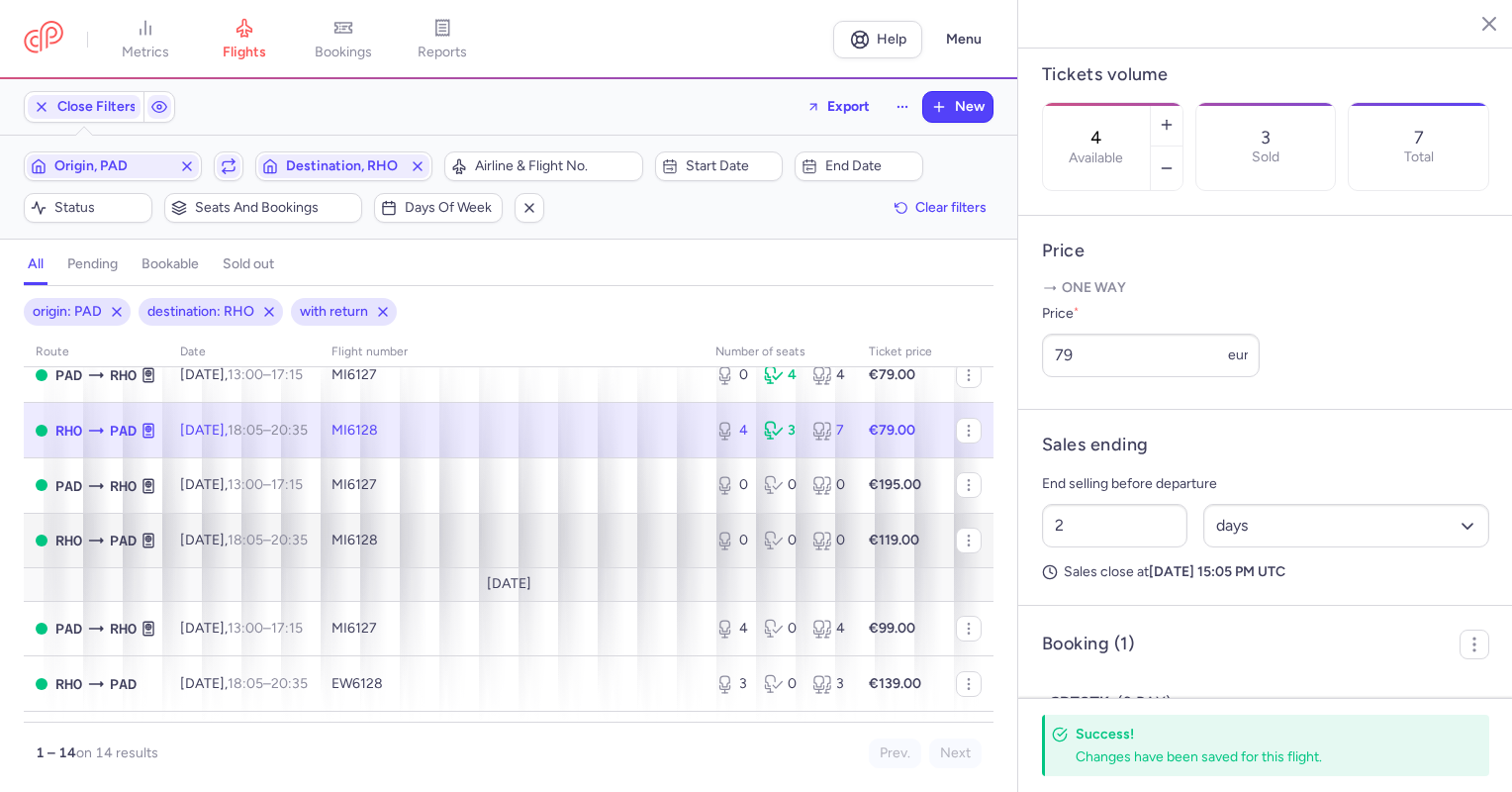 scroll, scrollTop: 198, scrollLeft: 0, axis: vertical 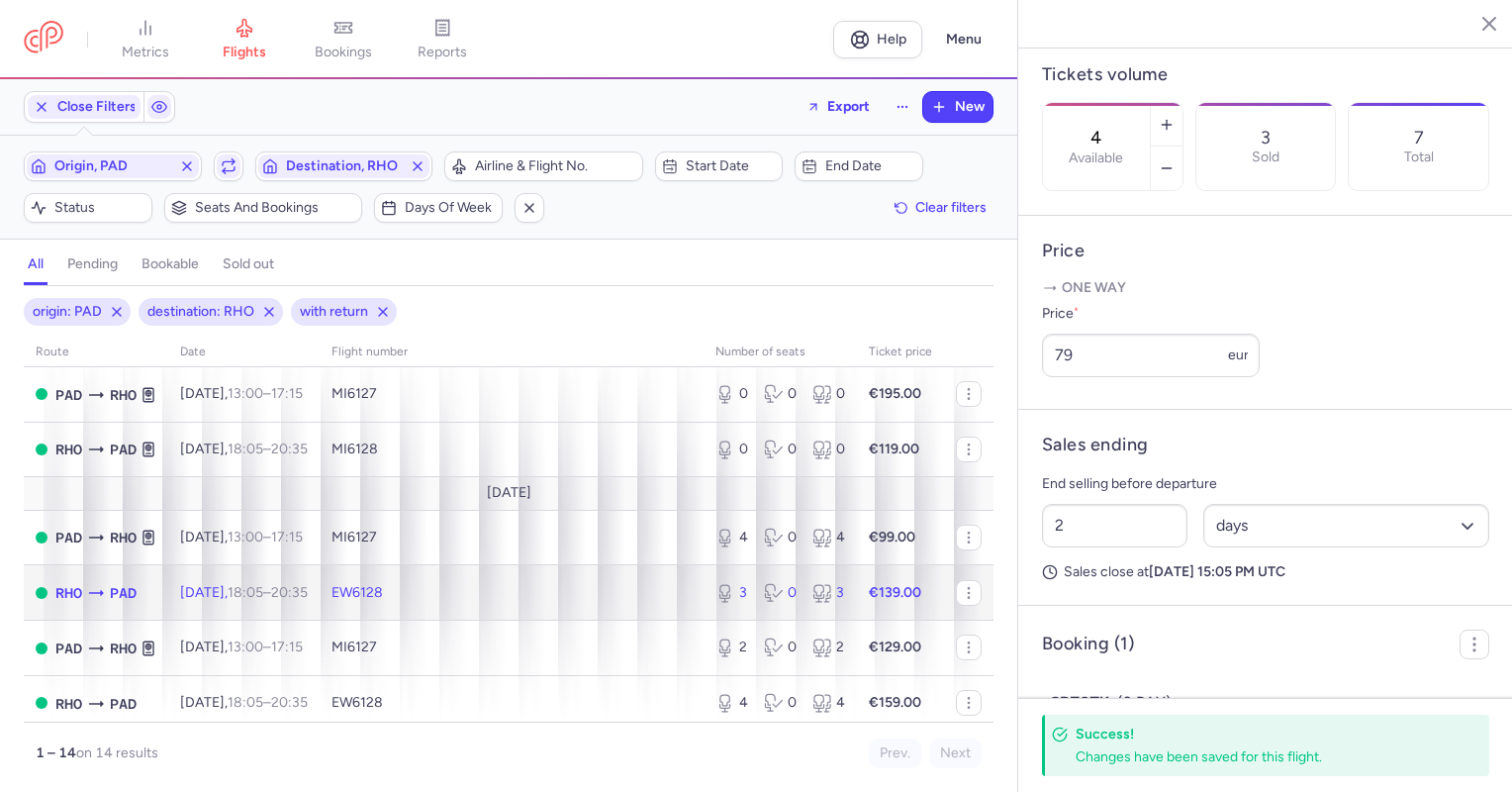 click on "[DATE]  18:05  –  20:35  +0" 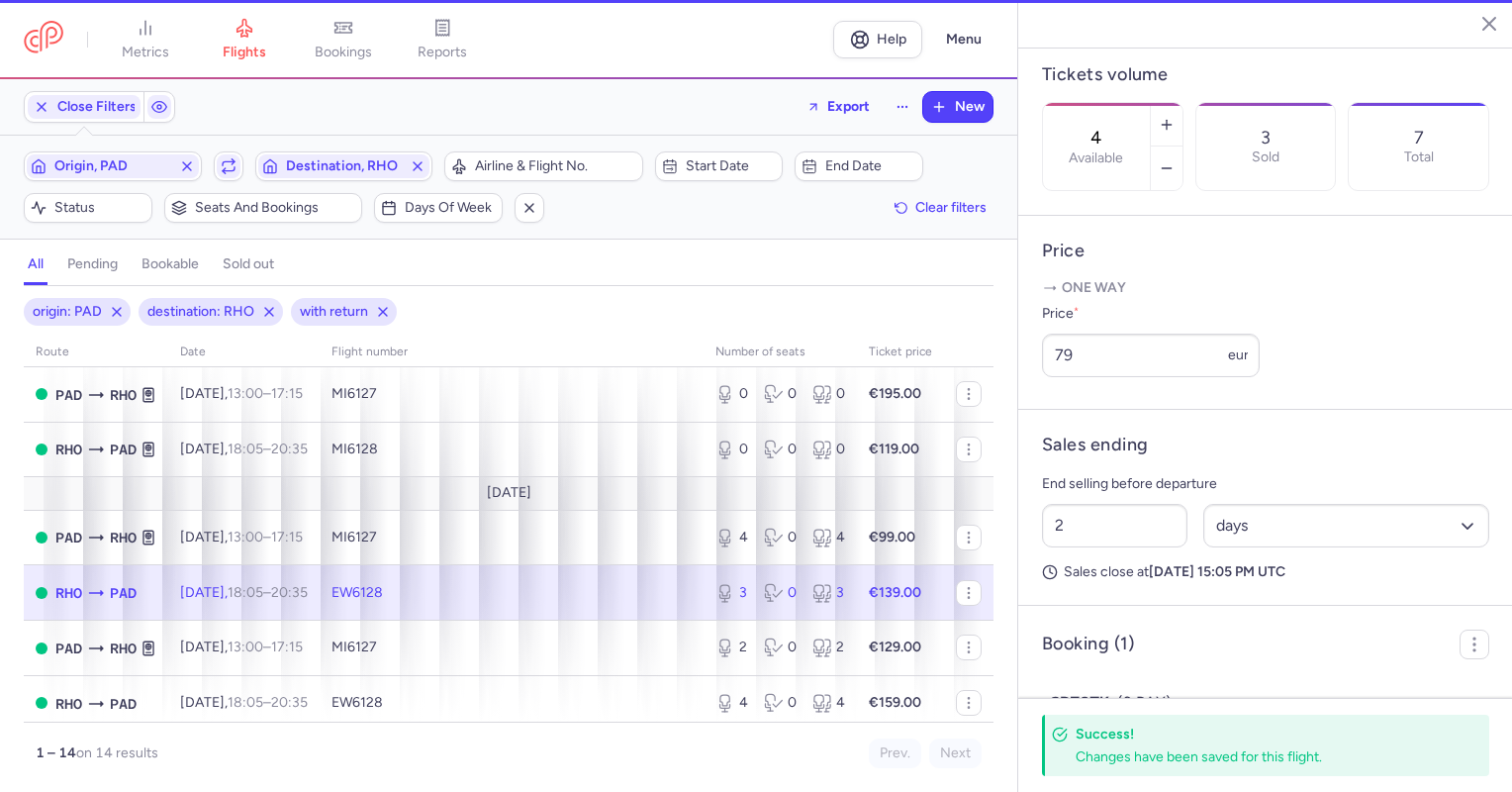 type on "3" 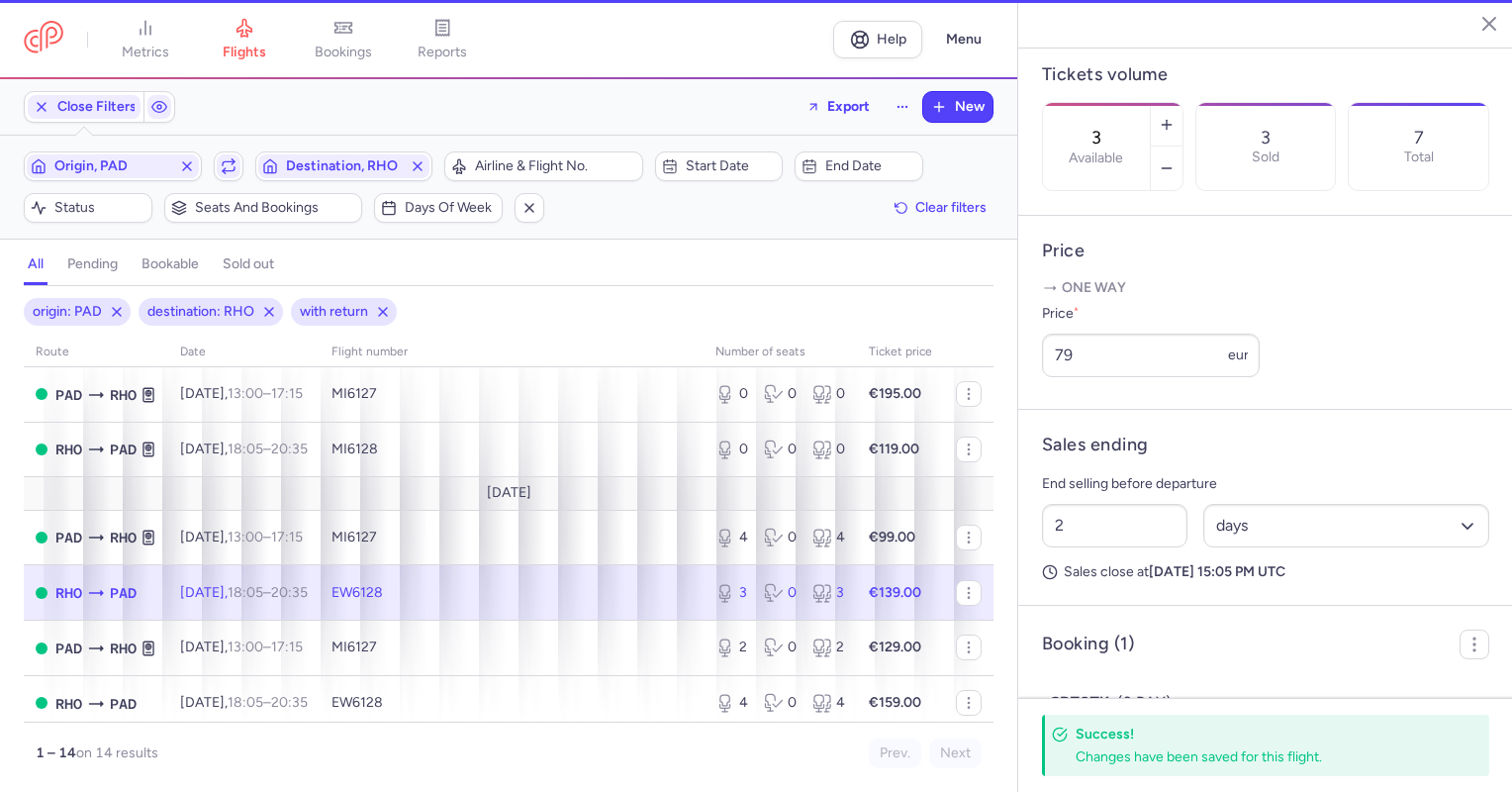 scroll, scrollTop: 572, scrollLeft: 0, axis: vertical 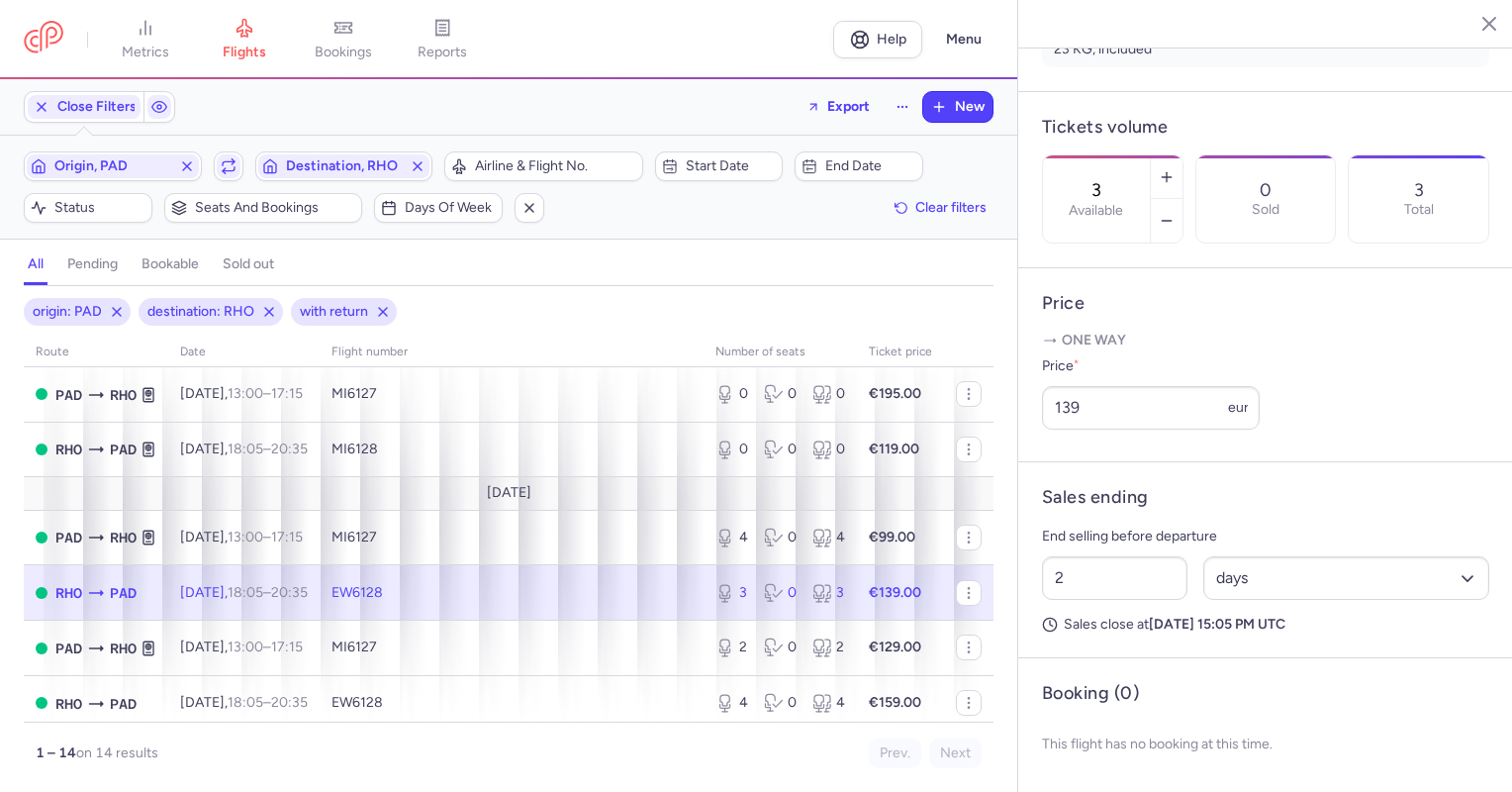 click on "Price  * 139 eur" at bounding box center (1151, 392) 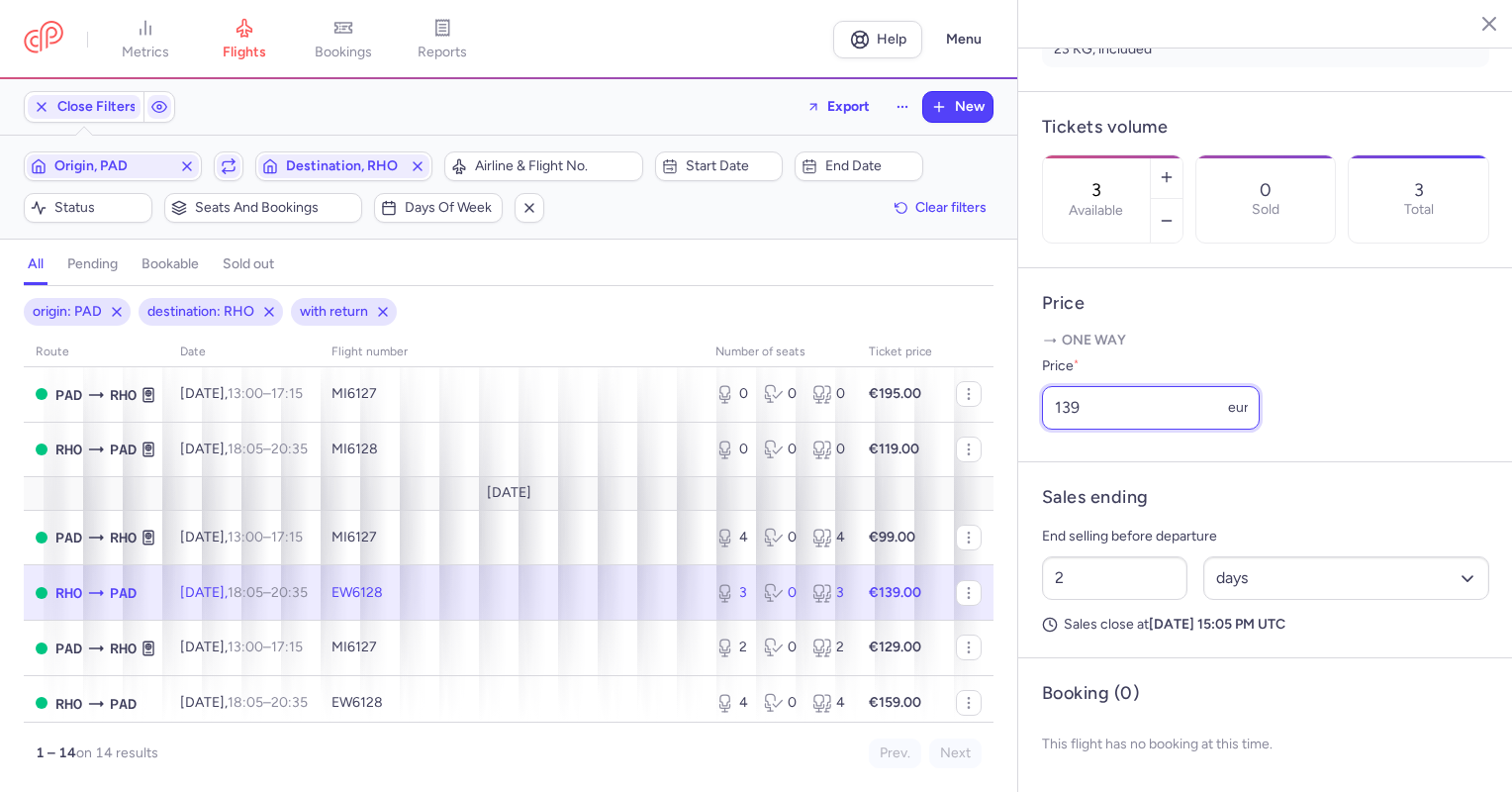 drag, startPoint x: 1118, startPoint y: 402, endPoint x: 985, endPoint y: 409, distance: 133.18408 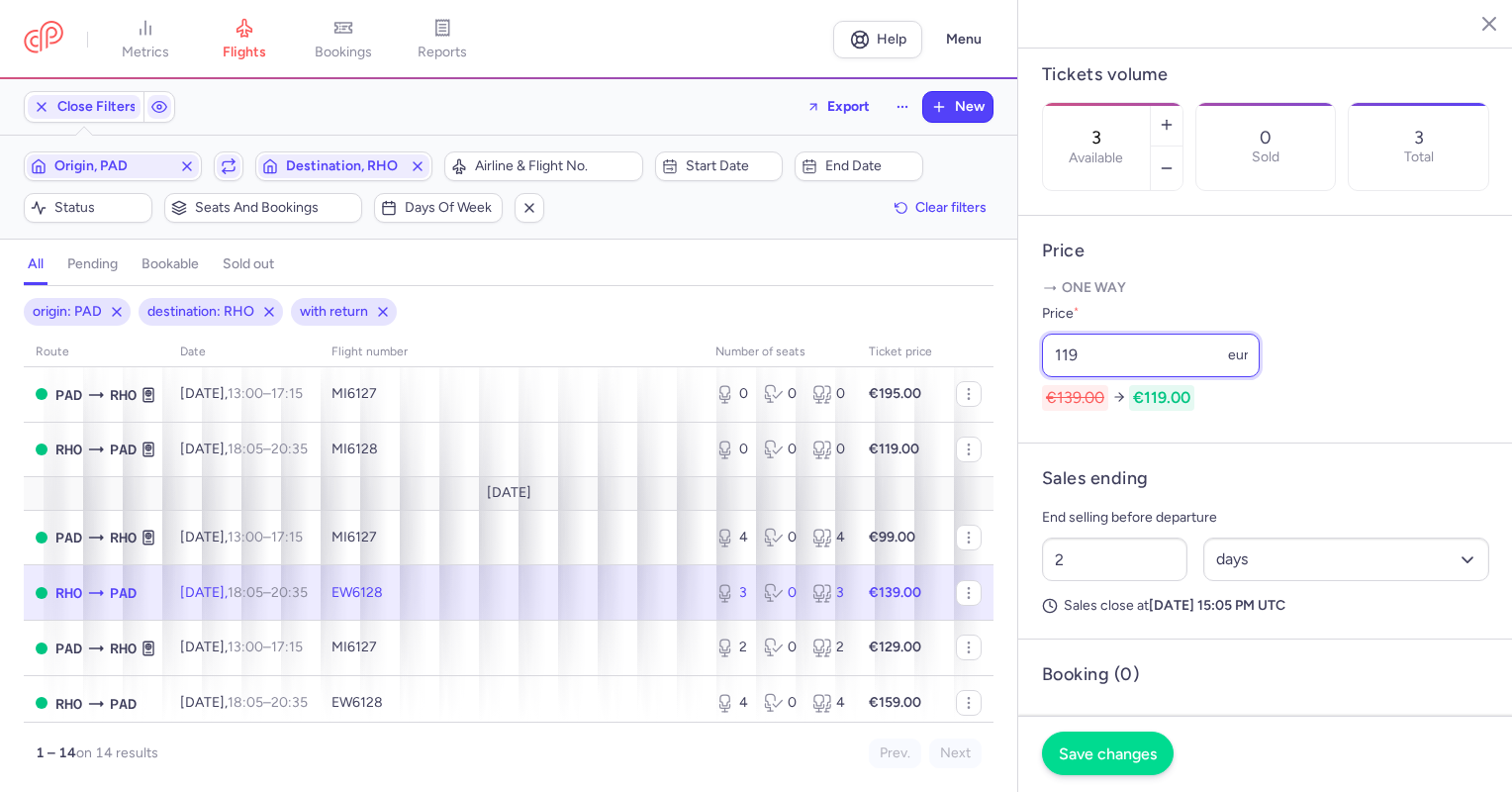 type on "119" 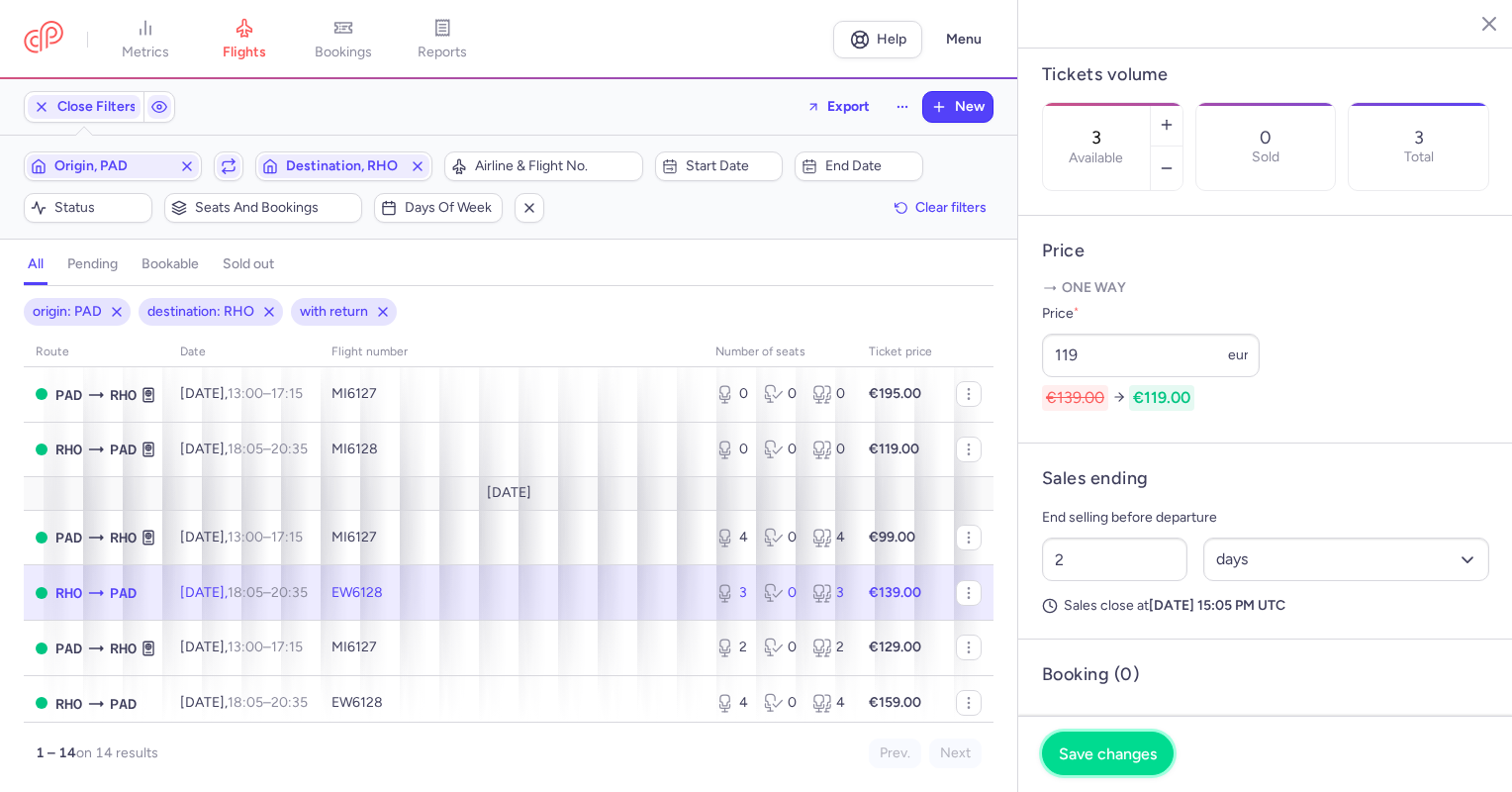 click on "Save changes" at bounding box center [1107, 753] 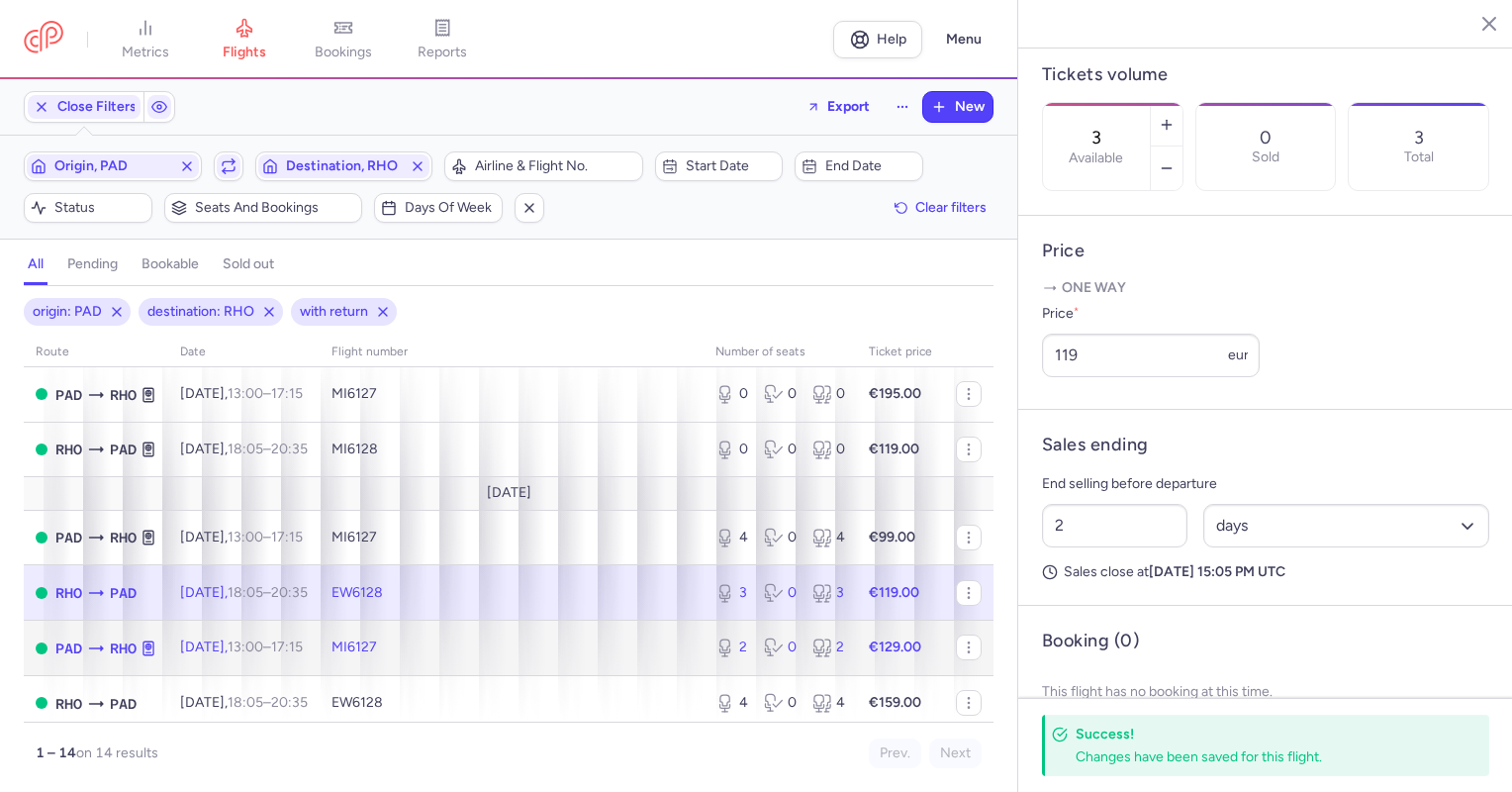 click on "MI6127" 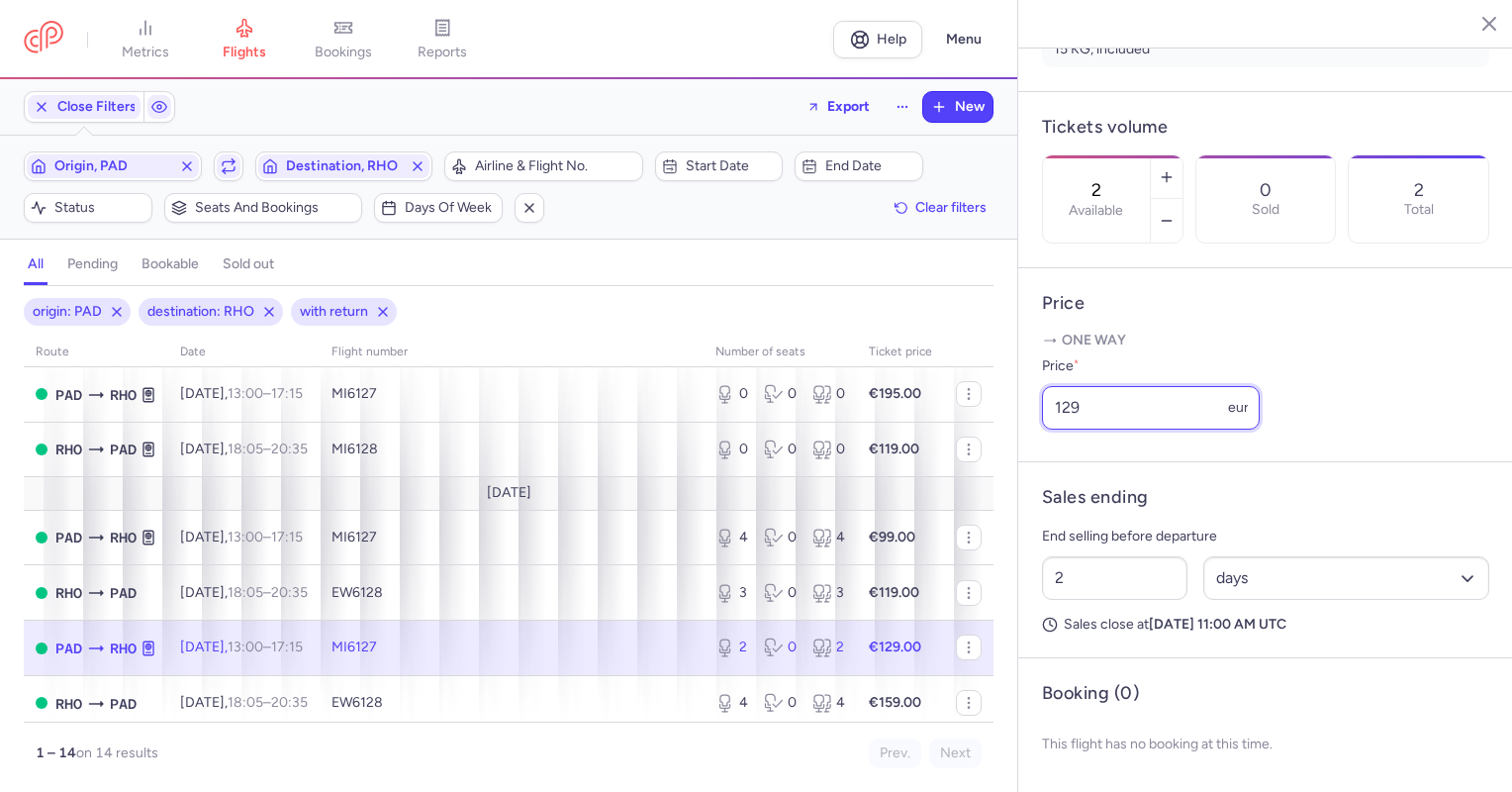 drag, startPoint x: 1133, startPoint y: 399, endPoint x: 1042, endPoint y: 417, distance: 92.76314 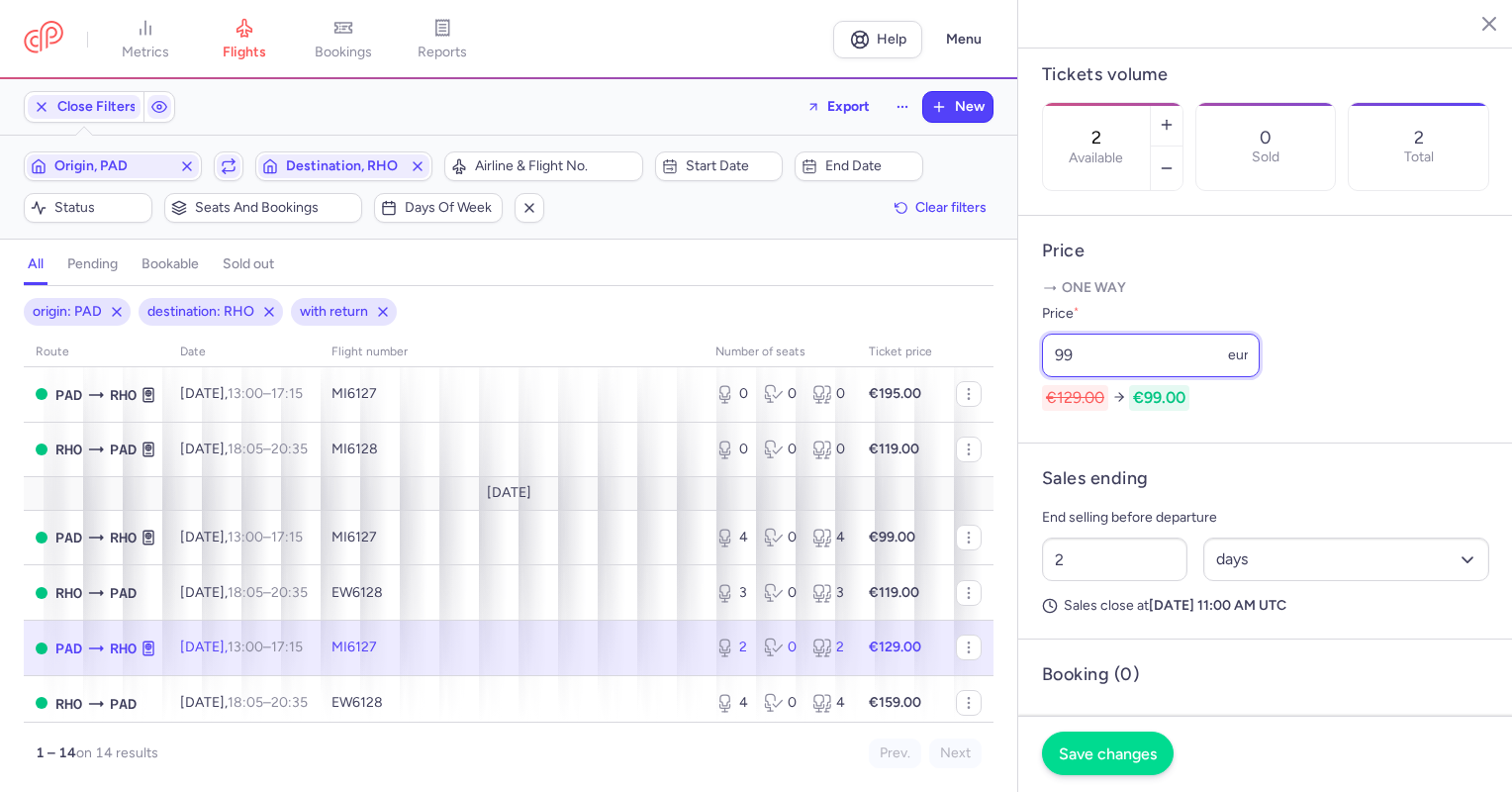 type on "99" 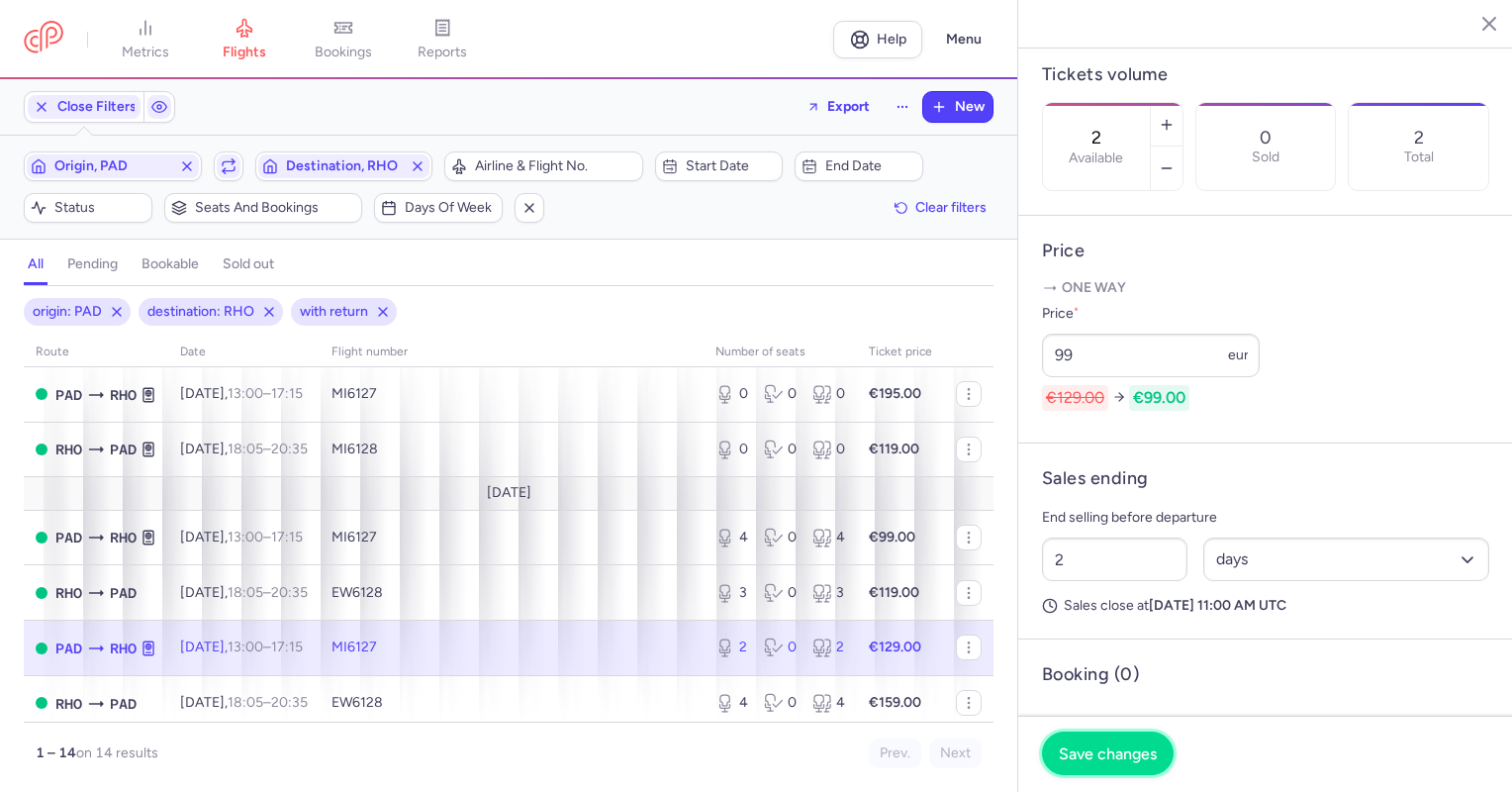 click on "Save changes" at bounding box center (1107, 753) 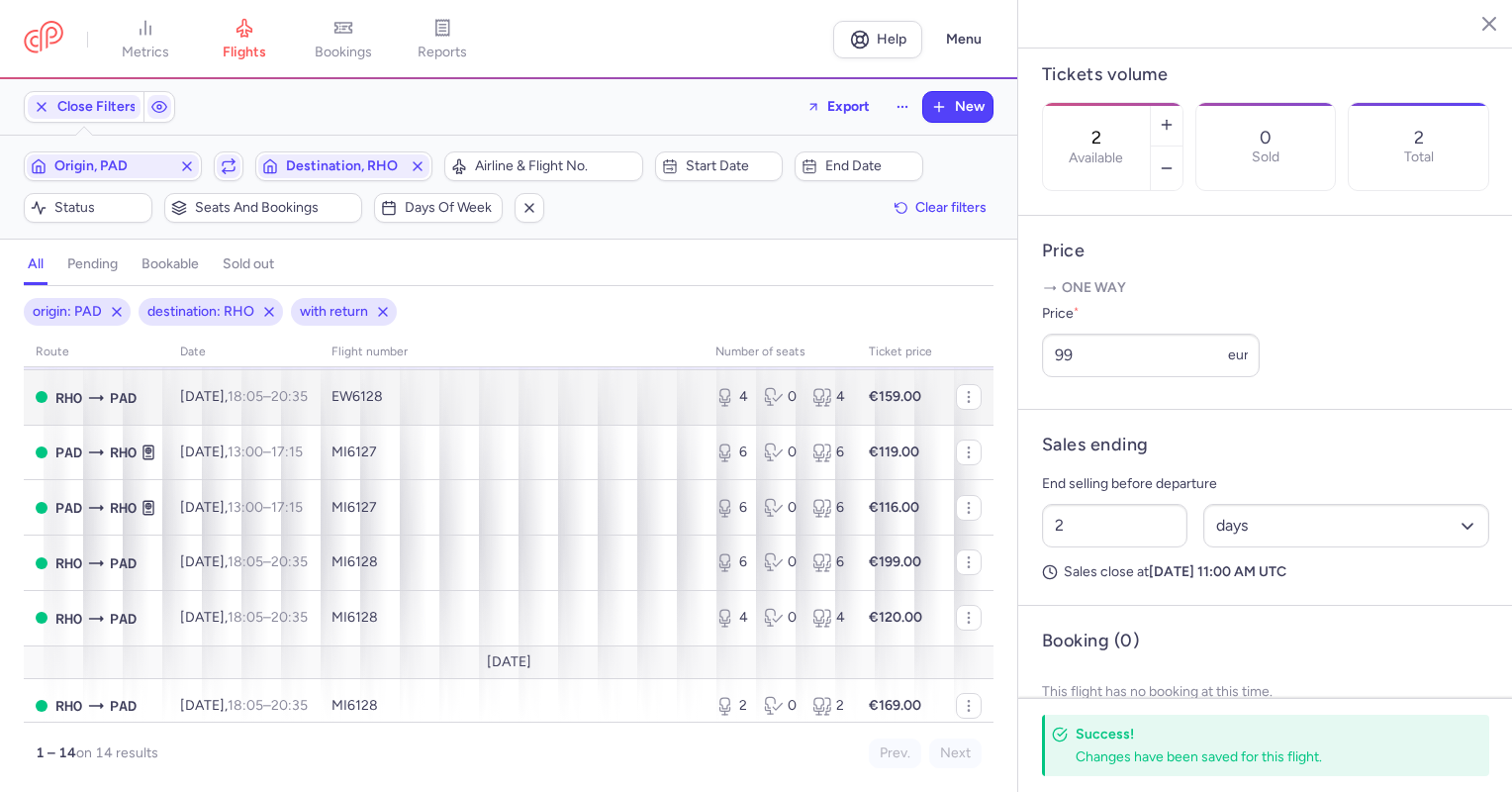scroll, scrollTop: 531, scrollLeft: 0, axis: vertical 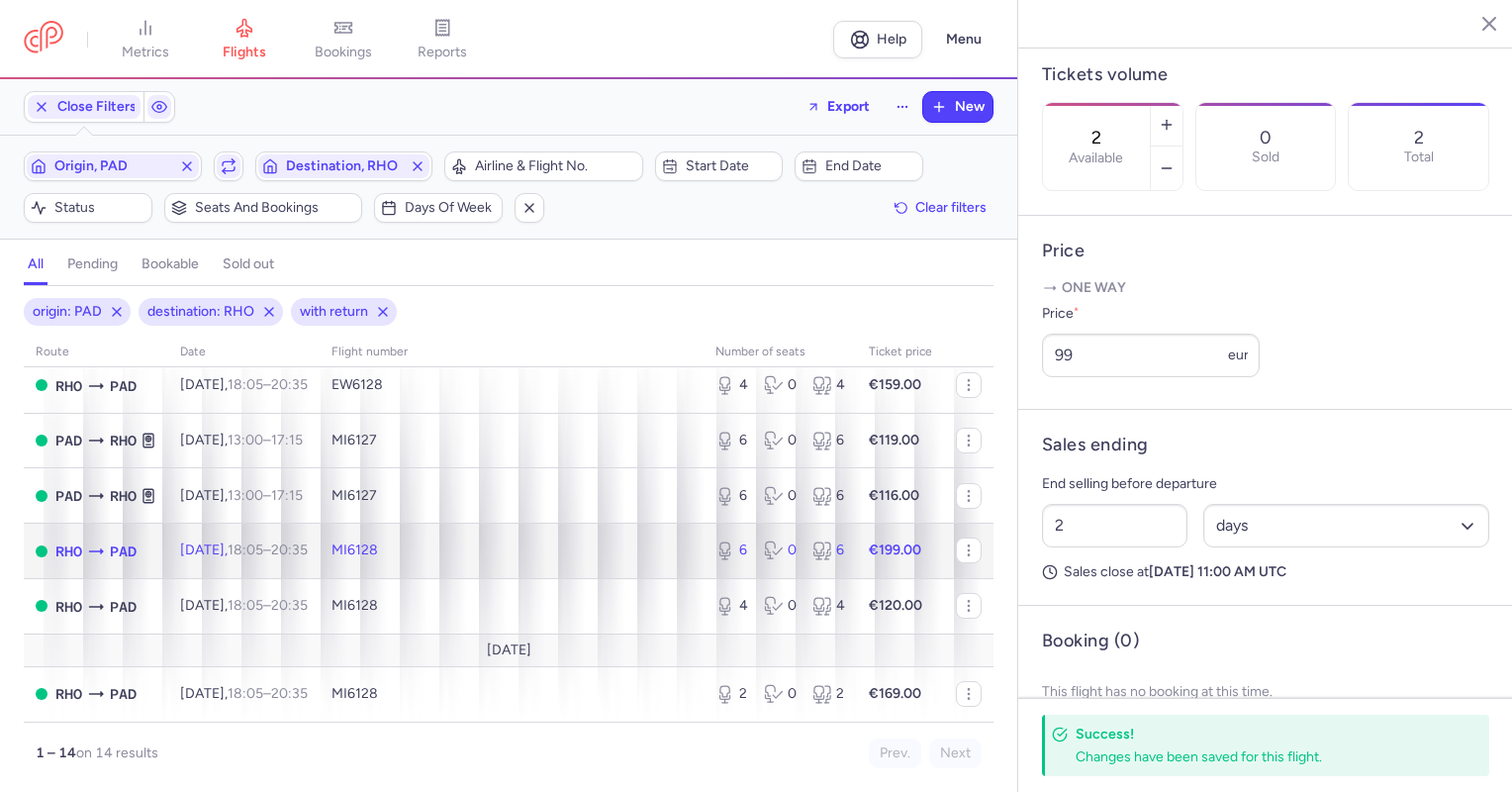 click on "20:35  +0" at bounding box center (289, 549) 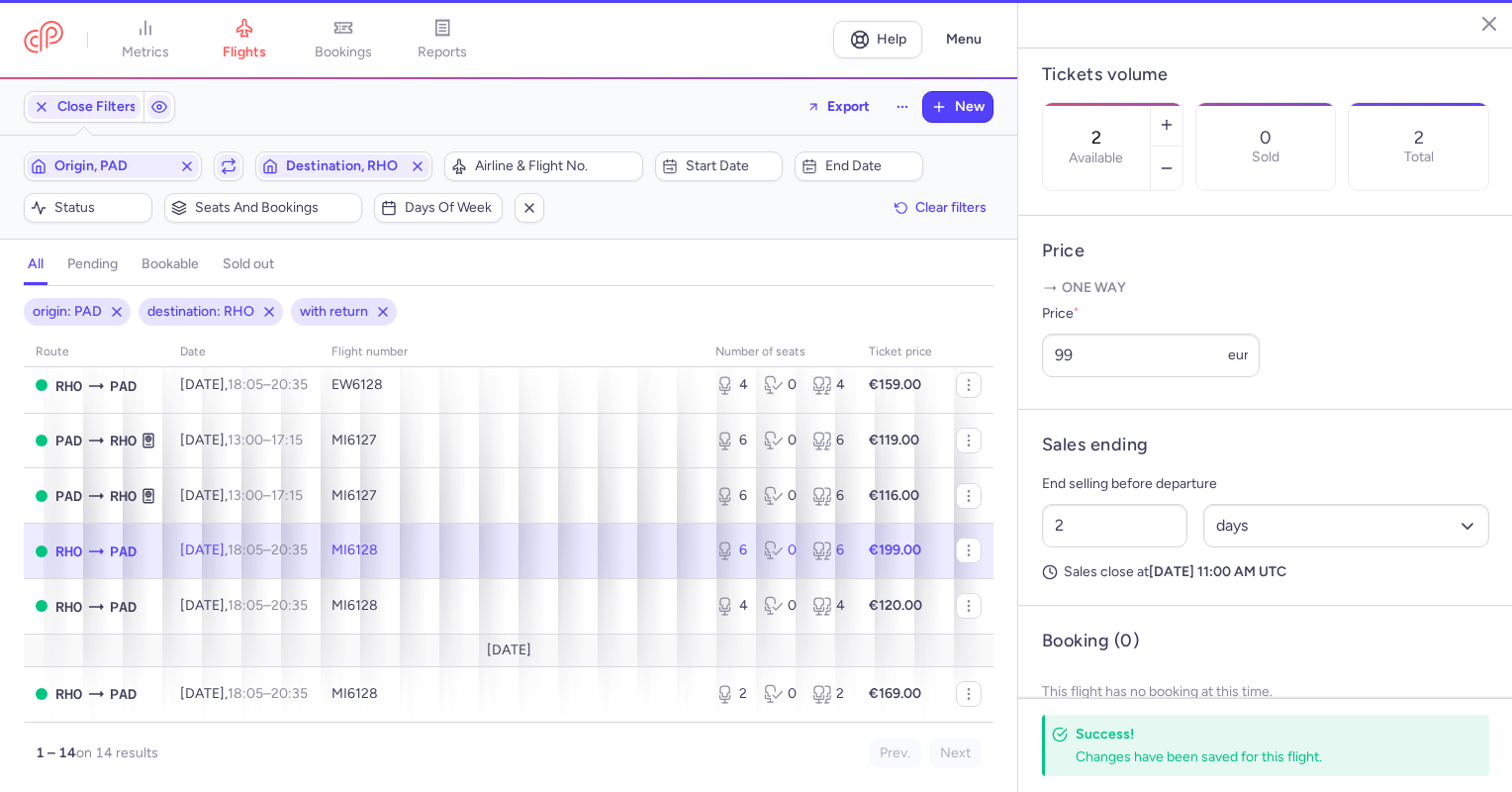 type on "6" 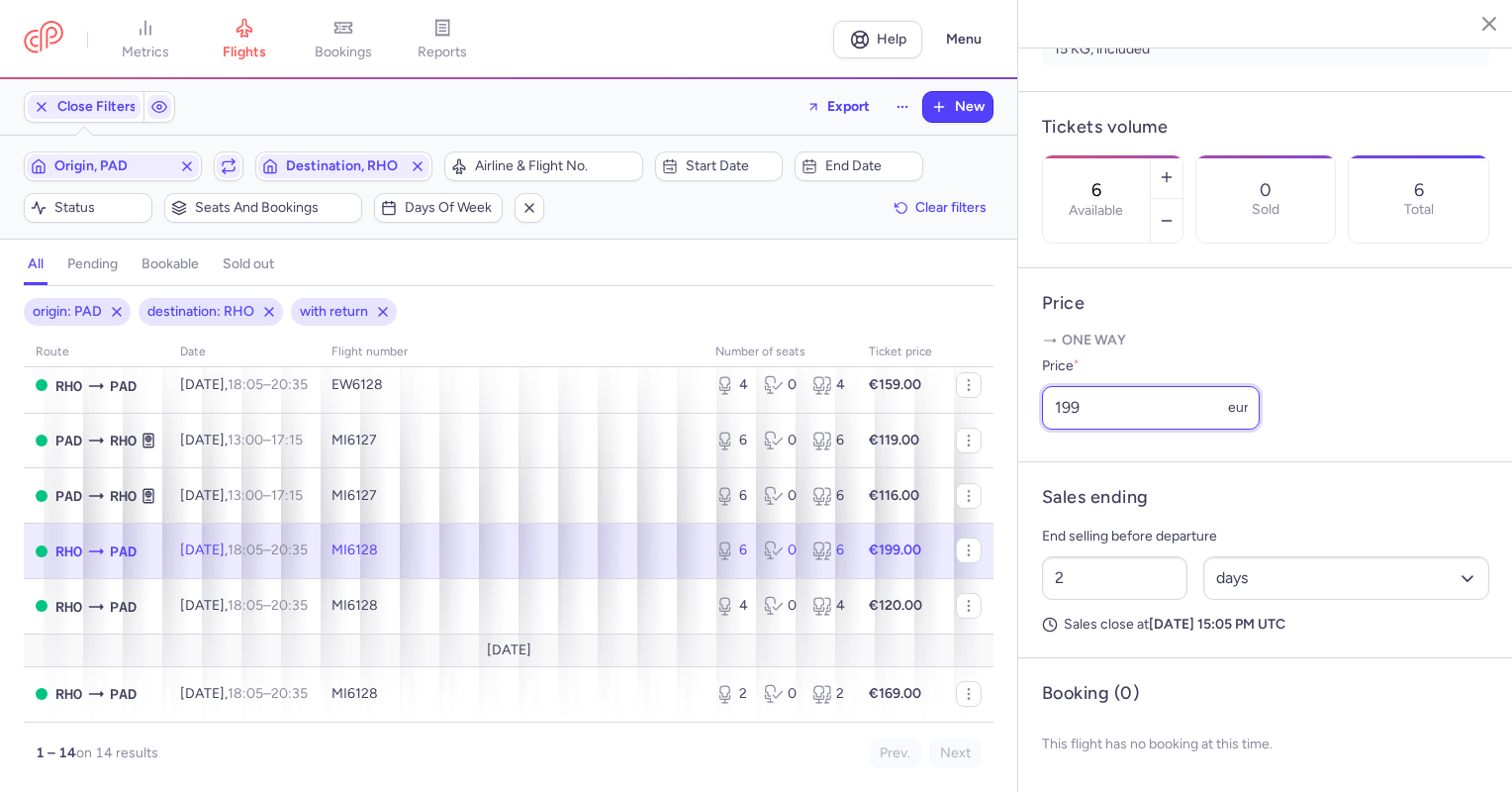 drag, startPoint x: 1161, startPoint y: 394, endPoint x: 1027, endPoint y: 434, distance: 139.84277 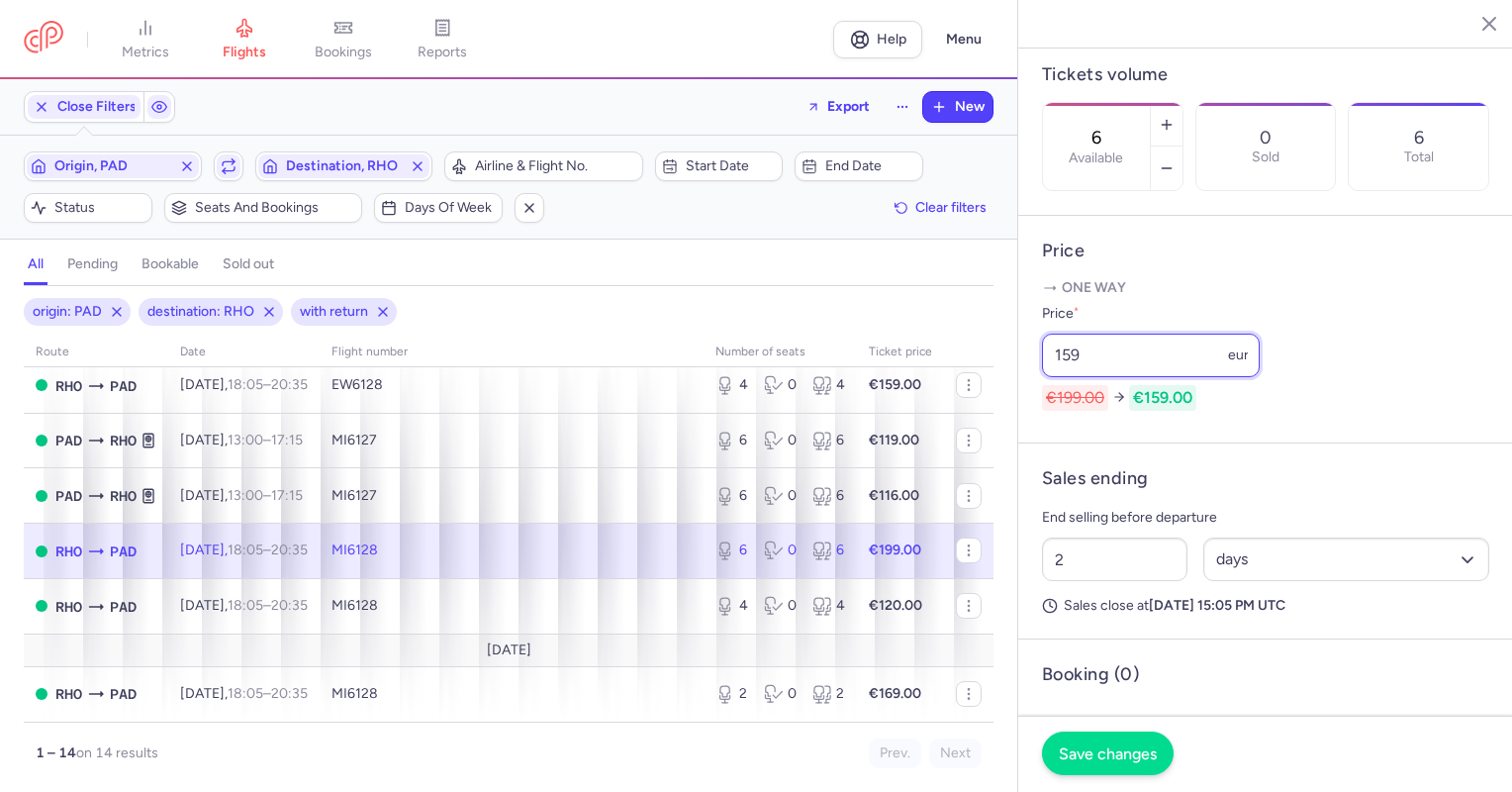 type on "159" 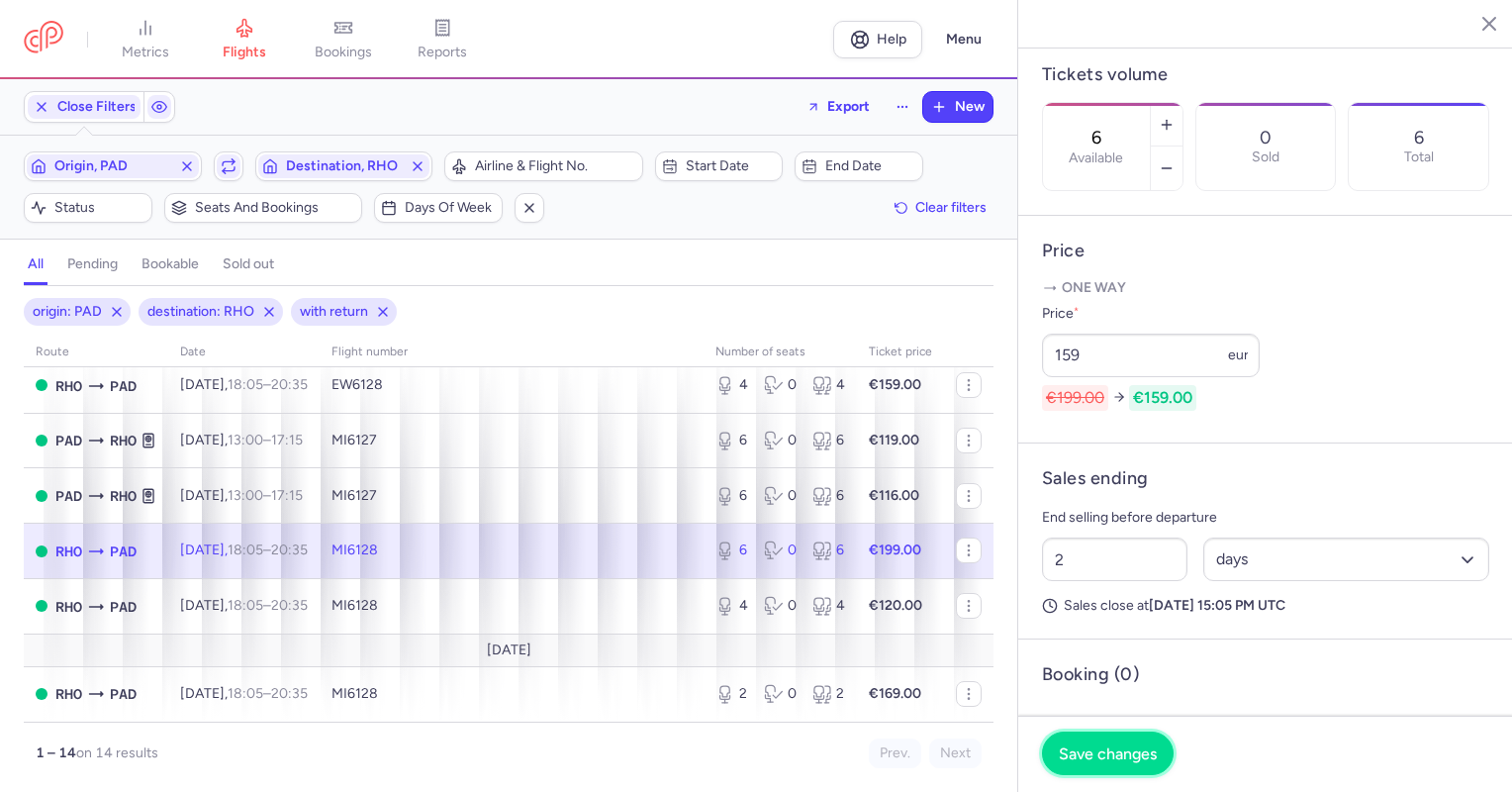 click on "Save changes" at bounding box center [1107, 753] 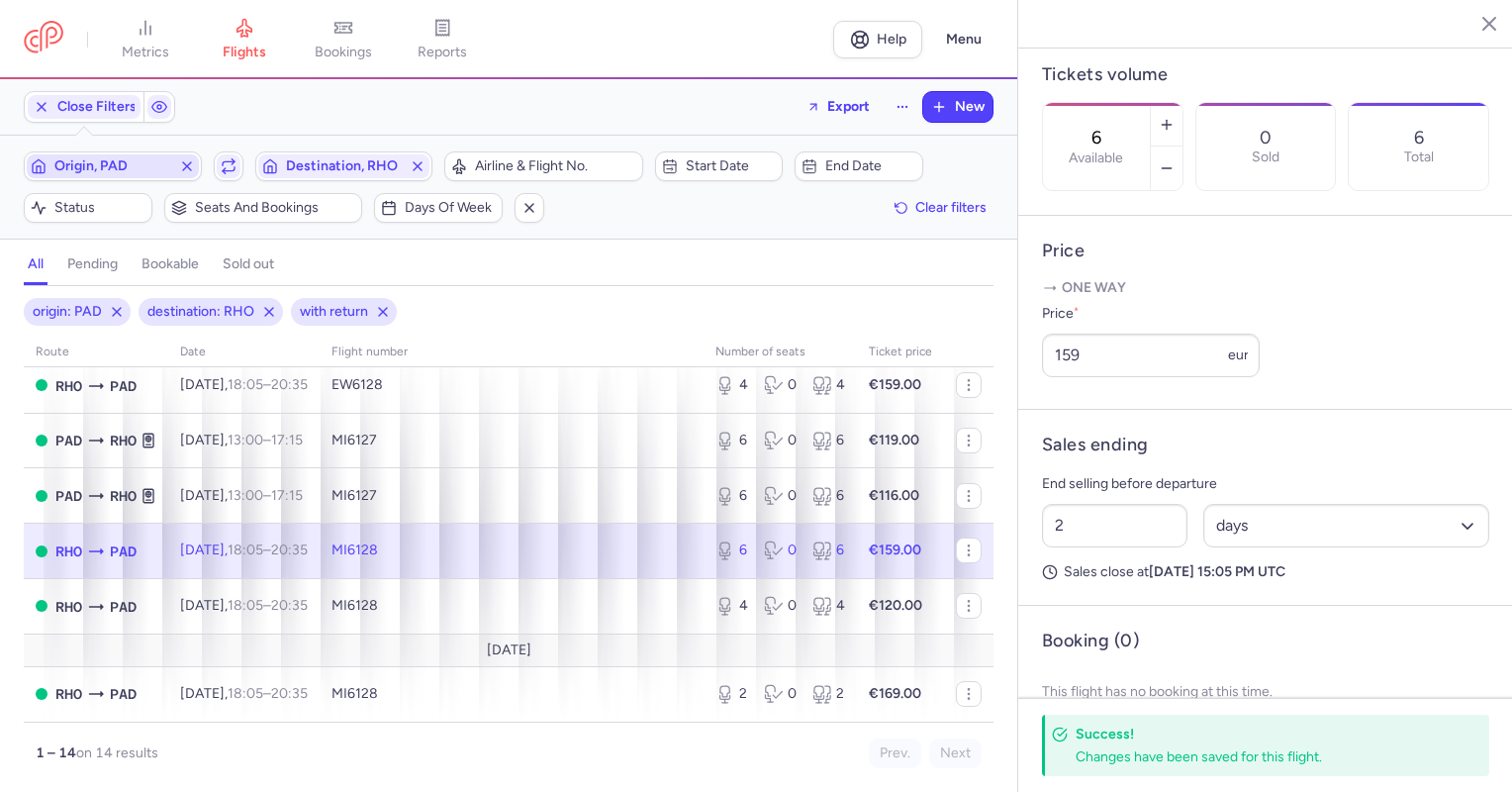 click 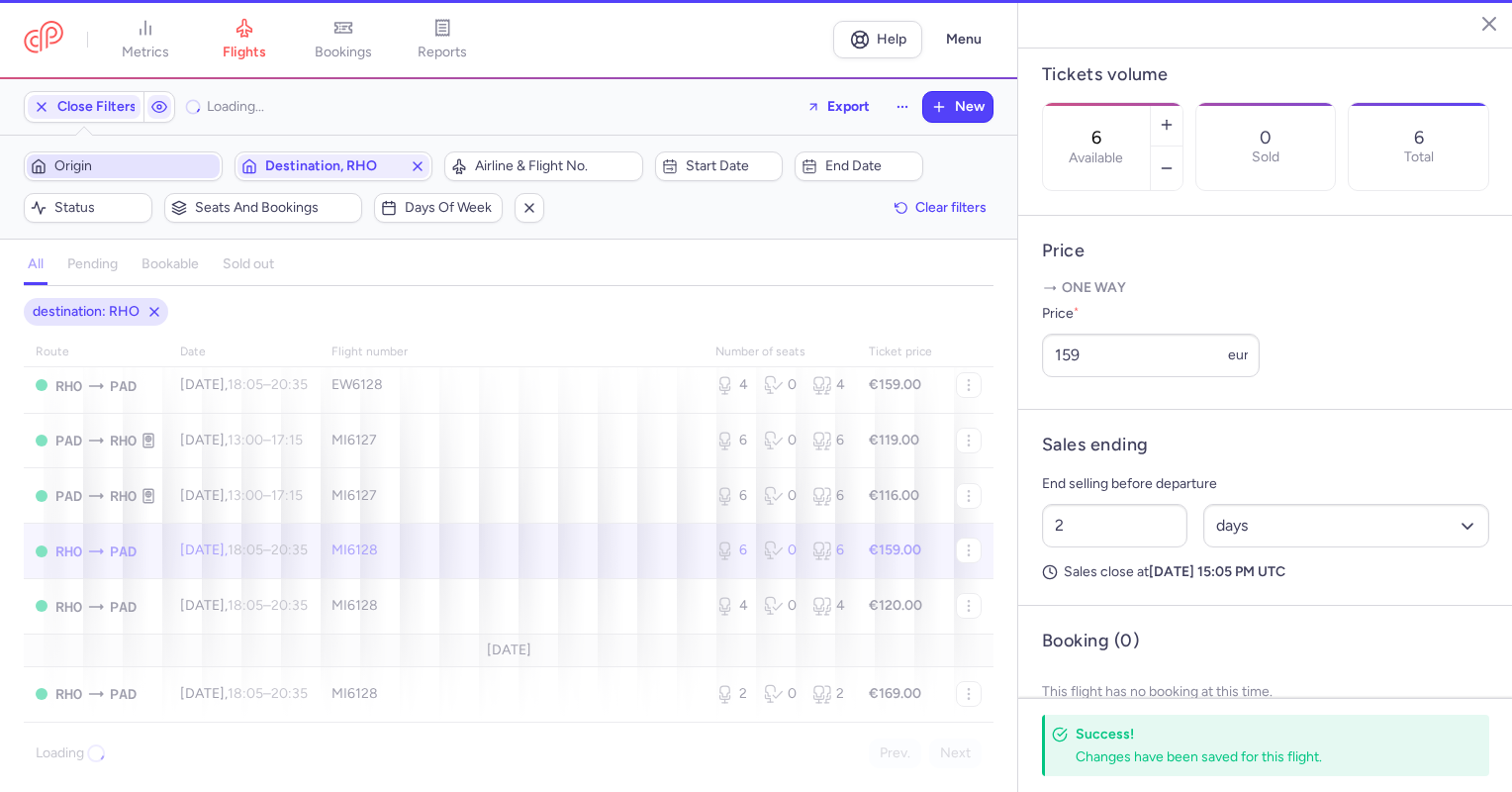 click on "Origin" at bounding box center (135, 166) 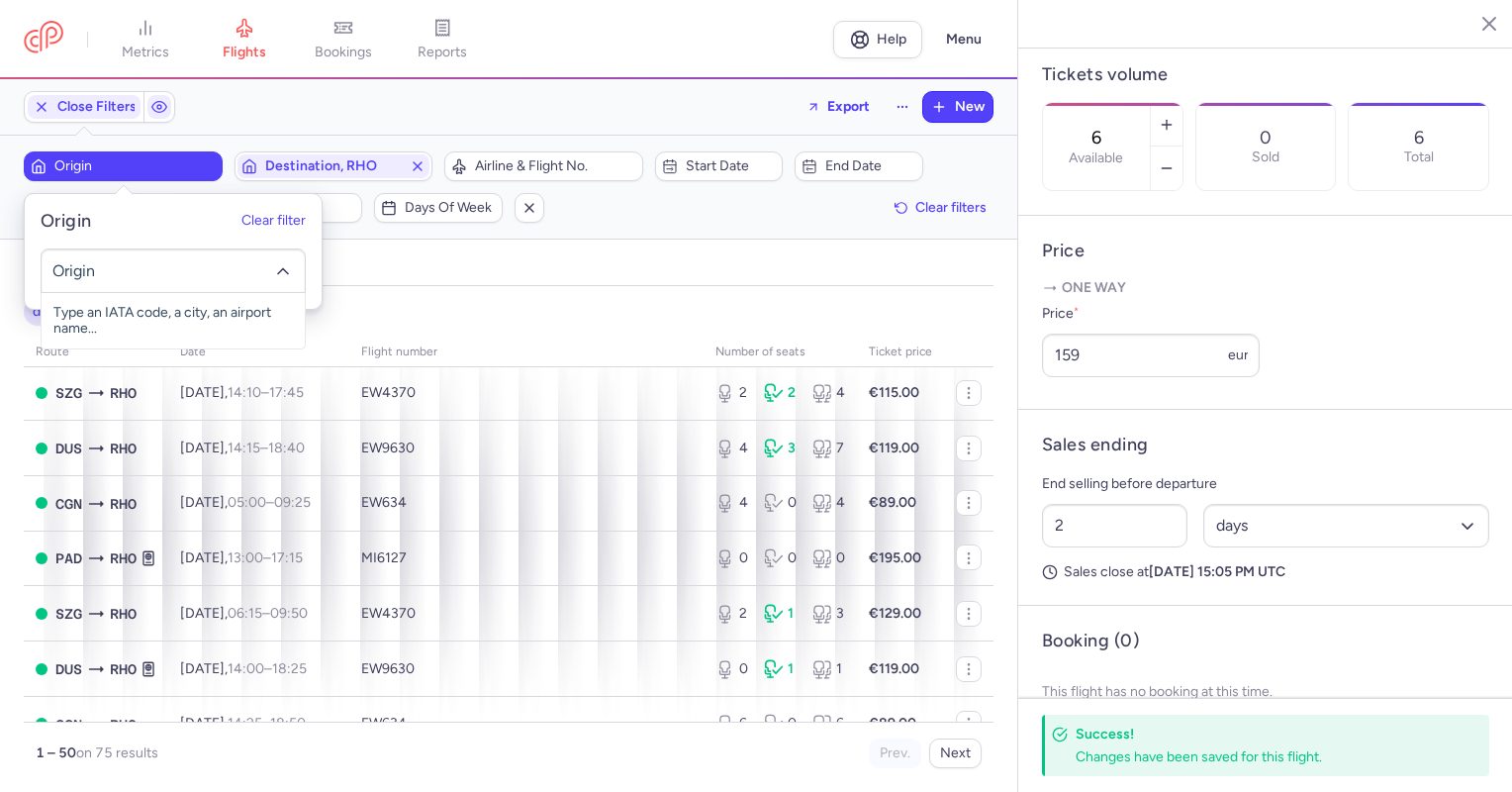 scroll, scrollTop: 554, scrollLeft: 0, axis: vertical 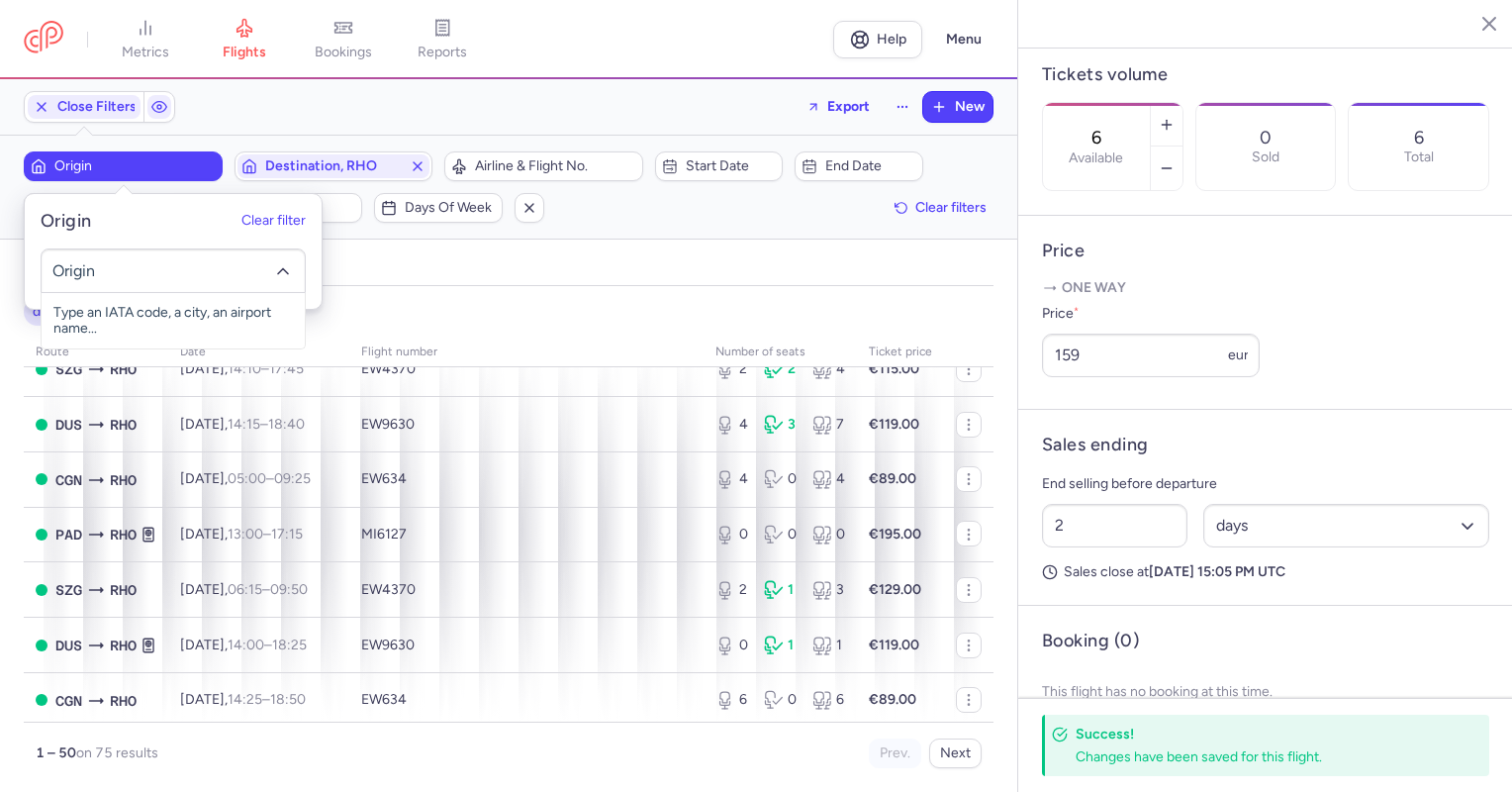 type on "D" 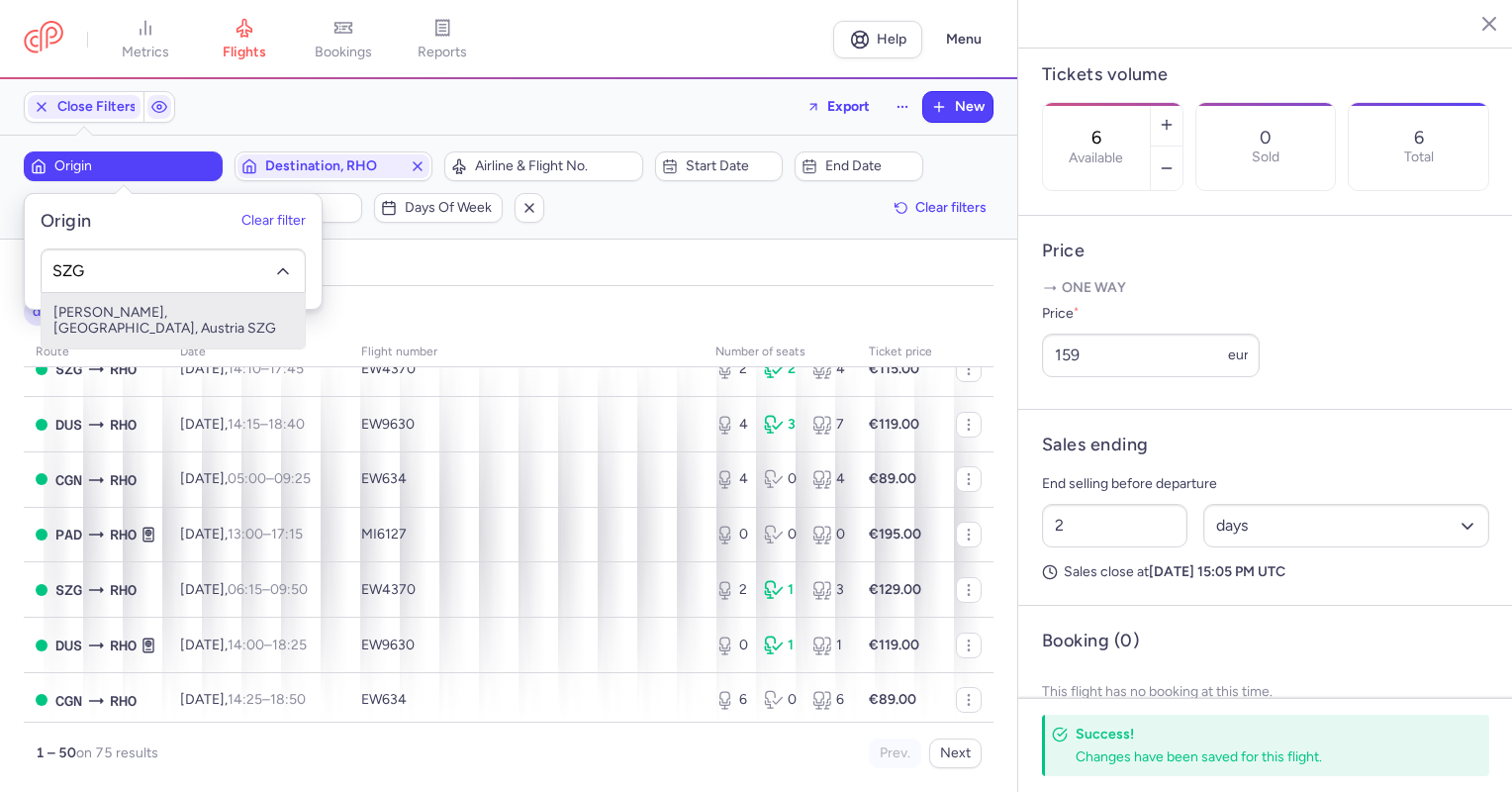 click on "[PERSON_NAME], [GEOGRAPHIC_DATA], Austria SZG" at bounding box center (173, 321) 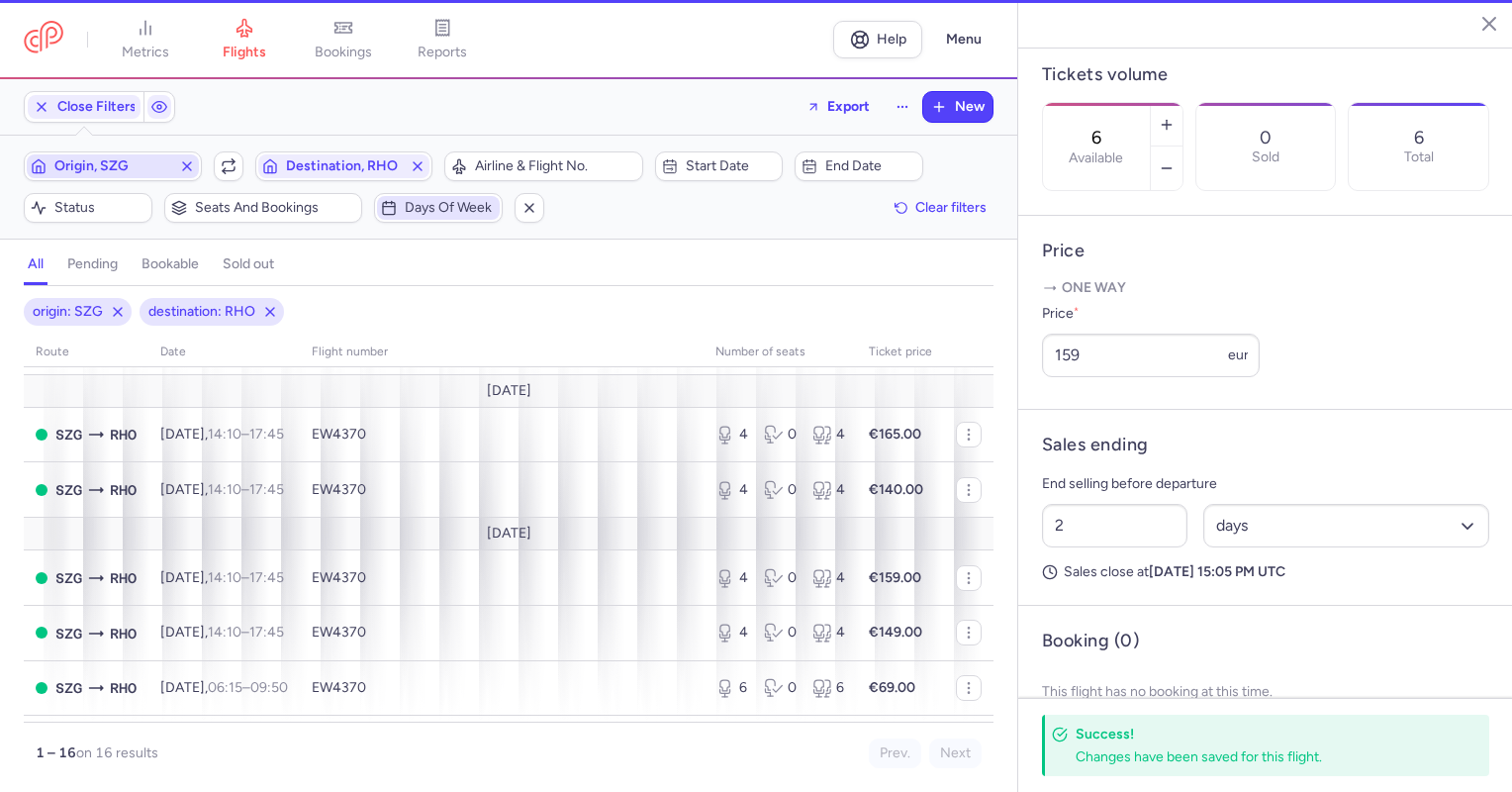 scroll, scrollTop: 531, scrollLeft: 0, axis: vertical 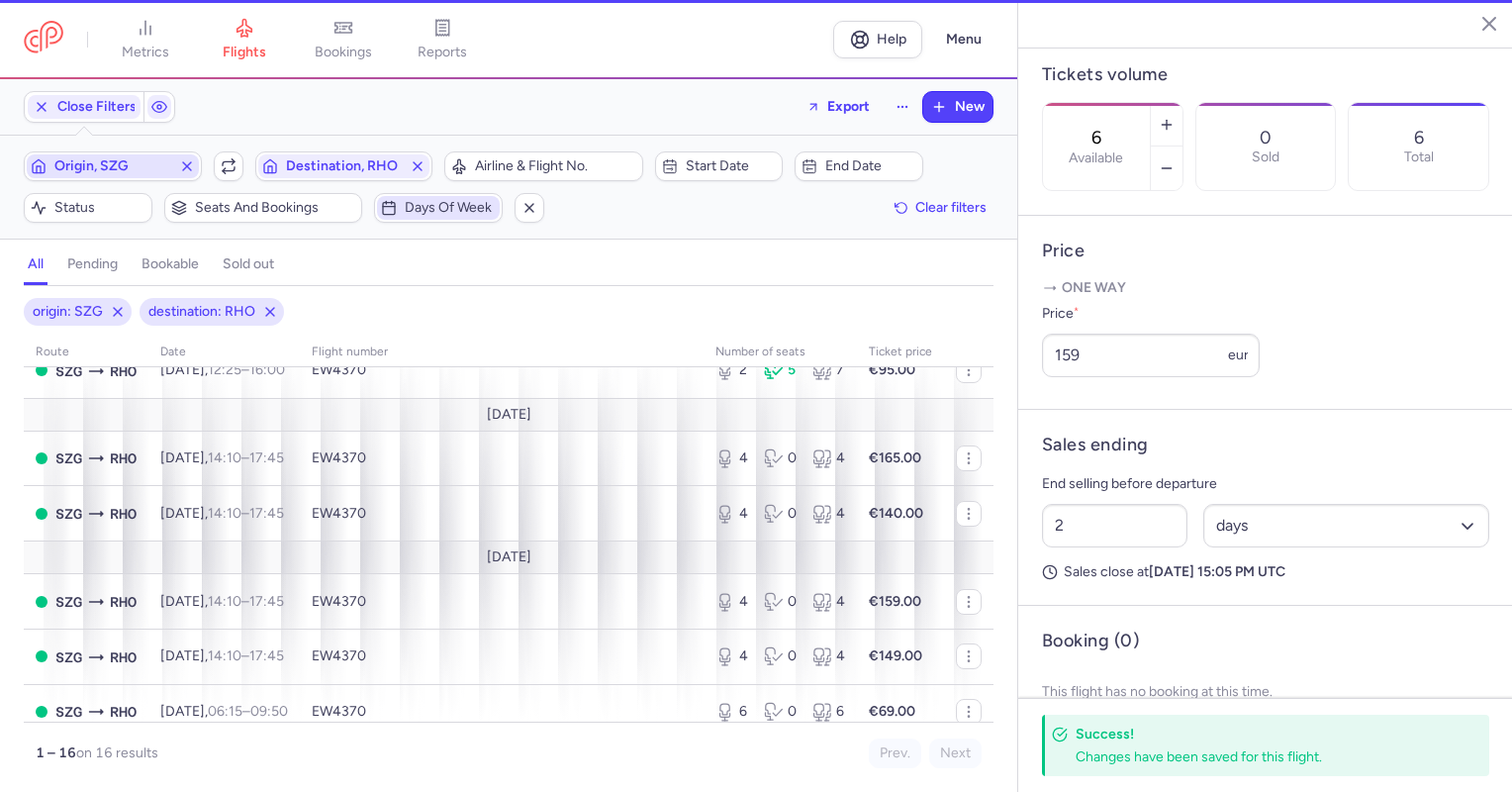 click on "Days of week" at bounding box center [450, 208] 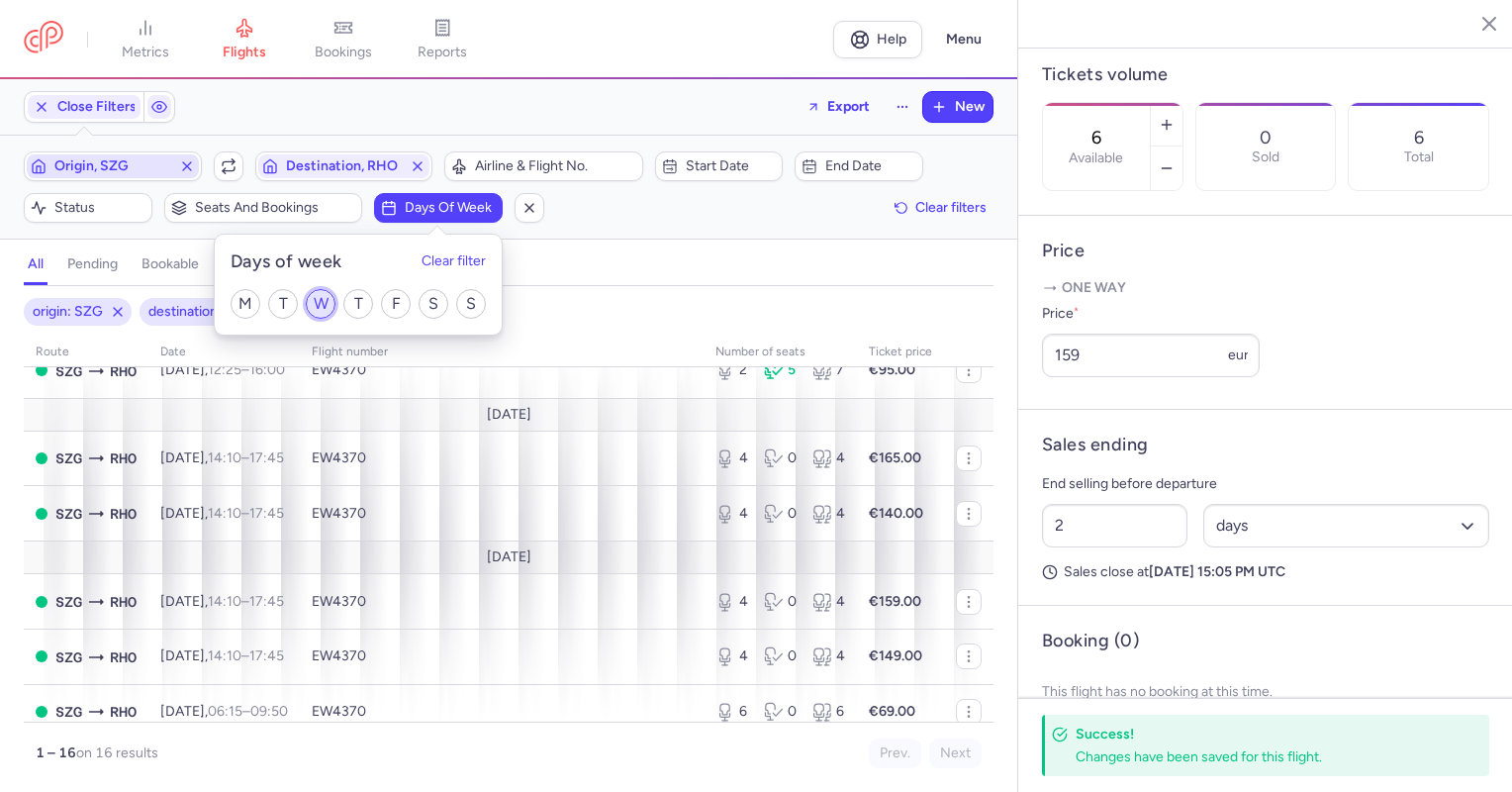 click on "W" at bounding box center [321, 304] 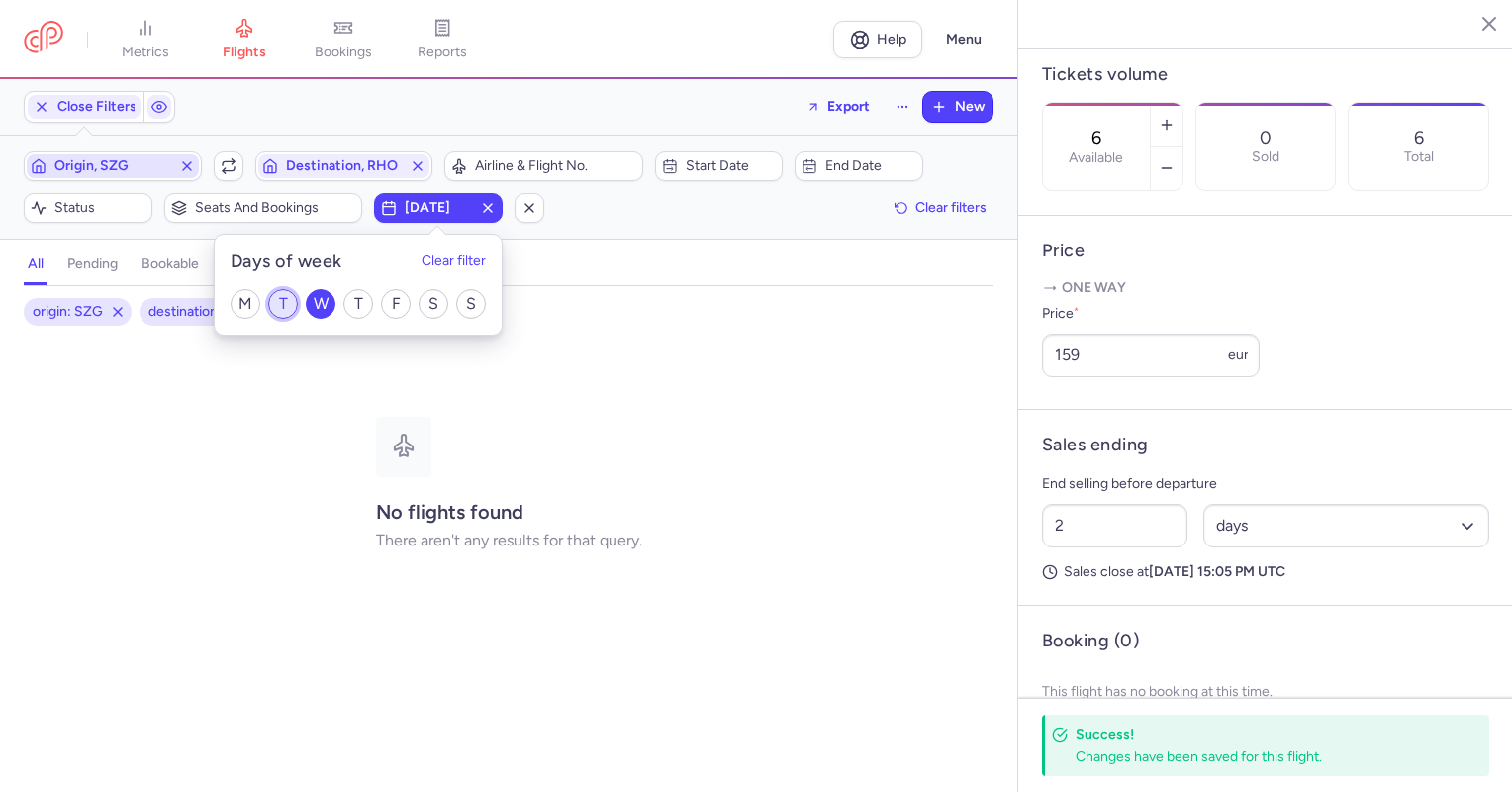 click on "T" at bounding box center (283, 304) 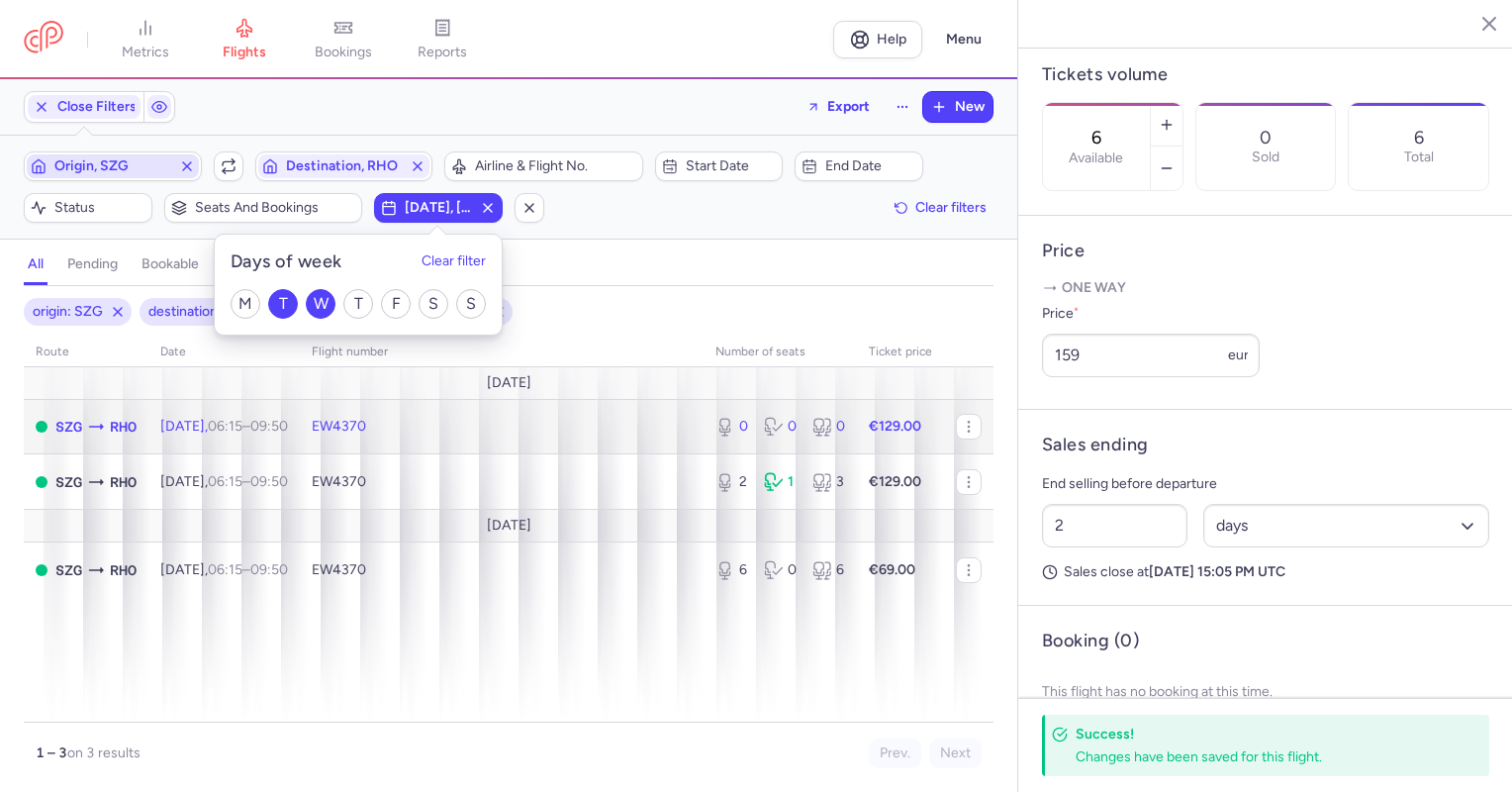 click on "[DATE]  06:15  –  09:50  +0" 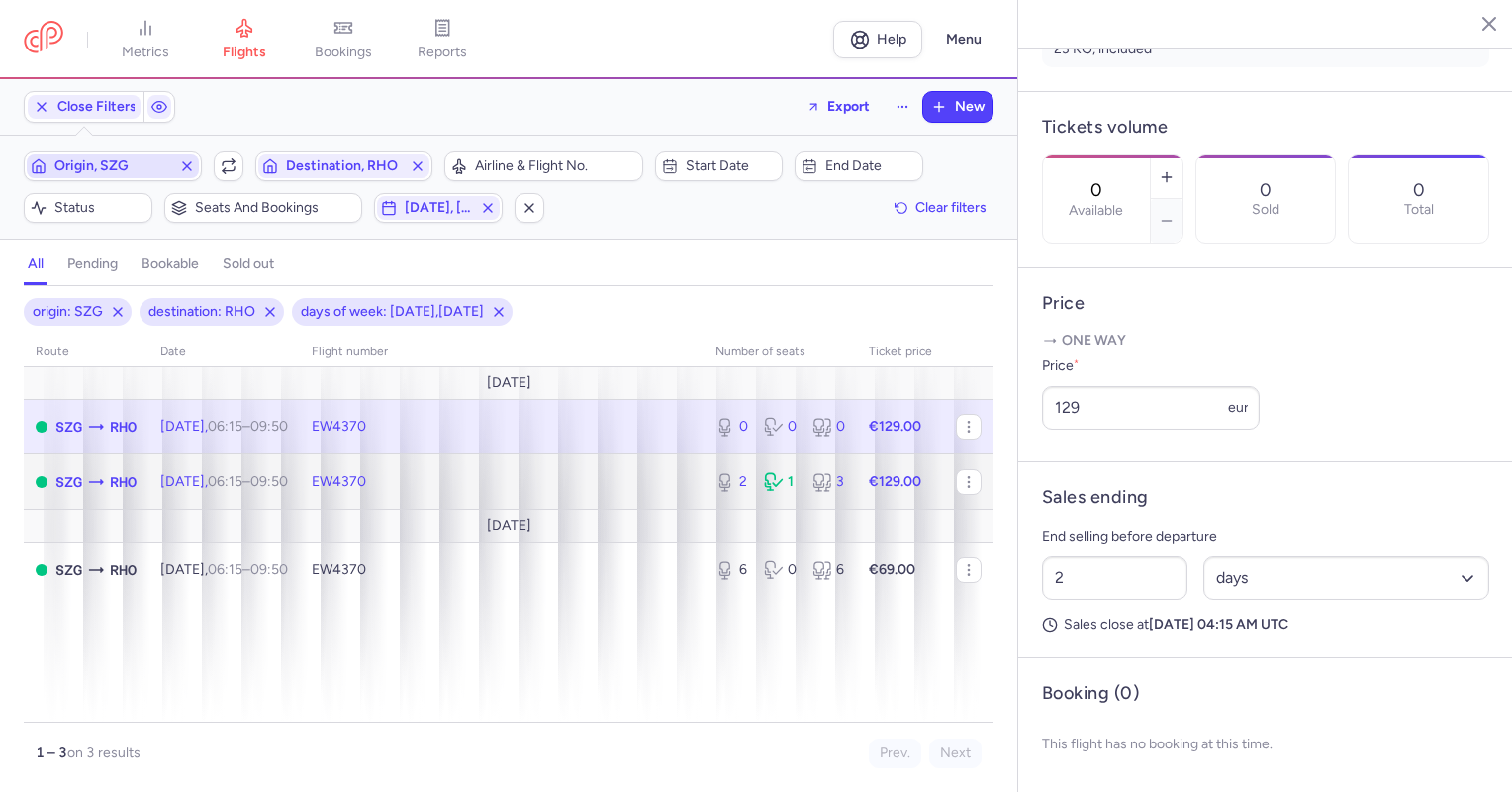 click on "EW4370" 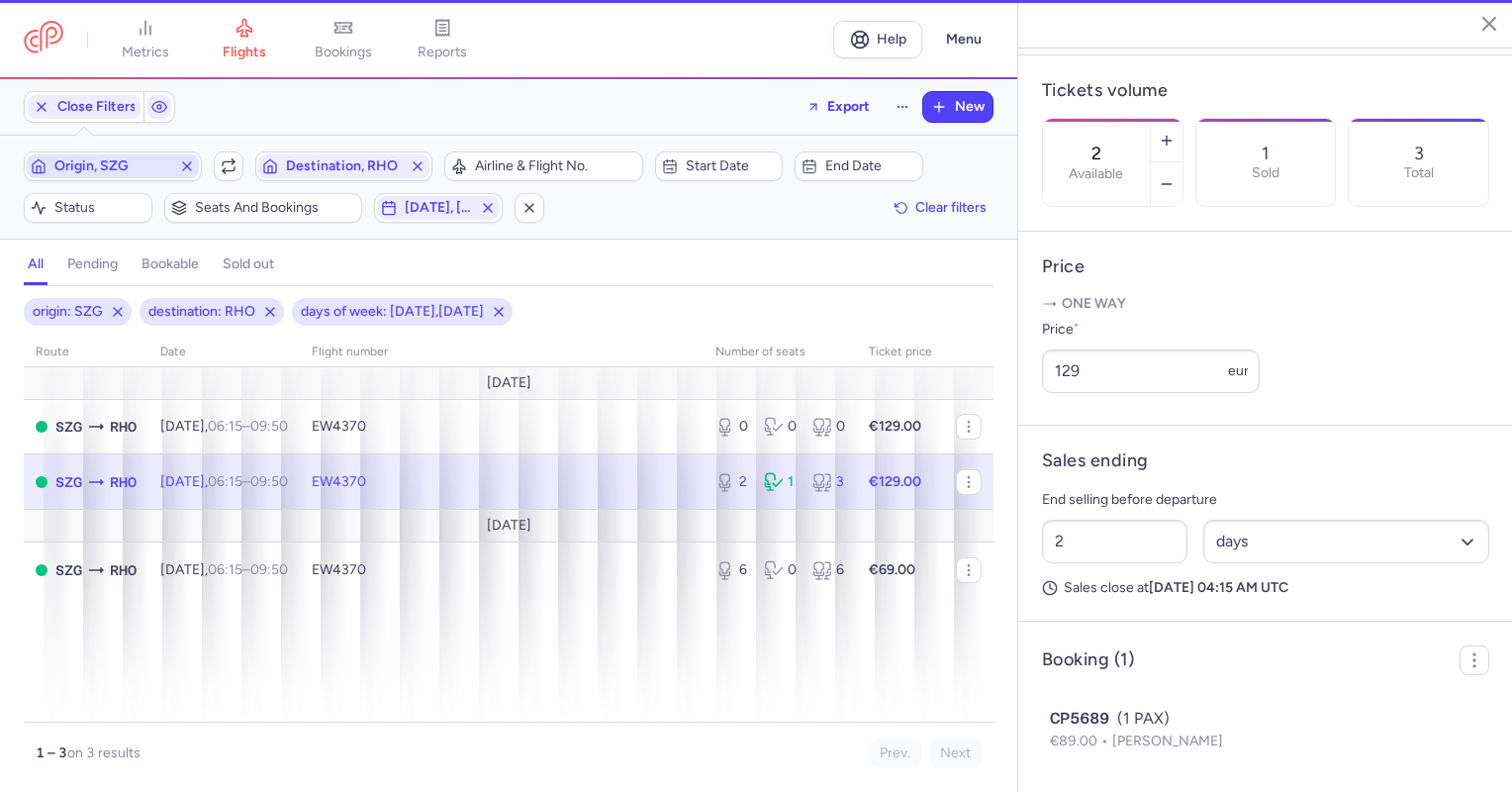 scroll, scrollTop: 588, scrollLeft: 0, axis: vertical 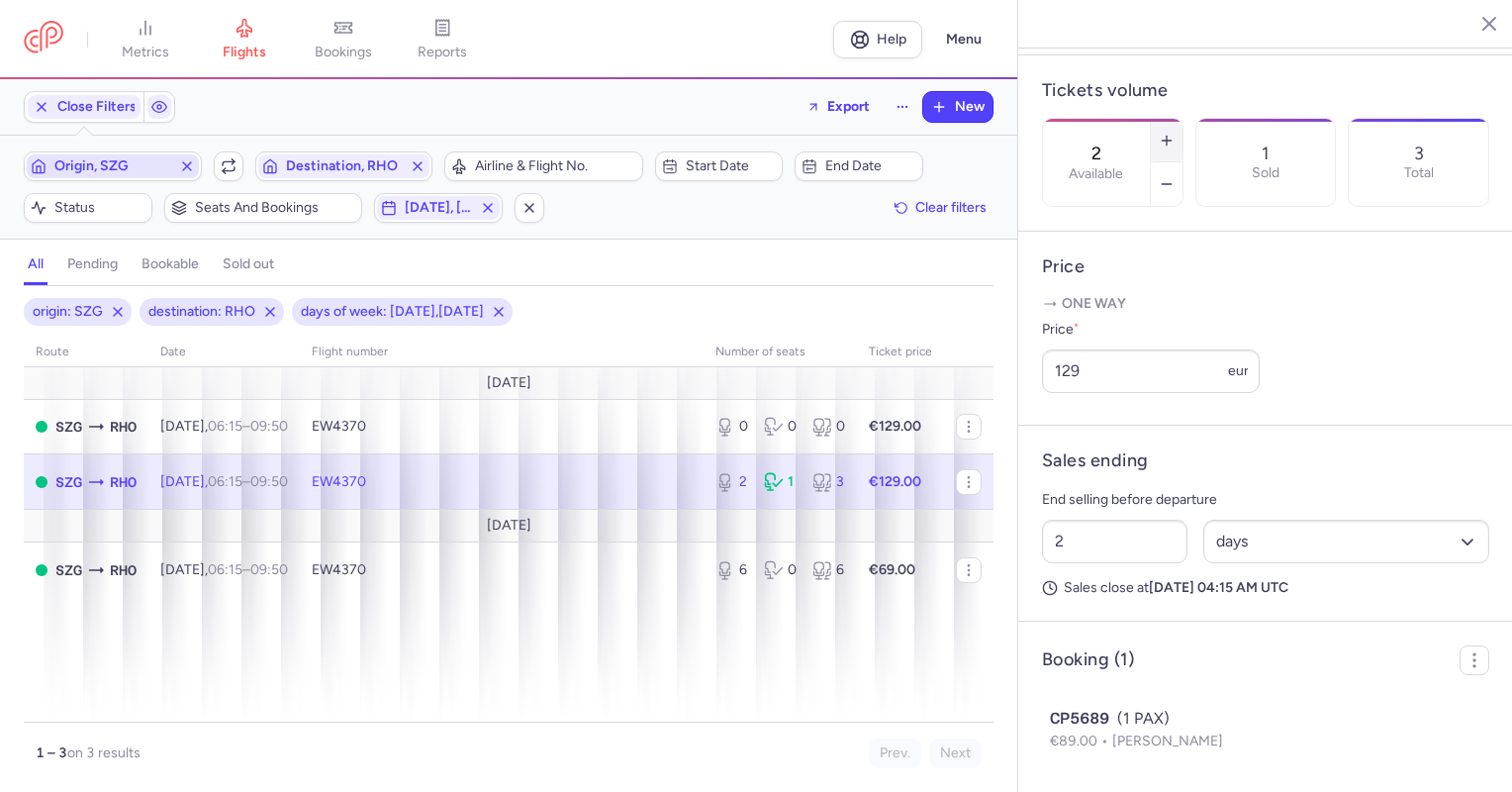click 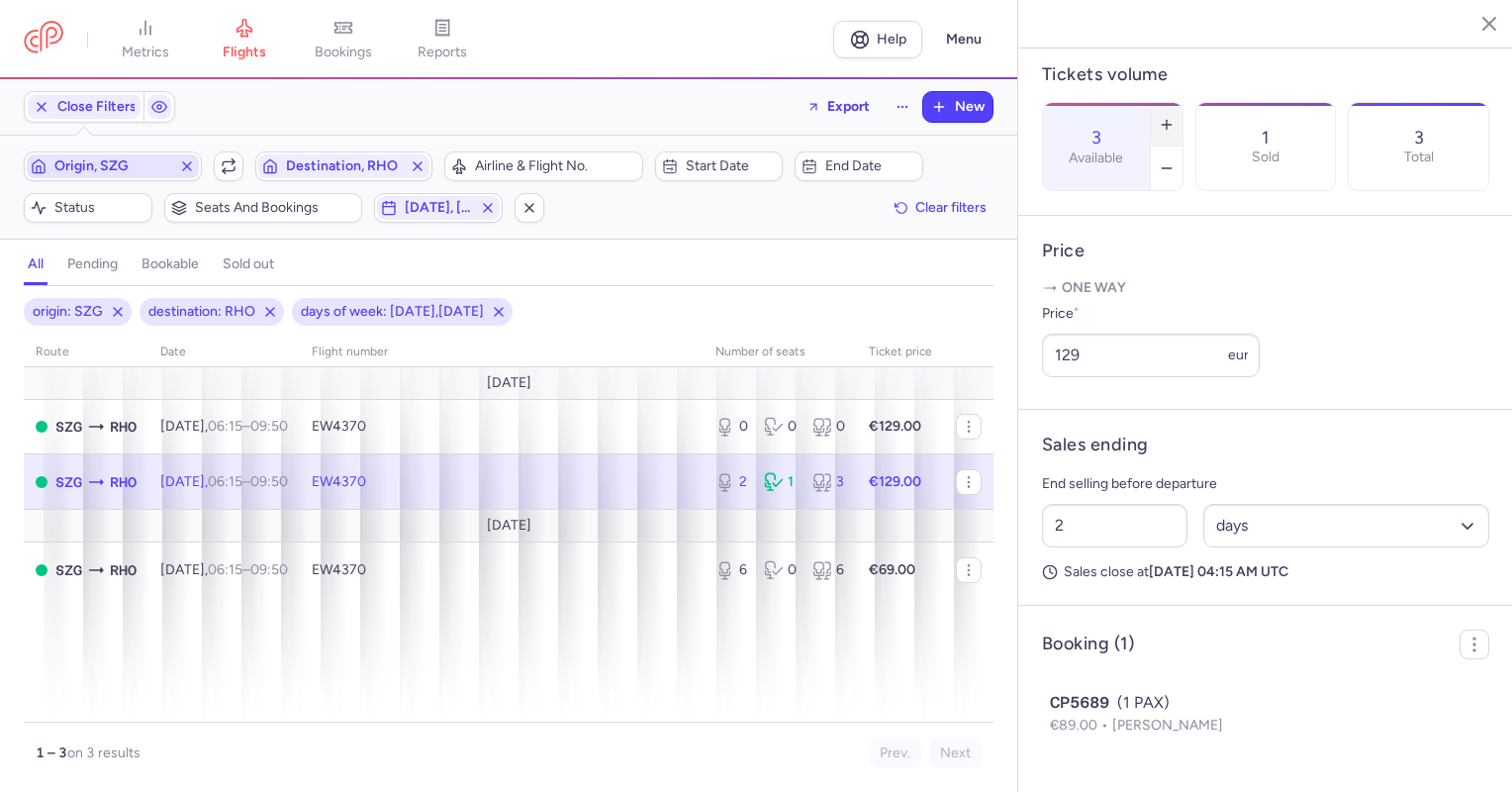 click 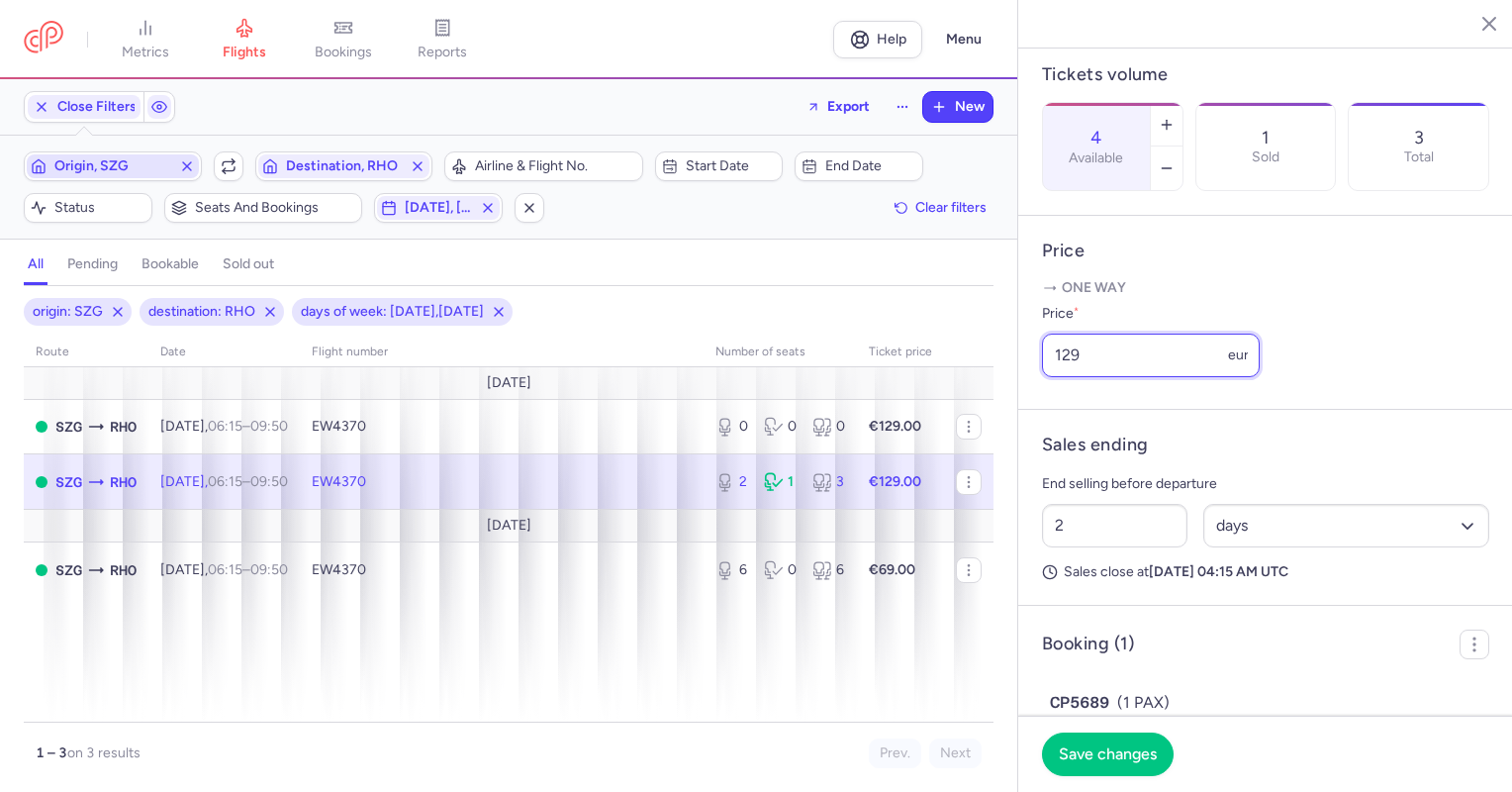 click on "129" at bounding box center (1151, 355) 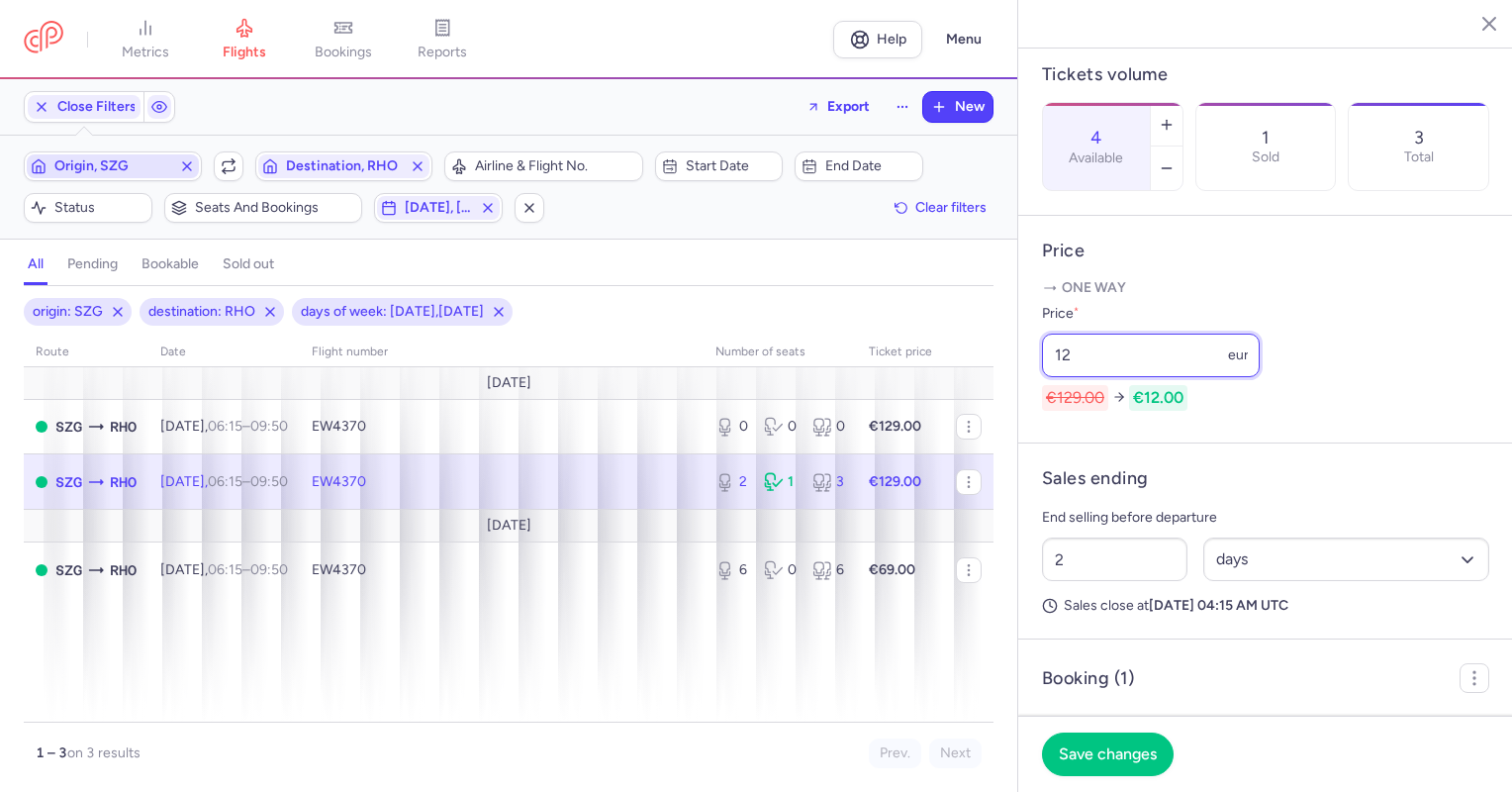type on "1" 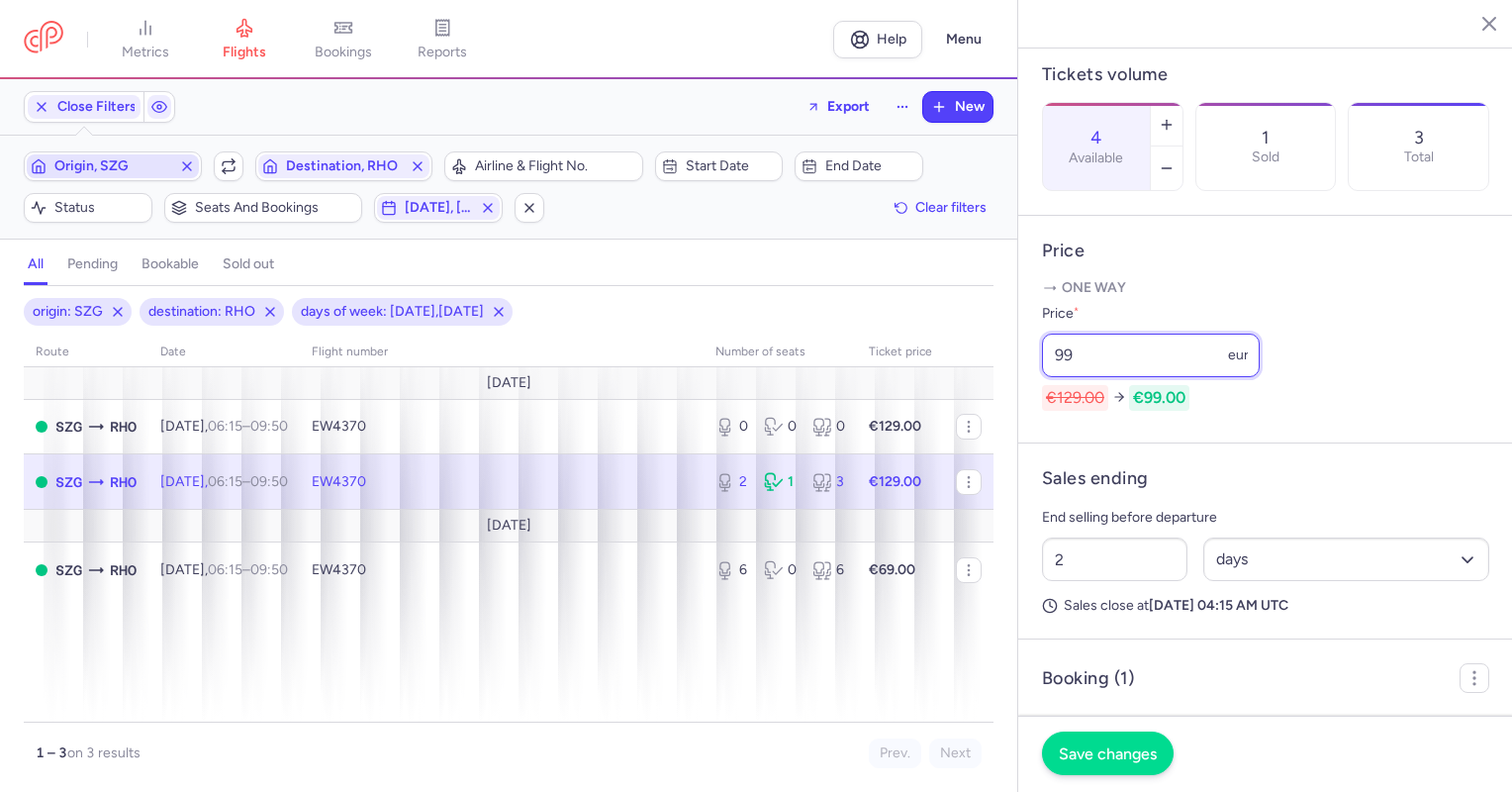 type on "99" 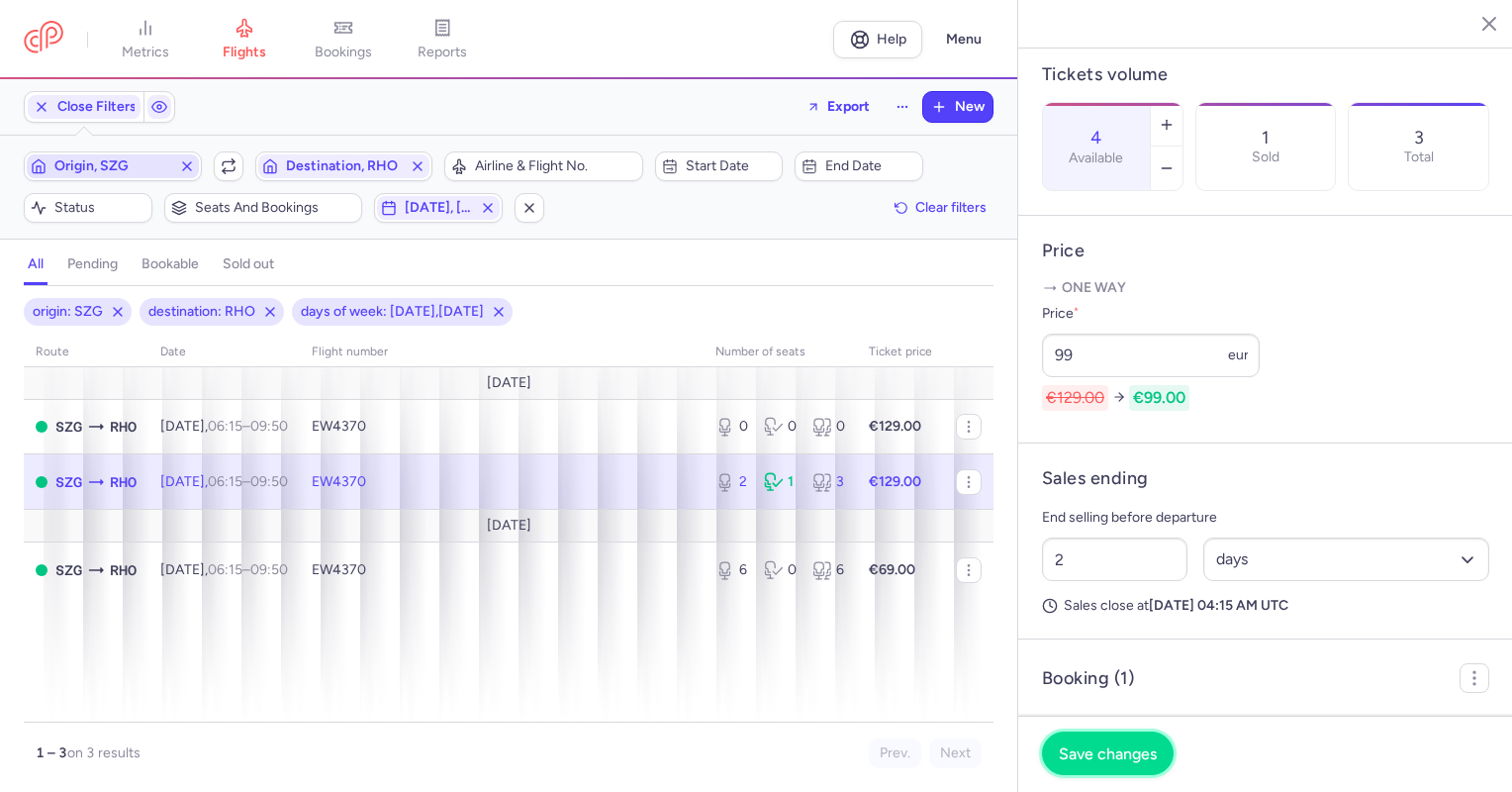 click on "Save changes" at bounding box center (1107, 753) 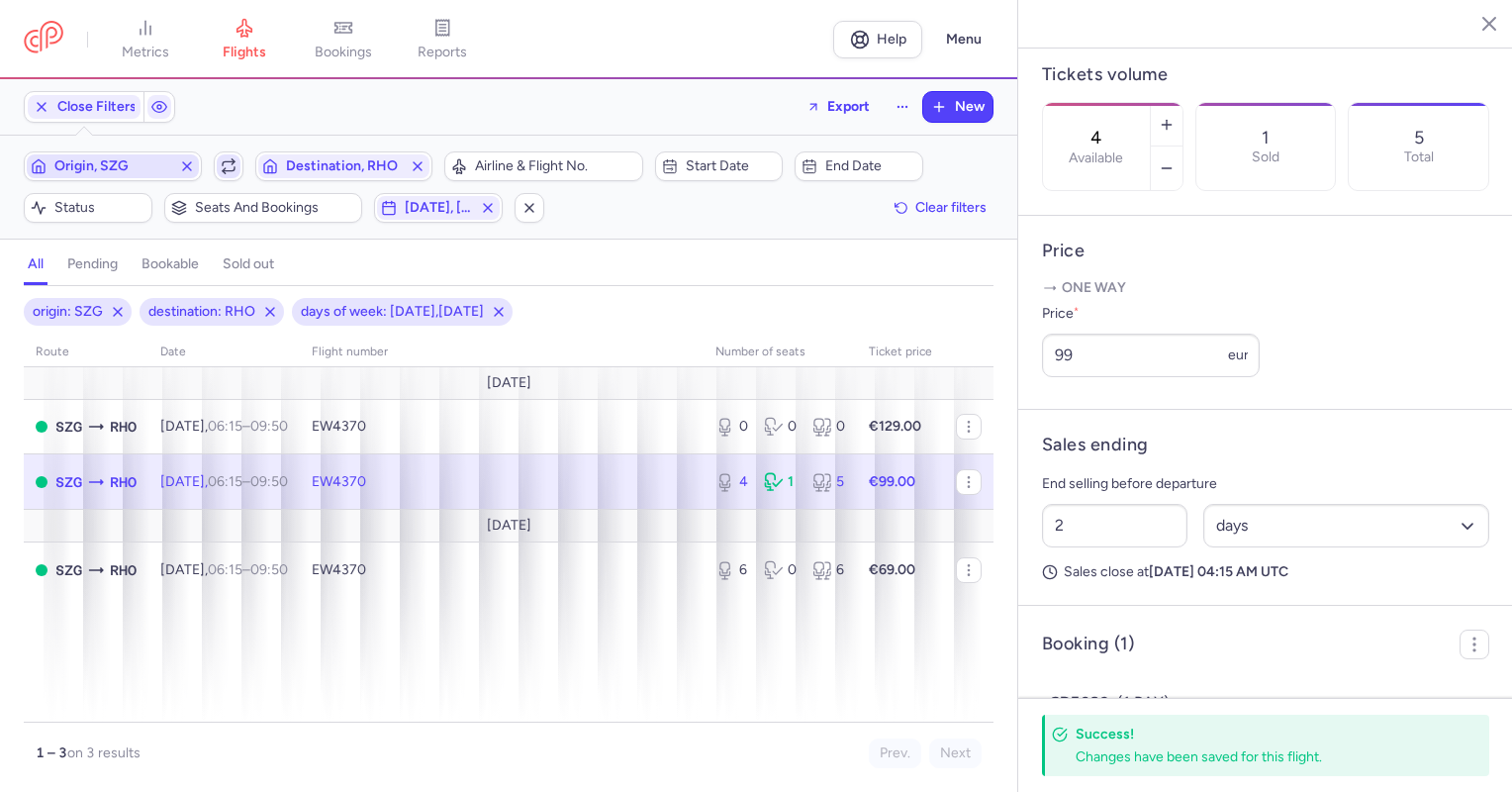 click 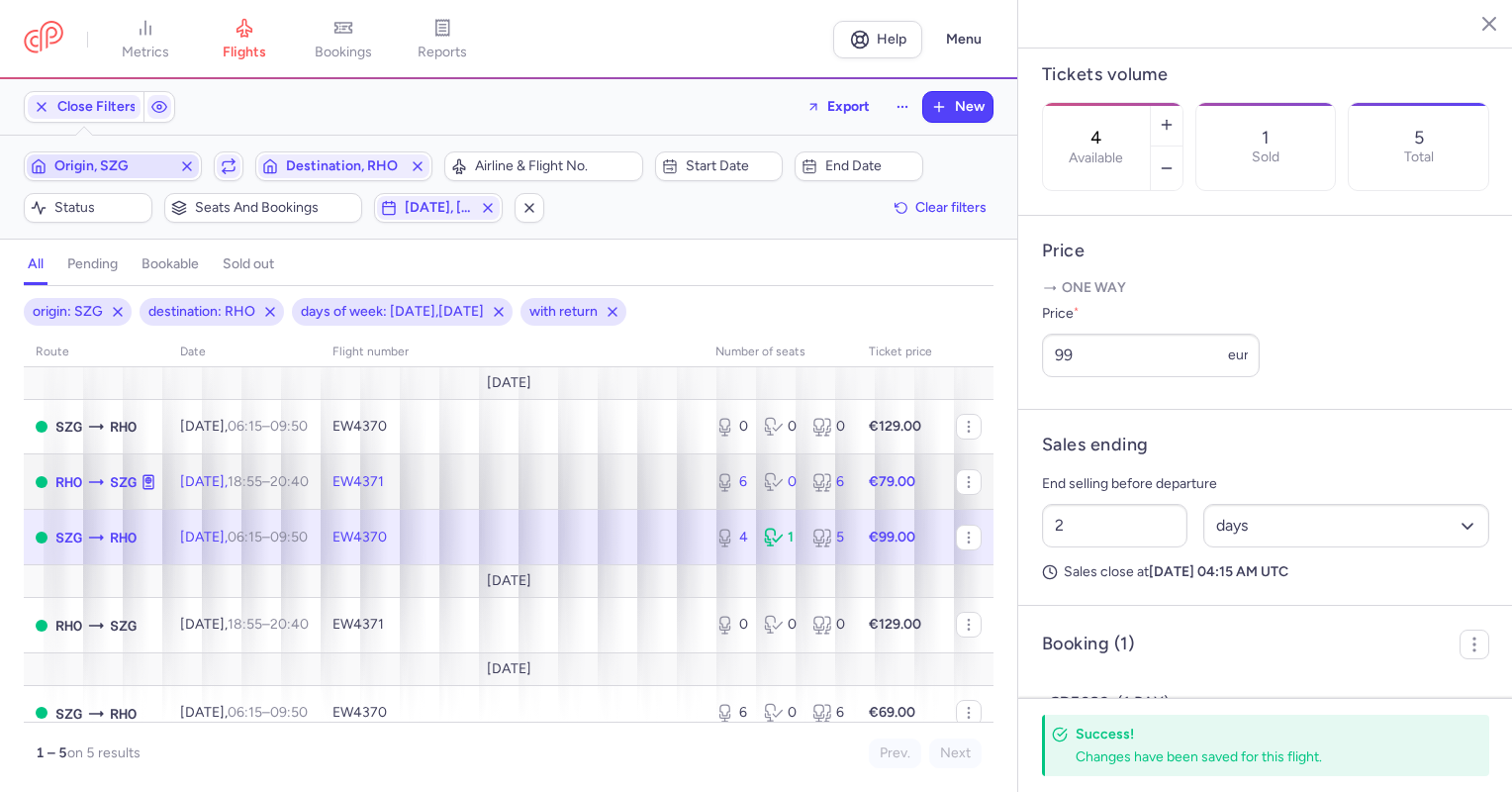 click on "[DATE]  18:55  –  20:40  +0" 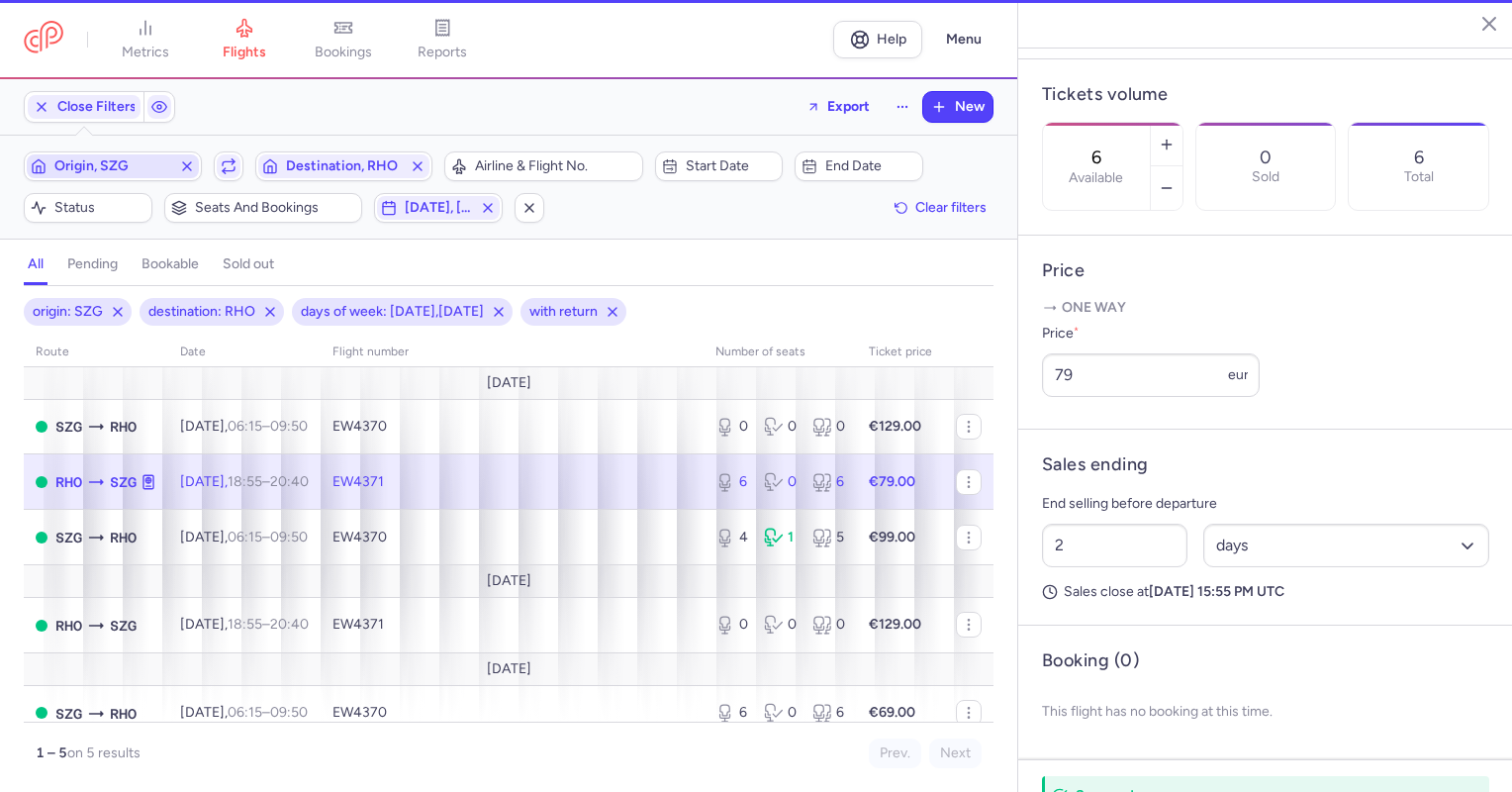 scroll, scrollTop: 572, scrollLeft: 0, axis: vertical 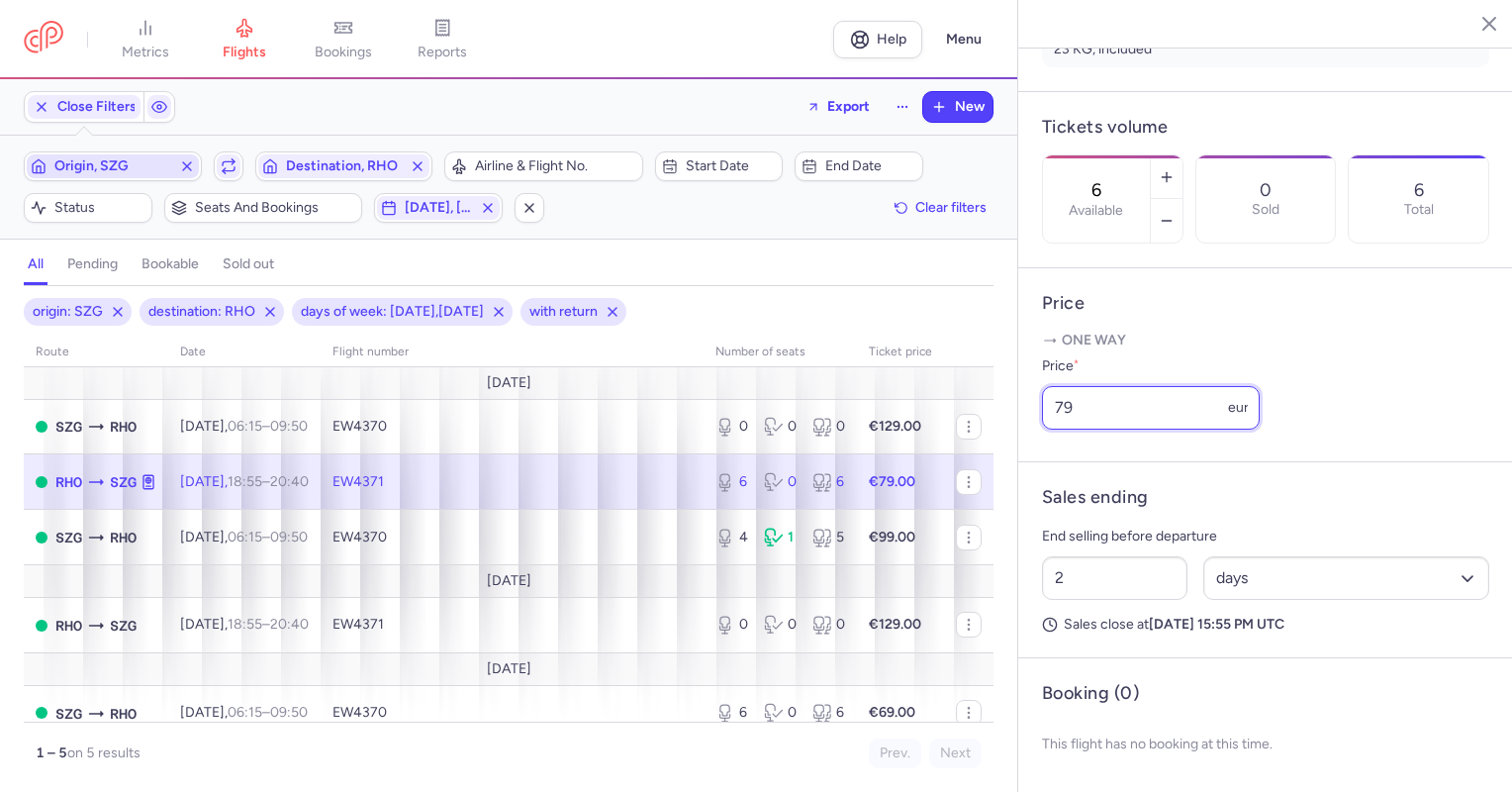 drag, startPoint x: 1081, startPoint y: 410, endPoint x: 1005, endPoint y: 412, distance: 76.02631 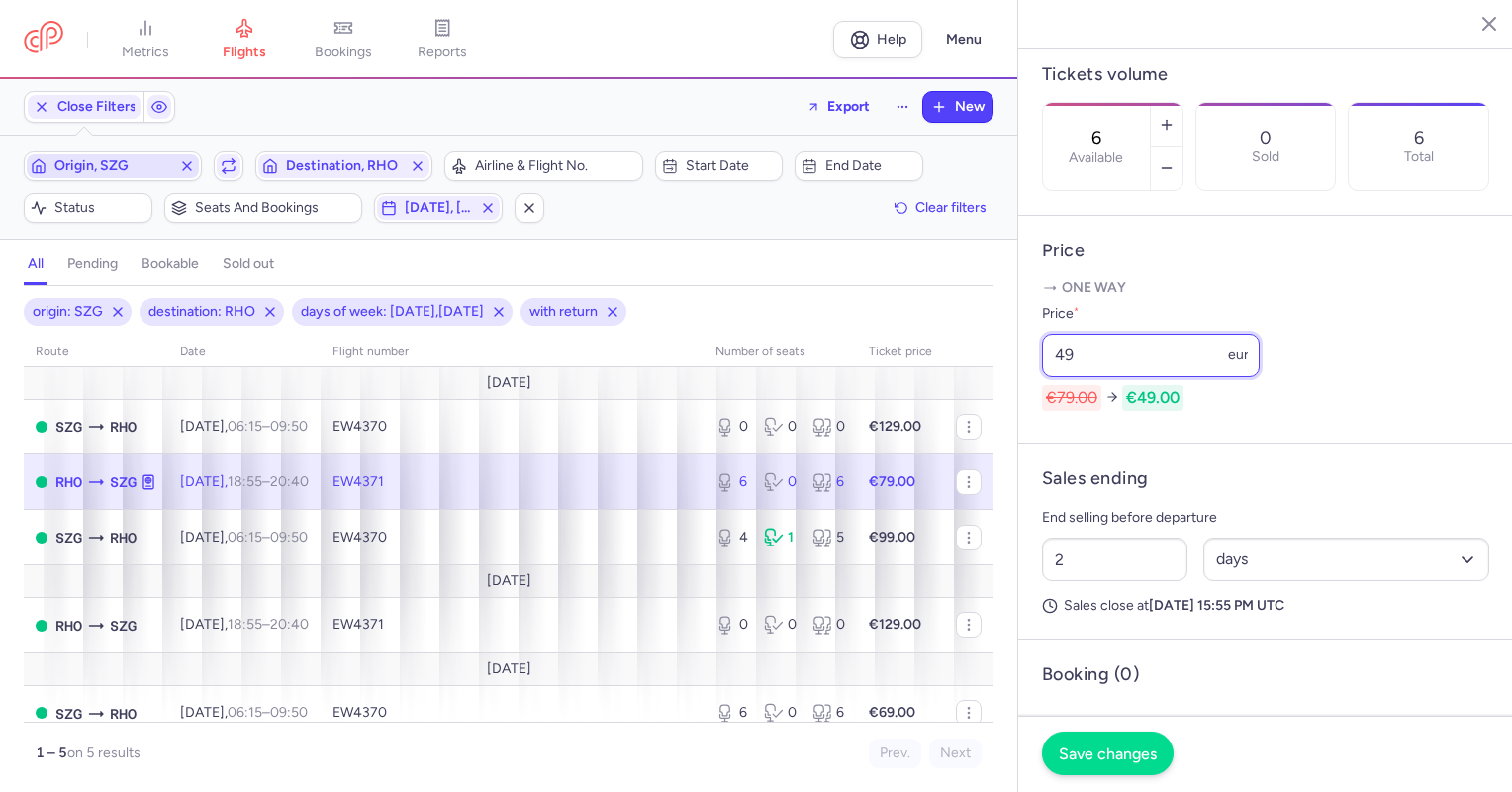type on "49" 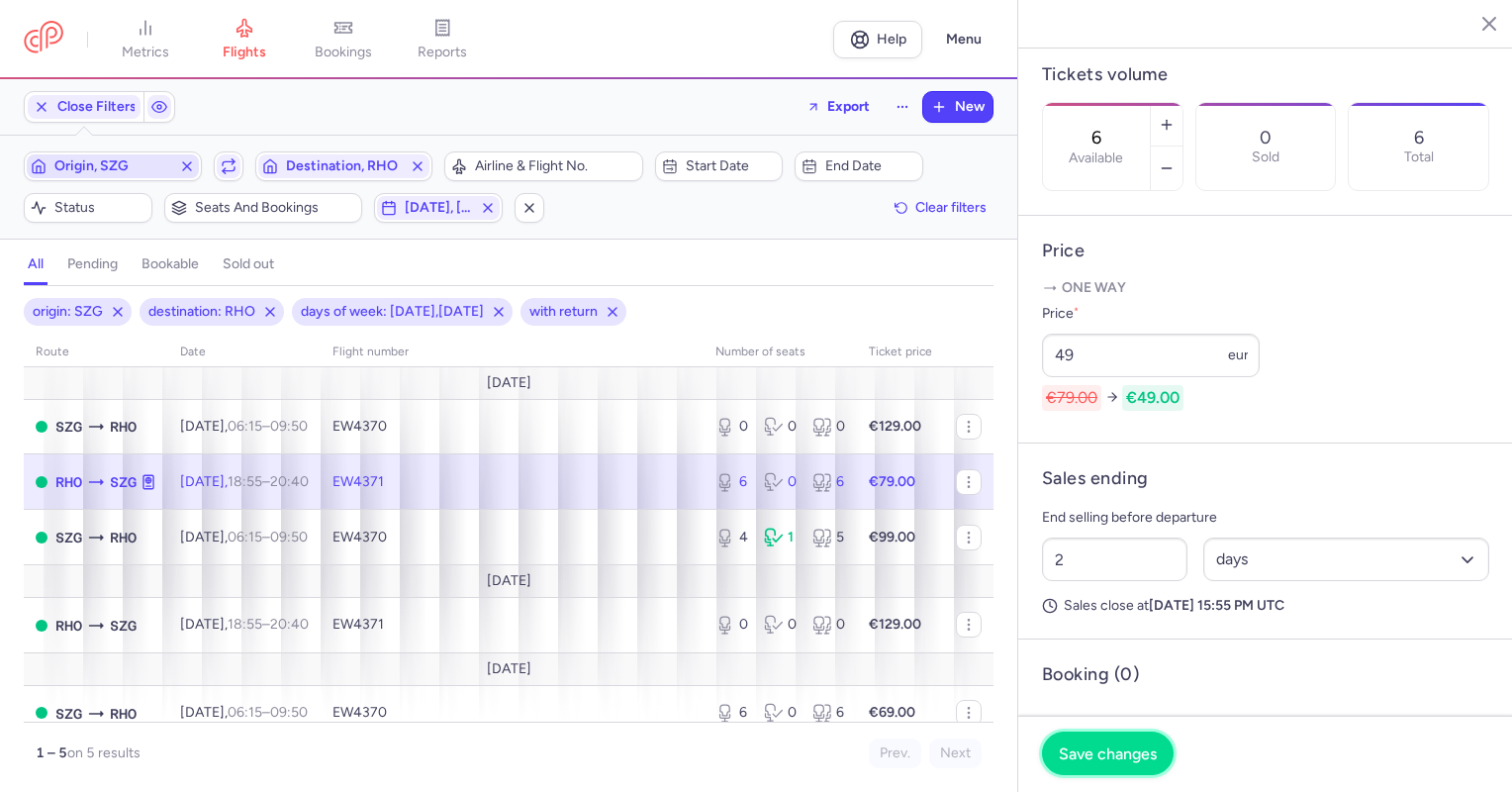 click on "Save changes" at bounding box center [1107, 753] 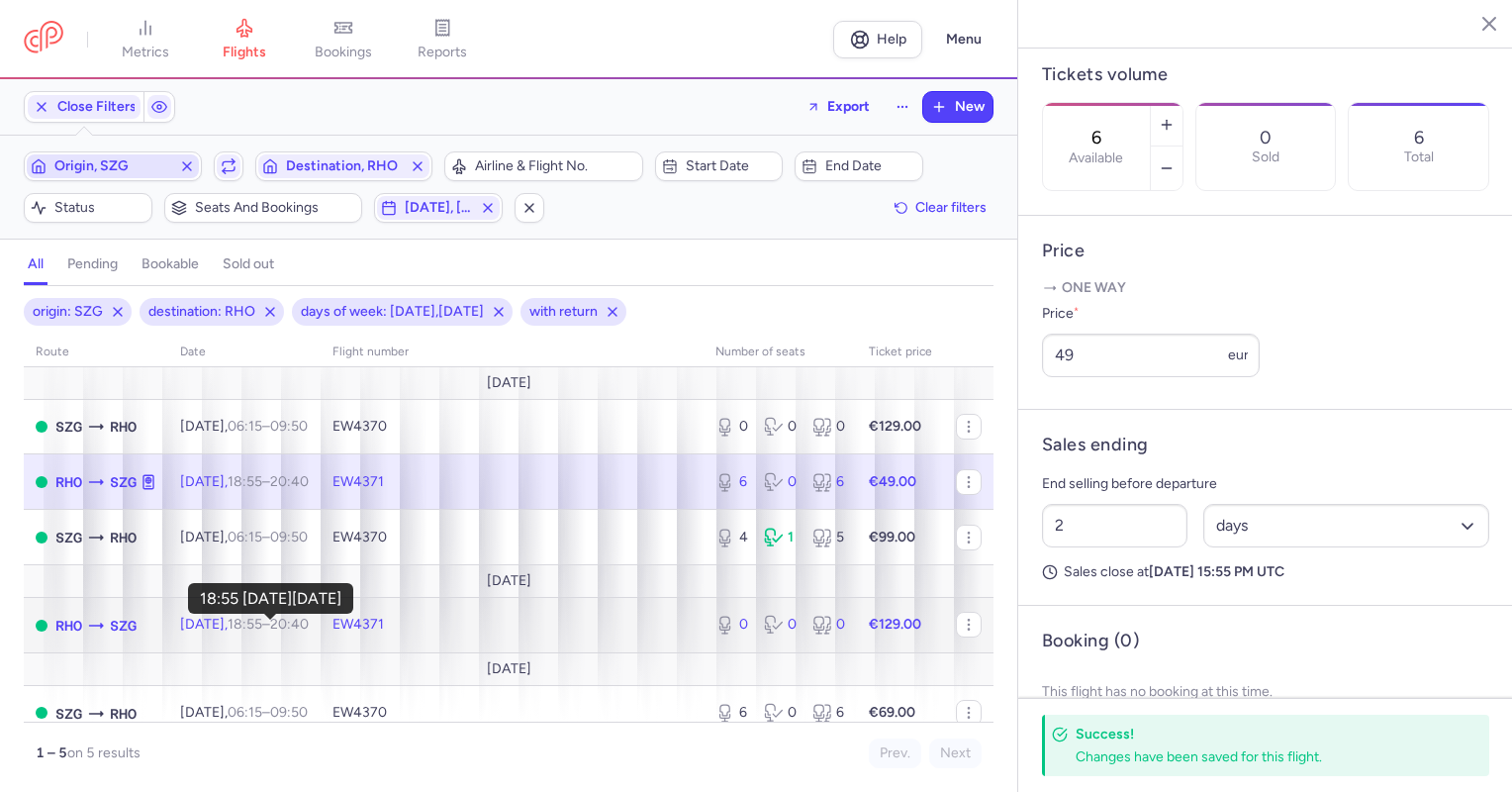 click on "18:55" at bounding box center [244, 624] 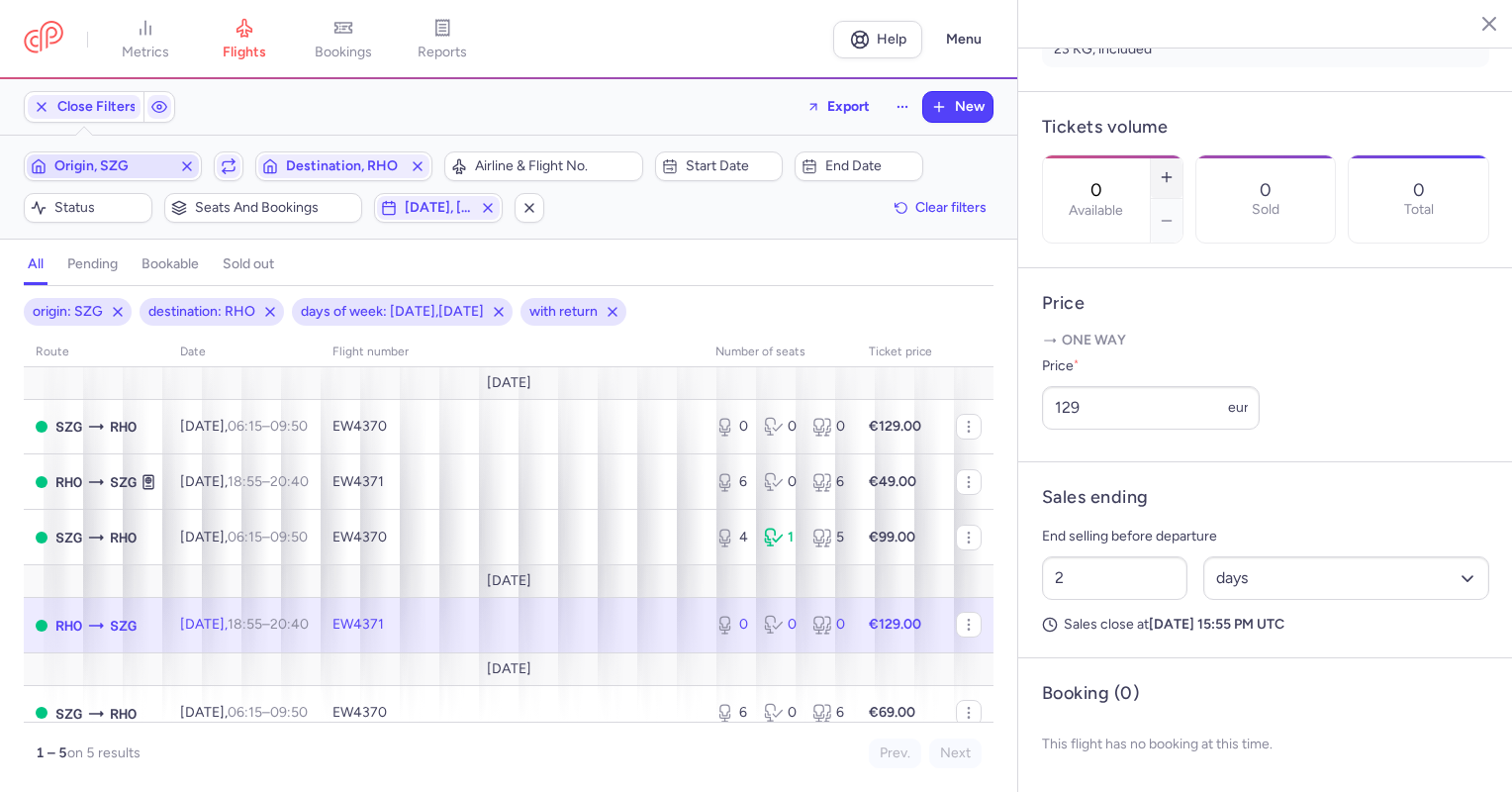 click 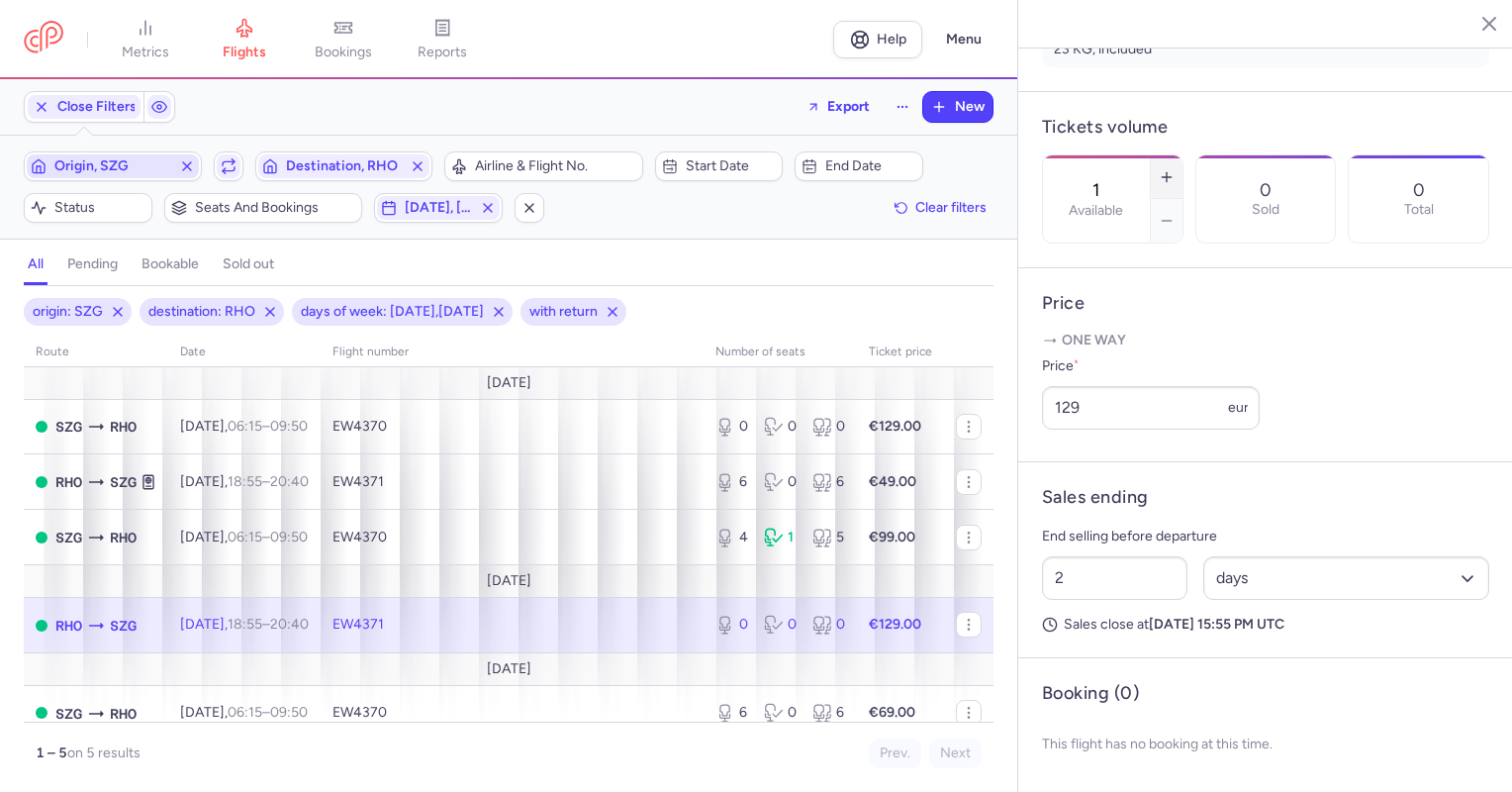 click 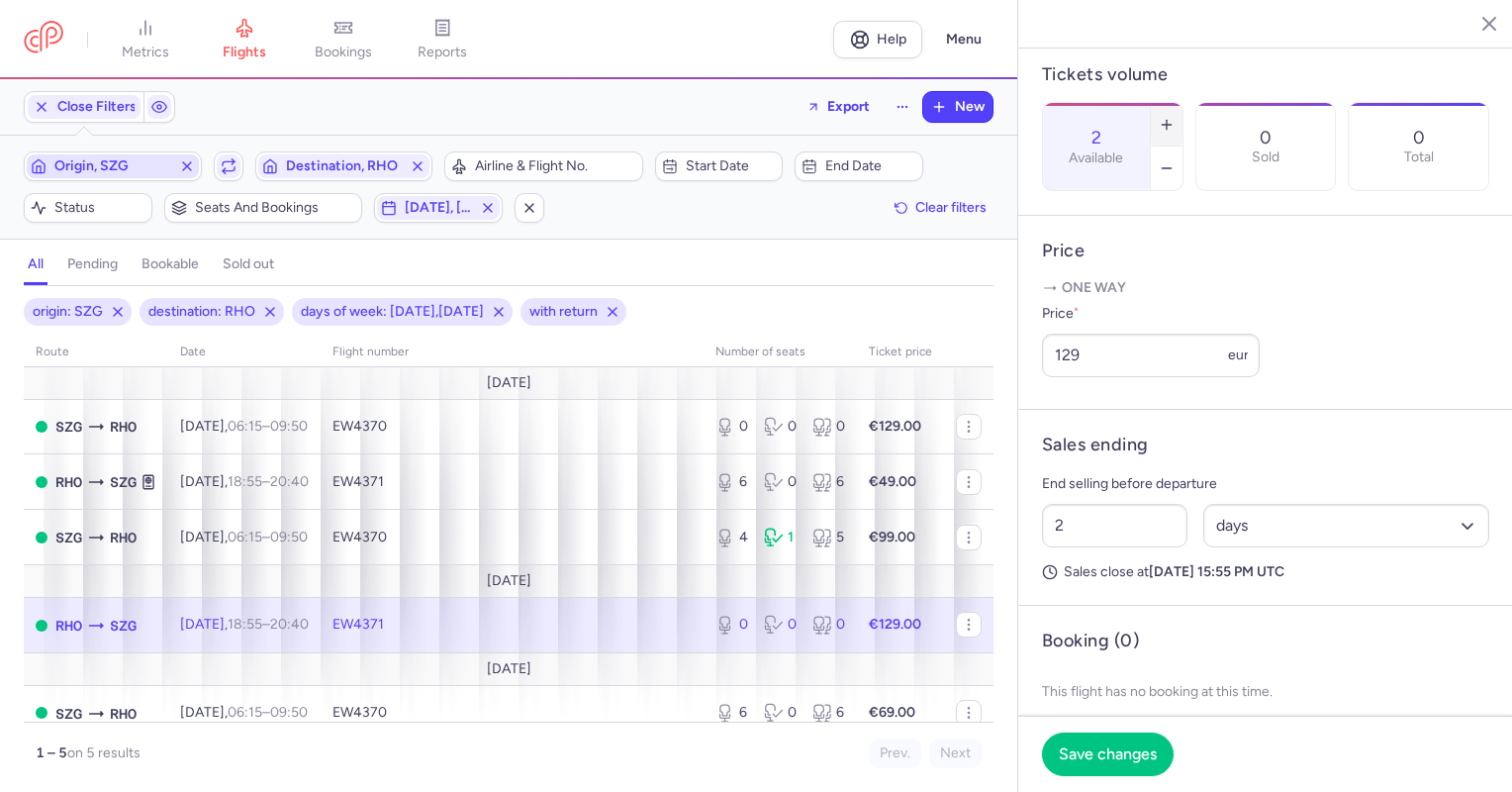 click 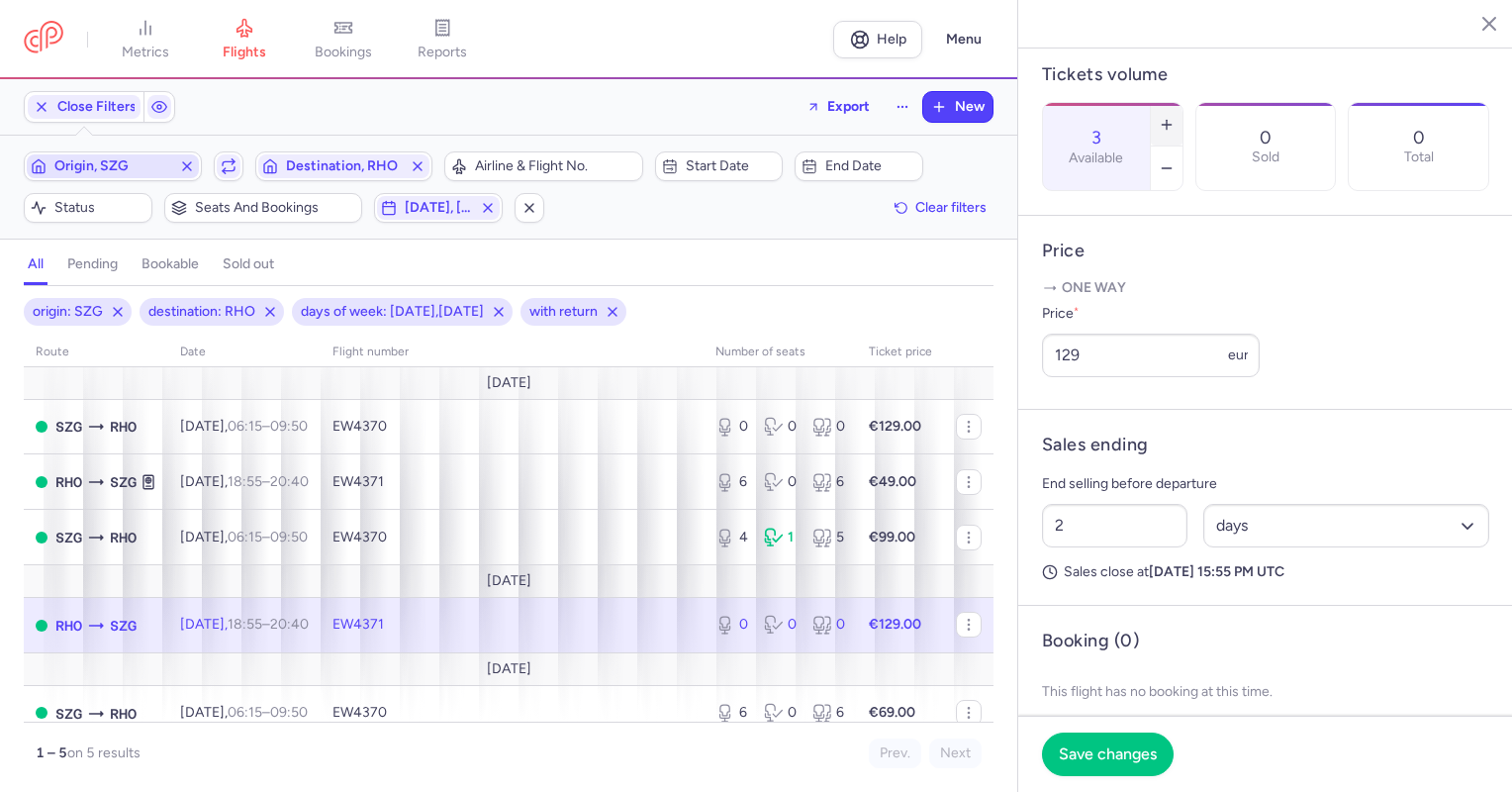 click 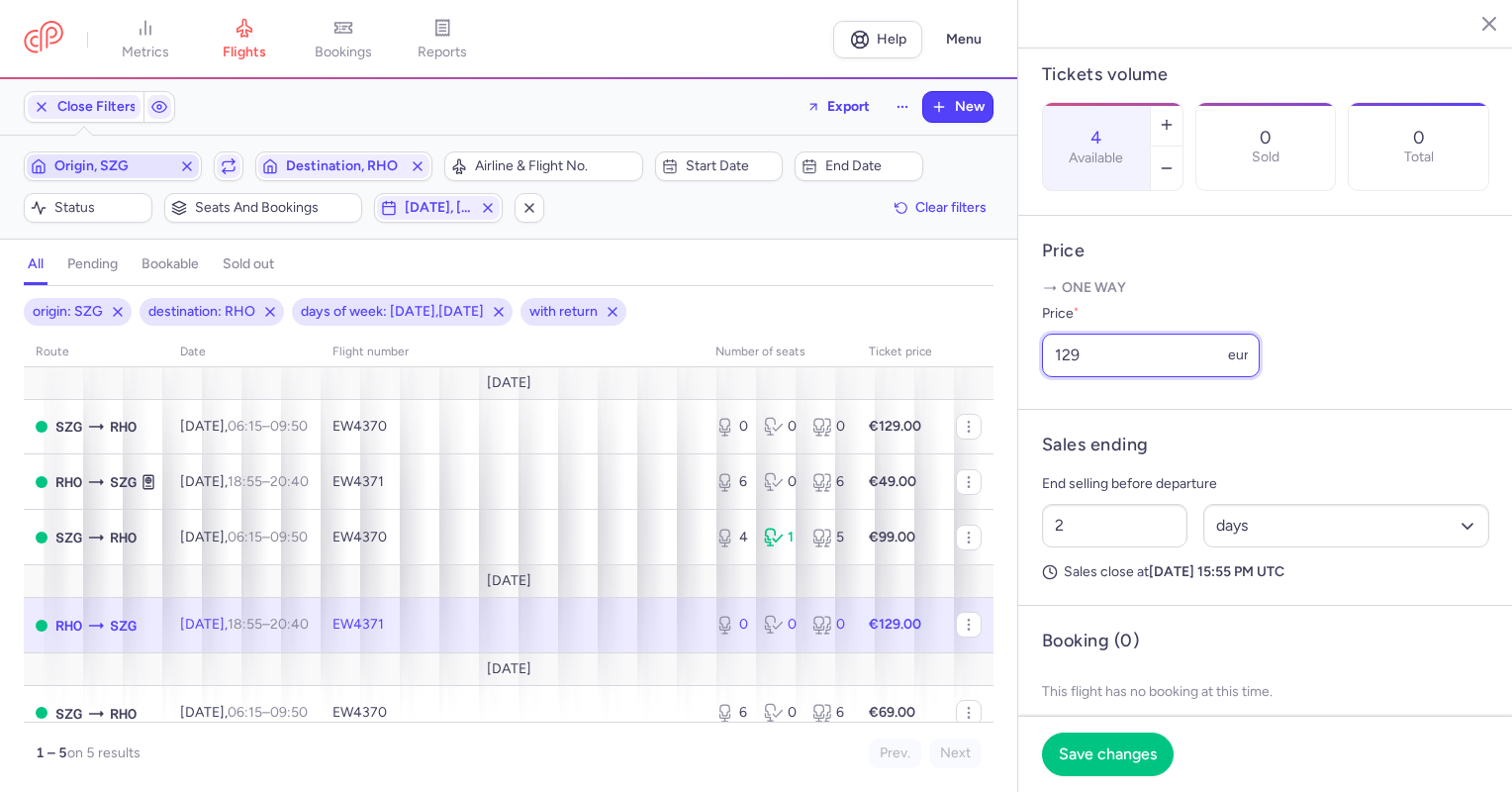 drag, startPoint x: 1129, startPoint y: 420, endPoint x: 990, endPoint y: 435, distance: 139.80701 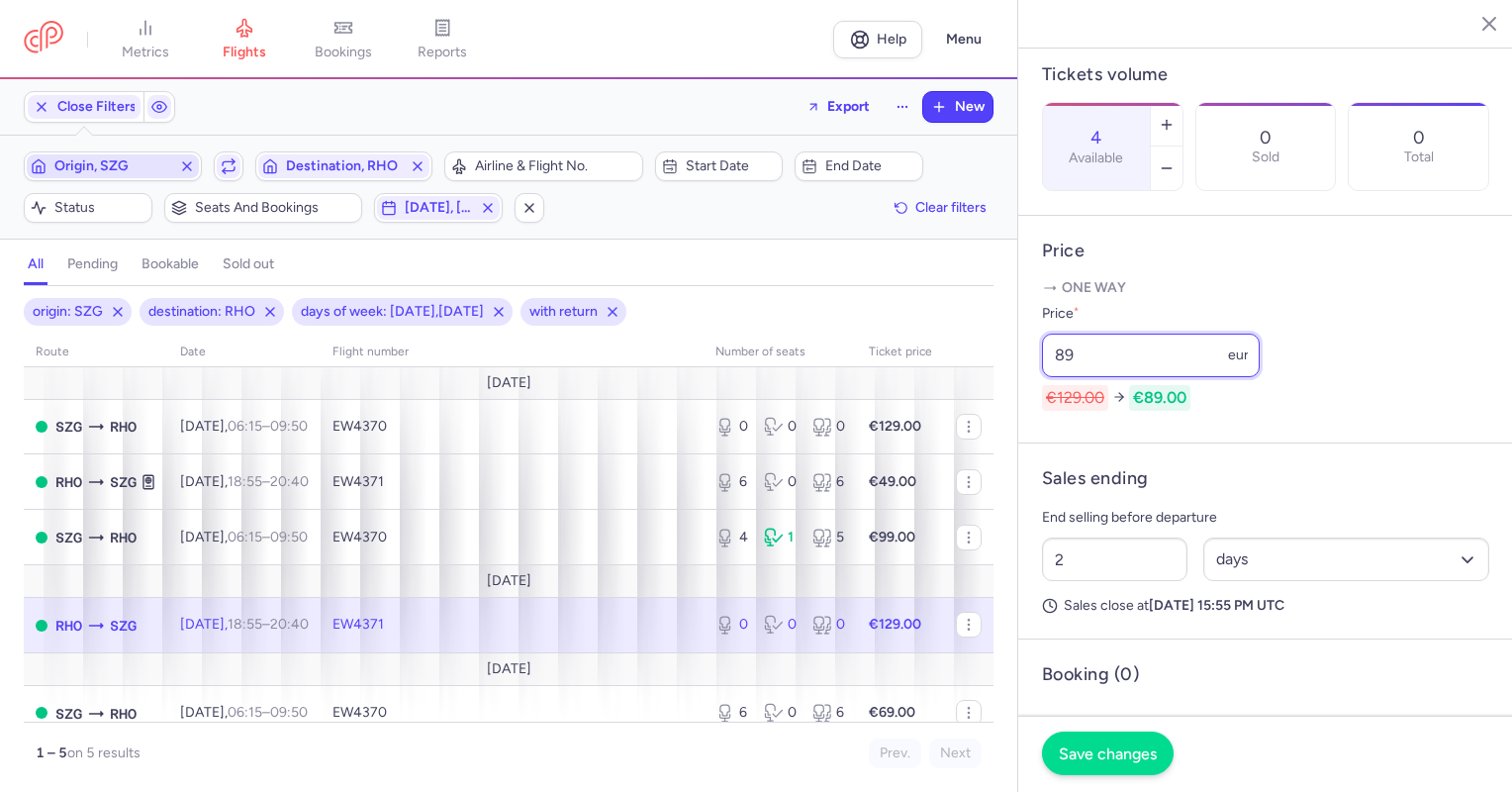 type on "89" 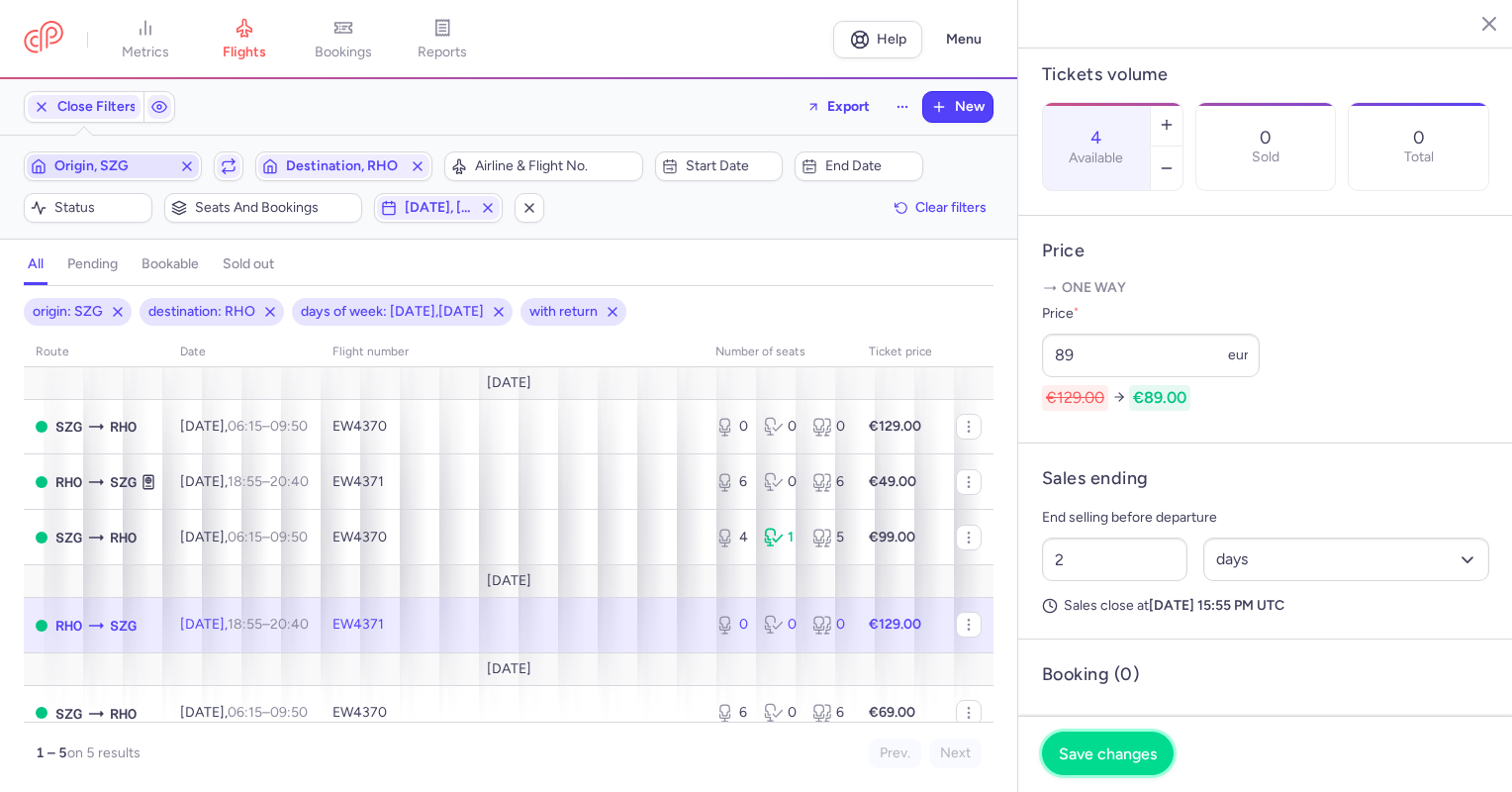 click on "Save changes" at bounding box center [1107, 753] 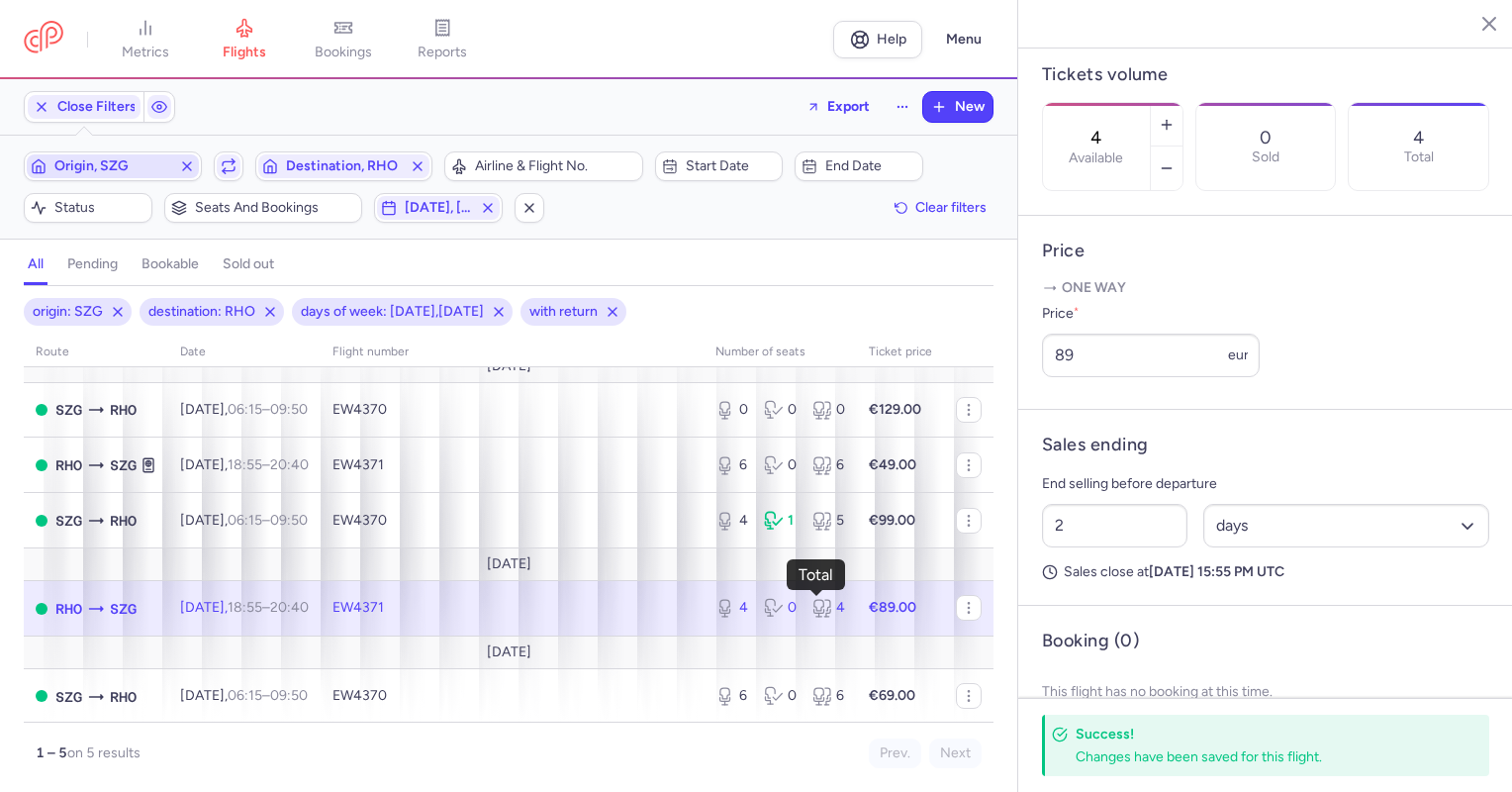 scroll, scrollTop: 22, scrollLeft: 0, axis: vertical 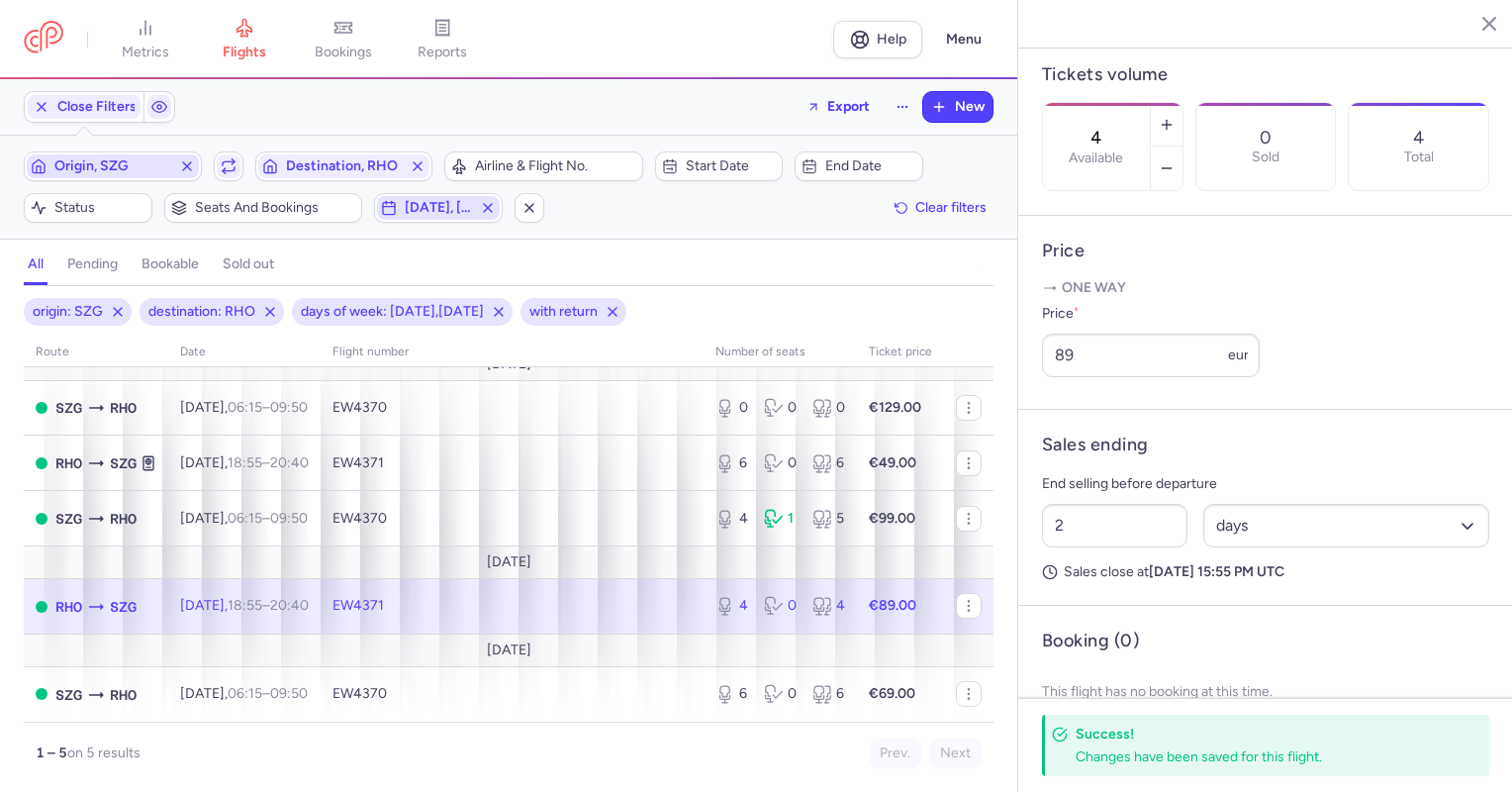click on "[DATE], [DATE]" at bounding box center [438, 208] 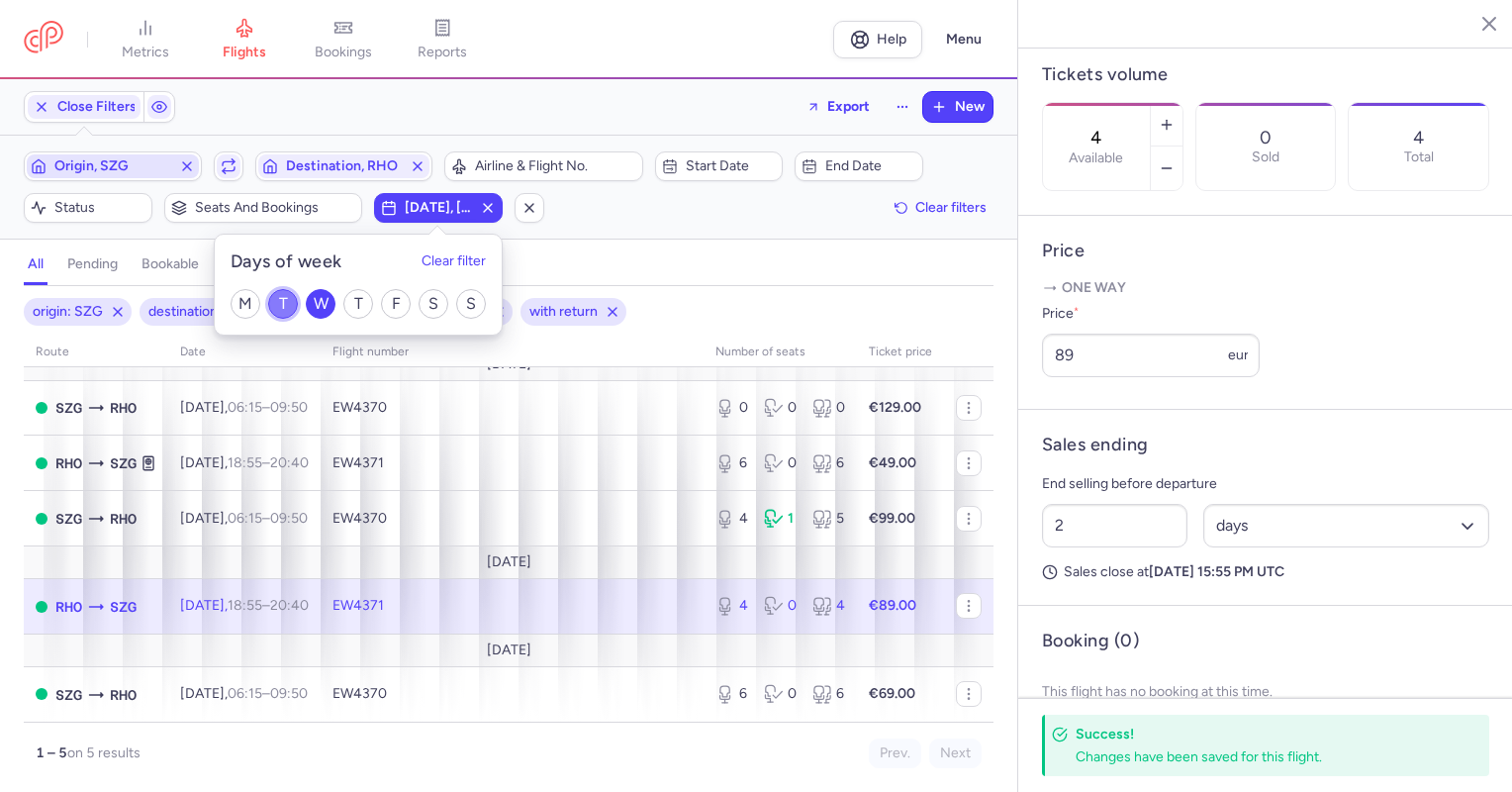click on "T" at bounding box center (283, 304) 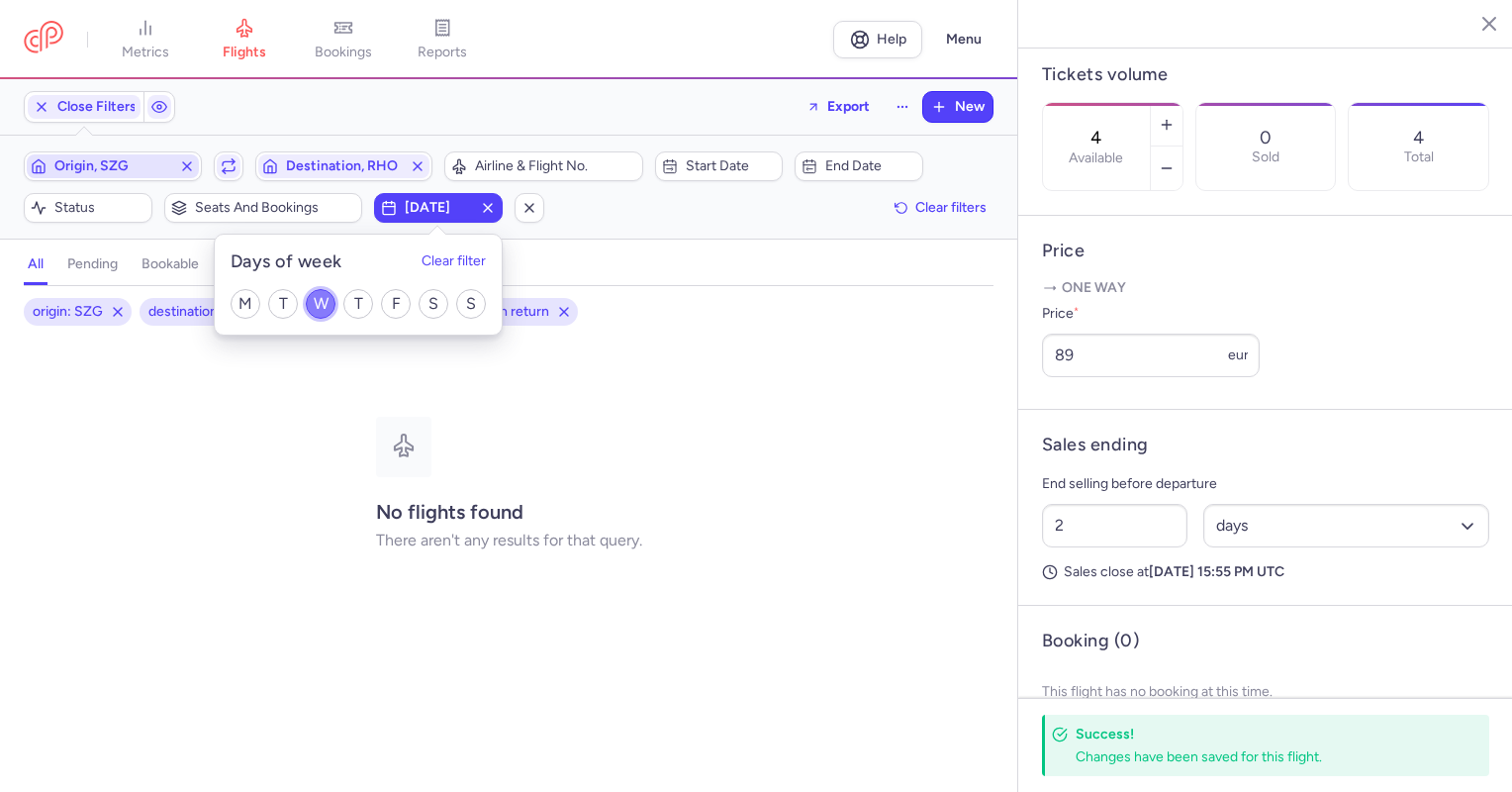 click on "W" at bounding box center (321, 304) 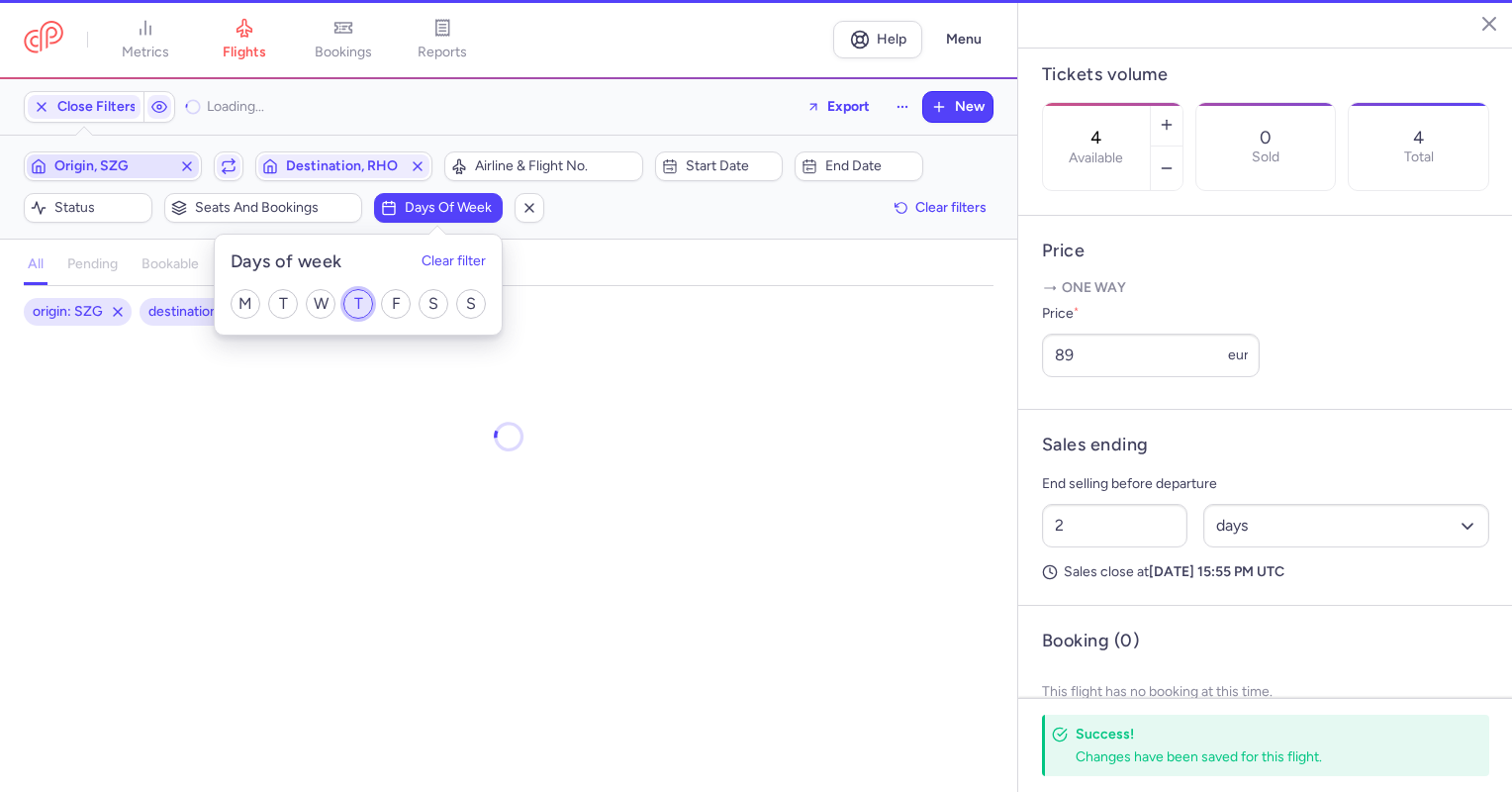 click on "T" at bounding box center [358, 304] 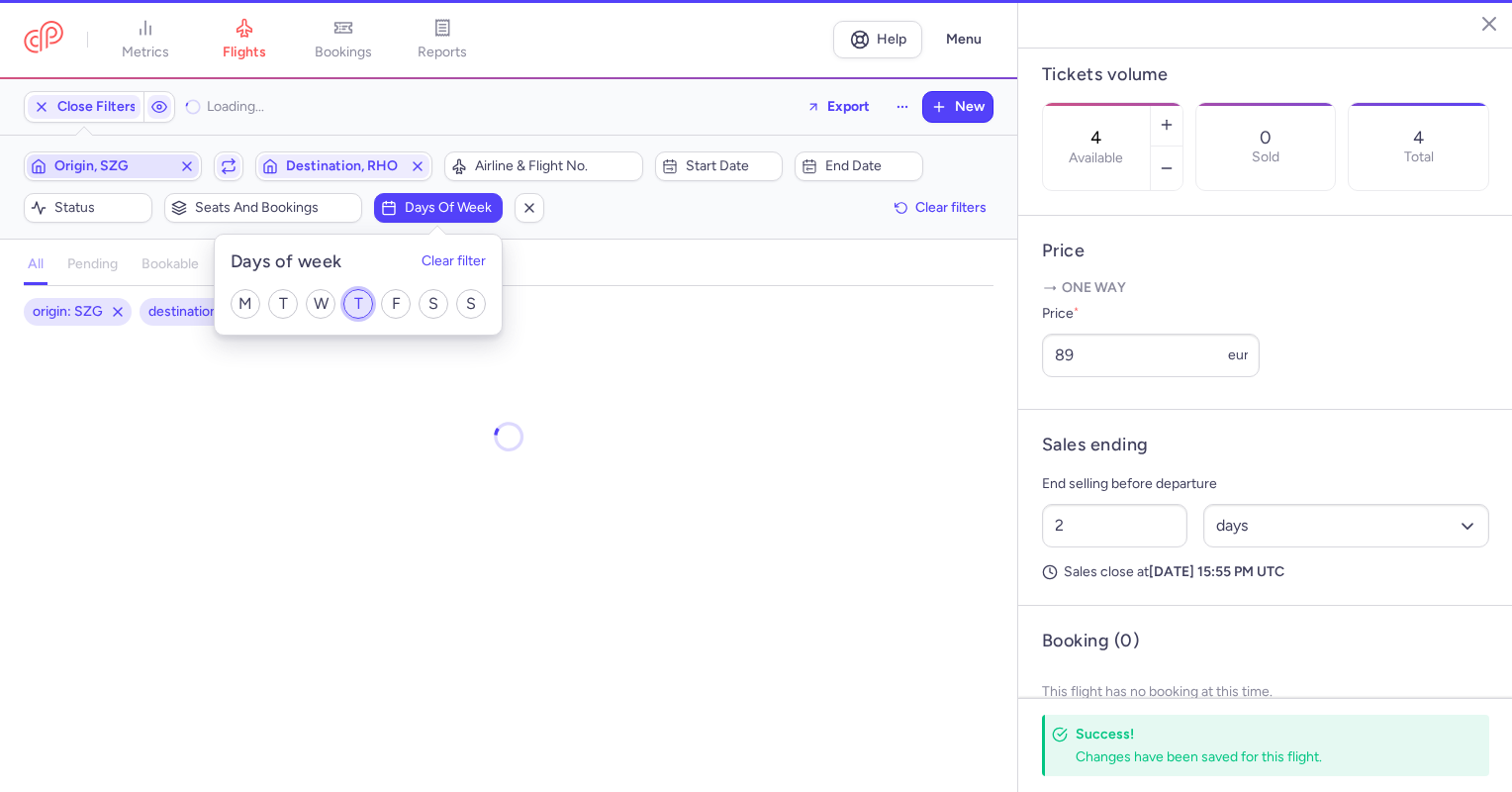 checkbox on "true" 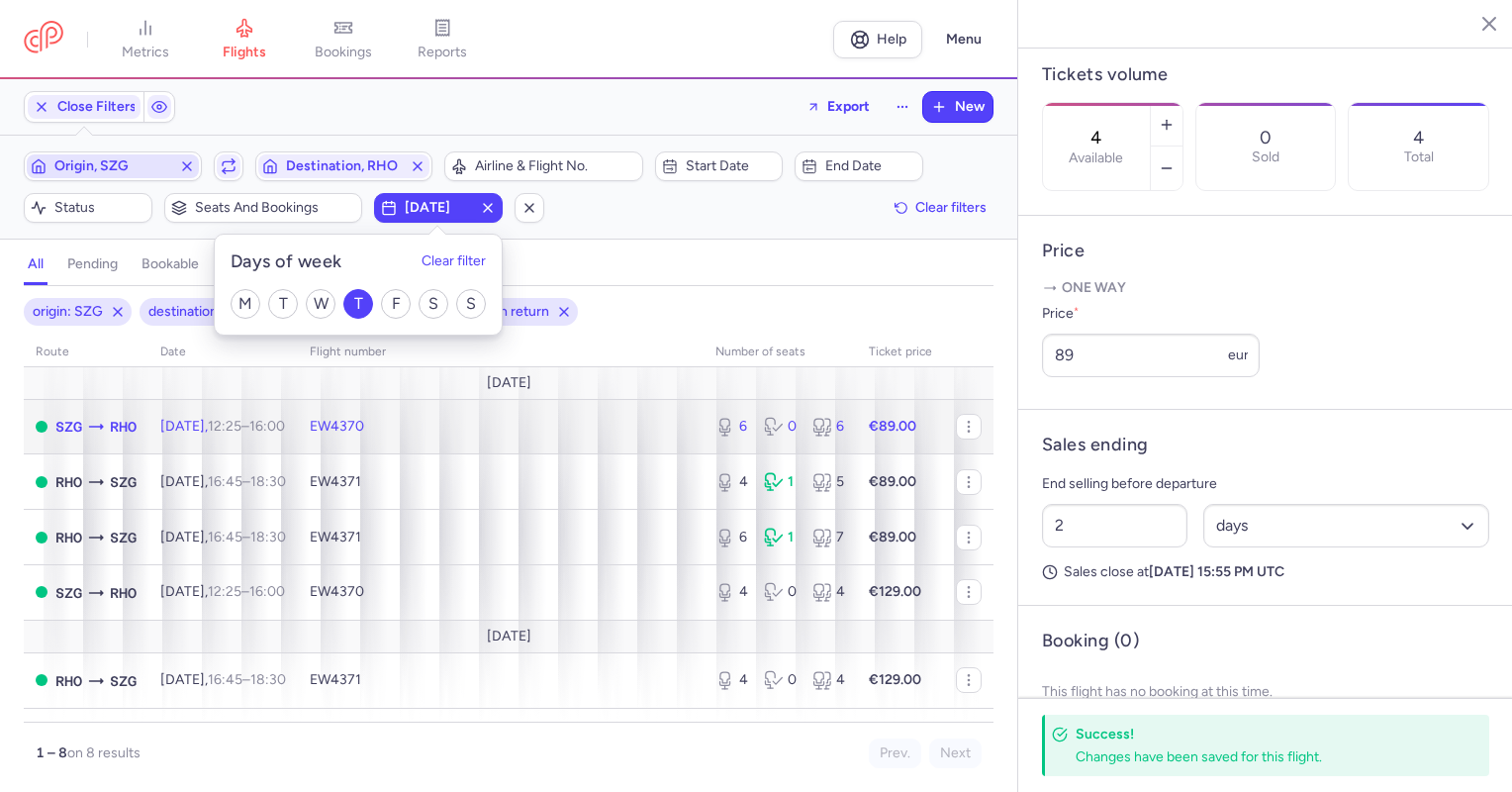 click on "16:00  +0" at bounding box center (267, 426) 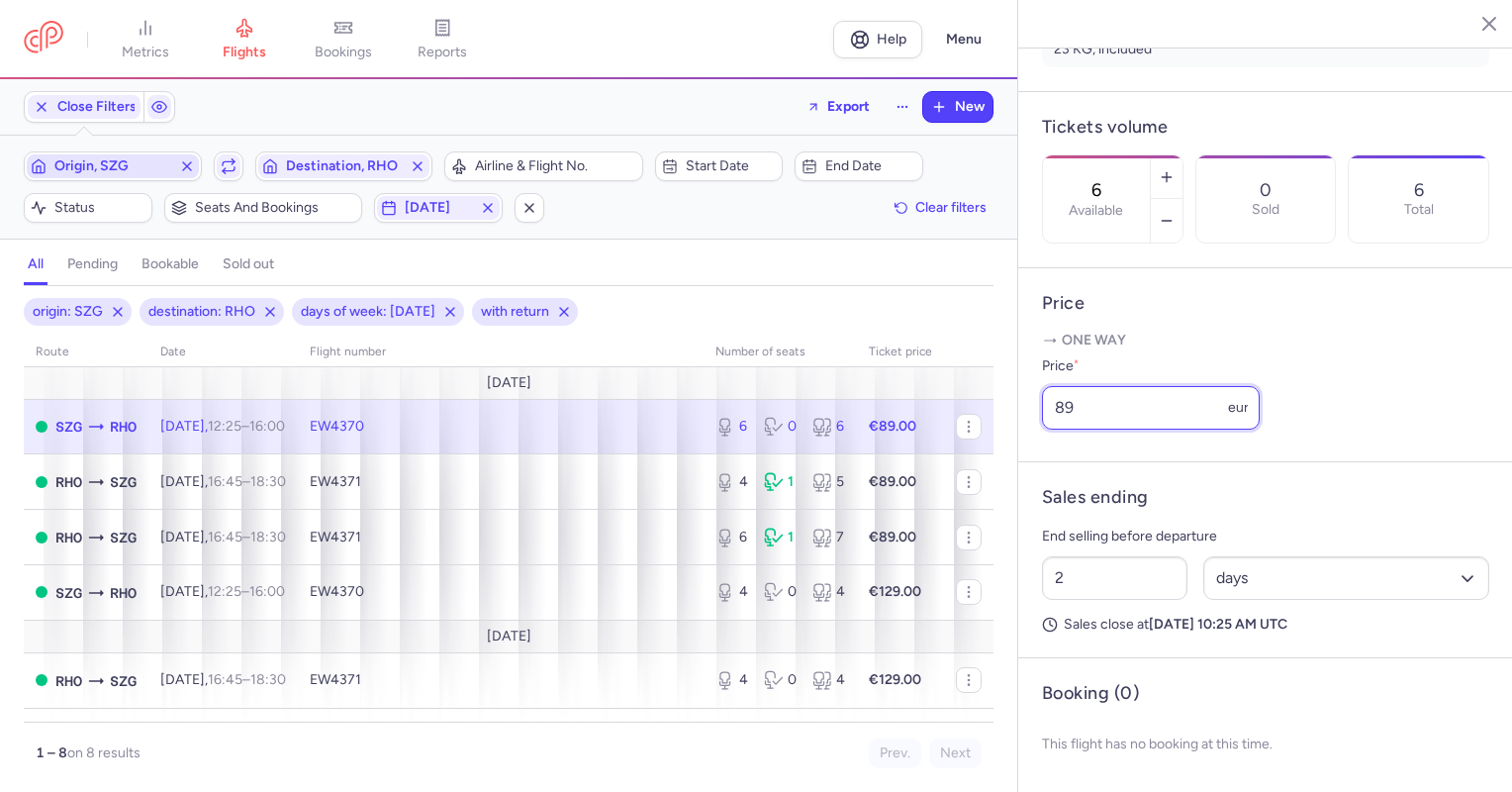 drag, startPoint x: 1106, startPoint y: 406, endPoint x: 995, endPoint y: 421, distance: 112 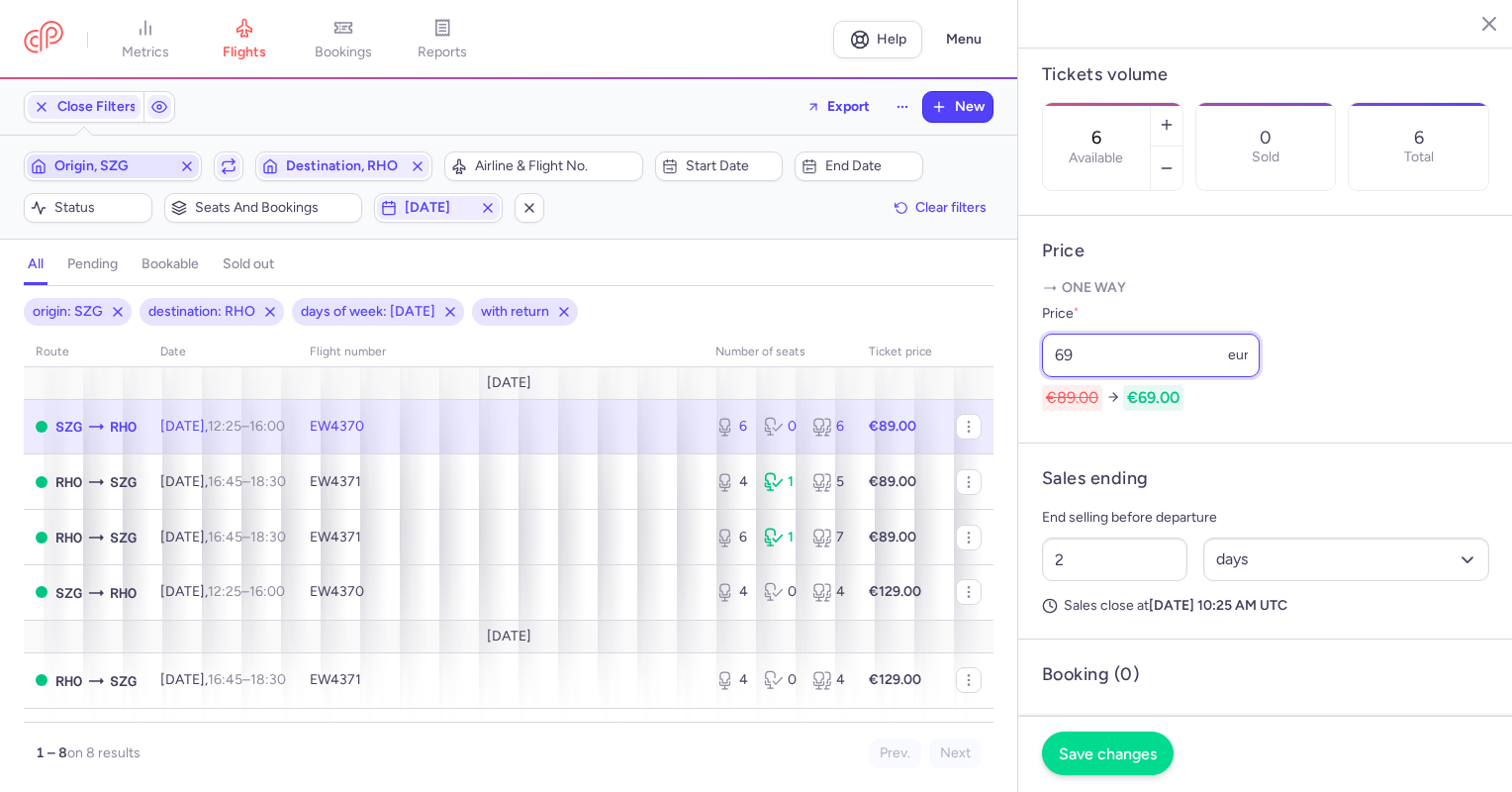 type on "69" 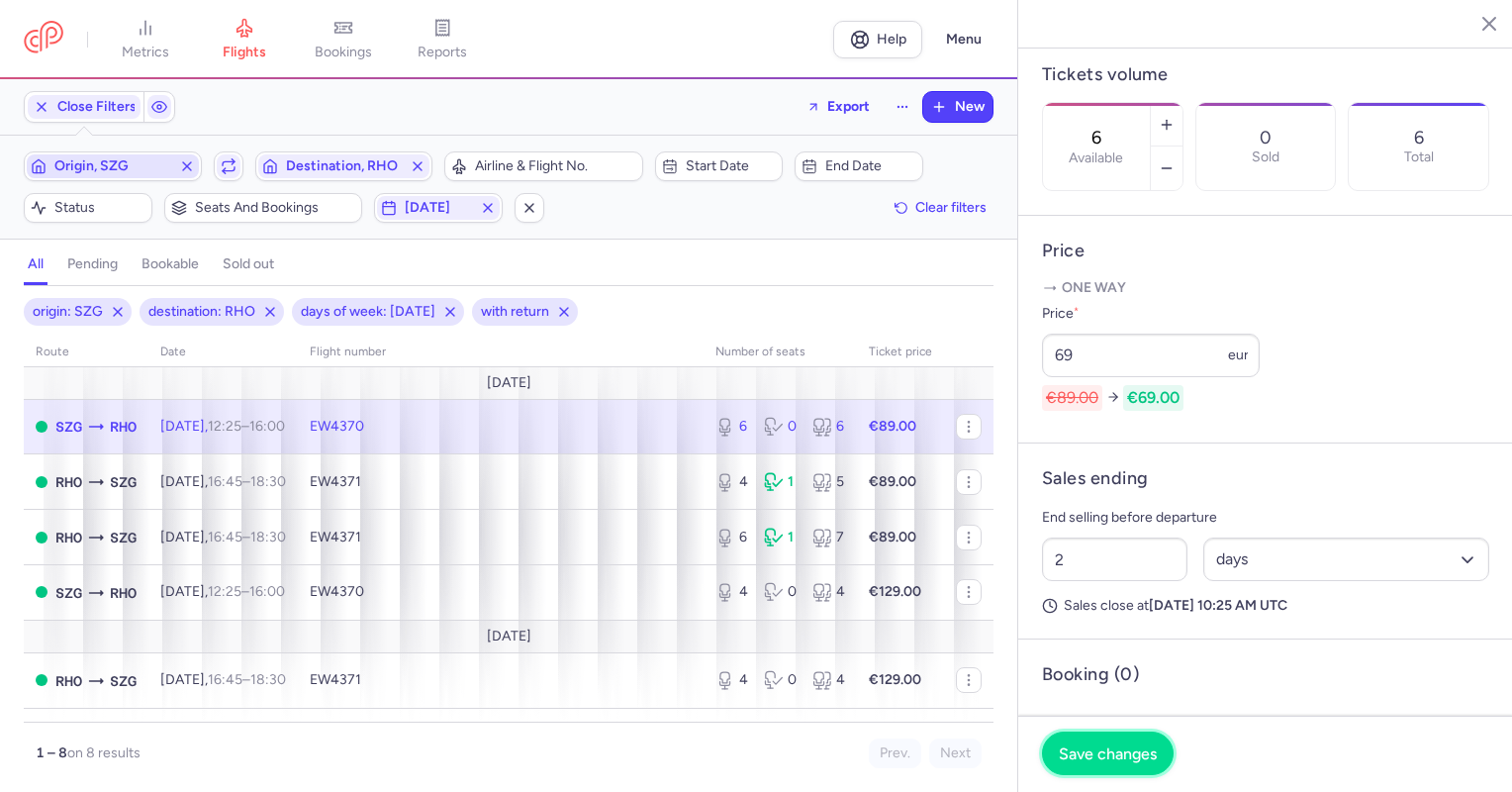 drag, startPoint x: 1147, startPoint y: 761, endPoint x: 1137, endPoint y: 768, distance: 12.206556 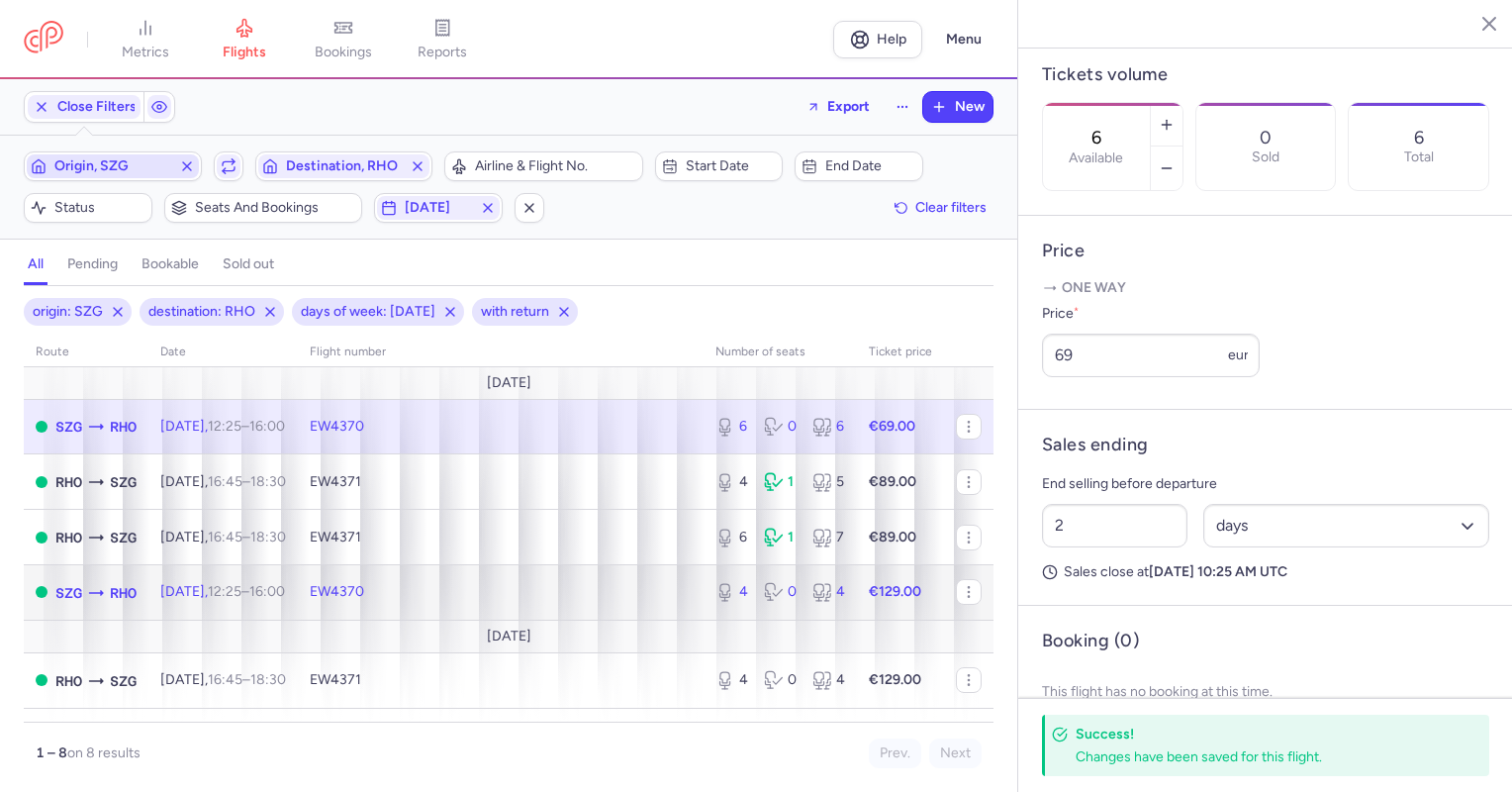 click on "EW4370" 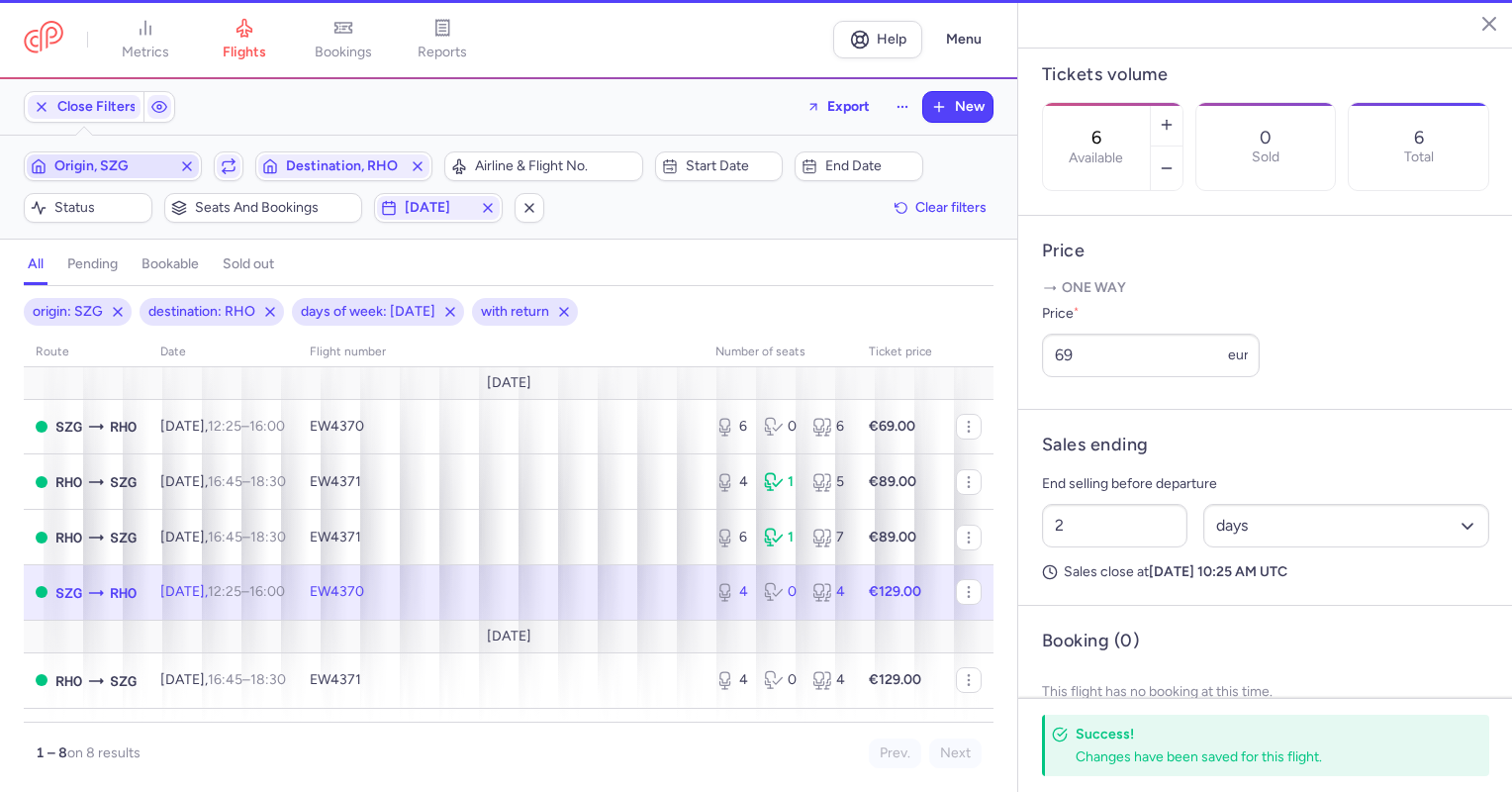 type on "4" 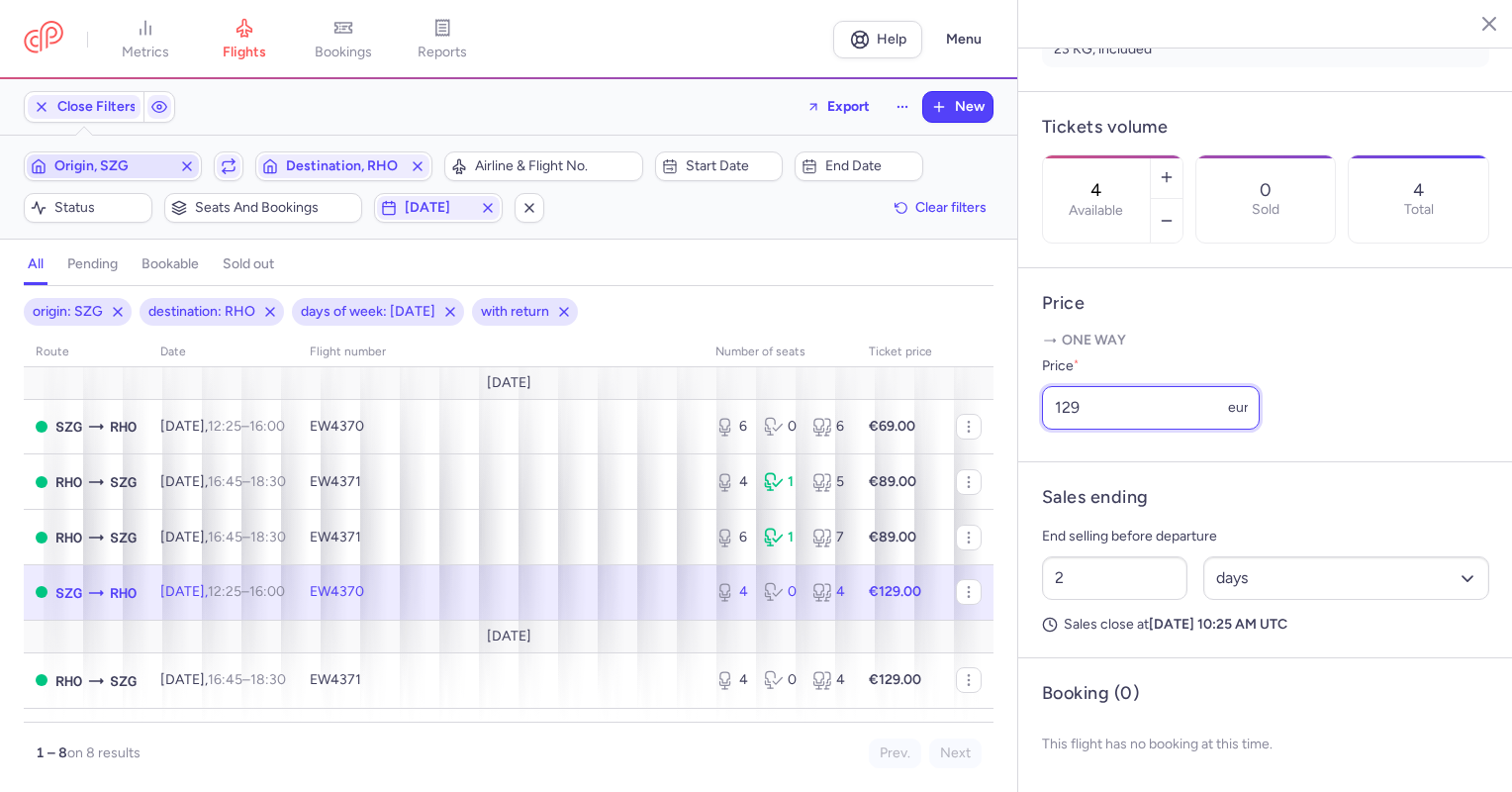 drag, startPoint x: 1120, startPoint y: 400, endPoint x: 1034, endPoint y: 429, distance: 90.75792 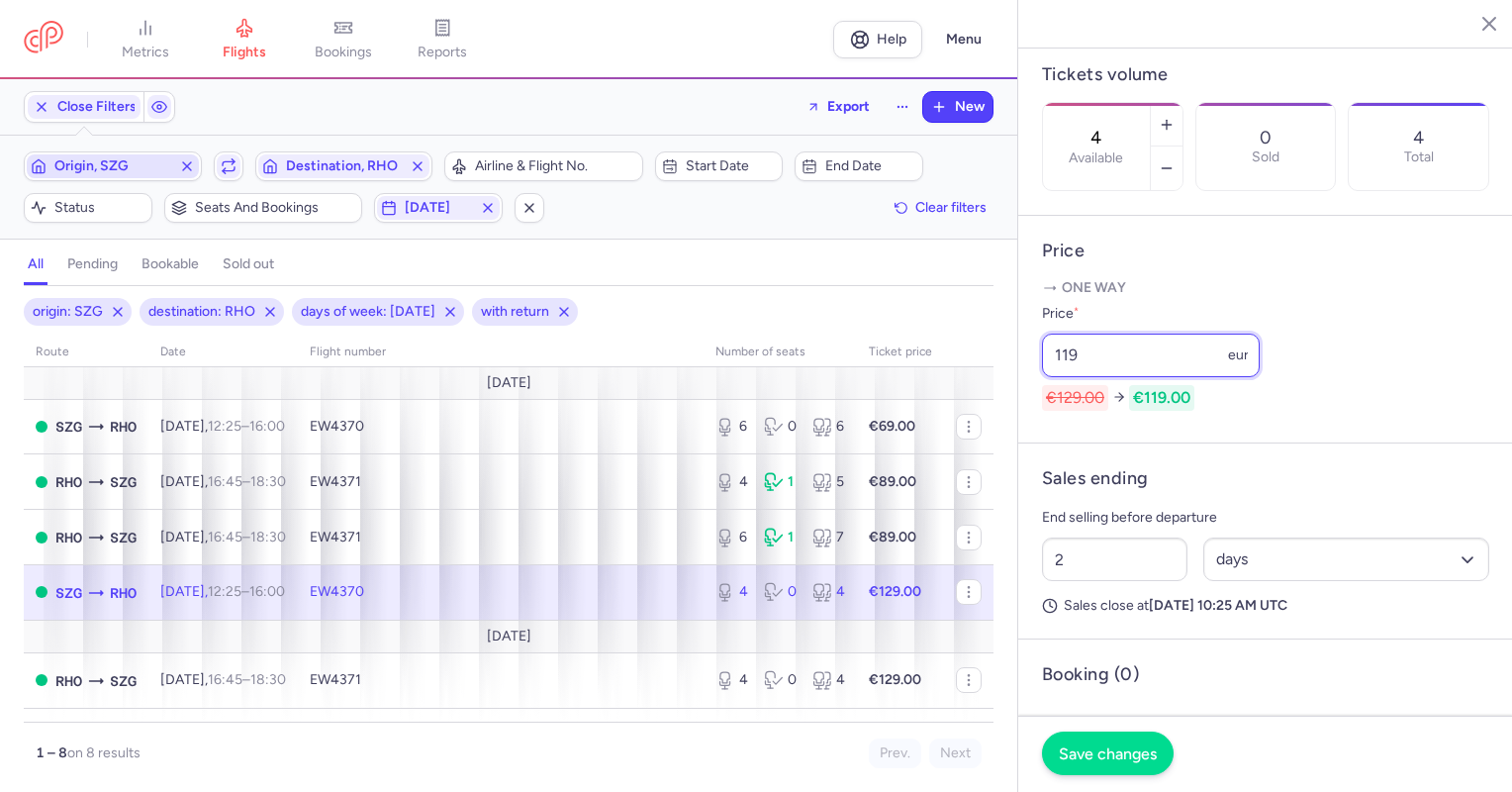 type on "119" 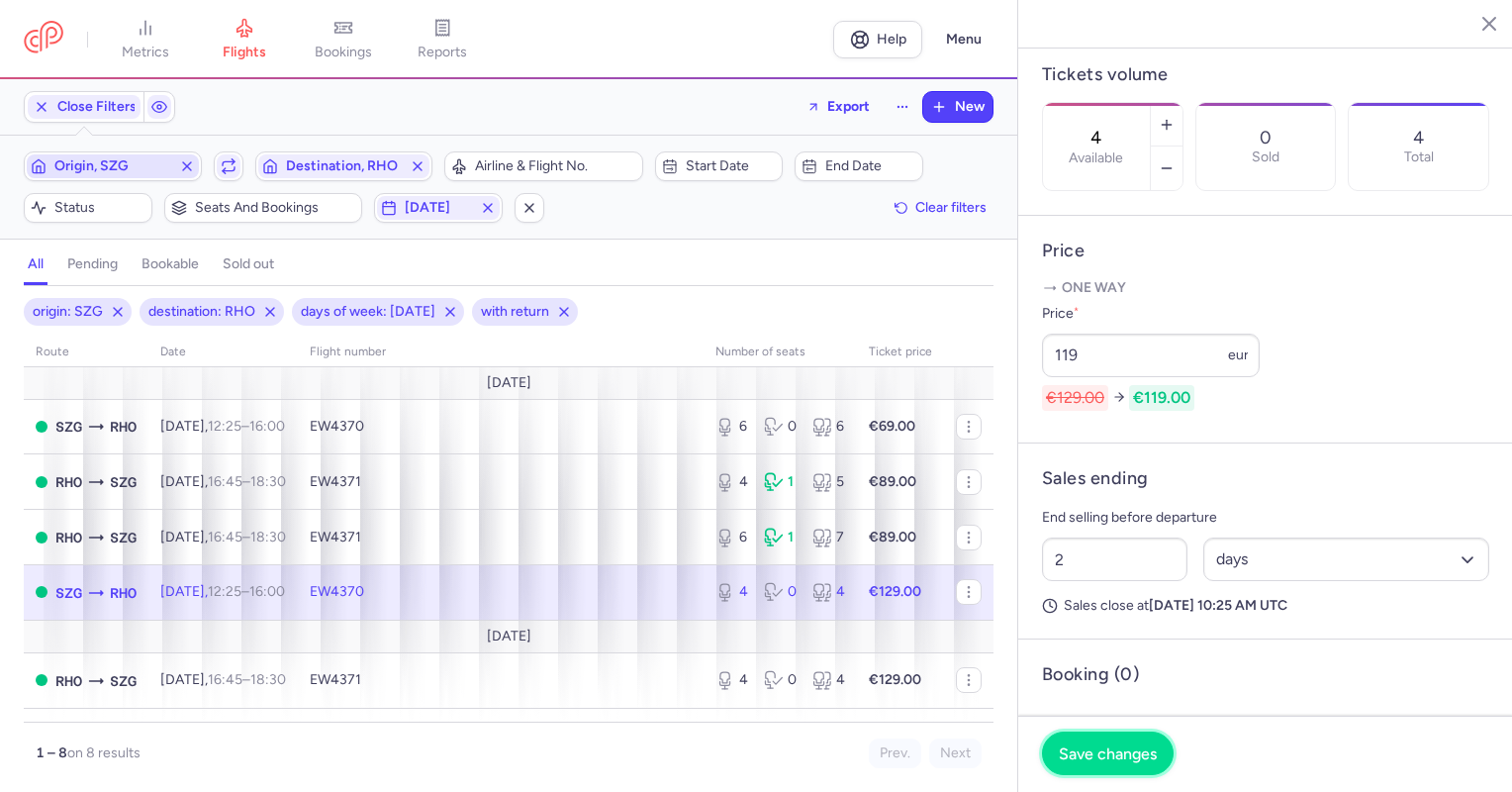click on "Save changes" at bounding box center (1107, 753) 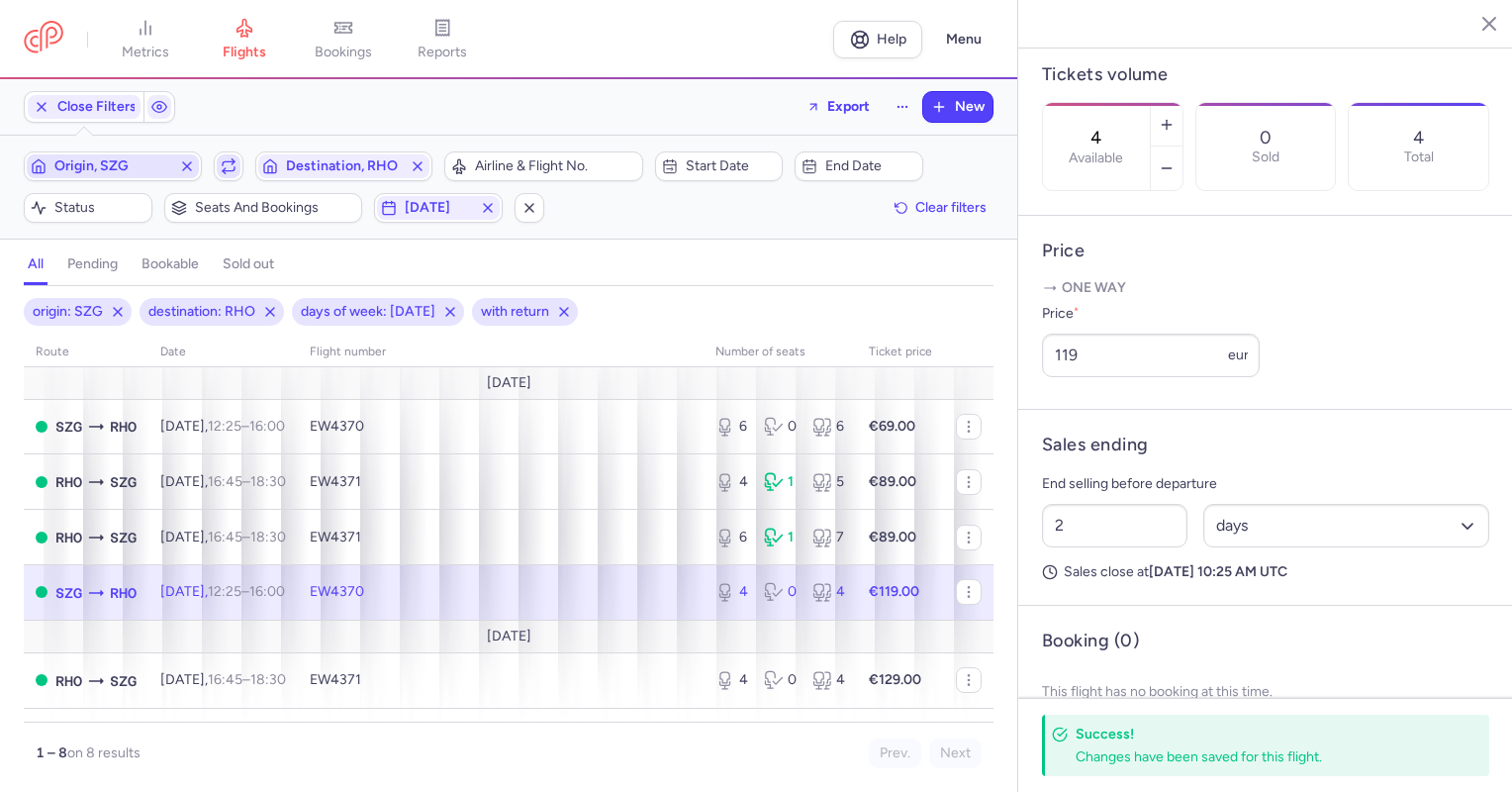 click 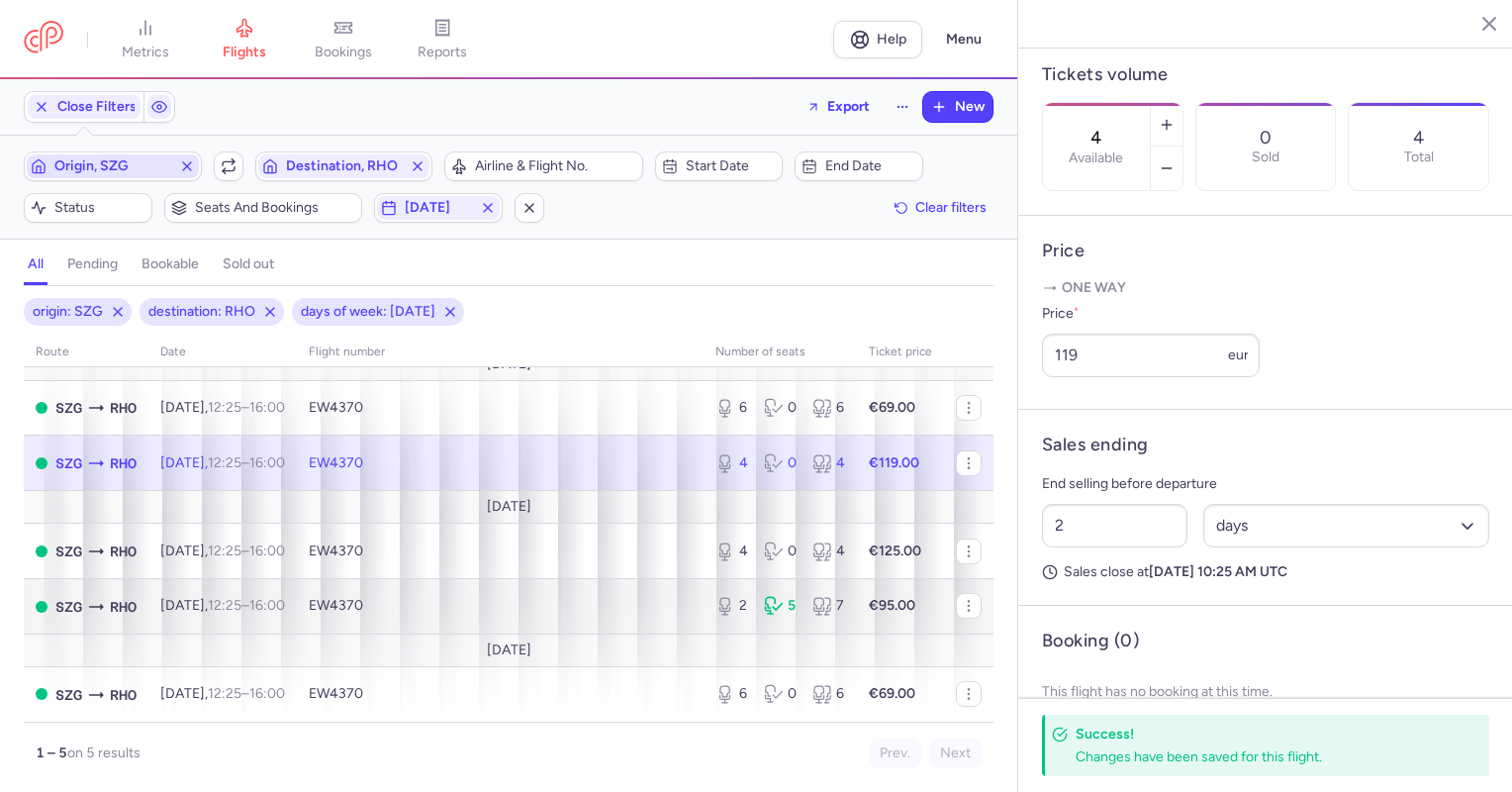 scroll, scrollTop: 0, scrollLeft: 0, axis: both 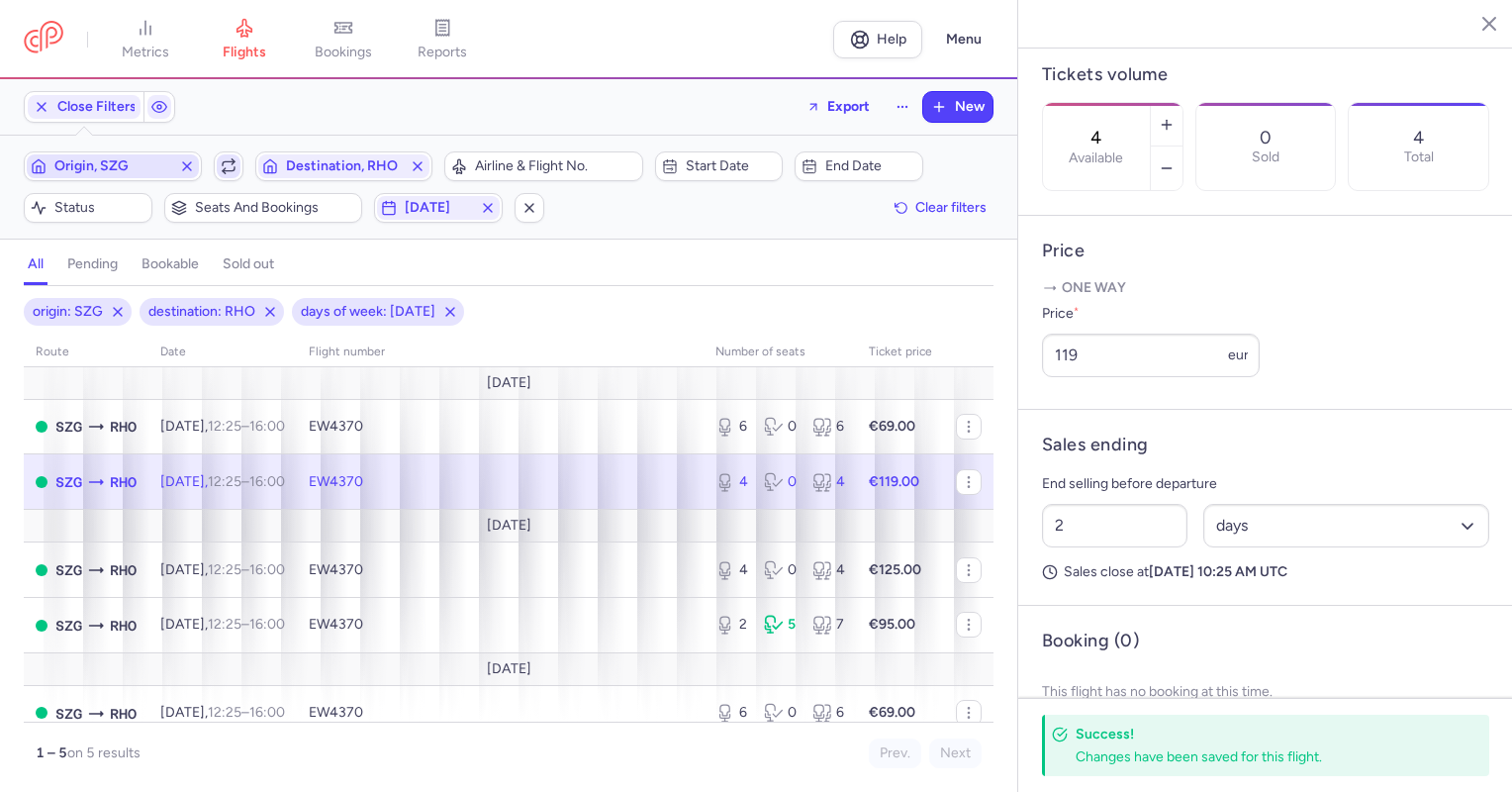 click at bounding box center [229, 166] 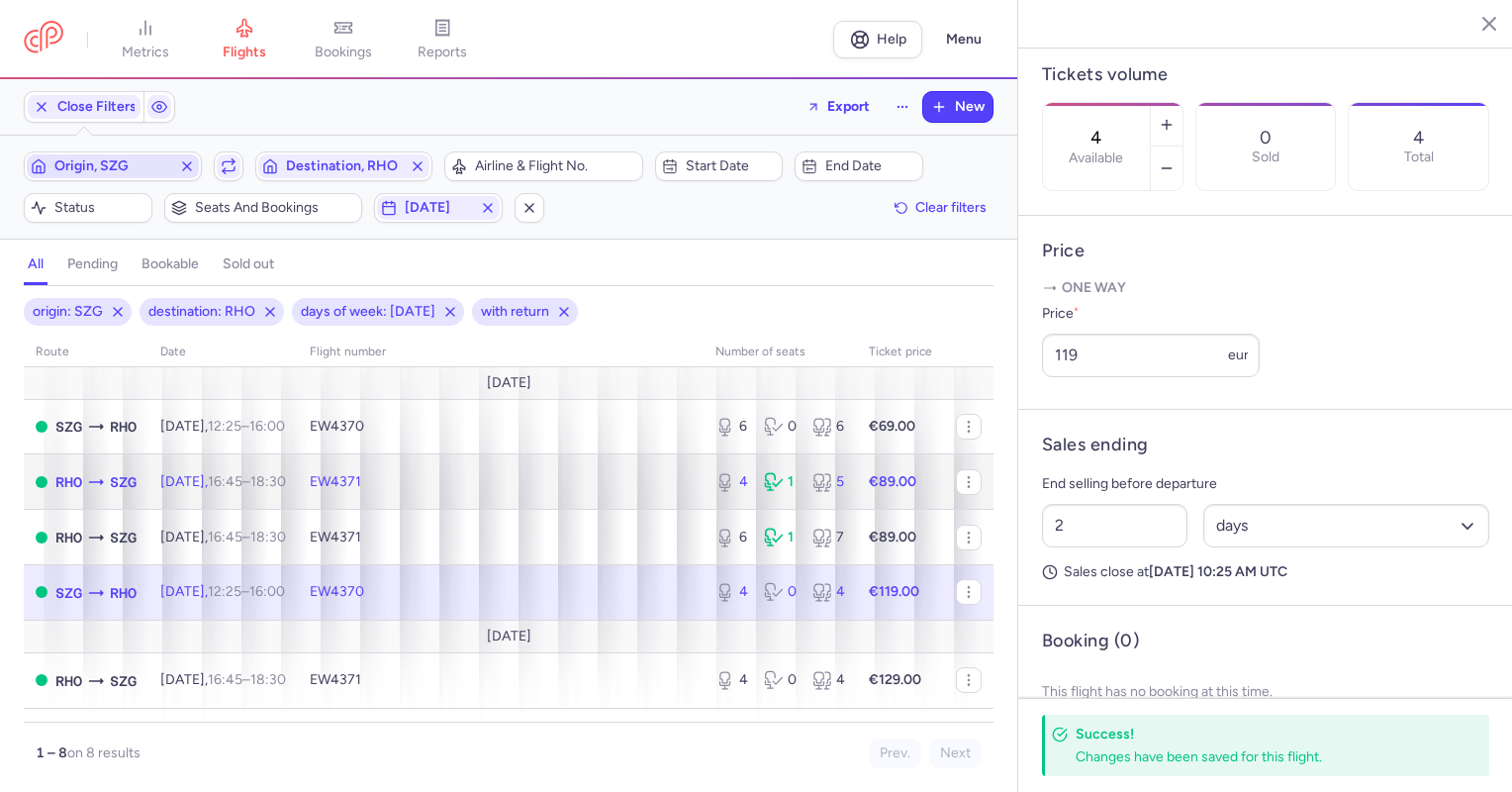 click on "[DATE]  16:45  –  18:30  +0" 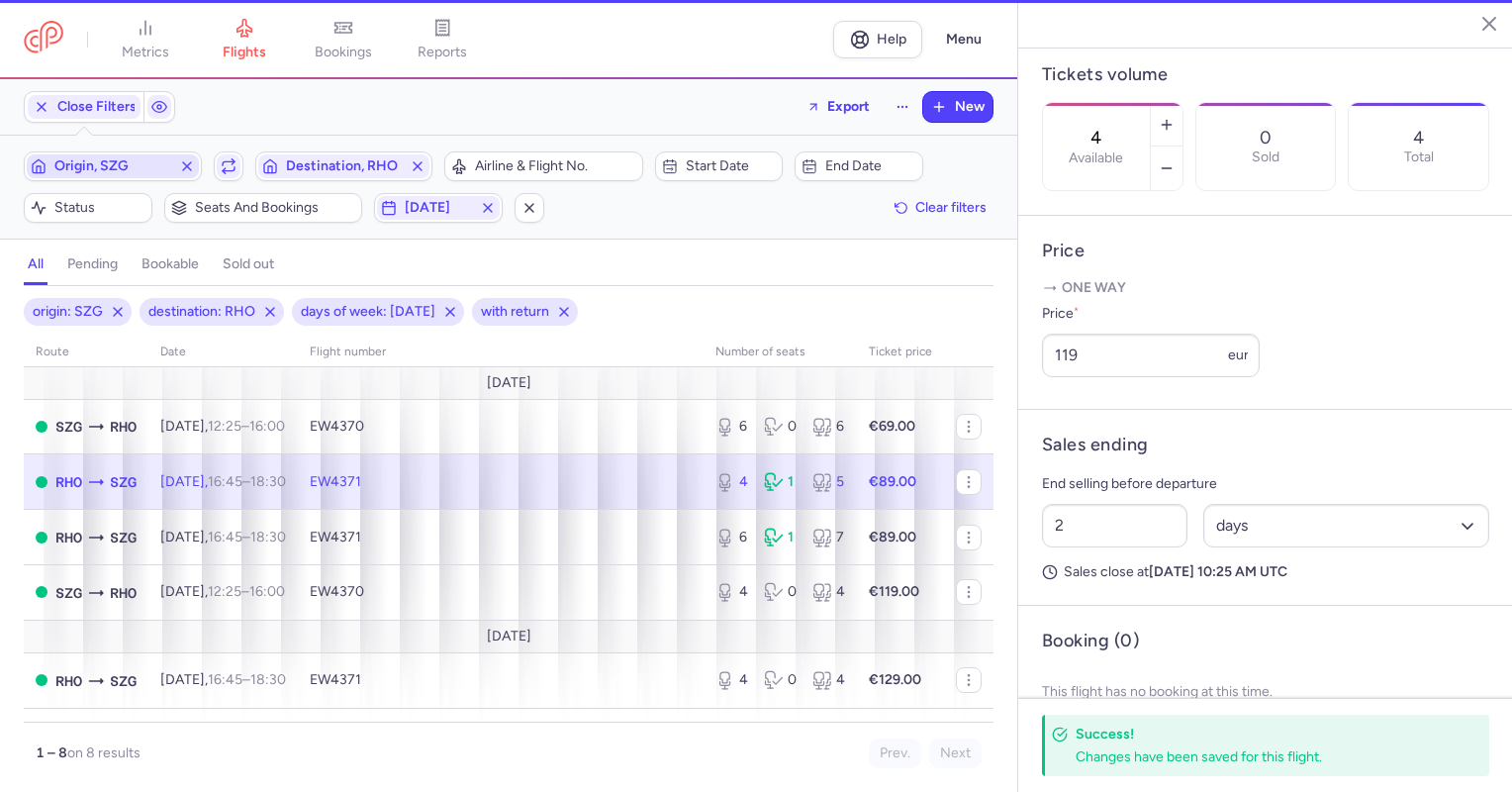 scroll, scrollTop: 588, scrollLeft: 0, axis: vertical 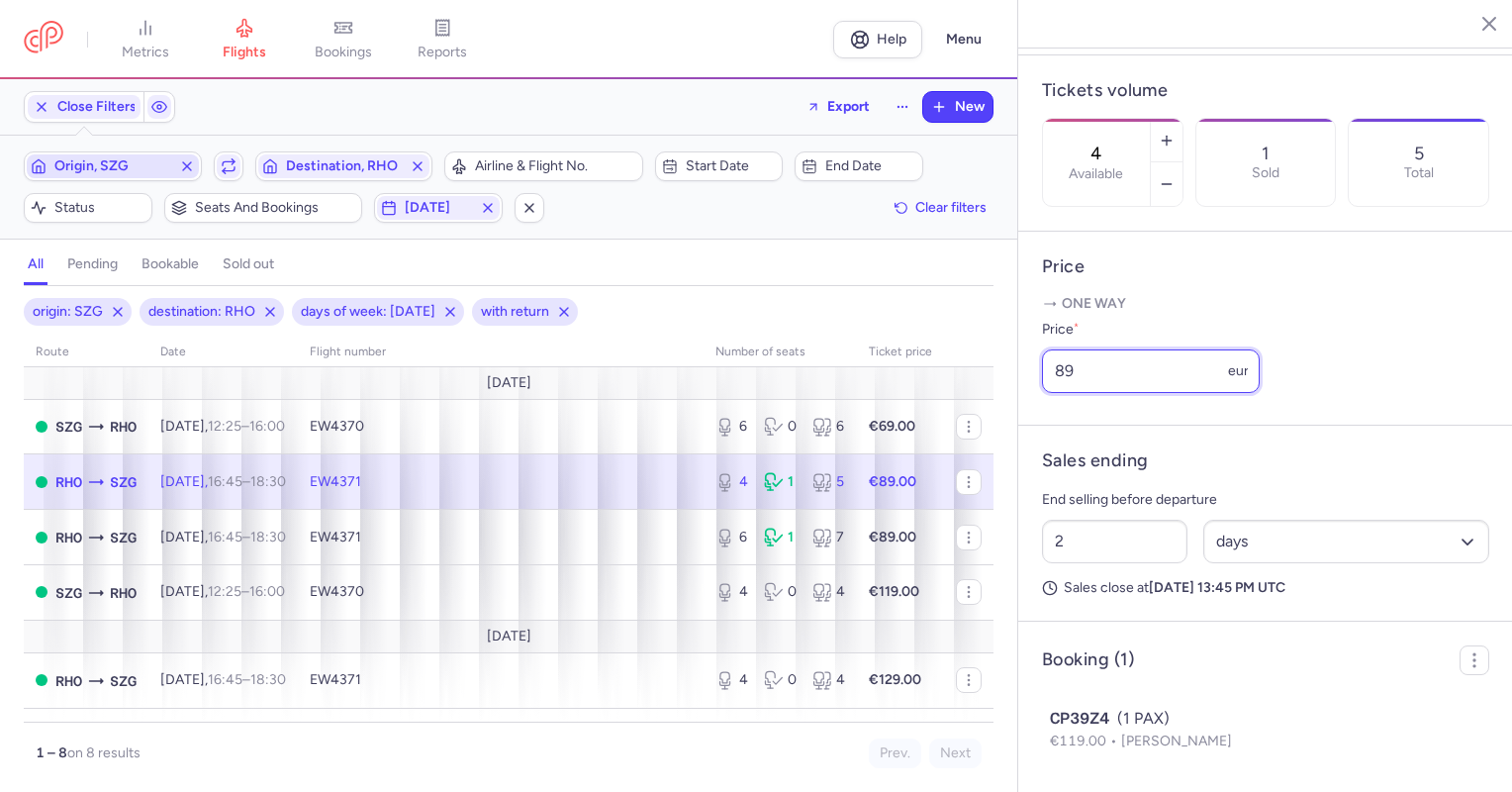 drag, startPoint x: 1156, startPoint y: 412, endPoint x: 1018, endPoint y: 417, distance: 138.0906 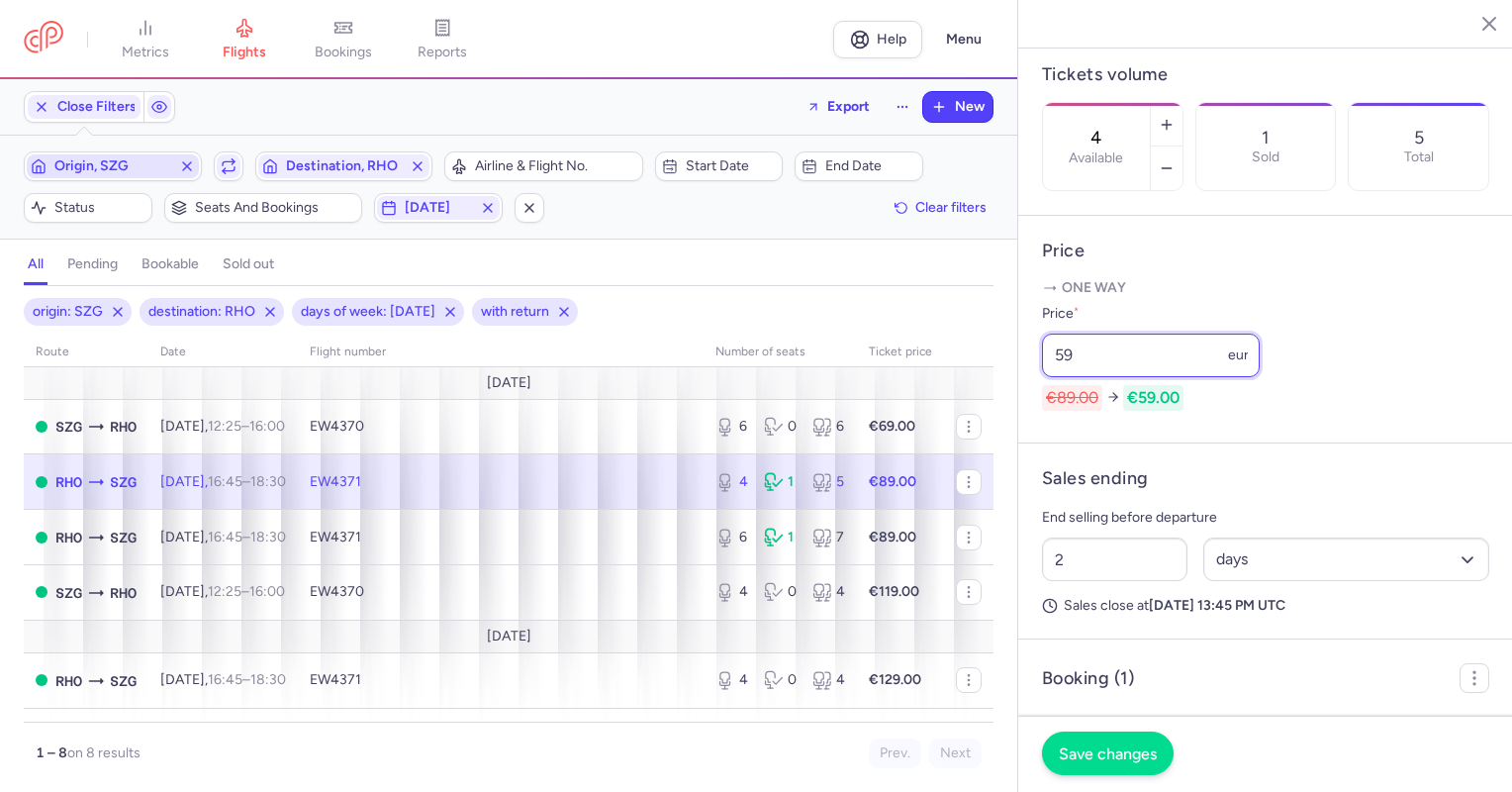 type on "59" 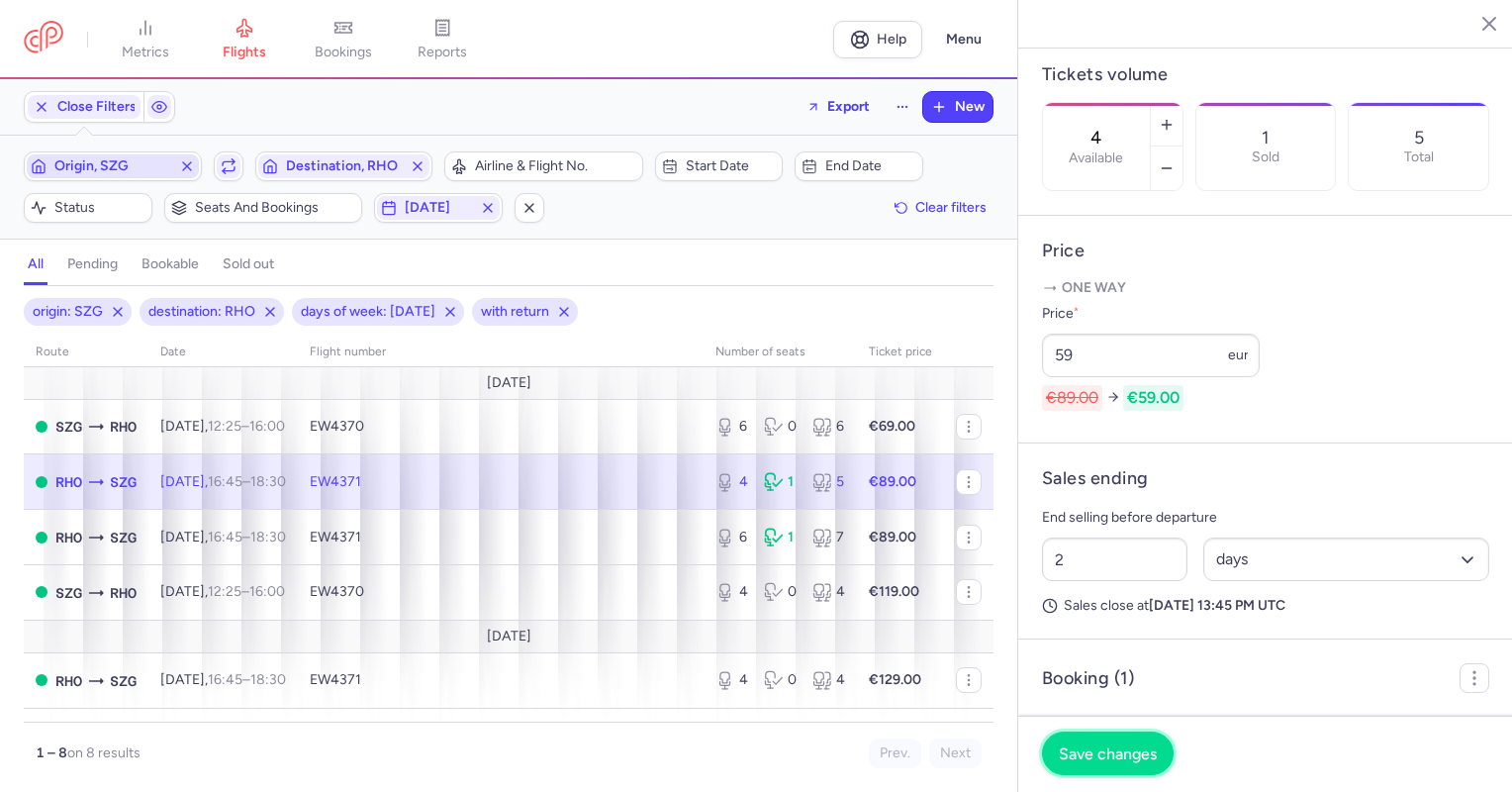 click on "Save changes" at bounding box center (1107, 753) 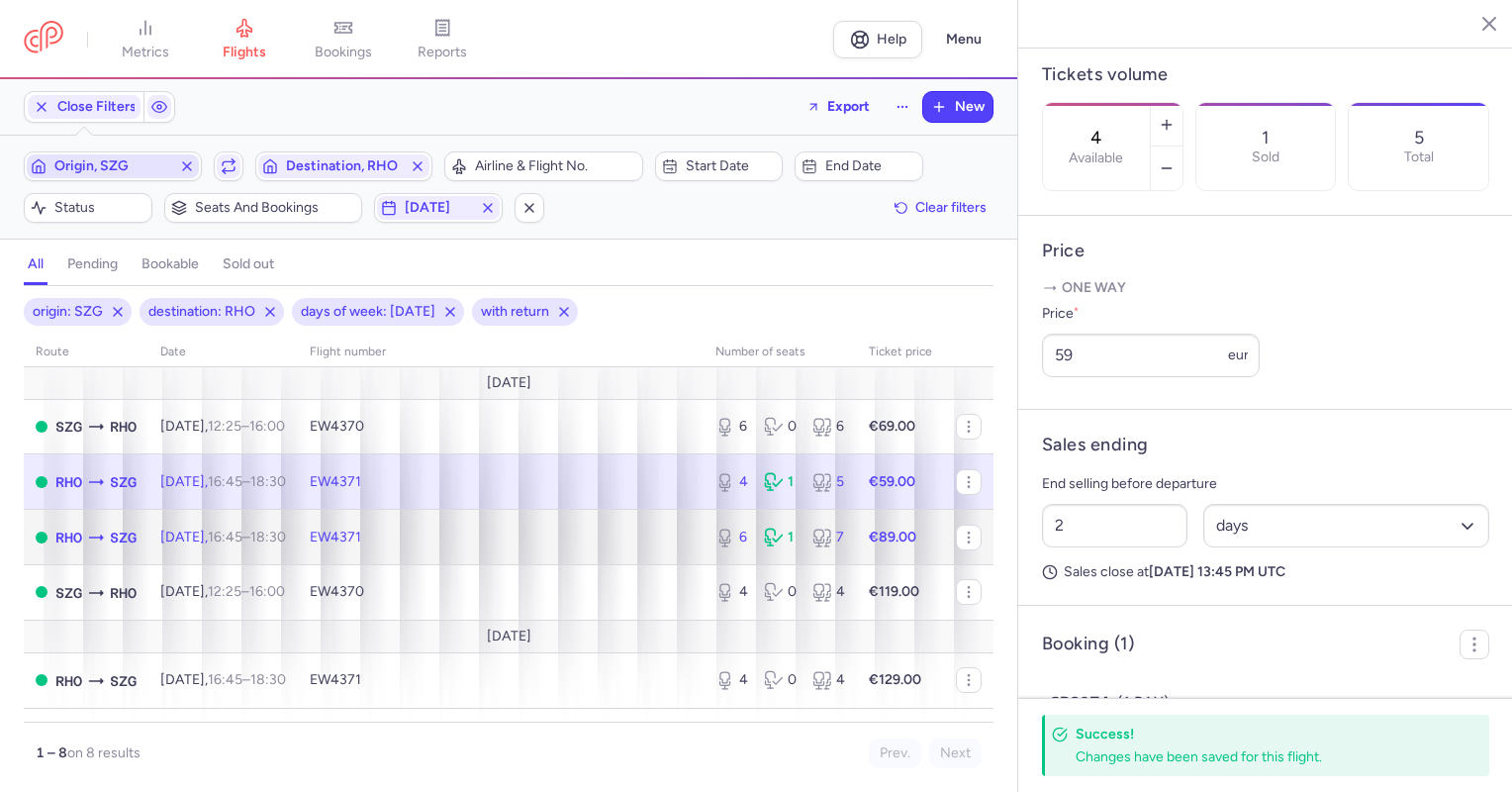 click on "RHO  SZG" 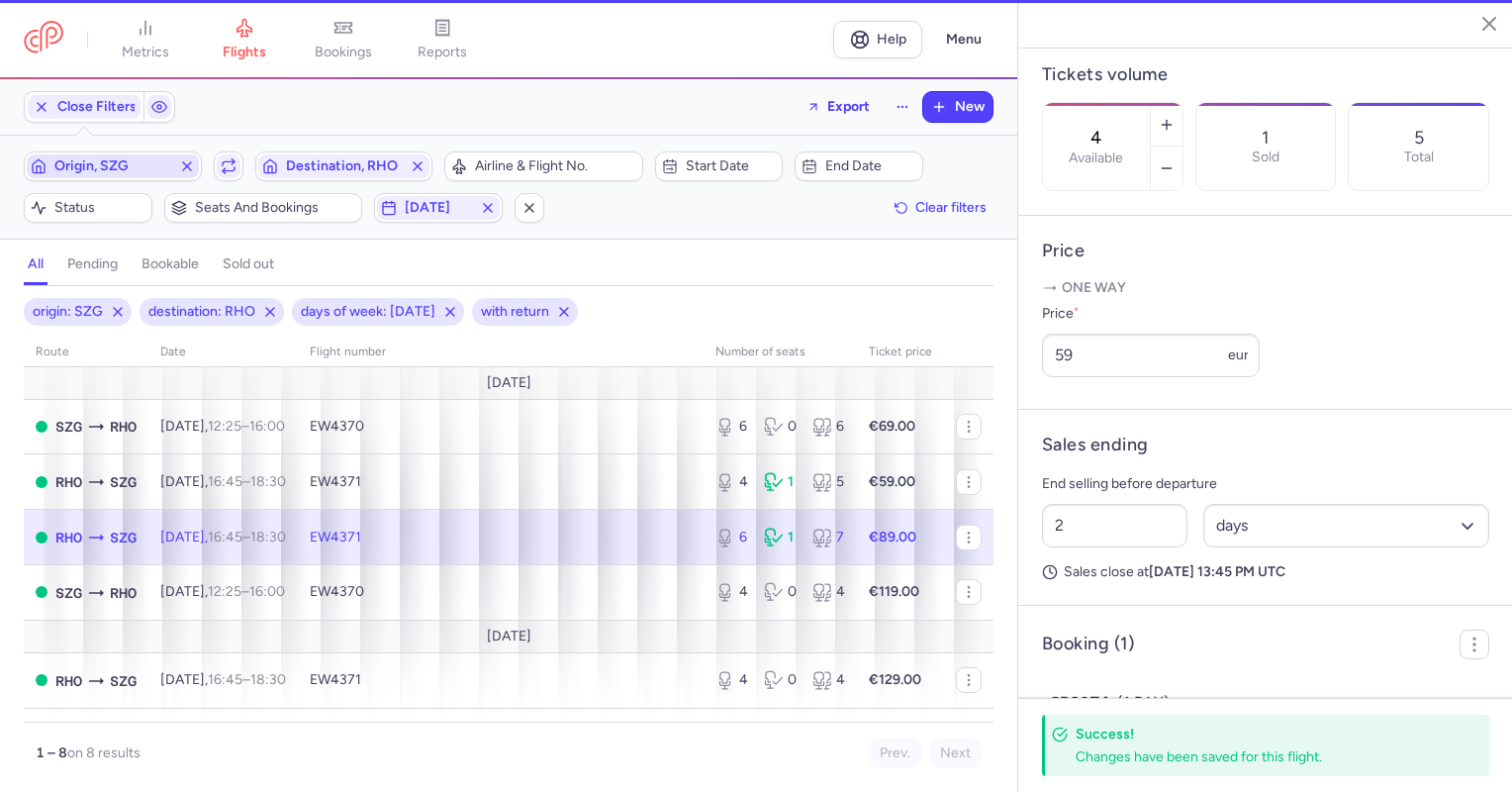 type on "6" 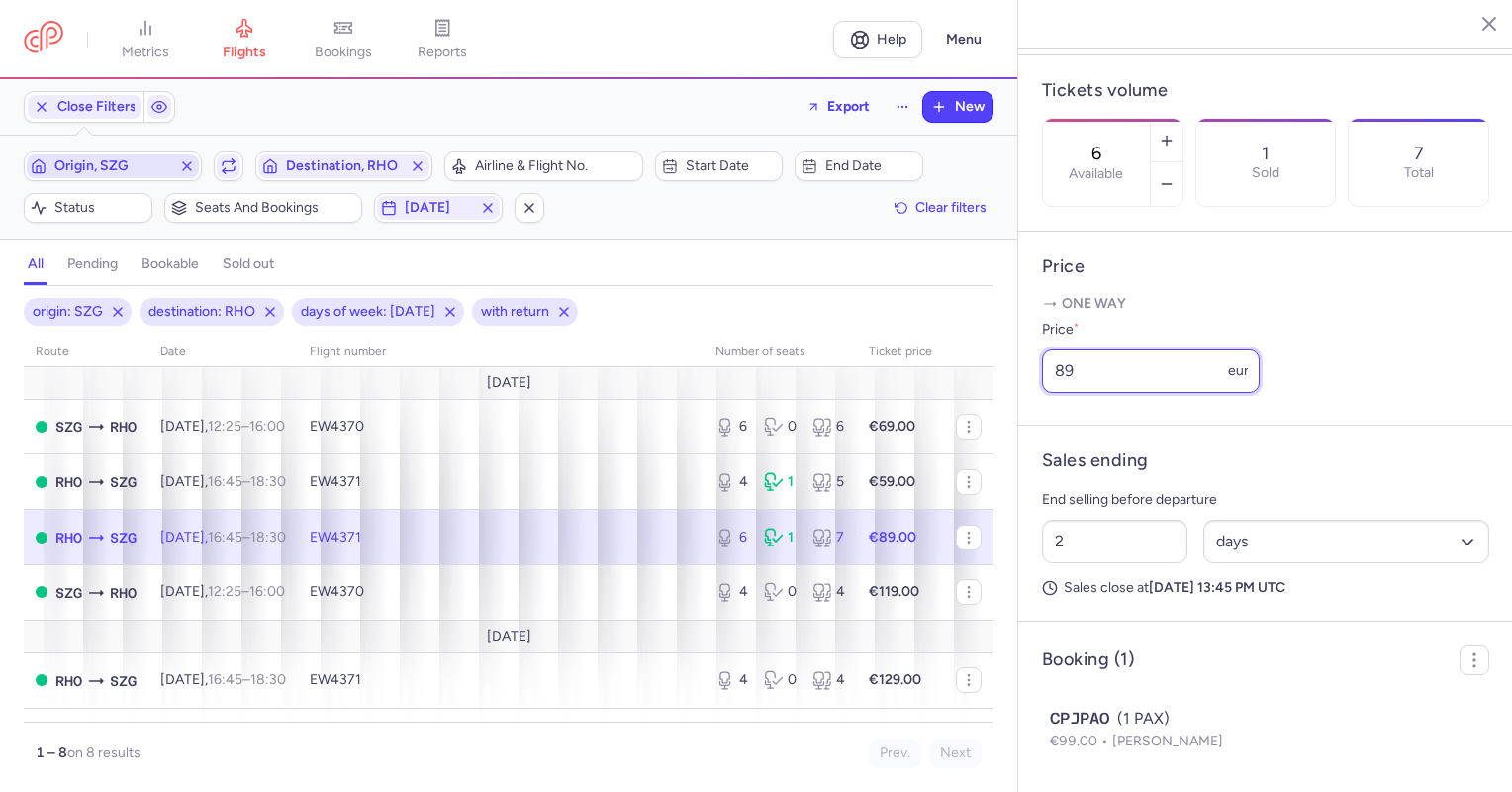 drag, startPoint x: 1097, startPoint y: 401, endPoint x: 1013, endPoint y: 410, distance: 84.48077 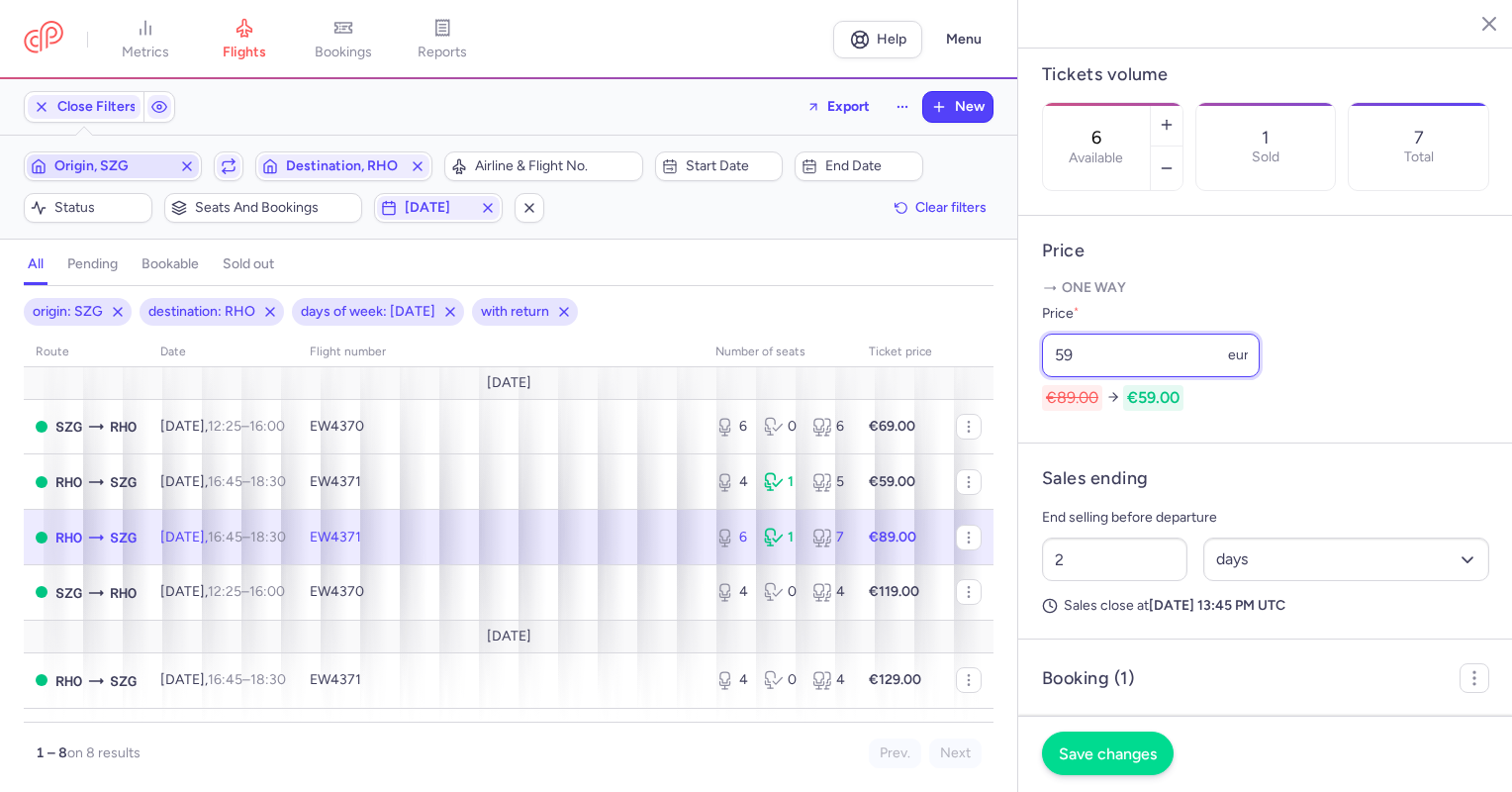 type on "59" 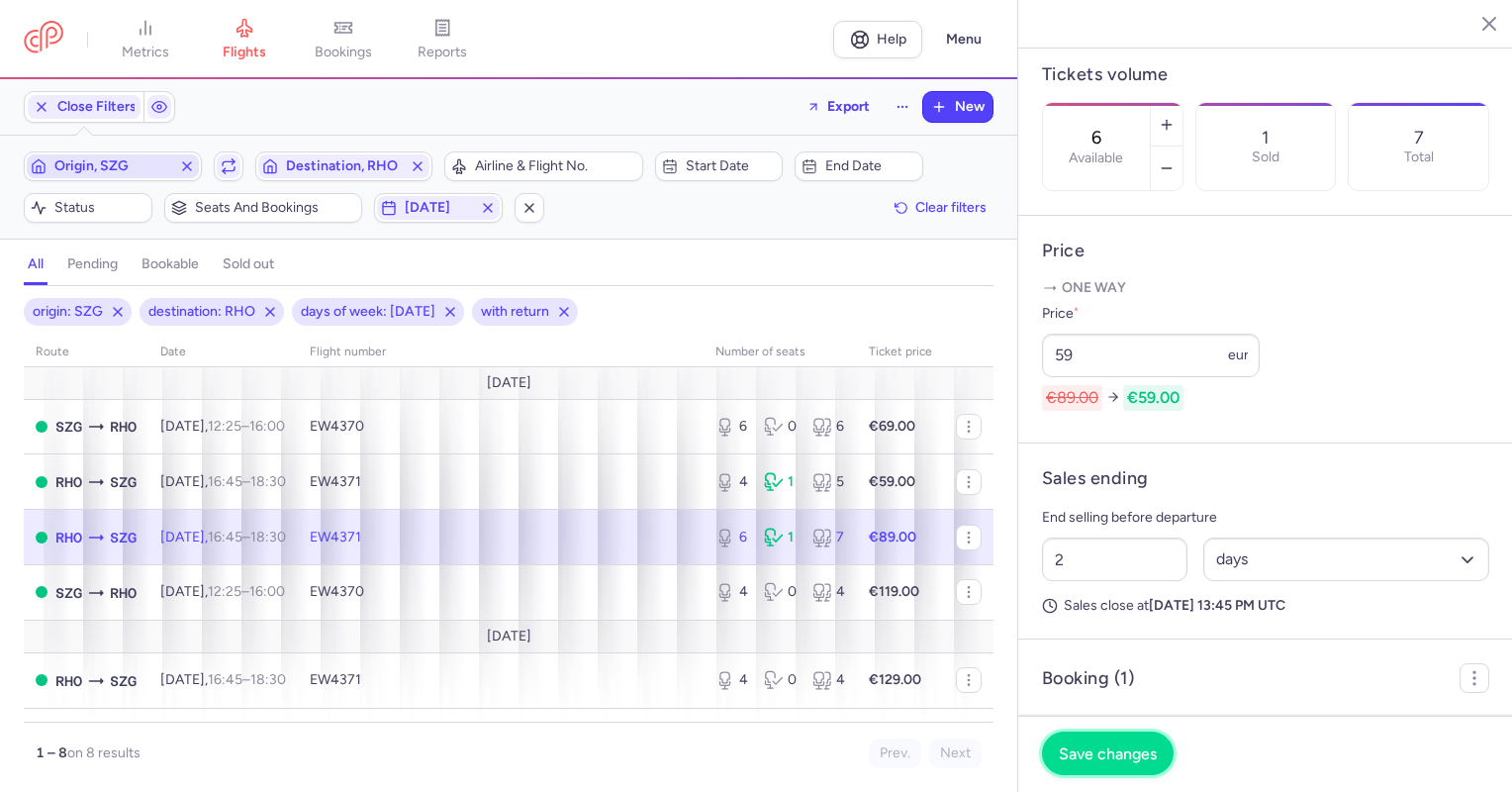 click on "Save changes" at bounding box center (1107, 753) 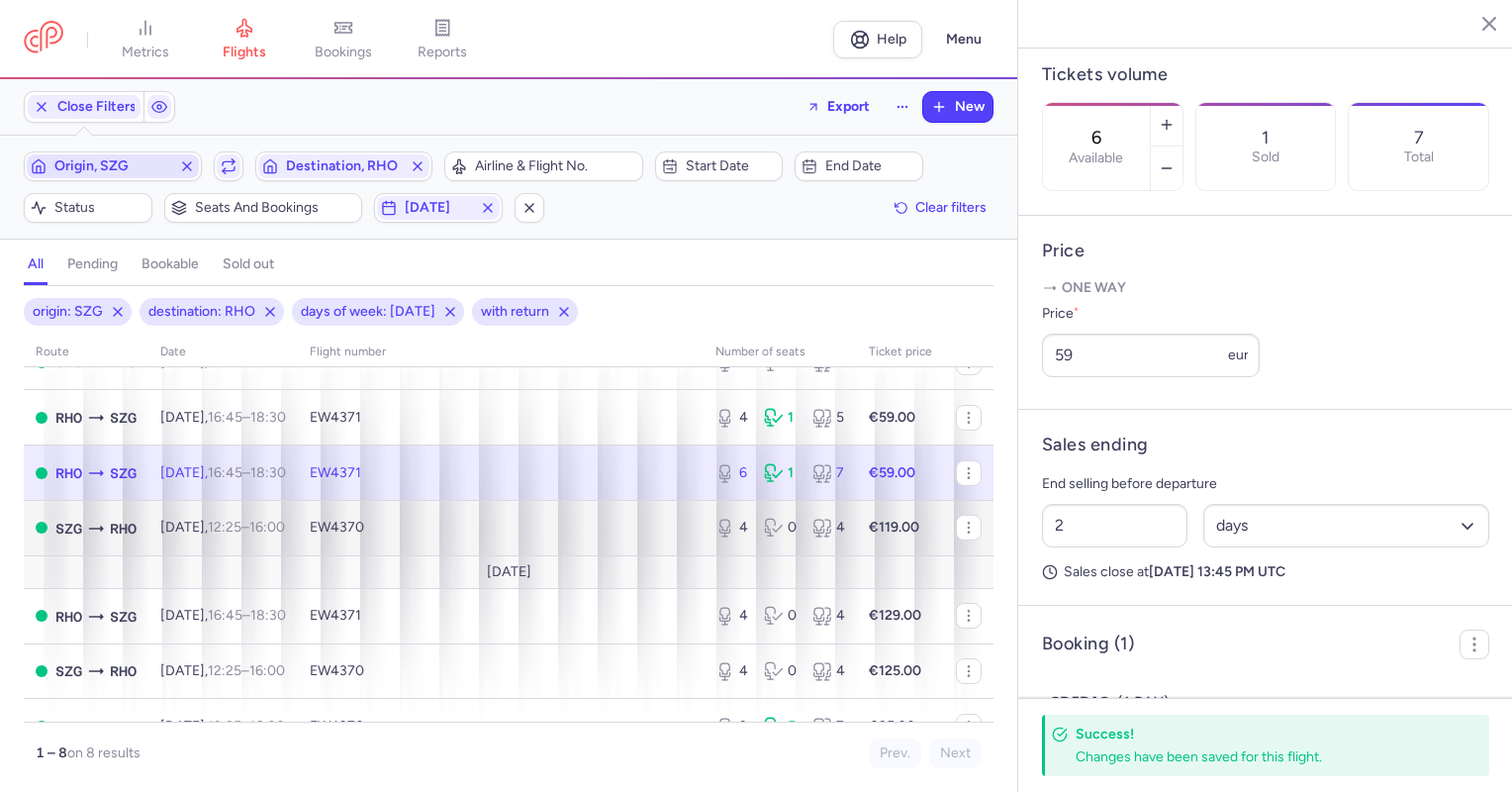 scroll, scrollTop: 99, scrollLeft: 0, axis: vertical 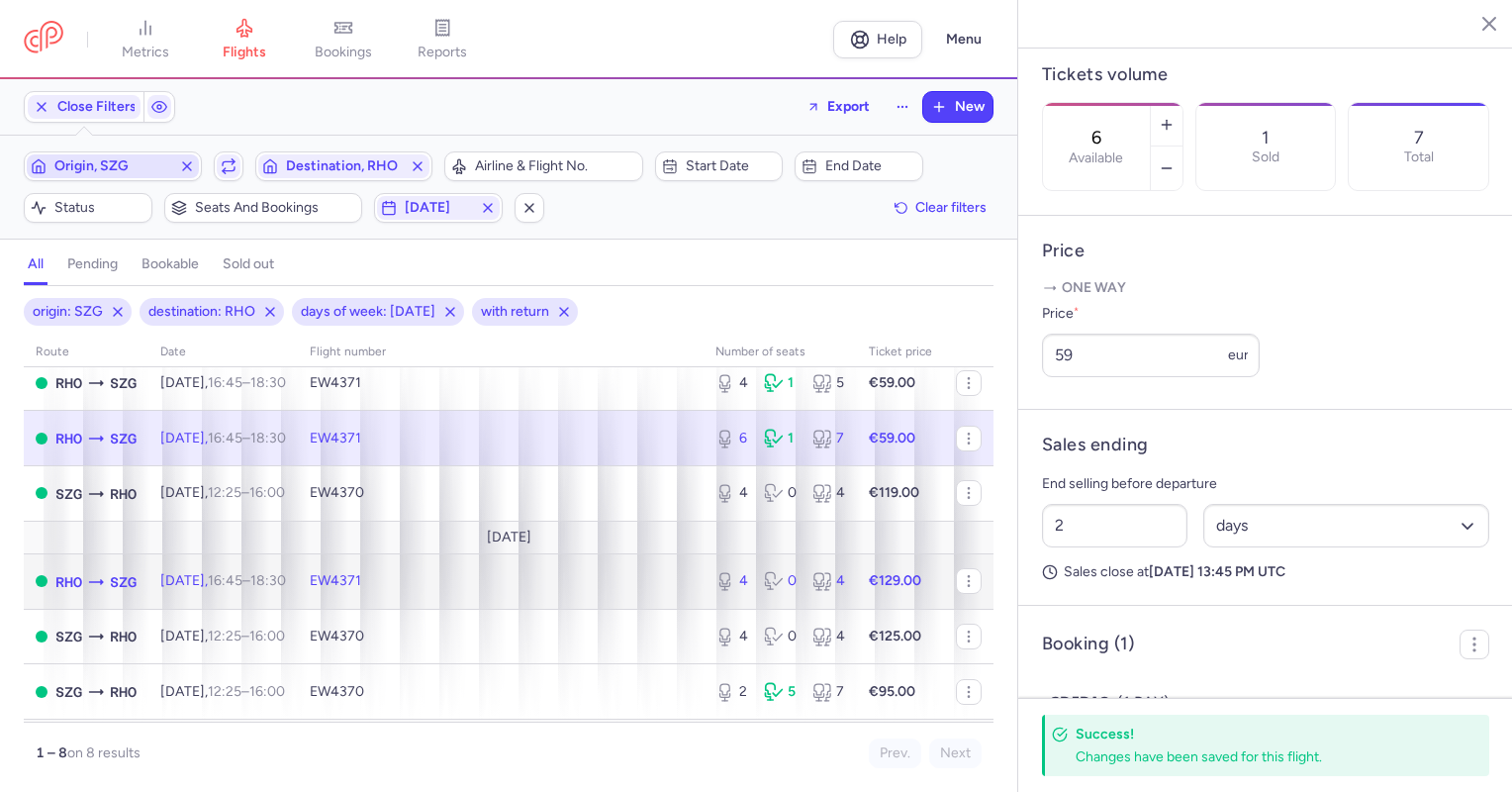 click on "[DATE]  16:45  –  18:30  +0" 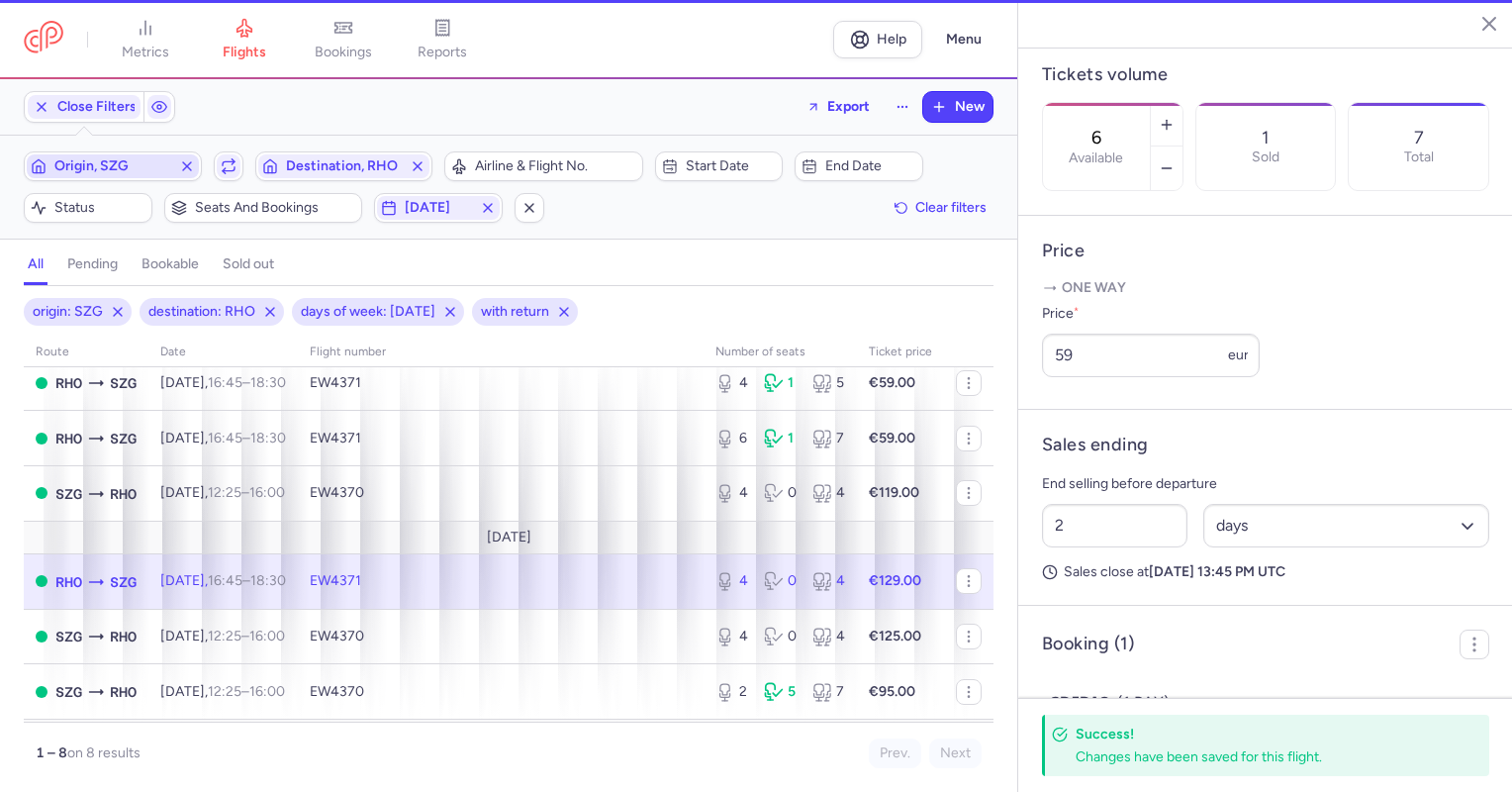 type on "4" 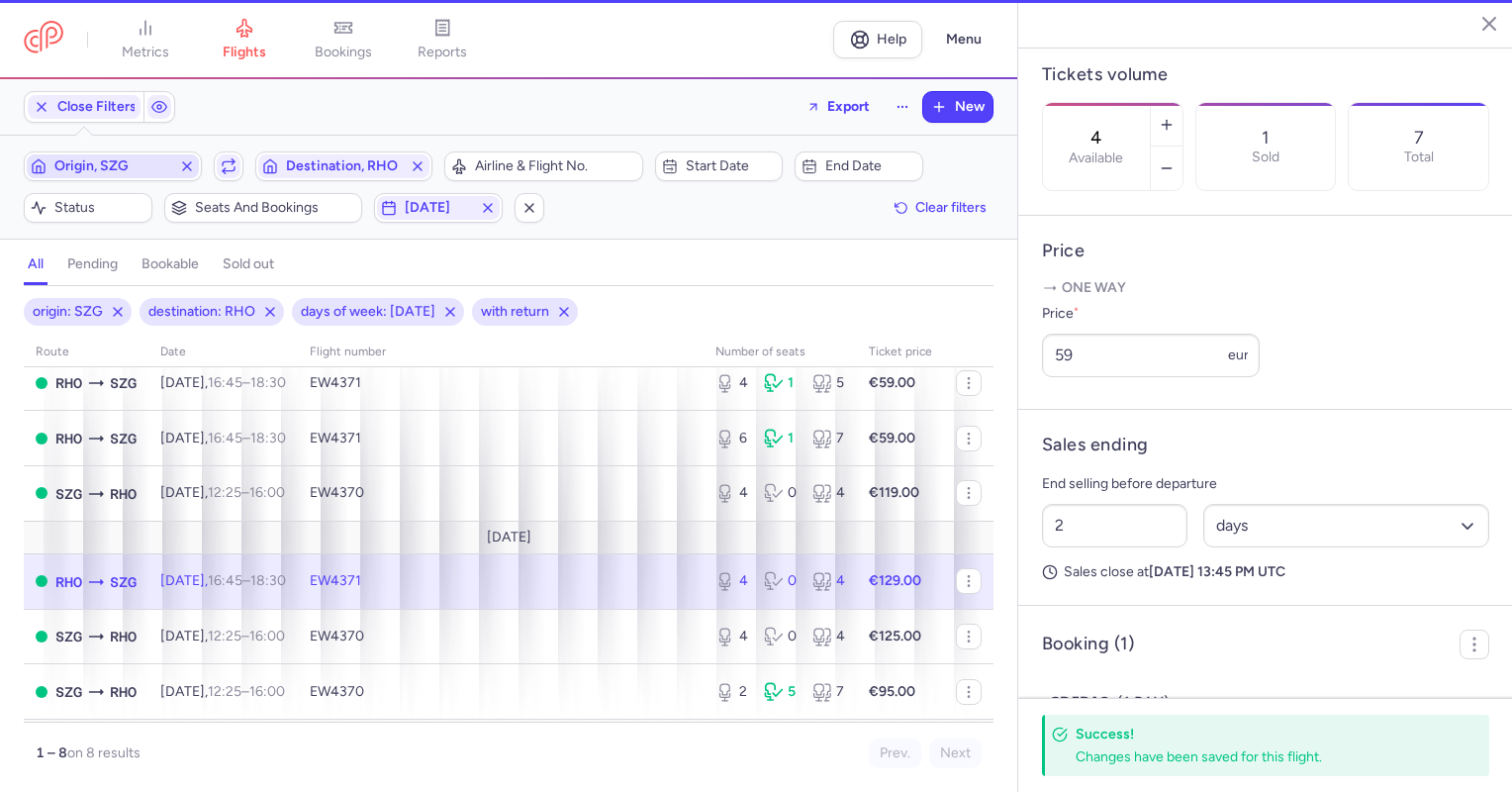 scroll, scrollTop: 572, scrollLeft: 0, axis: vertical 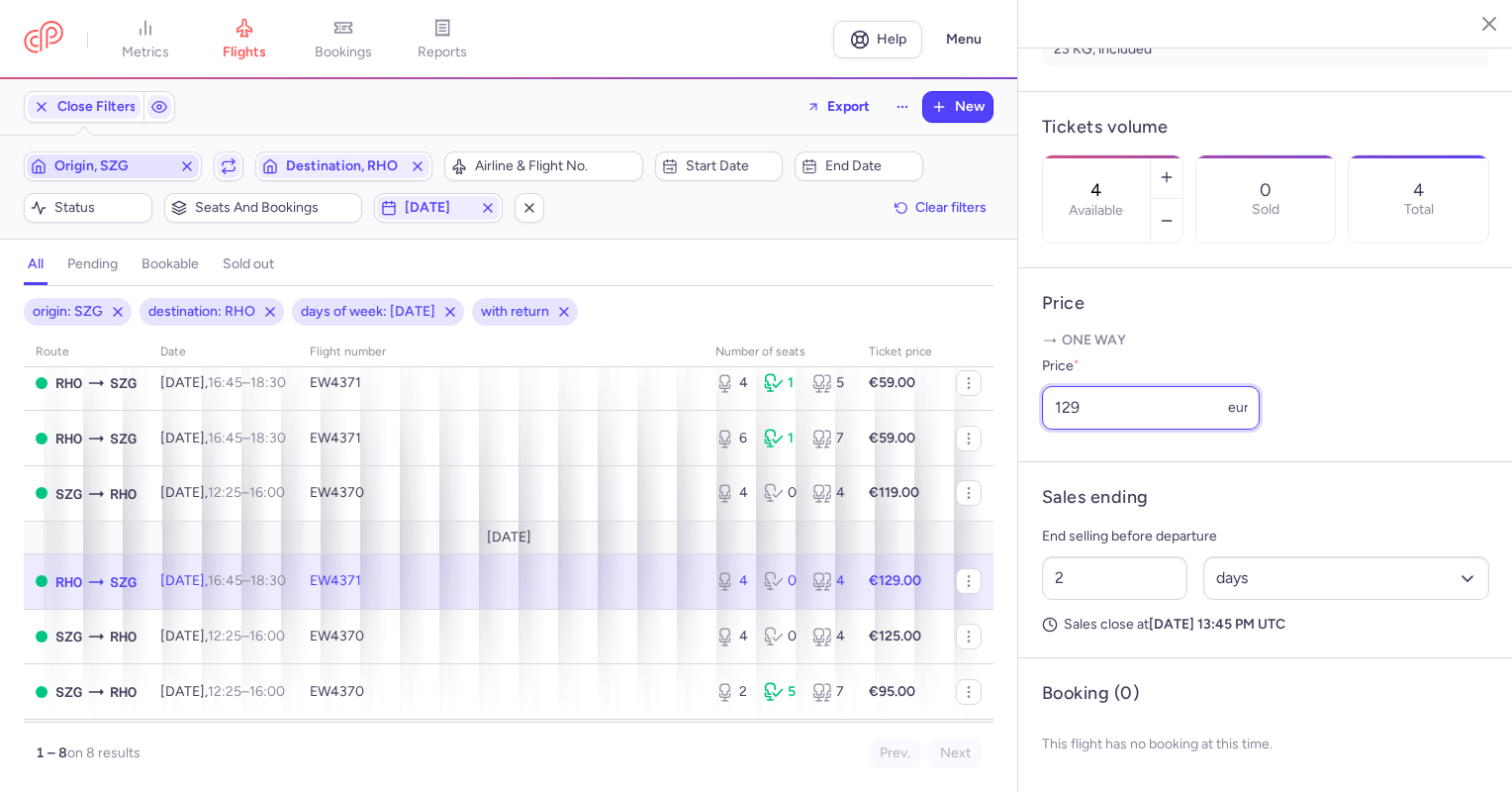 drag, startPoint x: 1105, startPoint y: 402, endPoint x: 1022, endPoint y: 420, distance: 84.92938 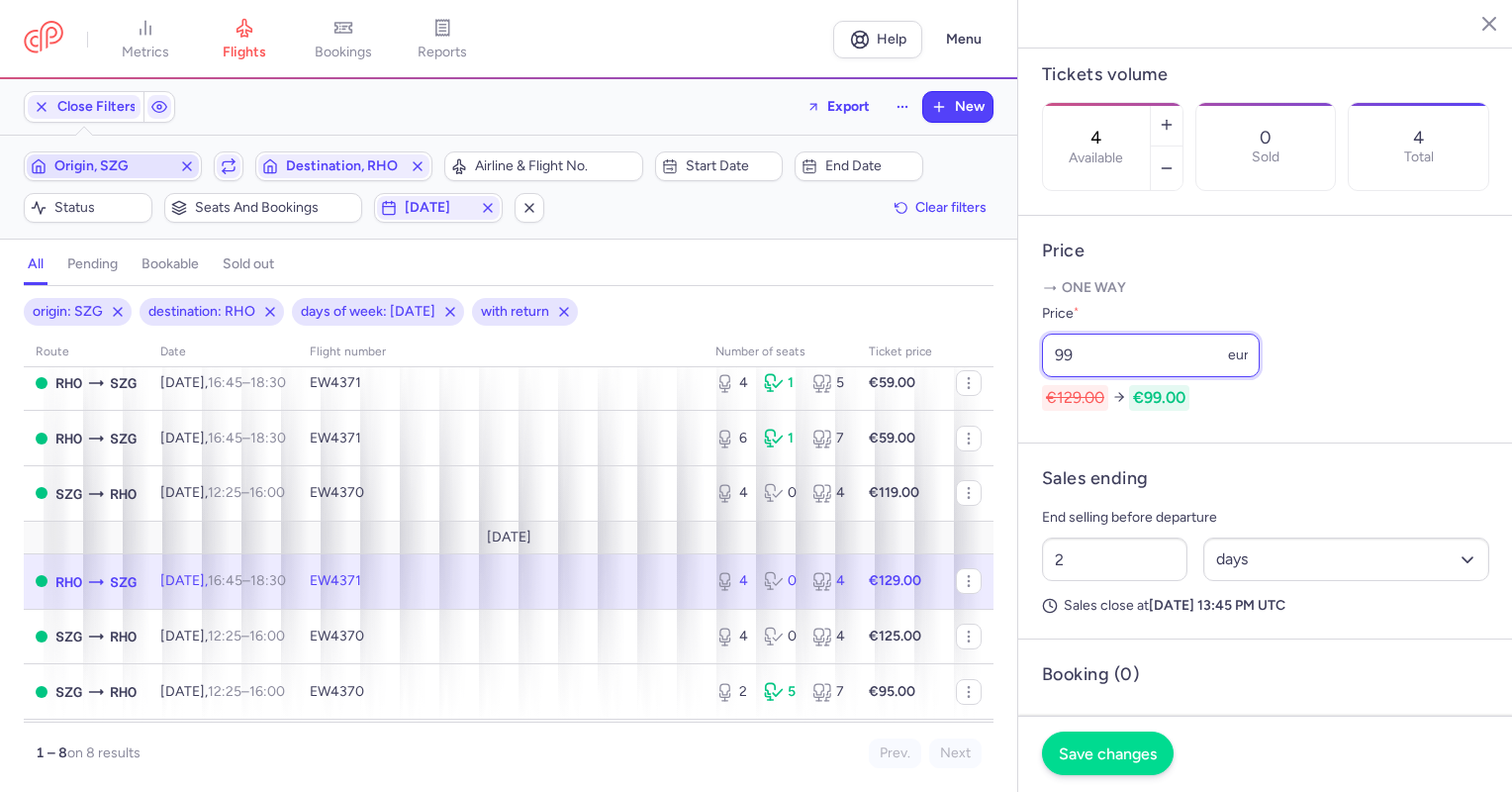 type on "99" 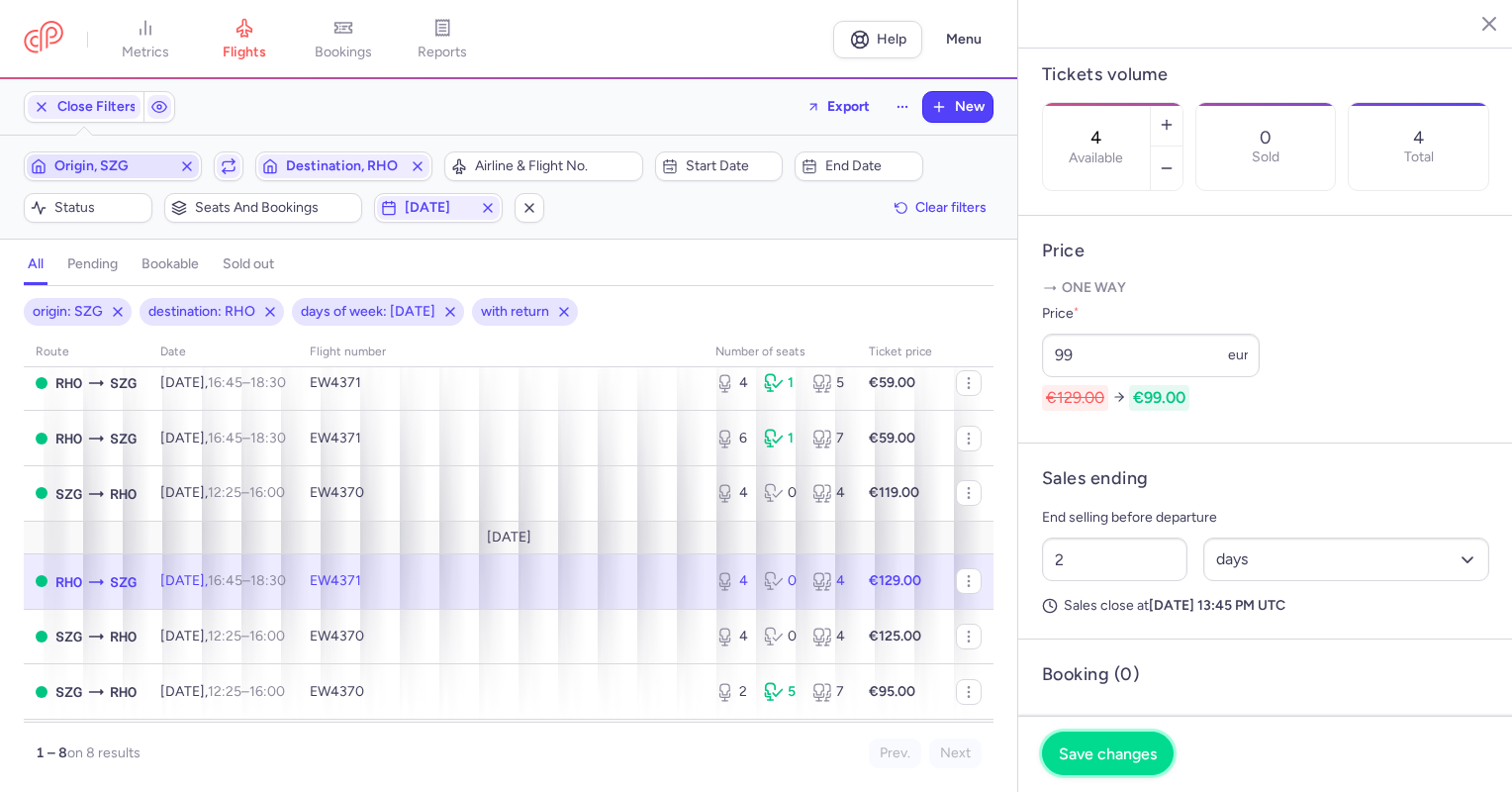 click on "Save changes" at bounding box center (1107, 753) 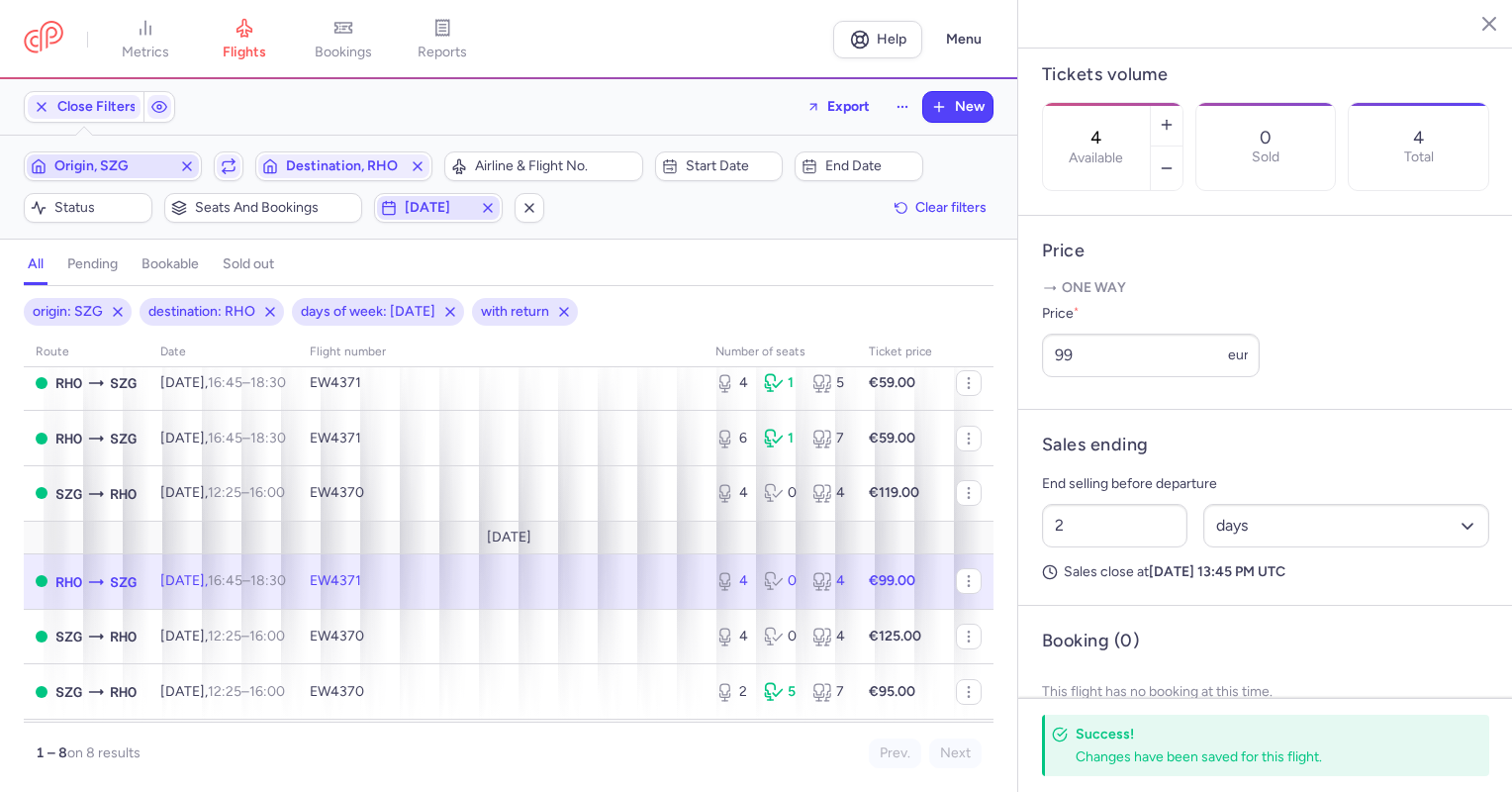 click 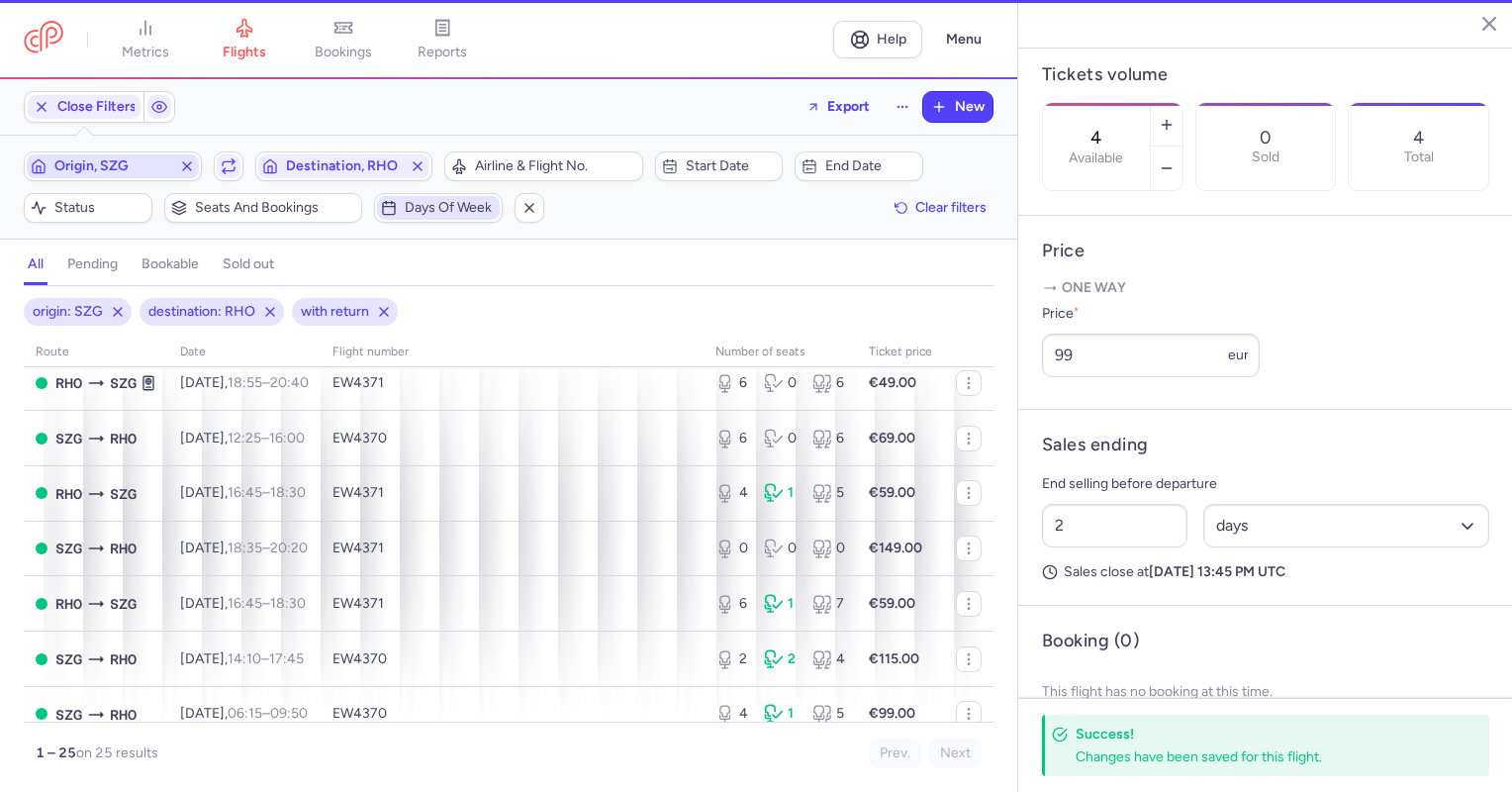 click on "Days of week" at bounding box center [450, 208] 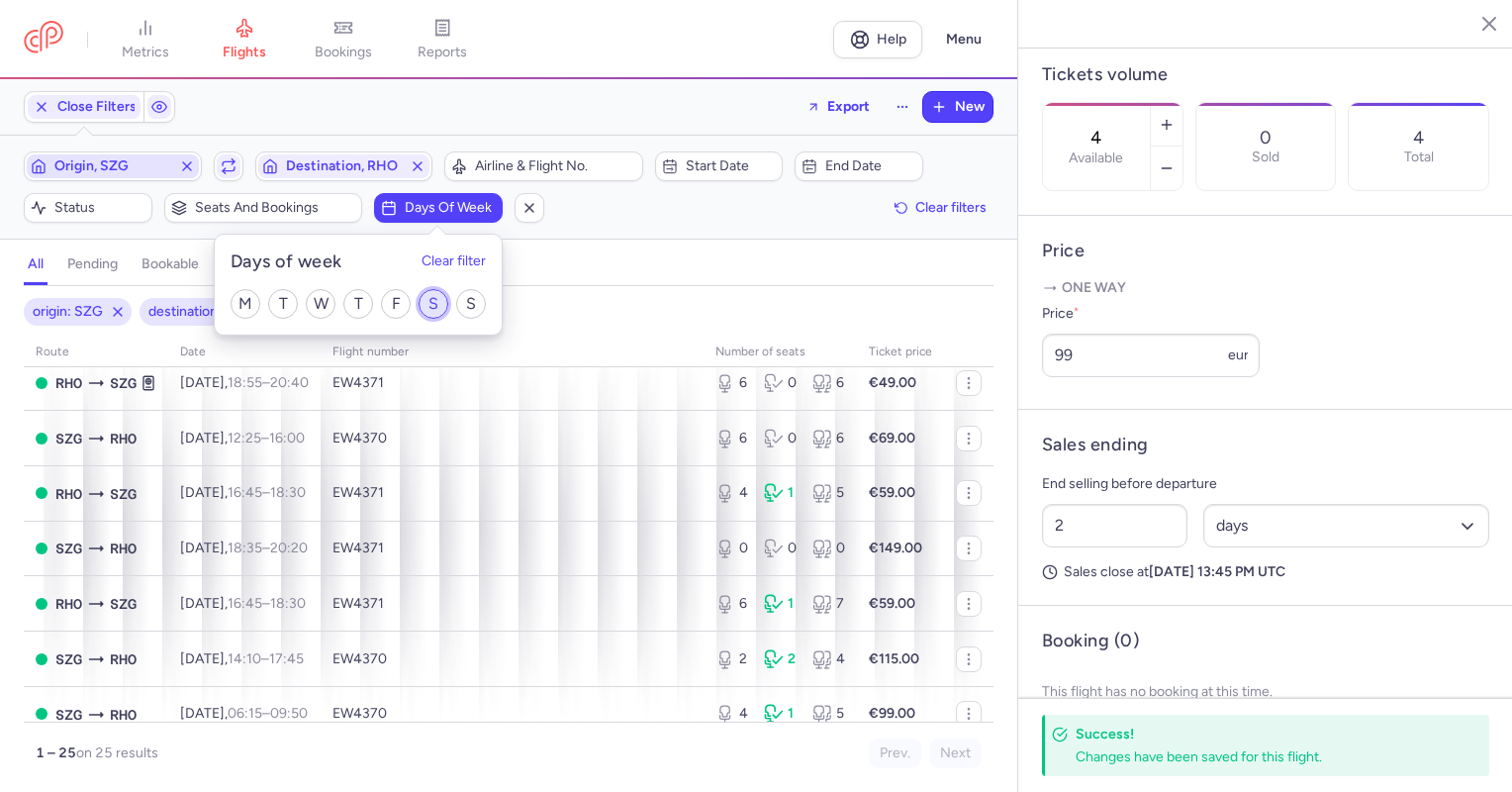 click on "S" at bounding box center (433, 304) 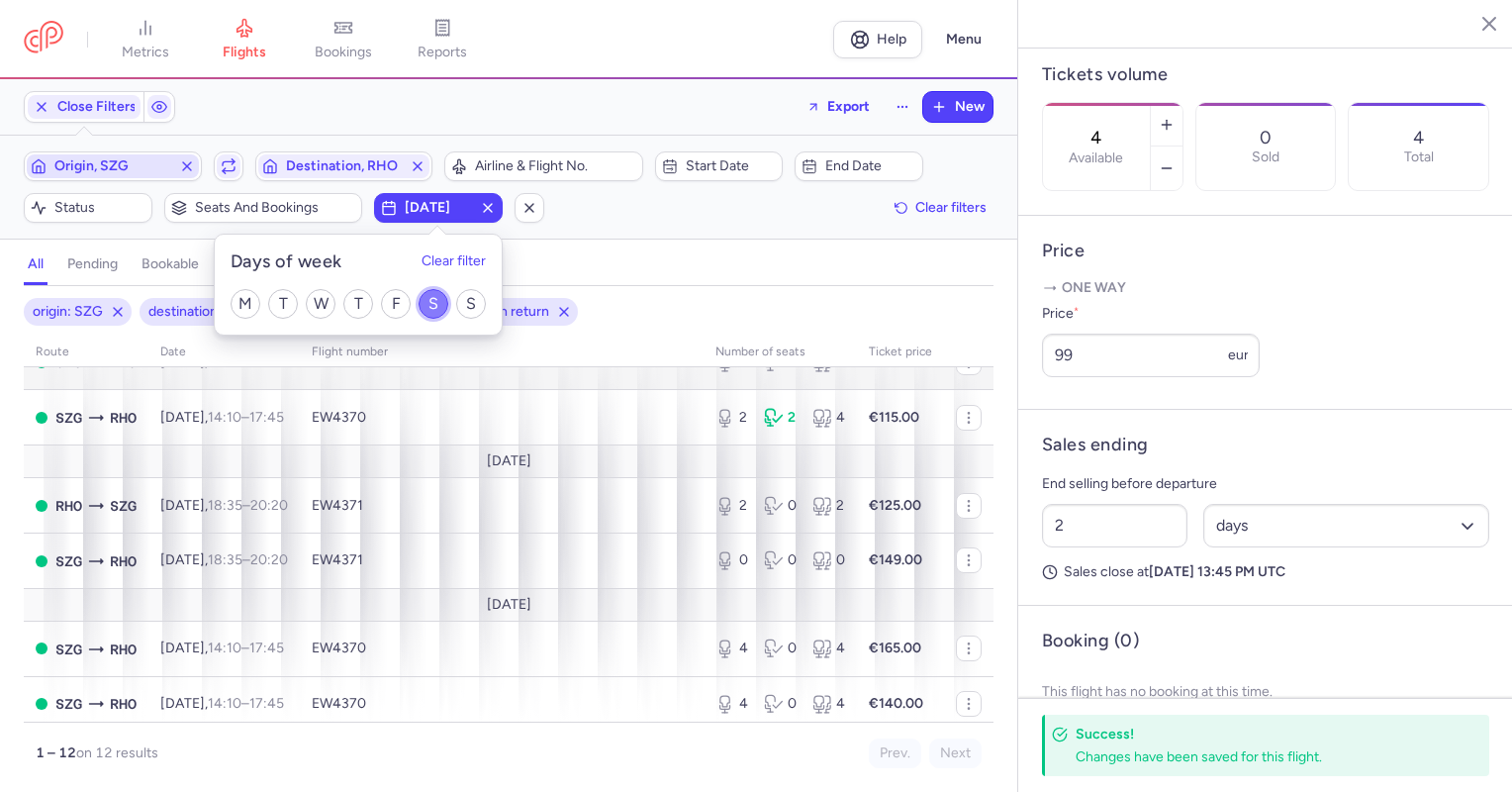 scroll, scrollTop: 99, scrollLeft: 0, axis: vertical 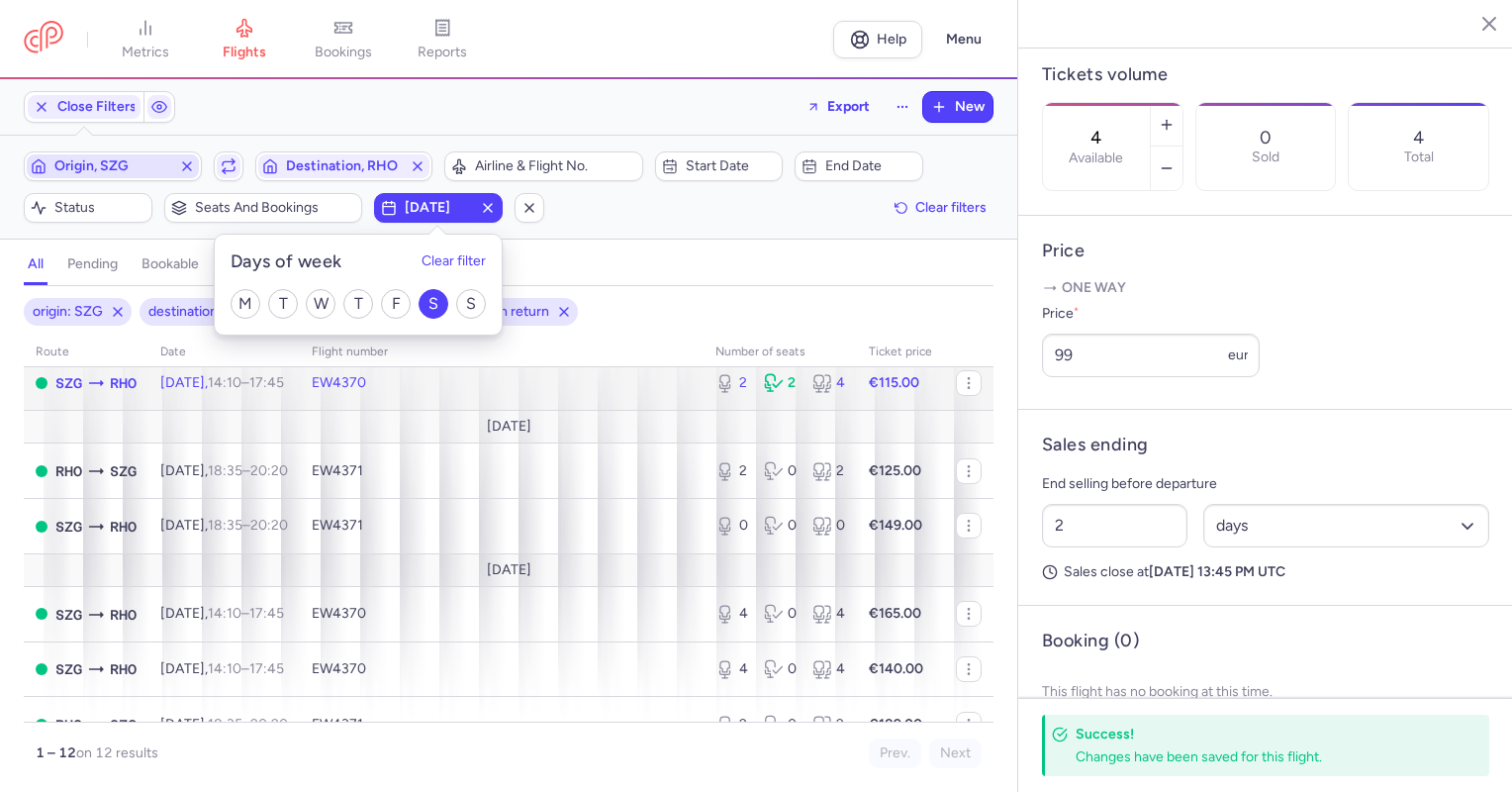 click on "[DATE]  14:10  –  17:45  +0" 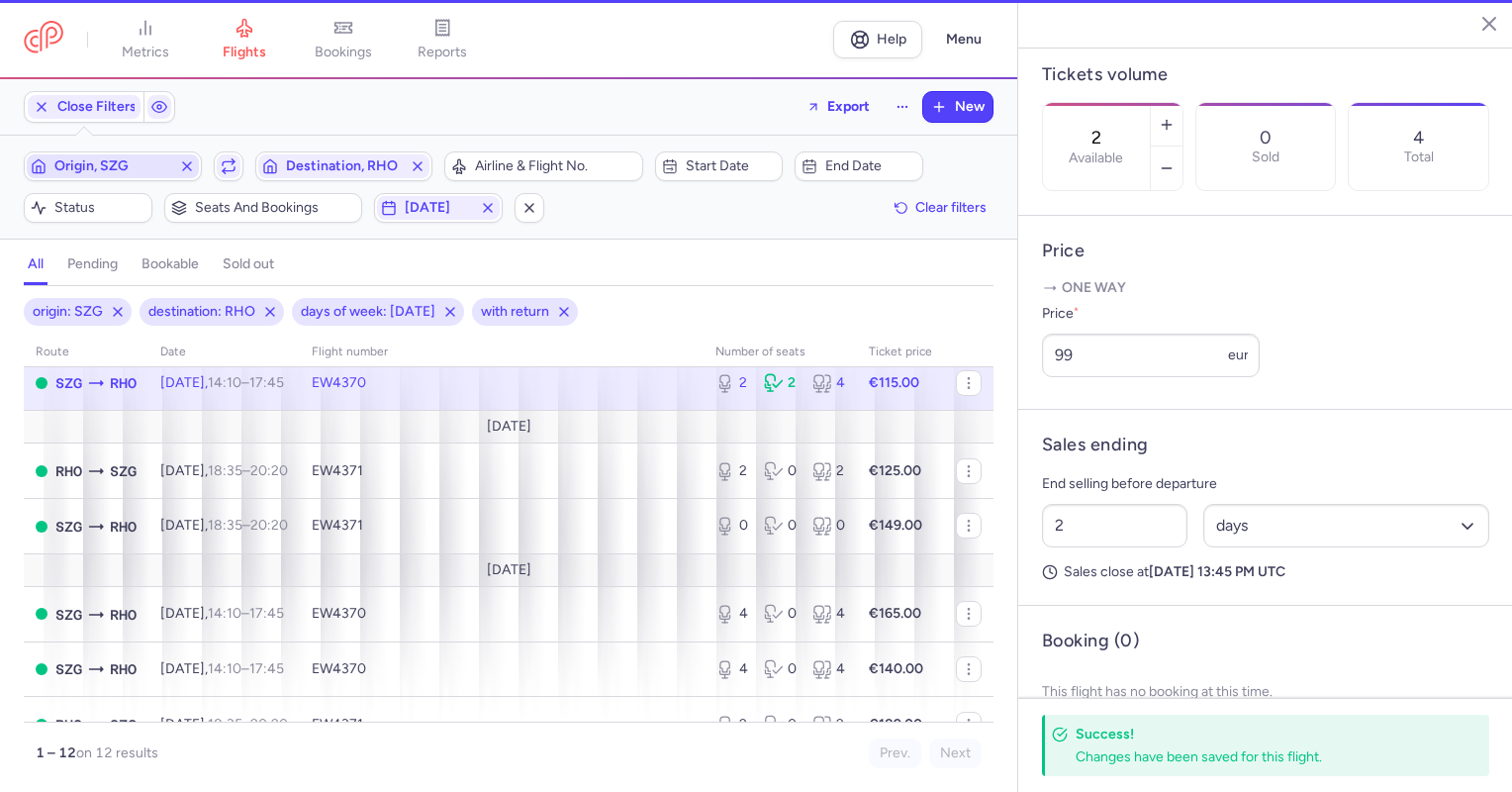 scroll, scrollTop: 588, scrollLeft: 0, axis: vertical 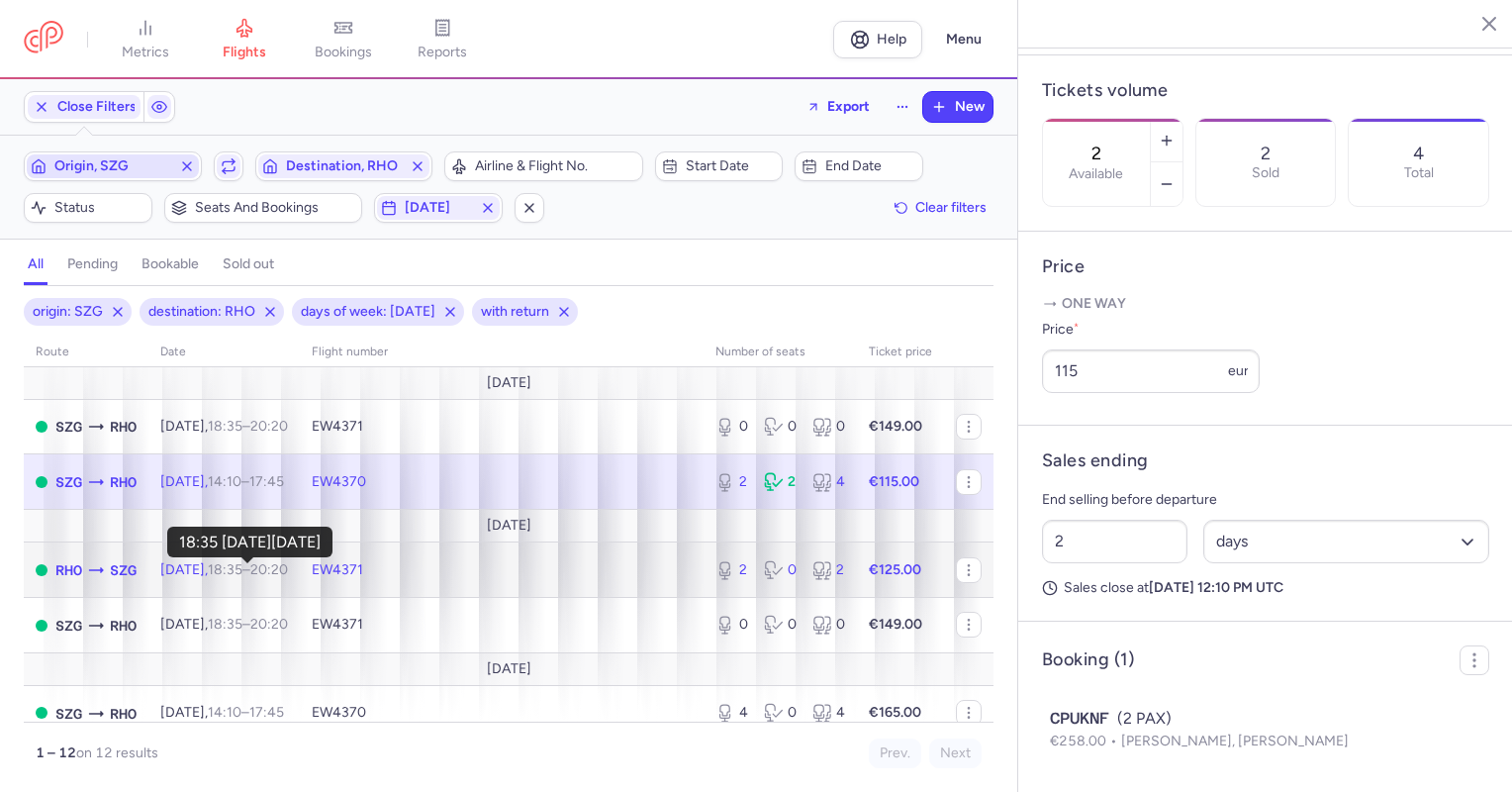 click on "18:35" at bounding box center [225, 569] 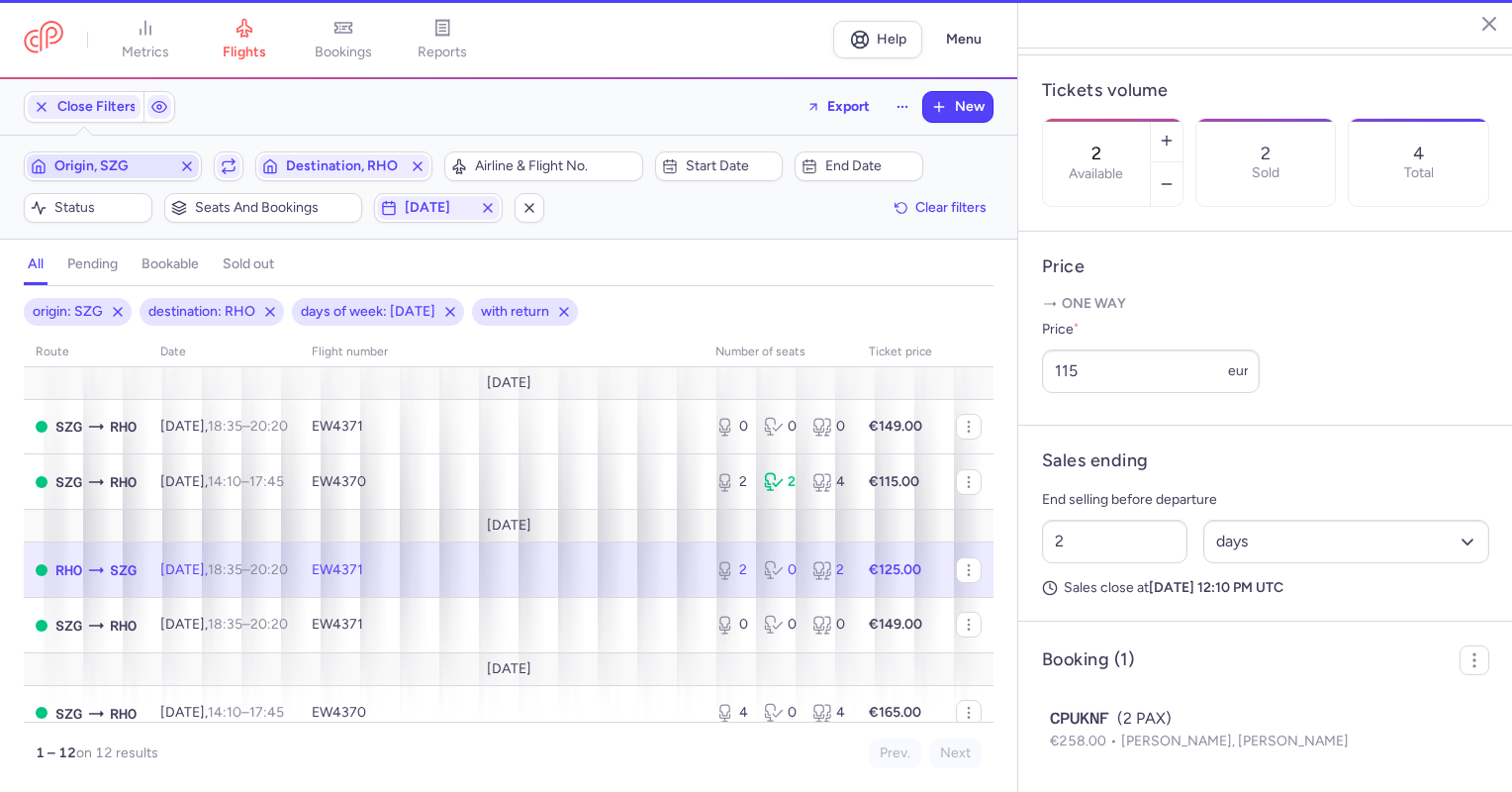 scroll, scrollTop: 572, scrollLeft: 0, axis: vertical 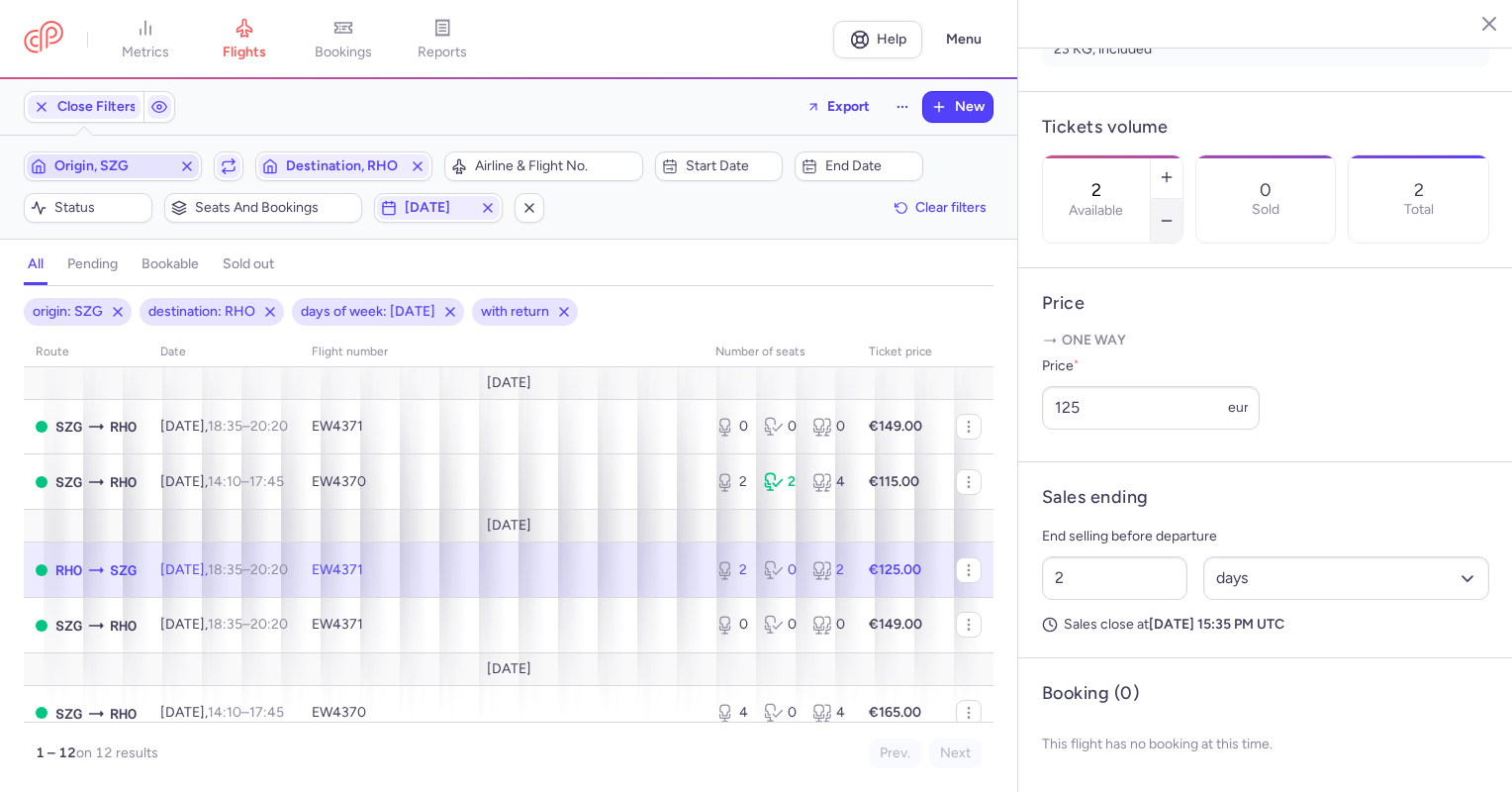 click at bounding box center (1167, 221) 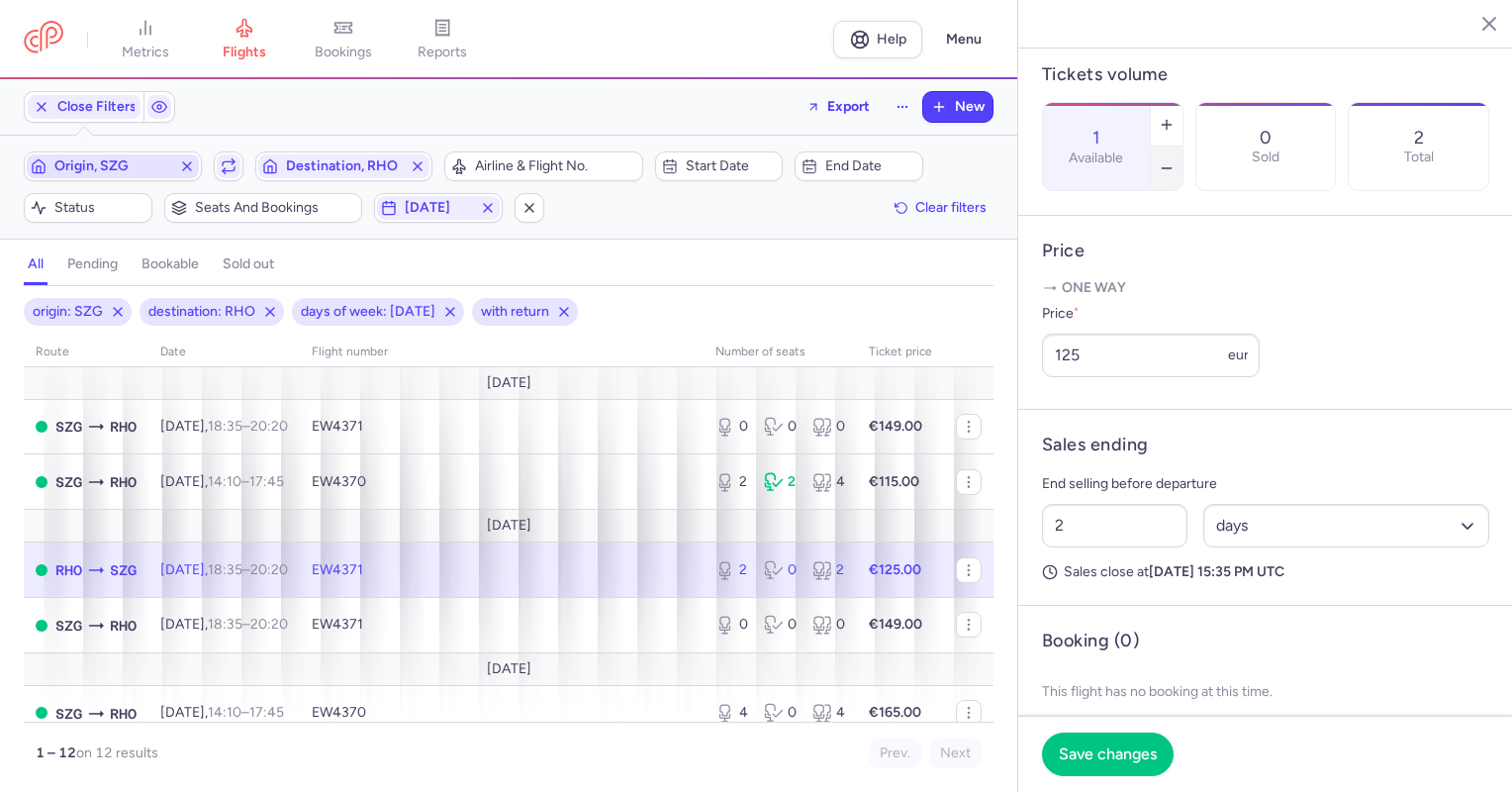 click at bounding box center [1167, 168] 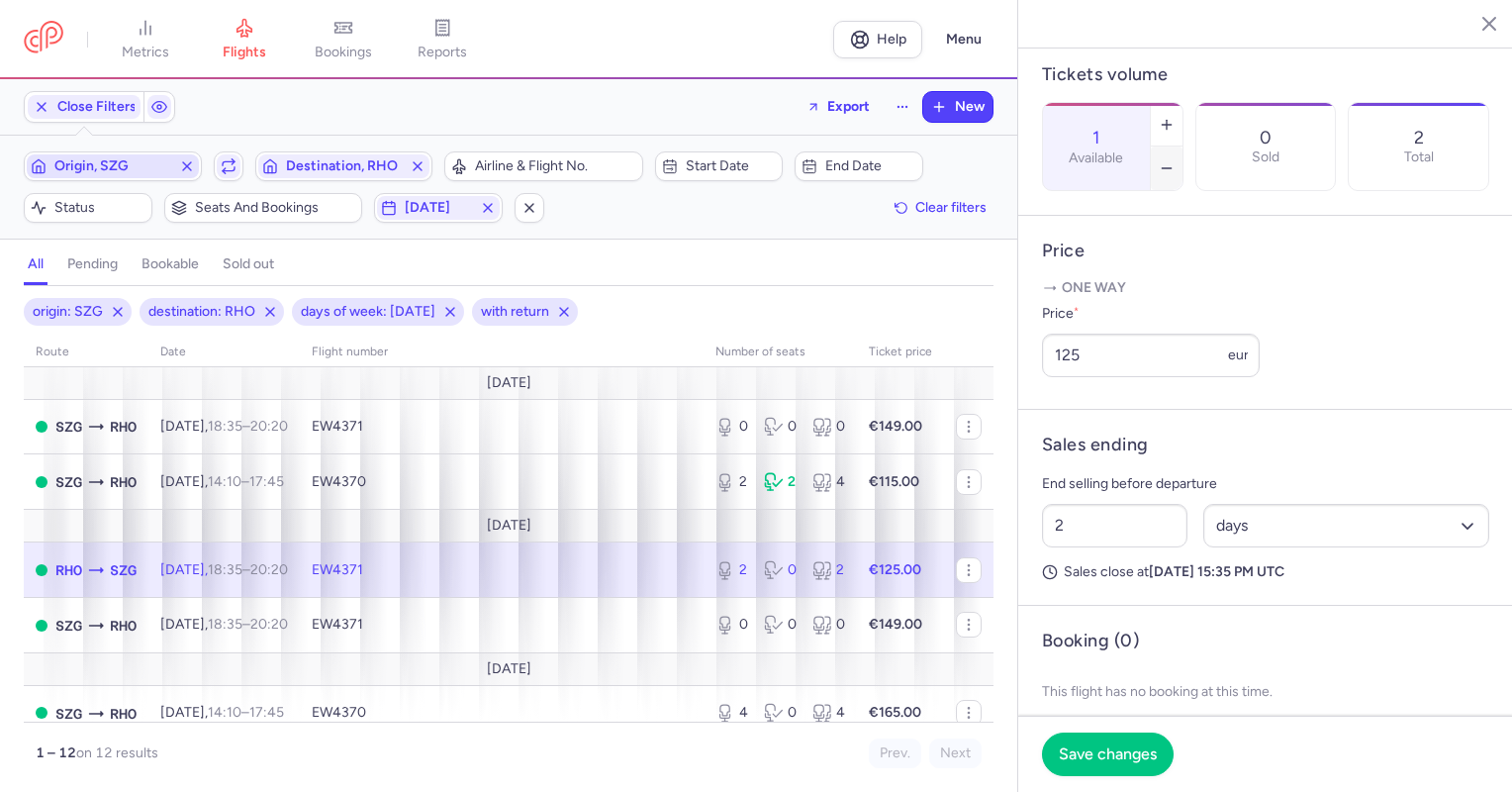 type on "0" 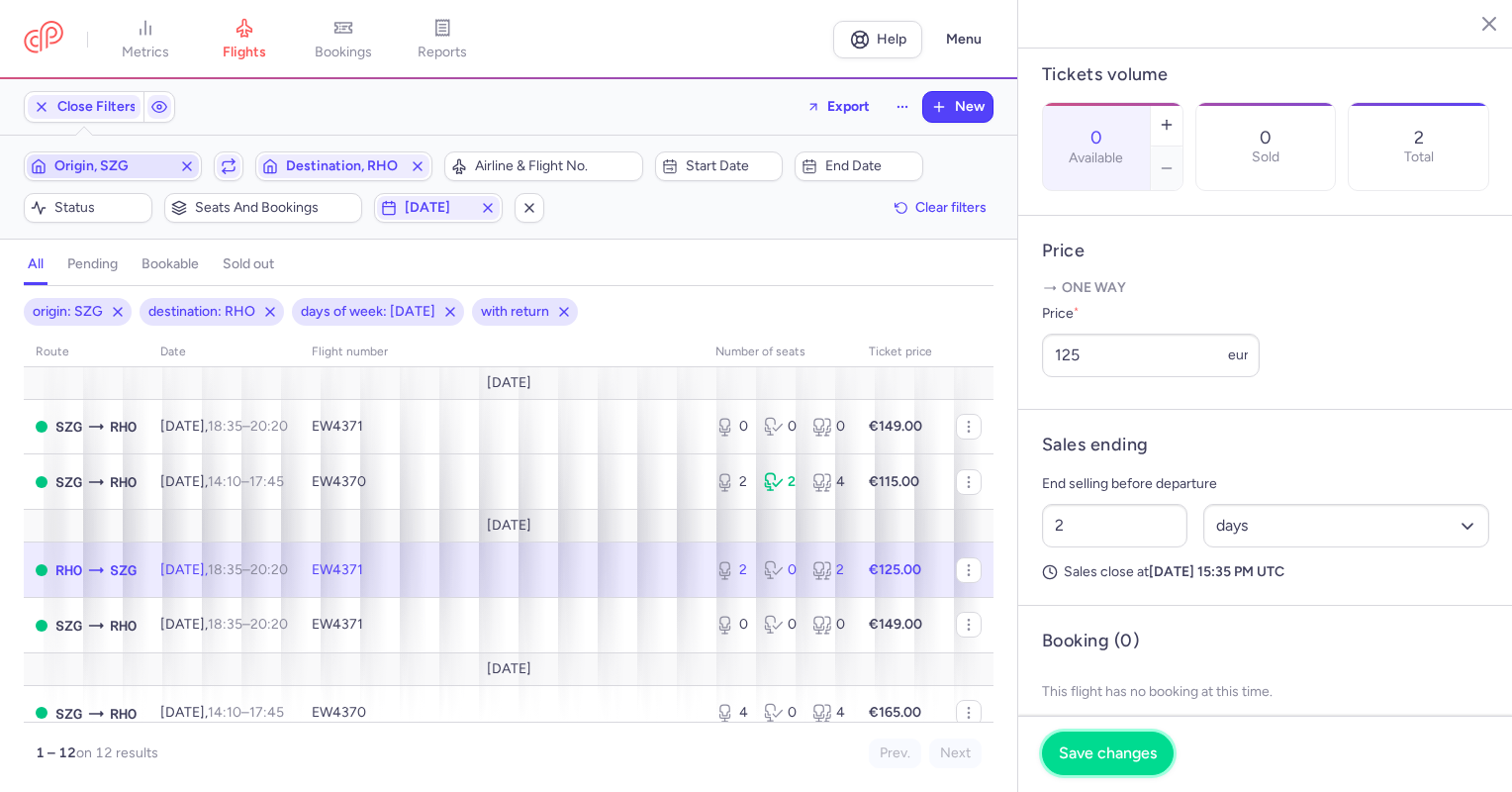 click on "Save changes" at bounding box center (1107, 753) 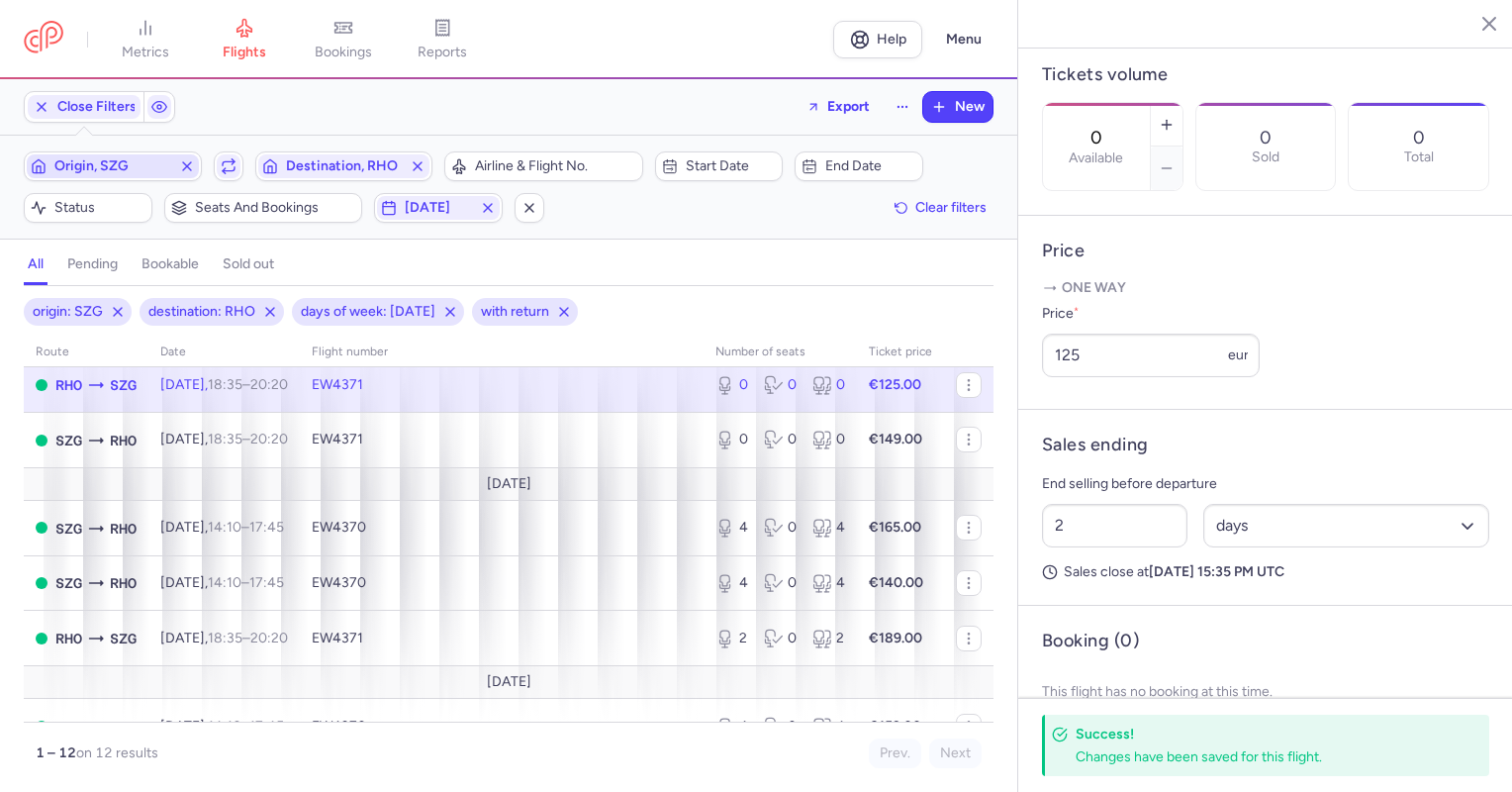 scroll, scrollTop: 198, scrollLeft: 0, axis: vertical 